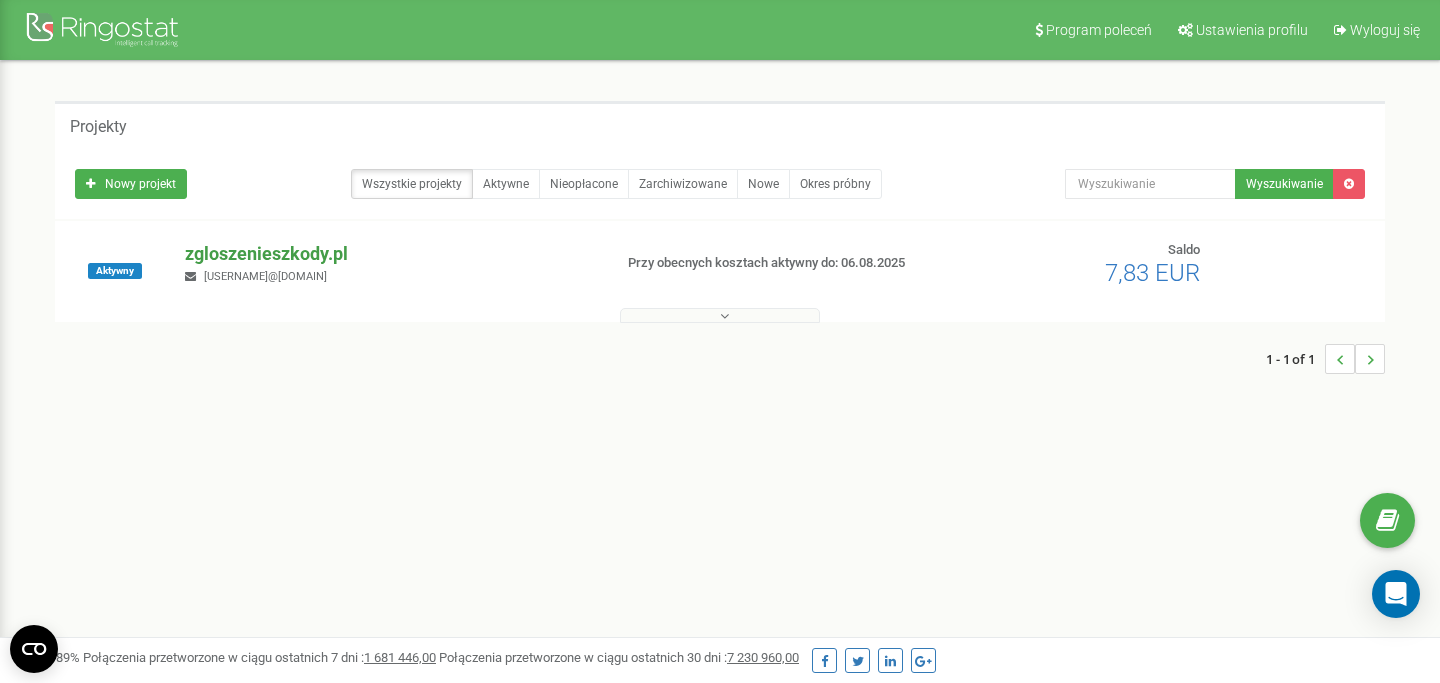 scroll, scrollTop: 0, scrollLeft: 0, axis: both 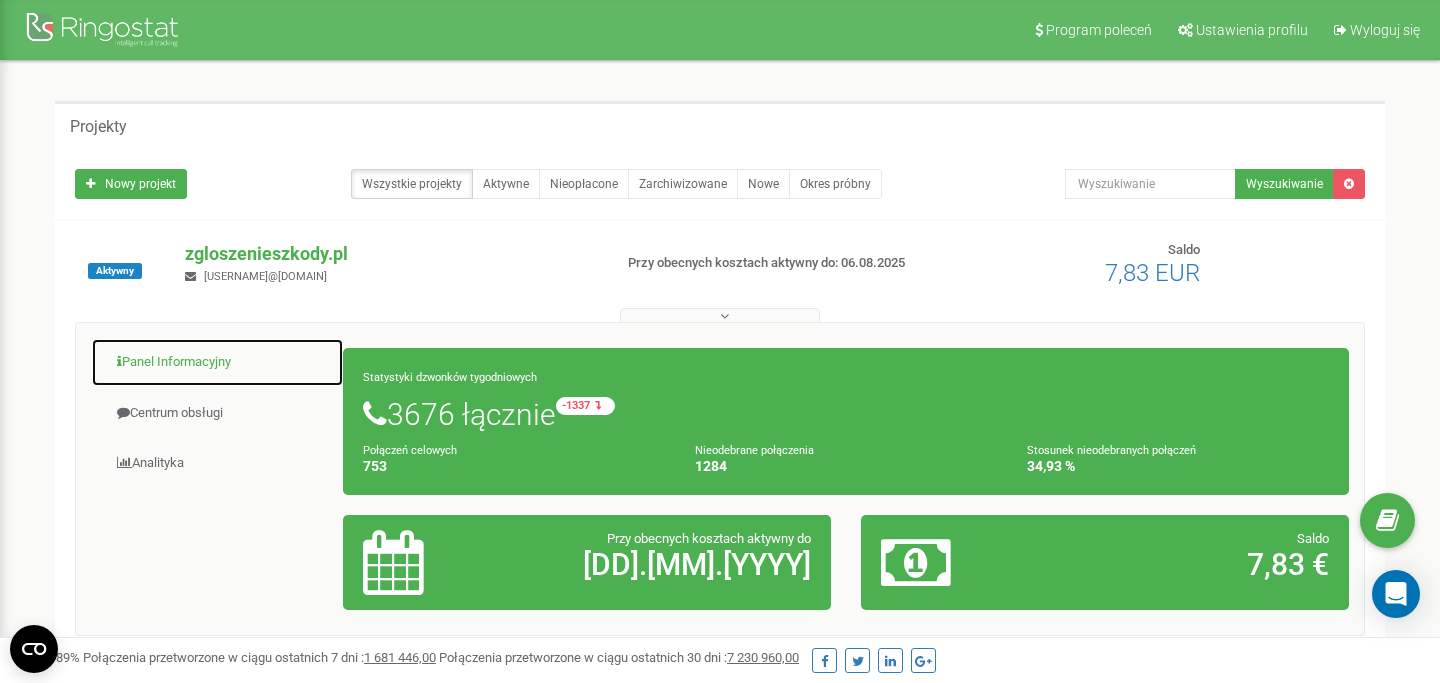 click on "Panel Informacyjny" at bounding box center (217, 362) 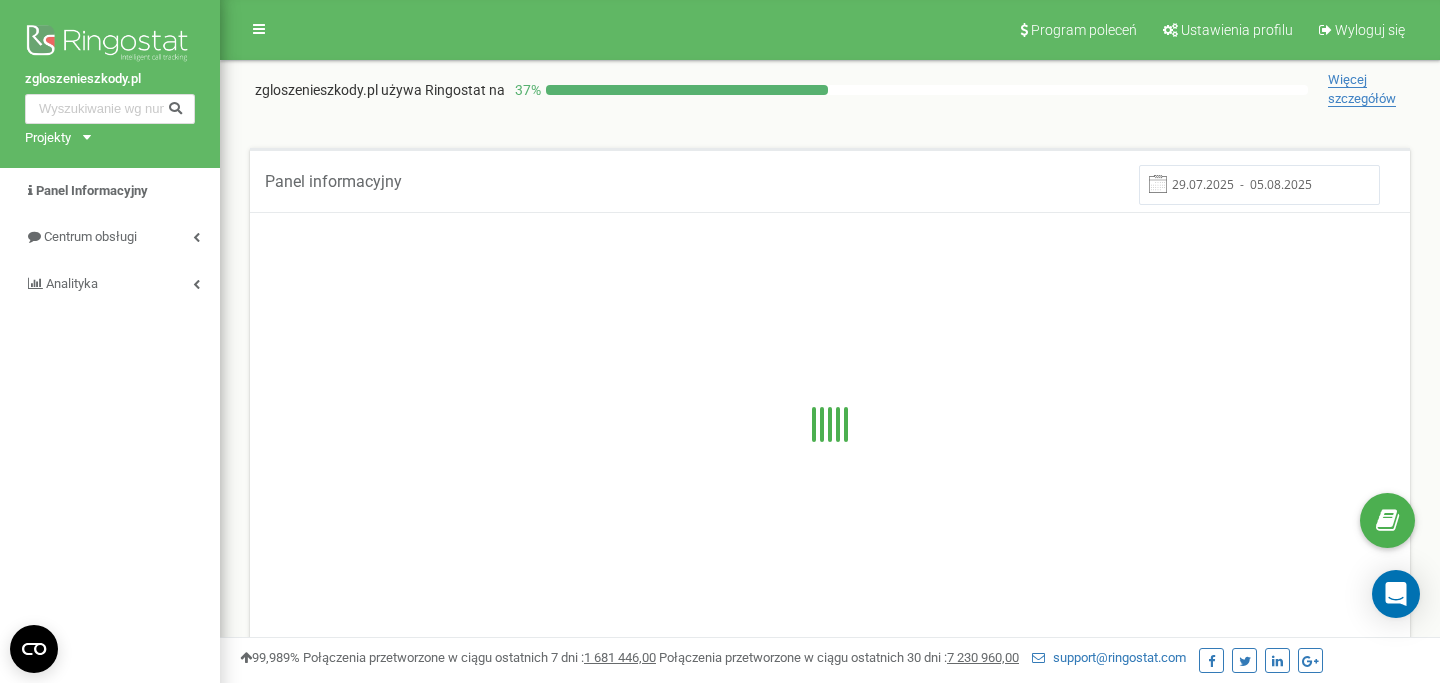 scroll, scrollTop: 0, scrollLeft: 0, axis: both 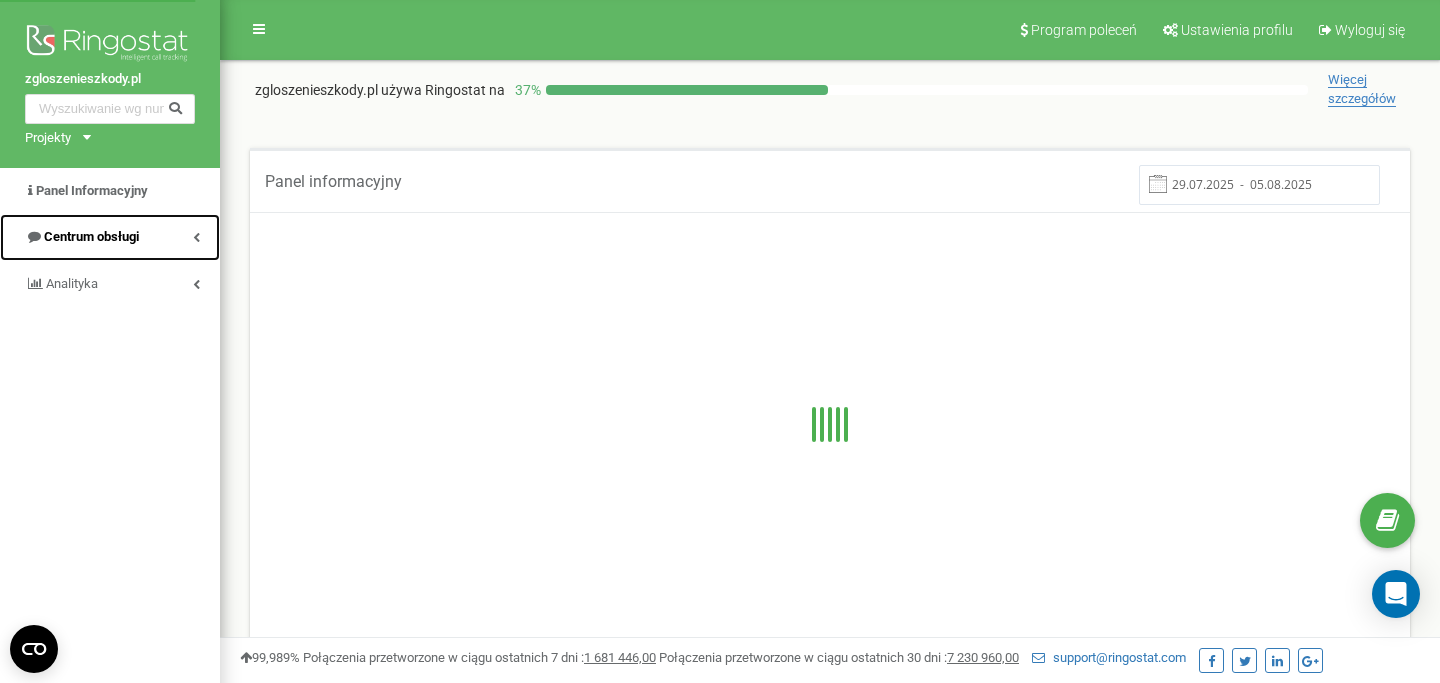 click on "Centrum obsługi" at bounding box center (91, 236) 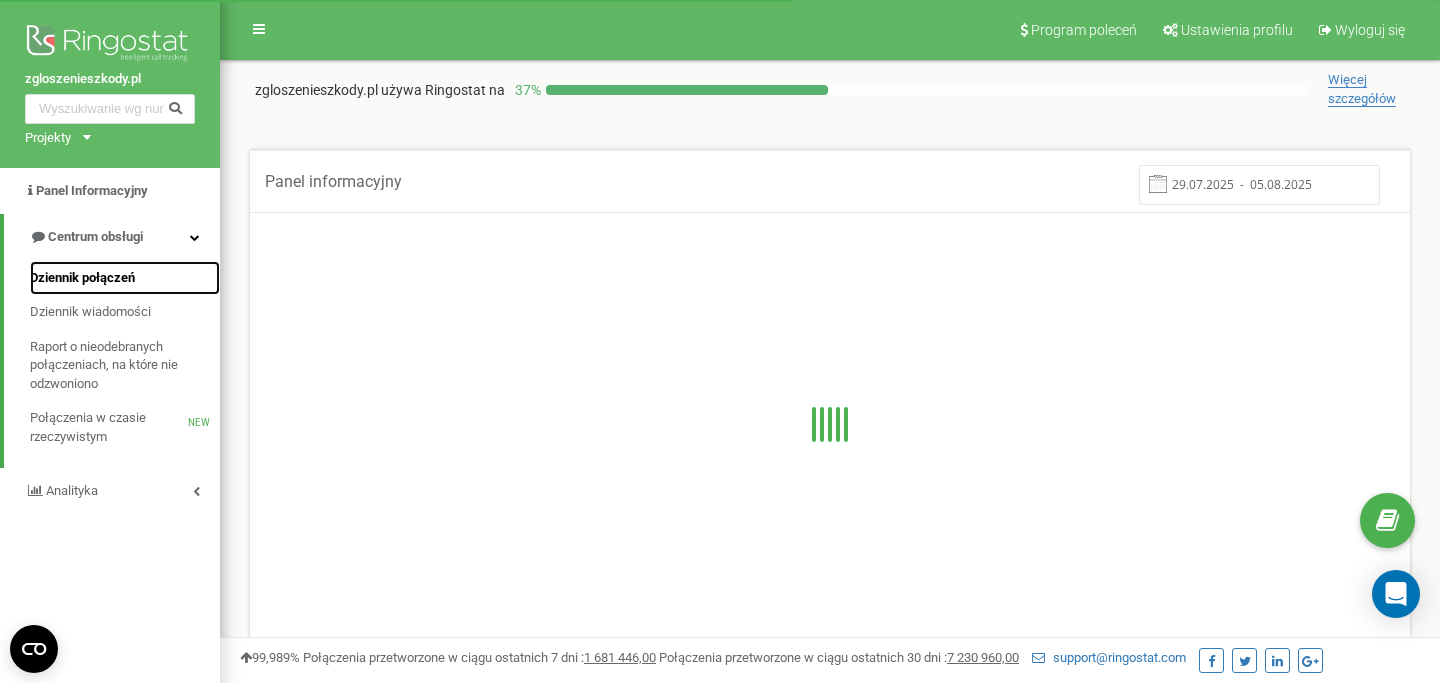 click on "Dziennik połączeń" at bounding box center (82, 278) 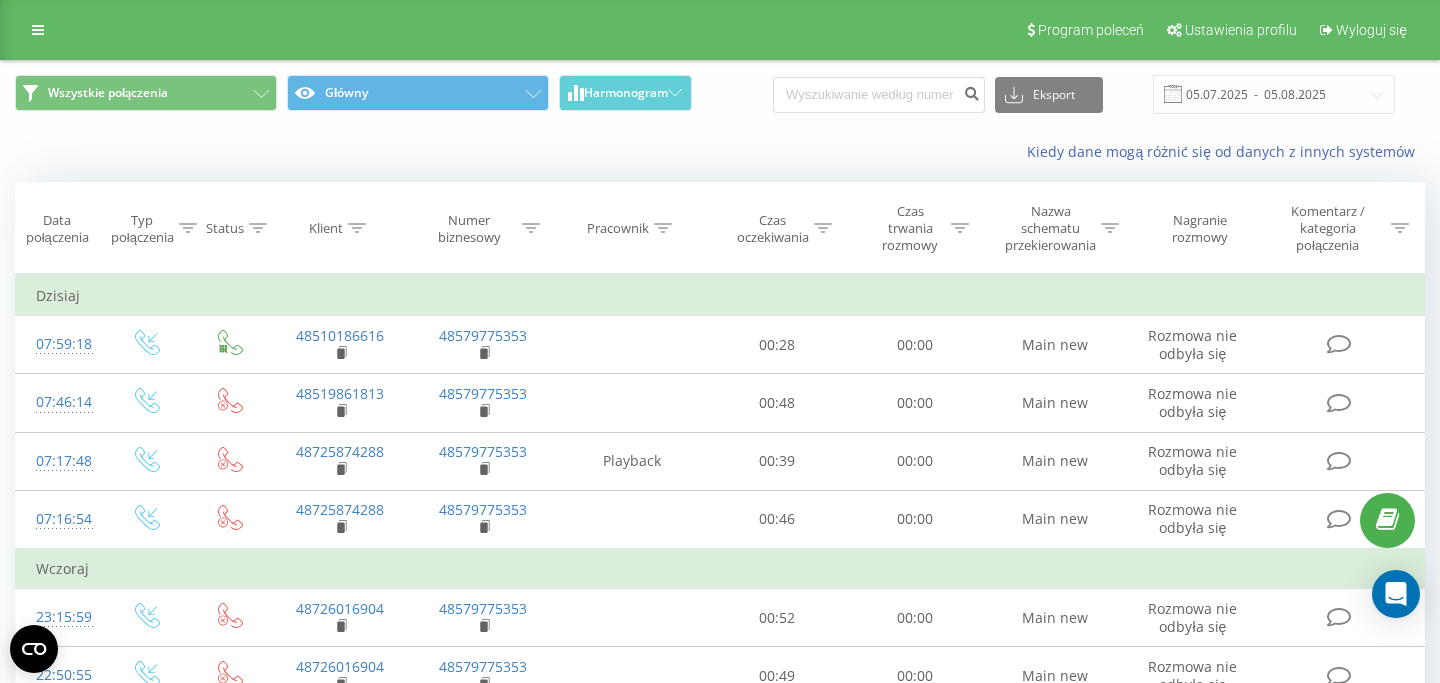 scroll, scrollTop: 0, scrollLeft: 0, axis: both 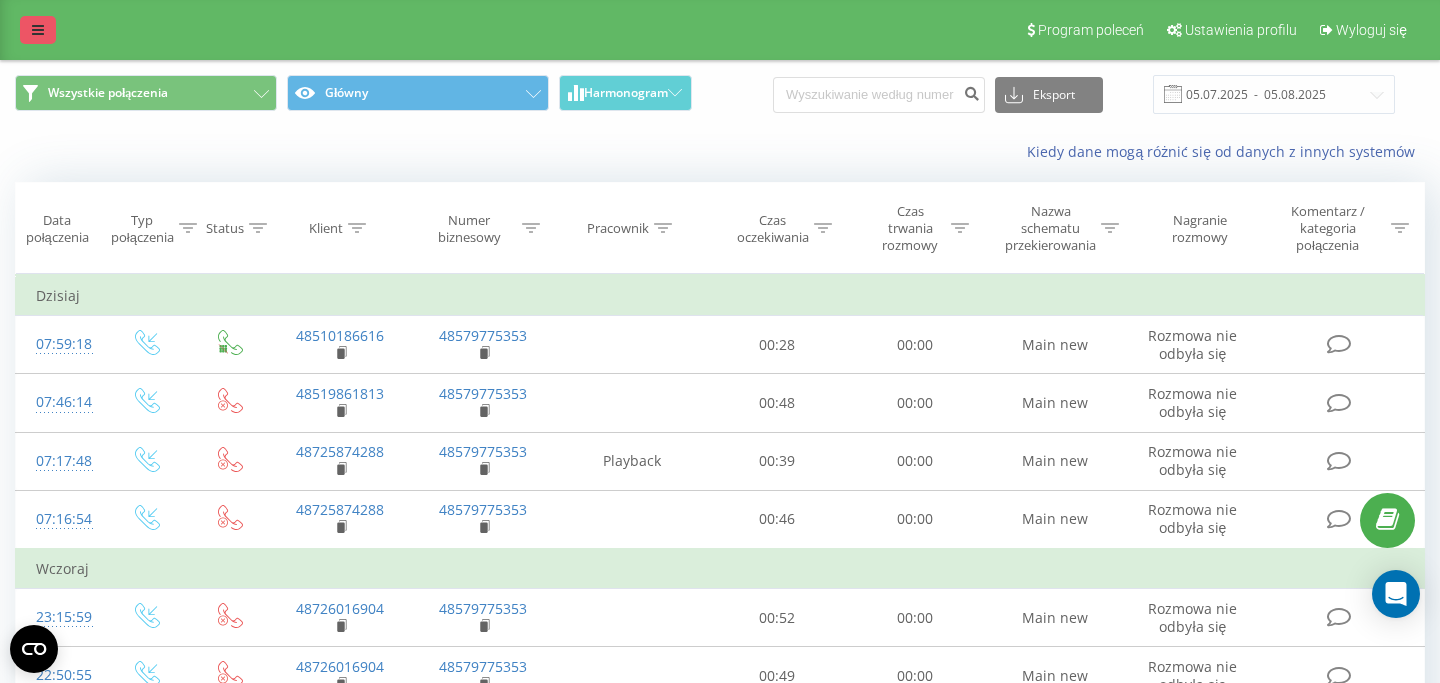 click at bounding box center [38, 30] 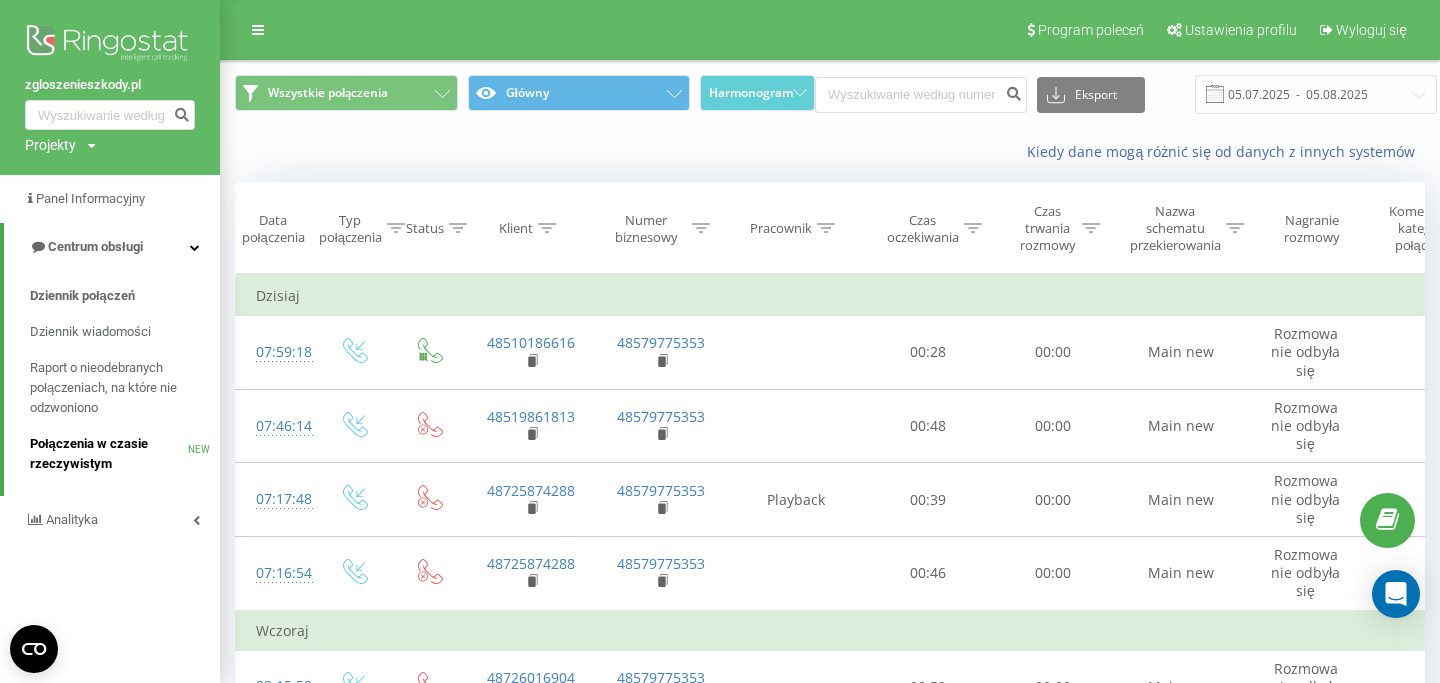 click on "Połączenia w czasie rzeczywistym" at bounding box center (109, 454) 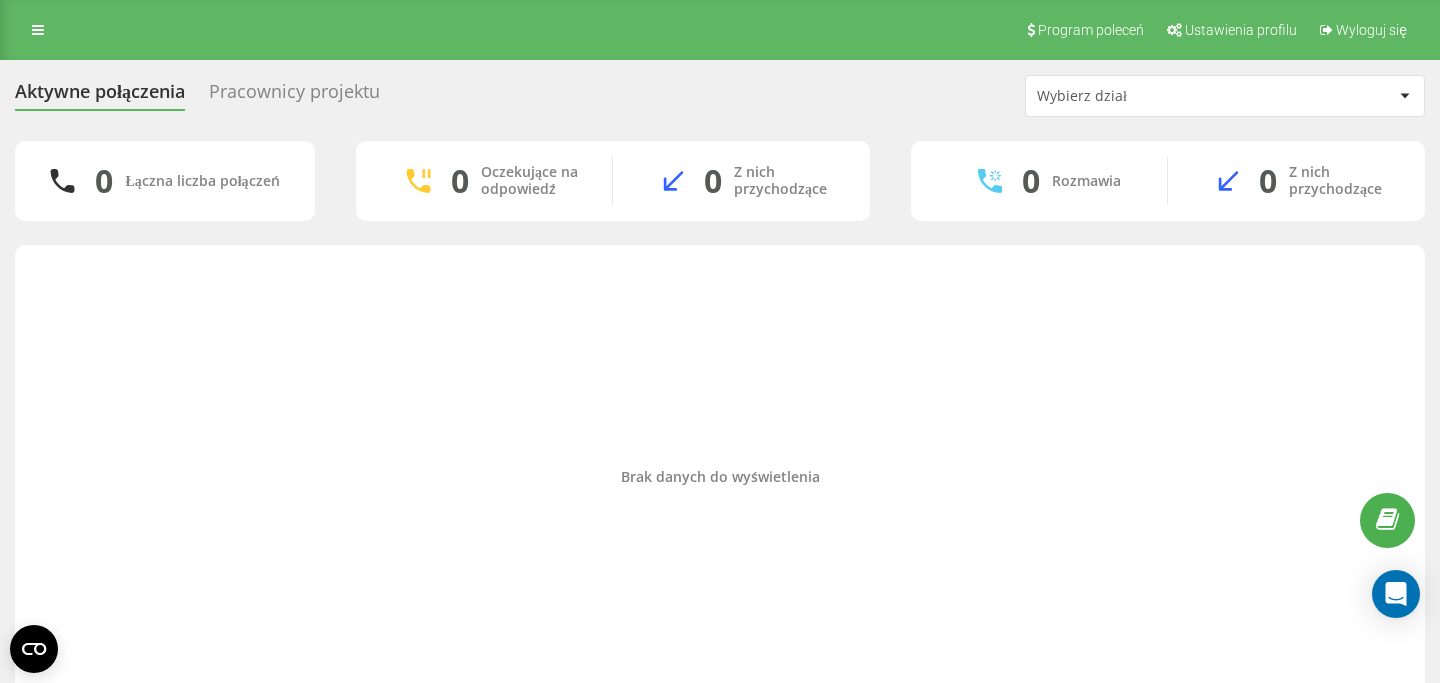 scroll, scrollTop: 0, scrollLeft: 0, axis: both 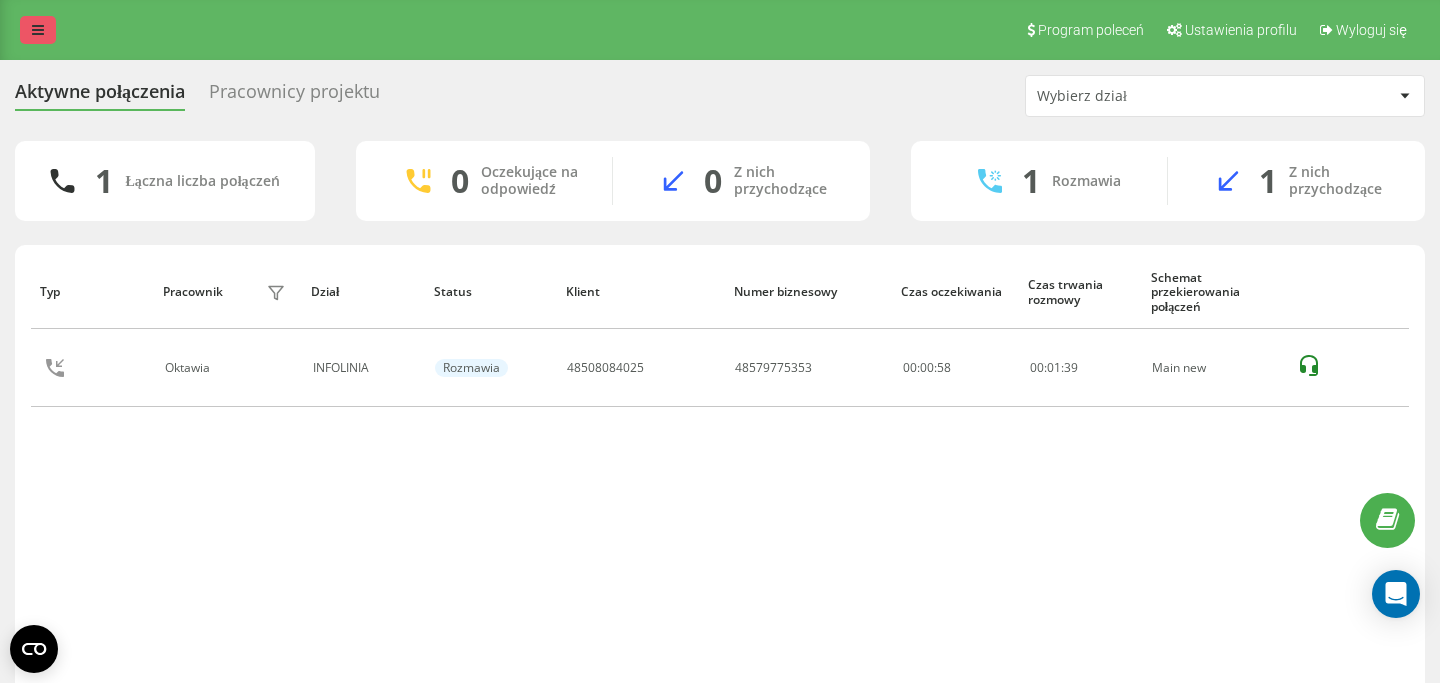 click at bounding box center [38, 30] 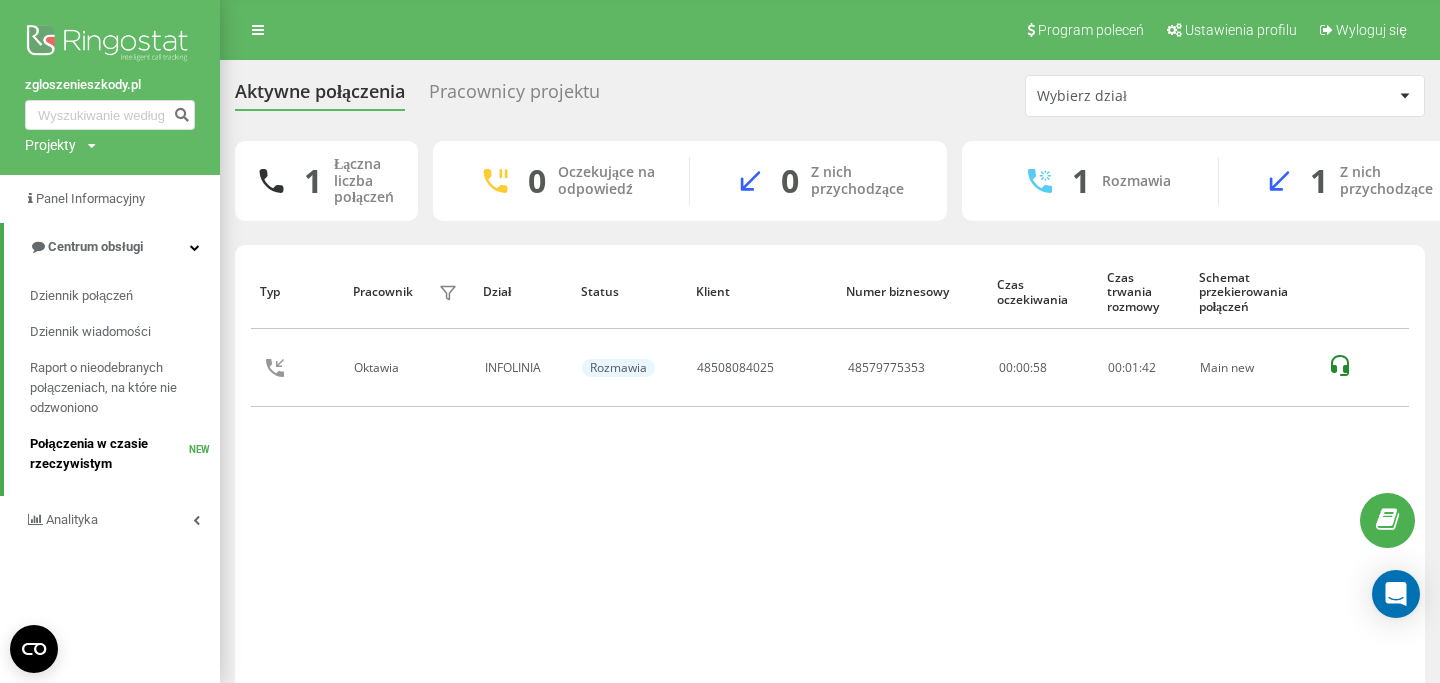 click on "Połączenia w czasie rzeczywistym" at bounding box center [109, 454] 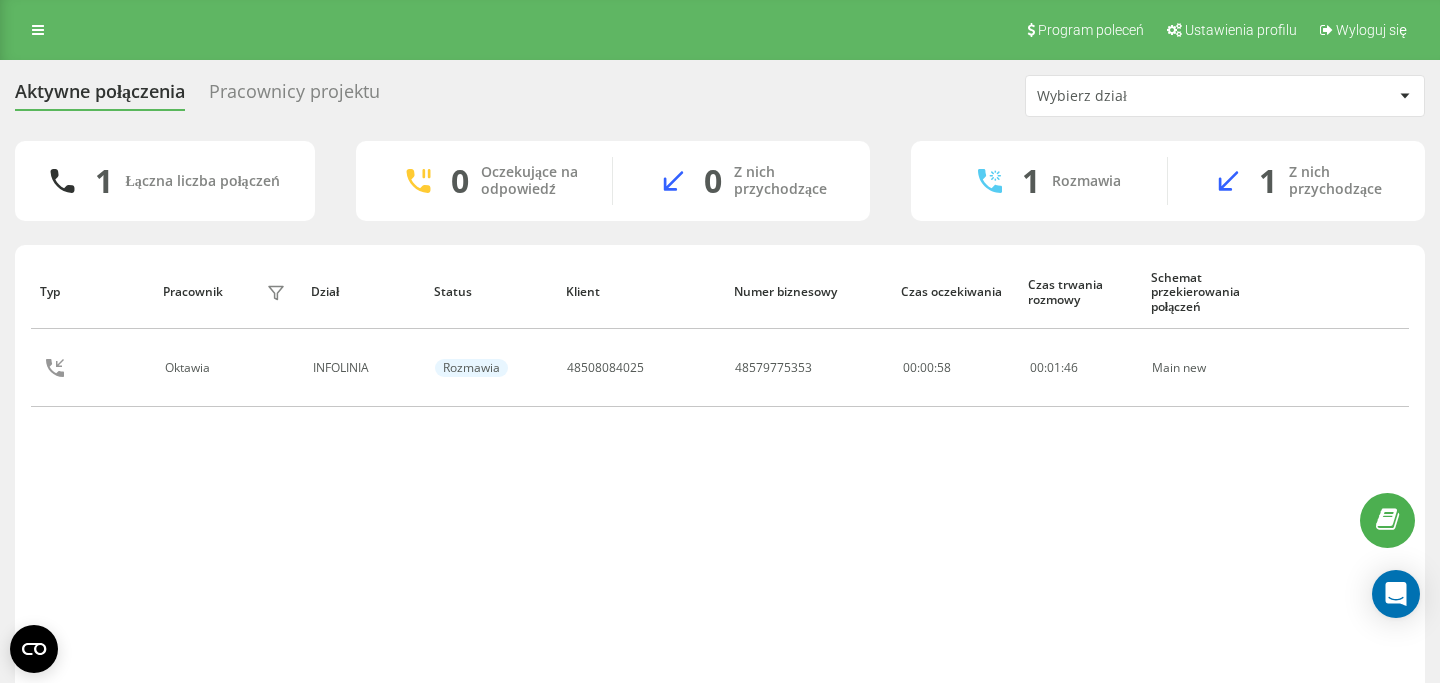 scroll, scrollTop: 0, scrollLeft: 0, axis: both 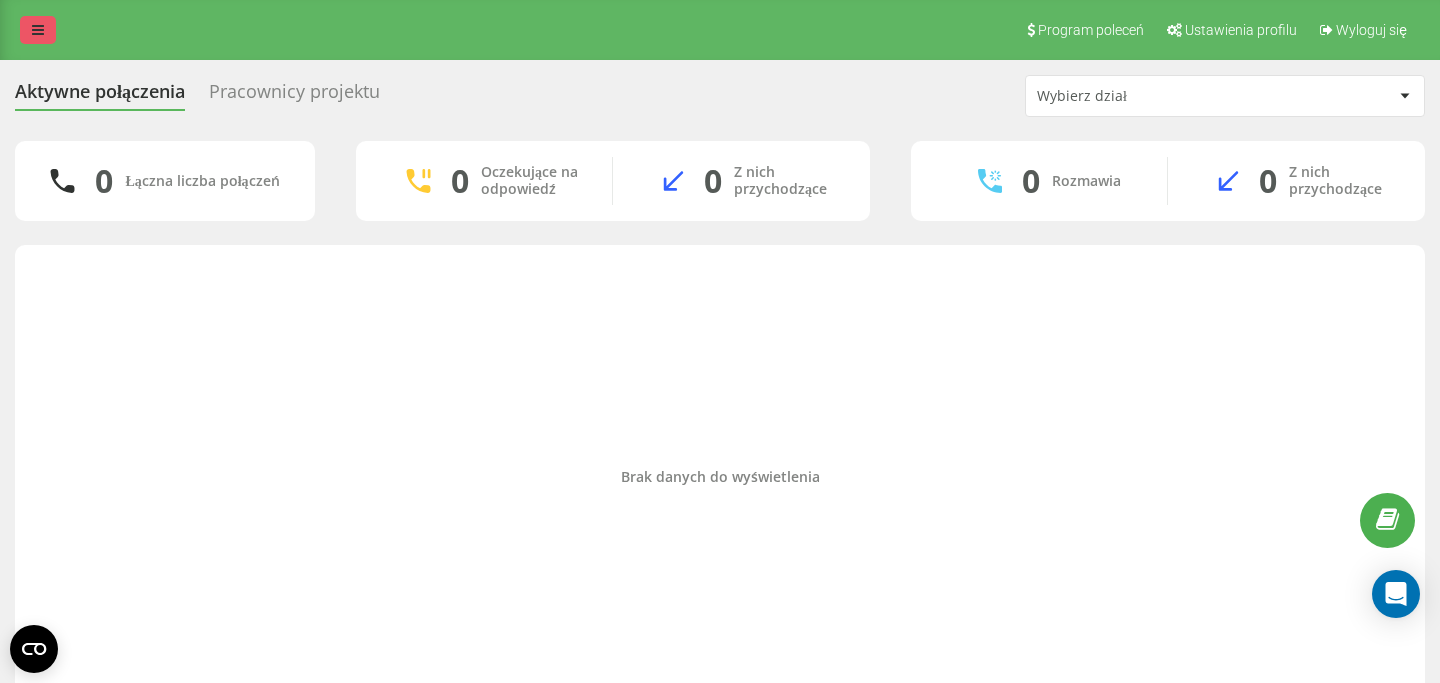 click at bounding box center [38, 30] 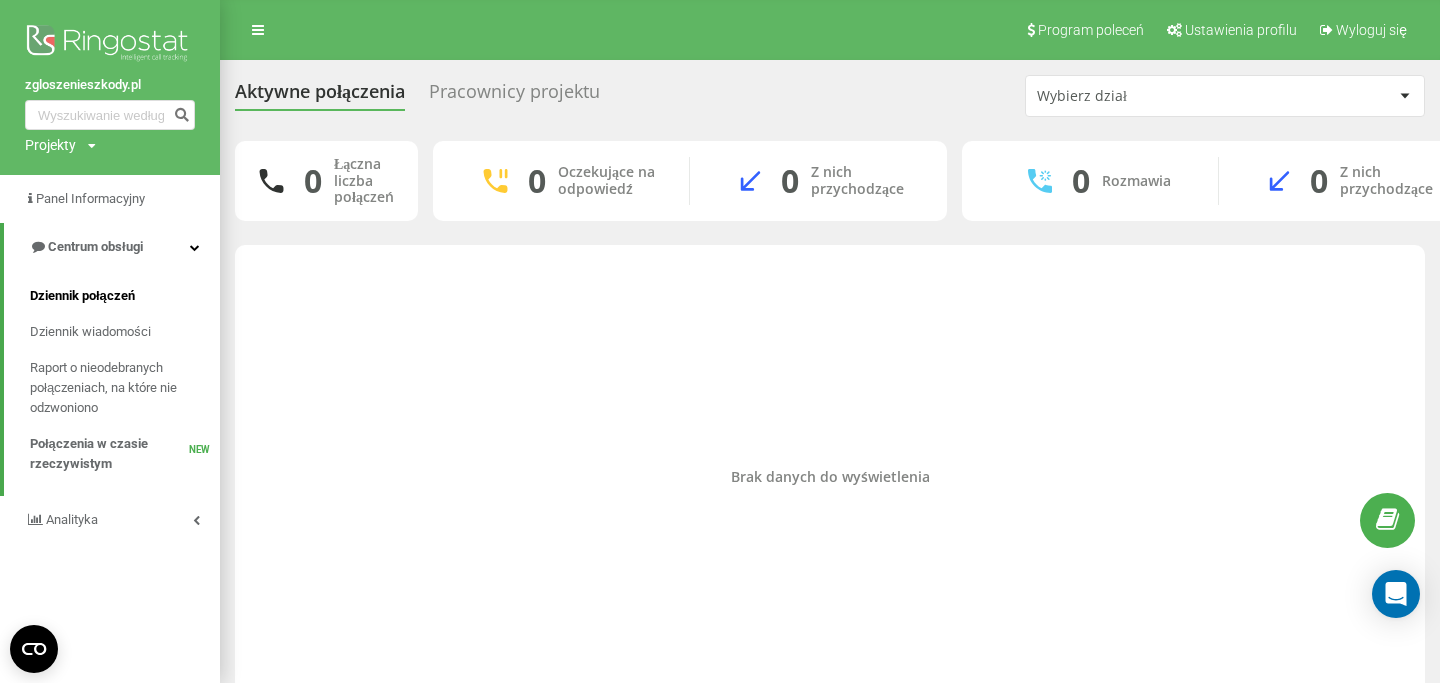 click on "Dziennik połączeń" at bounding box center (82, 296) 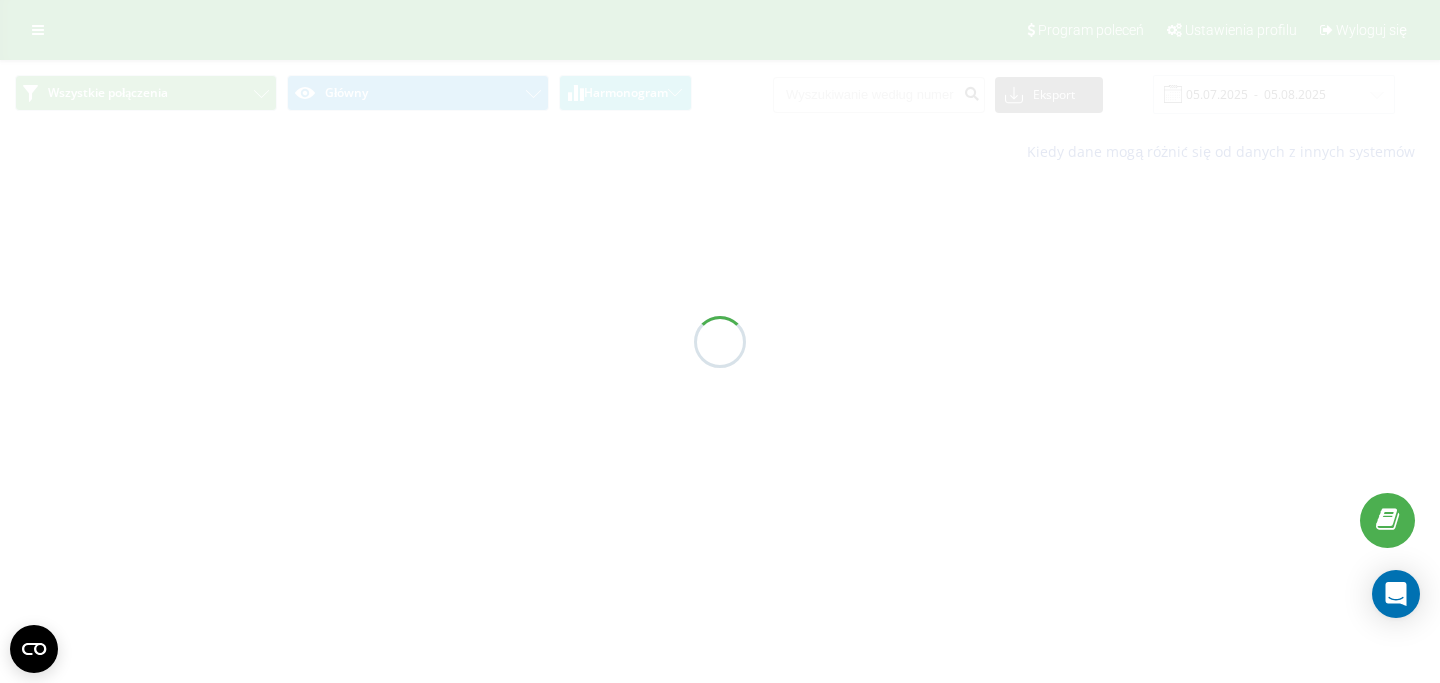 scroll, scrollTop: 0, scrollLeft: 0, axis: both 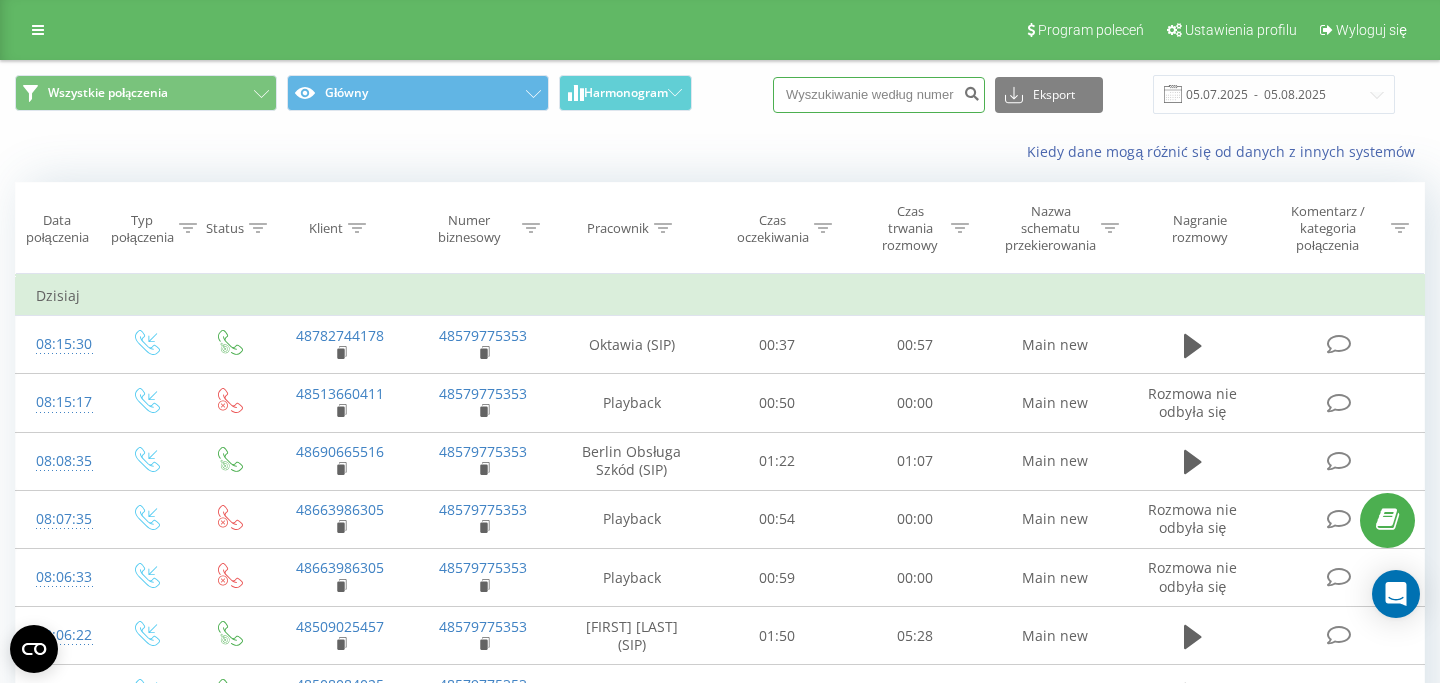 click at bounding box center (879, 95) 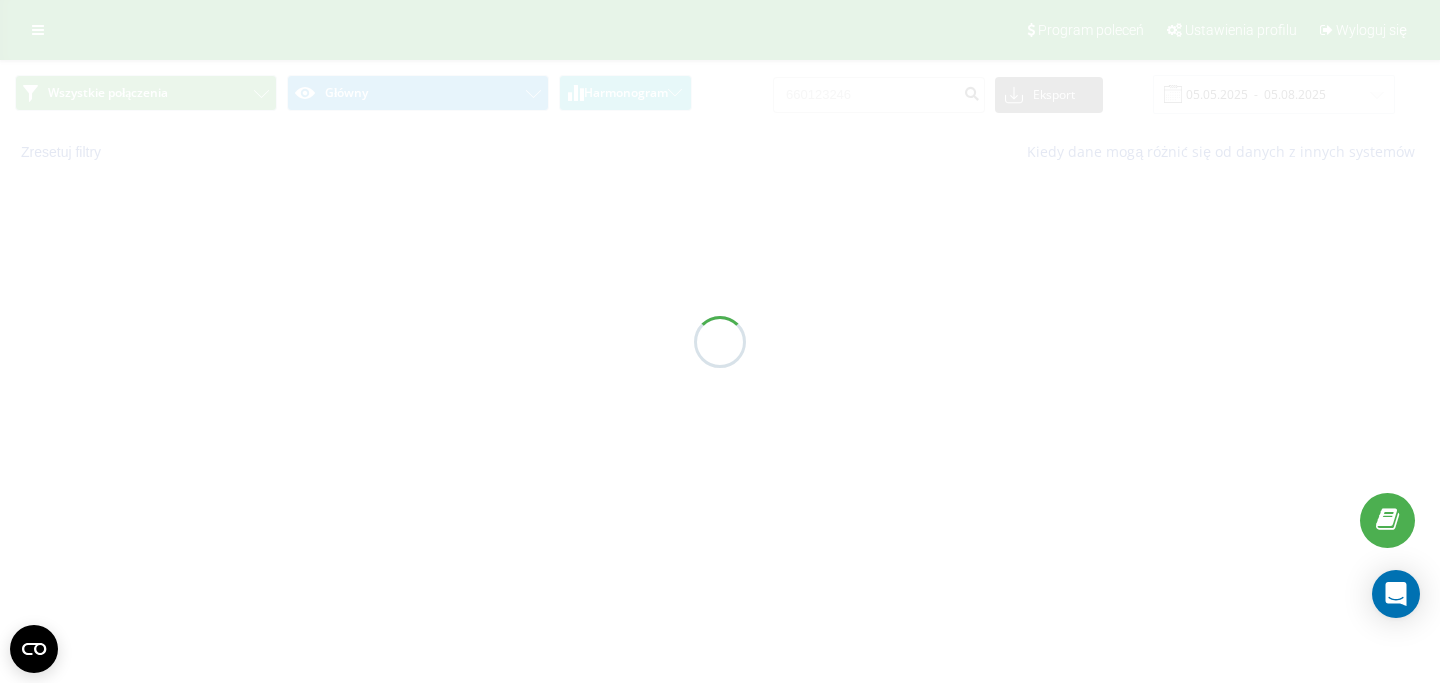 scroll, scrollTop: 0, scrollLeft: 0, axis: both 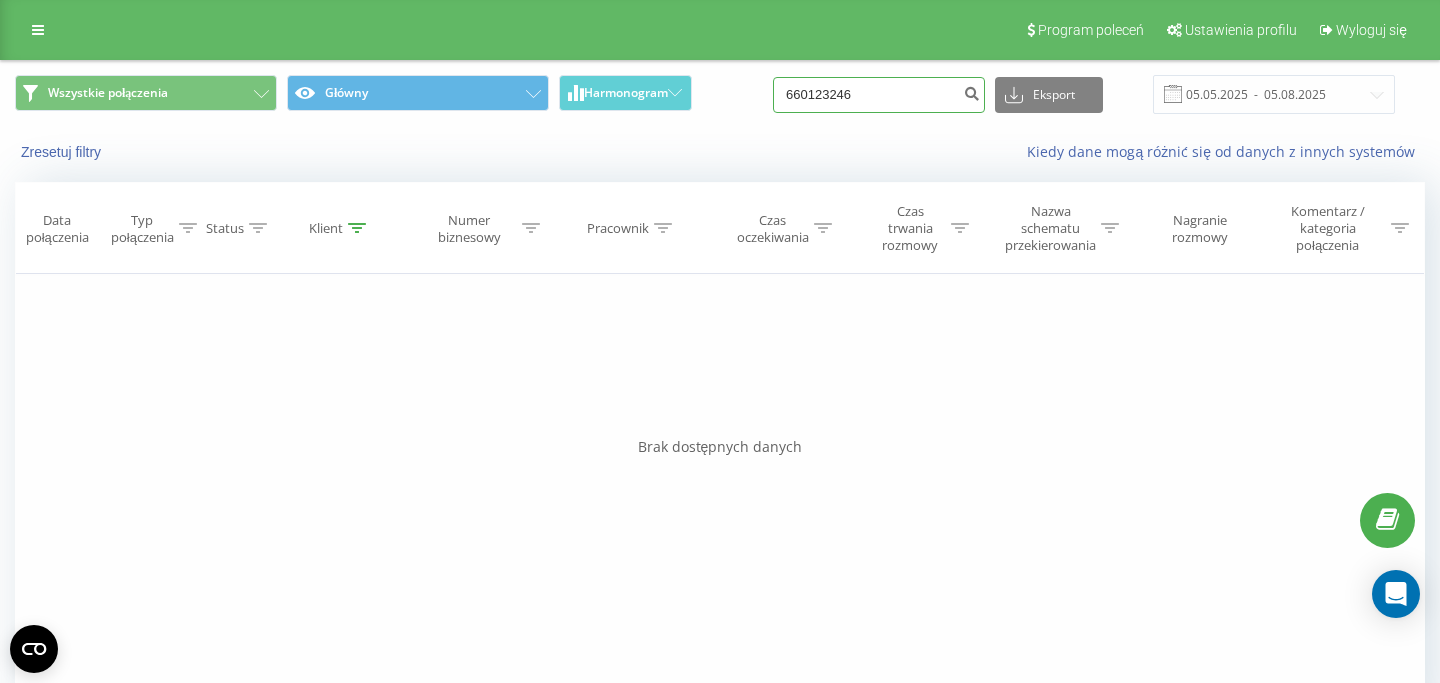 click on "660123246" at bounding box center [879, 95] 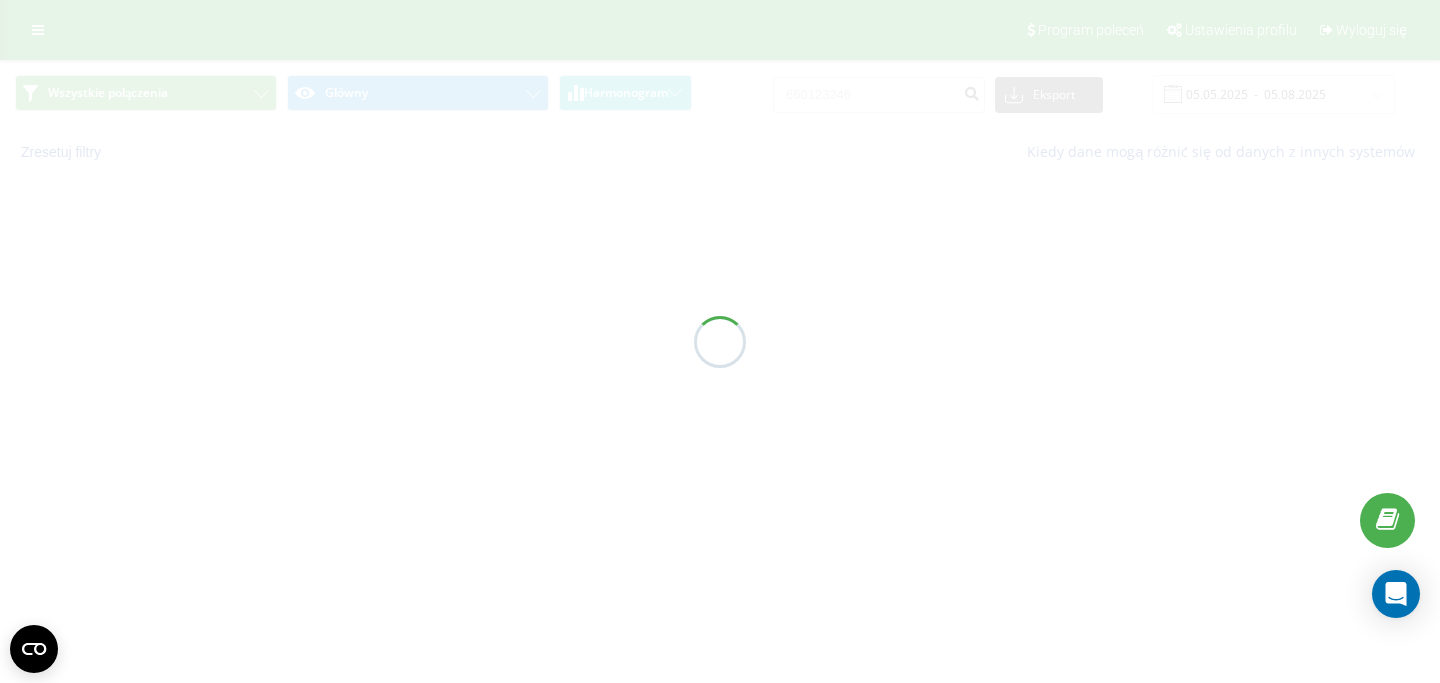 scroll, scrollTop: 0, scrollLeft: 0, axis: both 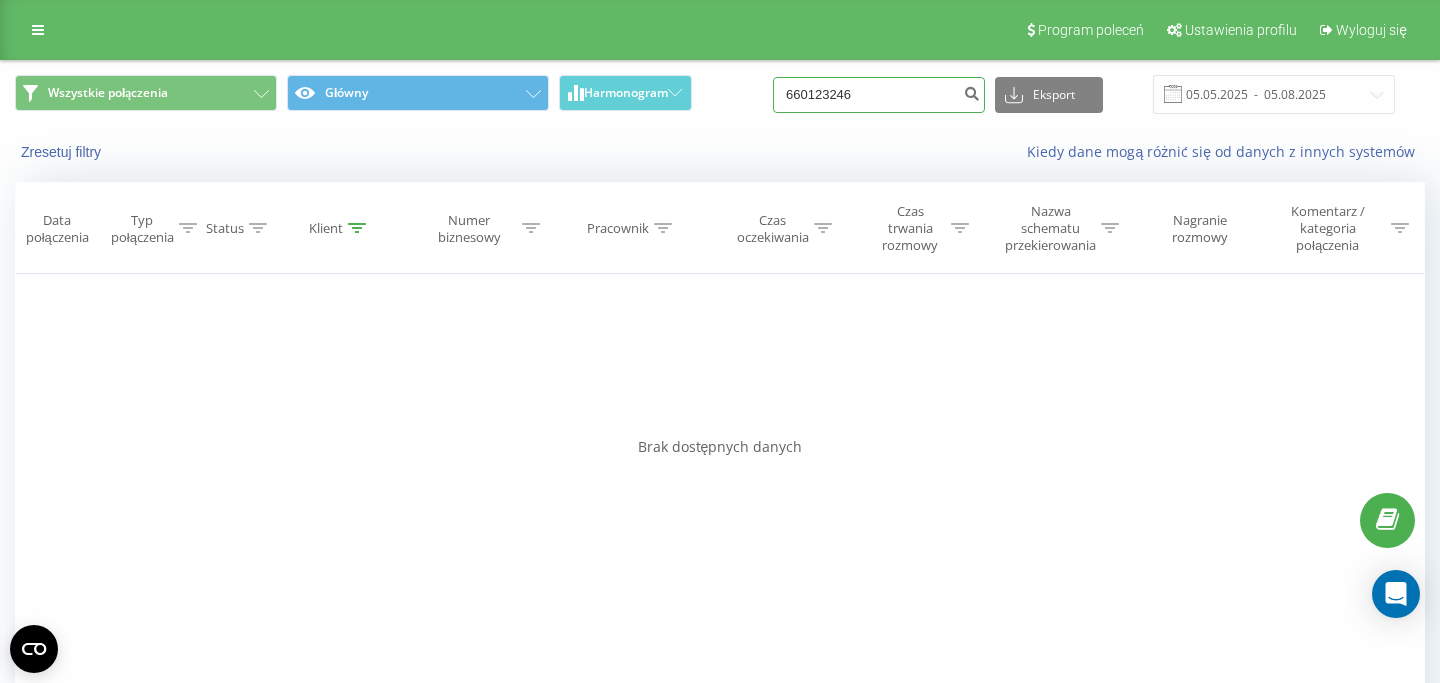 click on "660123246" at bounding box center (879, 95) 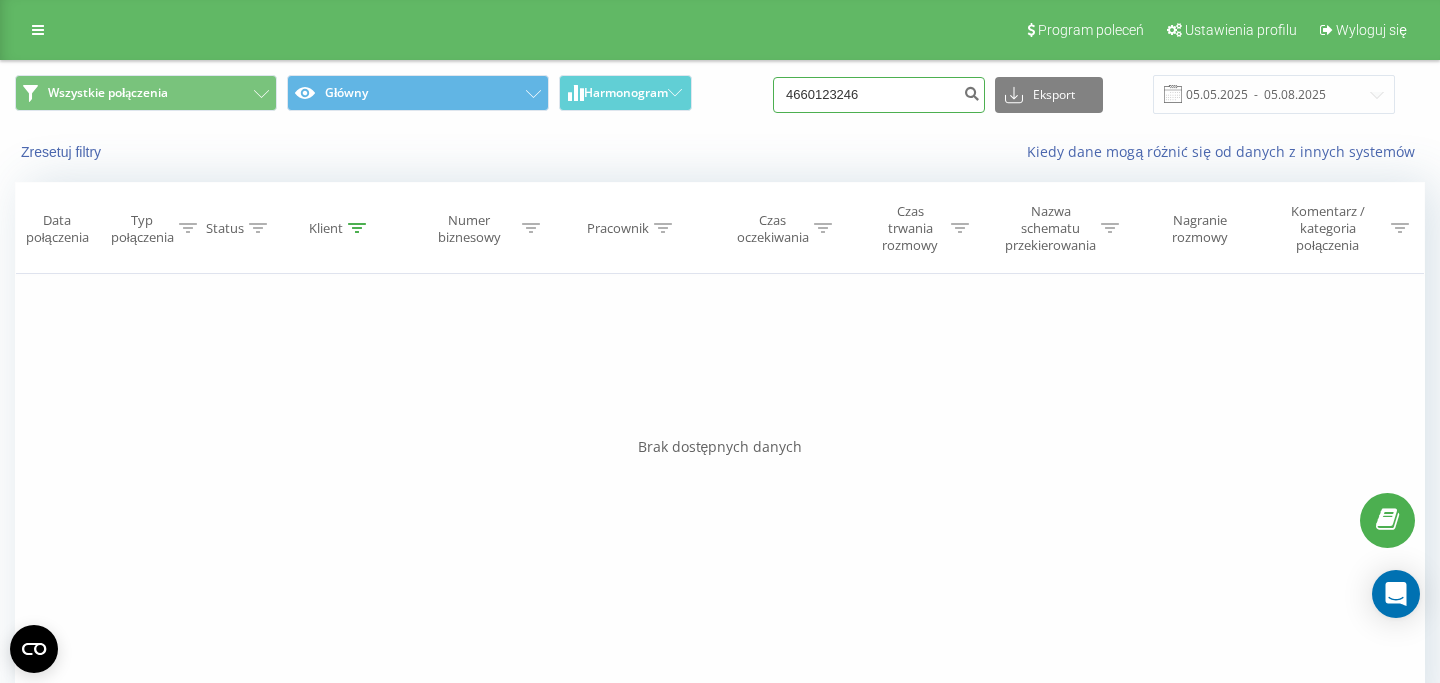 type on "48660123246" 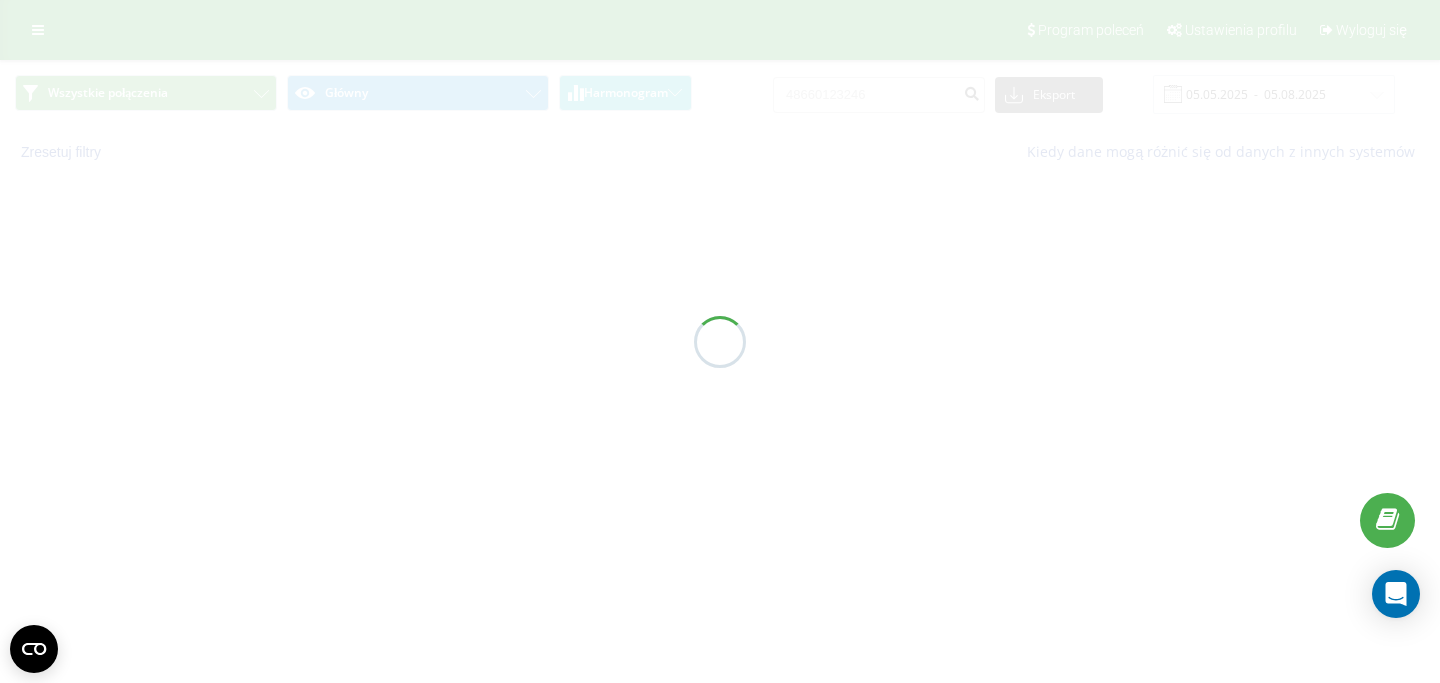 scroll, scrollTop: 0, scrollLeft: 0, axis: both 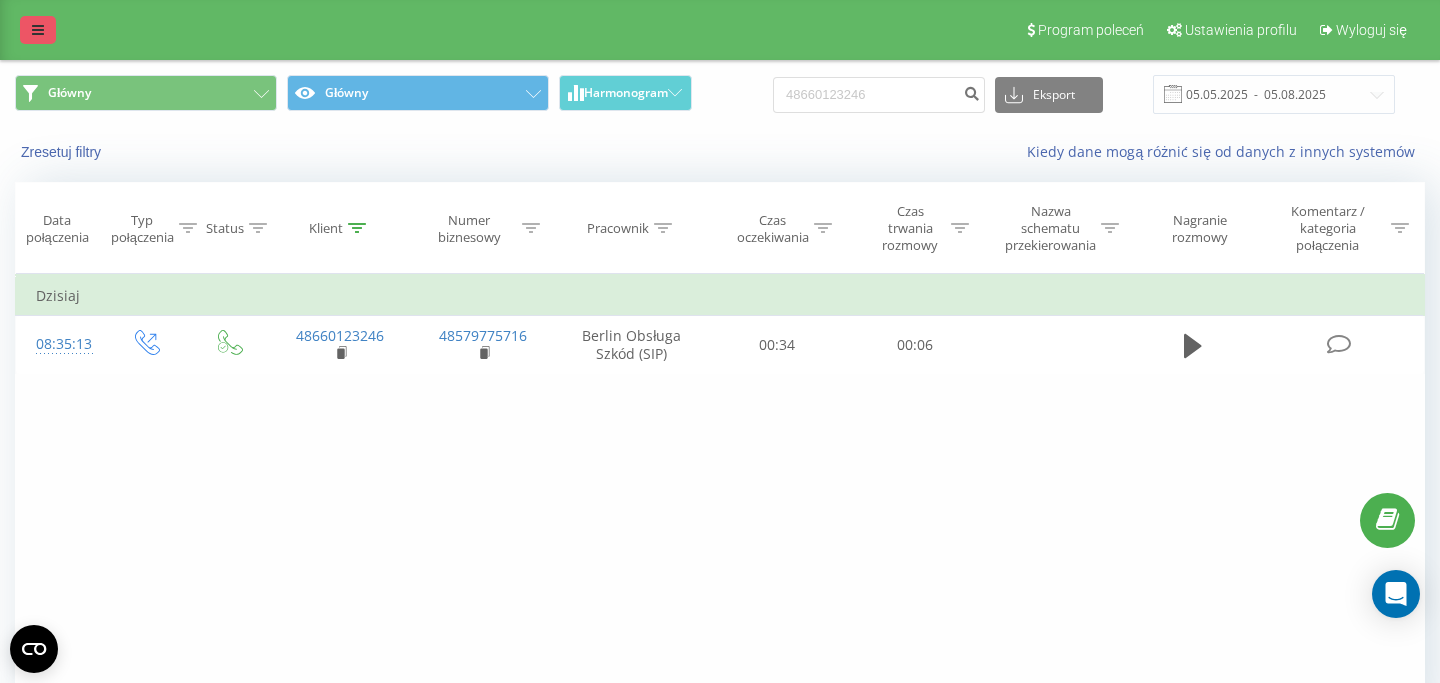 click at bounding box center [38, 30] 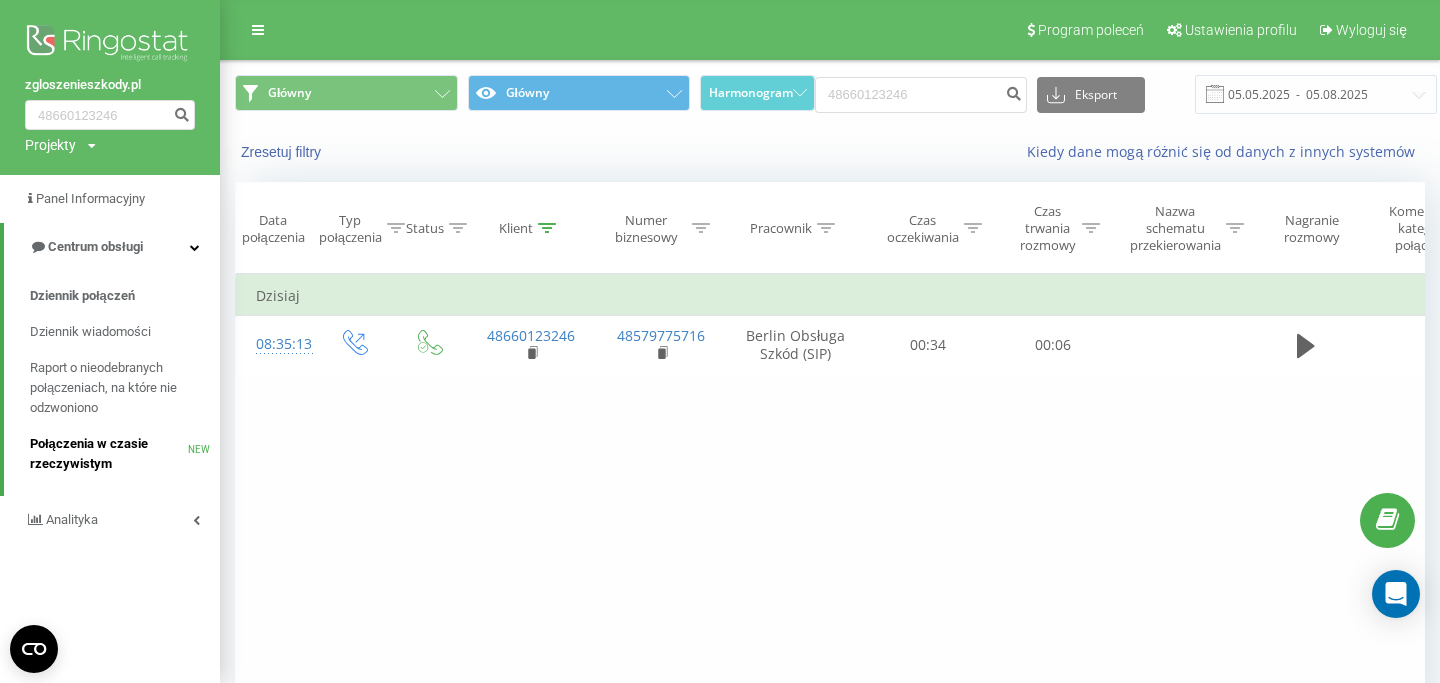 click on "Połączenia w czasie rzeczywistym" at bounding box center [109, 454] 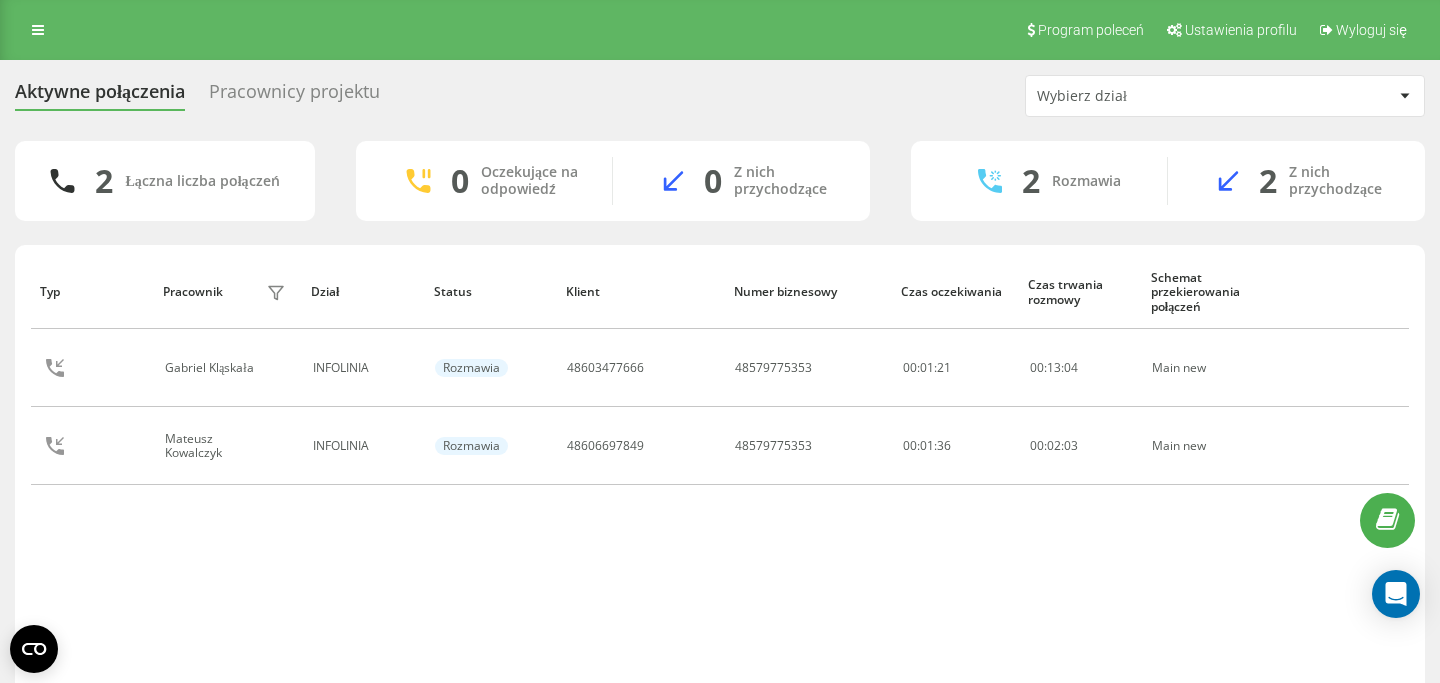 scroll, scrollTop: 0, scrollLeft: 0, axis: both 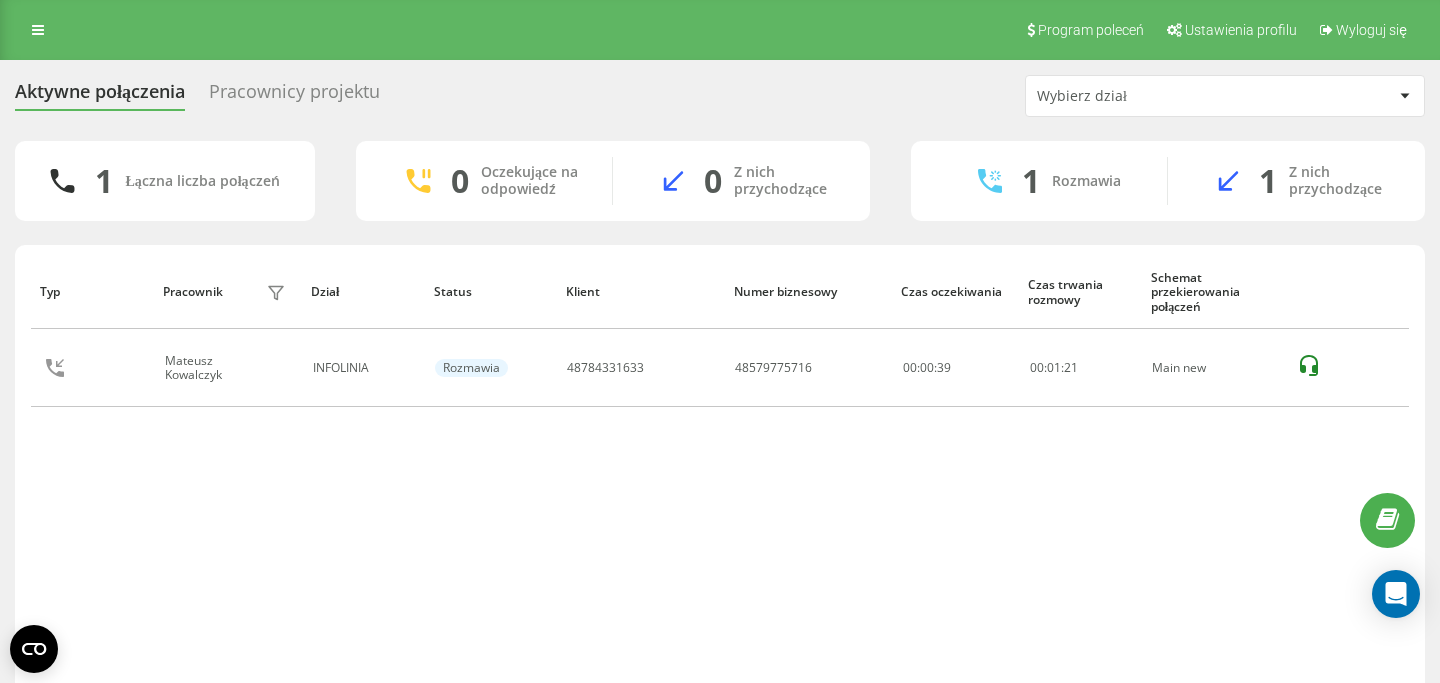 click on "Pracownicy projektu" at bounding box center [294, 96] 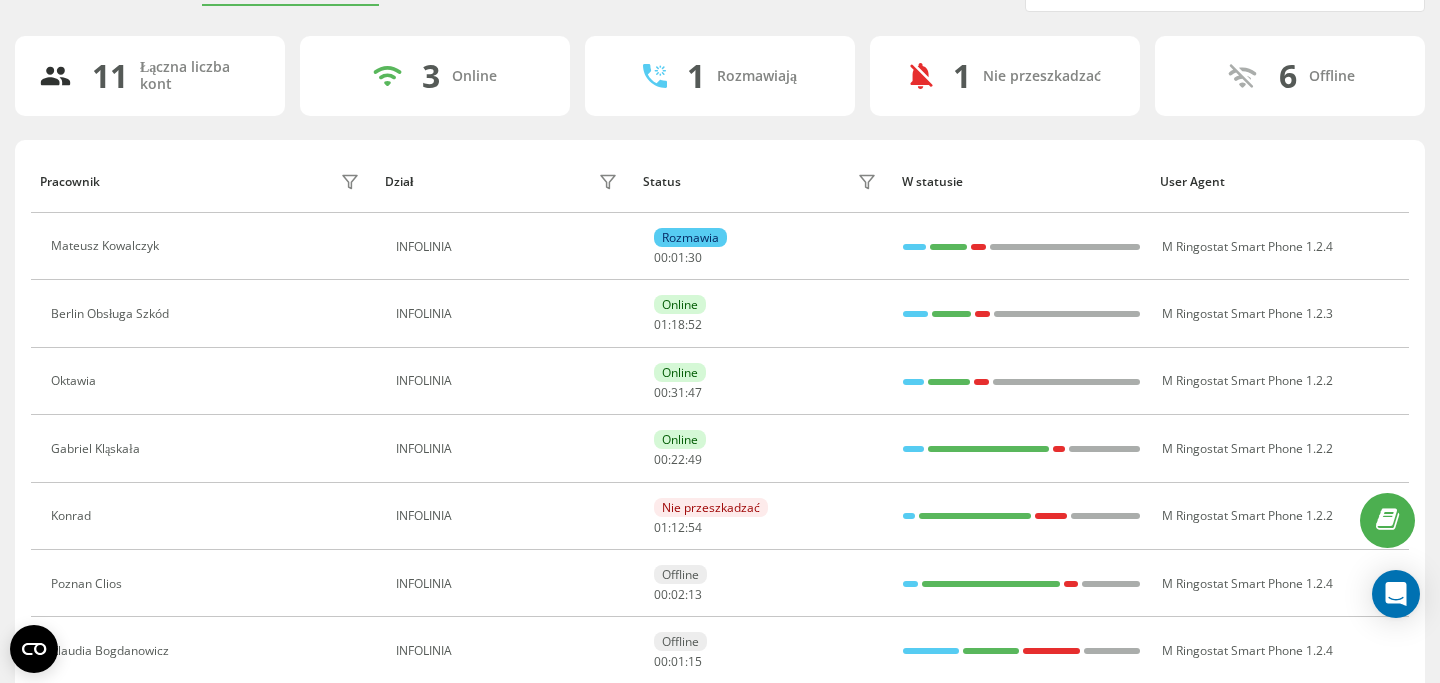 scroll, scrollTop: 113, scrollLeft: 0, axis: vertical 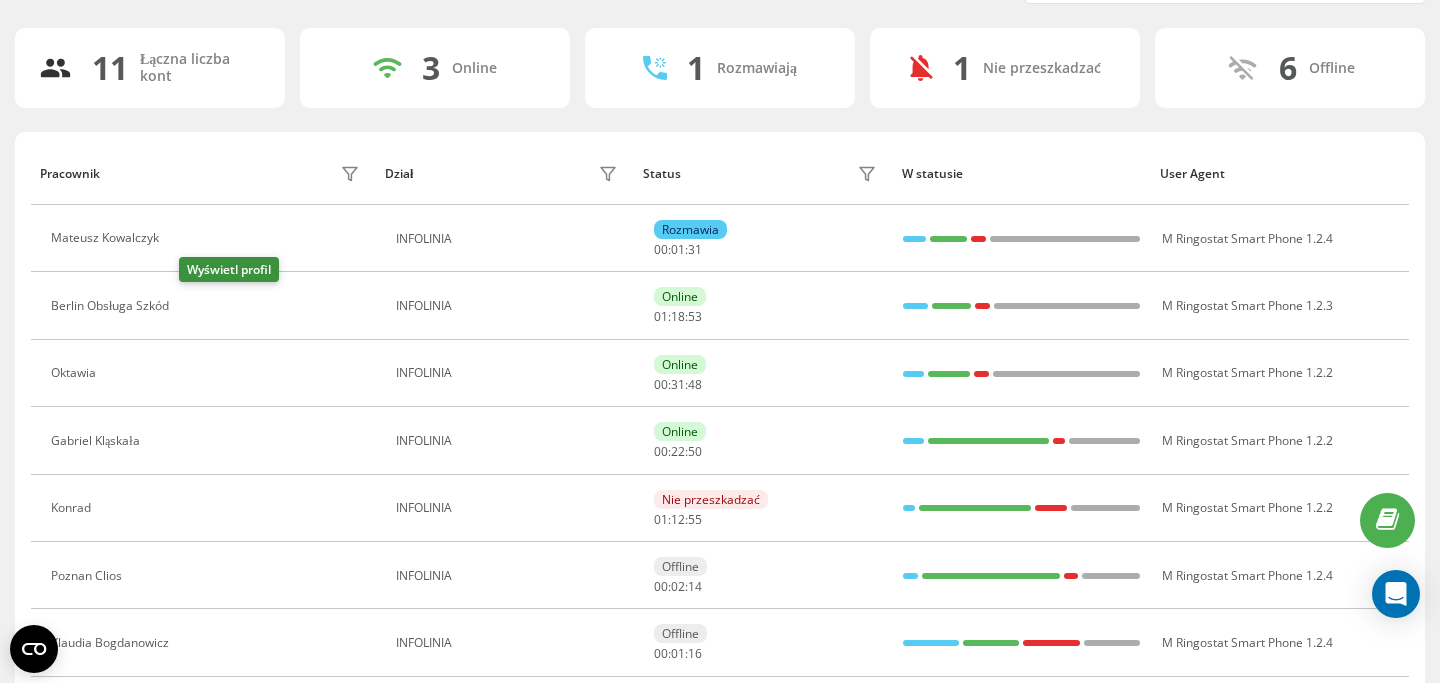 click 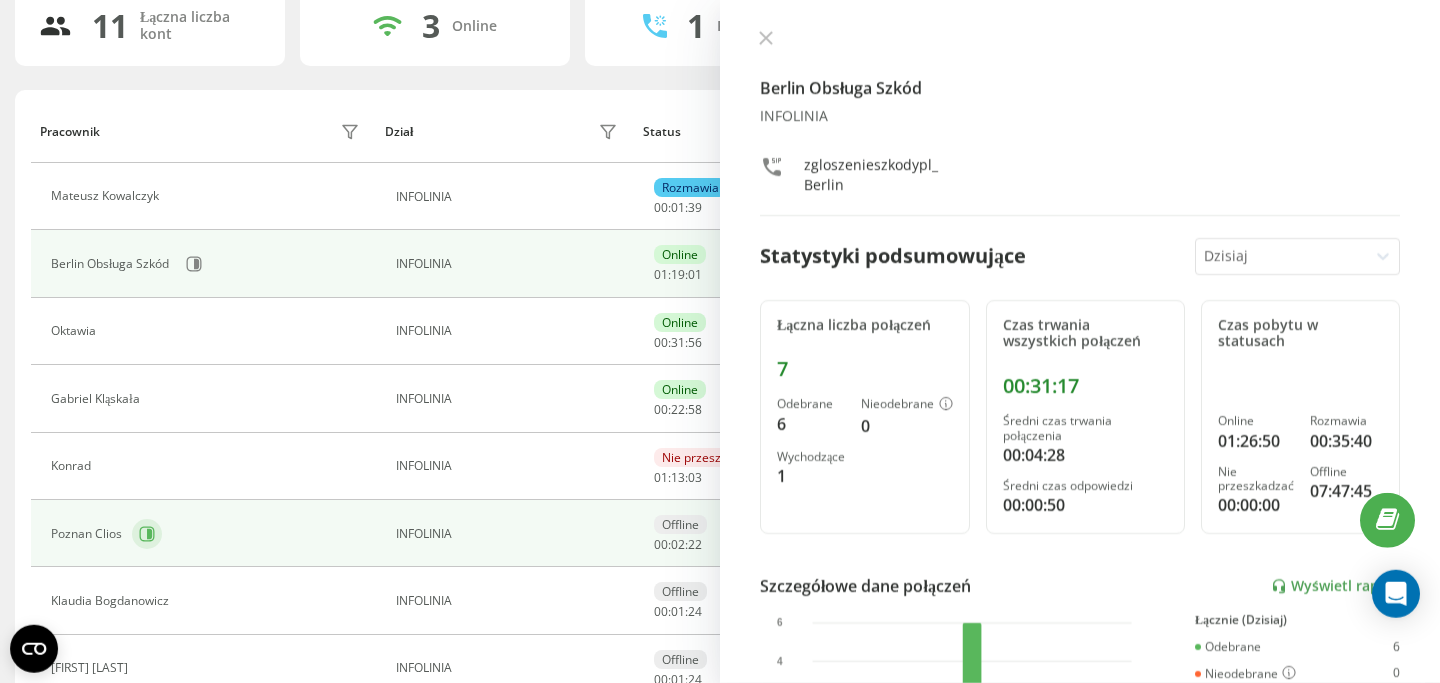 scroll, scrollTop: 146, scrollLeft: 0, axis: vertical 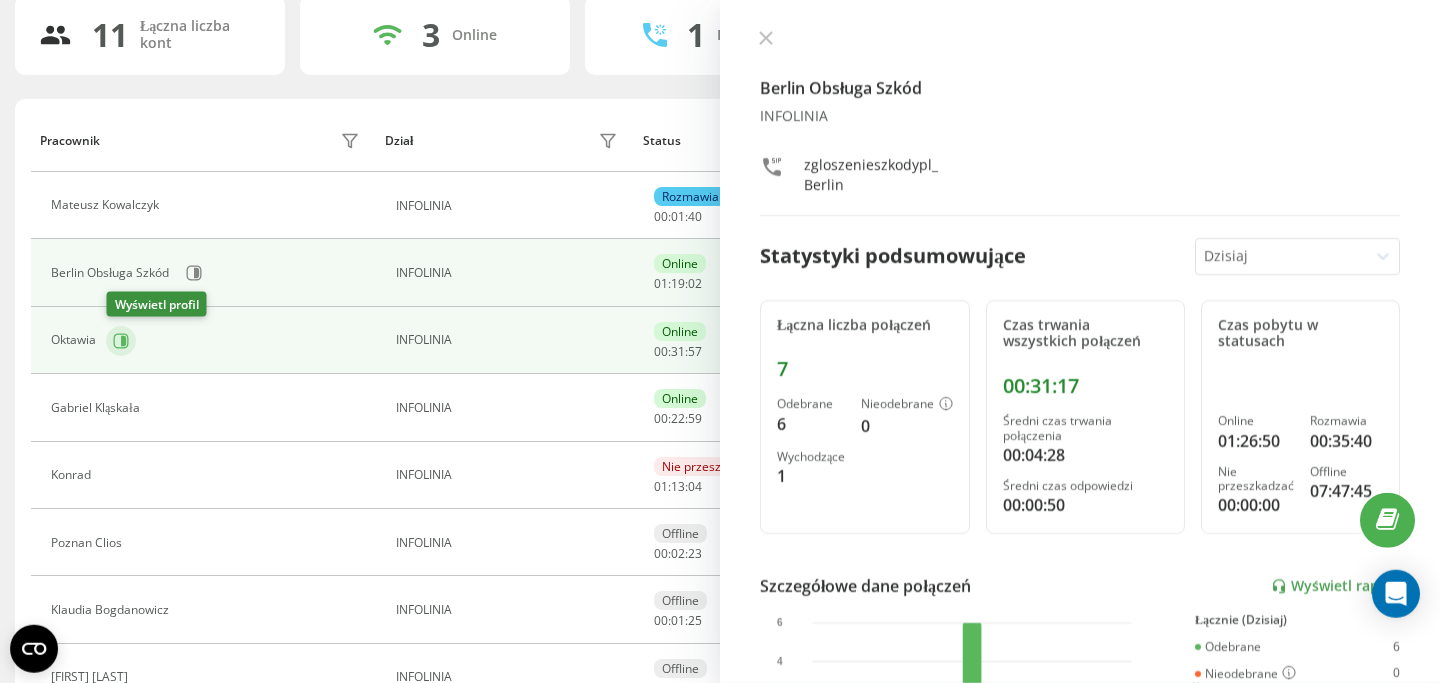 click 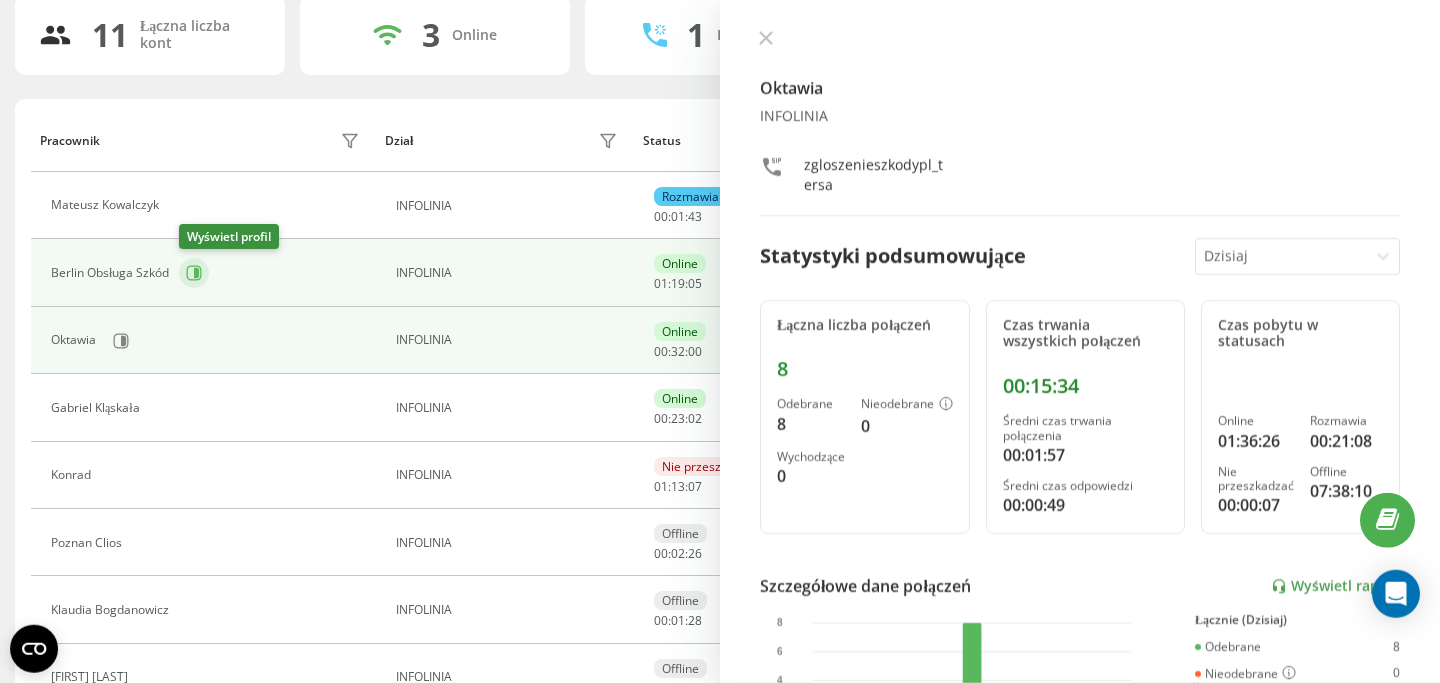 click at bounding box center [194, 273] 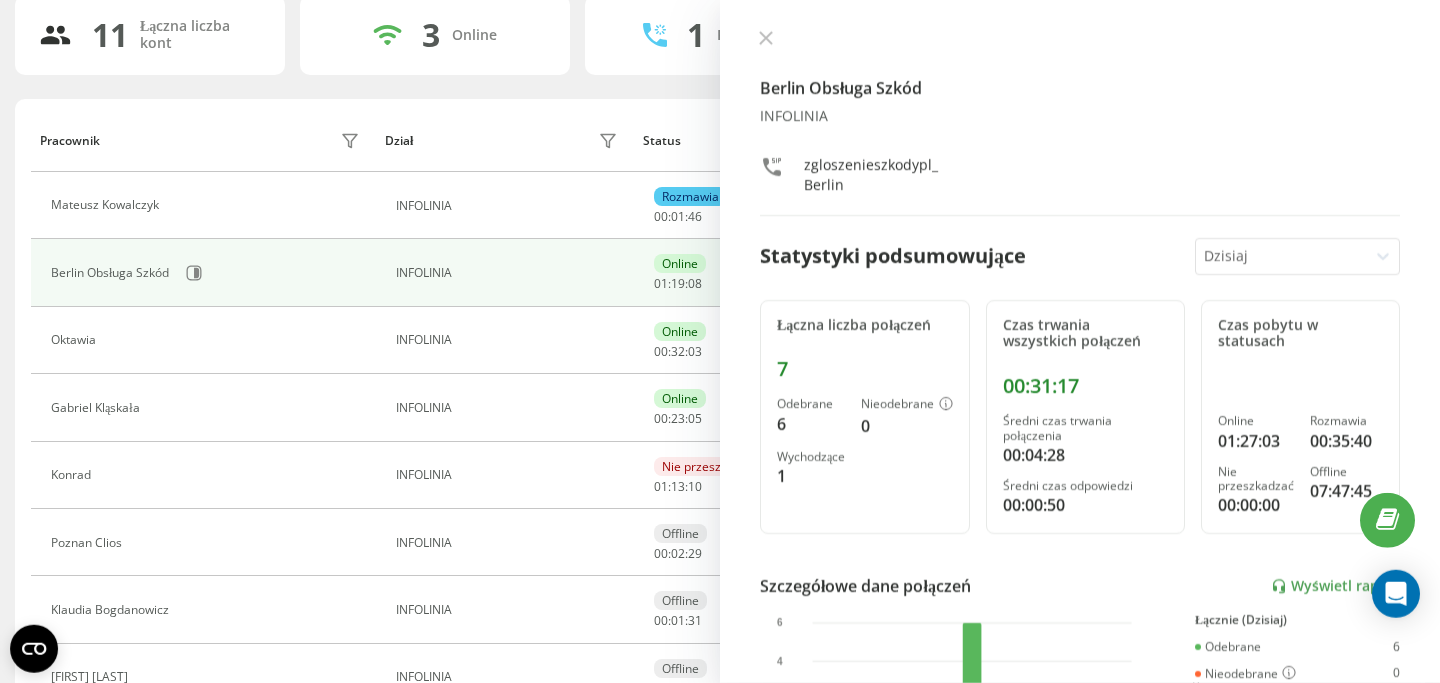 click on "11   Łączna liczba kont   3   Online   1   Rozmawiają   1   Nie przeszkadzać   6   Offline Pracownik Dział Status W statusie User Agent Mateusz Kowalczyk INFOLINIA Rozmawia 00 : 01 : 46 M Ringostat Smart Phone 1.2.4 Berlin Obsługa Szkód INFOLINIA Online 01 : 19 : 08 M Ringostat Smart Phone 1.2.3 Oktawia INFOLINIA Online 00 : 32 : 03 M Ringostat Smart Phone 1.2.2 Gabriel Kląskała INFOLINIA Online 00 : 23 : 05 M Ringostat Smart Phone 1.2.2 Konrad INFOLINIA Nie przeszkadzać 01 : 13 : 10 M Ringostat Smart Phone 1.2.2 Poznan Clios INFOLINIA Offline 00 : 02 : 29 M Ringostat Smart Phone 1.2.4 Klaudia Bogdanowicz INFOLINIA Offline 00 : 01 : 31 M Ringostat Smart Phone 1.2.4 Joanna Kuczyńska INFOLINIA Offline 00 : 01 : 31 M Ringostat Smart Phone 1.2.2 Sylwia Łaska INFOLINIA Offline 00 : 01 : 31 M Ringostat Smart Phone 1.2.3 Klaudia Oliwa INFOLINIA Offline 00 : 01 : 31 M Ringostat Smart Phone 1.2.4 Paula Chmielnicka INFOLINIA Offline 00 : 01 : 31 M Ringostat Smart Phone 1.2.2 Wiersze na stronę 25 10 25 50" at bounding box center (720, 484) 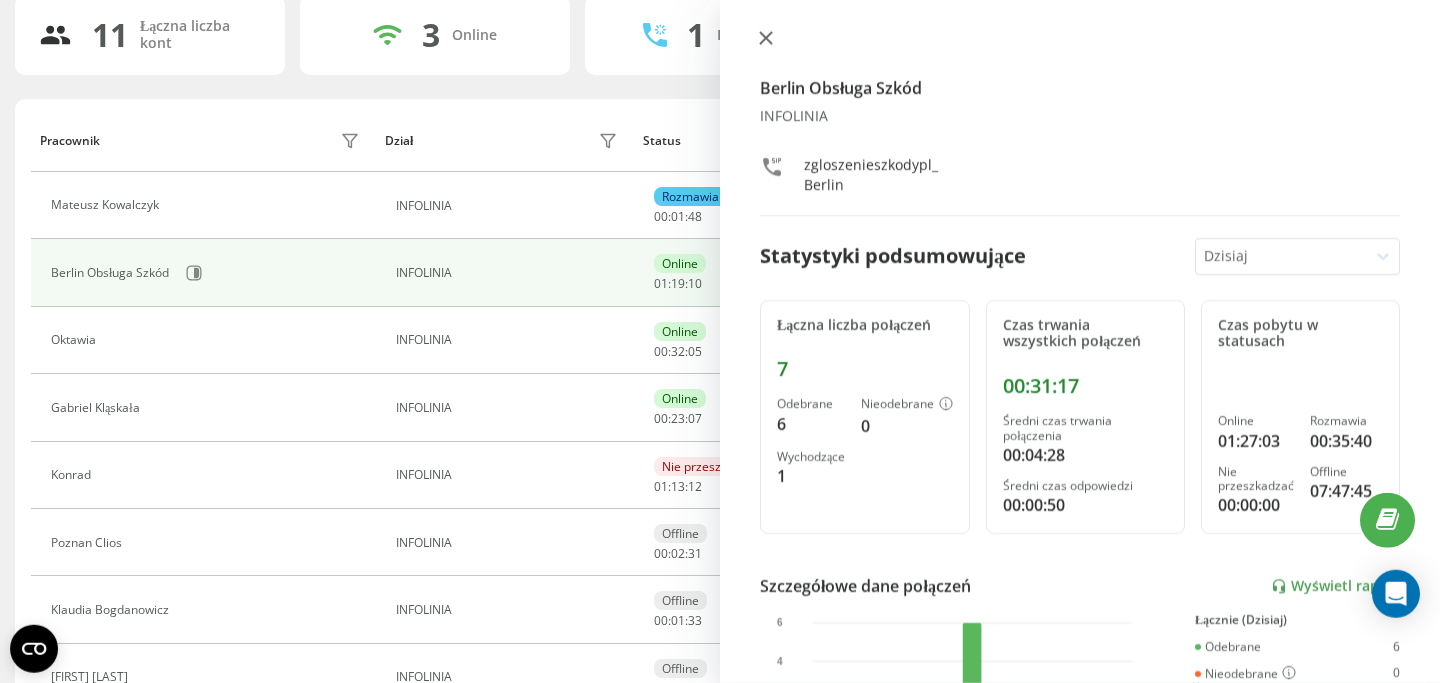 click at bounding box center [766, 39] 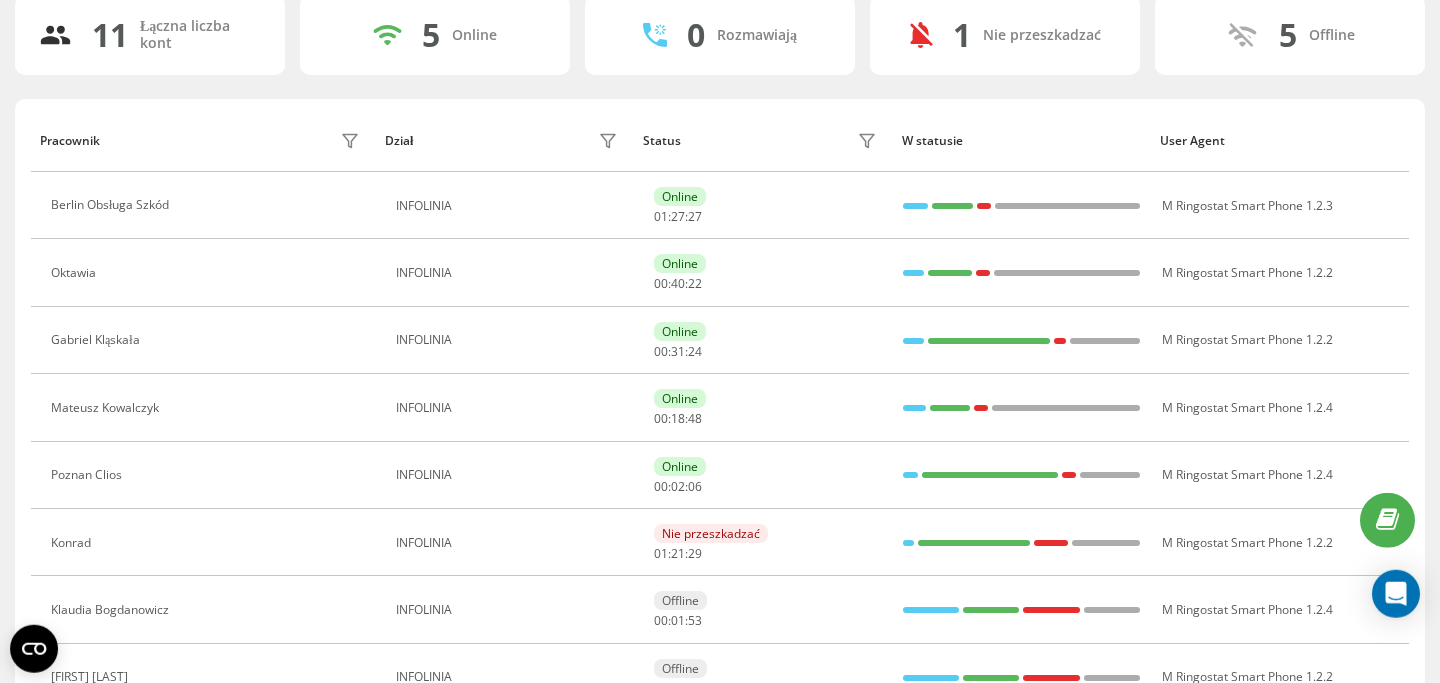 scroll, scrollTop: 81, scrollLeft: 0, axis: vertical 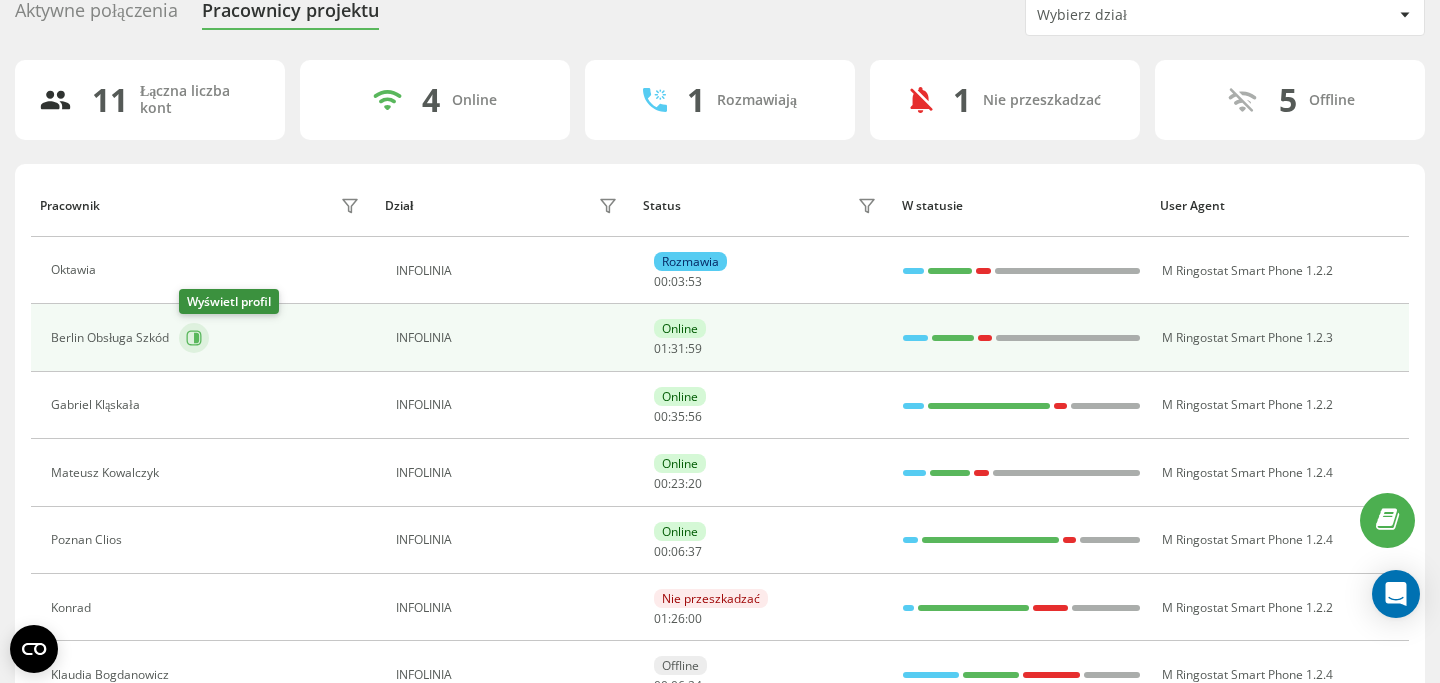 click 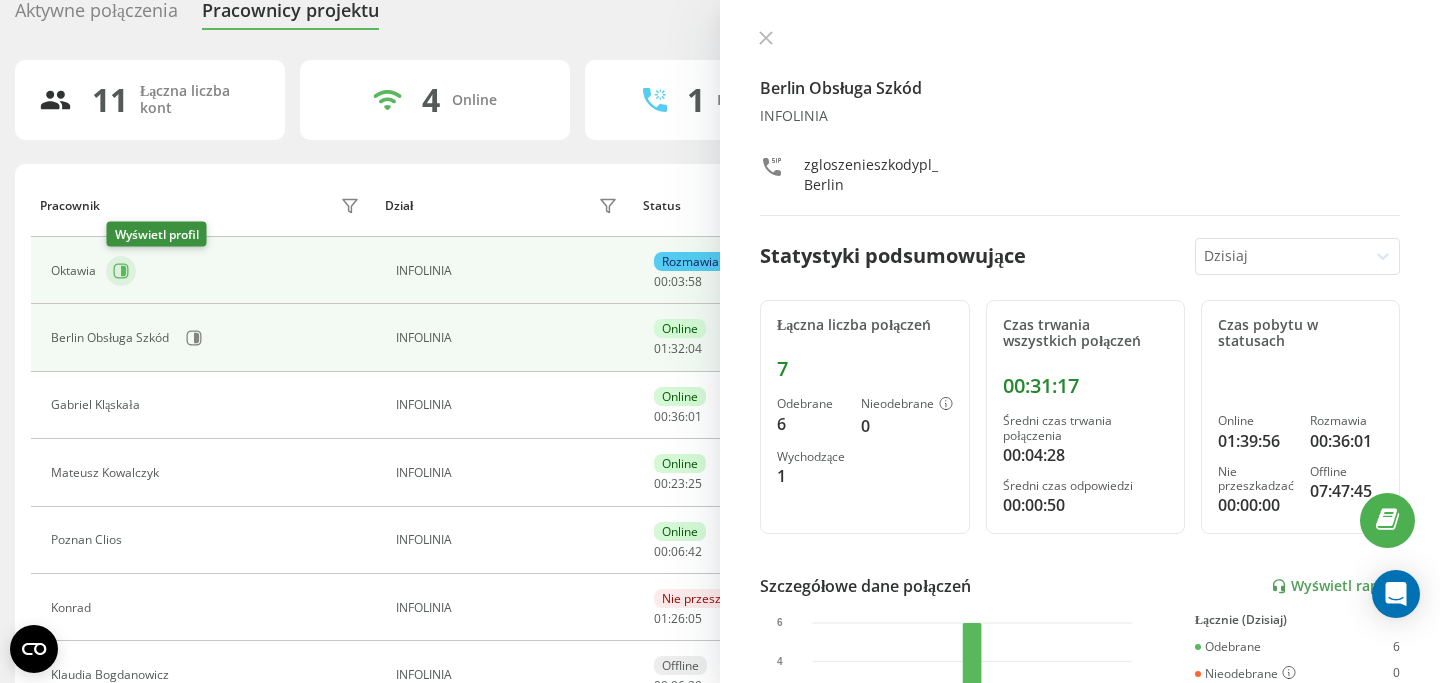 click at bounding box center [121, 271] 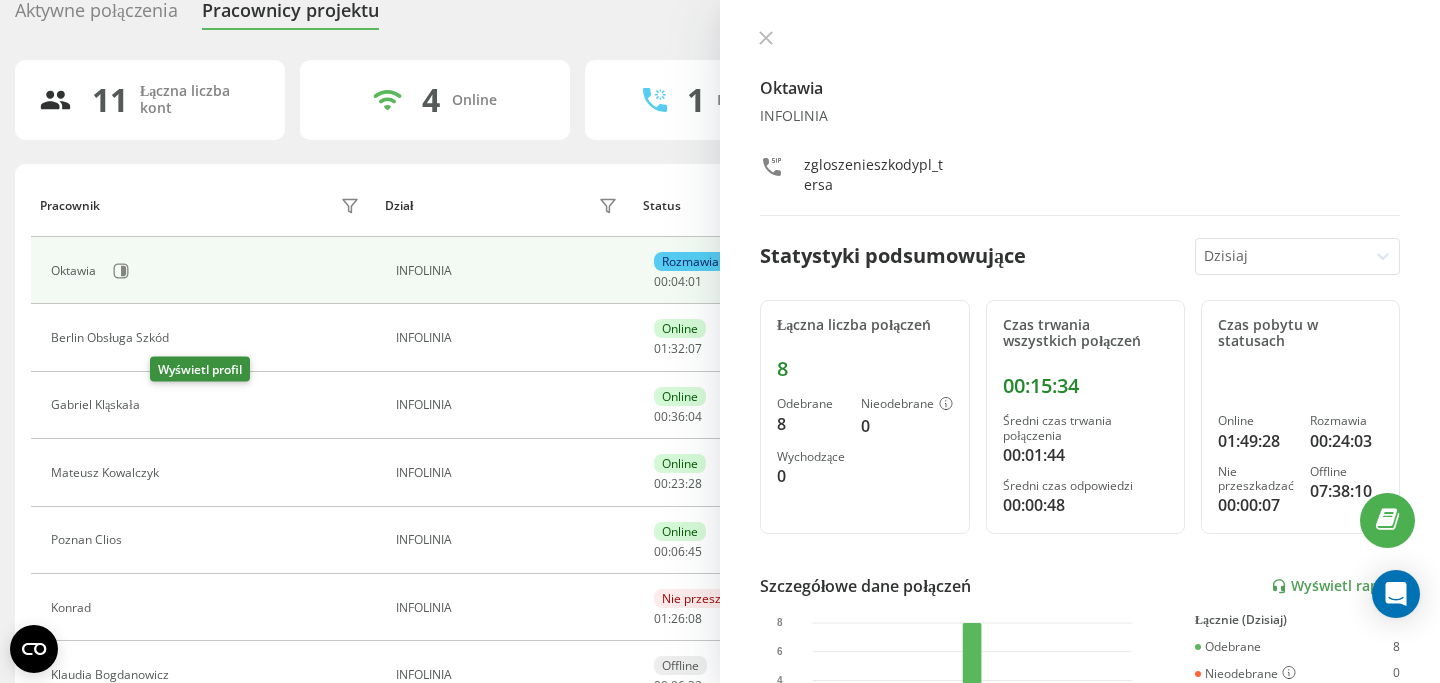 click 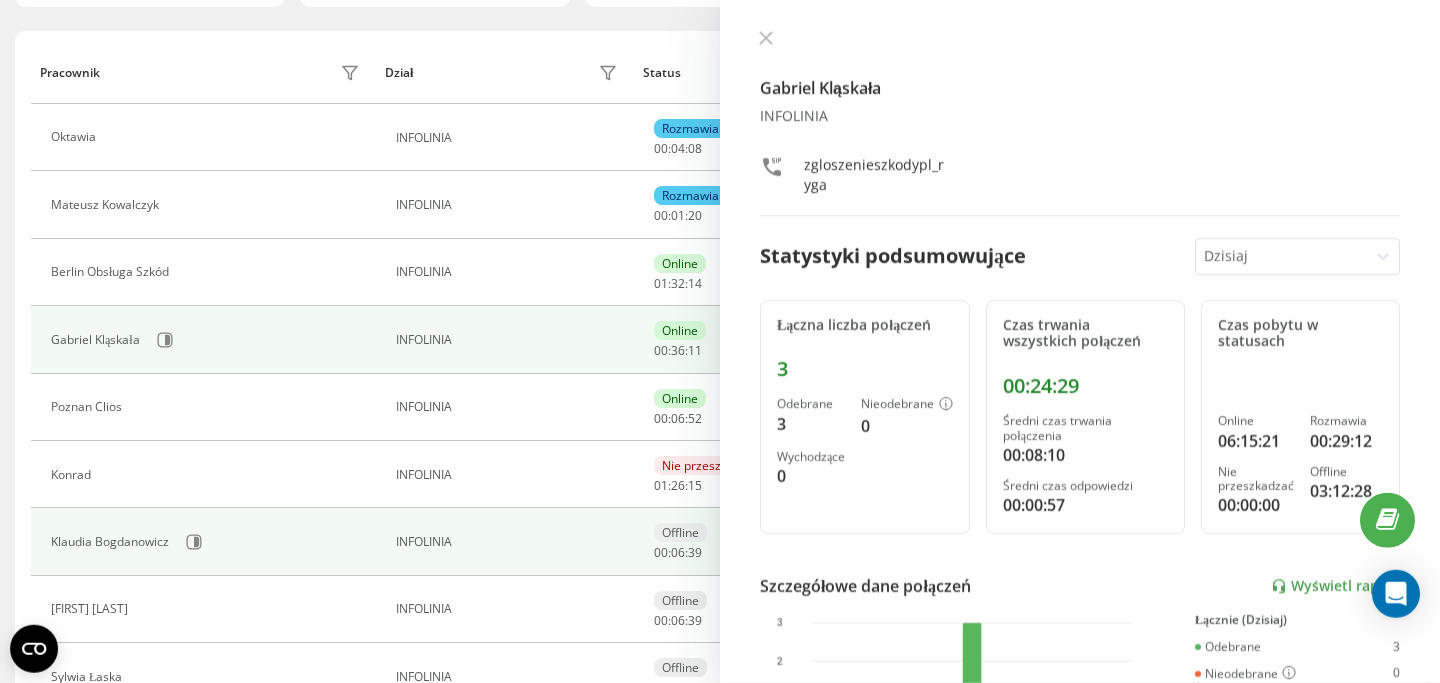 scroll, scrollTop: 204, scrollLeft: 0, axis: vertical 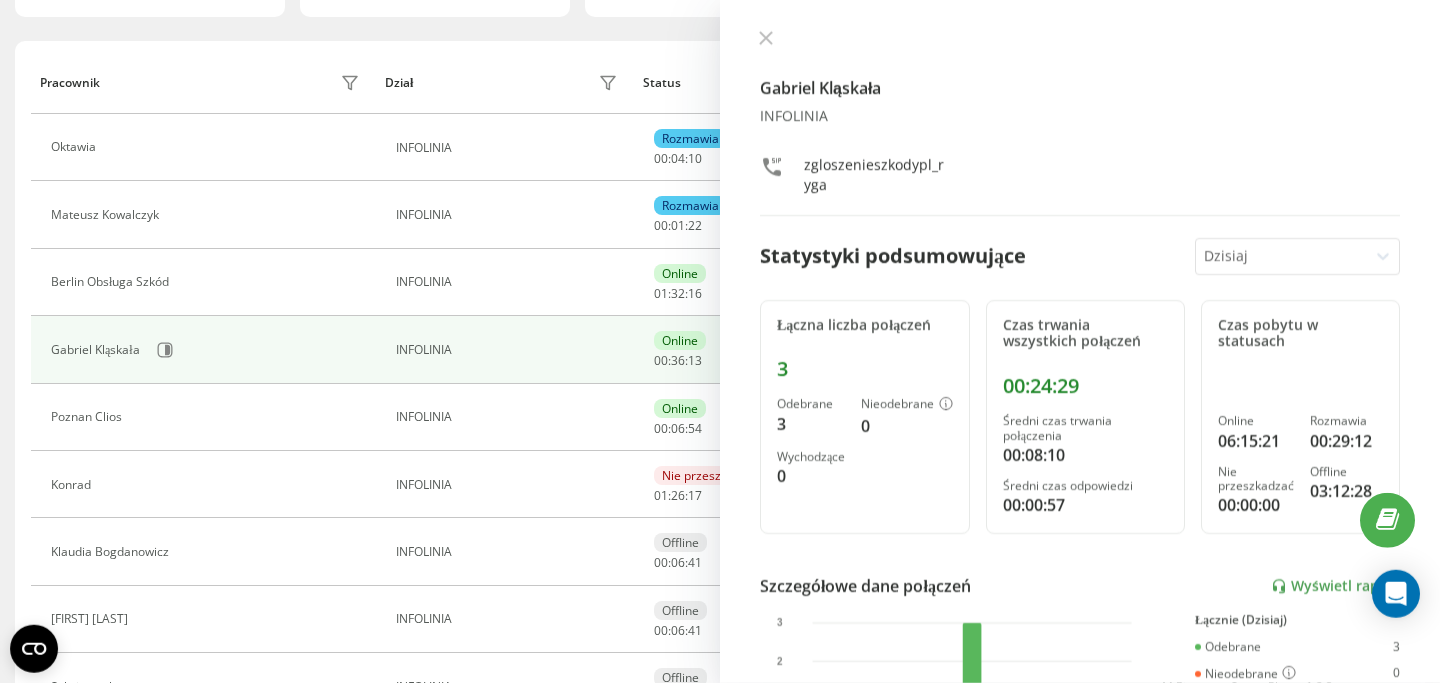 click at bounding box center (181, 217) 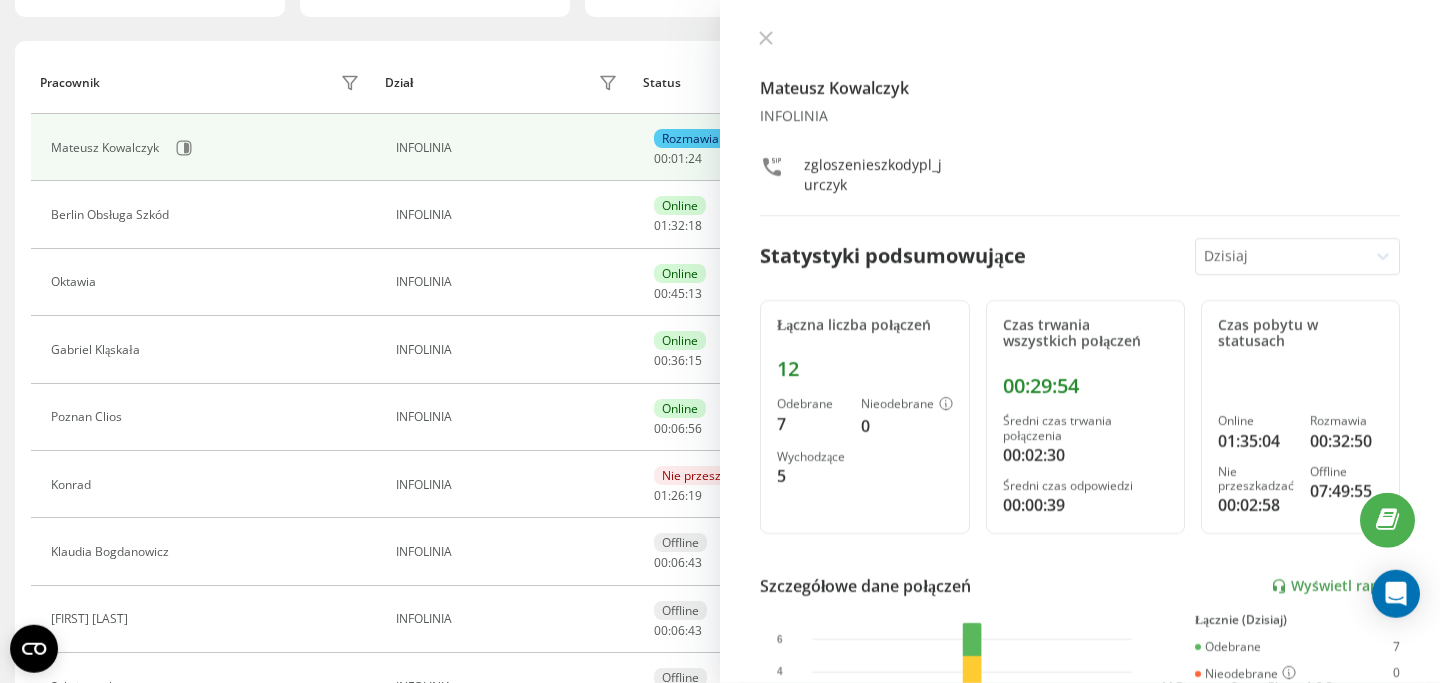 click on "Pracownik" at bounding box center [203, 83] 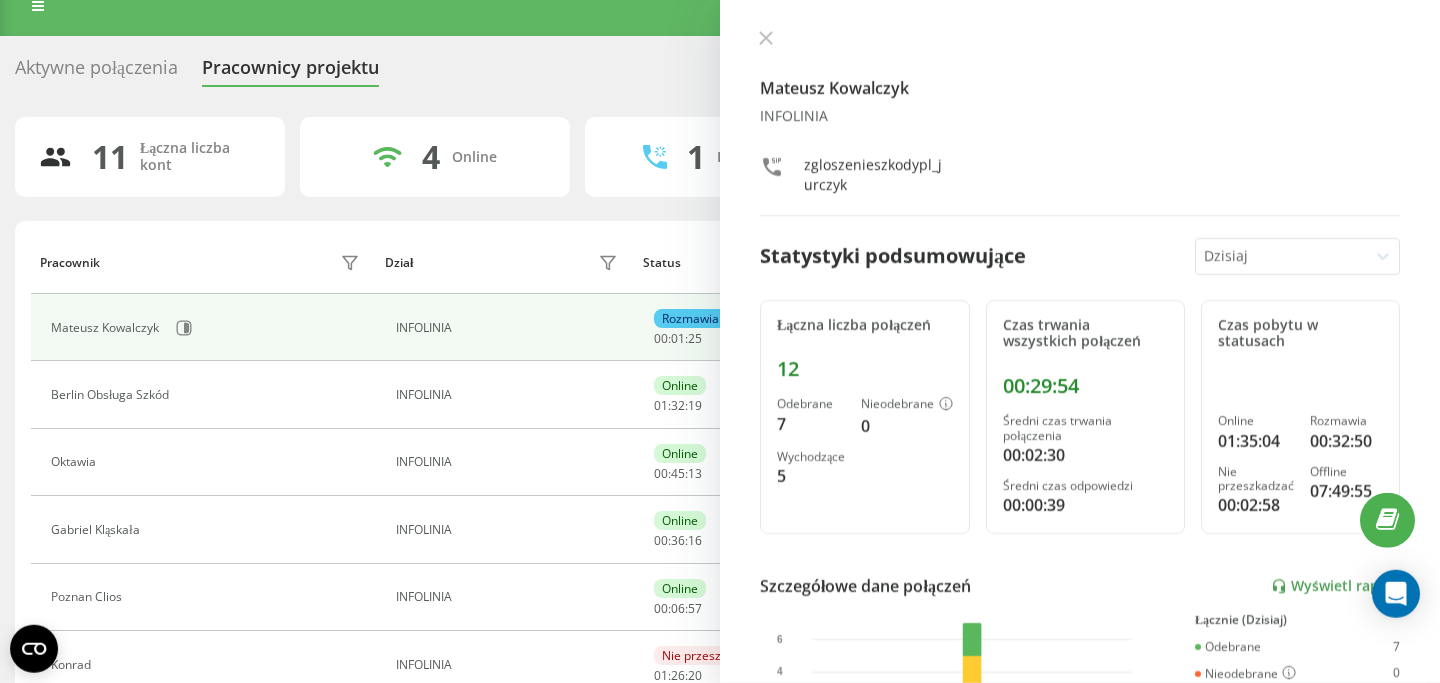 scroll, scrollTop: 0, scrollLeft: 0, axis: both 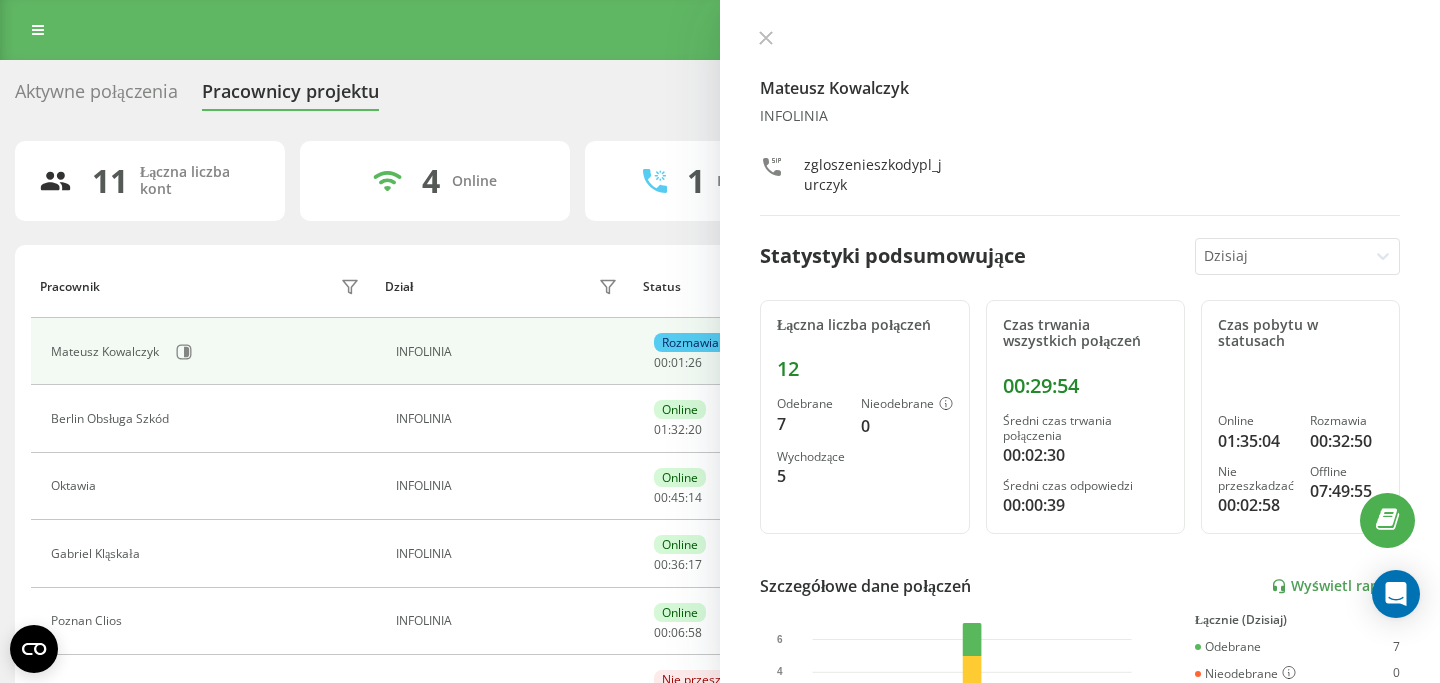 click on "Aktywne połączenia" at bounding box center (96, 96) 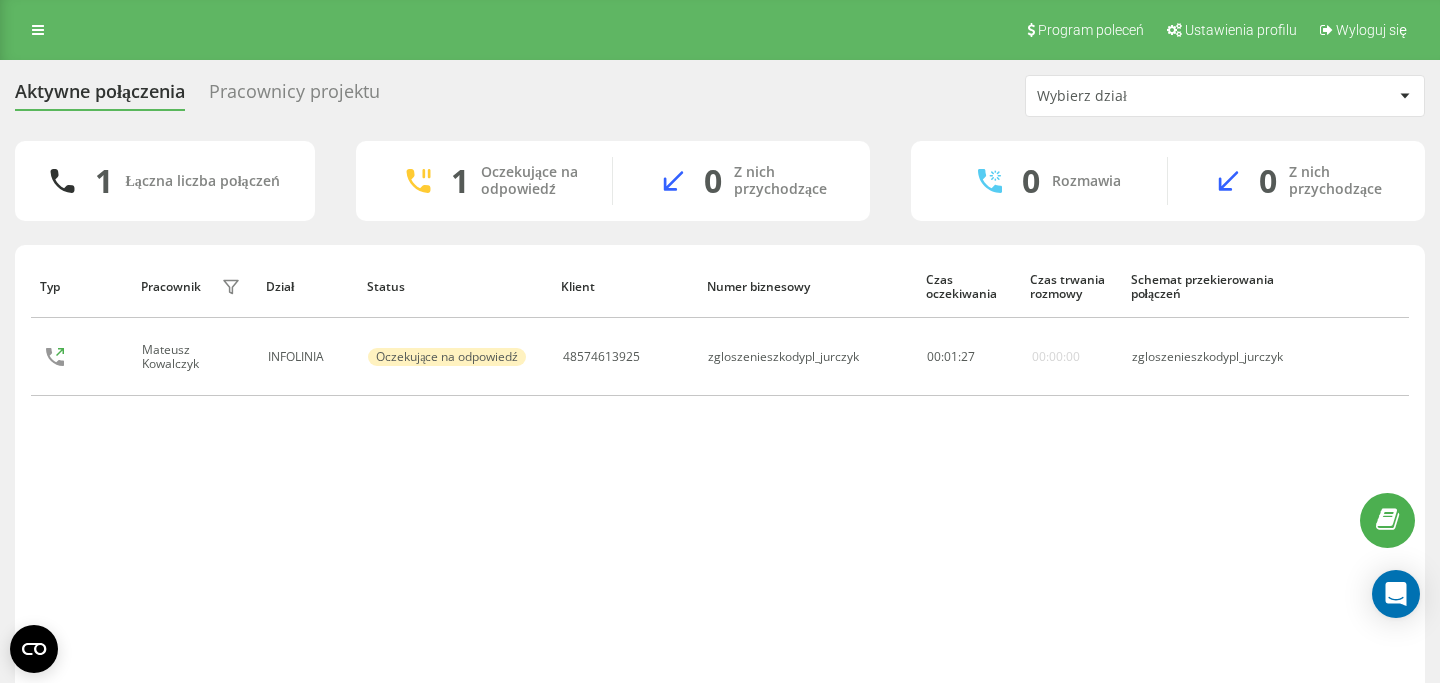 scroll, scrollTop: 0, scrollLeft: 0, axis: both 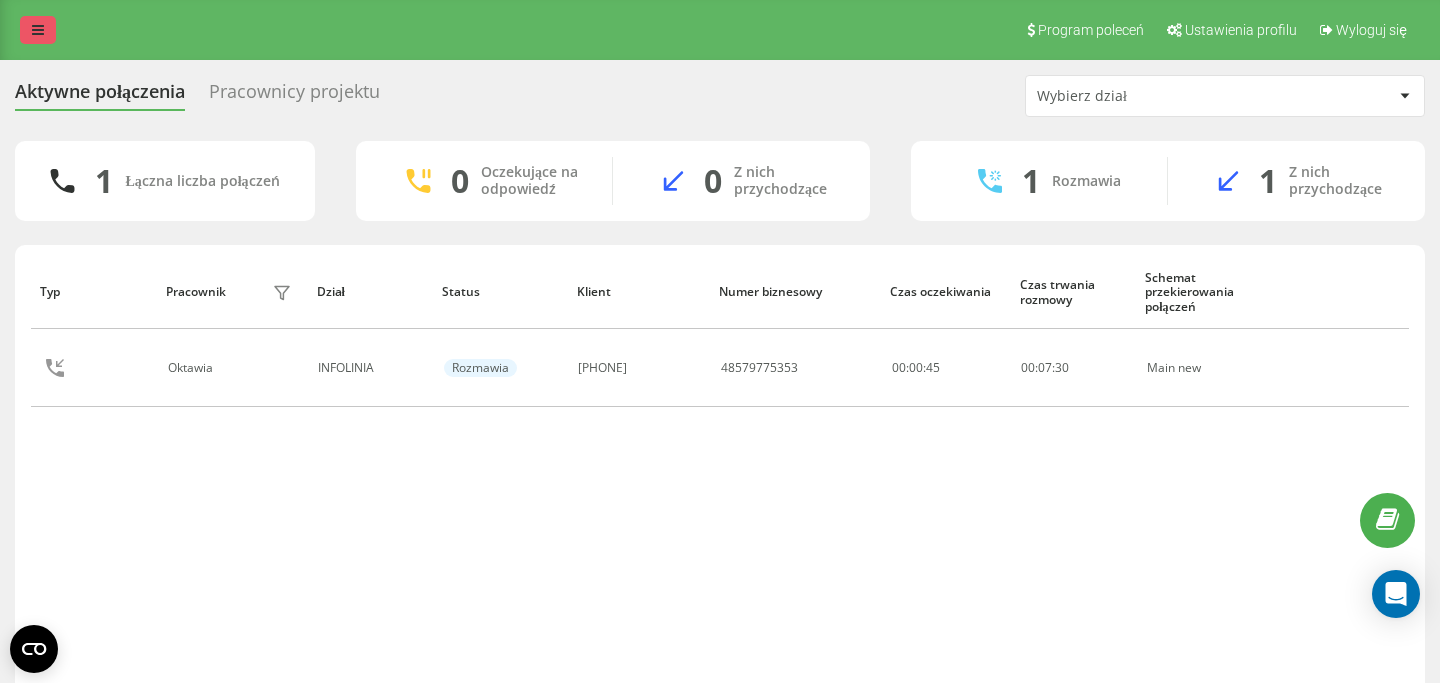 click at bounding box center [38, 30] 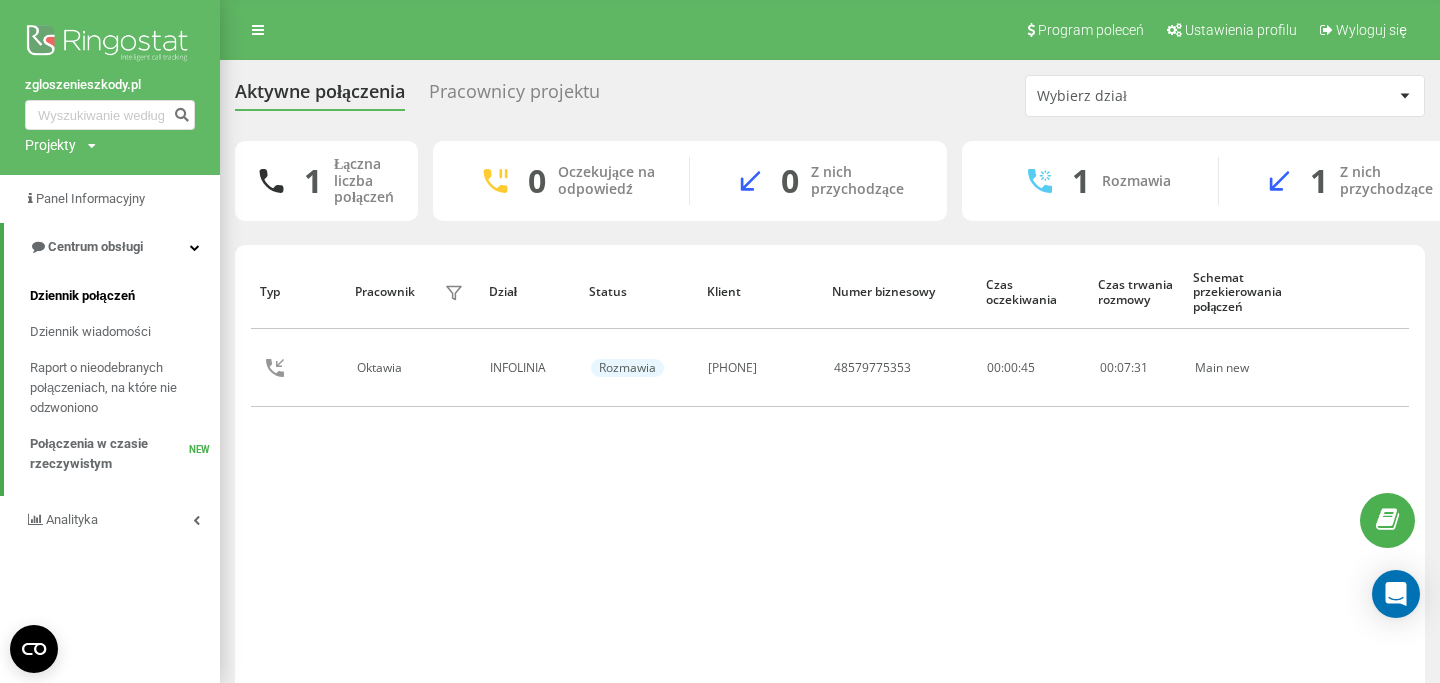 click on "Dziennik połączeń" at bounding box center (82, 296) 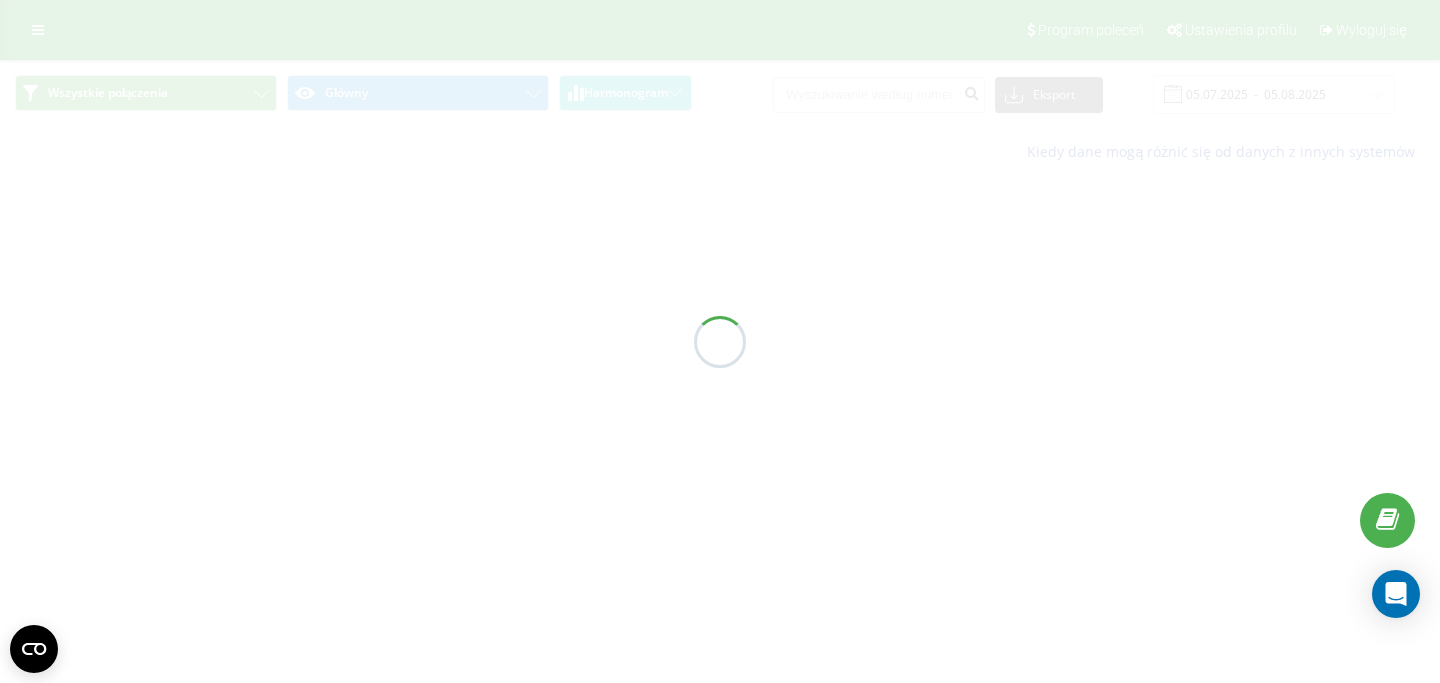 scroll, scrollTop: 0, scrollLeft: 0, axis: both 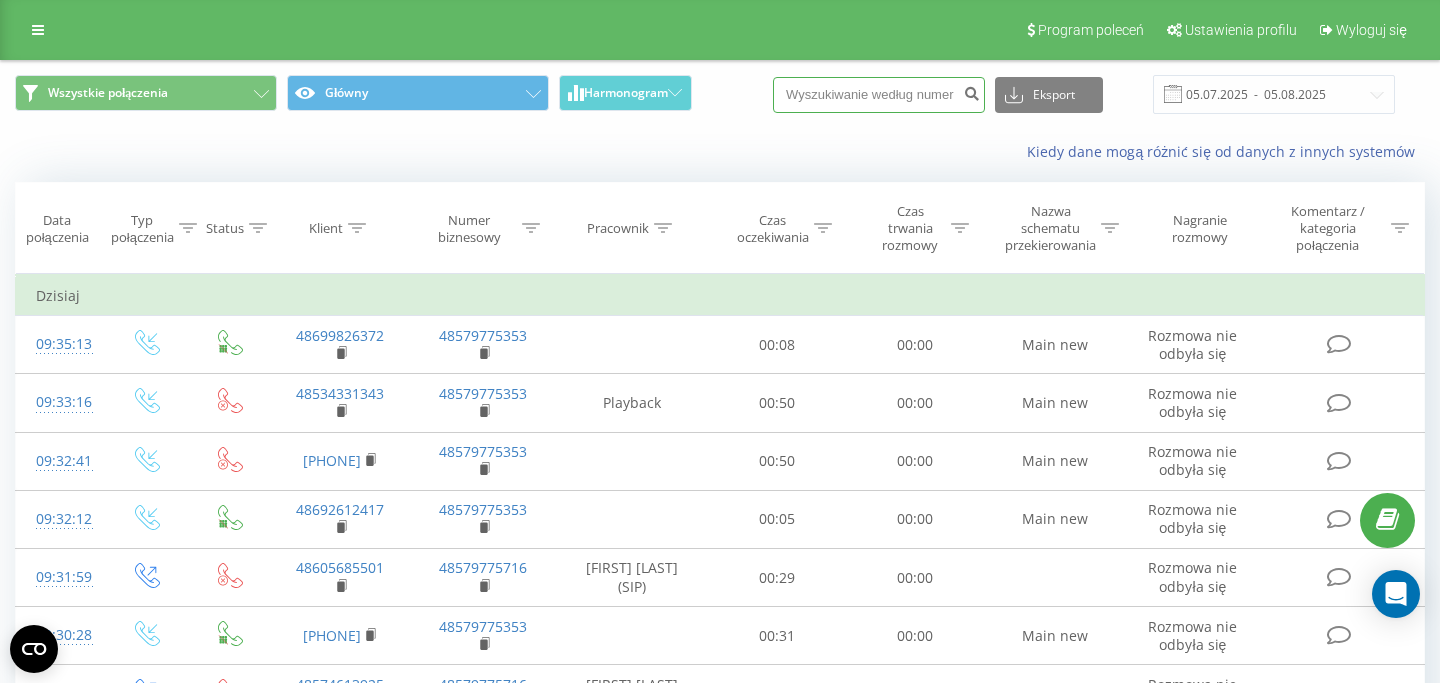 click at bounding box center [879, 95] 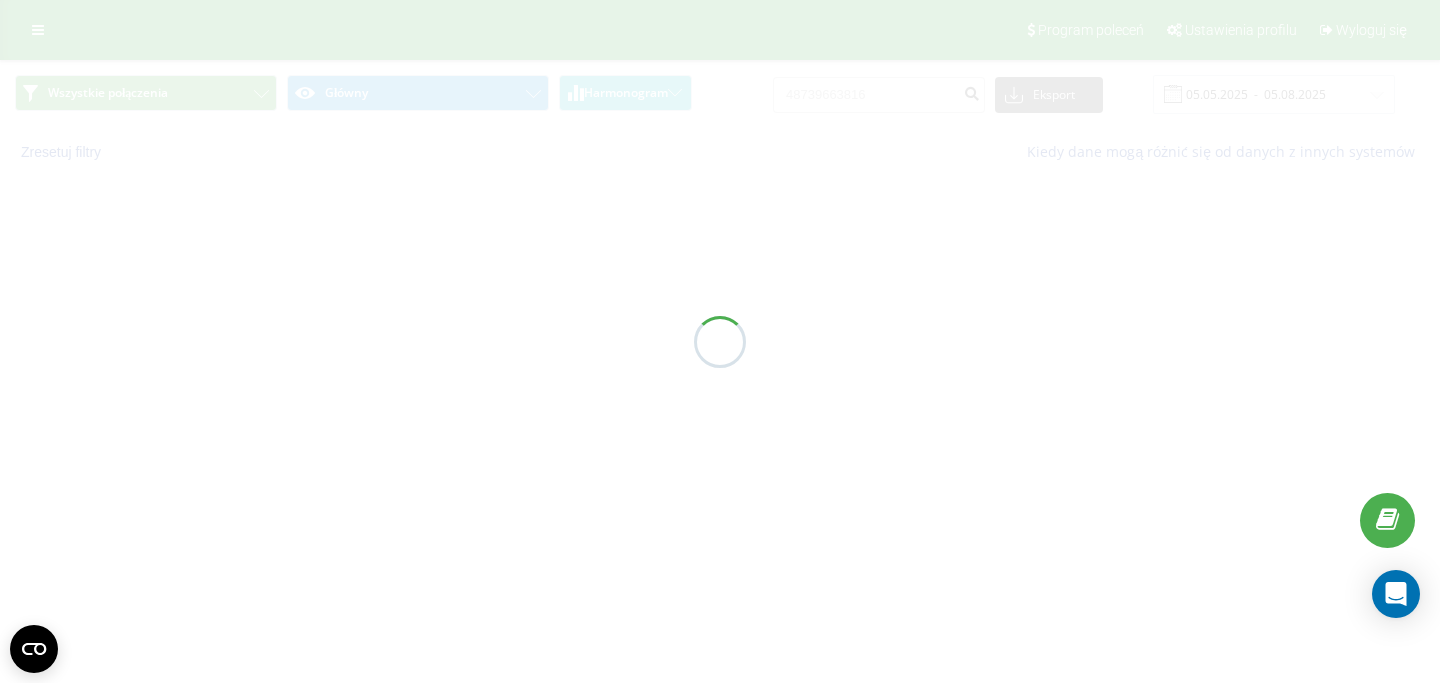 scroll, scrollTop: 0, scrollLeft: 0, axis: both 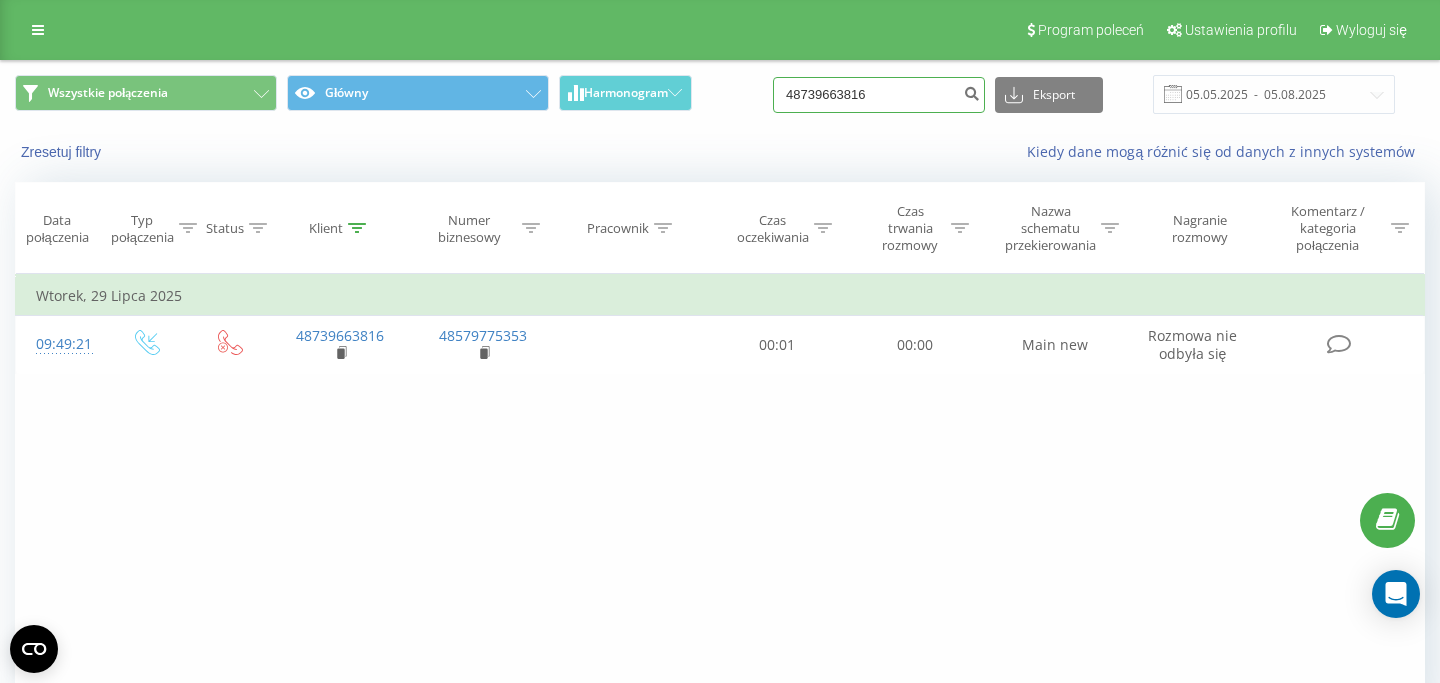 drag, startPoint x: 949, startPoint y: 97, endPoint x: 747, endPoint y: 97, distance: 202 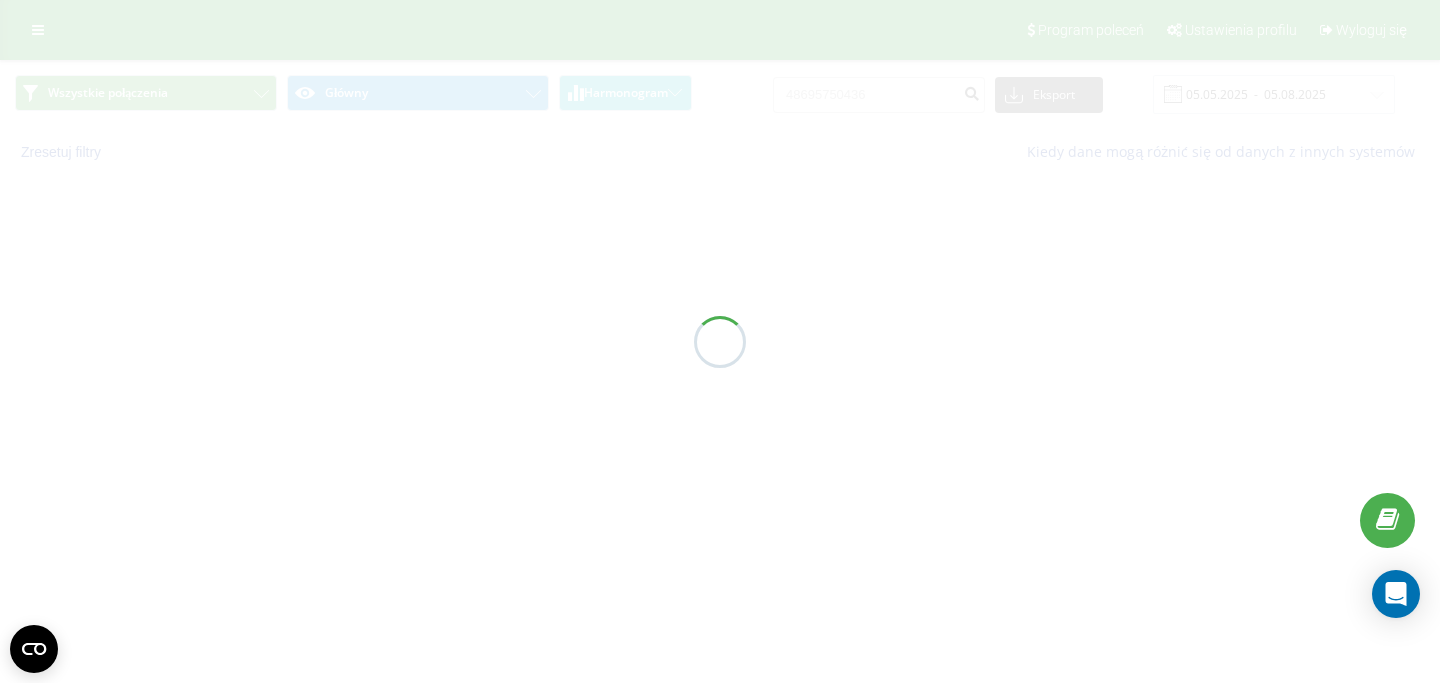 scroll, scrollTop: 0, scrollLeft: 0, axis: both 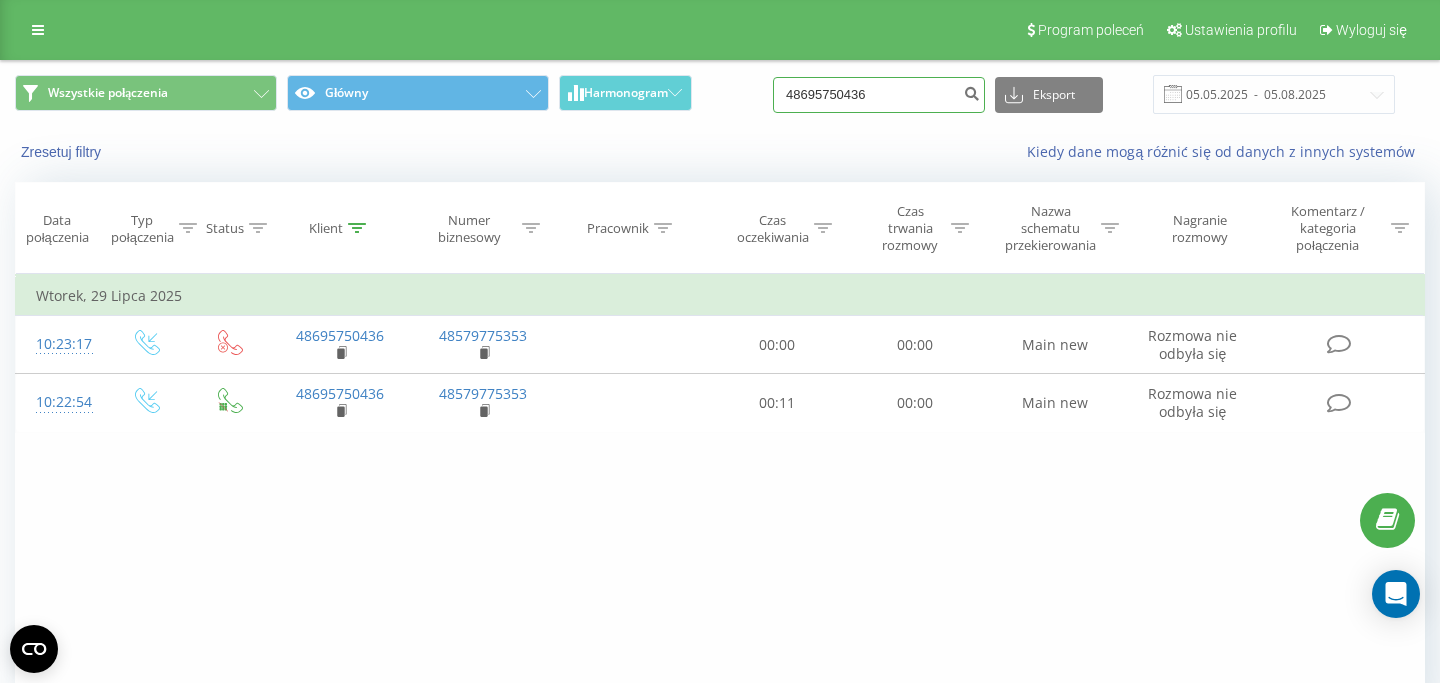 drag, startPoint x: 910, startPoint y: 86, endPoint x: 769, endPoint y: 85, distance: 141.00354 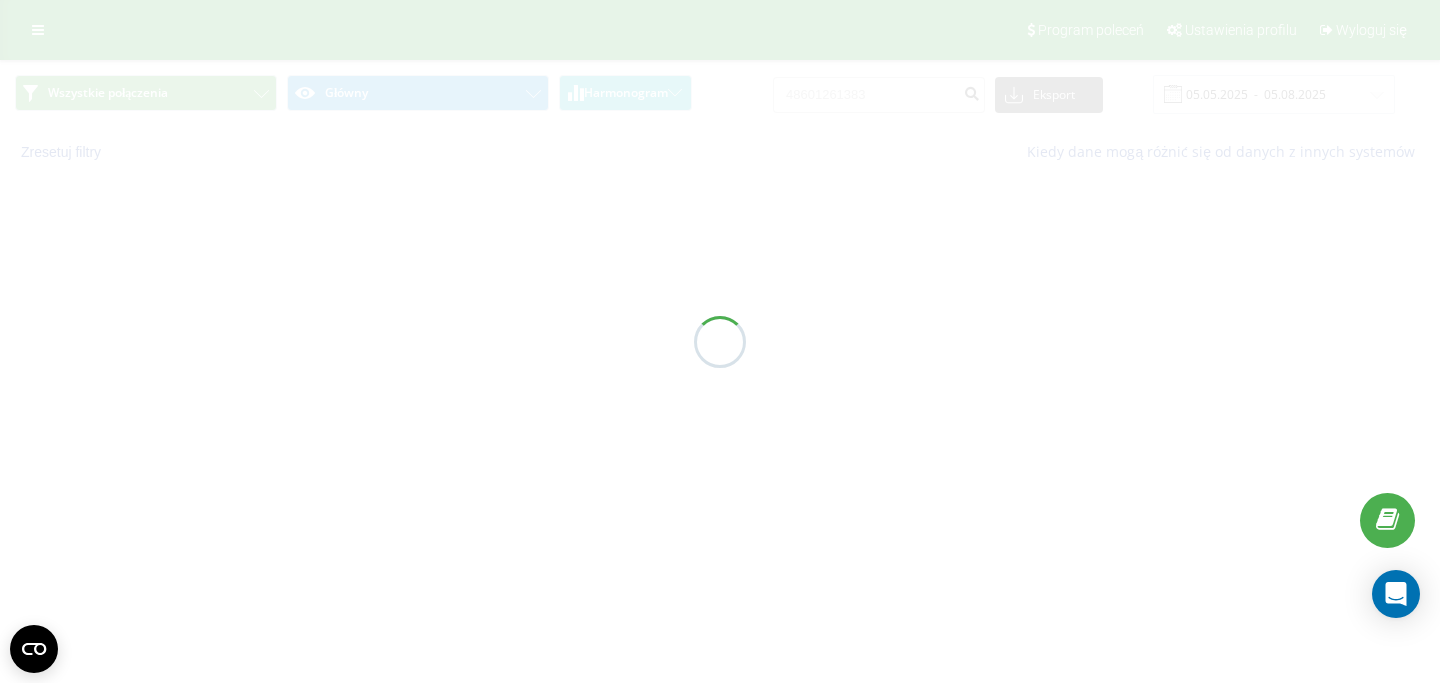 scroll, scrollTop: 0, scrollLeft: 0, axis: both 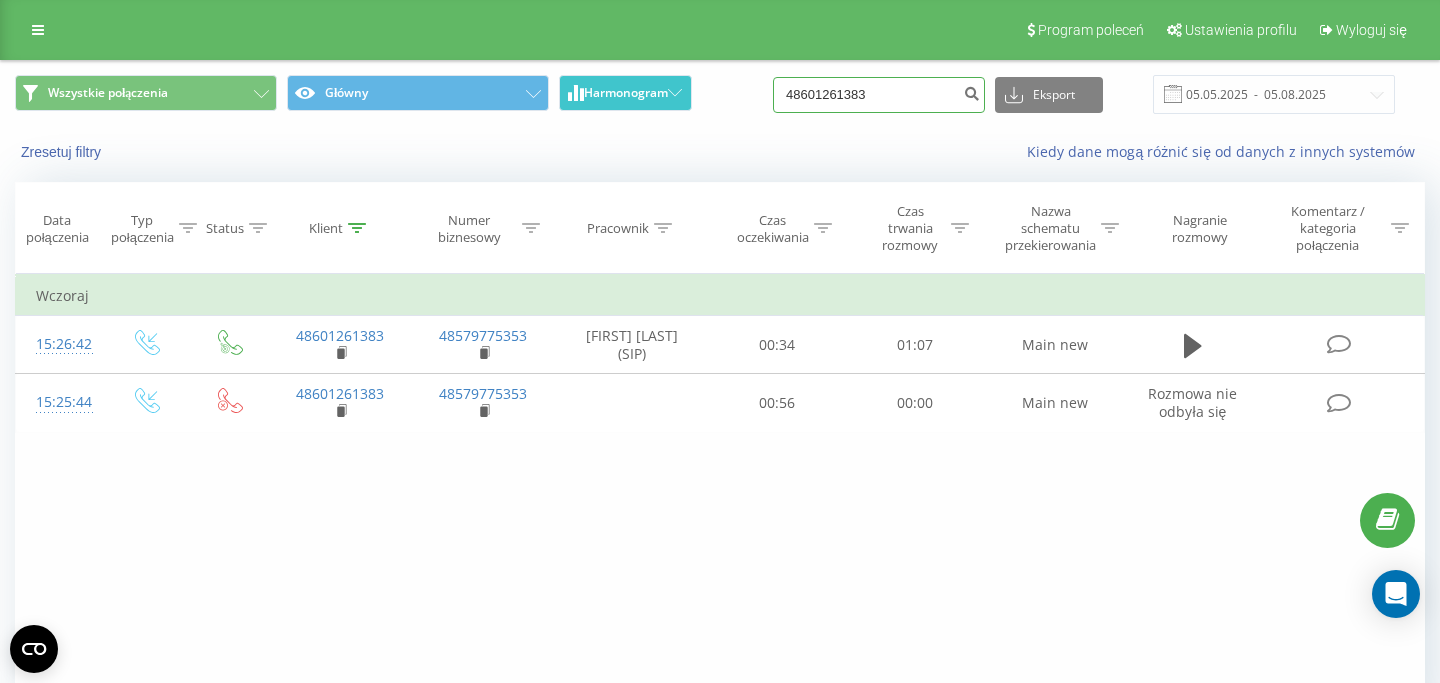 drag, startPoint x: 904, startPoint y: 102, endPoint x: 663, endPoint y: 81, distance: 241.91321 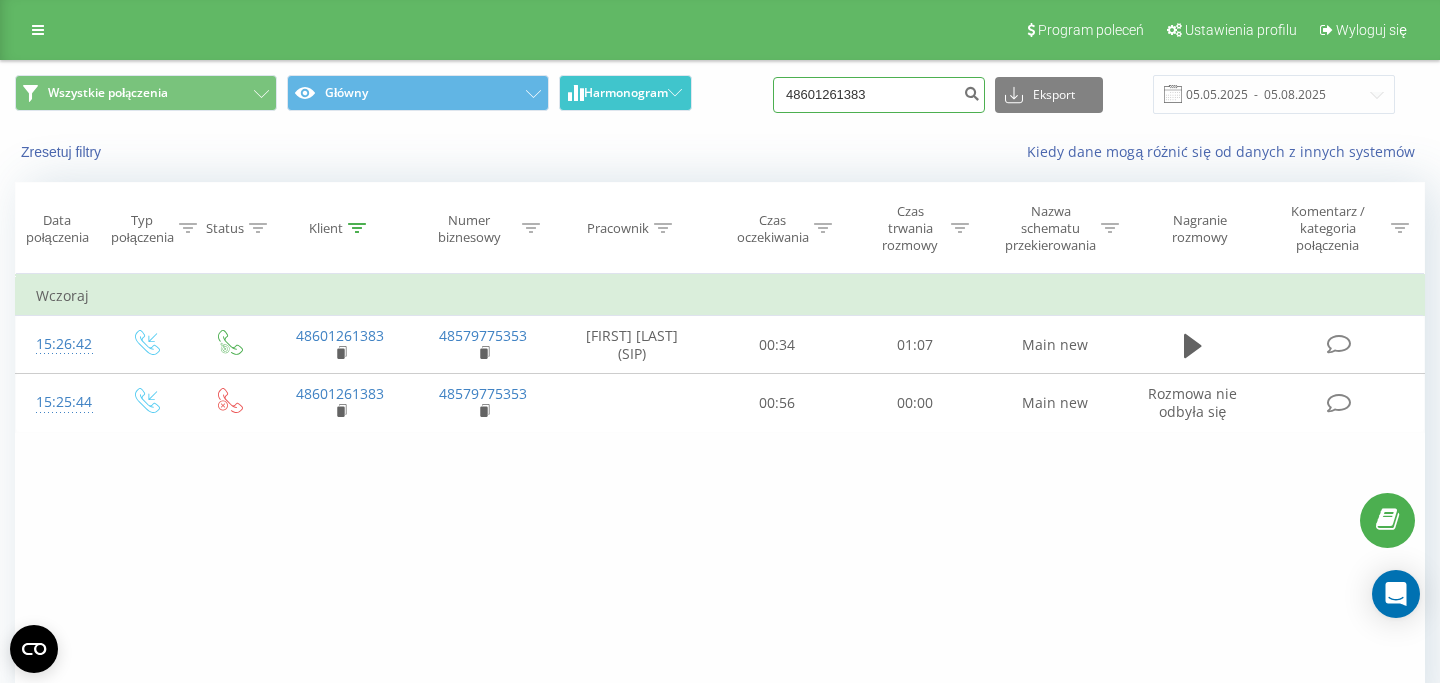 paste on "537767974" 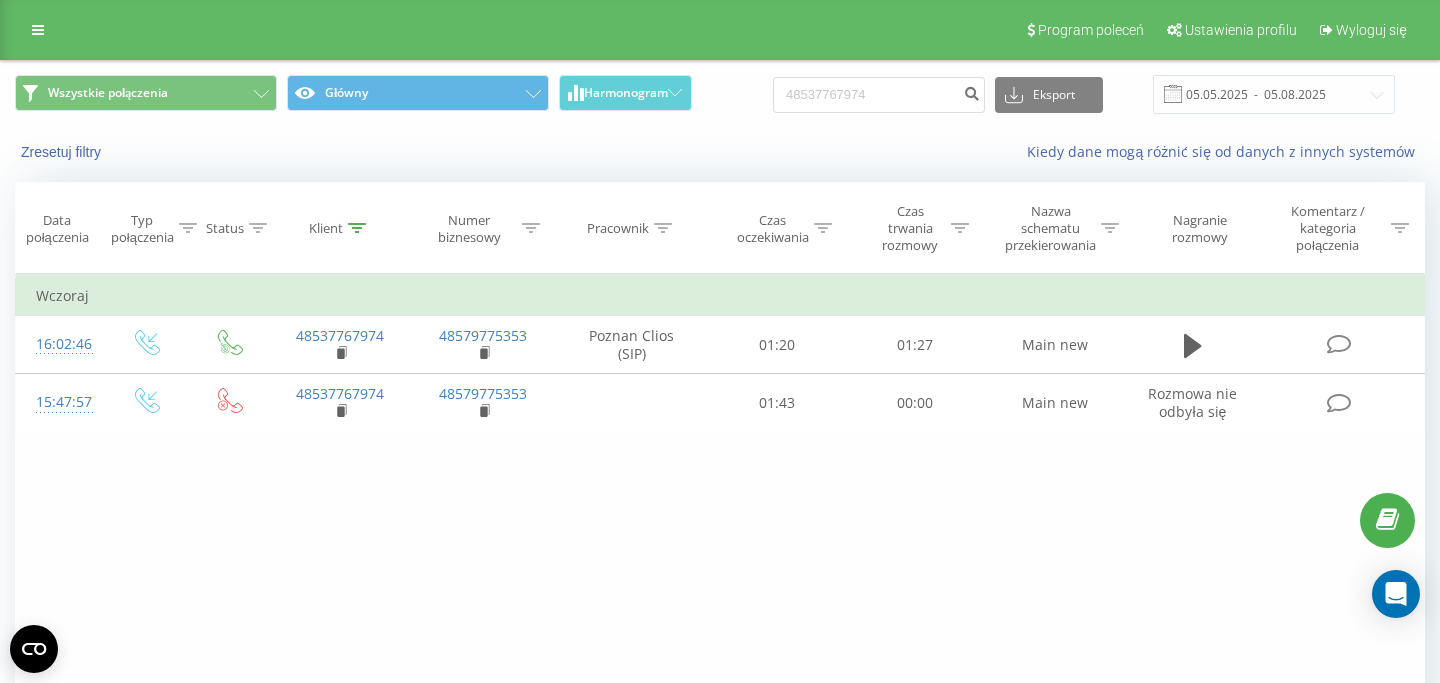 scroll, scrollTop: 0, scrollLeft: 0, axis: both 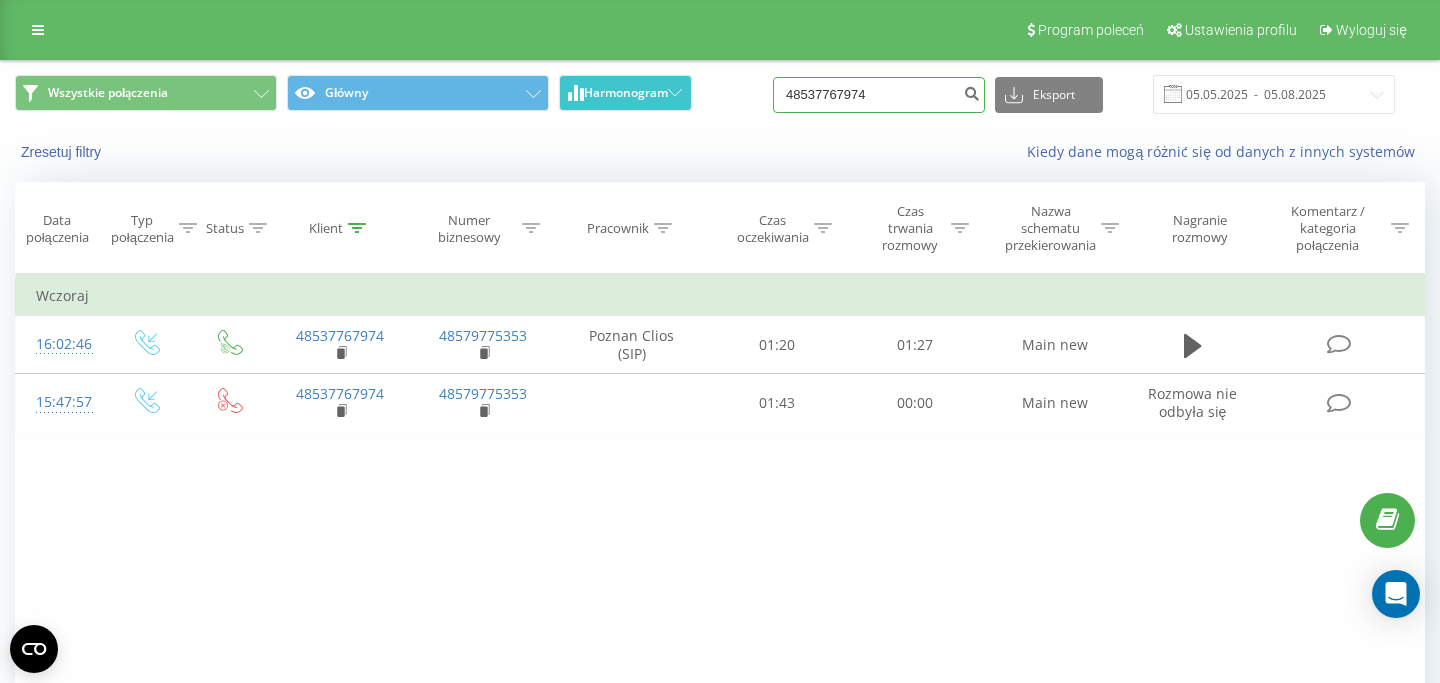 drag, startPoint x: 917, startPoint y: 104, endPoint x: 650, endPoint y: 104, distance: 267 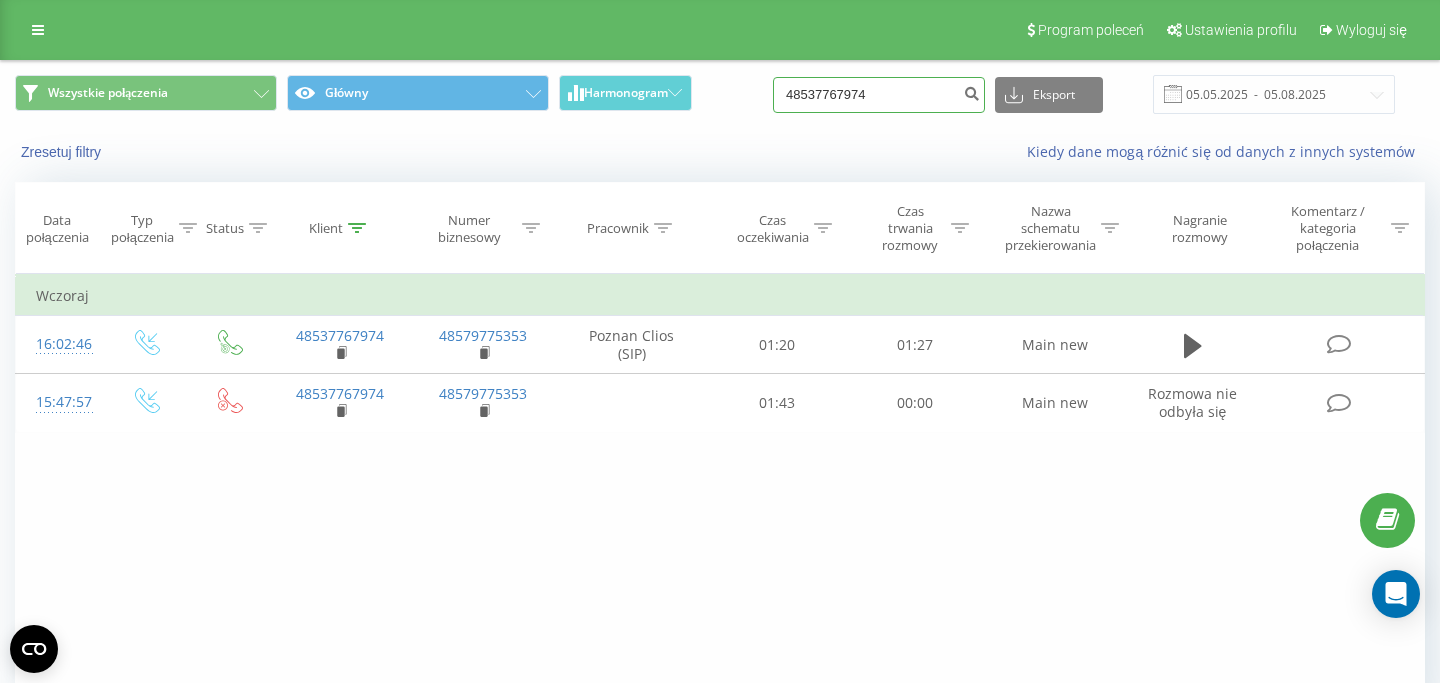 paste on "12001500" 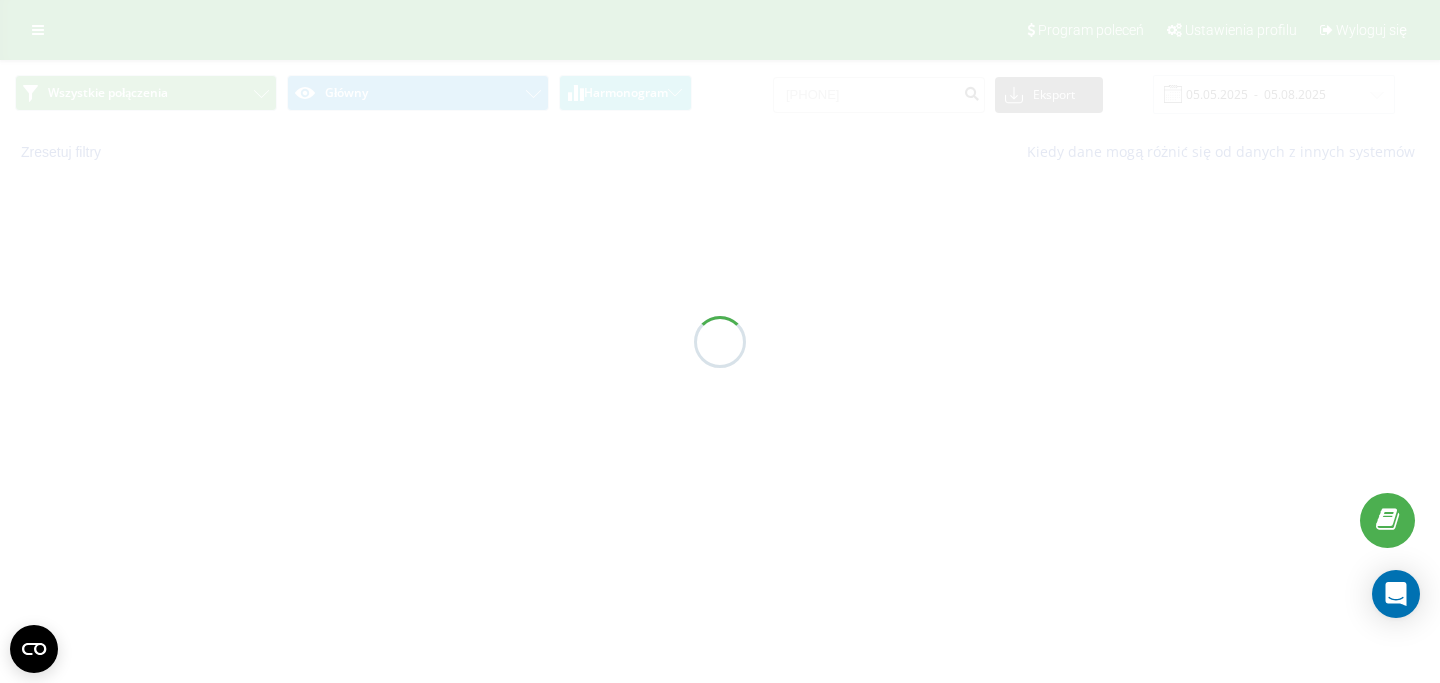 scroll, scrollTop: 0, scrollLeft: 0, axis: both 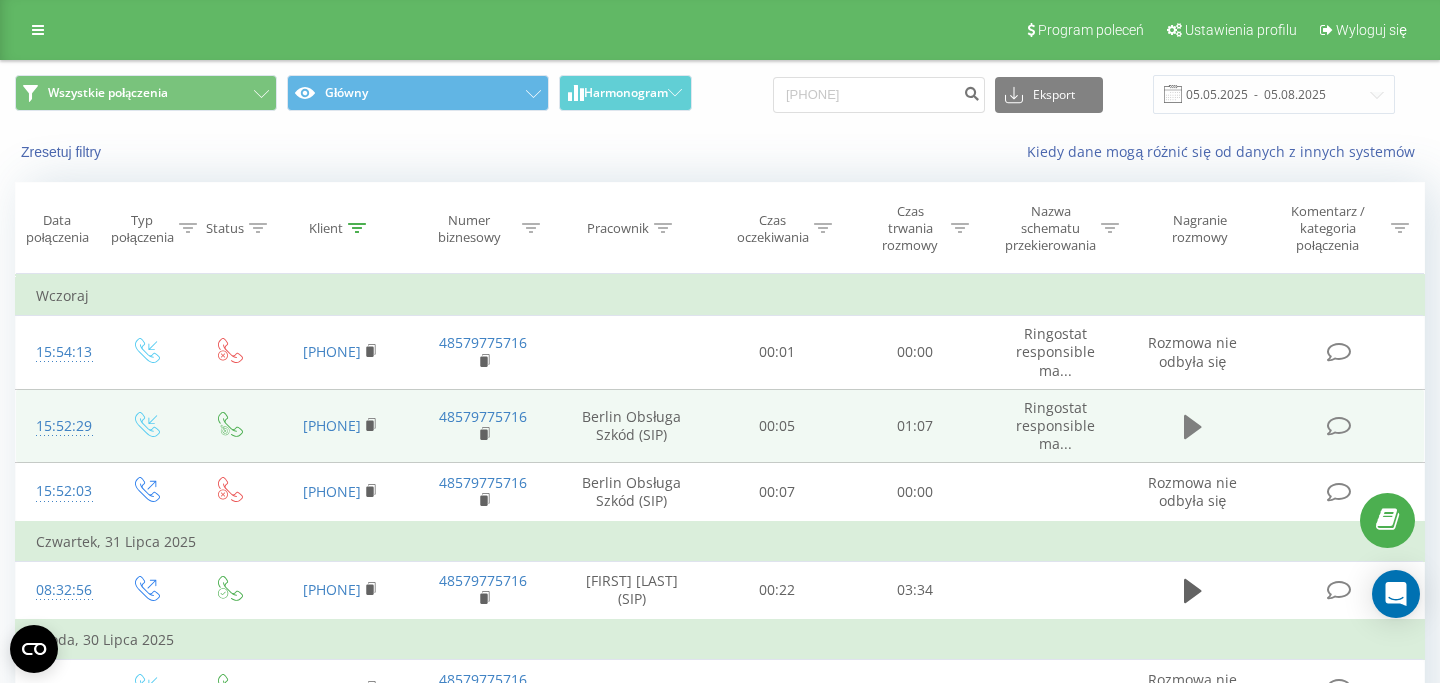 click 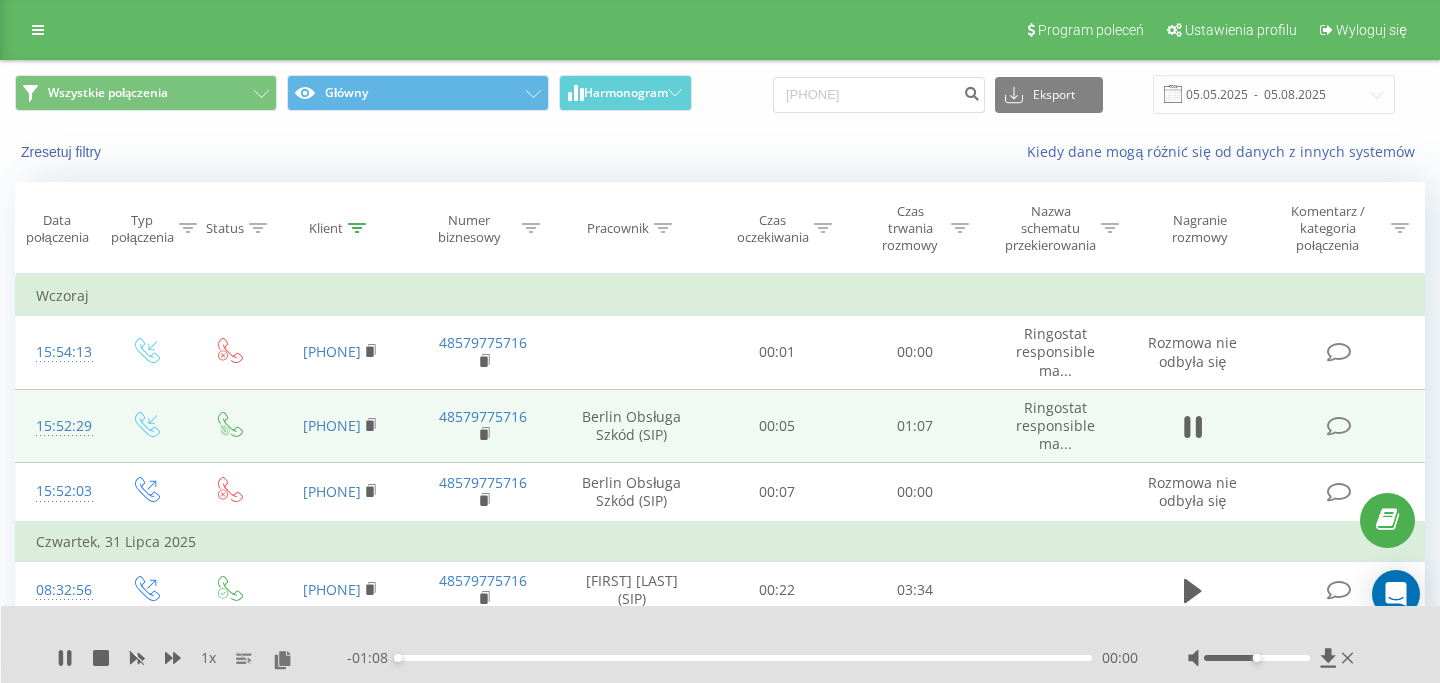 click on "- 01:08 00:00   00:00" at bounding box center (742, 658) 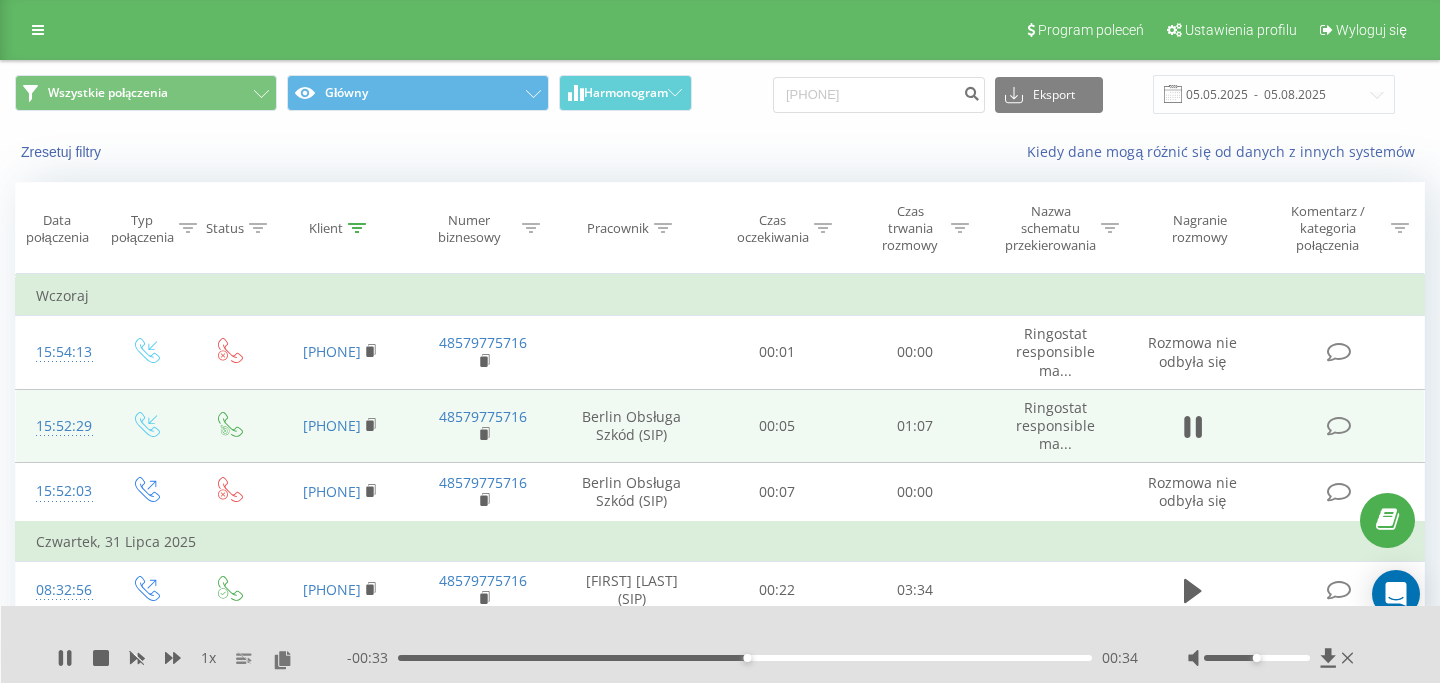 click on "00:34" at bounding box center [745, 658] 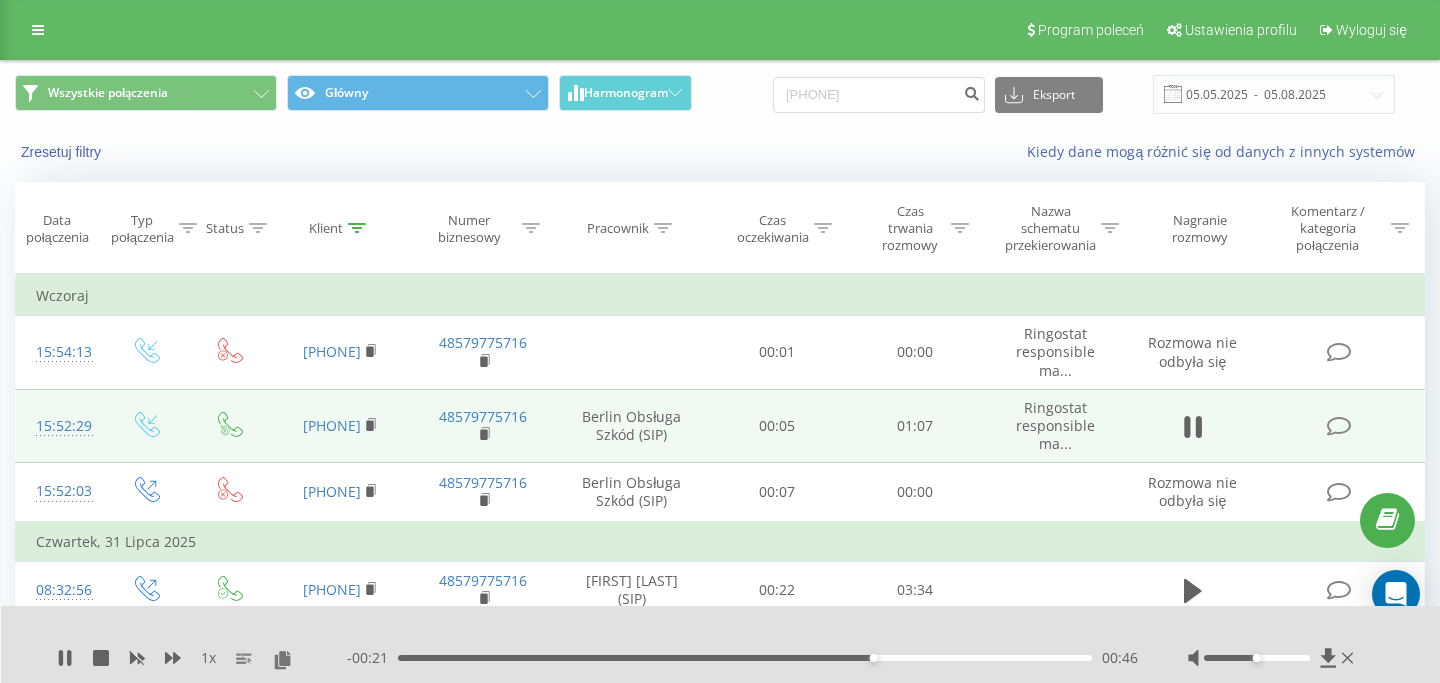 click on "00:46" at bounding box center (745, 658) 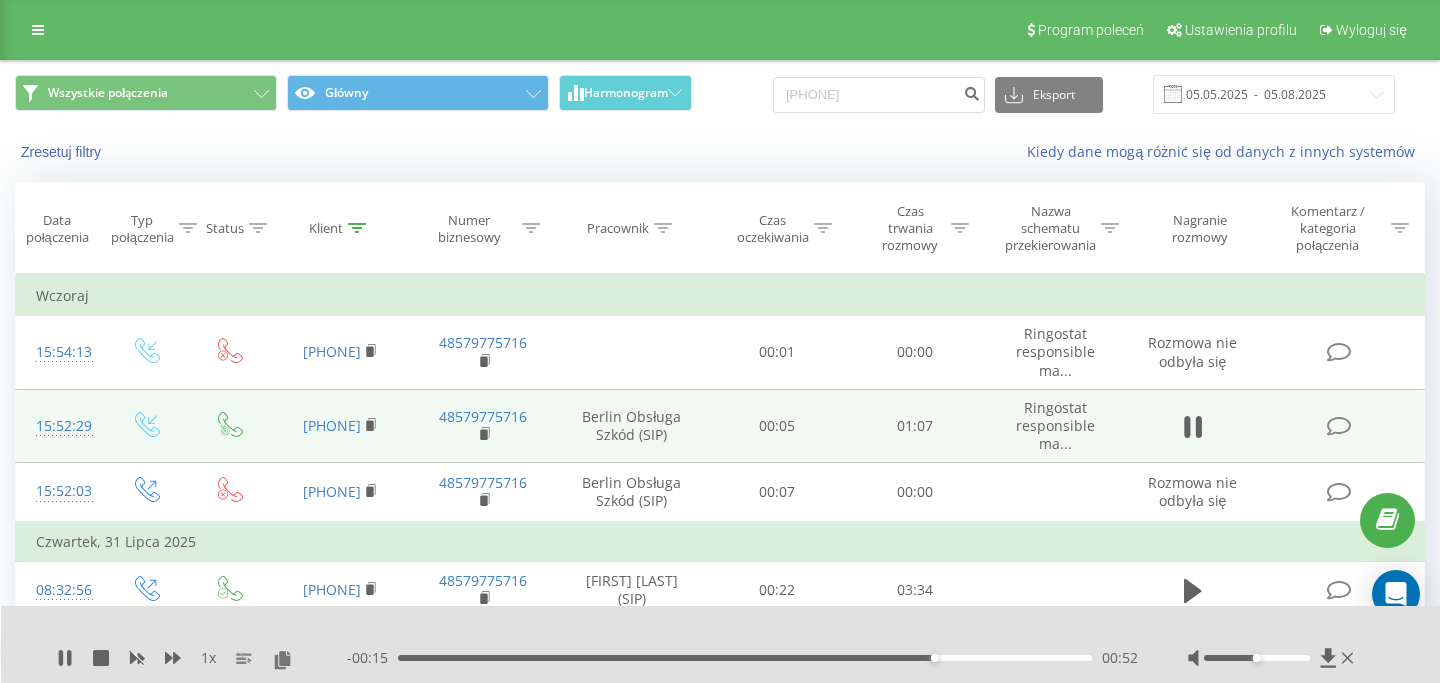 click on "00:52" at bounding box center (745, 658) 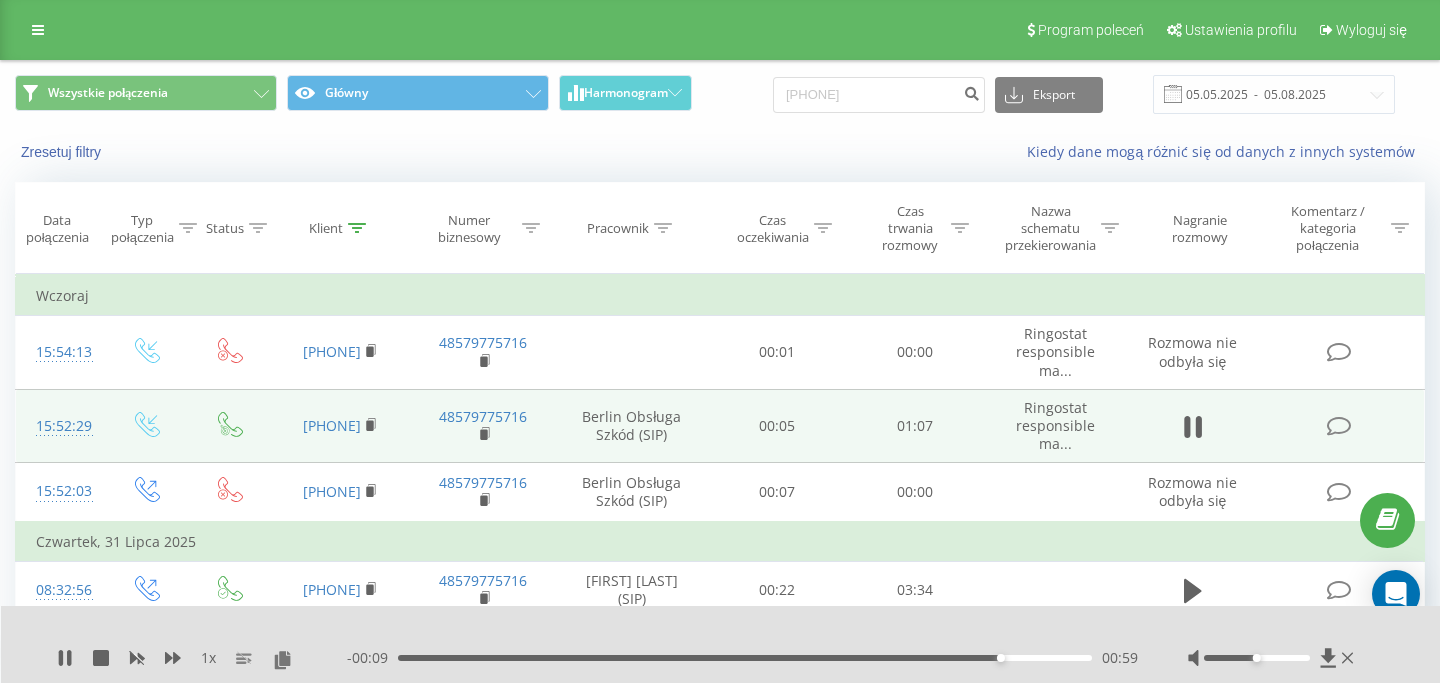 click on "00:59" at bounding box center (745, 658) 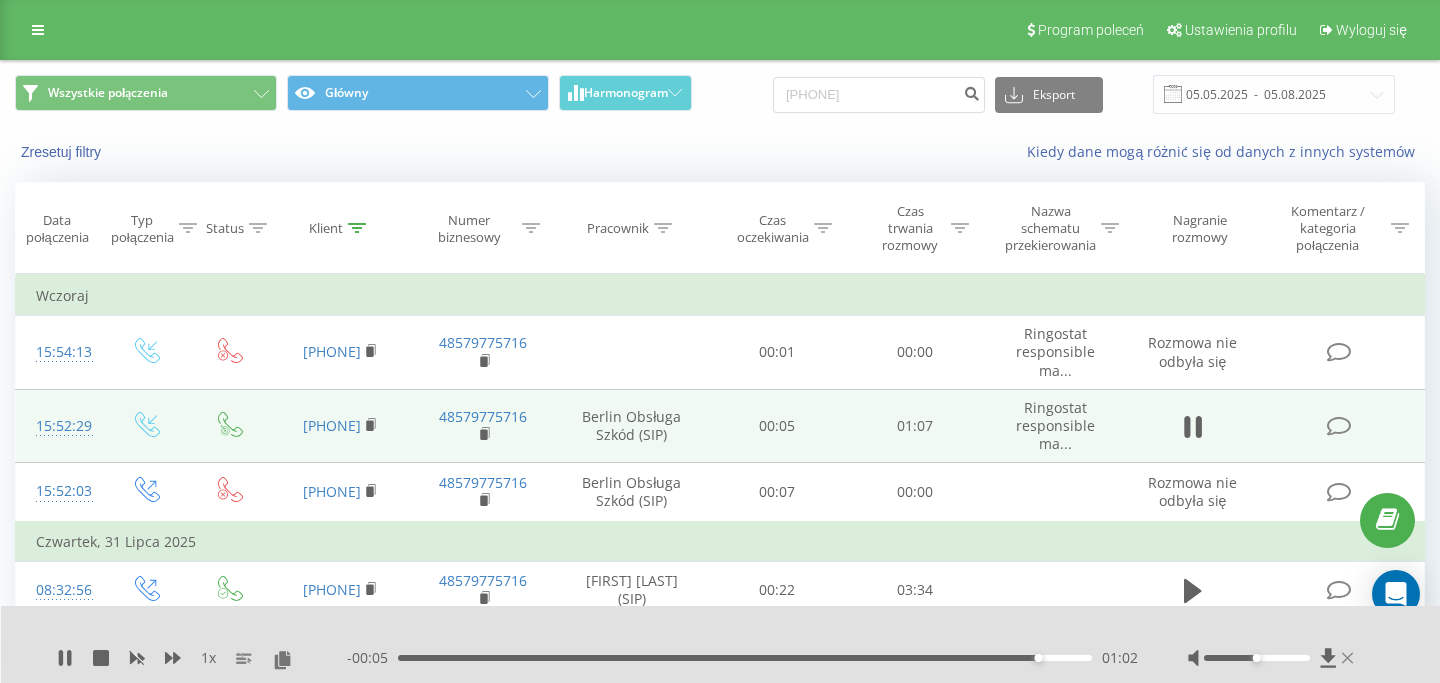 click 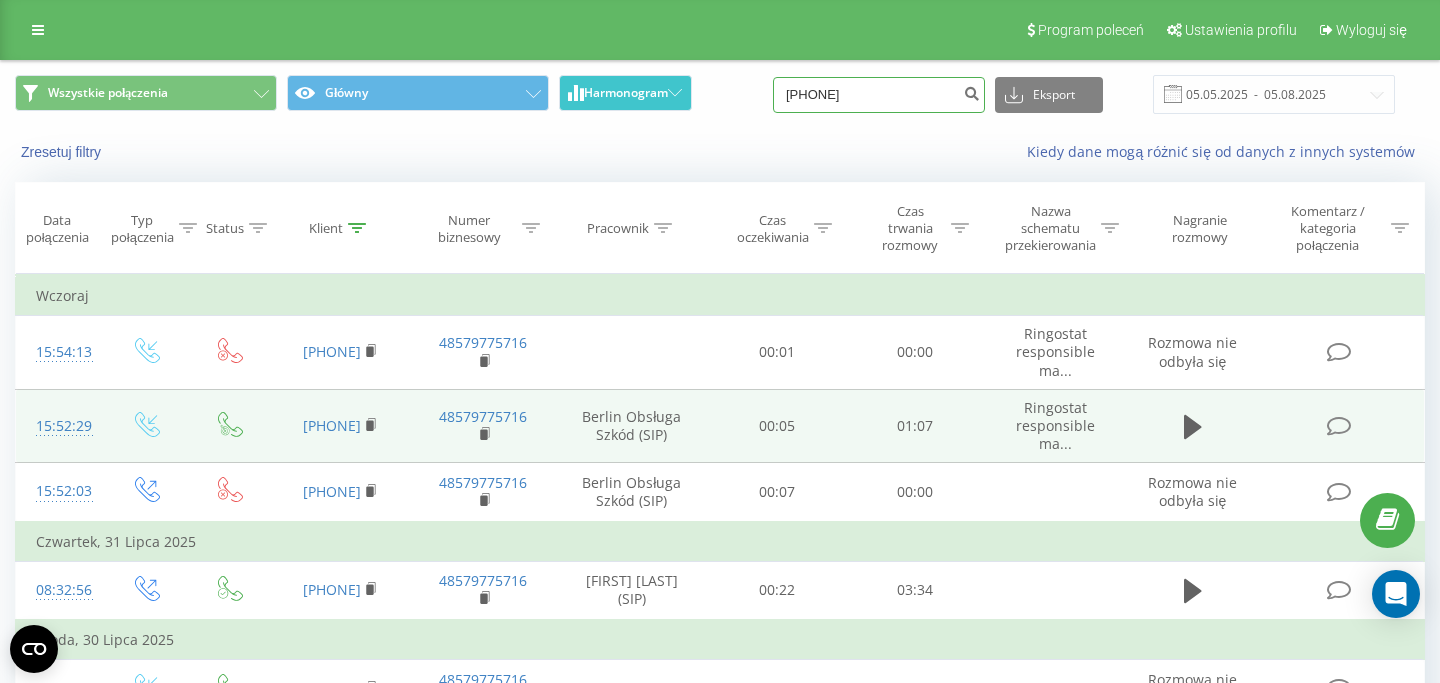 drag, startPoint x: 898, startPoint y: 99, endPoint x: 689, endPoint y: 99, distance: 209 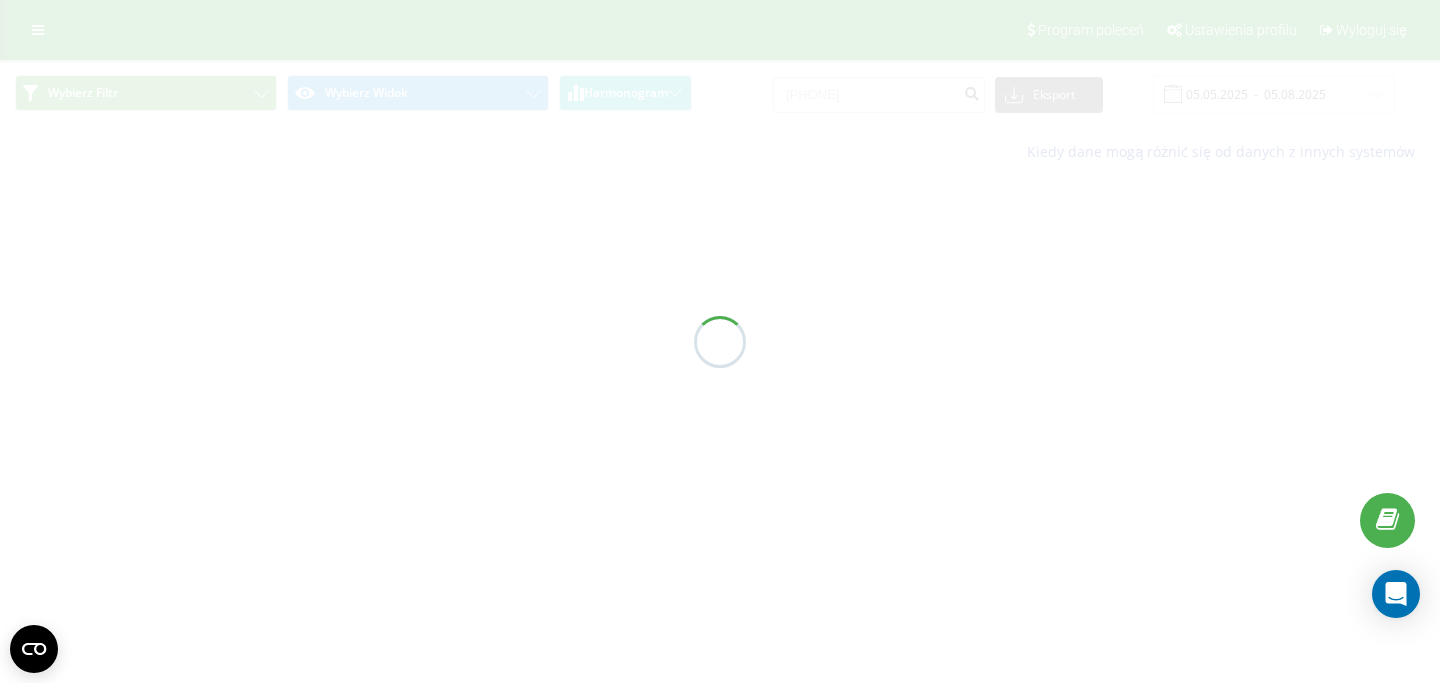scroll, scrollTop: 0, scrollLeft: 0, axis: both 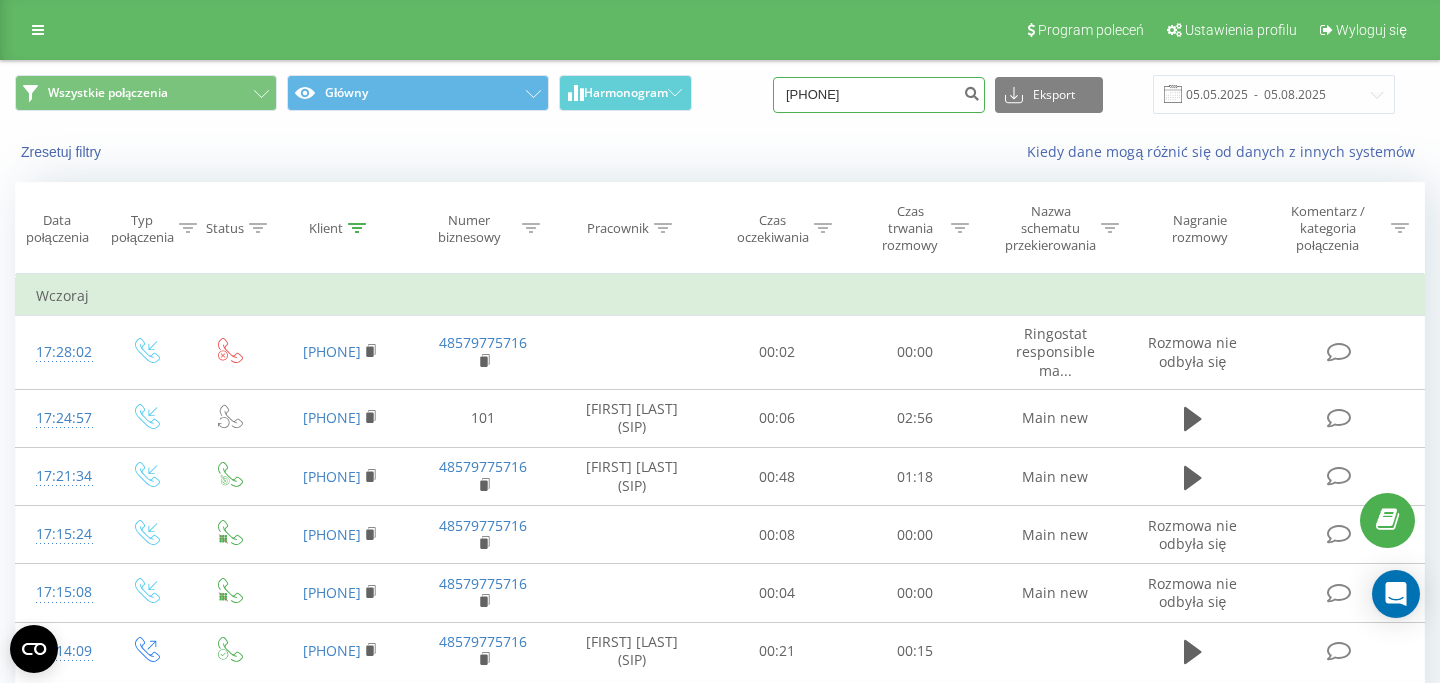 drag, startPoint x: 899, startPoint y: 88, endPoint x: 768, endPoint y: 66, distance: 132.83449 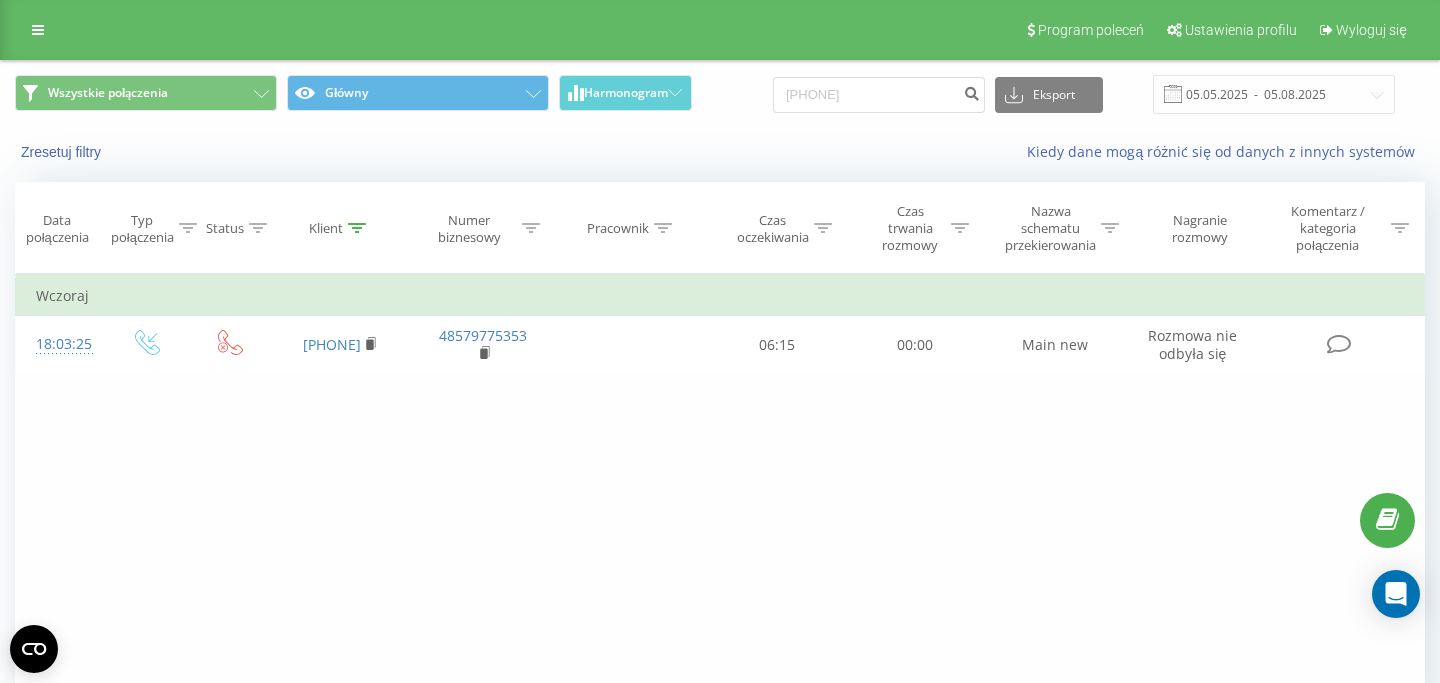 scroll, scrollTop: 0, scrollLeft: 0, axis: both 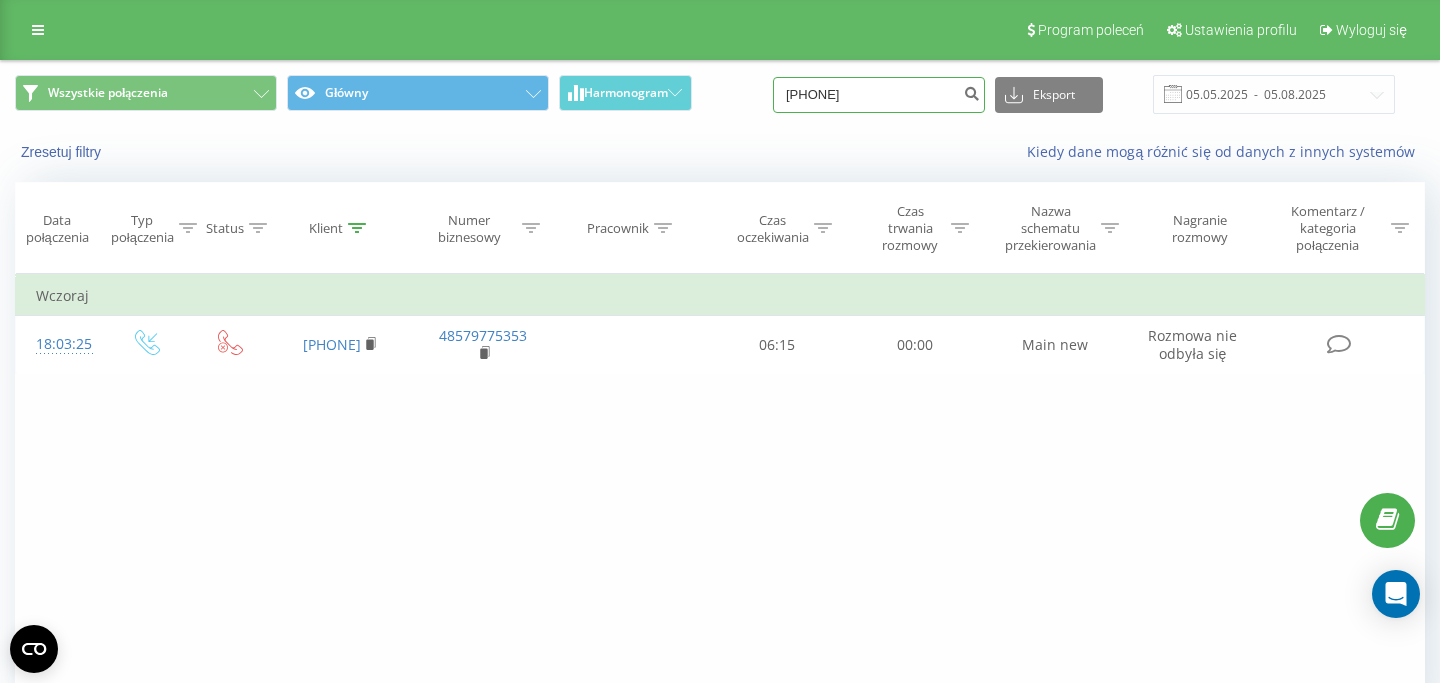 drag, startPoint x: 904, startPoint y: 93, endPoint x: 676, endPoint y: 44, distance: 233.20592 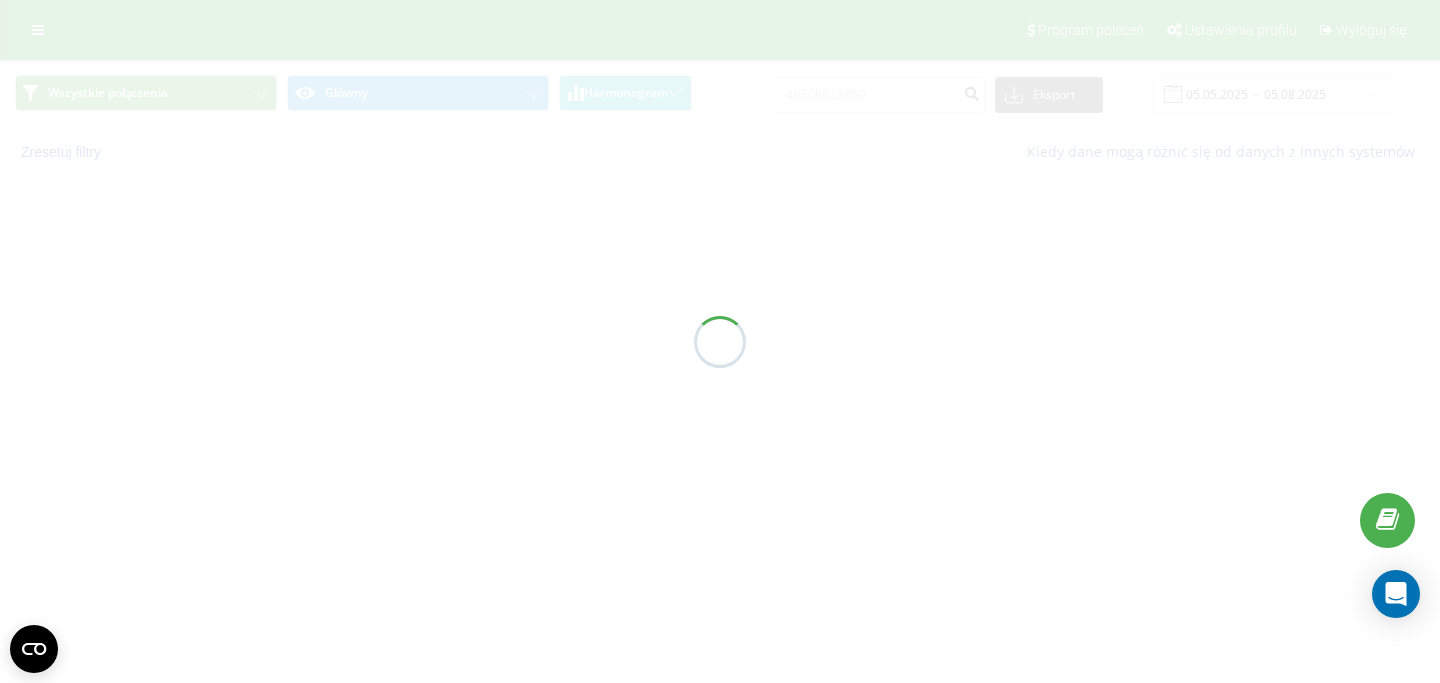 scroll, scrollTop: 0, scrollLeft: 0, axis: both 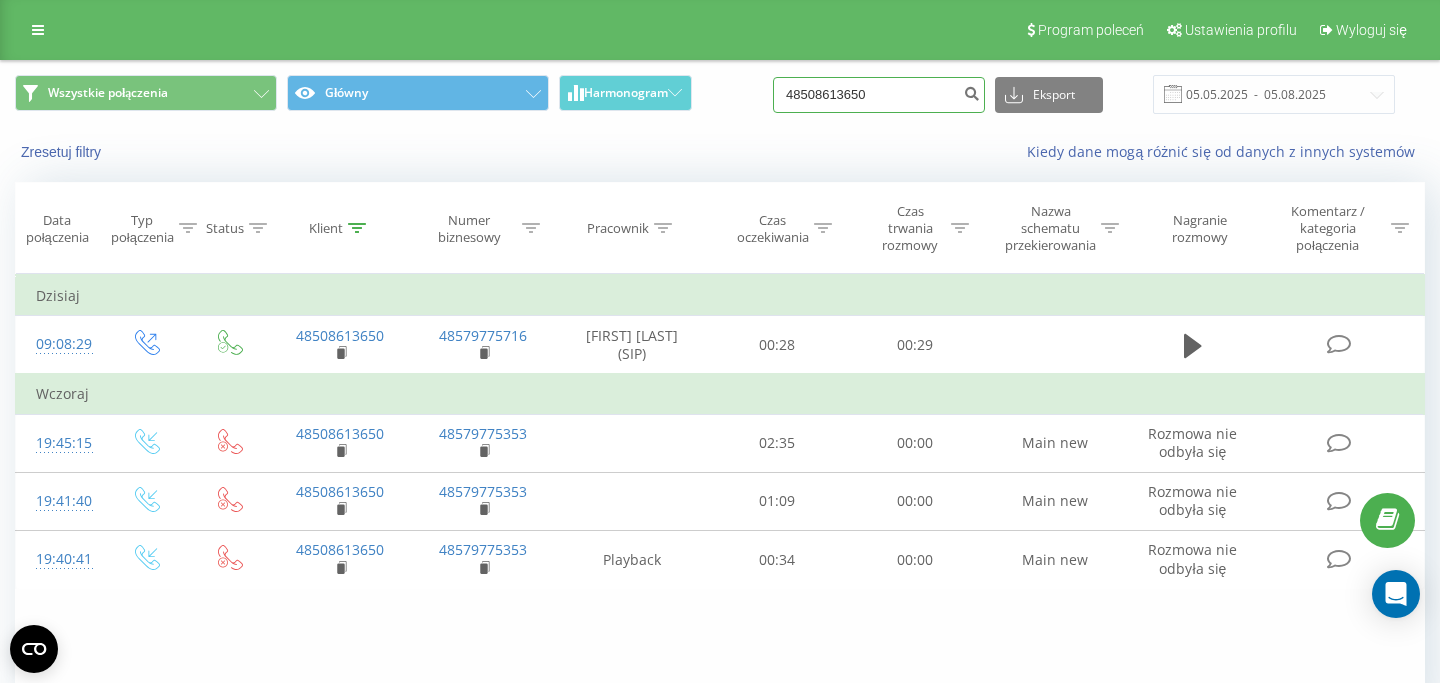 drag, startPoint x: 889, startPoint y: 90, endPoint x: 484, endPoint y: -28, distance: 421.84003 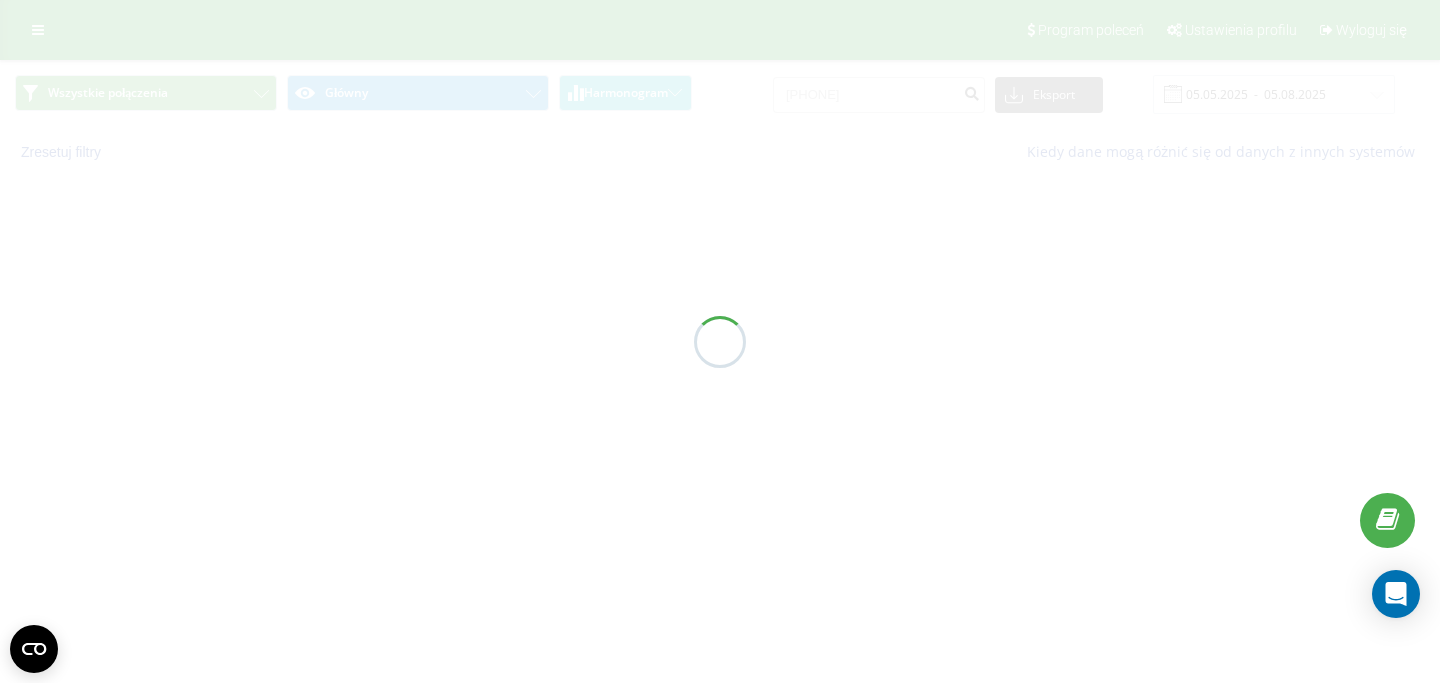 scroll, scrollTop: 0, scrollLeft: 0, axis: both 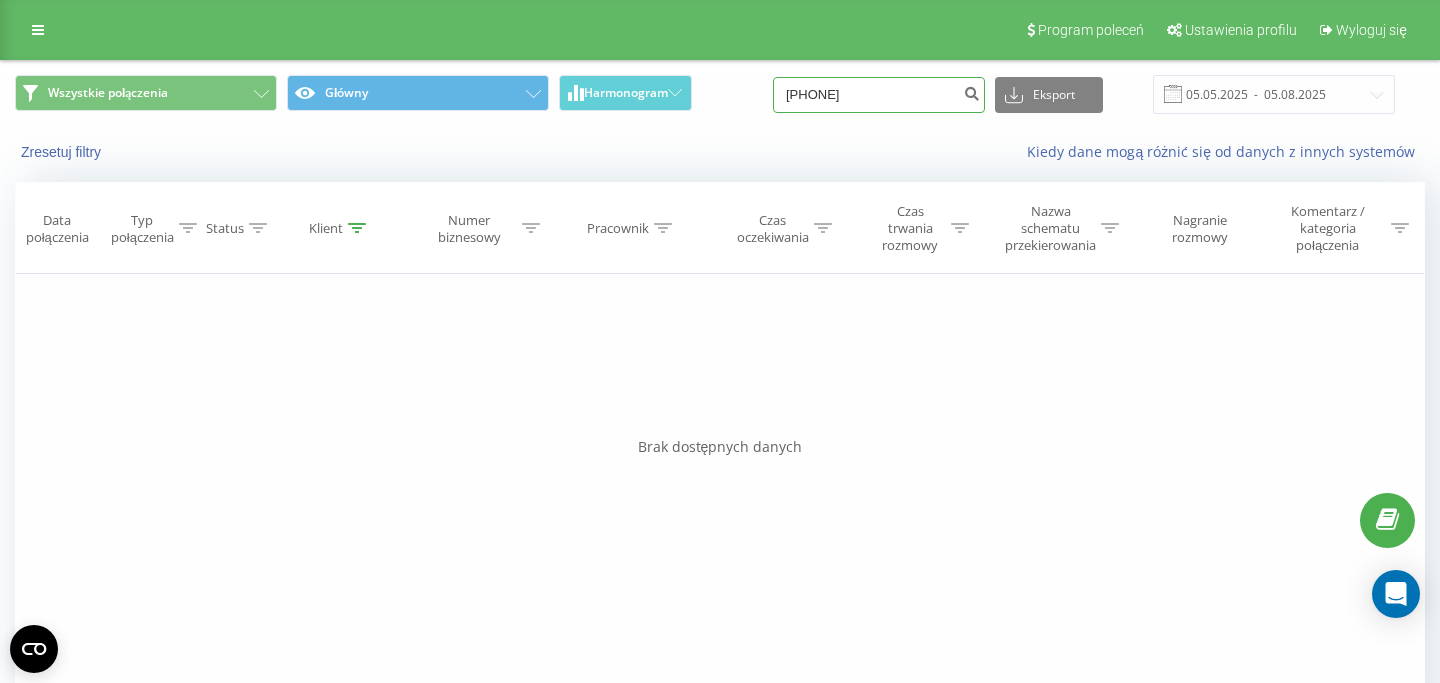 drag, startPoint x: 895, startPoint y: 92, endPoint x: 713, endPoint y: 92, distance: 182 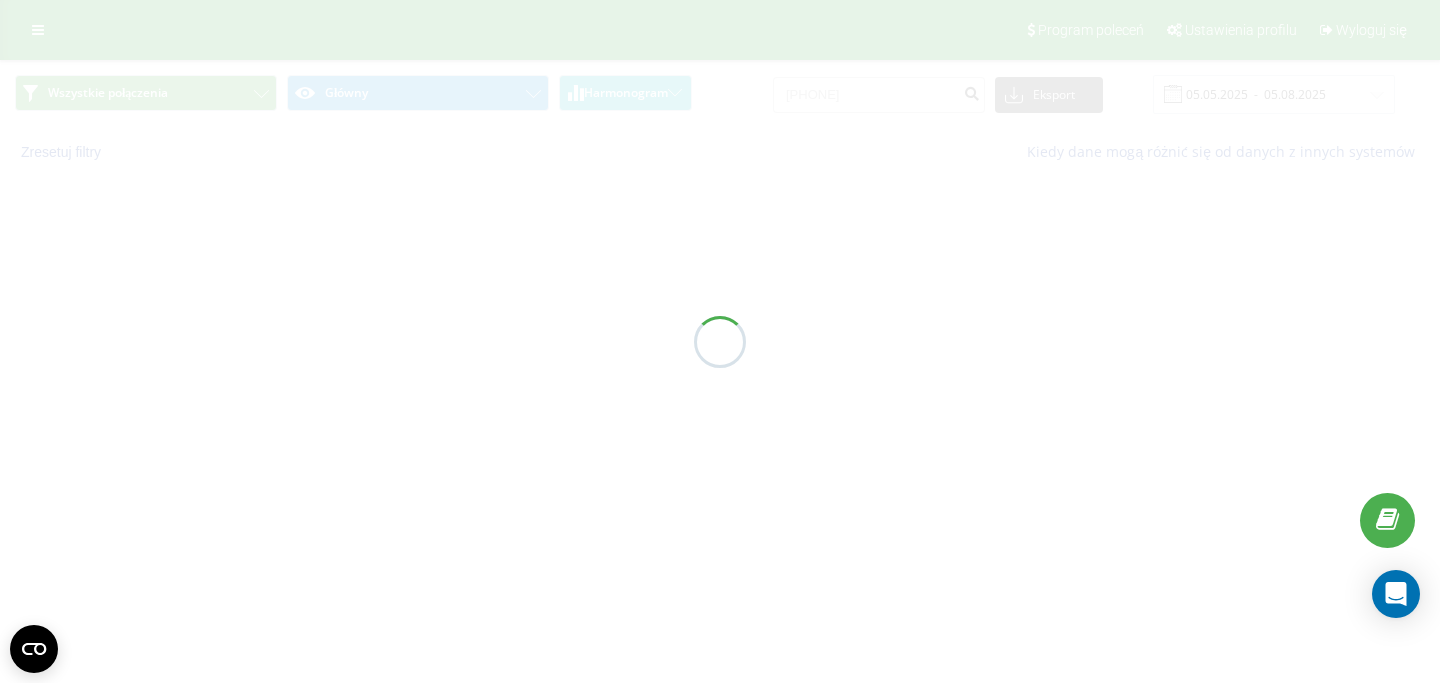 scroll, scrollTop: 0, scrollLeft: 0, axis: both 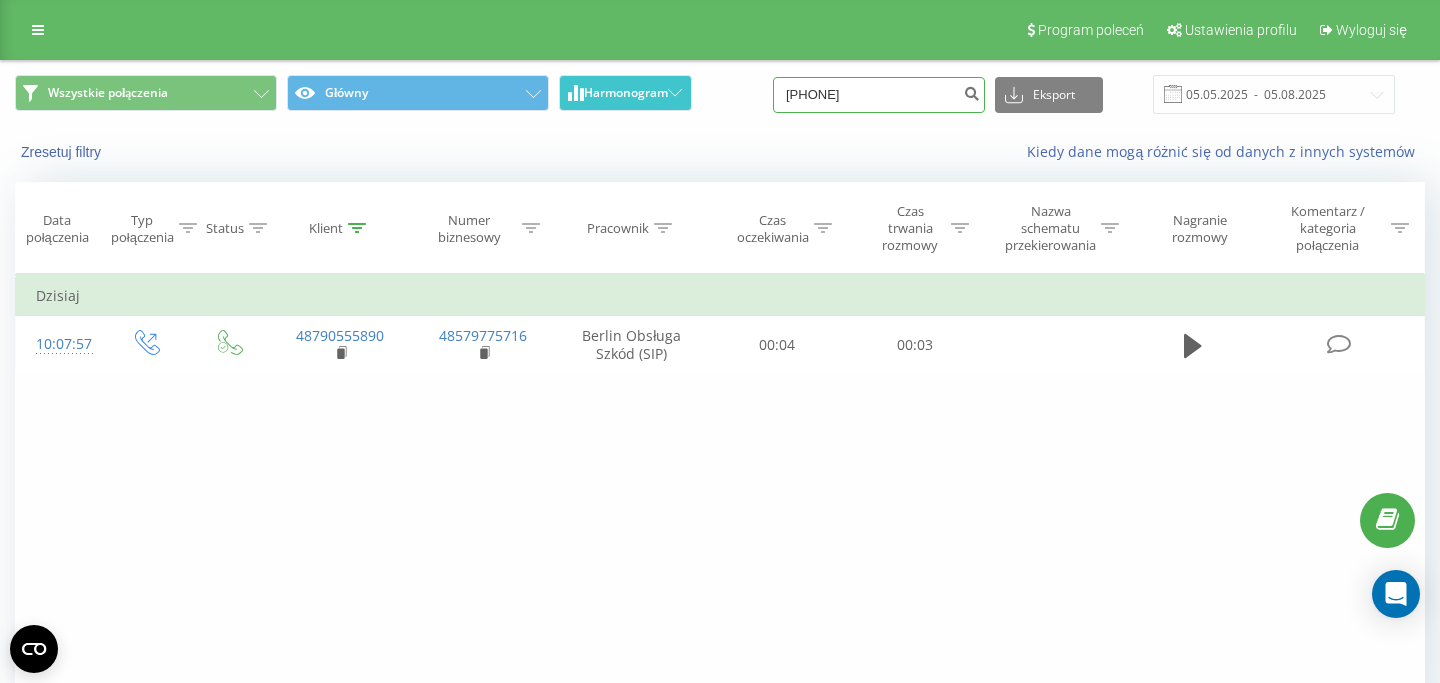 drag, startPoint x: 880, startPoint y: 92, endPoint x: 664, endPoint y: 92, distance: 216 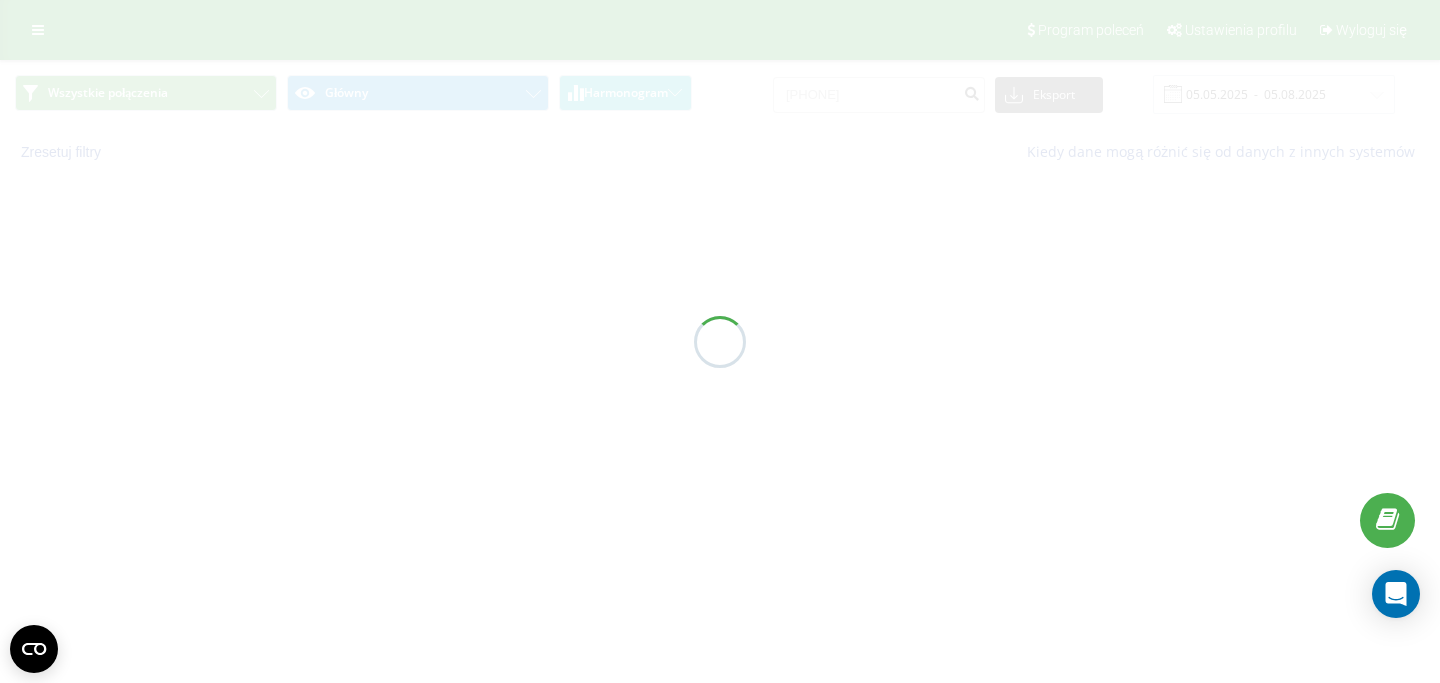scroll, scrollTop: 0, scrollLeft: 0, axis: both 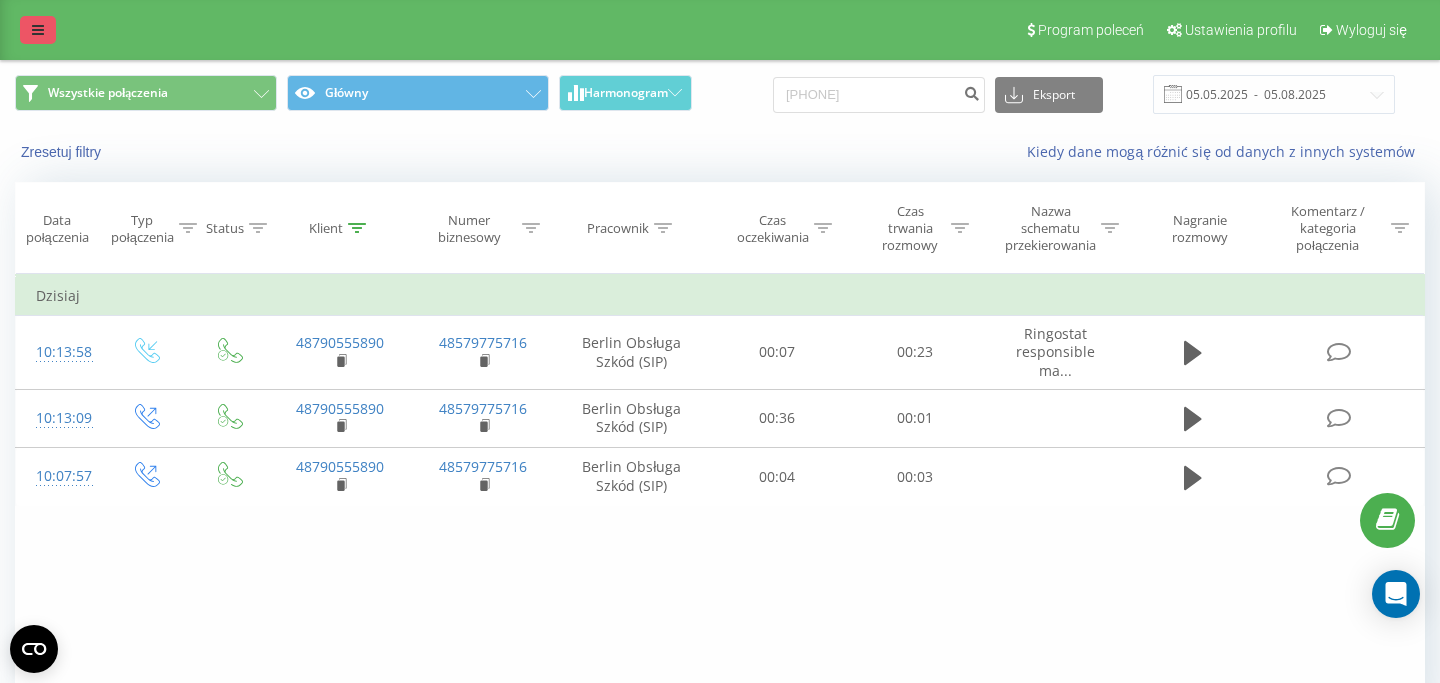 click at bounding box center [38, 30] 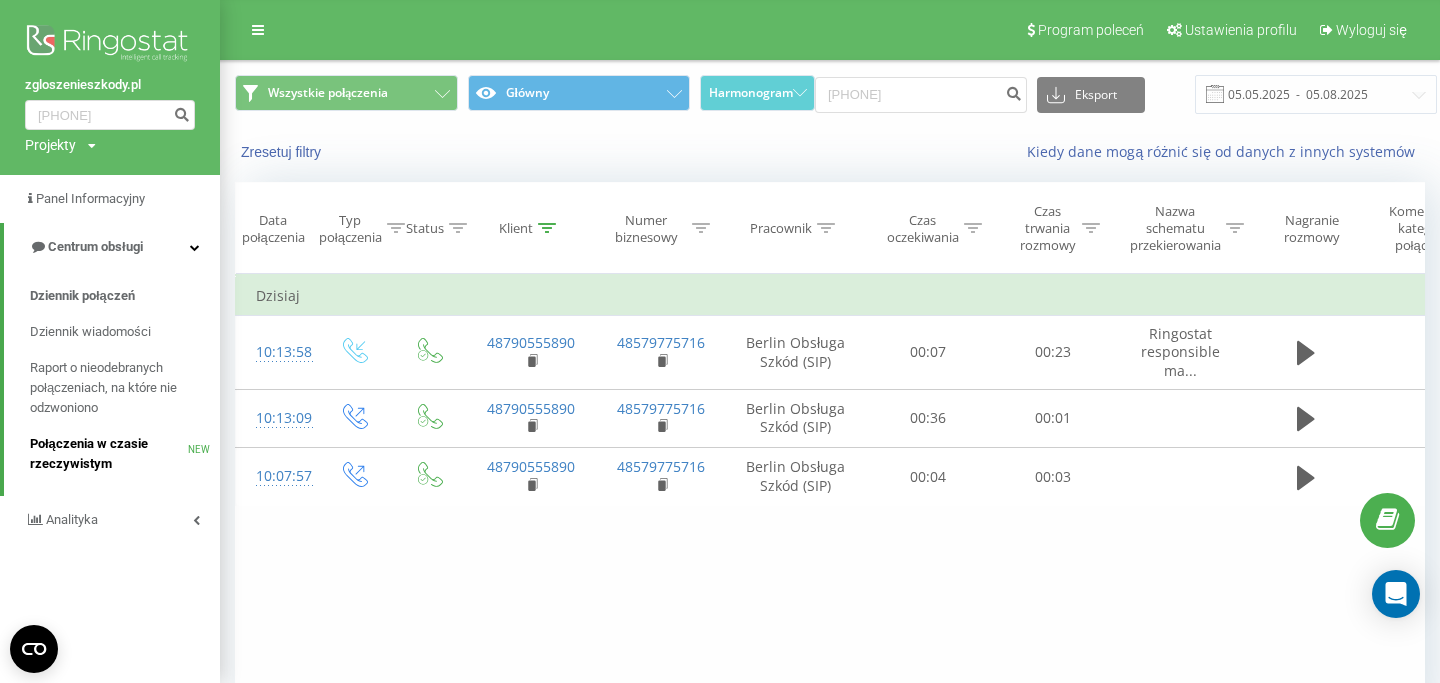 click on "Połączenia w czasie rzeczywistym" at bounding box center [109, 454] 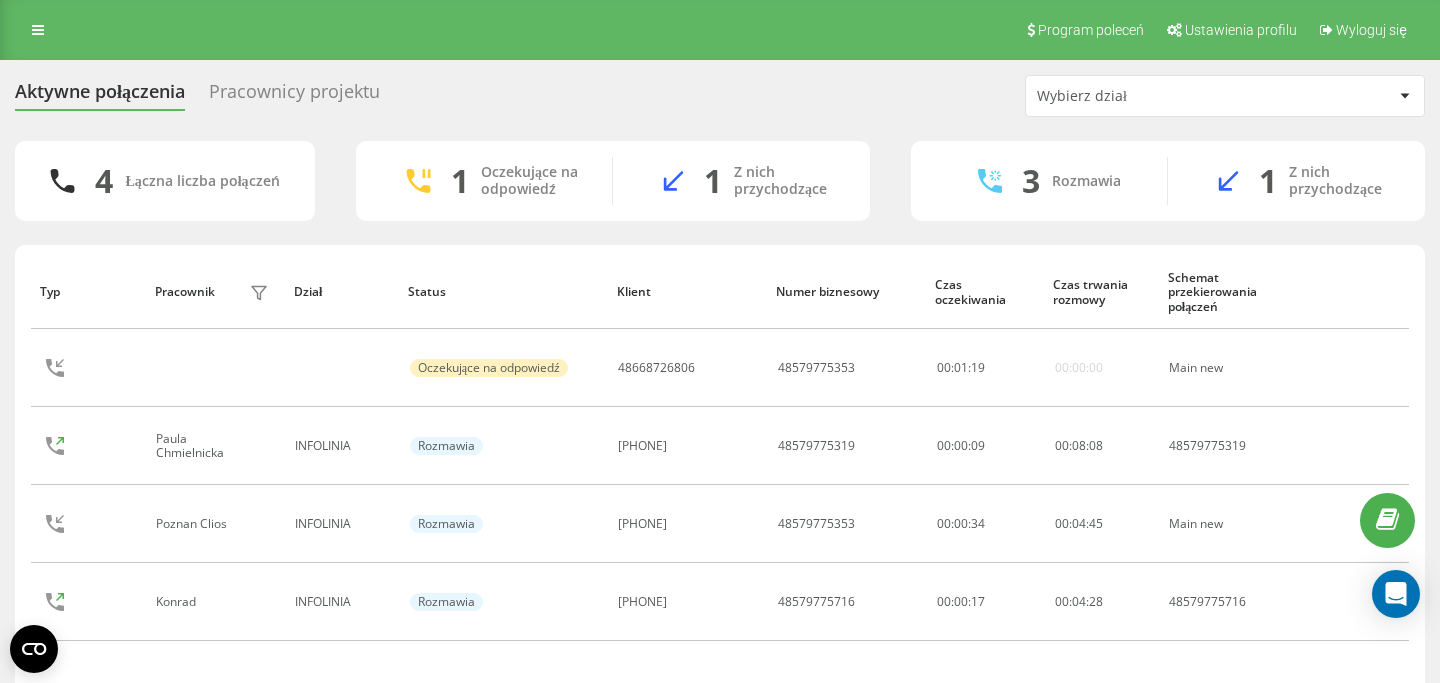 scroll, scrollTop: 0, scrollLeft: 0, axis: both 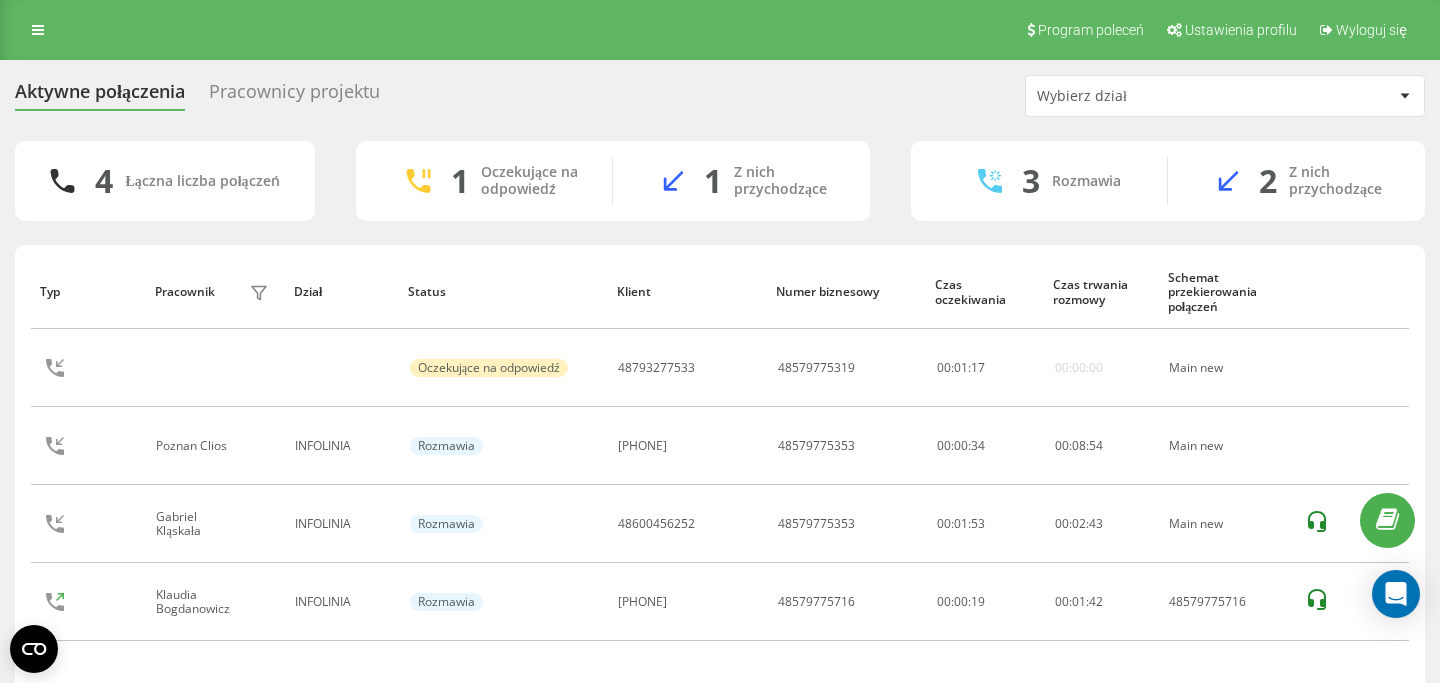click on "Pracownicy projektu" at bounding box center [294, 96] 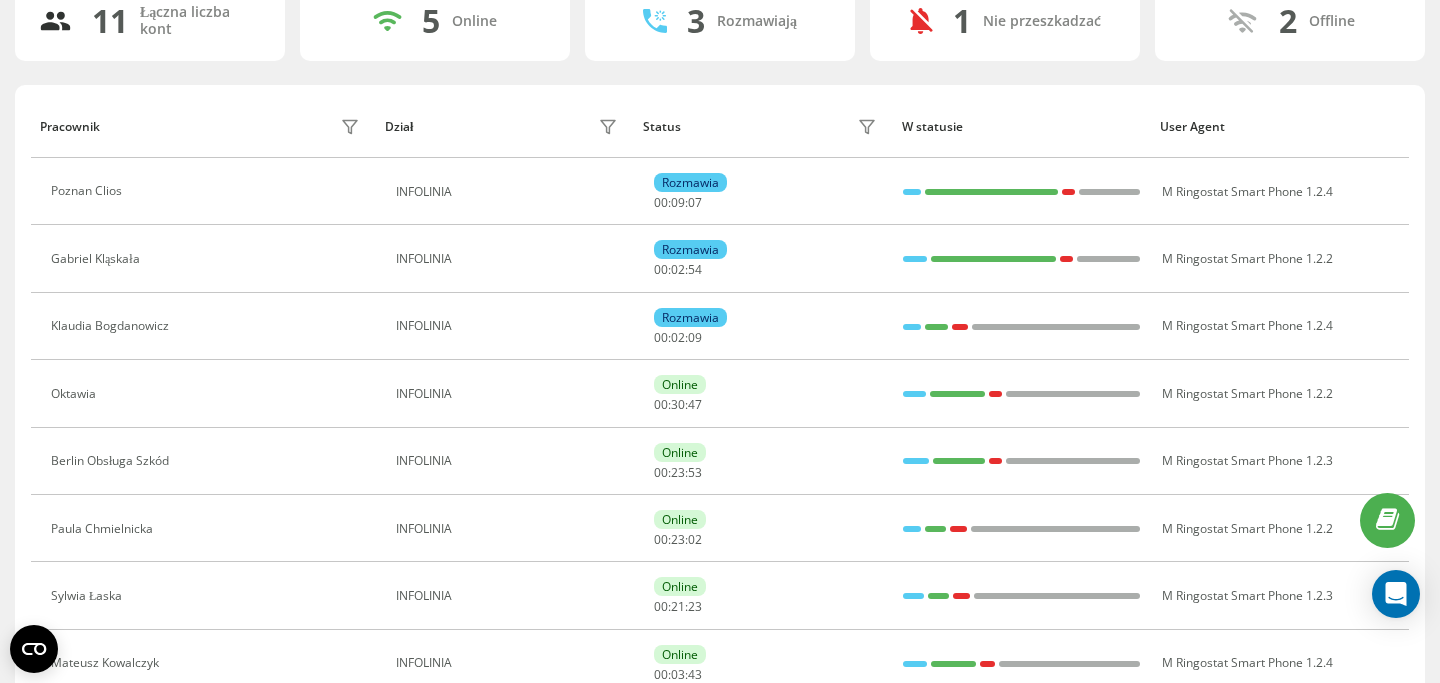 scroll, scrollTop: 165, scrollLeft: 0, axis: vertical 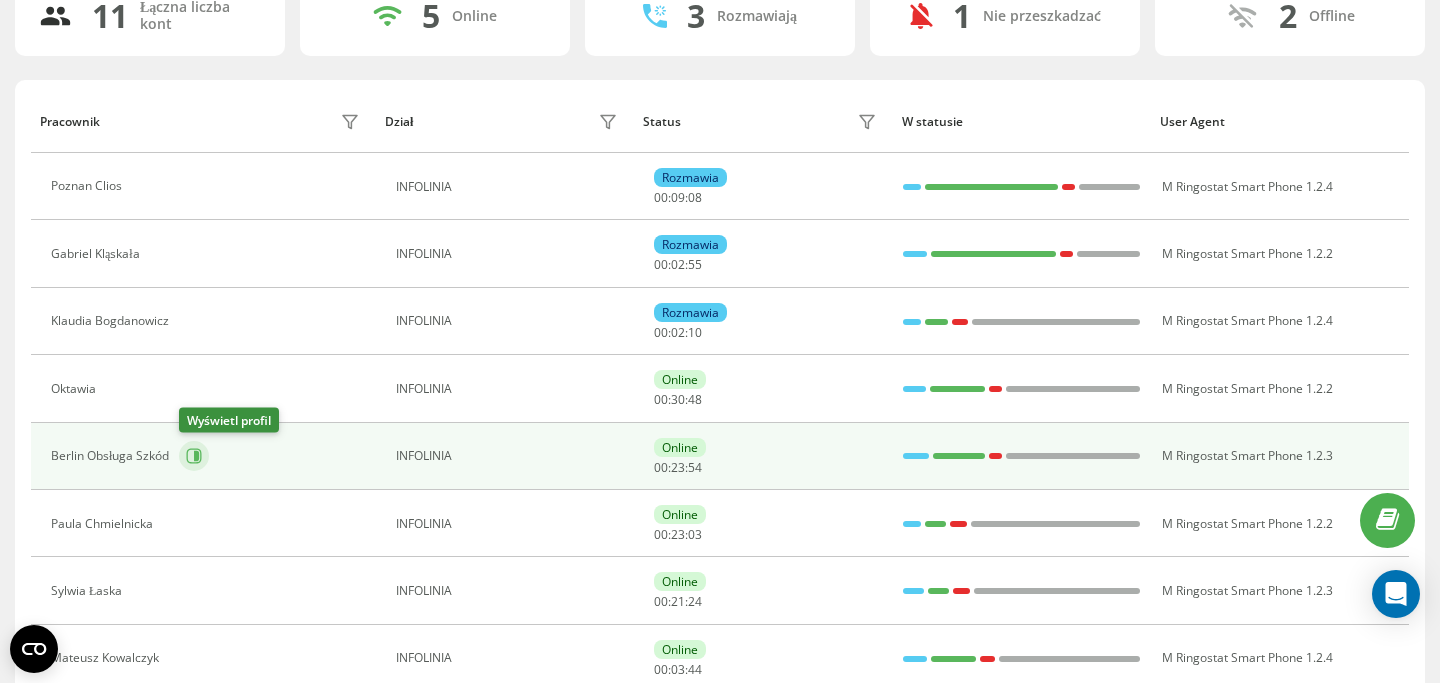 click at bounding box center [194, 456] 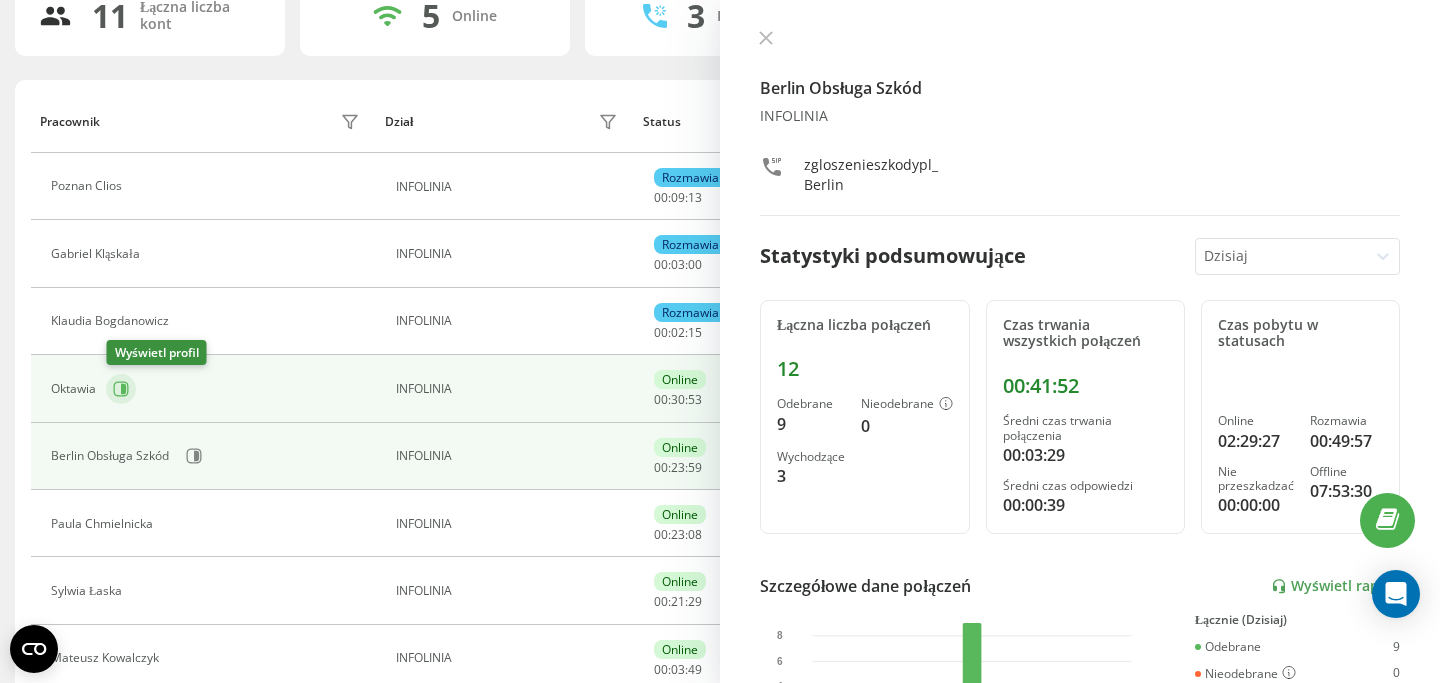 click 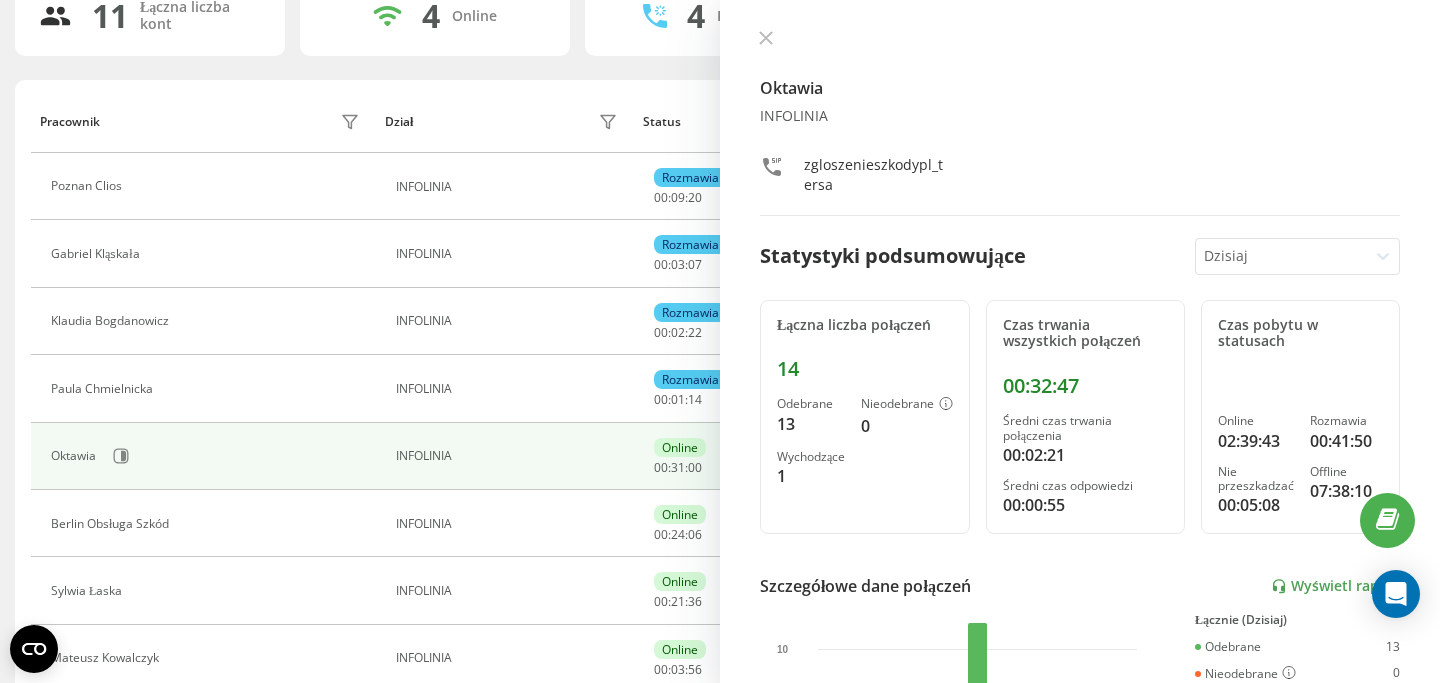 click on "11   Łączna liczba kont   4   Online   4   Rozmawiają   1   Nie przeszkadzać   2   Offline Pracownik Dział Status W statusie User Agent Poznan Clios INFOLINIA Rozmawia 00 : 09 : 20 M Ringostat Smart Phone 1.2.4 Gabriel Kląskała INFOLINIA Rozmawia 00 : 03 : 07 M Ringostat Smart Phone 1.2.2 Klaudia Bogdanowicz INFOLINIA Rozmawia 00 : 02 : 22 M Ringostat Smart Phone 1.2.4 Paula Chmielnicka INFOLINIA Rozmawia 00 : 01 : 14 M Ringostat Smart Phone 1.2.2 Oktawia INFOLINIA Online 00 : 31 : 00 M Ringostat Smart Phone 1.2.2 Berlin Obsługa Szkód INFOLINIA Online 00 : 24 : 06 M Ringostat Smart Phone 1.2.3 Sylwia Łaska INFOLINIA Online 00 : 21 : 36 M Ringostat Smart Phone 1.2.3 Mateusz Kowalczyk INFOLINIA Online 00 : 03 : 56 M Ringostat Smart Phone 1.2.4 Konrad INFOLINIA Nie przeszkadzać 02 : 21 : 28 M Ringostat Smart Phone 1.2.2 Joanna Kuczyńska INFOLINIA Offline 00 : 01 : 29 M Ringostat Smart Phone 1.2.2 Klaudia Oliwa INFOLINIA Offline 00 : 01 : 29 M Ringostat Smart Phone 1.2.4 Wiersze na stronę 25 10 25" at bounding box center [720, 465] 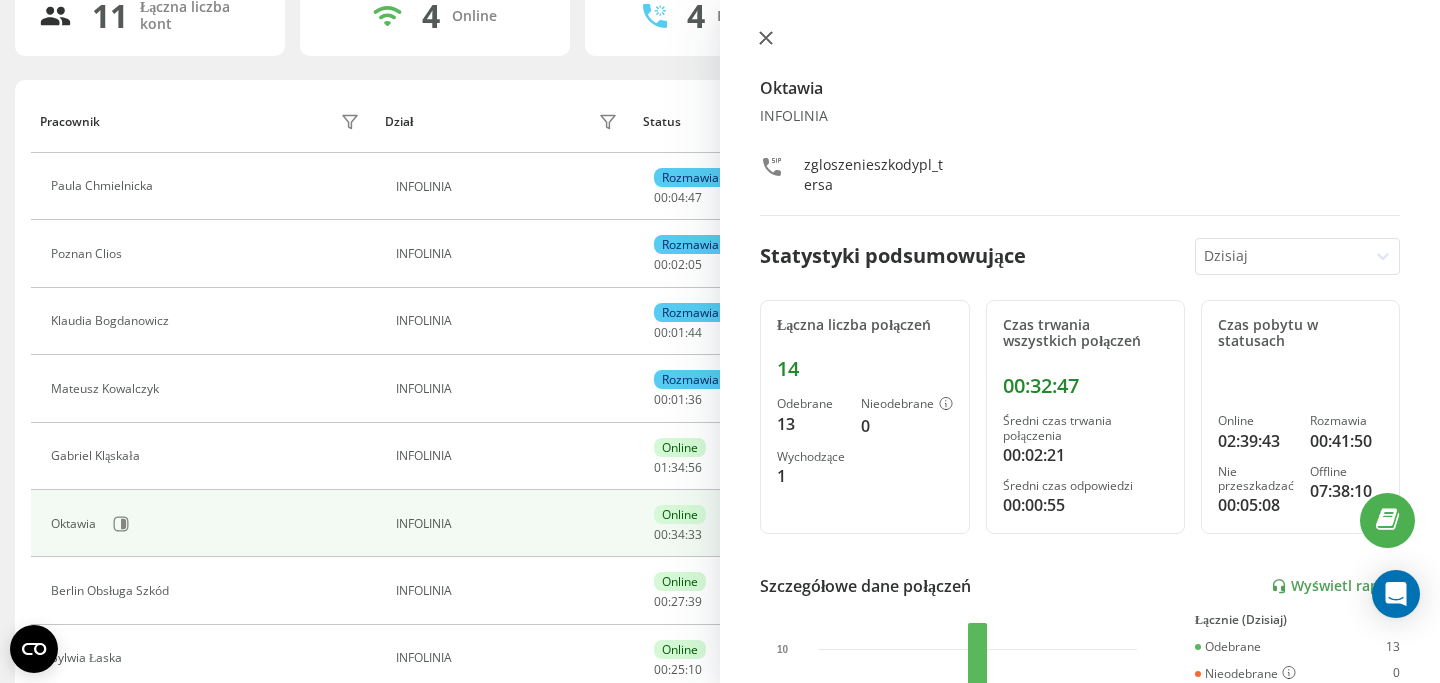click 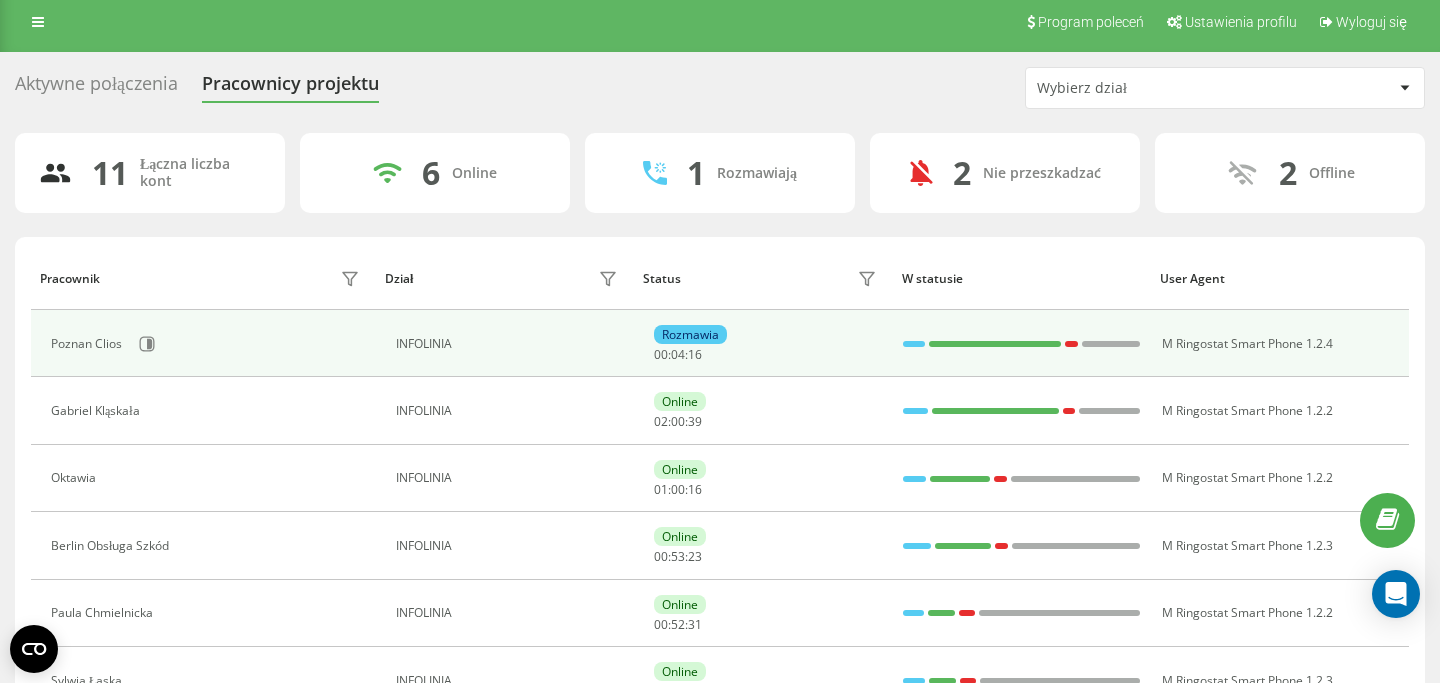 scroll, scrollTop: 0, scrollLeft: 0, axis: both 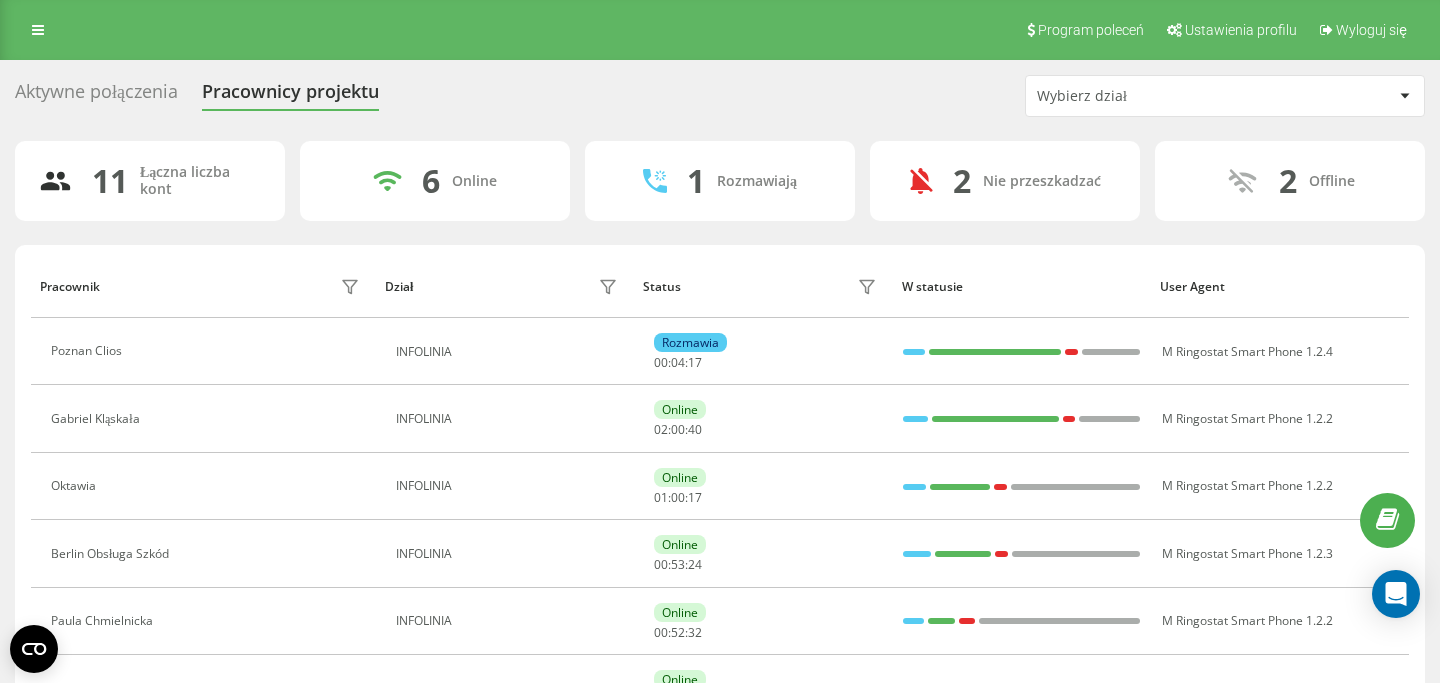 click on "Aktywne połączenia" at bounding box center (96, 96) 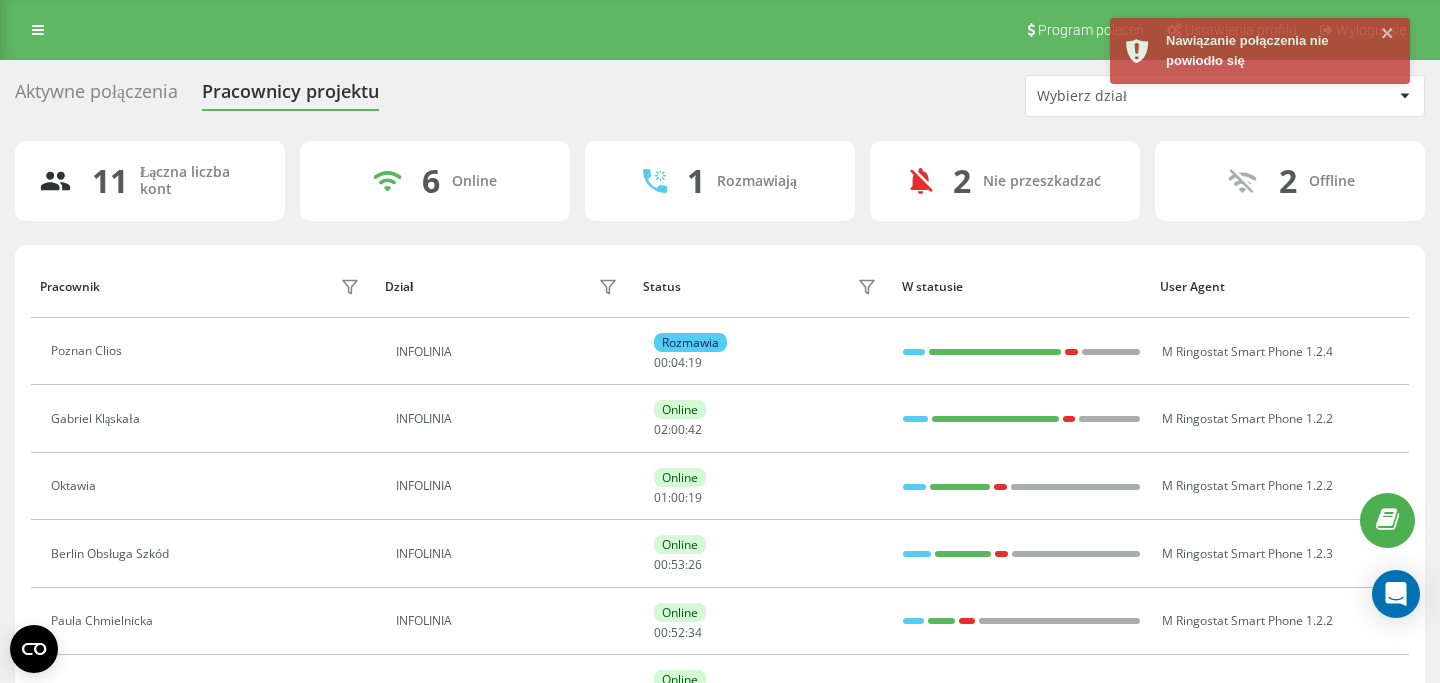 click on "Pracownicy projektu" at bounding box center (290, 96) 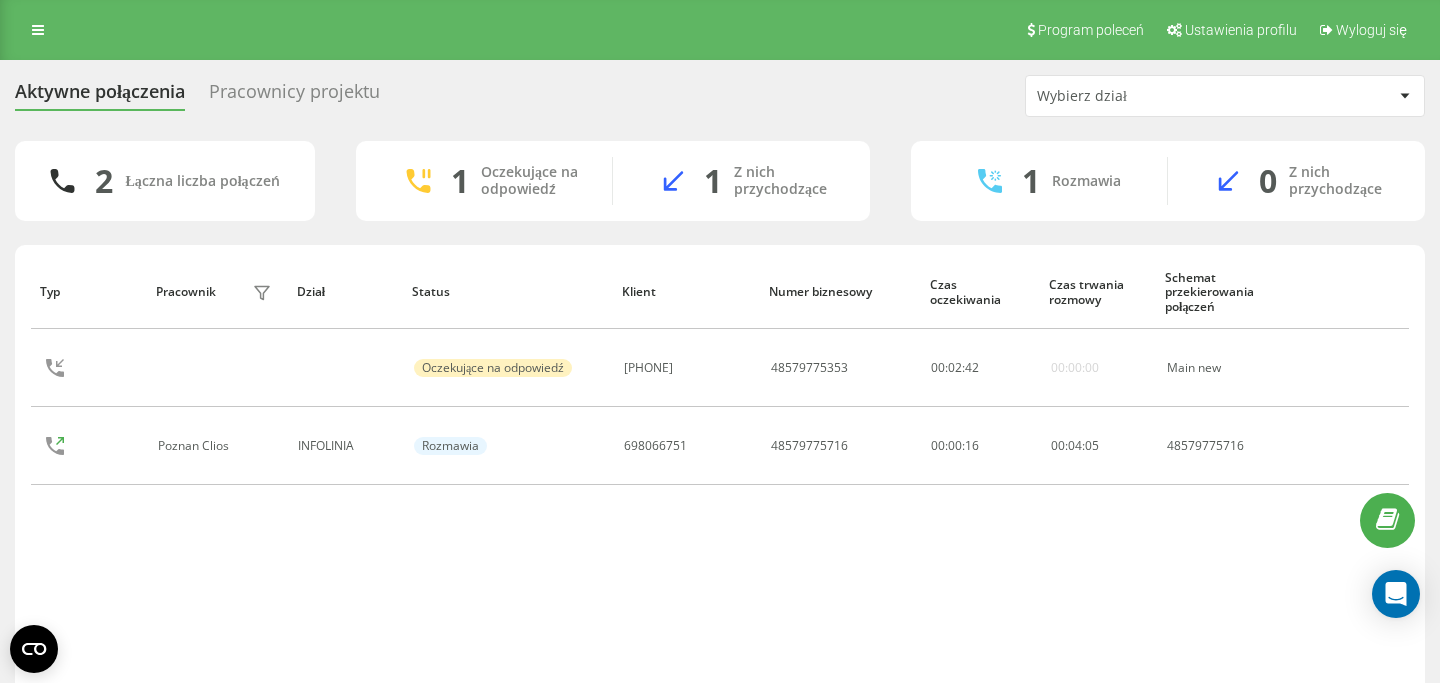 scroll, scrollTop: 0, scrollLeft: 0, axis: both 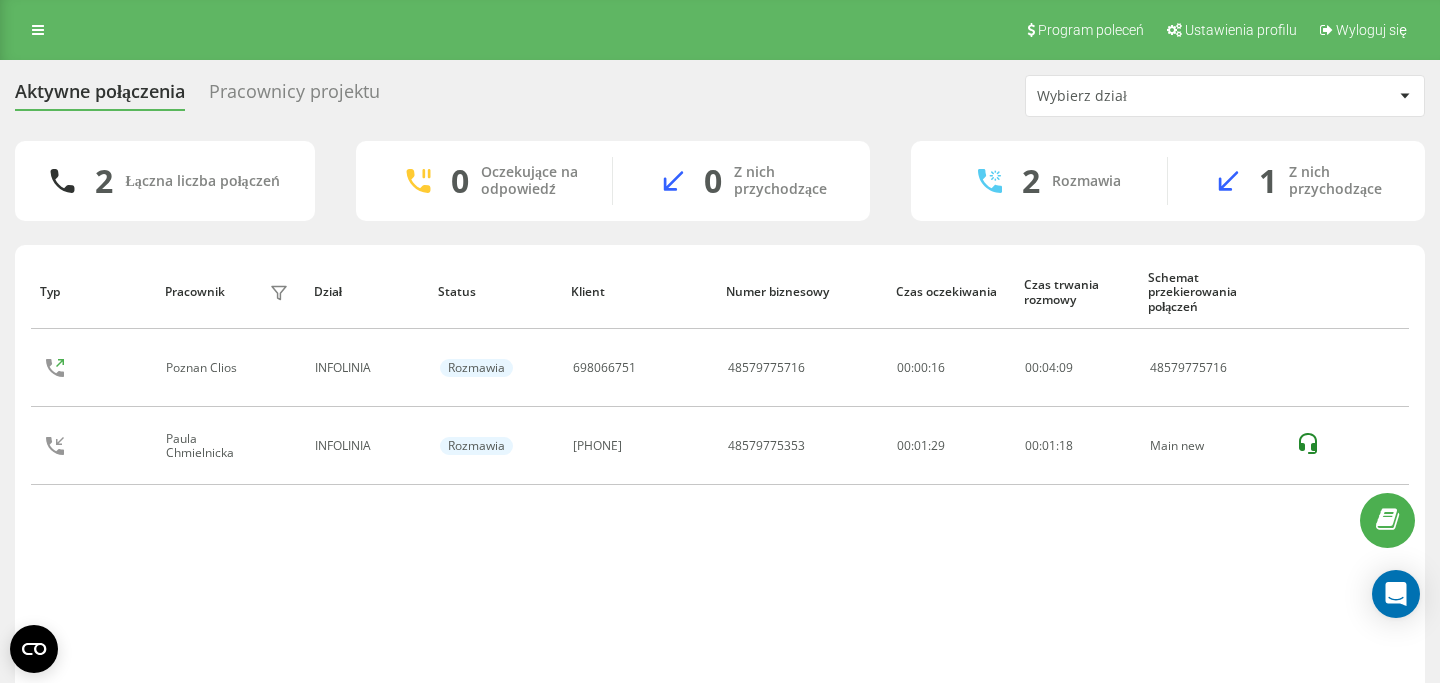 click on "Pracownicy projektu" at bounding box center [294, 96] 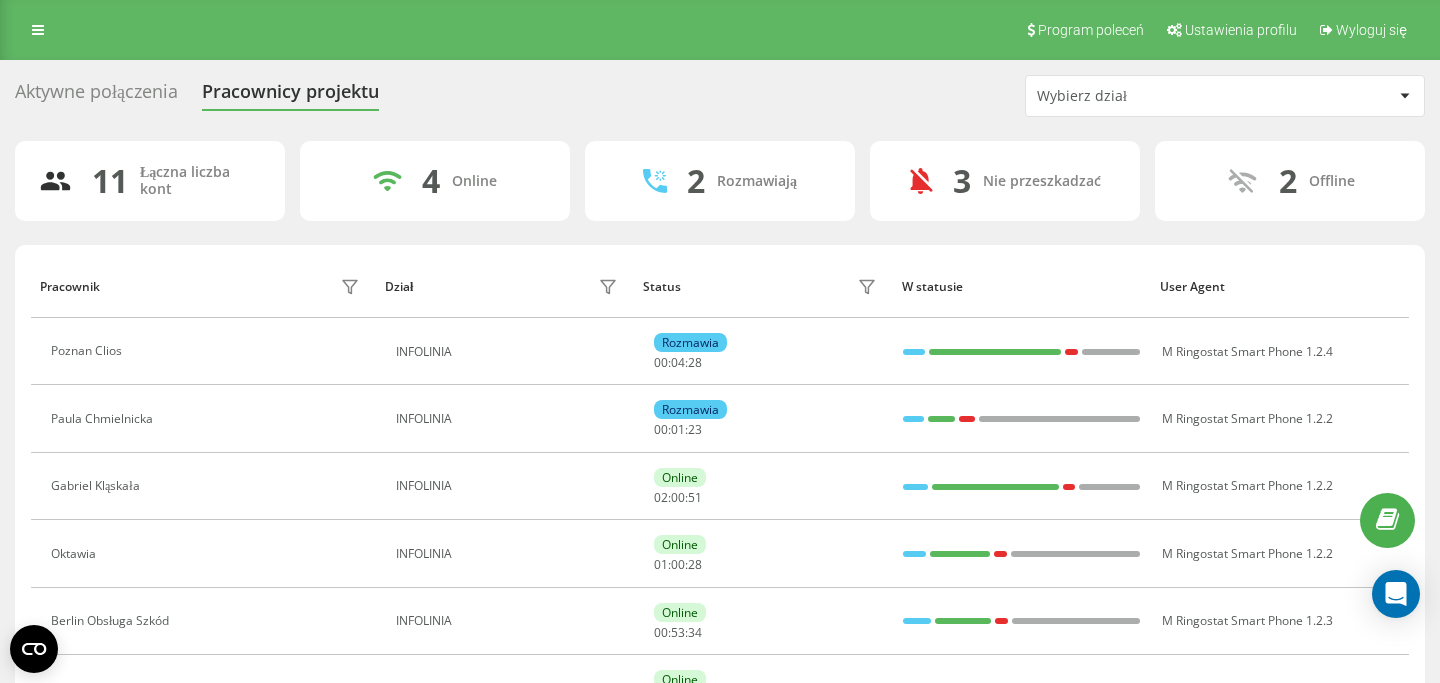 scroll, scrollTop: 0, scrollLeft: 0, axis: both 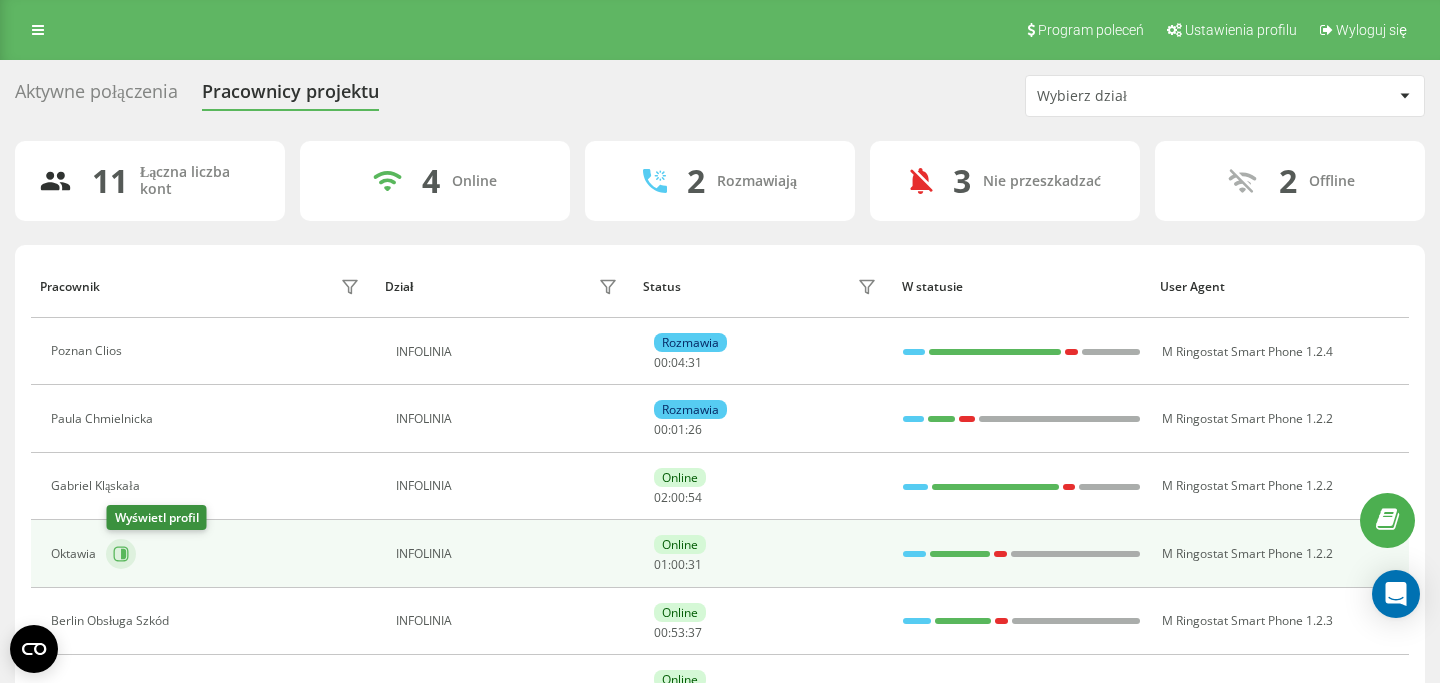 click 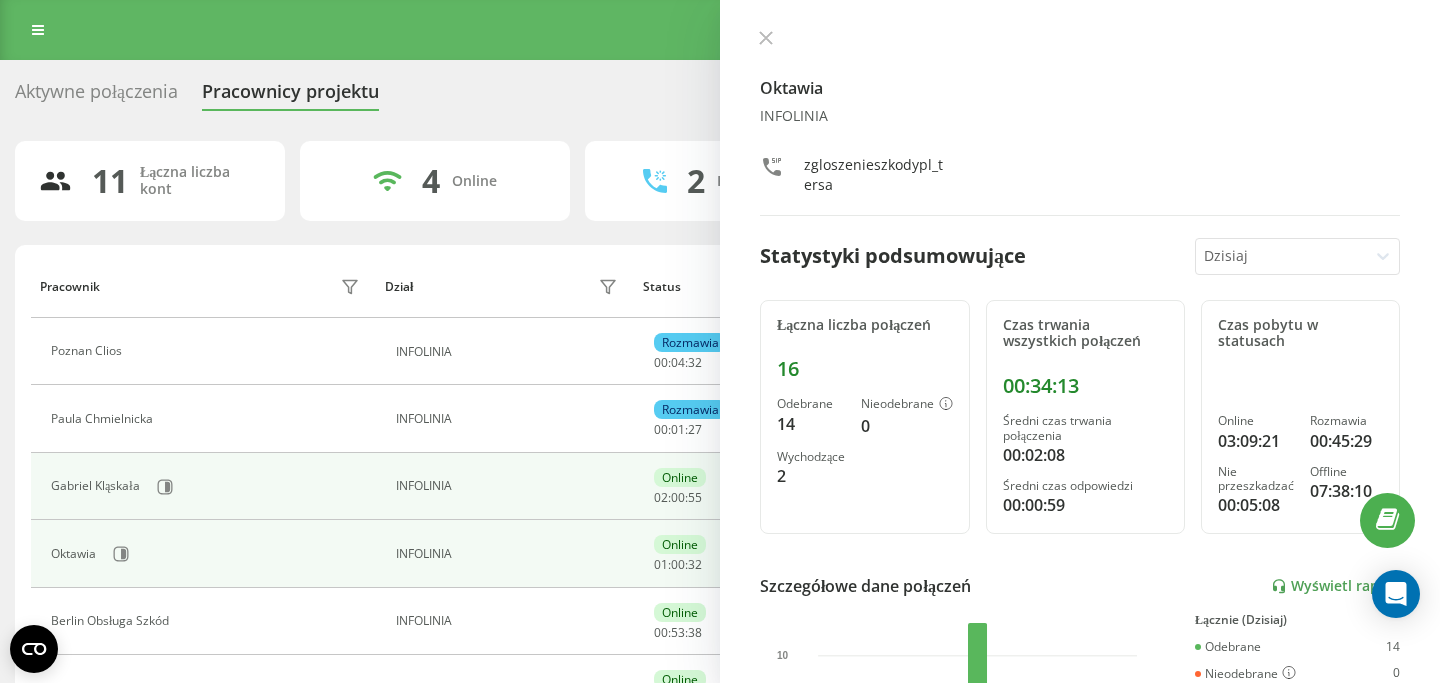 click on "Gabriel Kląskała" at bounding box center (203, 486) 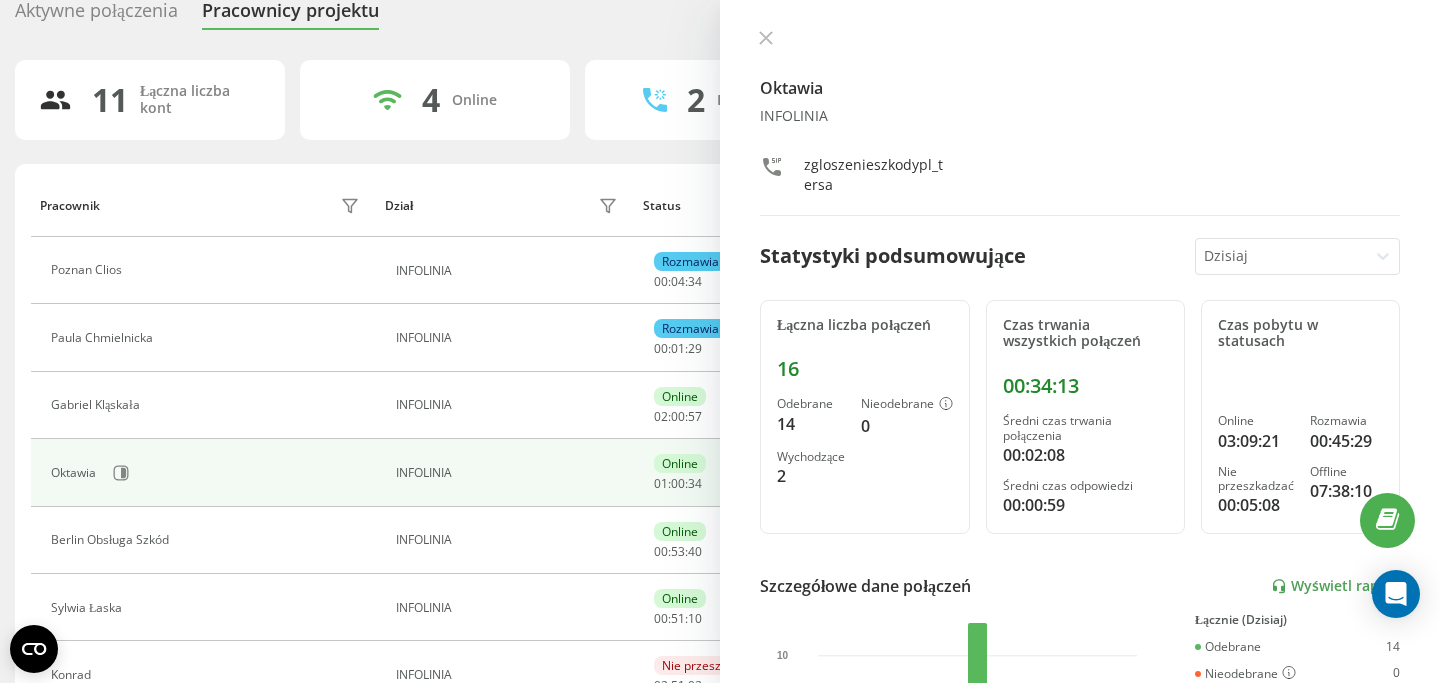 scroll, scrollTop: 80, scrollLeft: 0, axis: vertical 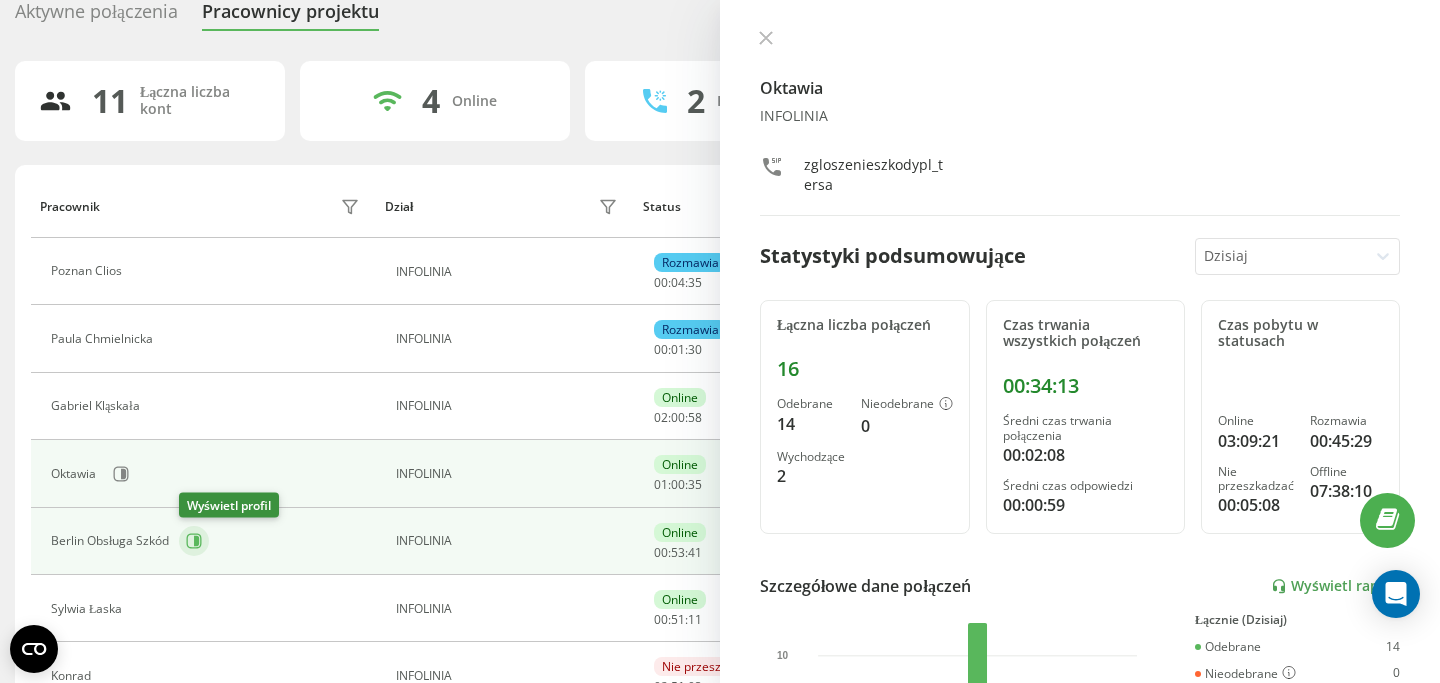 click 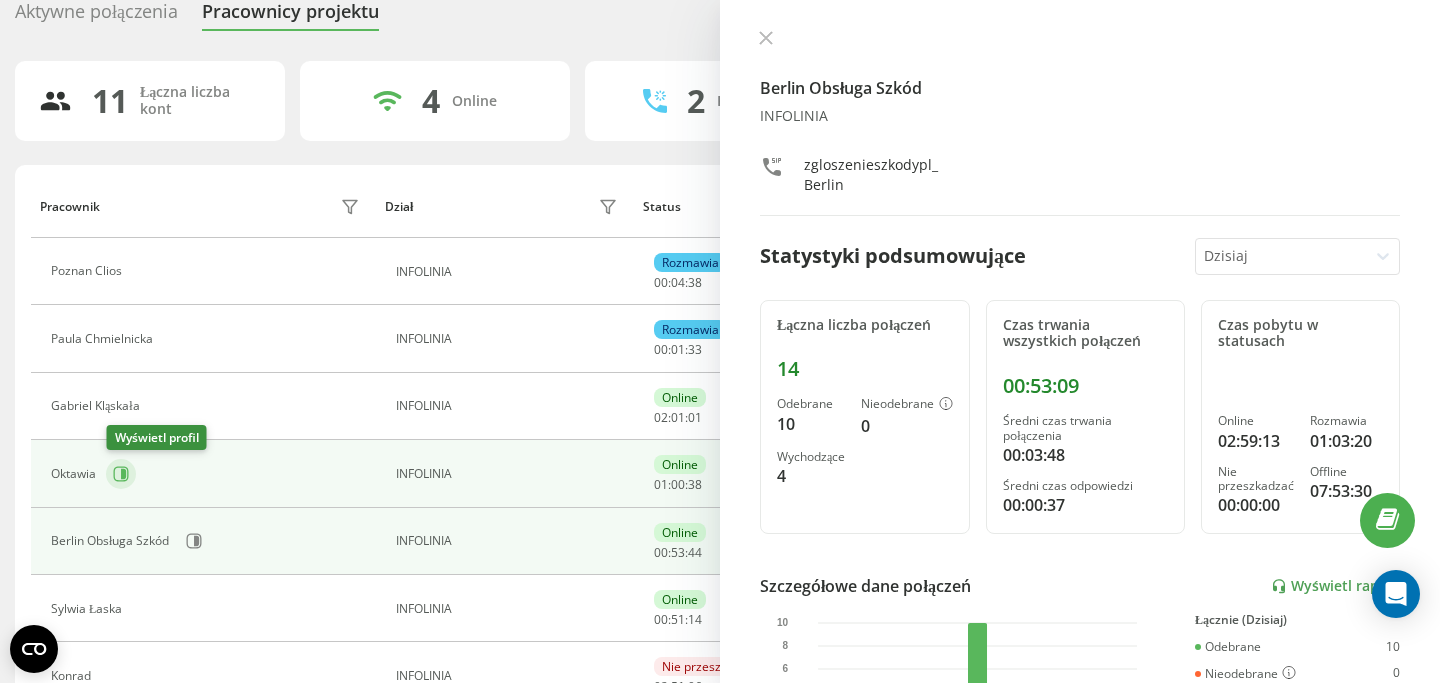 click 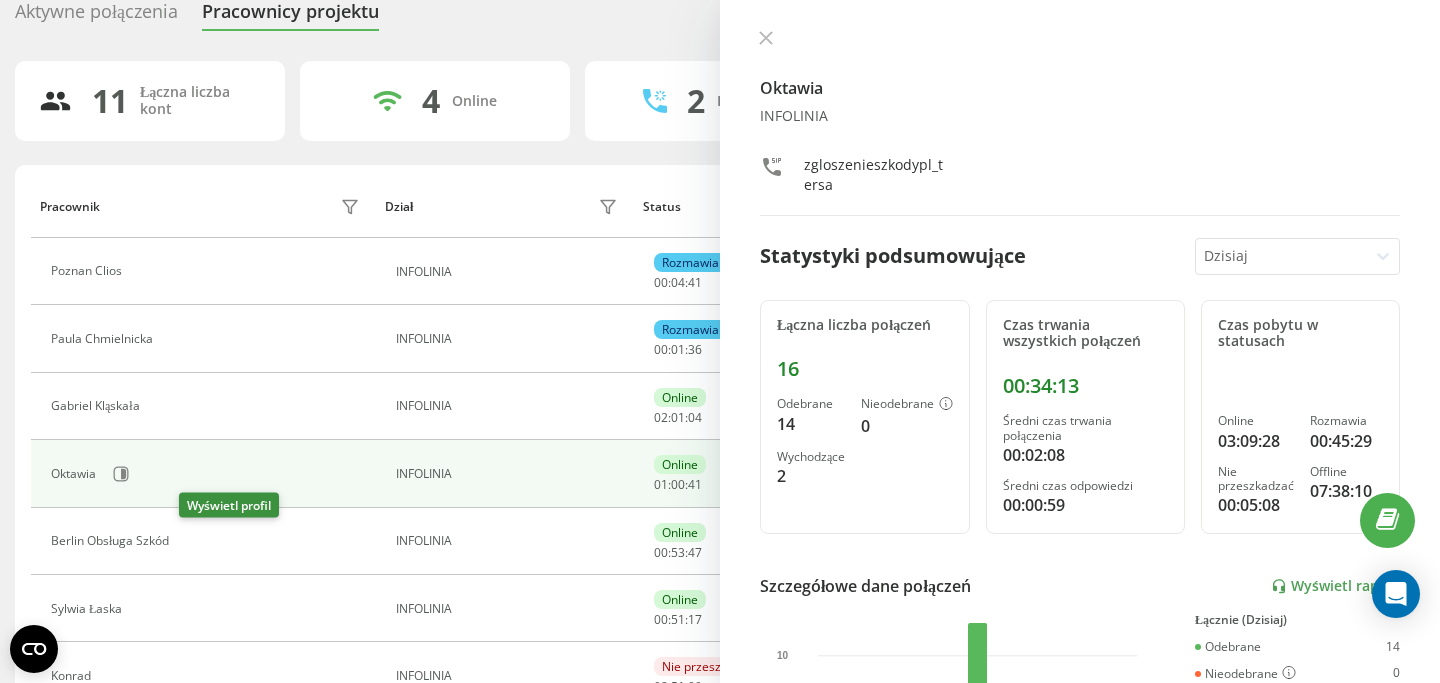 click 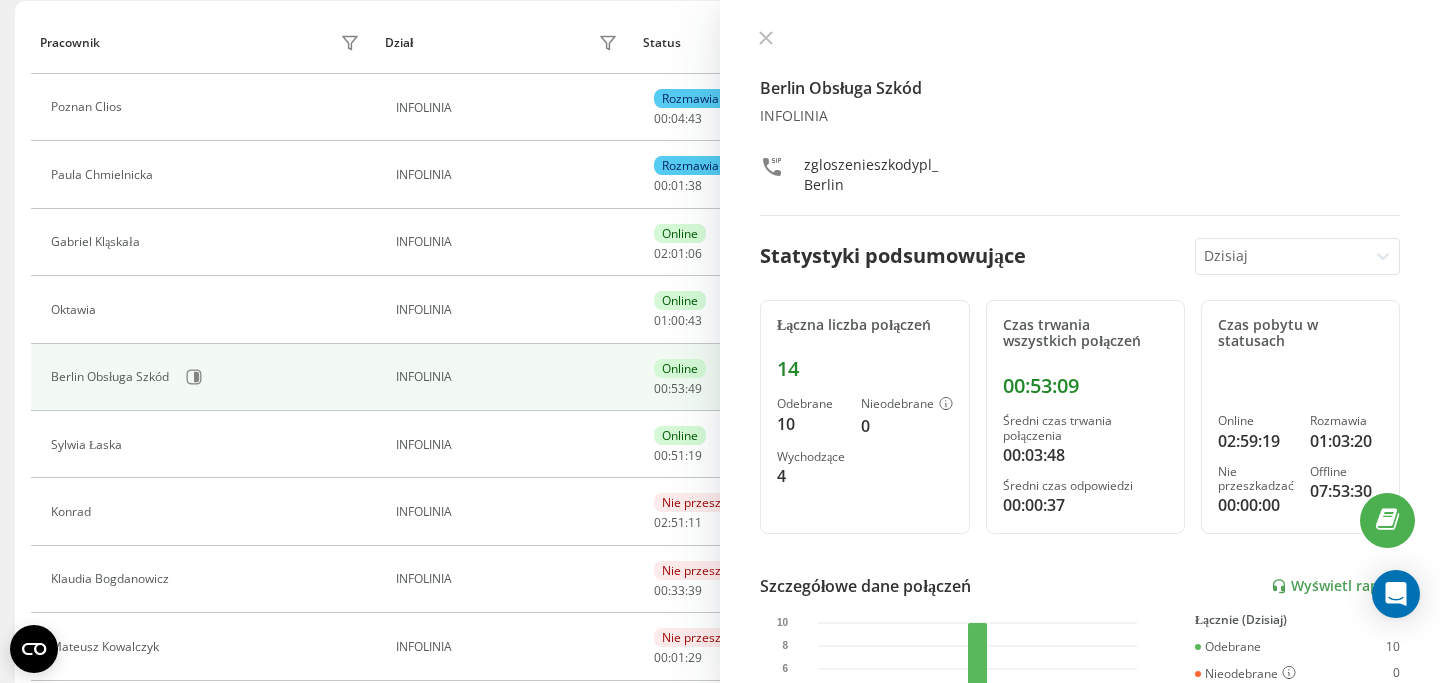 scroll, scrollTop: 254, scrollLeft: 0, axis: vertical 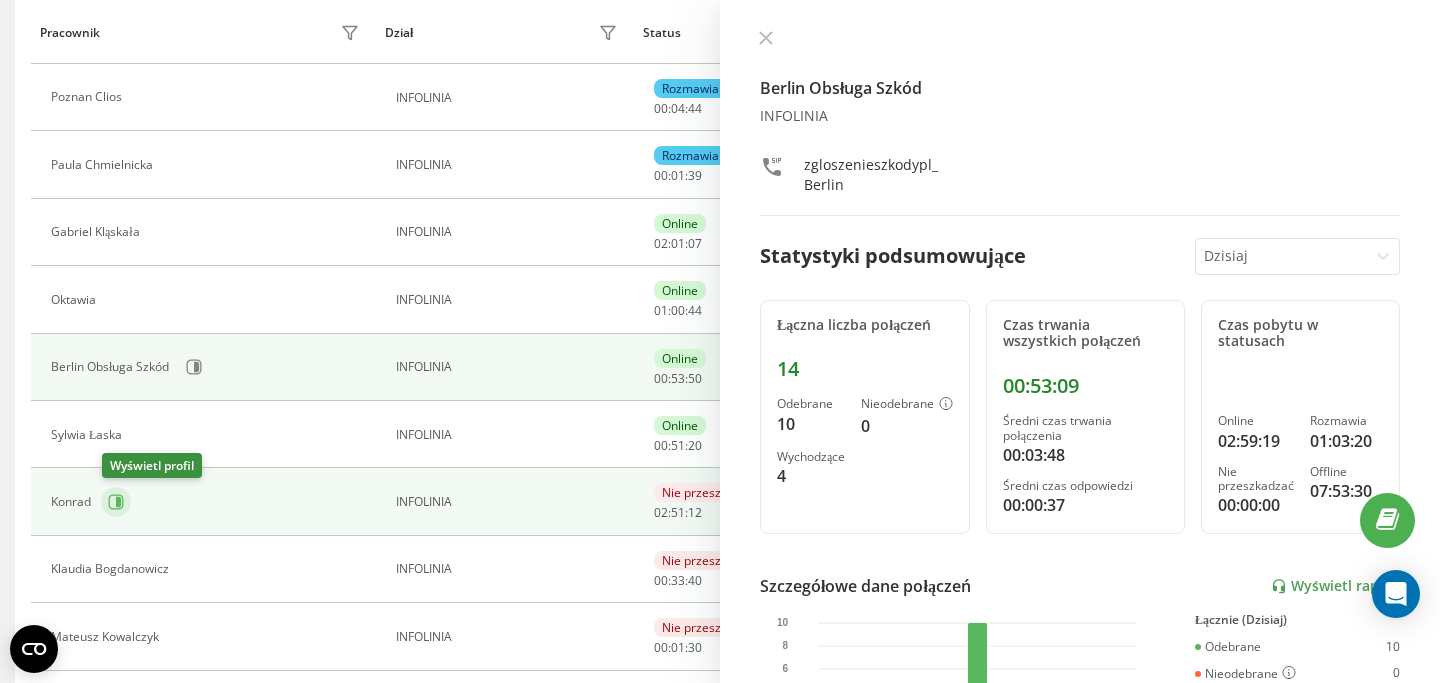 click 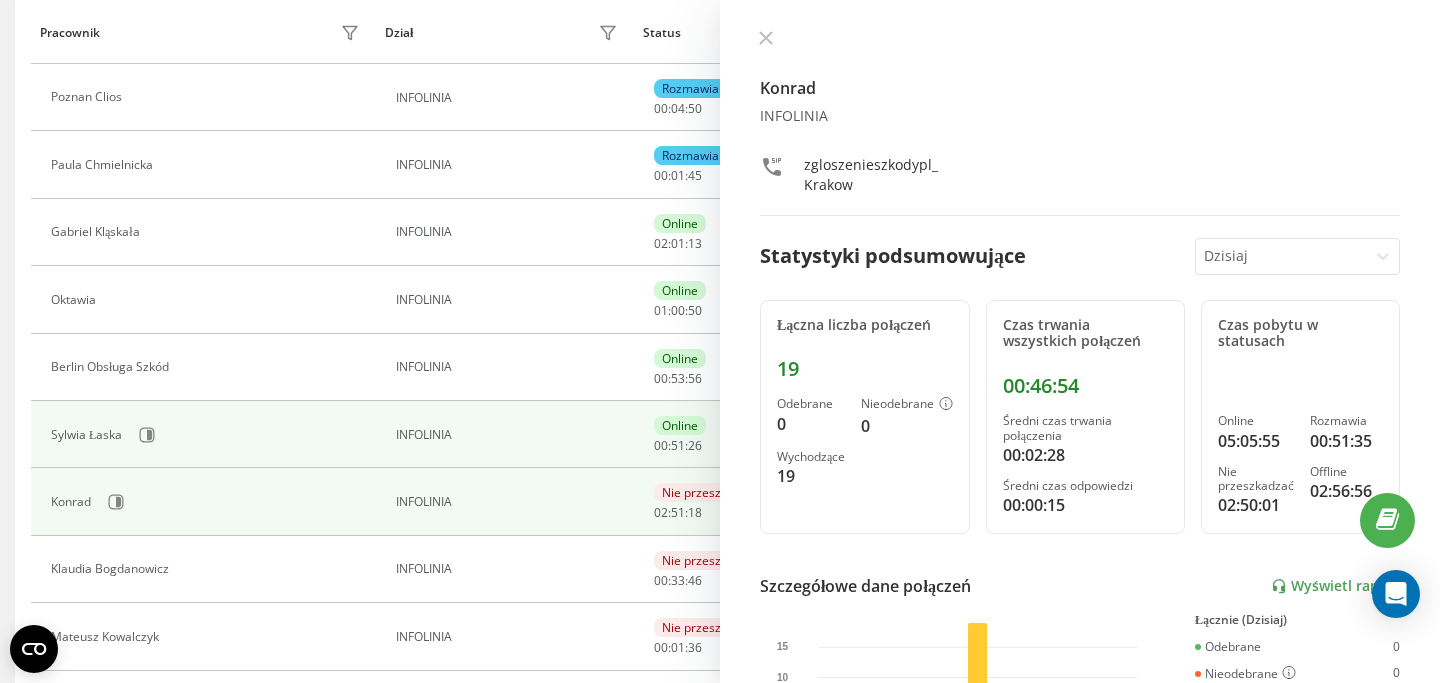 click on "Sylwia Łaska" at bounding box center (203, 434) 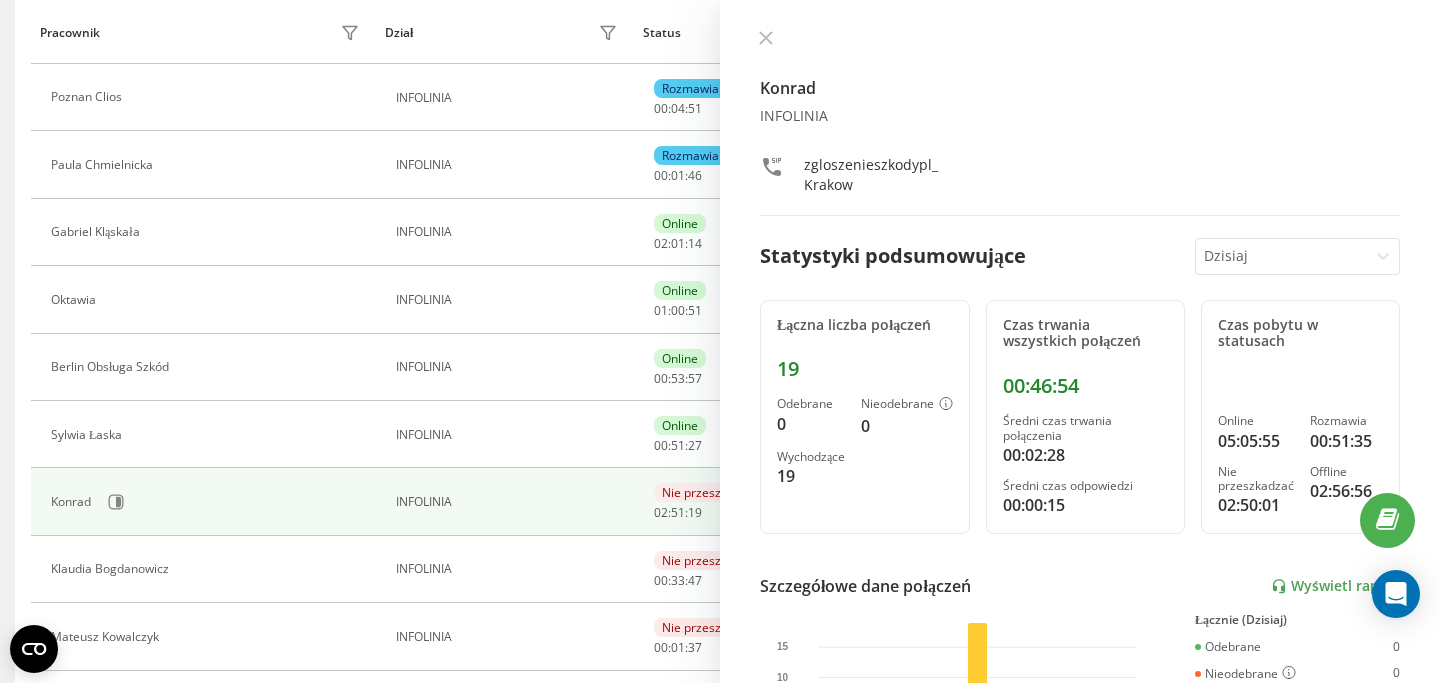 click at bounding box center (144, 437) 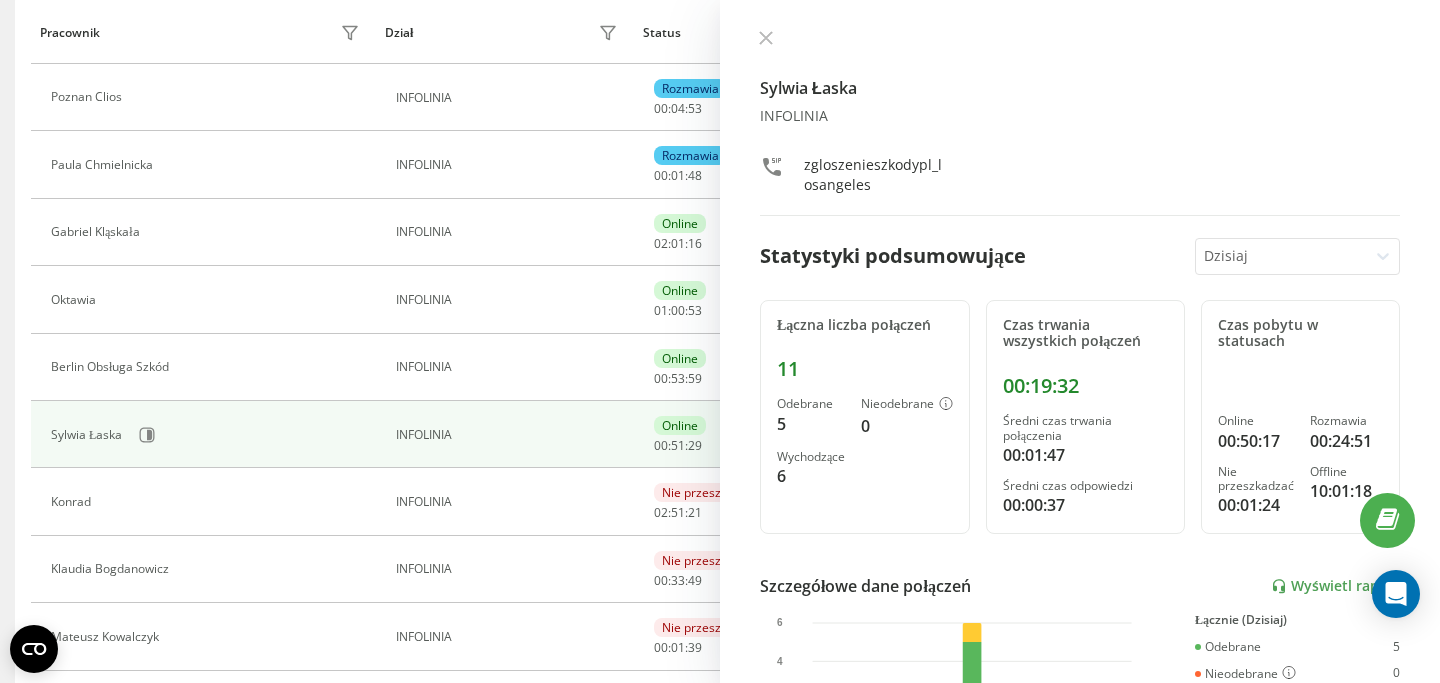 click on "Sylwia Łaska INFOLINIA zgloszenieszkodypl_losangeles Statystyki podsumowujące Dzisiaj Łączna liczba połączeń 11 Odebrane 5 Nieodebrane 0 Wychodzące 6 Czas trwania wszystkich połączeń 00:19:32 Średni czas trwania połączenia 00:01:47 Średni czas odpowiedzi 00:00:37 Czas pobytu w statusach Online 00:50:17 Rozmawia 00:24:51 Nie przeszkadzać 00:01:24 Offline 10:01:18 Szczegółowe dane połączeń Wyświetl raport 5 sie 0 2 4 6 Łącznie (Dzisiaj) Odebrane 5 Nieodebrane 0 Wychodzące 6   Wyświetl szczegóły Szczegółowe dane o statusie 5 sie Łącznie (Dzisiaj) Online 00:50:17 Rozmawia 00:24:51 Nie przeszkadzać 00:01:24 Offline 10:01:18   Wyświetl szczegóły" at bounding box center (1080, 341) 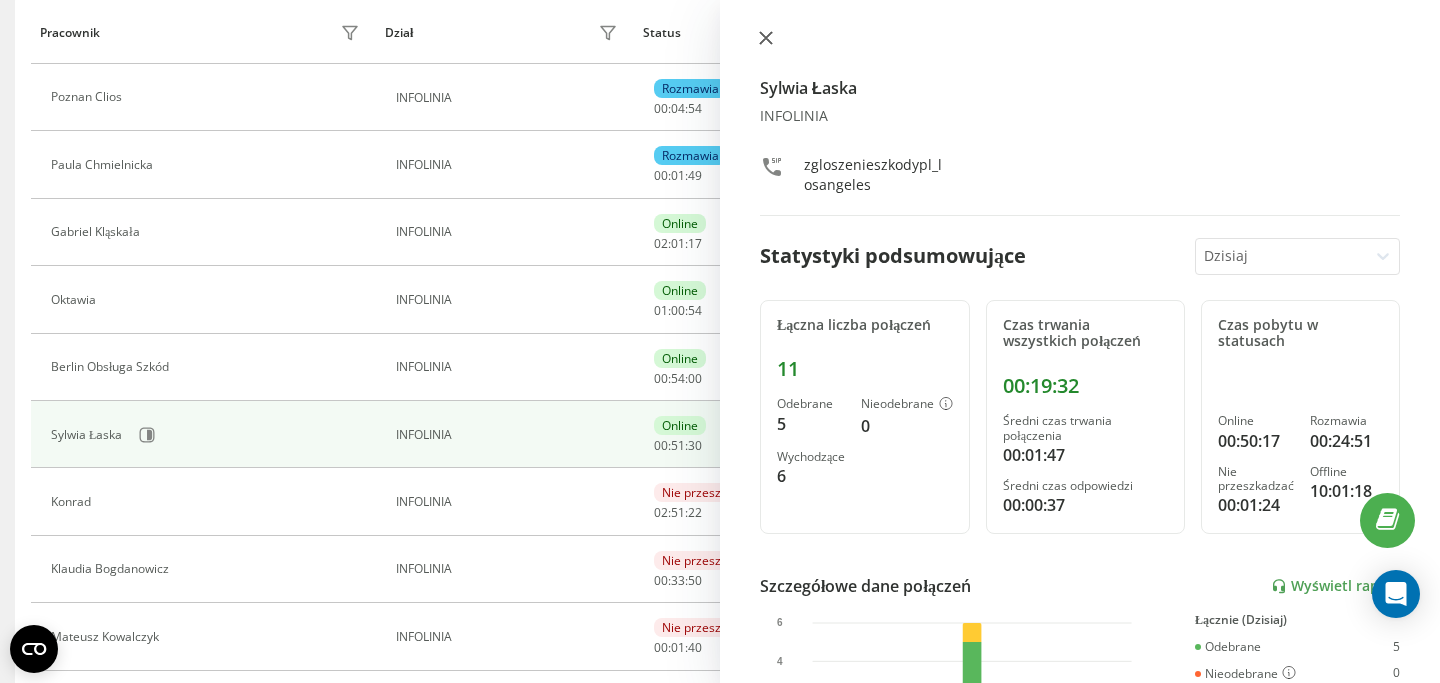click 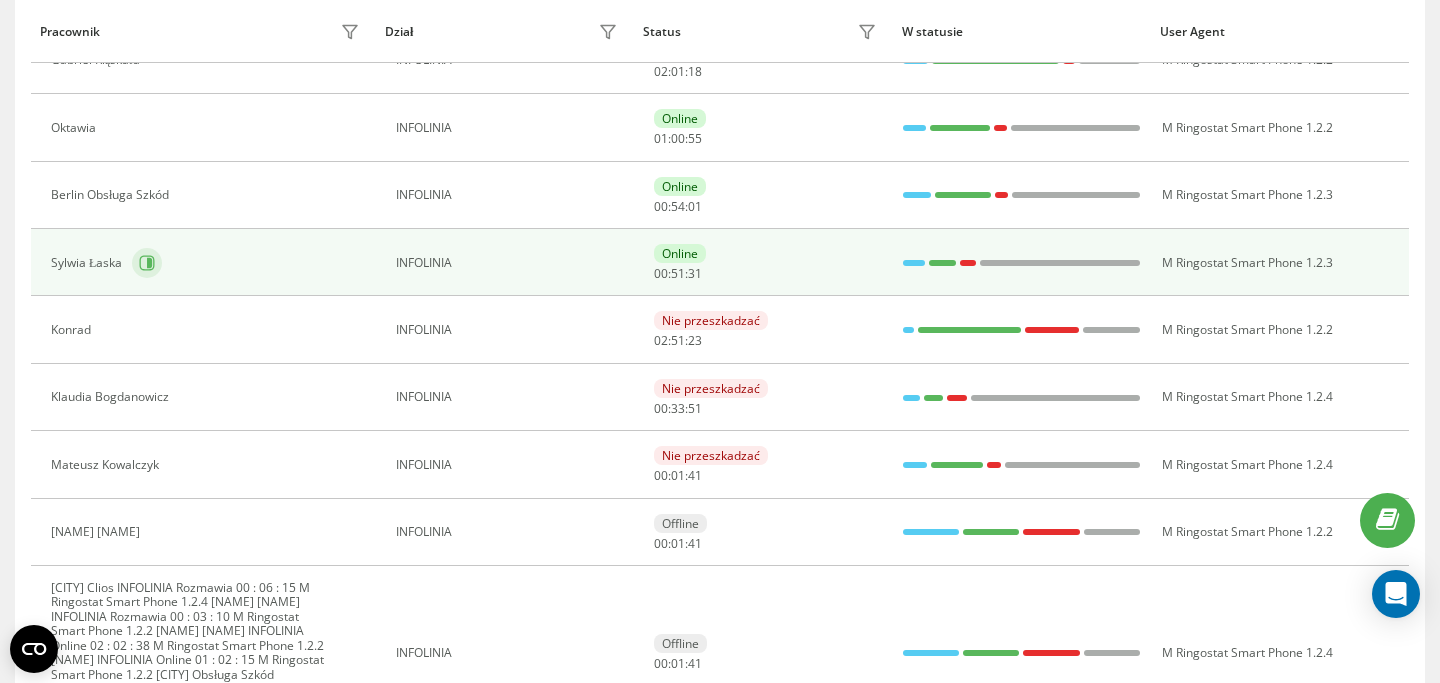 scroll, scrollTop: 433, scrollLeft: 0, axis: vertical 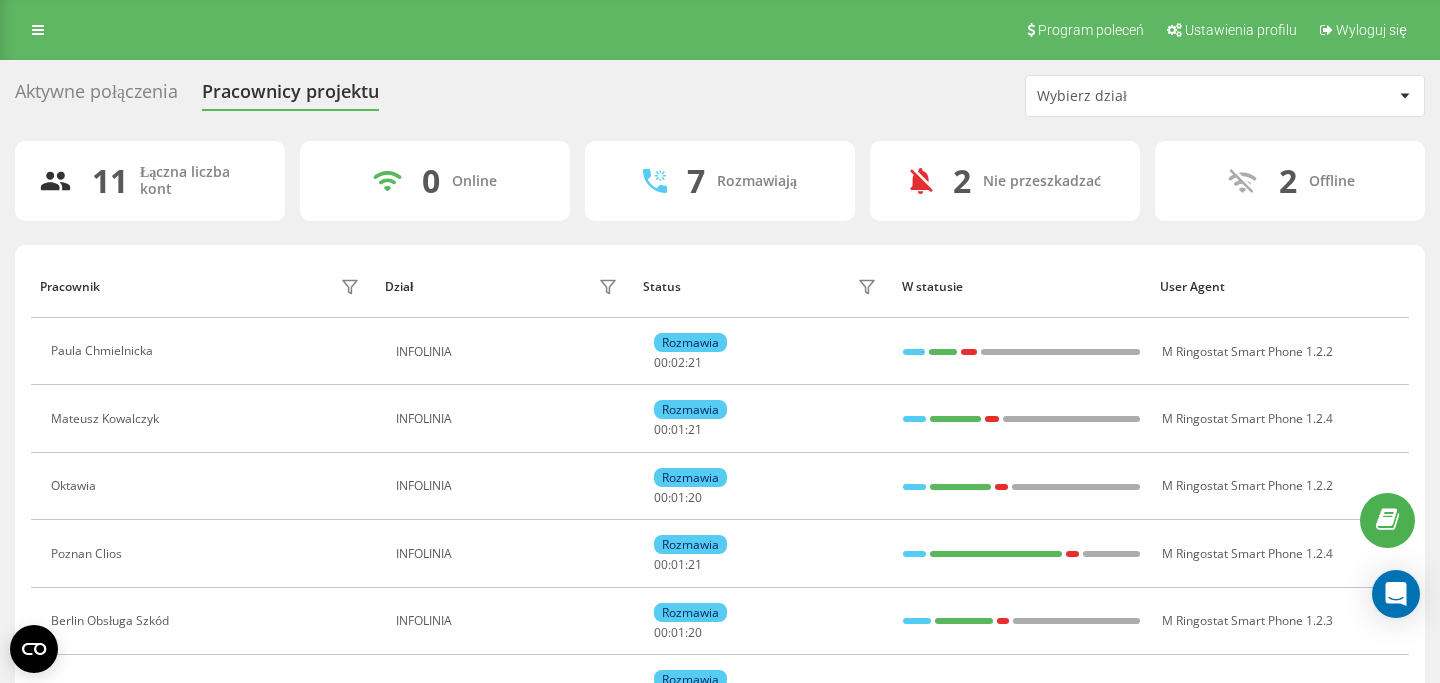 click on "Aktywne połączenia" at bounding box center [96, 96] 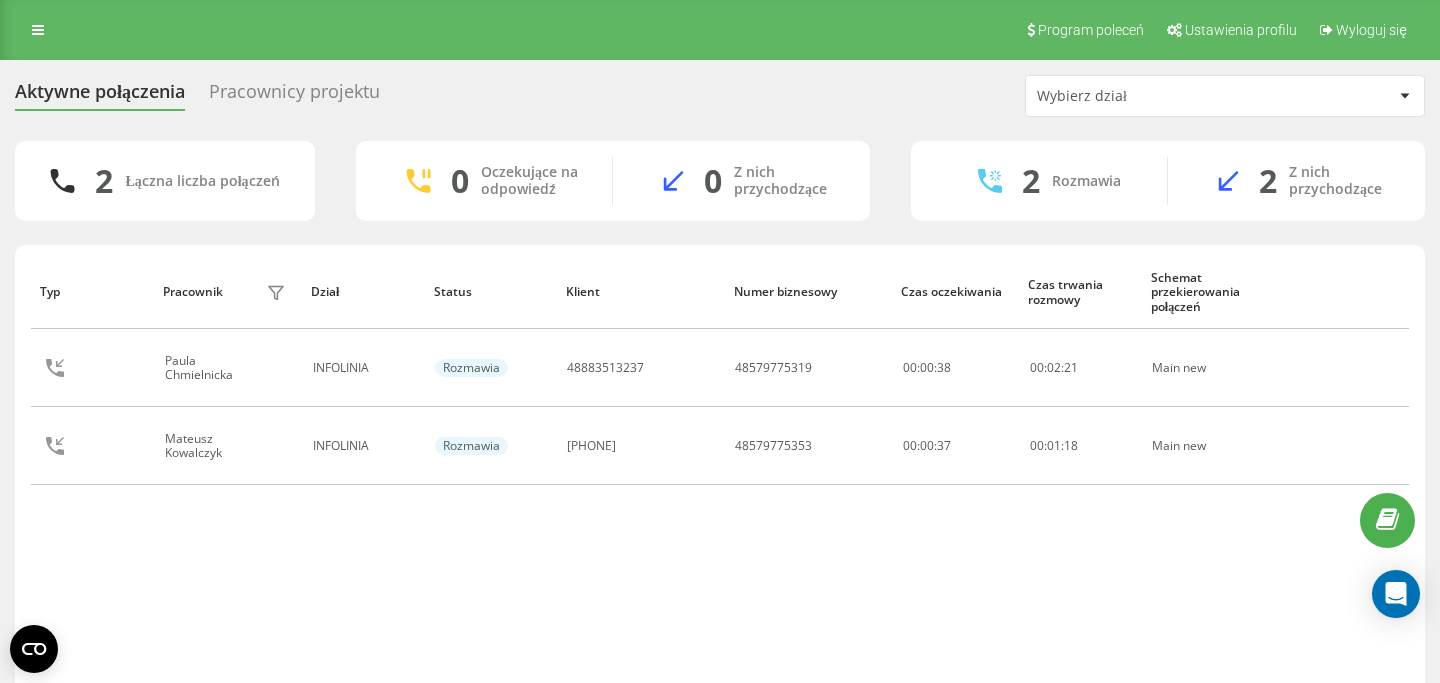scroll, scrollTop: 0, scrollLeft: 0, axis: both 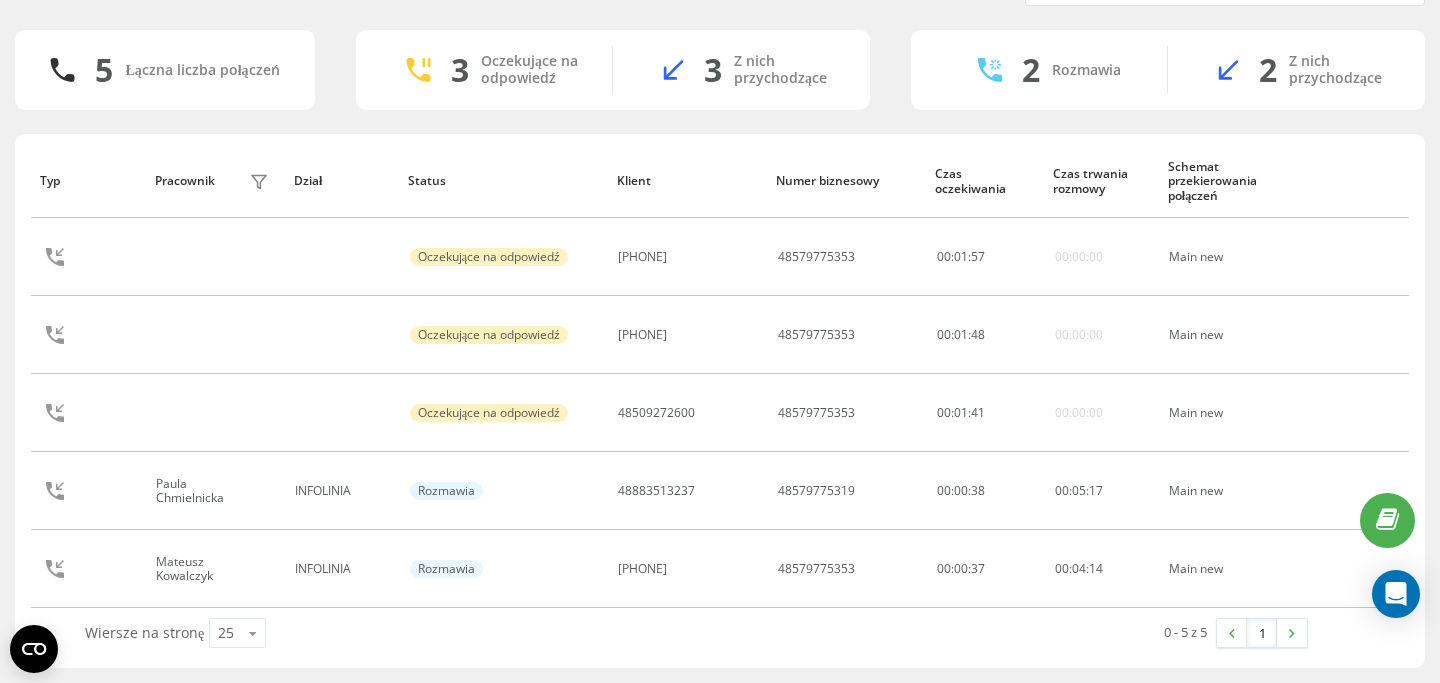 click on "Aktywne połączenia Pracownicy projektu Wybierz dział   5   Łączna liczba połączeń   3   Oczekujące na odpowiedź   3   Z nich przychodzące   2   Rozmawia   2   Z nich przychodzące Typ Pracownik  filtra  Dział Status Klient Numer biznesowy Czas oczekiwania Czas trwania rozmowy Schemat przekierowania połączeń Oczekujące na odpowiedź [PHONE] [PHONE] 00 : 01 : 57 00:00:00 Main new  Oczekujące na odpowiedź [PHONE] [PHONE] 00 : 01 : 48 00:00:00 Main new  Oczekujące na odpowiedź [PHONE] [PHONE] 00 : 01 : 41 00:00:00 Main new  [FIRST] [LAST] INFOLINIA Rozmawia [PHONE] [PHONE] 00:00:38 00 : 05 : 17 Main new  [FIRST] [LAST] INFOLINIA Rozmawia [PHONE] [PHONE] 00:00:37 00 : 04 : 14 Main new  Wiersze na stronę 25 10 25 50 100 0 - 5 z 5 1" at bounding box center [720, 316] 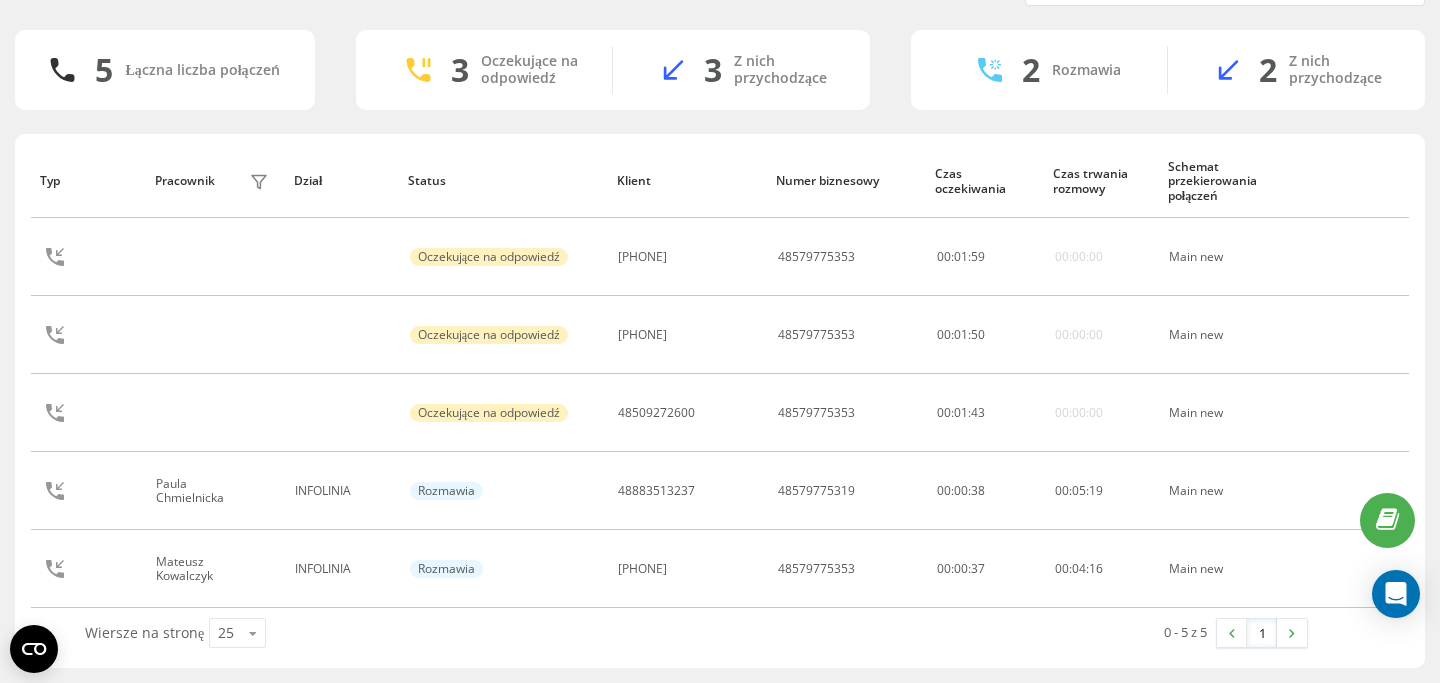 scroll, scrollTop: 81, scrollLeft: 0, axis: vertical 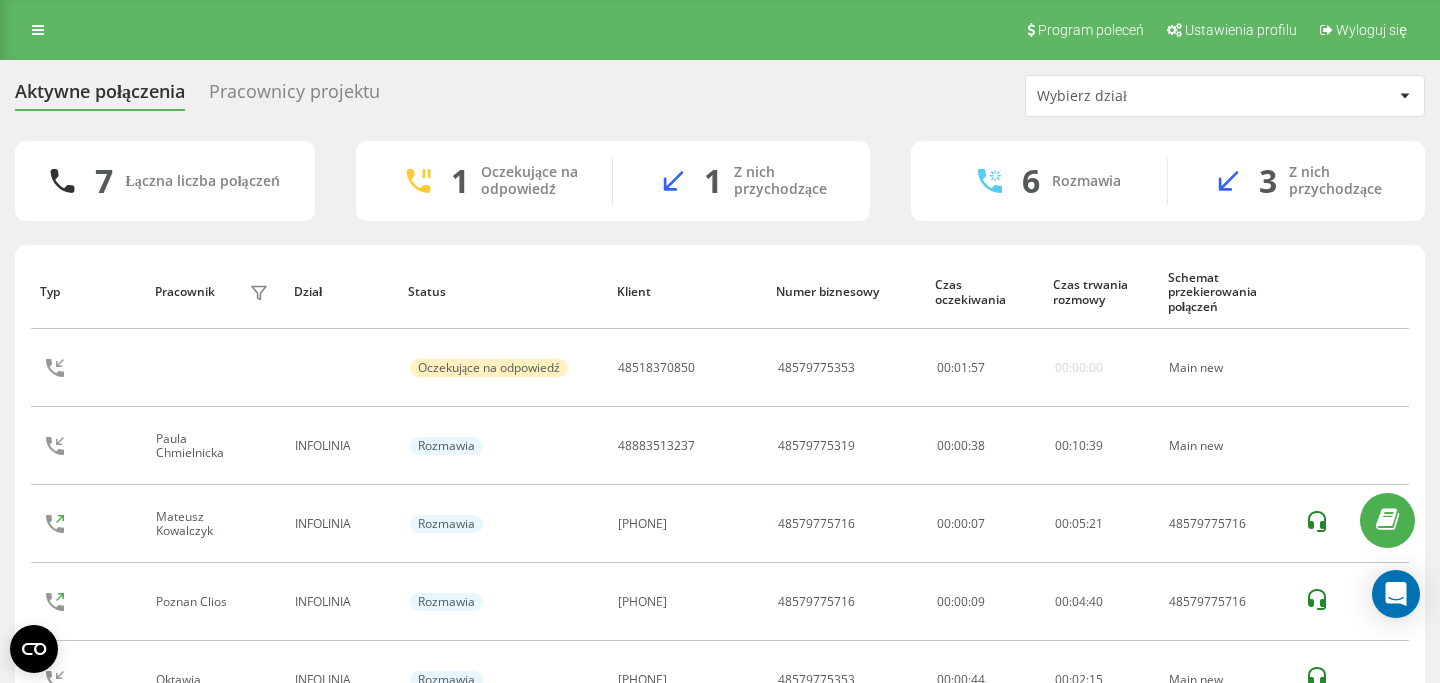 click on "Pracownicy projektu" at bounding box center (294, 96) 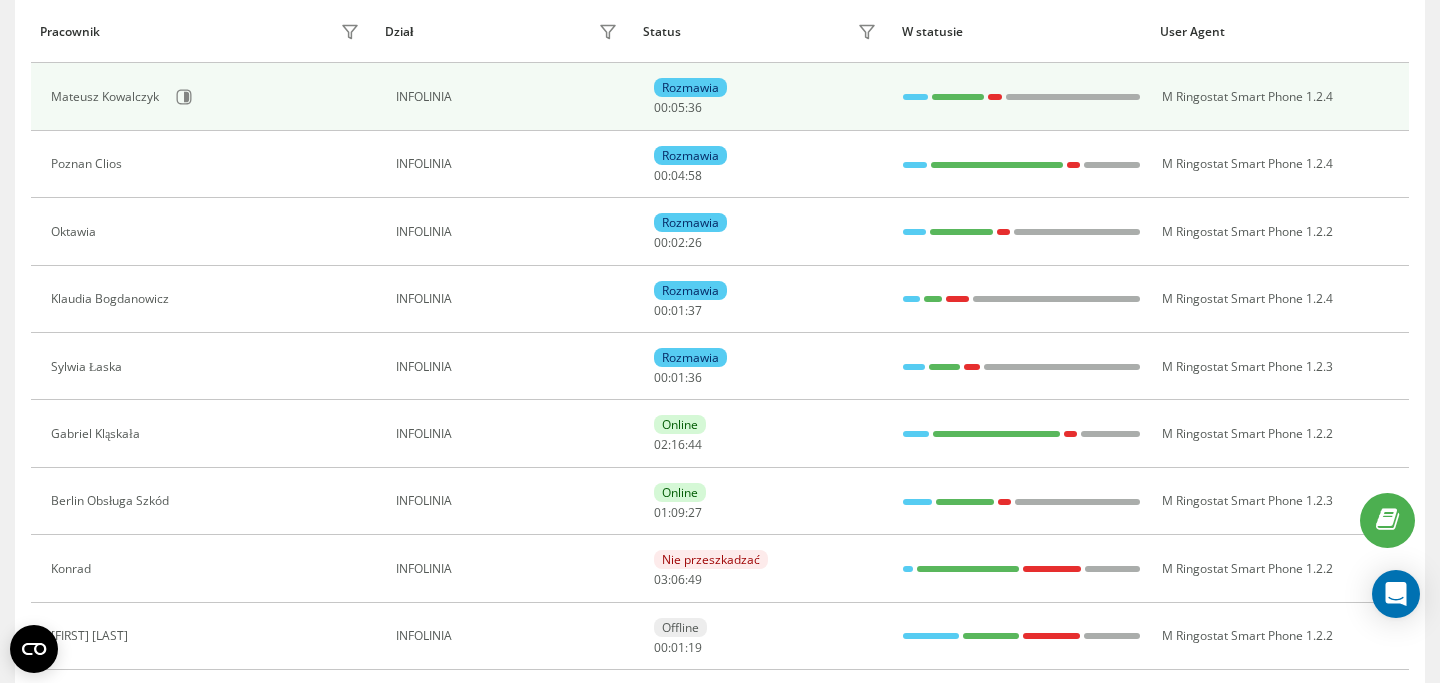 scroll, scrollTop: 319, scrollLeft: 0, axis: vertical 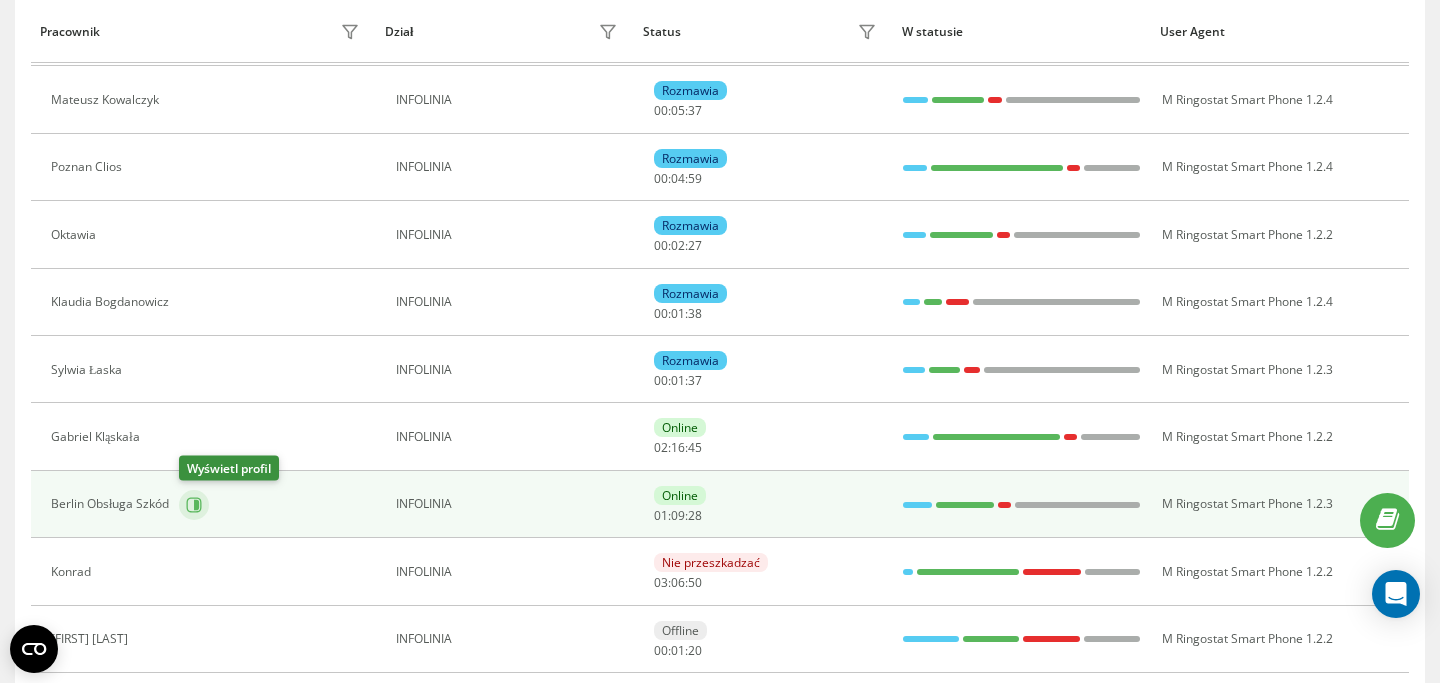click at bounding box center (194, 505) 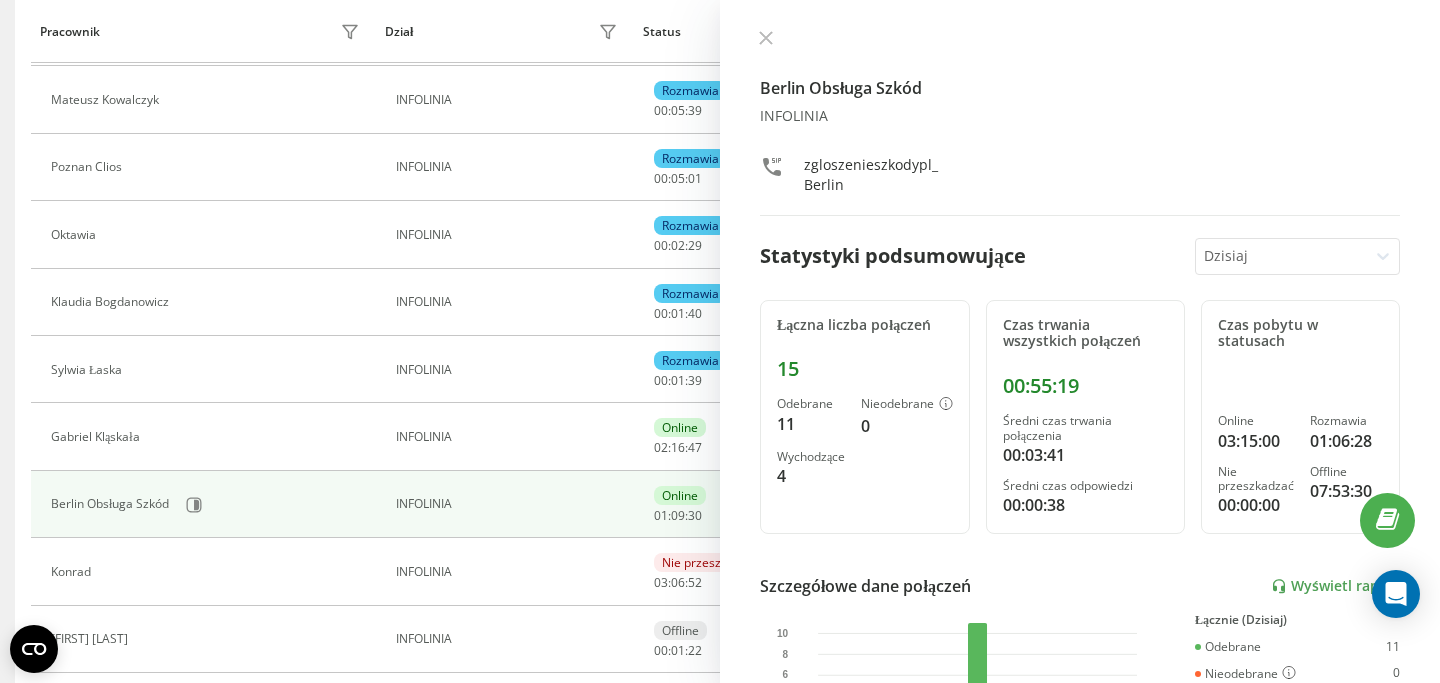 click on "Pracownik" at bounding box center [203, 32] 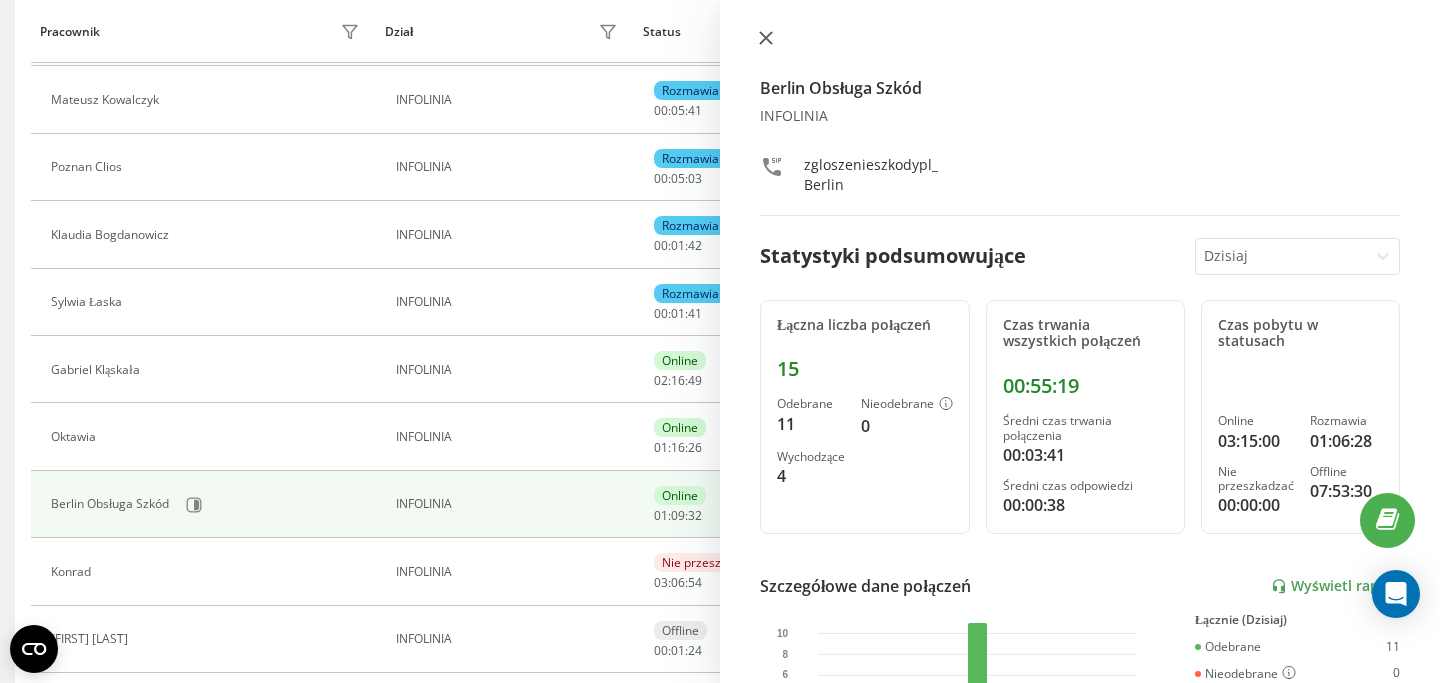 click 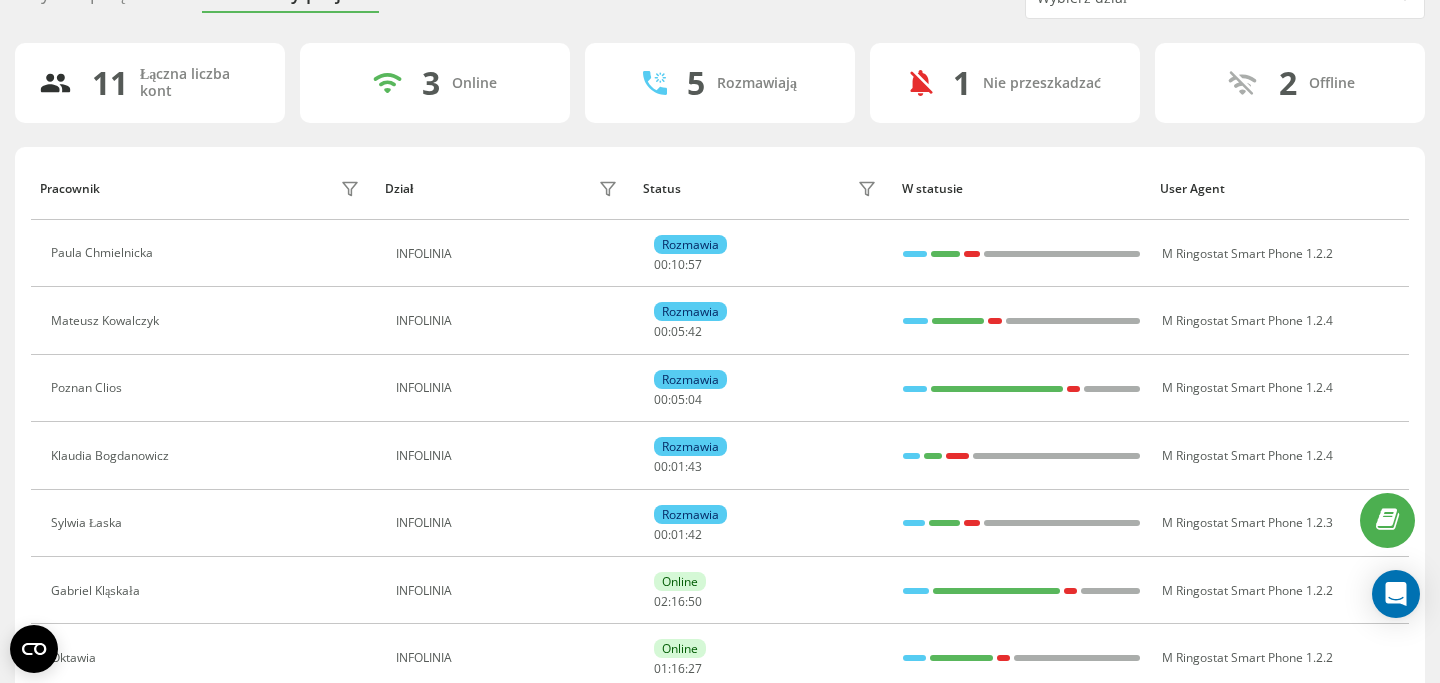 scroll, scrollTop: 0, scrollLeft: 0, axis: both 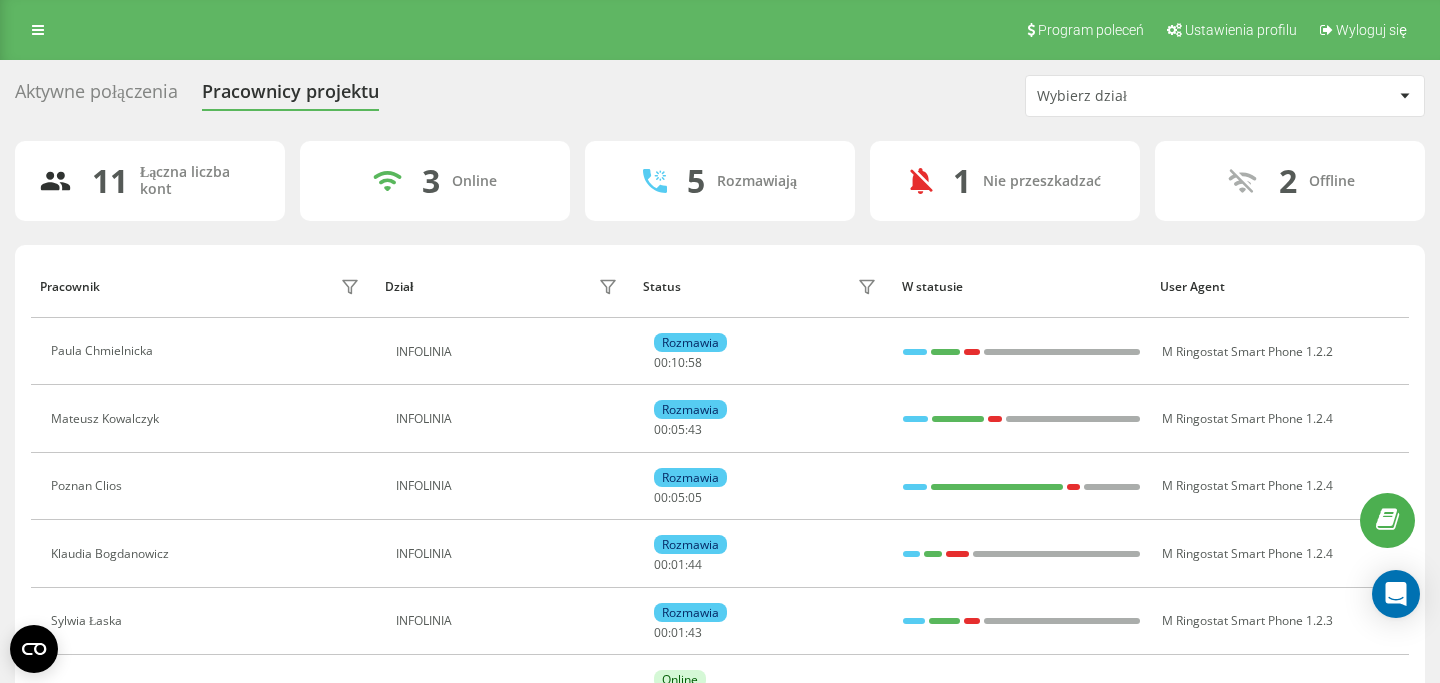 click on "Aktywne połączenia" at bounding box center [96, 96] 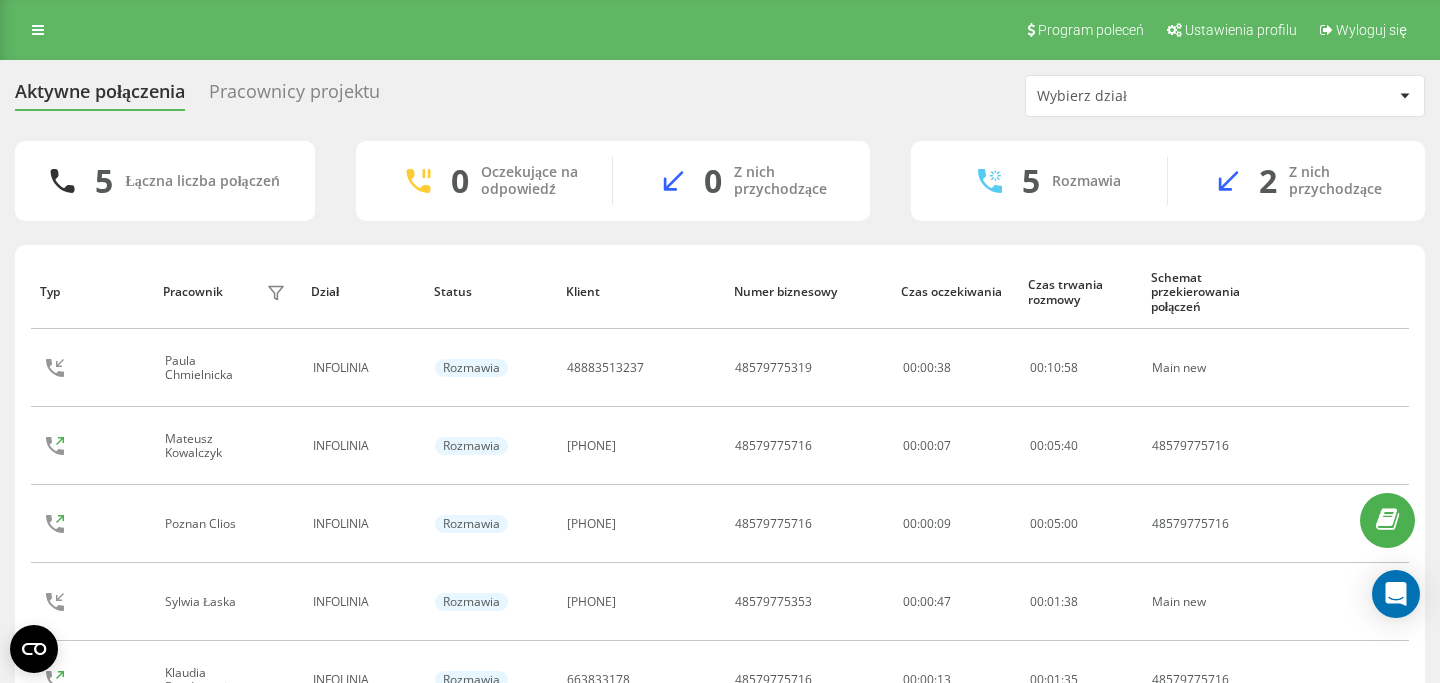 scroll, scrollTop: 0, scrollLeft: 0, axis: both 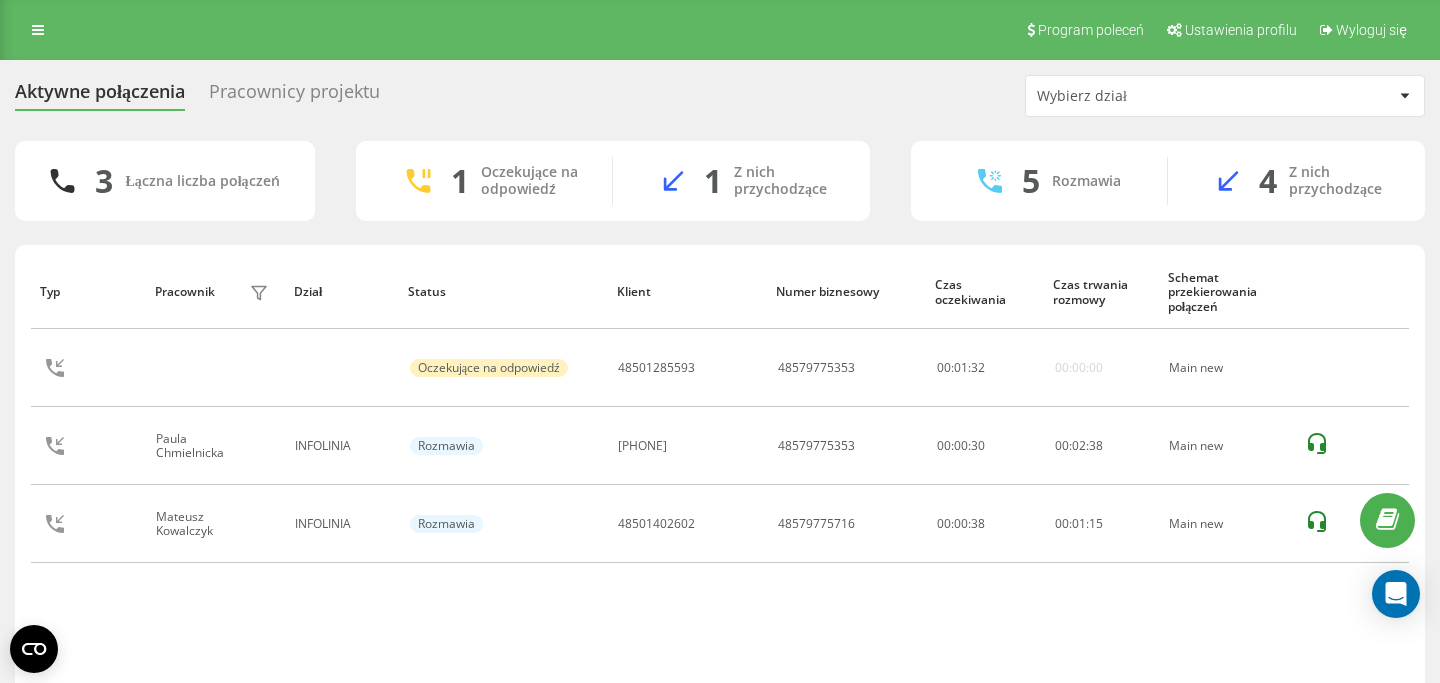 click on "Pracownicy projektu" at bounding box center [294, 96] 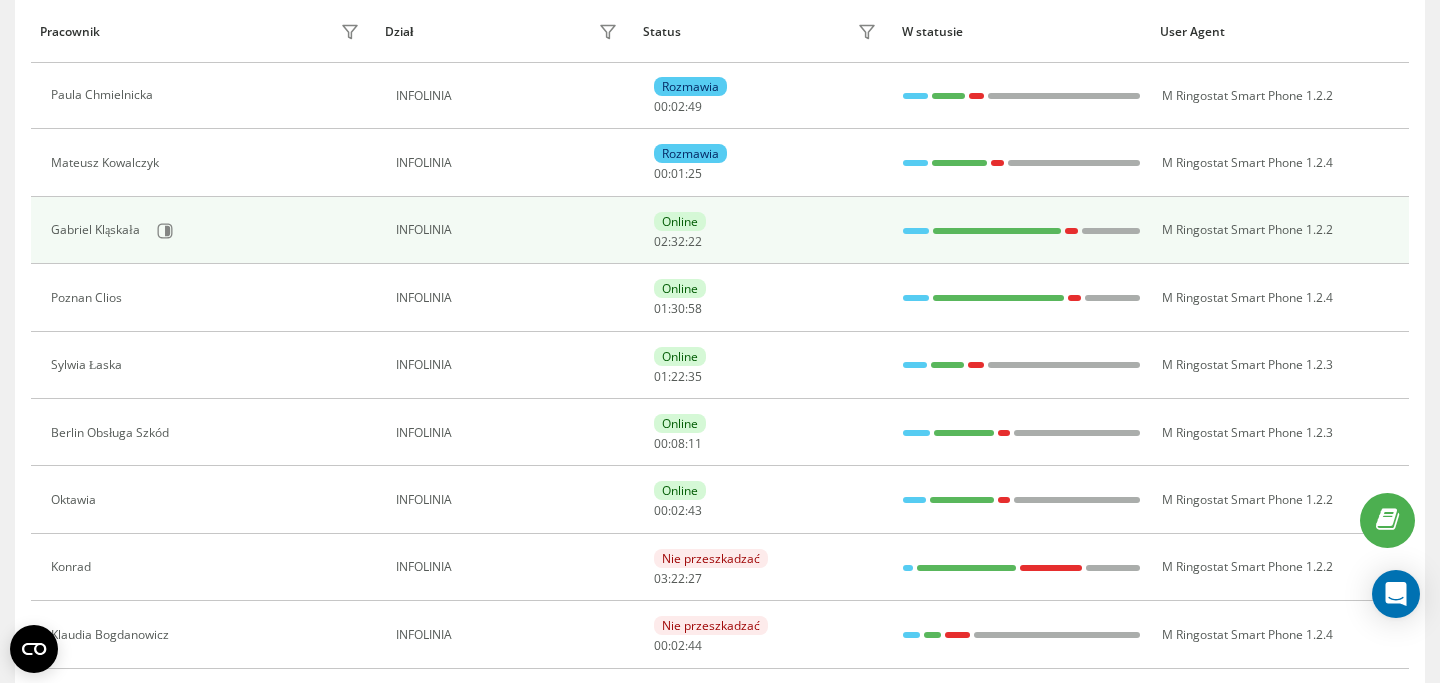 scroll, scrollTop: 452, scrollLeft: 0, axis: vertical 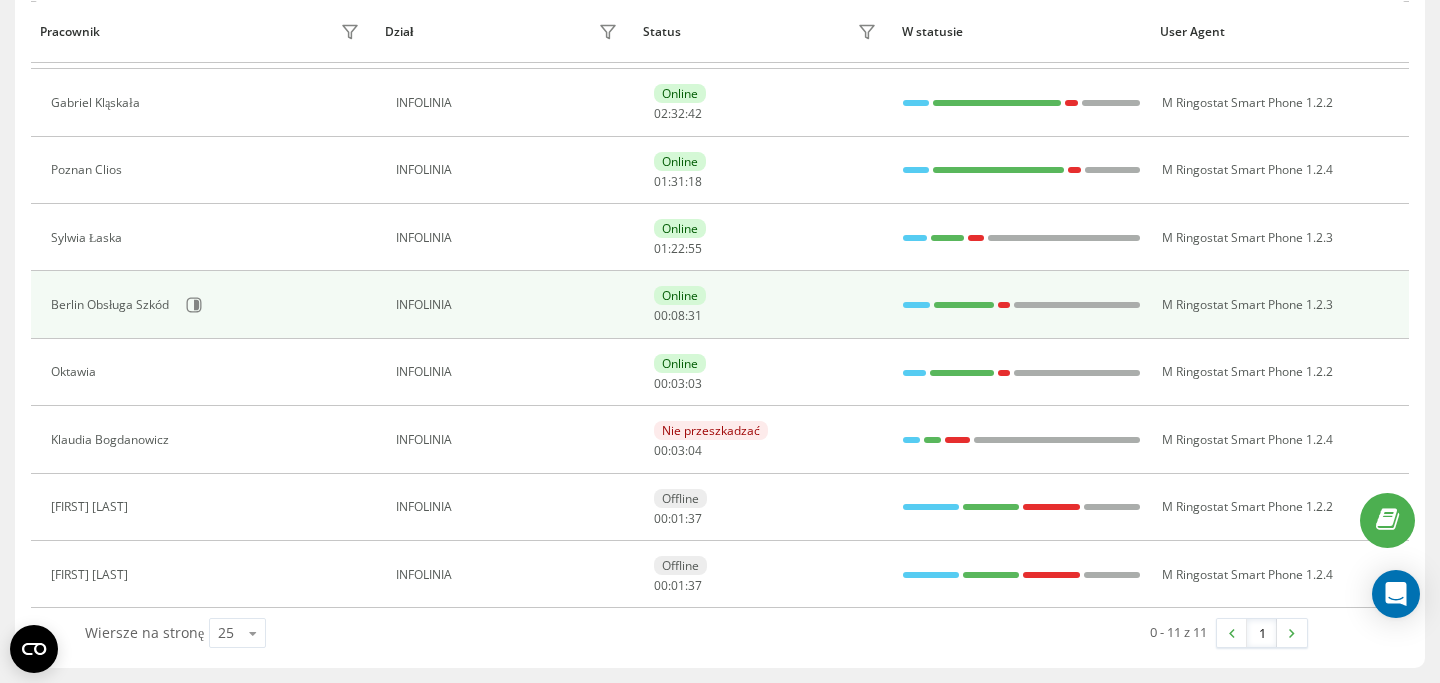 click on "Berlin Obsługa Szkód" at bounding box center [208, 305] 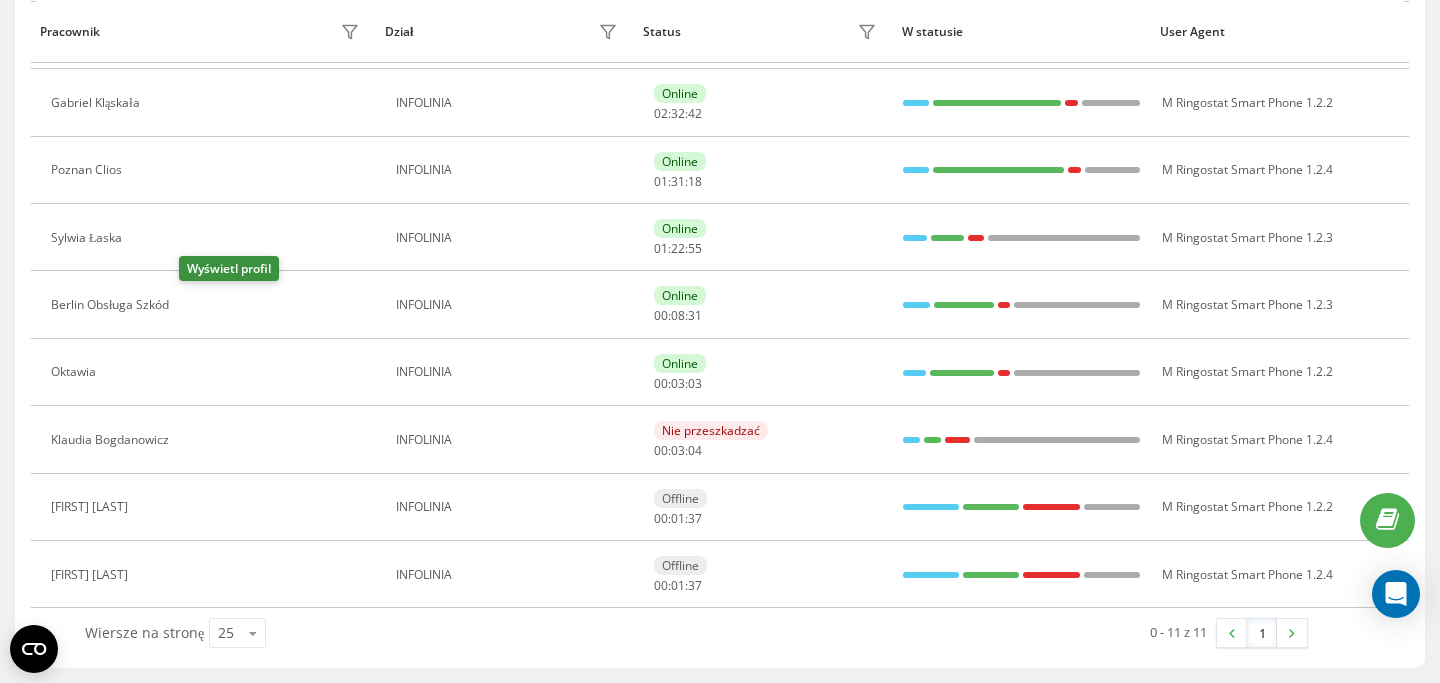 click at bounding box center [191, 307] 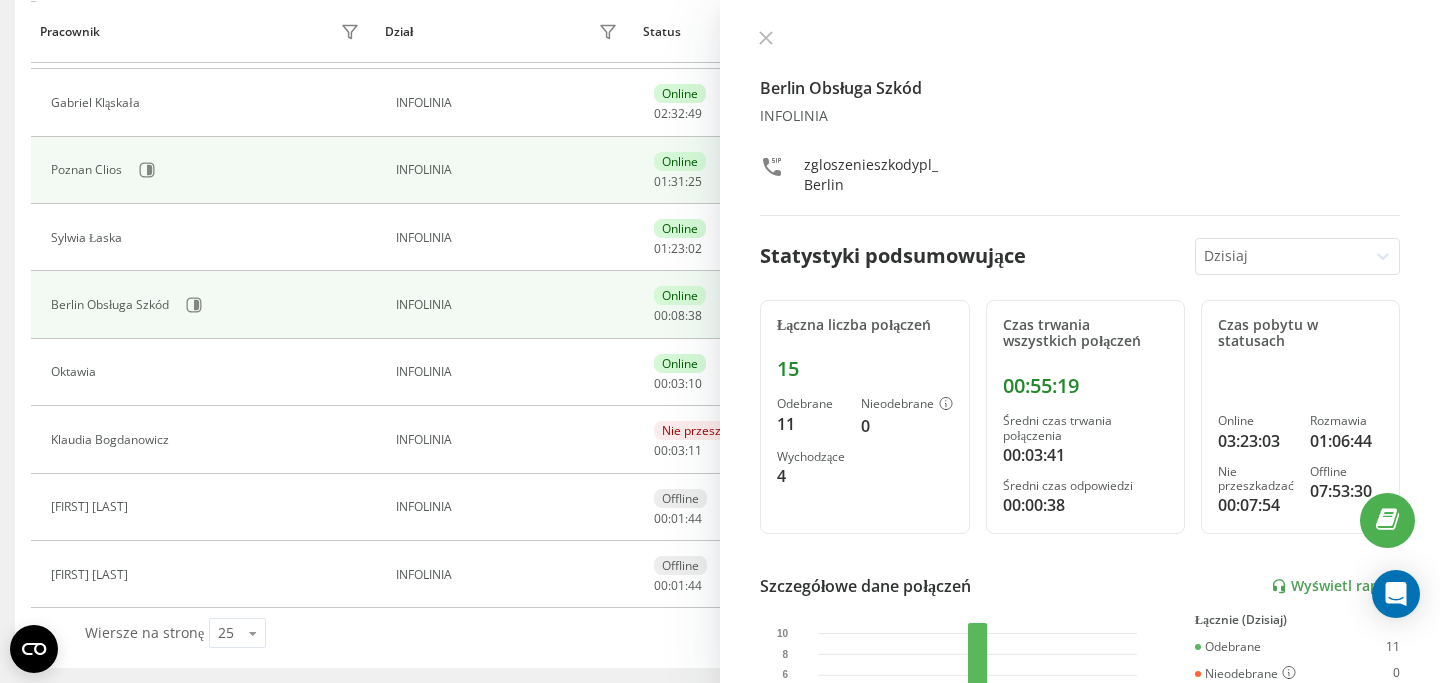 scroll, scrollTop: 452, scrollLeft: 0, axis: vertical 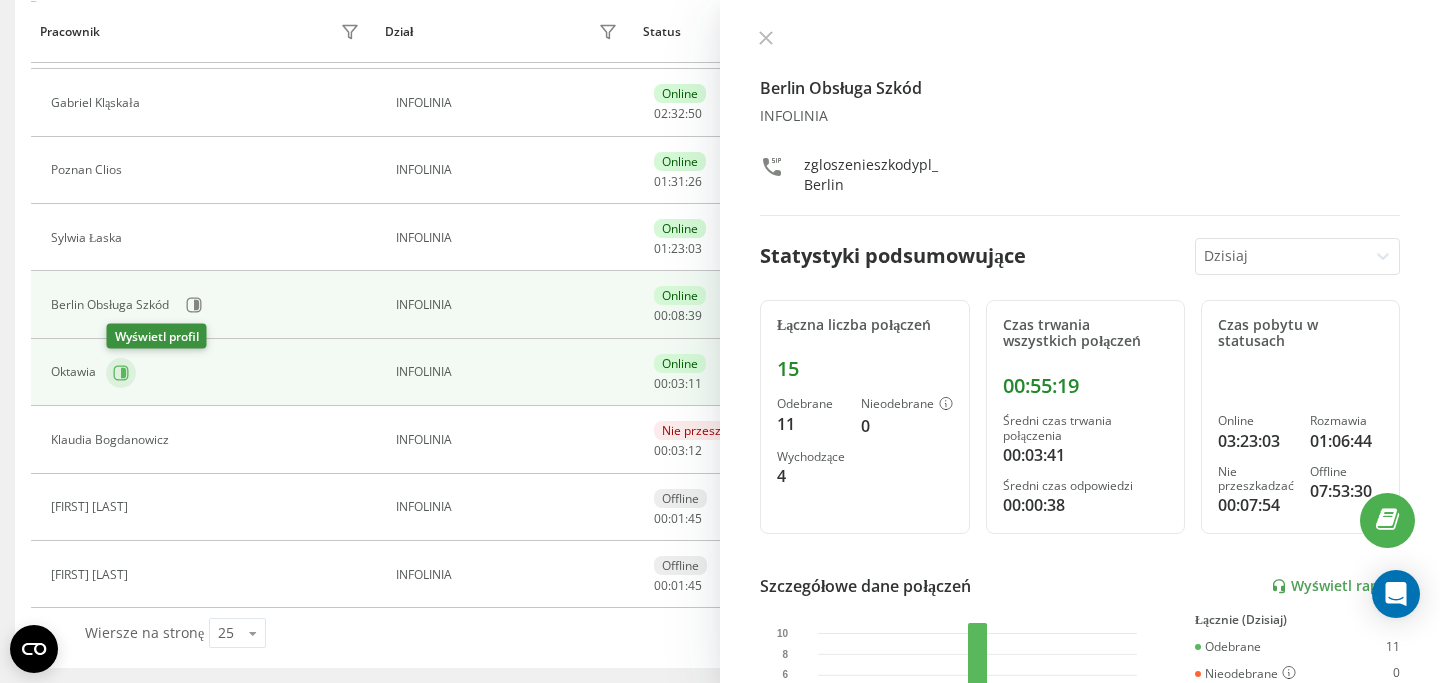 click 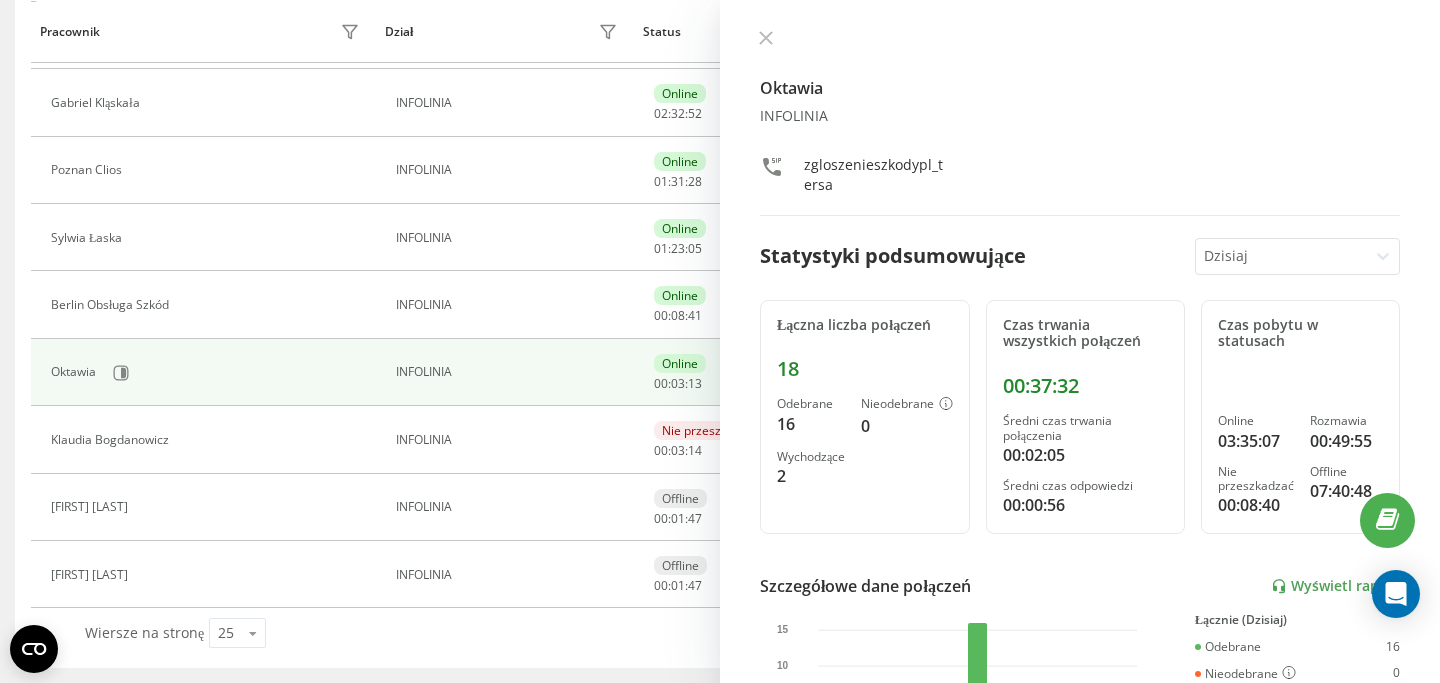 click on "Pracownik" at bounding box center (203, 32) 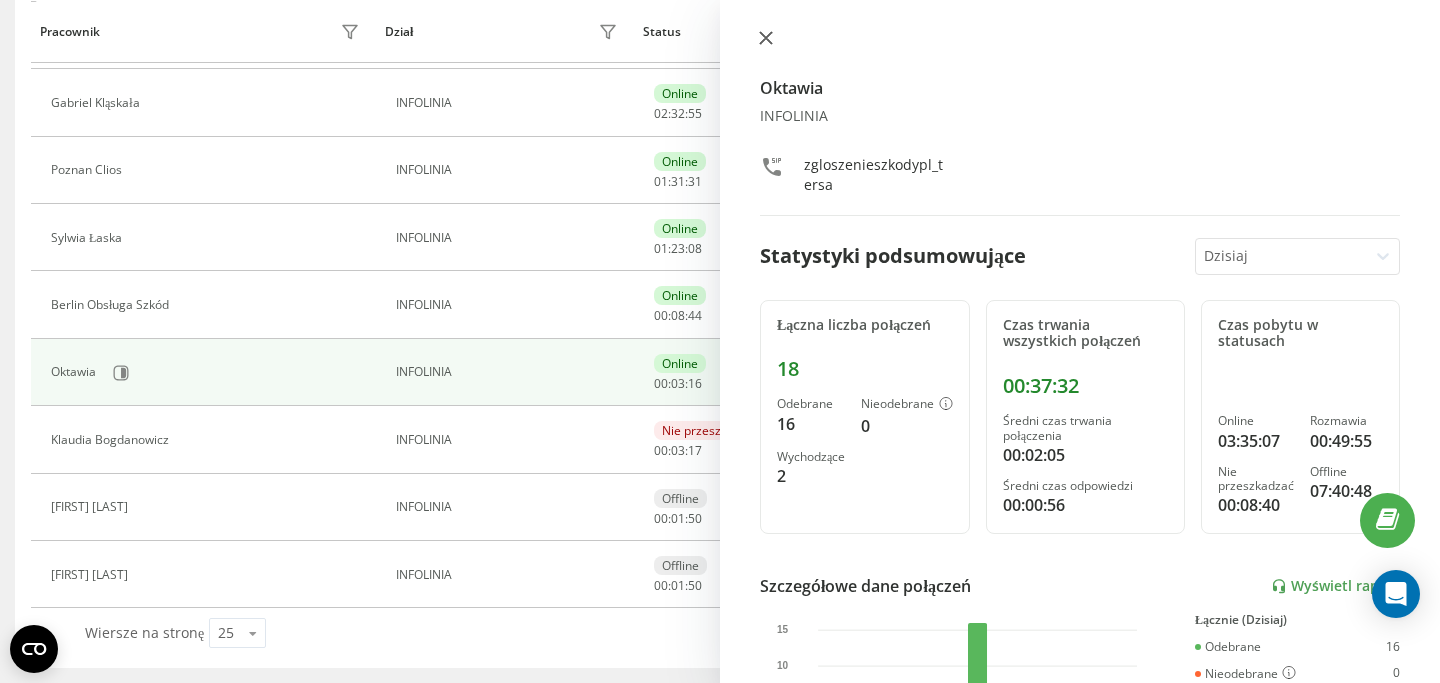 click at bounding box center (766, 39) 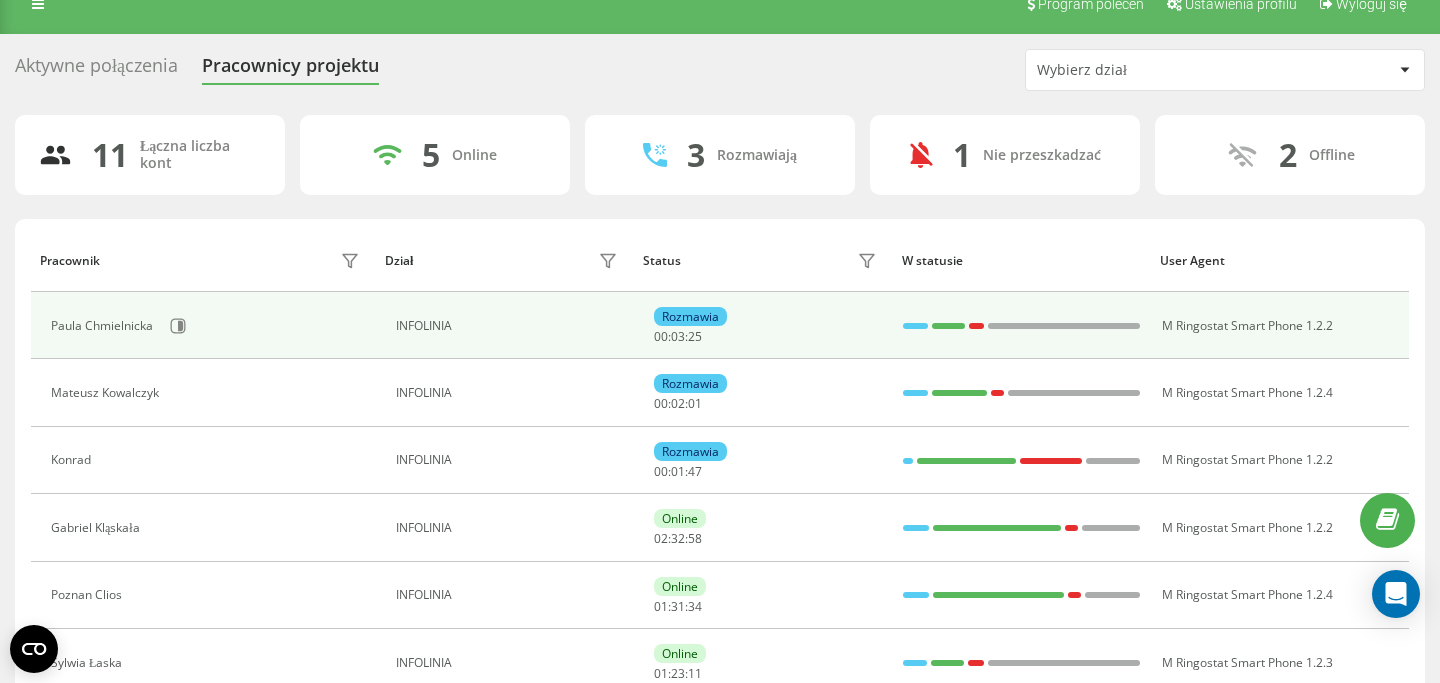 scroll, scrollTop: 0, scrollLeft: 0, axis: both 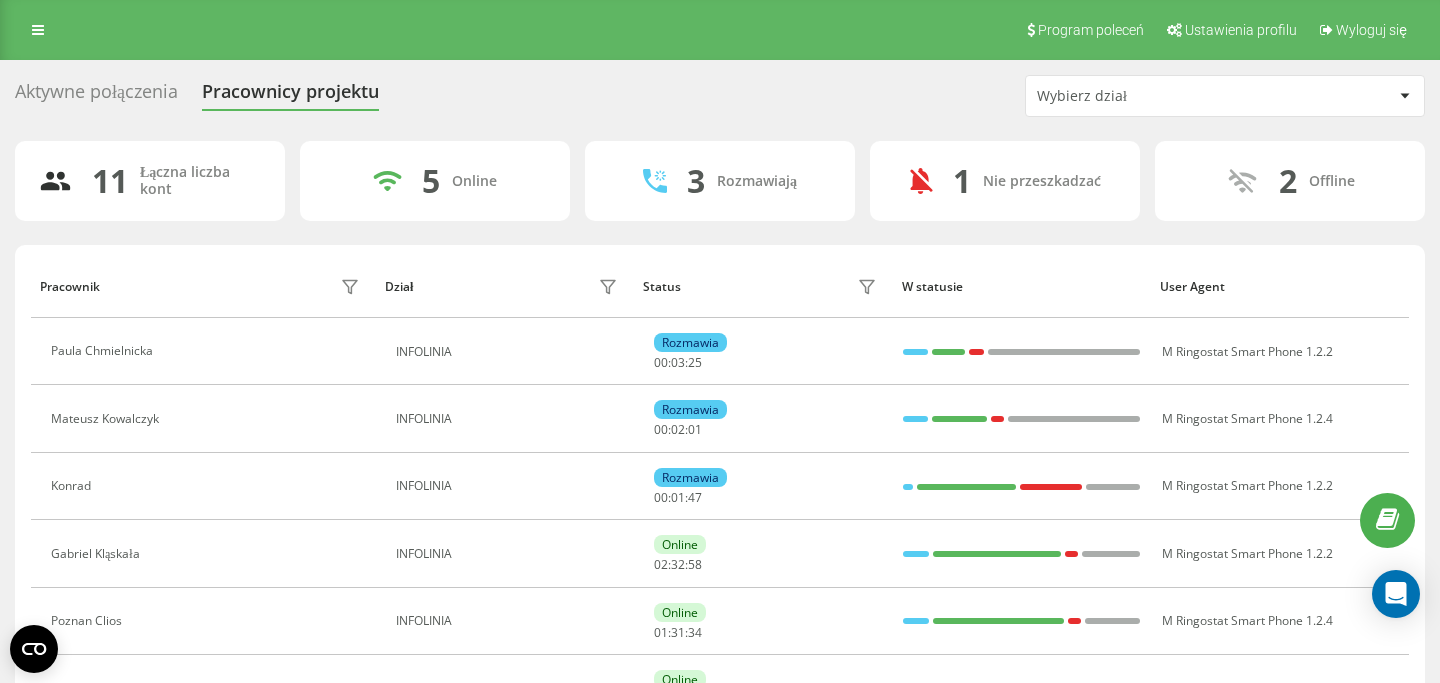 click on "Aktywne połączenia" at bounding box center [96, 96] 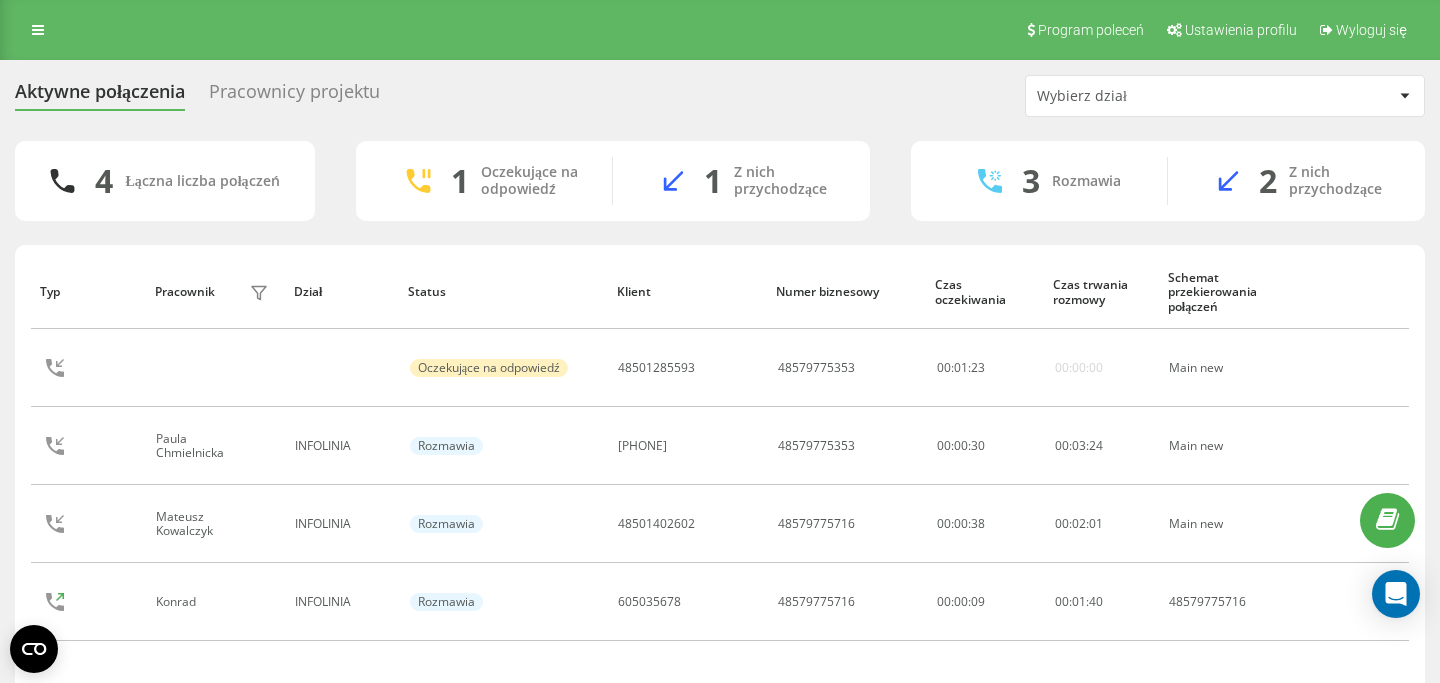 scroll, scrollTop: 0, scrollLeft: 0, axis: both 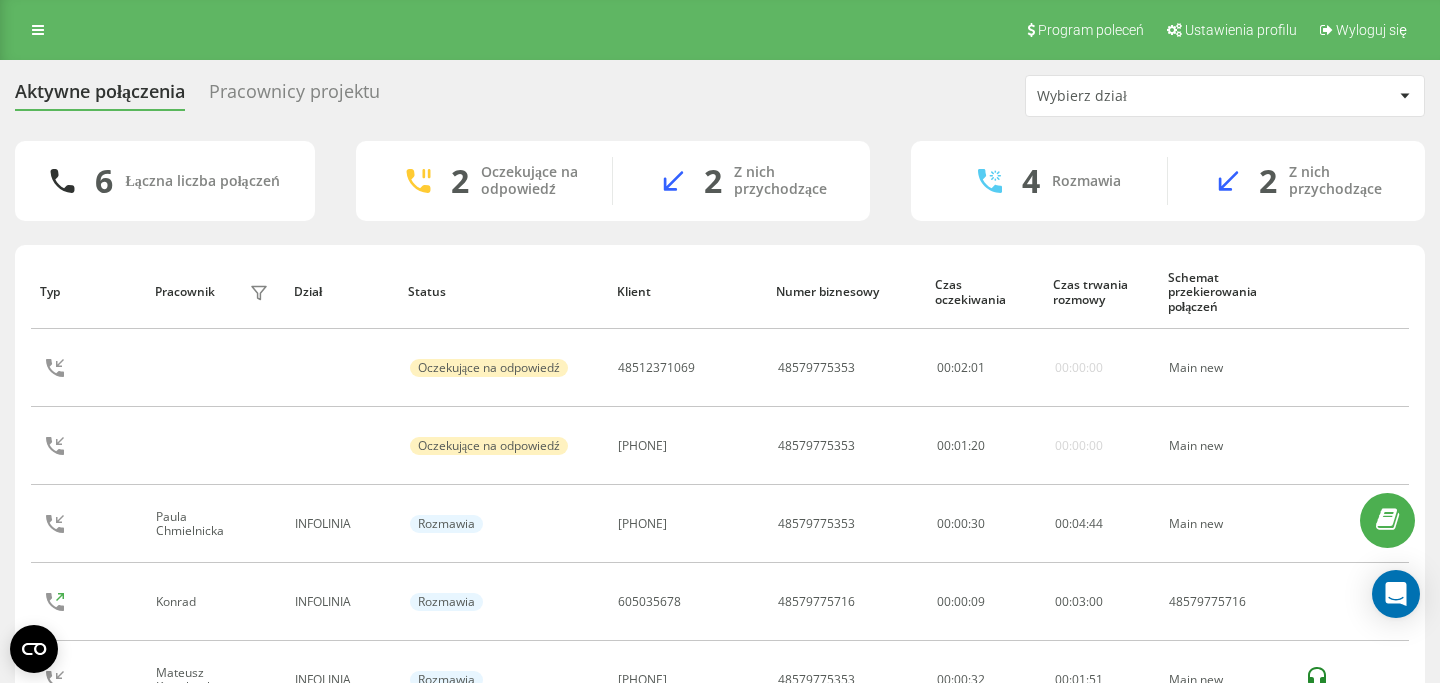 click on "Pracownicy projektu" at bounding box center (294, 96) 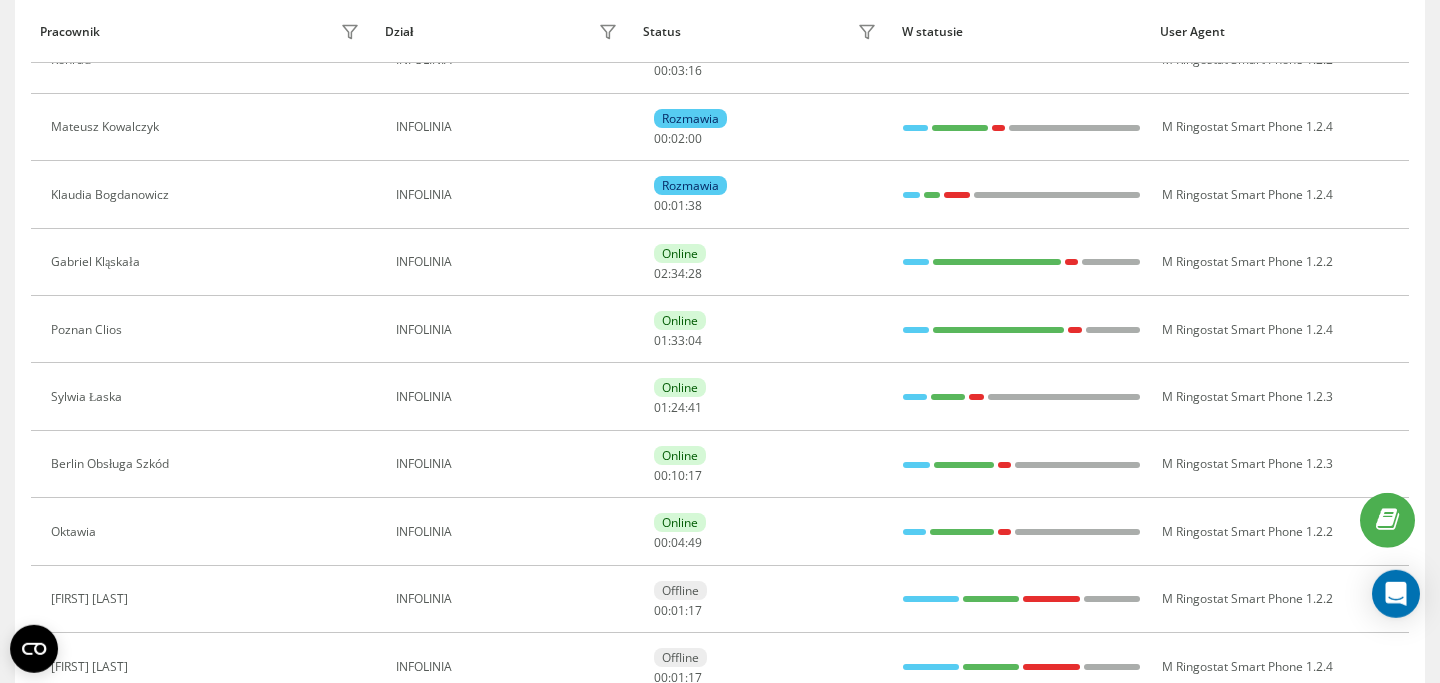 scroll, scrollTop: 336, scrollLeft: 0, axis: vertical 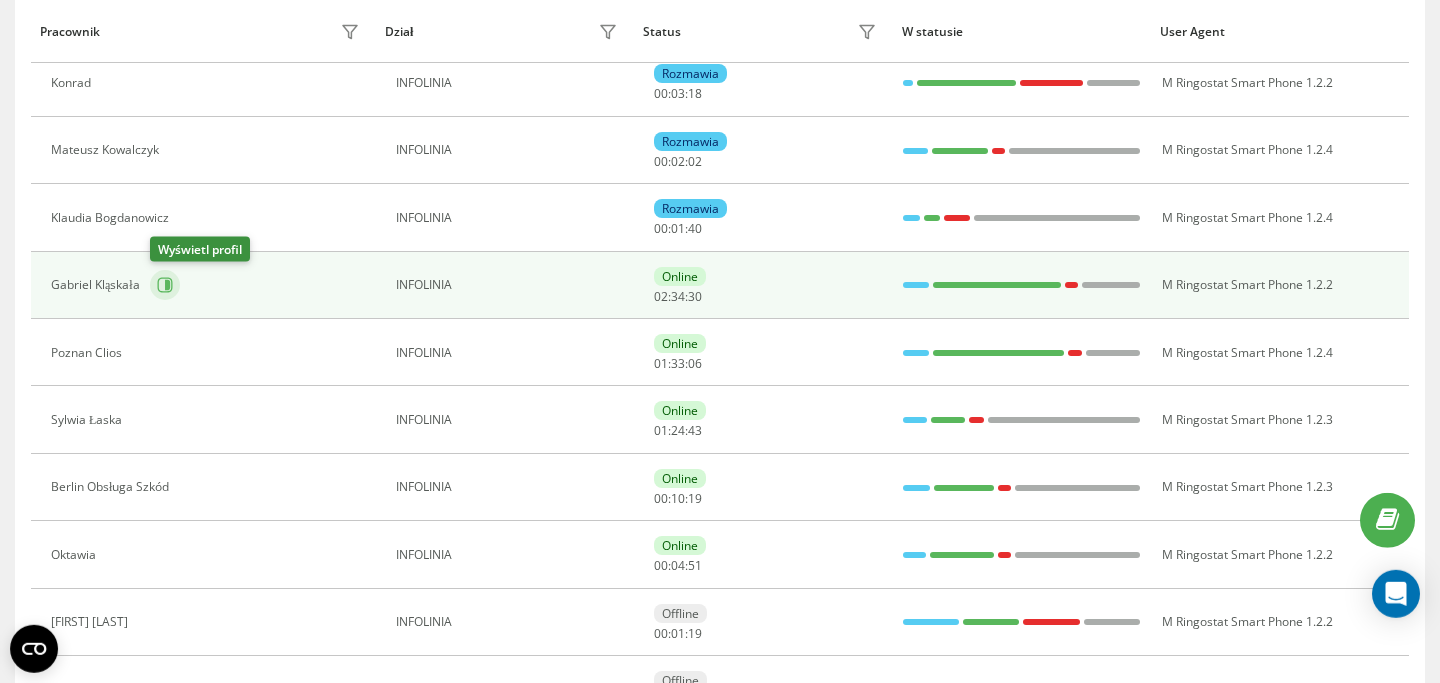 click 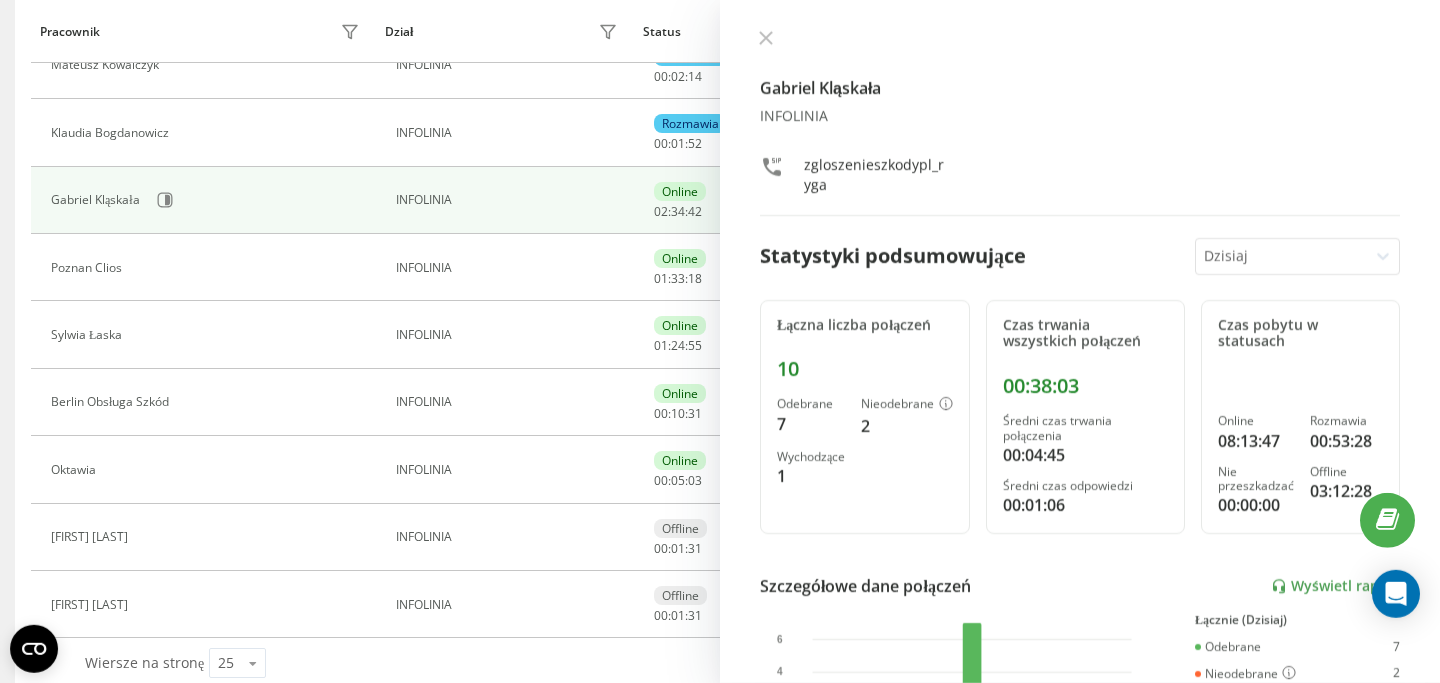 scroll, scrollTop: 452, scrollLeft: 0, axis: vertical 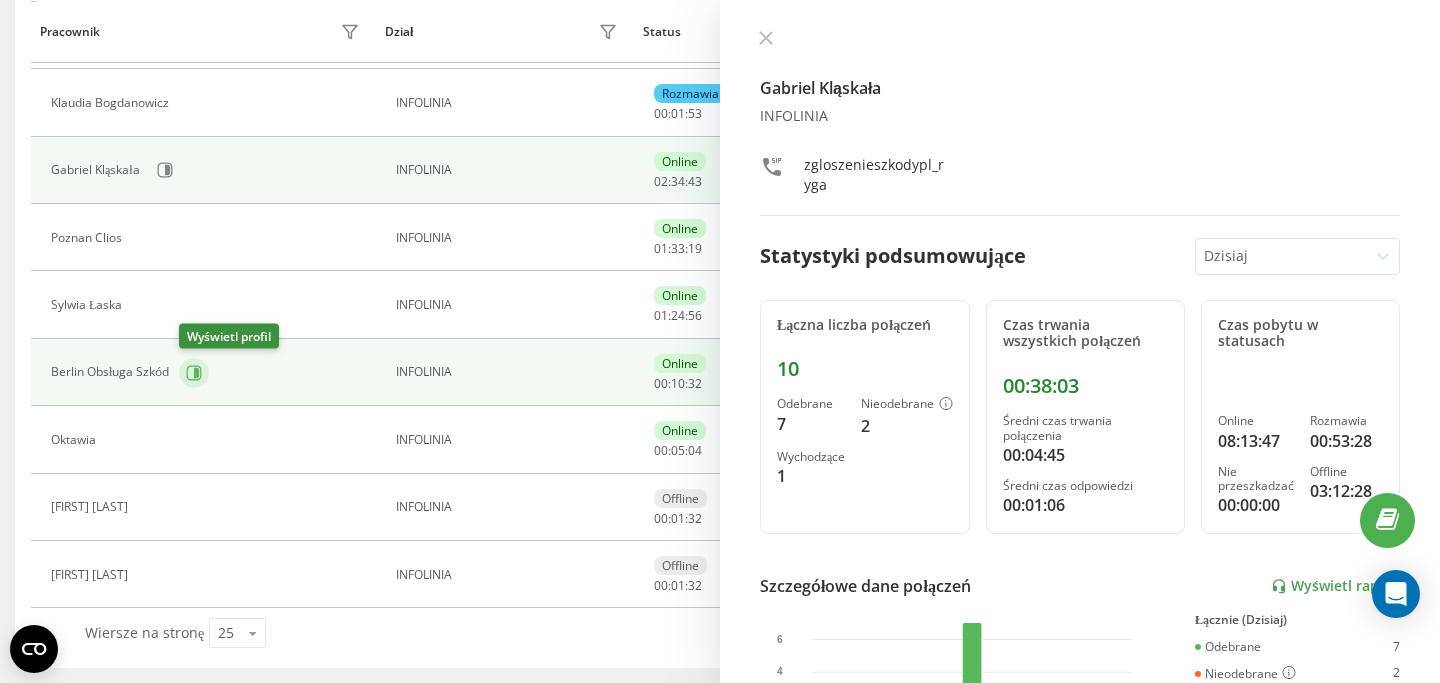 click 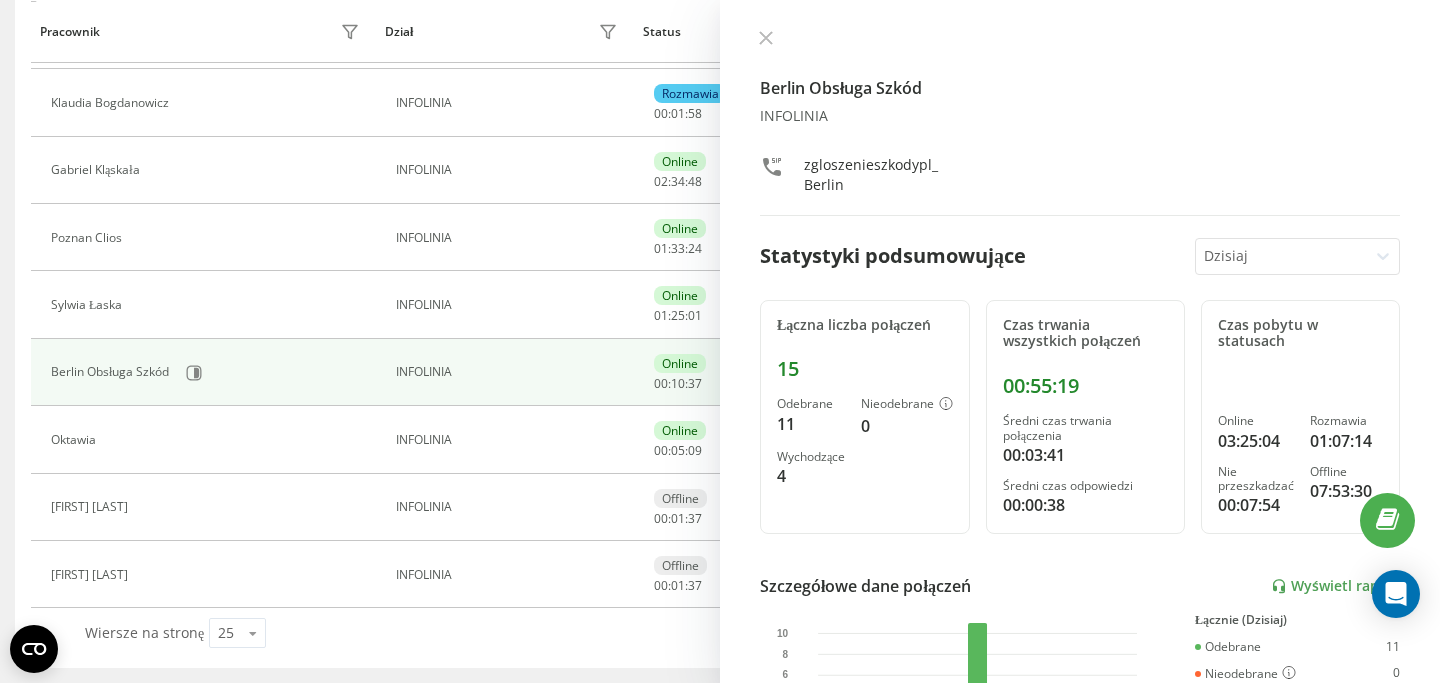click on "Berlin Obsługa Szkód INFOLINIA zgloszenieszkodypl_Berlin Statystyki podsumowujące Dzisiaj Łączna liczba połączeń 15 Odebrane 11 Nieodebrane 0 Wychodzące 4 Czas trwania wszystkich połączeń 00:55:19 Średni czas trwania połączenia 00:03:41 Średni czas odpowiedzi 00:00:38 Czas pobytu w statusach Online 03:25:04 Rozmawia 01:07:14 Nie przeszkadzać 00:07:54 Offline 07:53:30 Szczegółowe dane połączeń Wyświetl raport 5 sie 0 2 4 6 8 10 Łącznie (Dzisiaj) Odebrane 11 Nieodebrane 0 Wychodzące 4   Wyświetl szczegóły Szczegółowe dane o statusie 5 sie Łącznie (Dzisiaj) Online 03:25:04 Rozmawia 01:07:14 Nie przeszkadzać 00:07:54 Offline 07:53:30   Wyświetl szczegóły" at bounding box center [1080, 341] 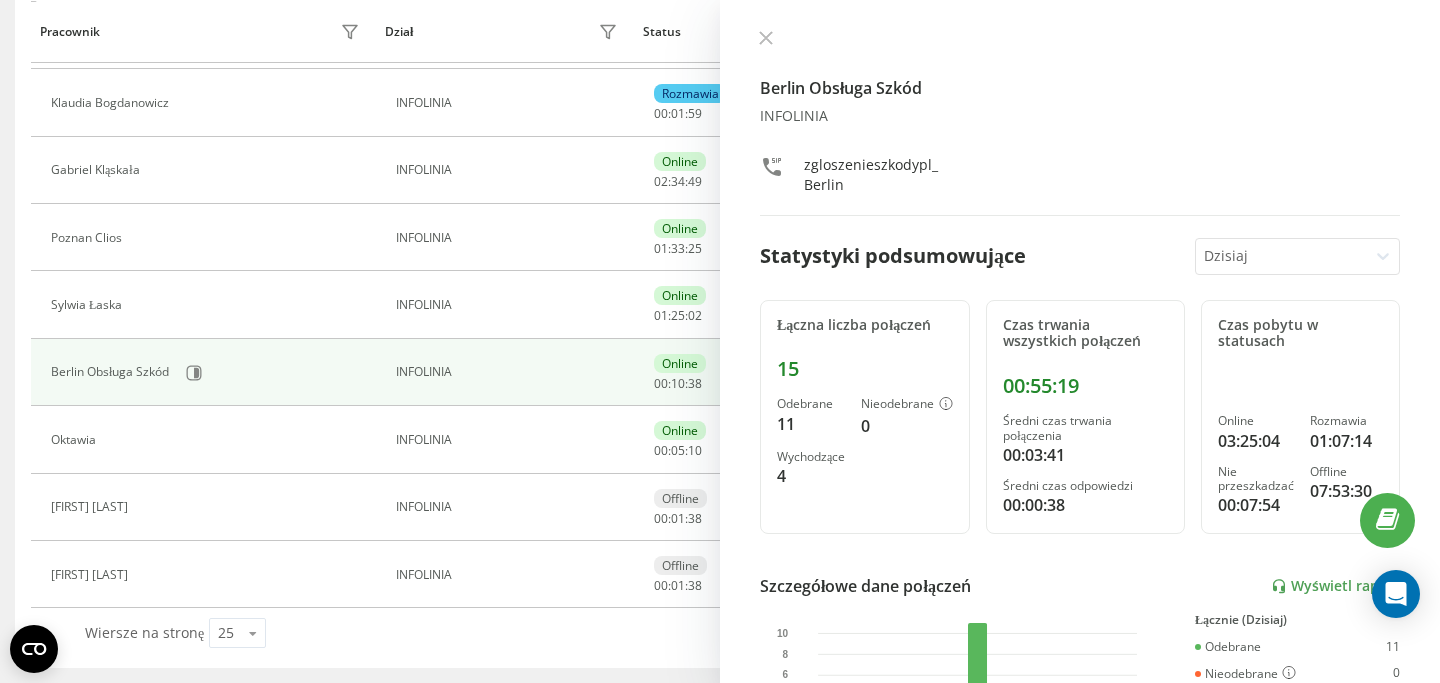 click on "Berlin Obsługa Szkód INFOLINIA zgloszenieszkodypl_Berlin Statystyki podsumowujące Dzisiaj Łączna liczba połączeń 15 Odebrane 11 Nieodebrane 0 Wychodzące 4 Czas trwania wszystkich połączeń 00:55:19 Średni czas trwania połączenia 00:03:41 Średni czas odpowiedzi 00:00:38 Czas pobytu w statusach Online 03:25:04 Rozmawia 01:07:14 Nie przeszkadzać 00:07:54 Offline 07:53:30 Szczegółowe dane połączeń Wyświetl raport 5 sie 0 2 4 6 8 10 Łącznie (Dzisiaj) Odebrane 11 Nieodebrane 0 Wychodzące 4   Wyświetl szczegóły Szczegółowe dane o statusie 5 sie Łącznie (Dzisiaj) Online 03:25:04 Rozmawia 01:07:14 Nie przeszkadzać 00:07:54 Offline 07:53:30   Wyświetl szczegóły" at bounding box center (1080, 341) 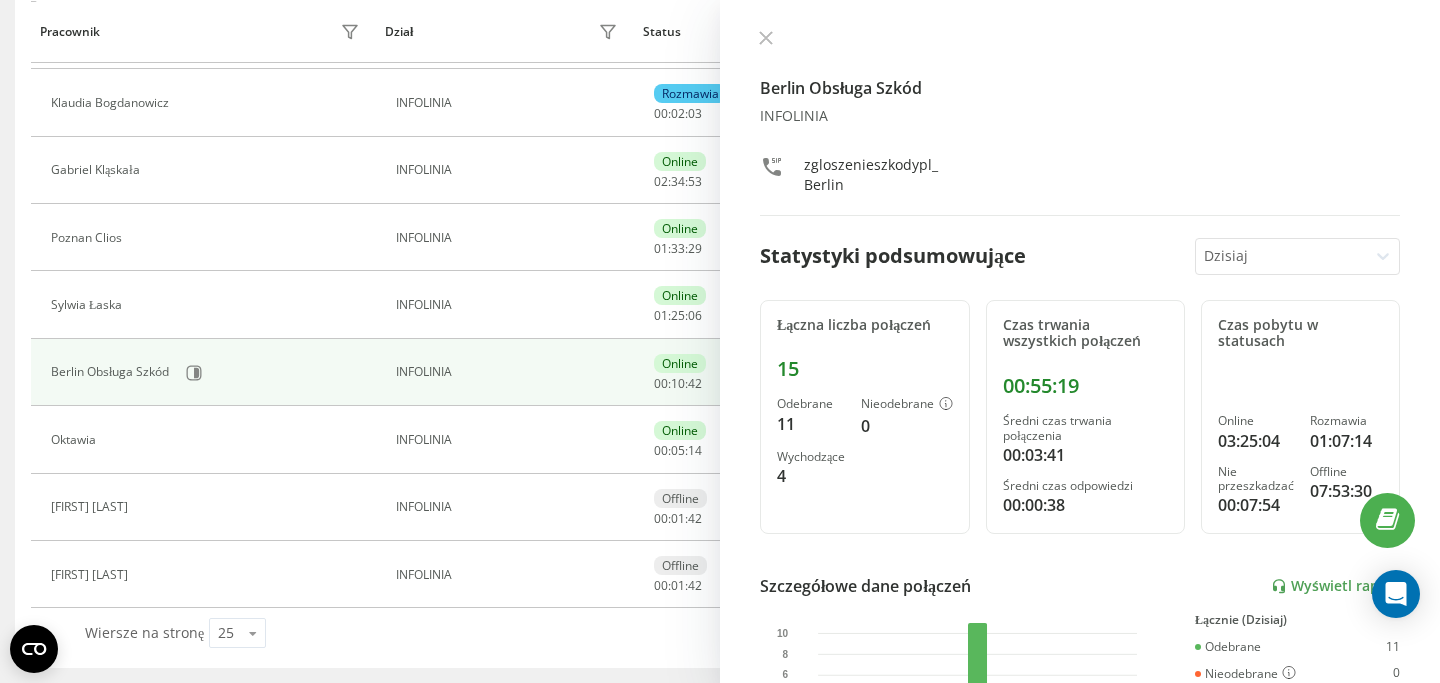 click on "Berlin Obsługa Szkód INFOLINIA zgloszenieszkodypl_Berlin Statystyki podsumowujące Dzisiaj Łączna liczba połączeń 15 Odebrane 11 Nieodebrane 0 Wychodzące 4 Czas trwania wszystkich połączeń 00:55:19 Średni czas trwania połączenia 00:03:41 Średni czas odpowiedzi 00:00:38 Czas pobytu w statusach Online 03:25:04 Rozmawia 01:07:14 Nie przeszkadzać 00:07:54 Offline 07:53:30 Szczegółowe dane połączeń Wyświetl raport 5 sie 0 2 4 6 8 10 Łącznie (Dzisiaj) Odebrane 11 Nieodebrane 0 Wychodzące 4   Wyświetl szczegóły Szczegółowe dane o statusie 5 sie Łącznie (Dzisiaj) Online 03:25:04 Rozmawia 01:07:14 Nie przeszkadzać 00:07:54 Offline 07:53:30   Wyświetl szczegóły" at bounding box center [1080, 341] 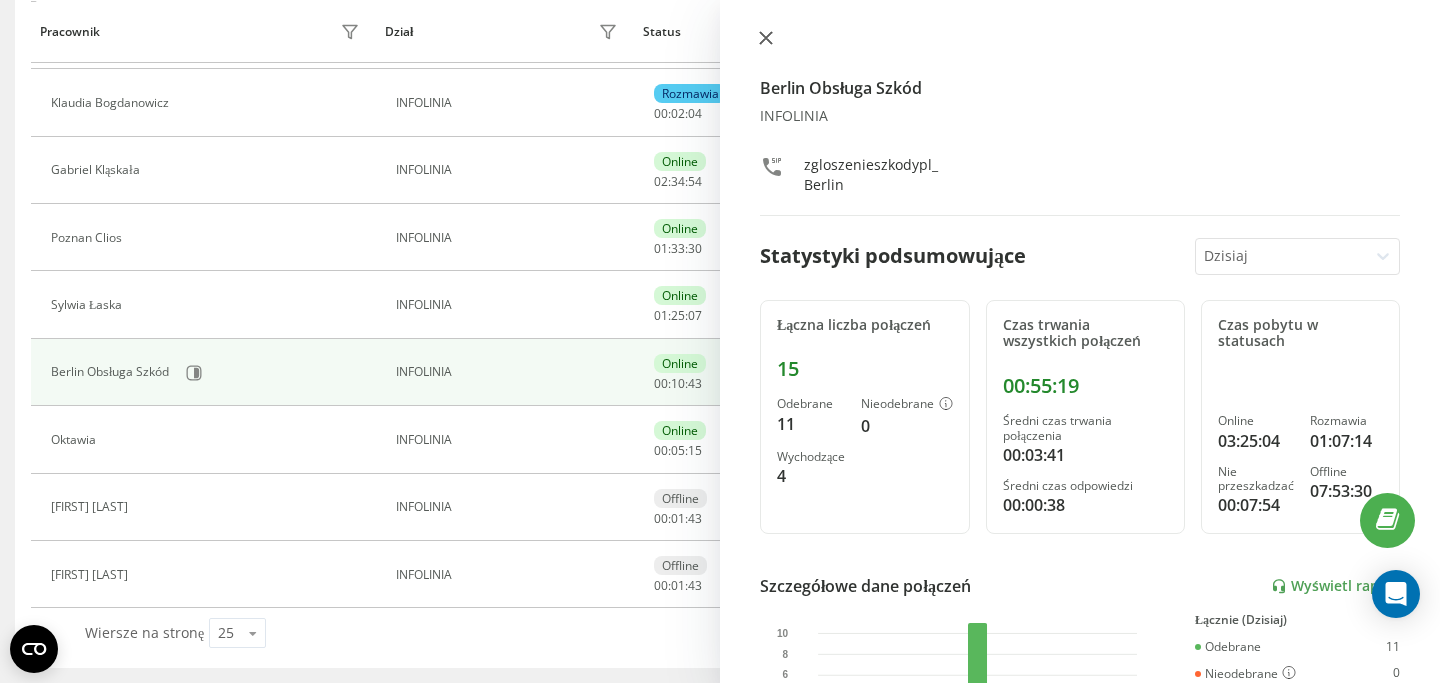 click at bounding box center (766, 39) 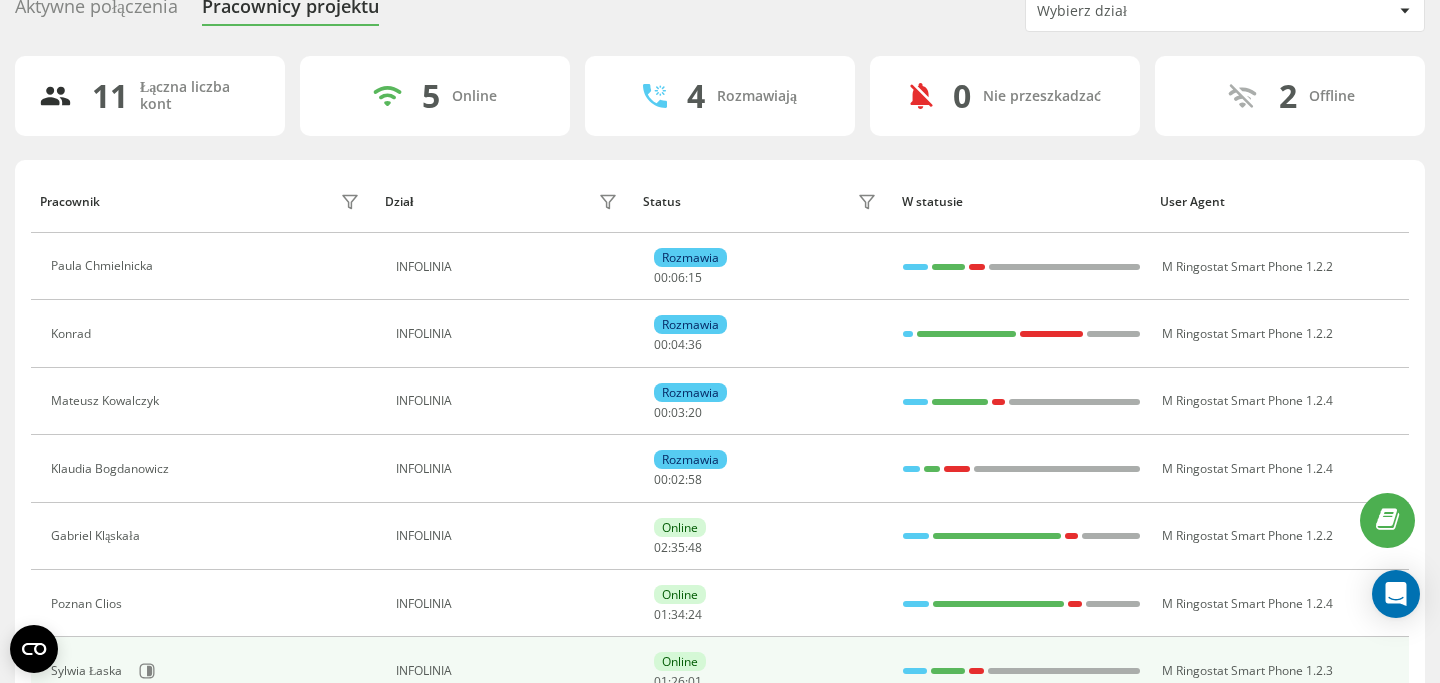 scroll, scrollTop: 0, scrollLeft: 0, axis: both 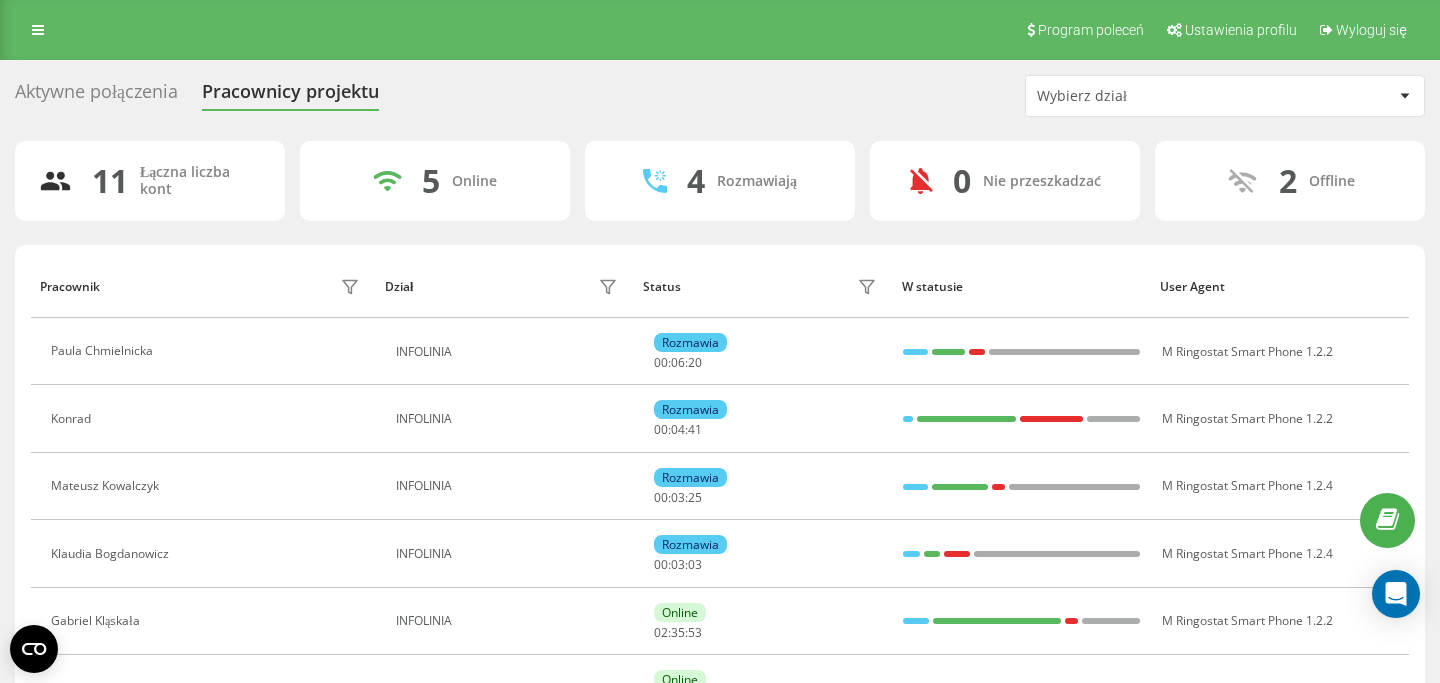 click on "Aktywne połączenia" at bounding box center (96, 96) 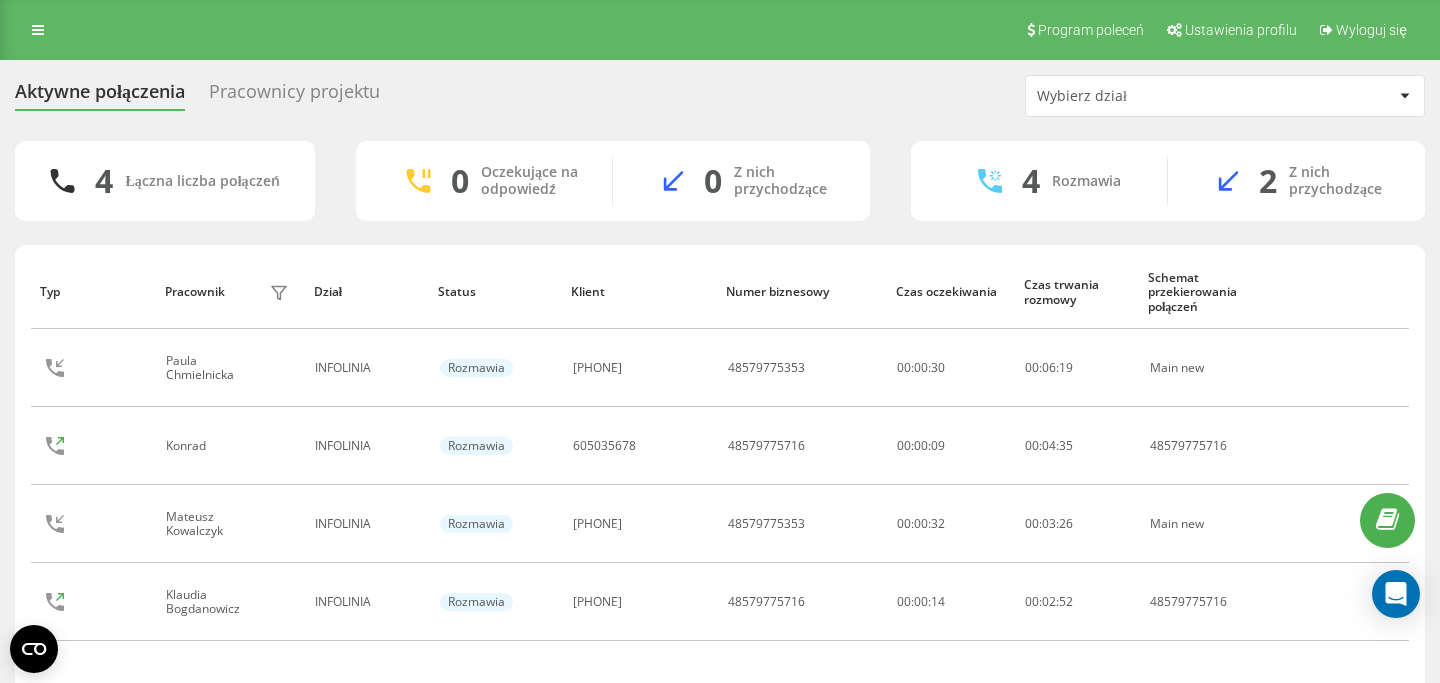 scroll, scrollTop: 0, scrollLeft: 0, axis: both 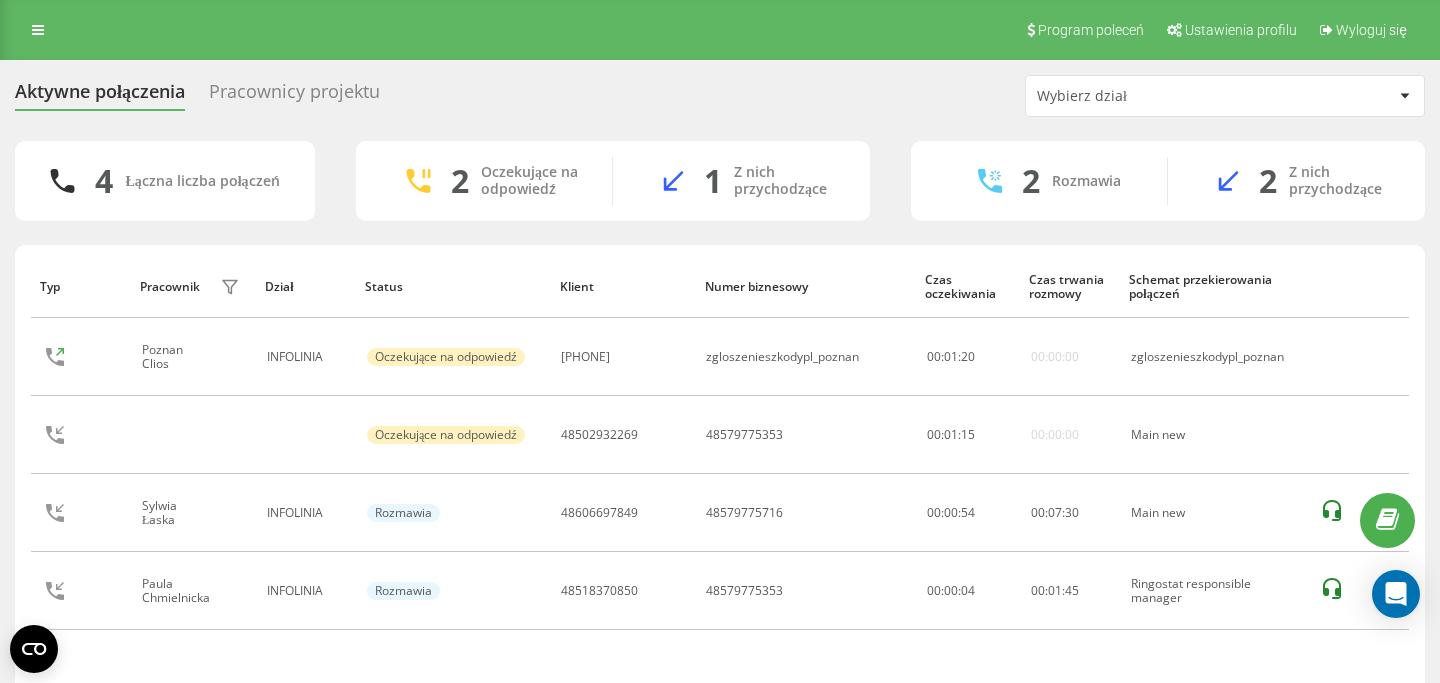 click on "Aktywne połączenia Pracownicy projektu Wybierz dział" at bounding box center [720, 96] 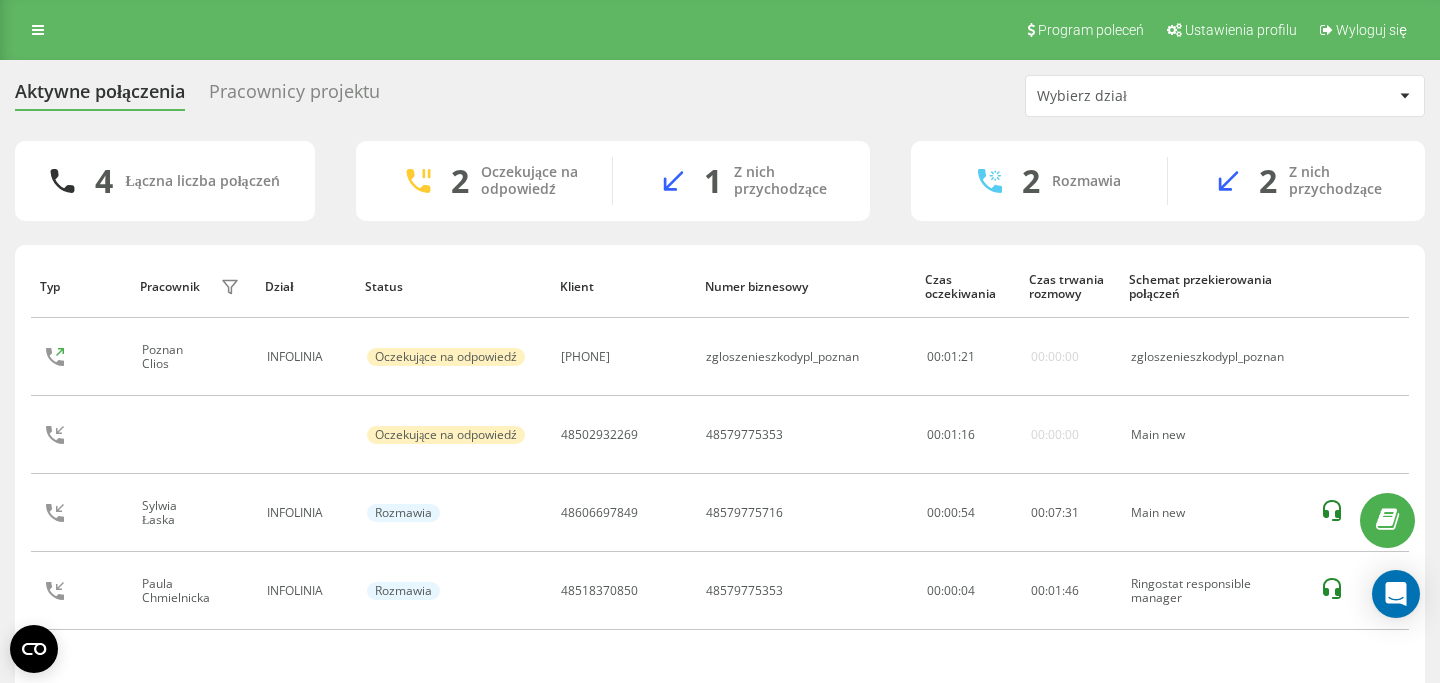 click on "Pracownicy projektu" at bounding box center (294, 96) 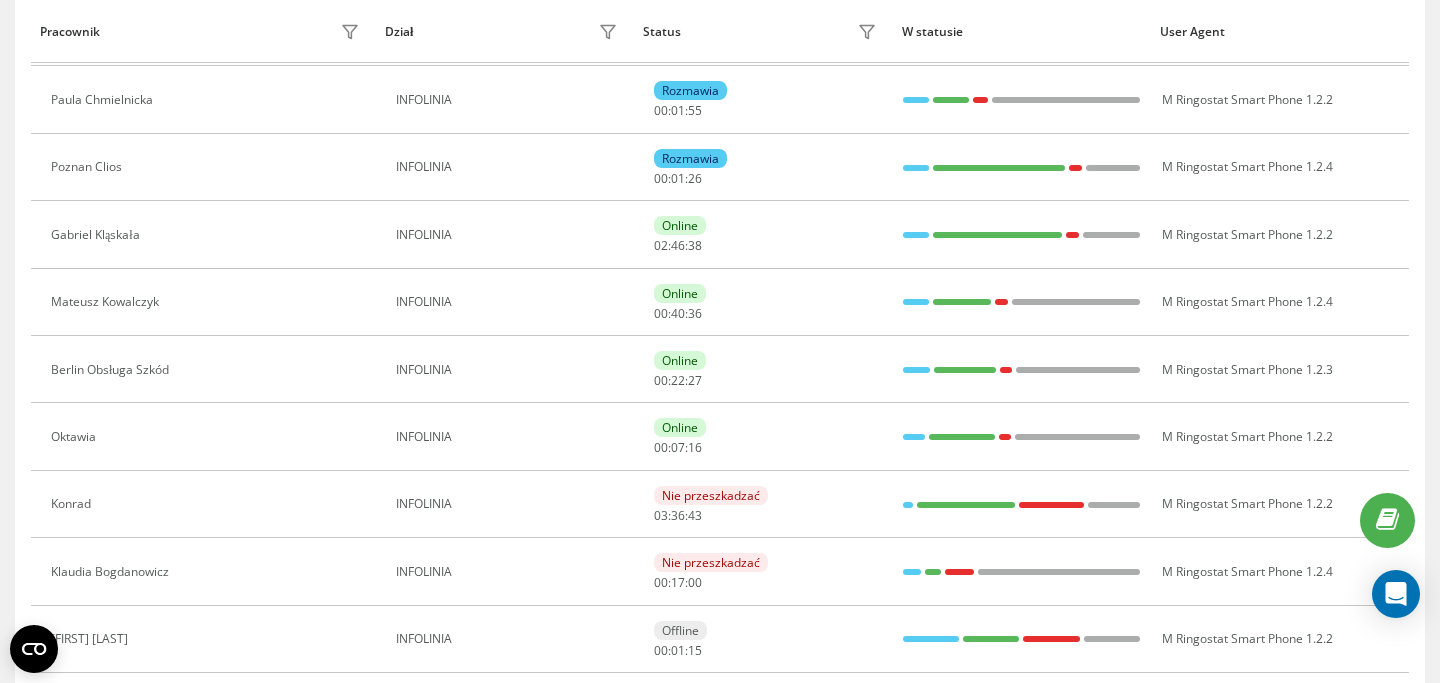 scroll, scrollTop: 329, scrollLeft: 0, axis: vertical 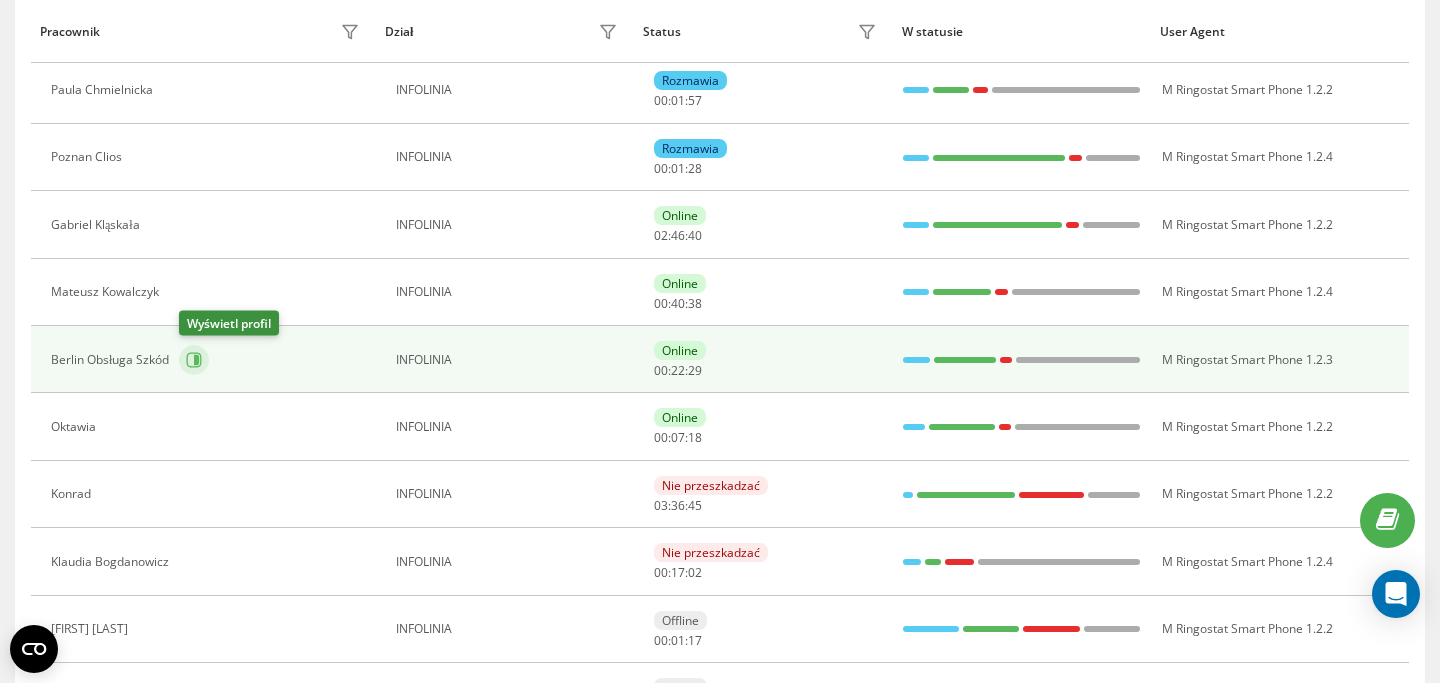 click at bounding box center [194, 360] 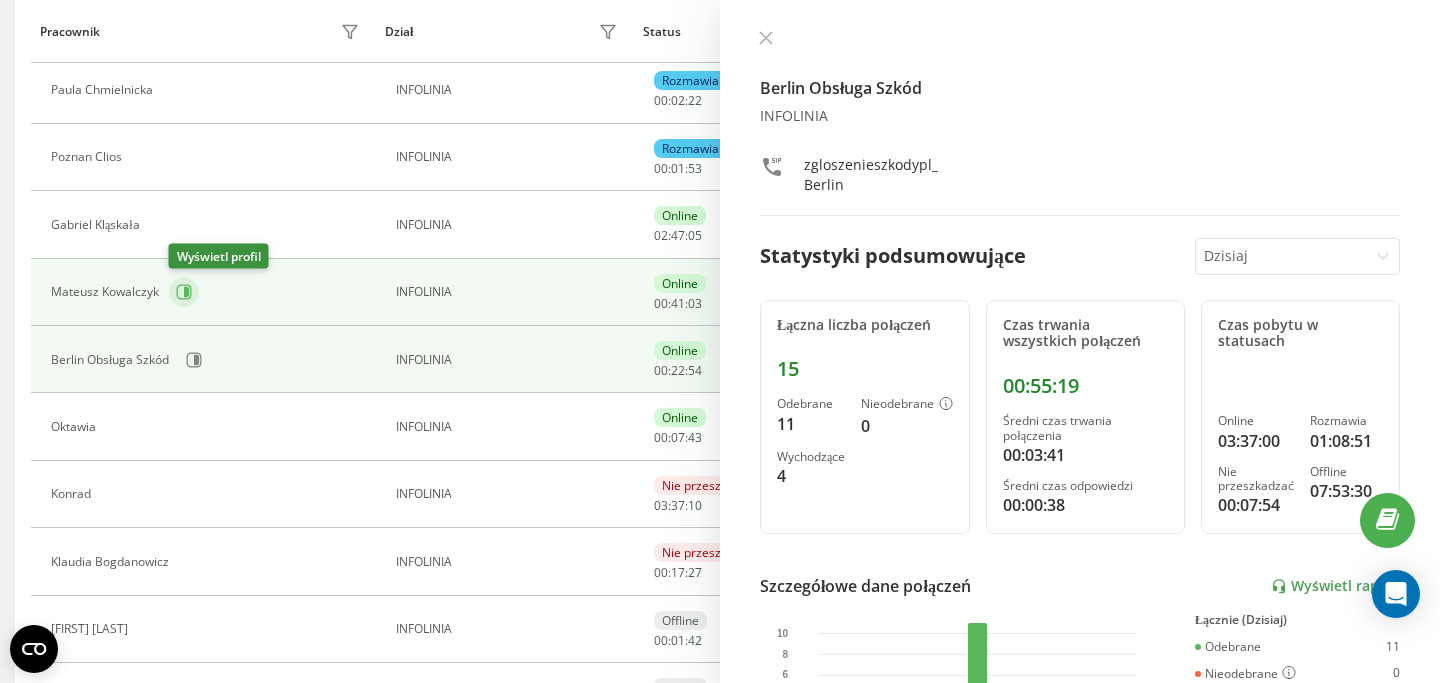 click at bounding box center [184, 292] 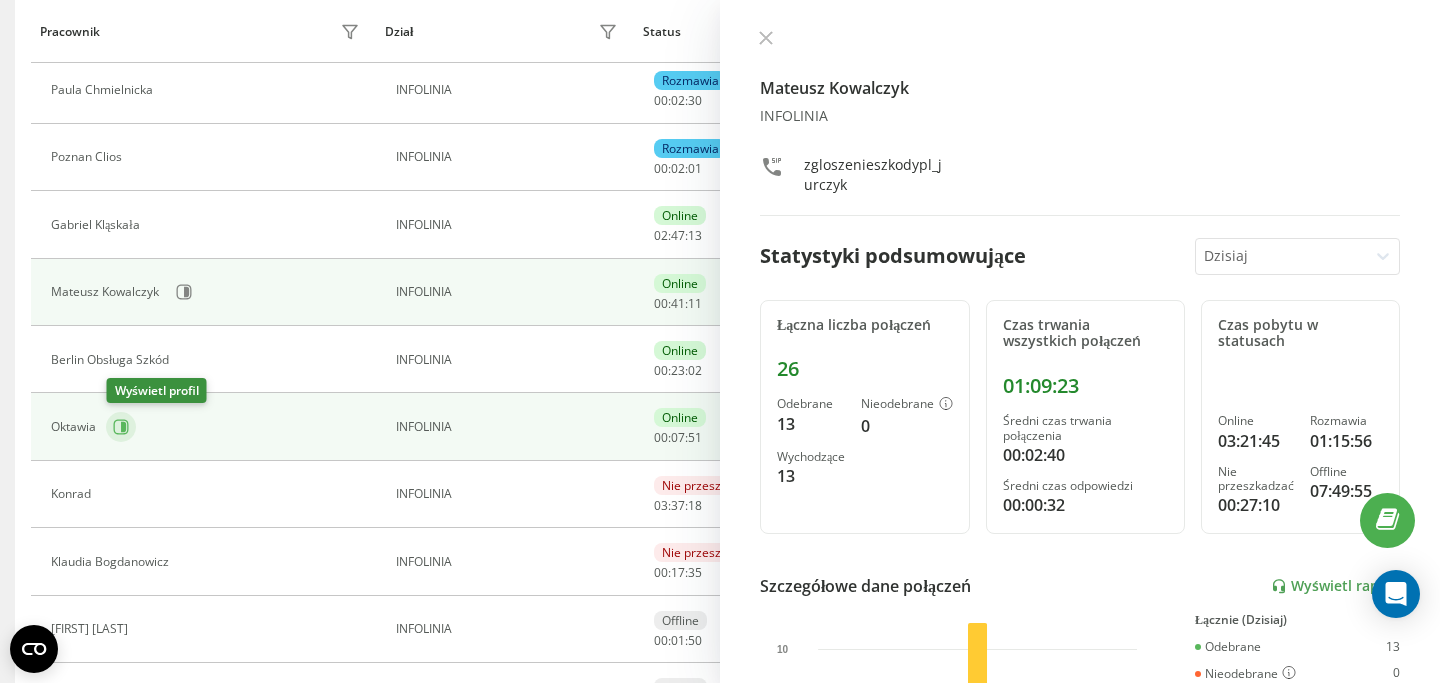 click at bounding box center [121, 427] 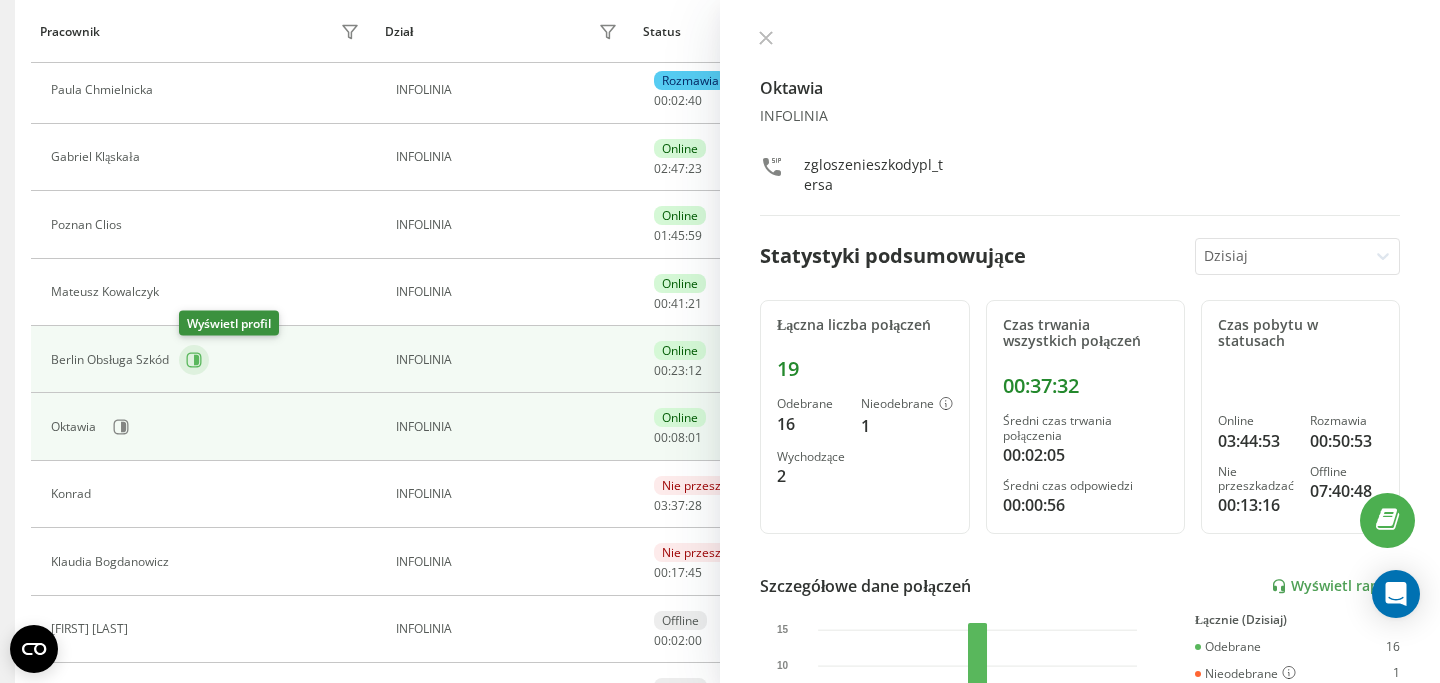 click 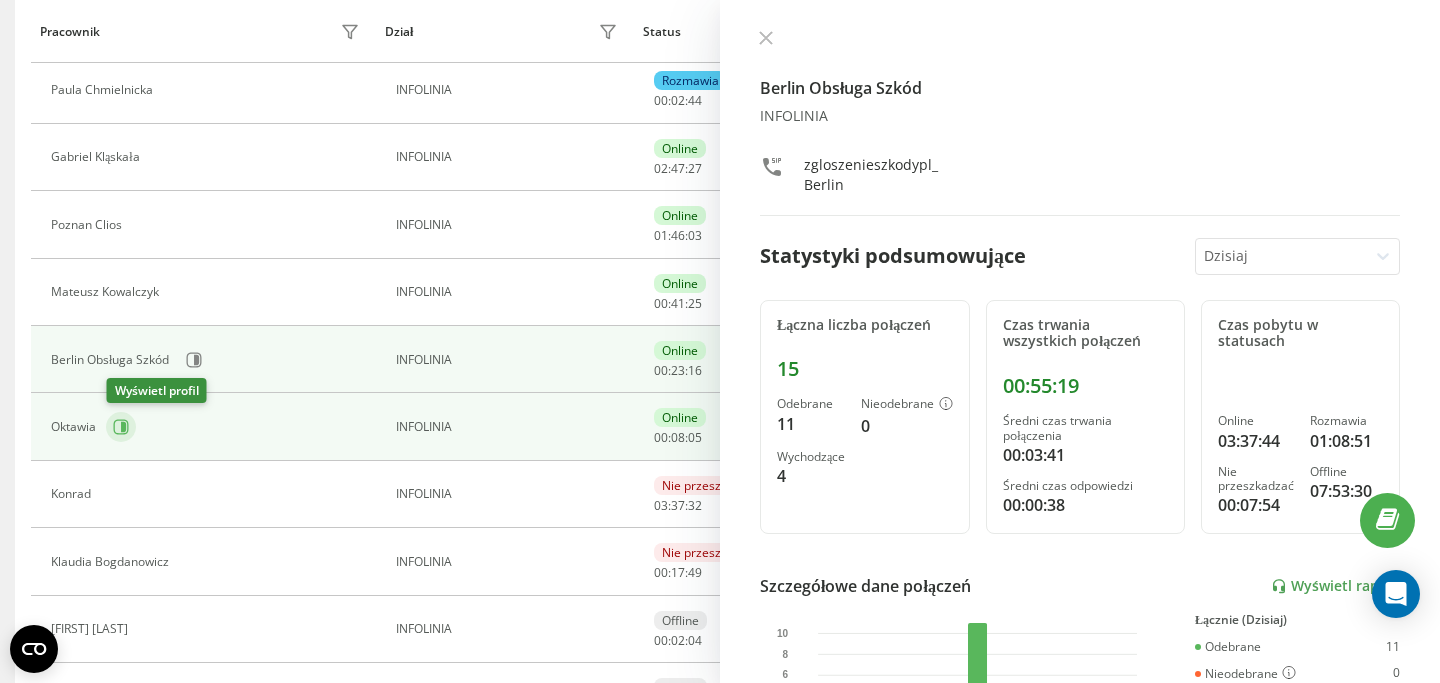 click 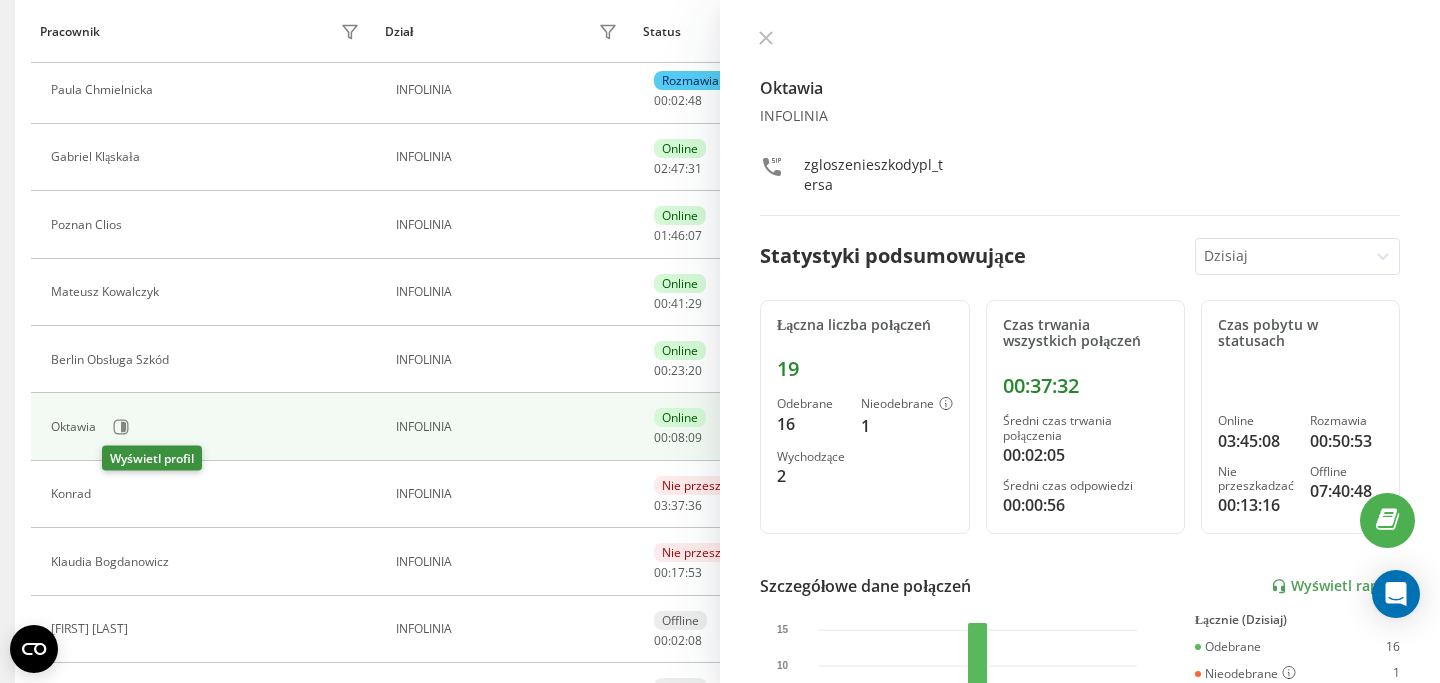 click 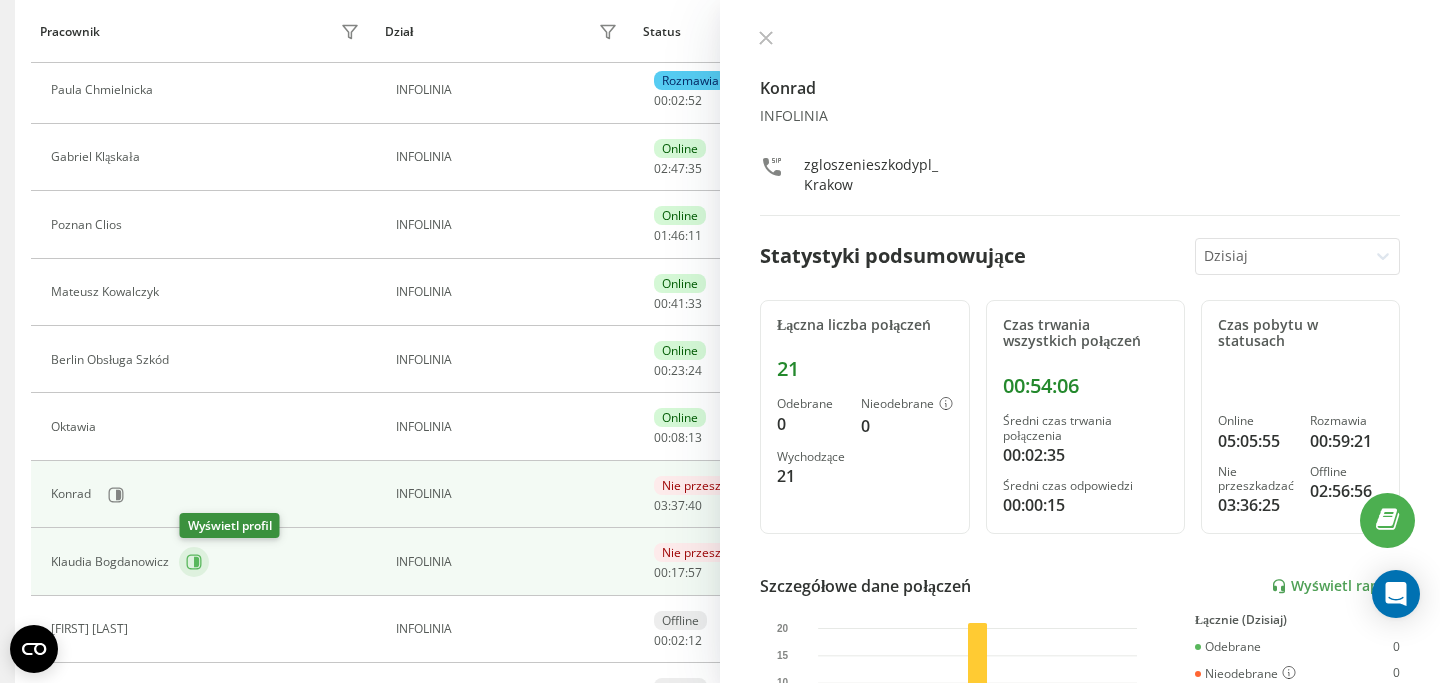 click 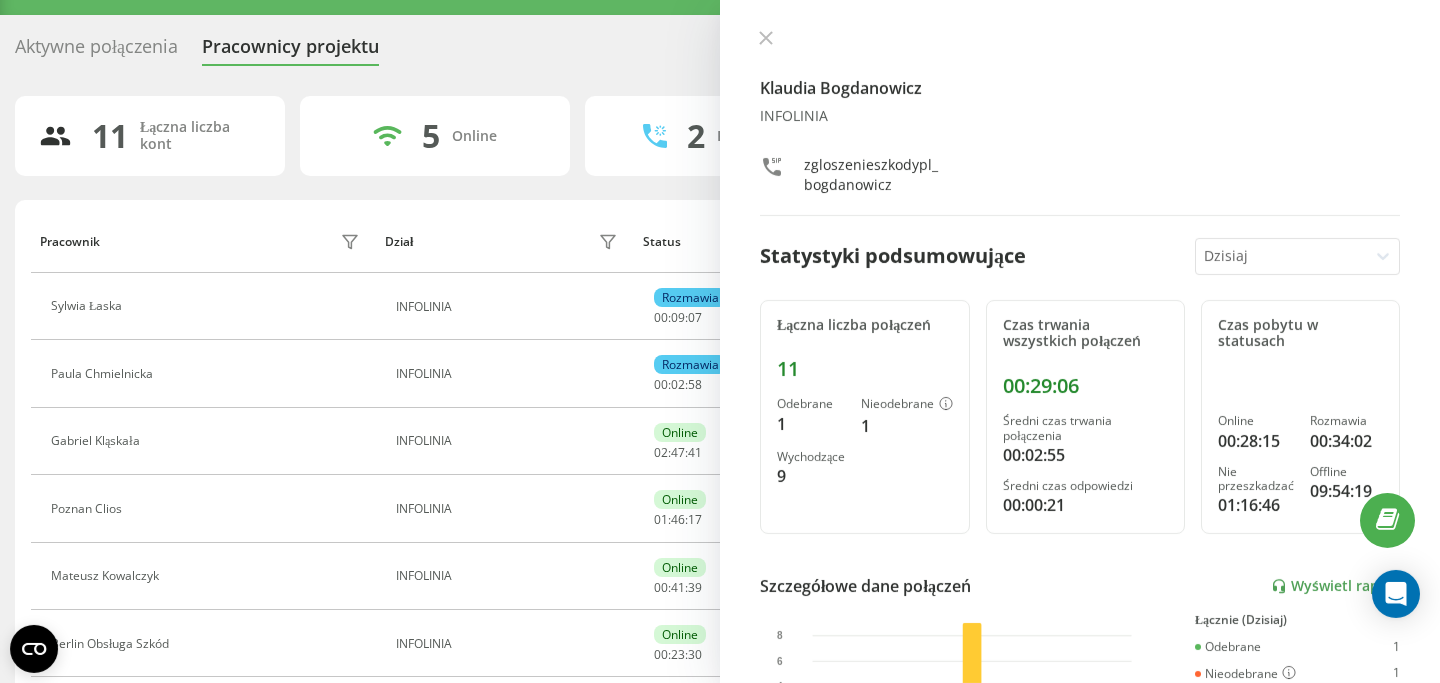scroll, scrollTop: 0, scrollLeft: 0, axis: both 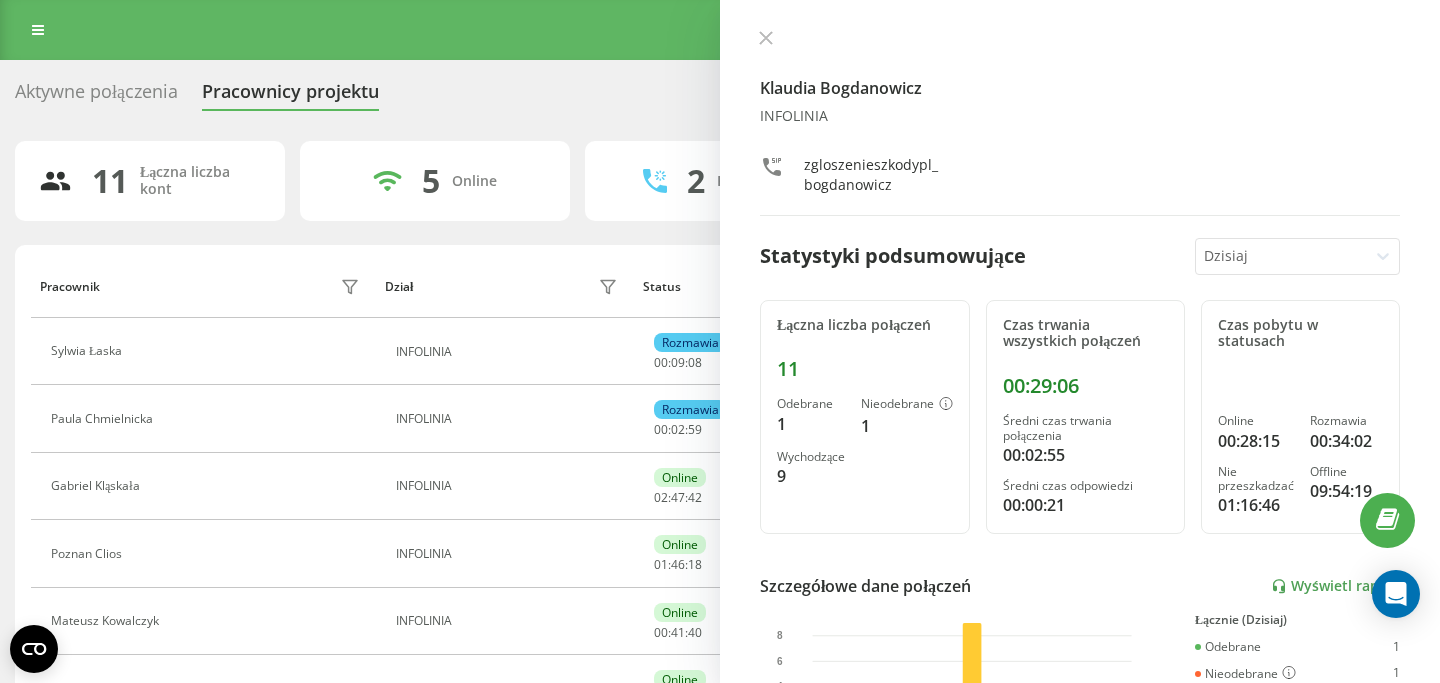 click on "Klaudia Bogdanowicz INFOLINIA zgloszenieszkodypl_bogdanowicz Statystyki podsumowujące Dzisiaj Łączna liczba połączeń 11 Odebrane 1 Nieodebrane 1 Wychodzące 9 Czas trwania wszystkich połączeń 00:29:06 Średni czas trwania połączenia 00:02:55 Średni czas odpowiedzi 00:00:21 Czas pobytu w statusach Online 00:28:15 Rozmawia 00:34:02 Nie przeszkadzać 01:16:46 Offline 09:54:19 Szczegółowe dane połączeń Wyświetl raport 5 sie 0 2 4 6 8 Łącznie (Dzisiaj) Odebrane 1 Nieodebrane 1 Wychodzące 9   Wyświetl szczegóły Szczegółowe dane o statusie 5 sie Łącznie (Dzisiaj) Online 00:28:15 Rozmawia 00:34:02 Nie przeszkadzać 01:16:46 Offline 09:54:19   Wyświetl szczegóły" at bounding box center [1080, 341] 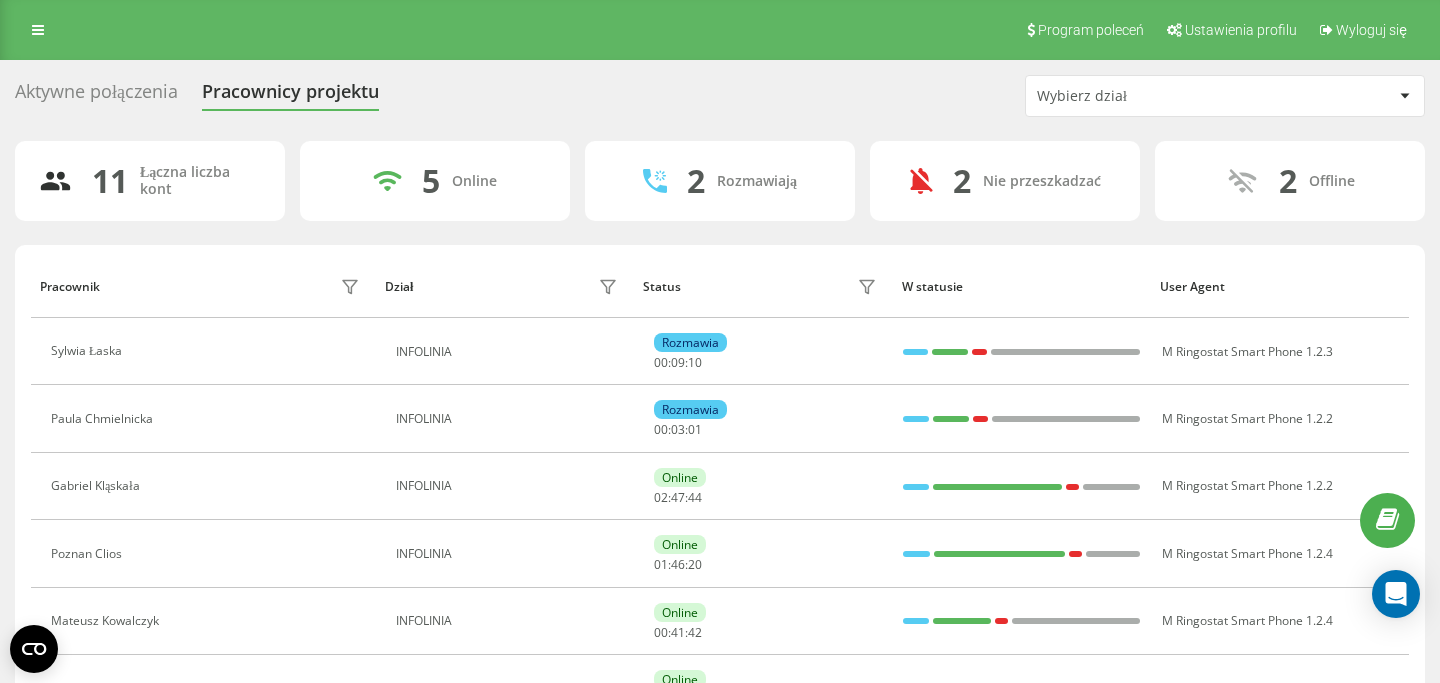 click on "Aktywne połączenia Pracownicy projektu Wybierz dział" at bounding box center (720, 96) 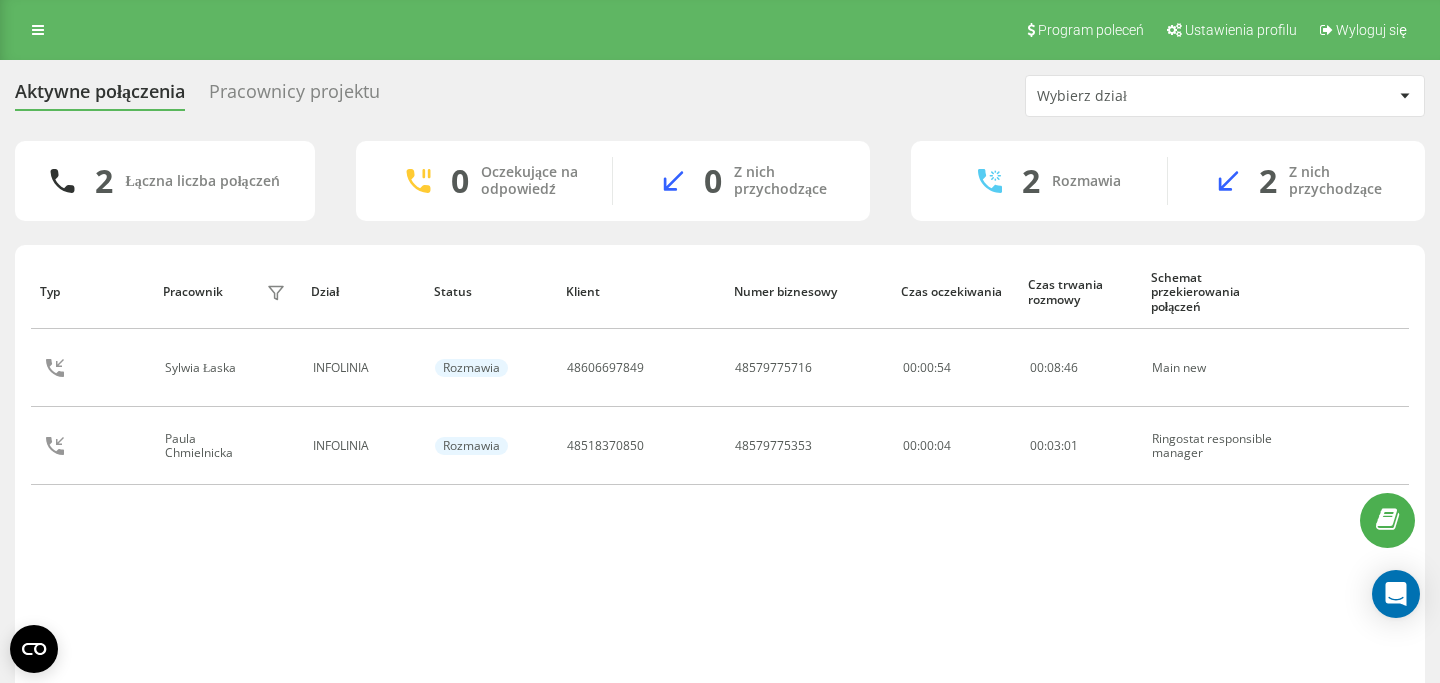 scroll, scrollTop: 0, scrollLeft: 0, axis: both 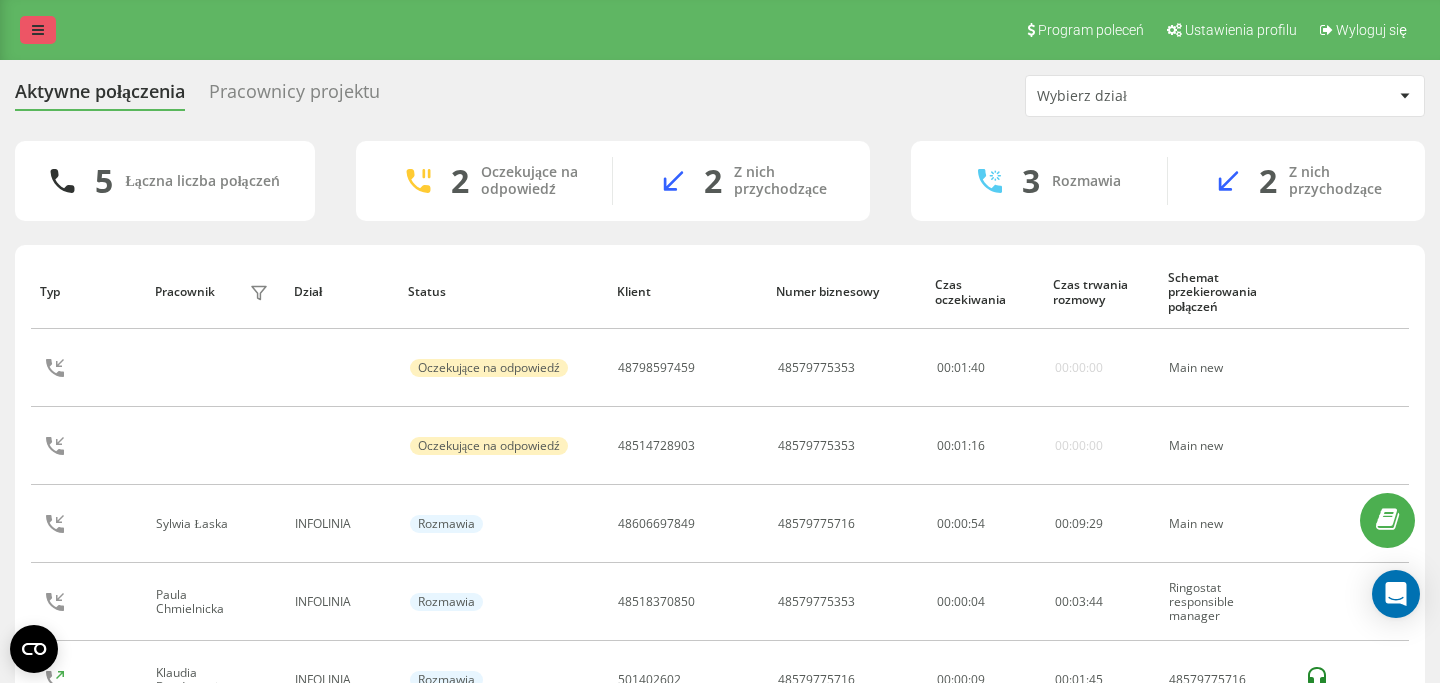 click at bounding box center [38, 30] 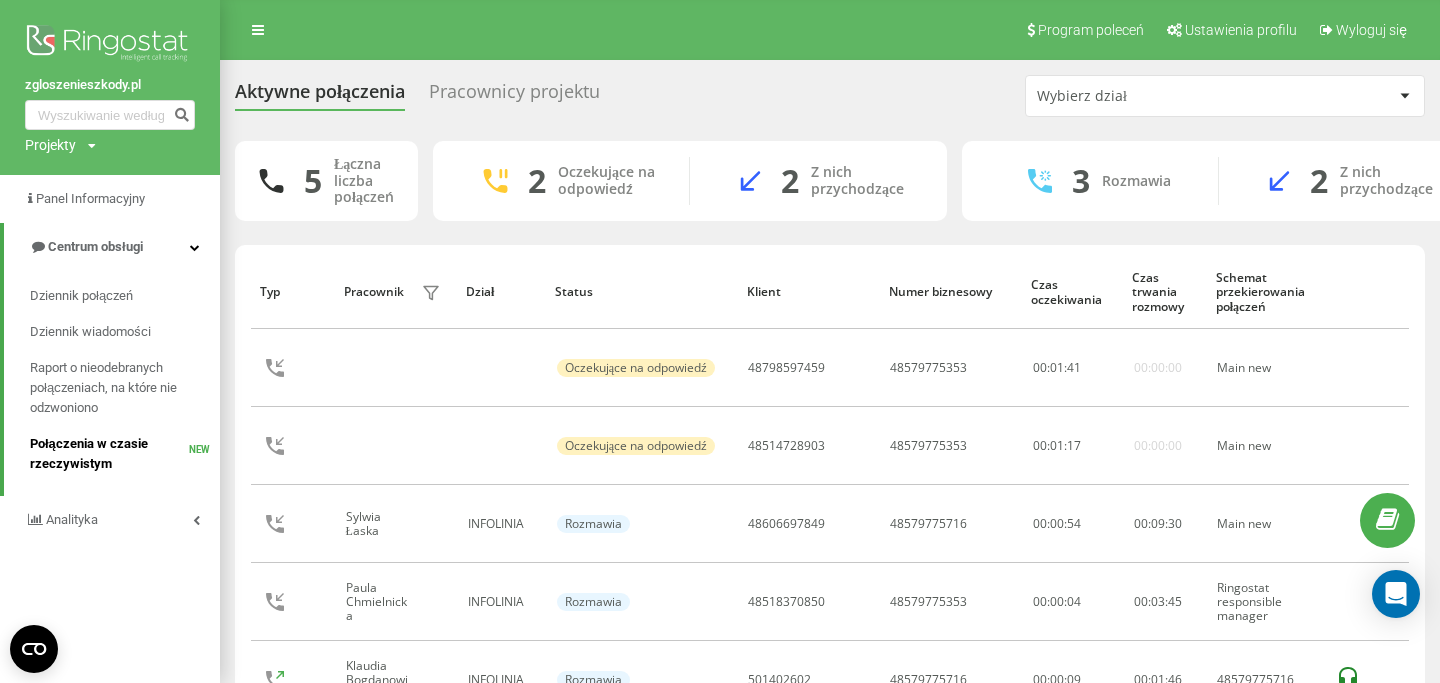click on "Połączenia w czasie rzeczywistym" at bounding box center [109, 454] 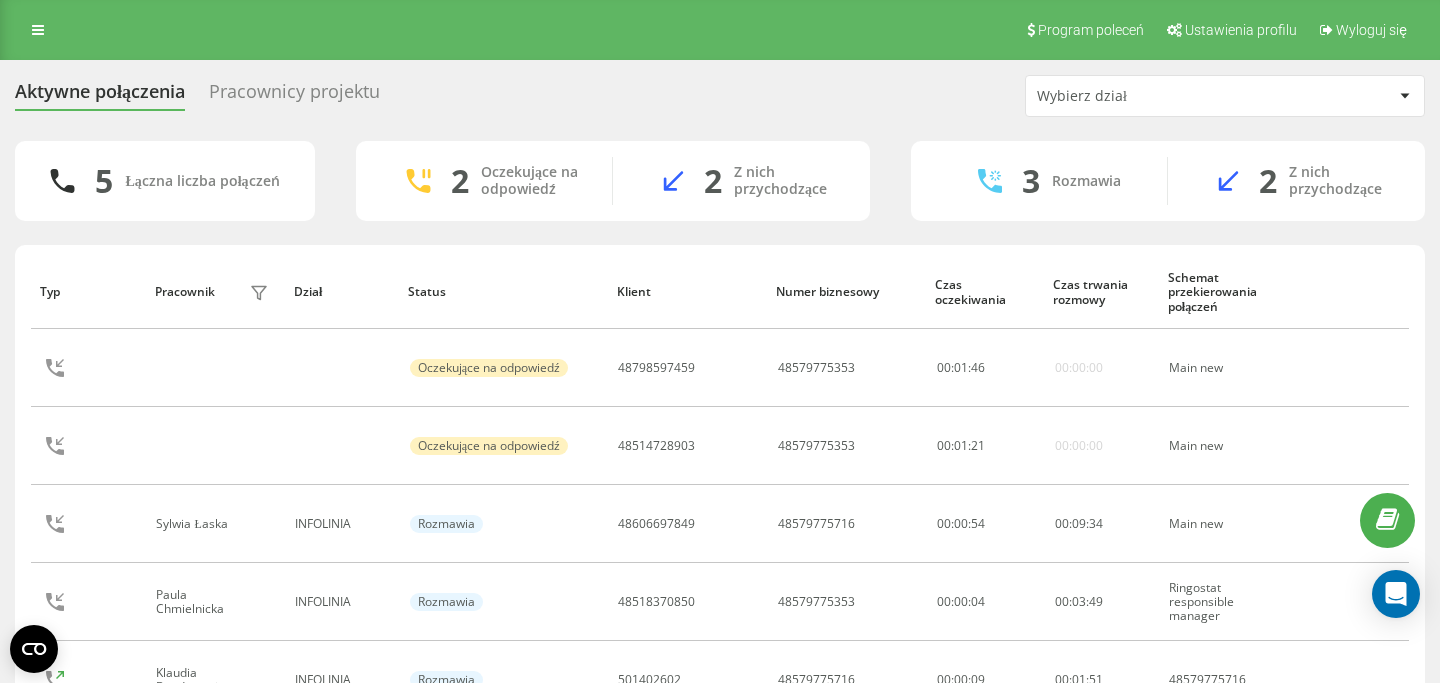 scroll, scrollTop: 0, scrollLeft: 0, axis: both 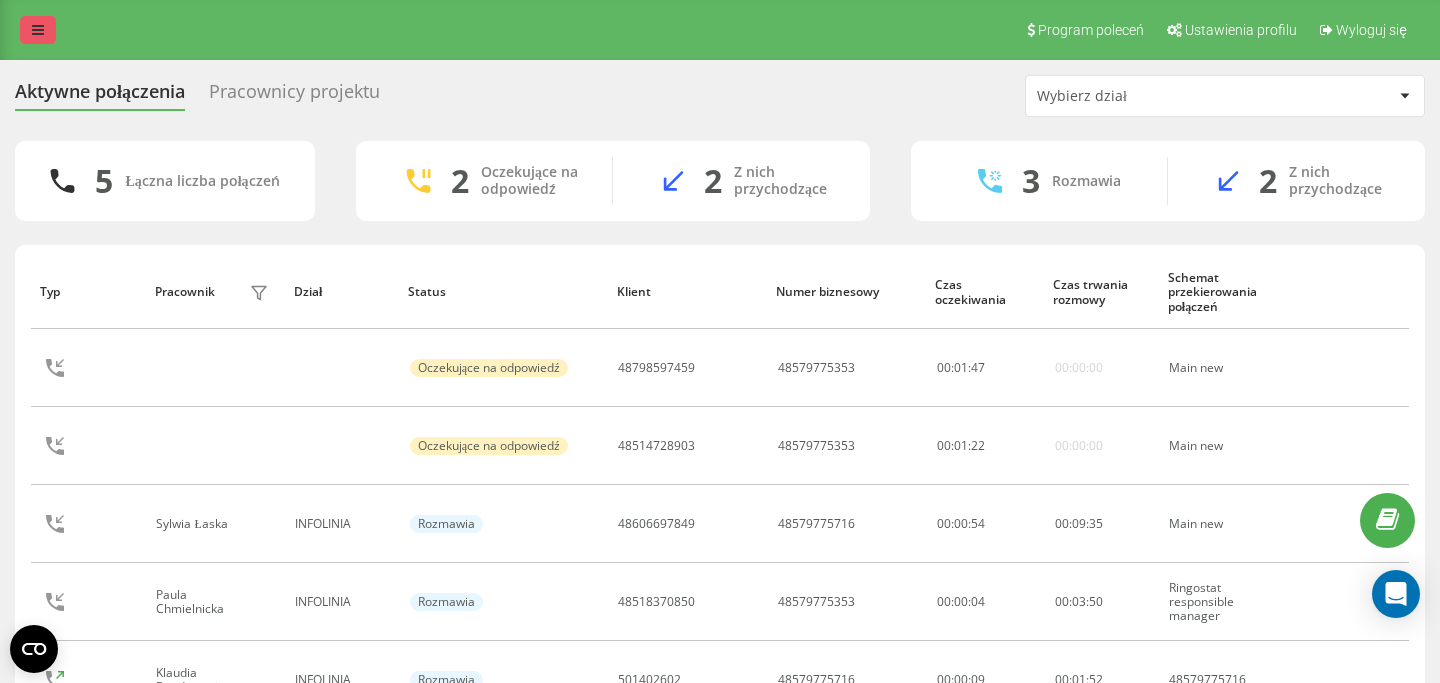 click at bounding box center (38, 30) 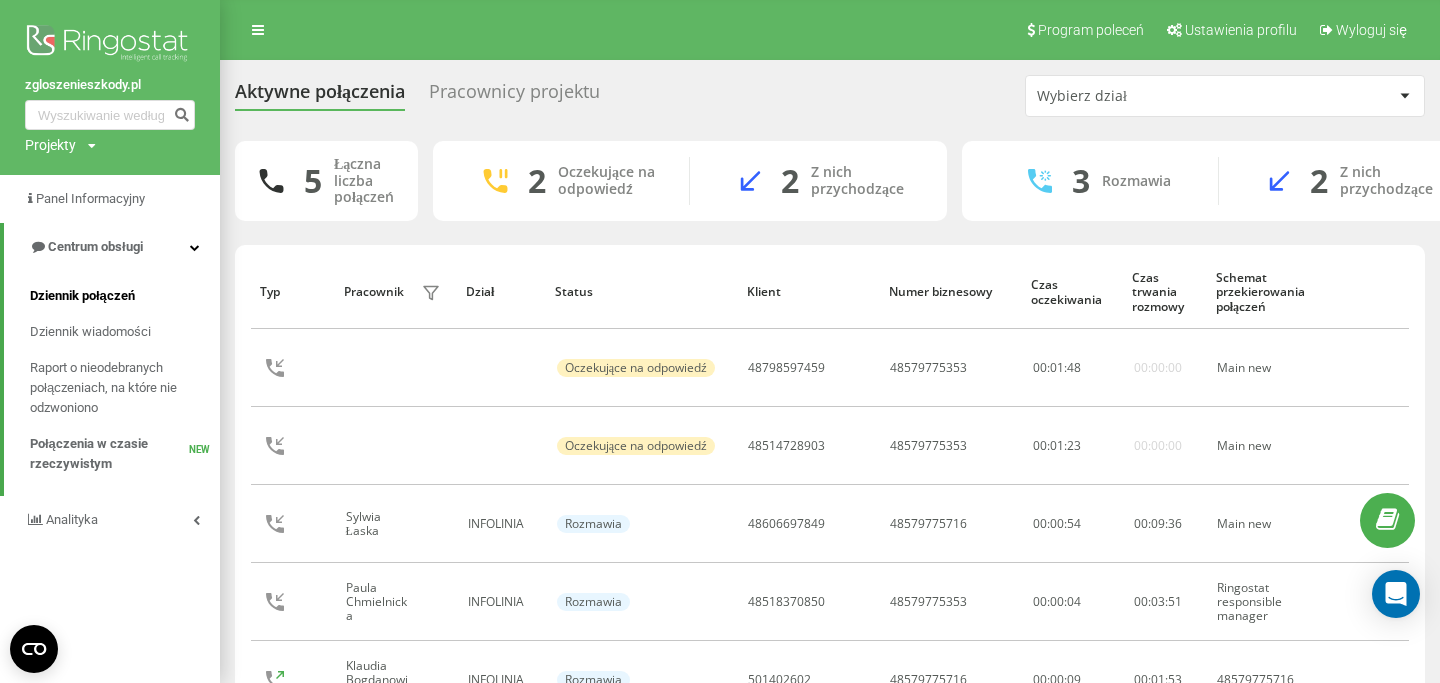 click on "Dziennik połączeń" at bounding box center [125, 296] 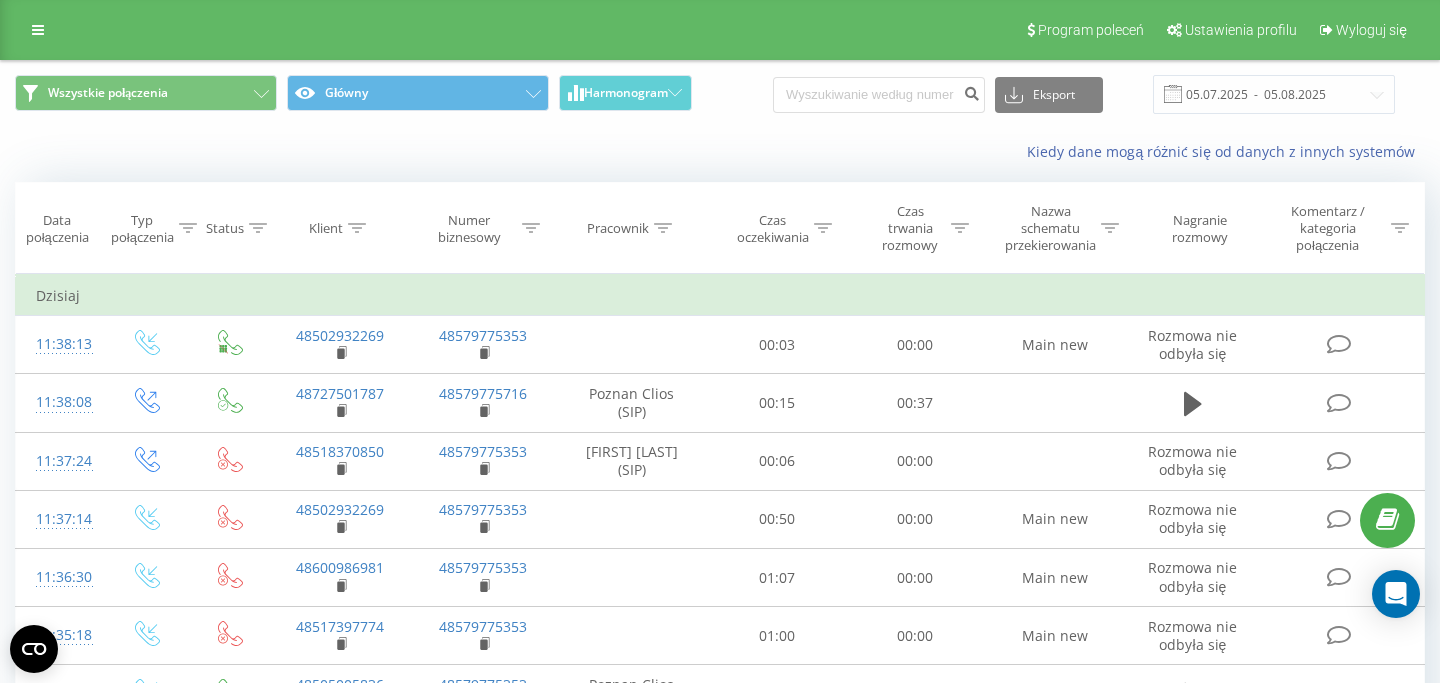 scroll, scrollTop: 0, scrollLeft: 0, axis: both 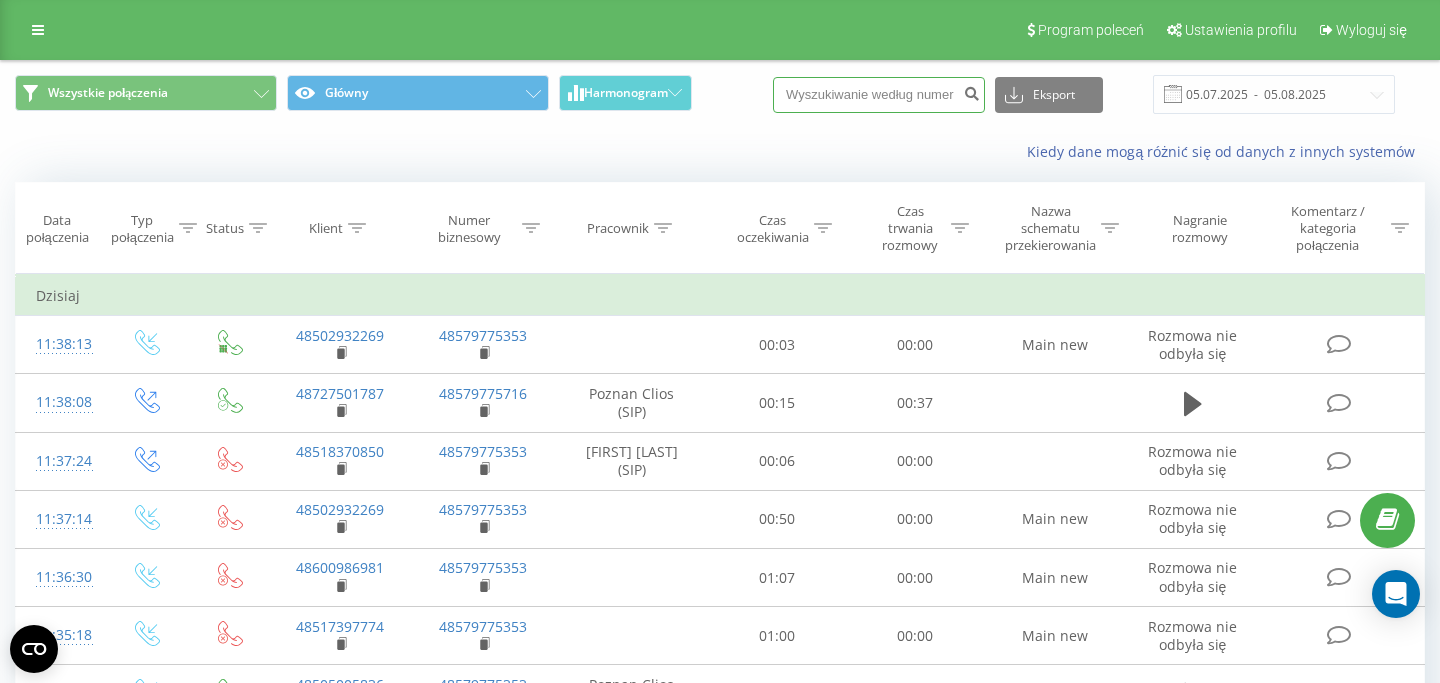 click at bounding box center (879, 95) 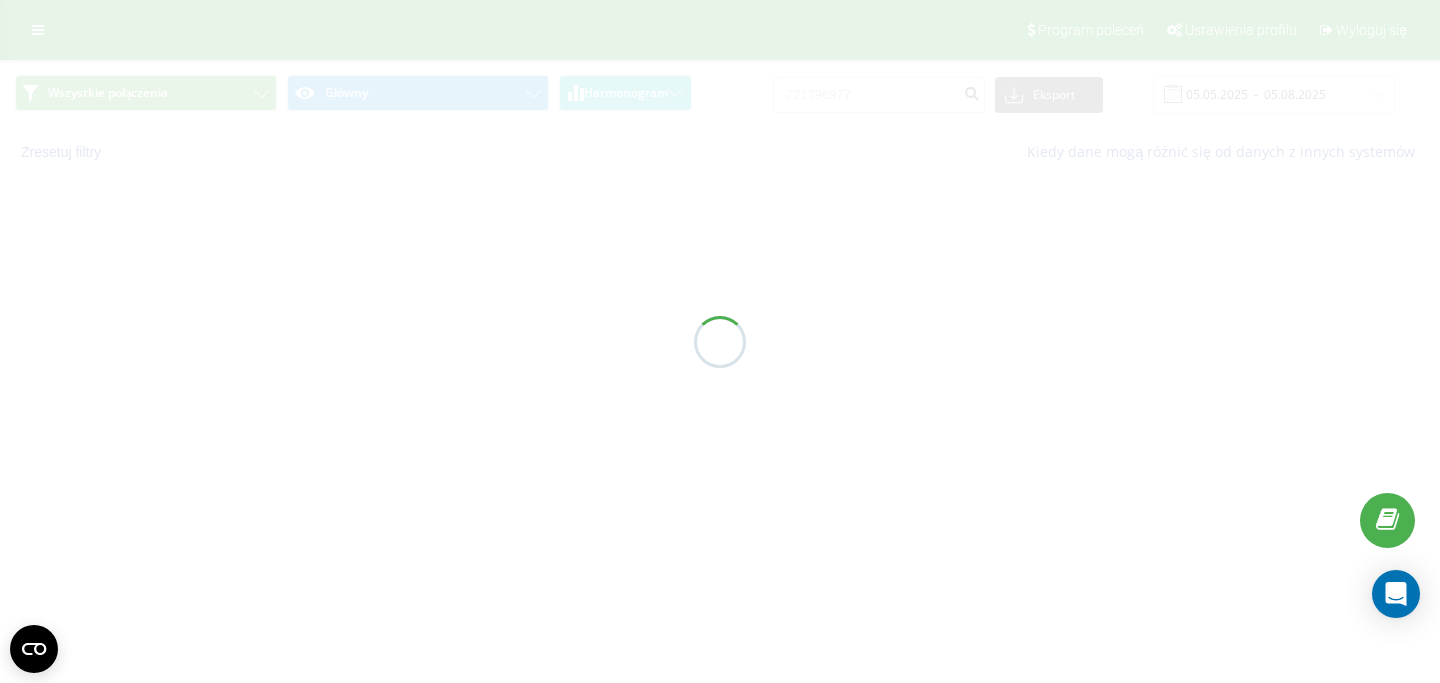 scroll, scrollTop: 0, scrollLeft: 0, axis: both 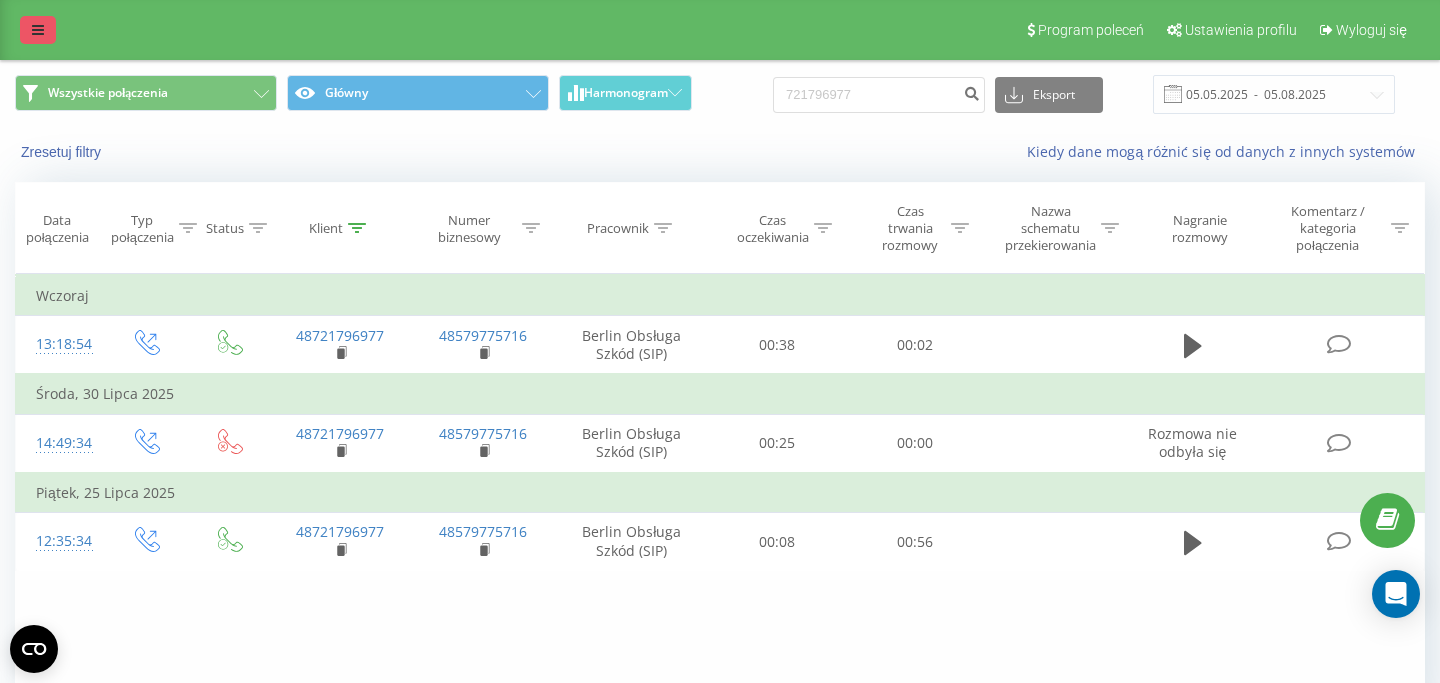 click at bounding box center (38, 30) 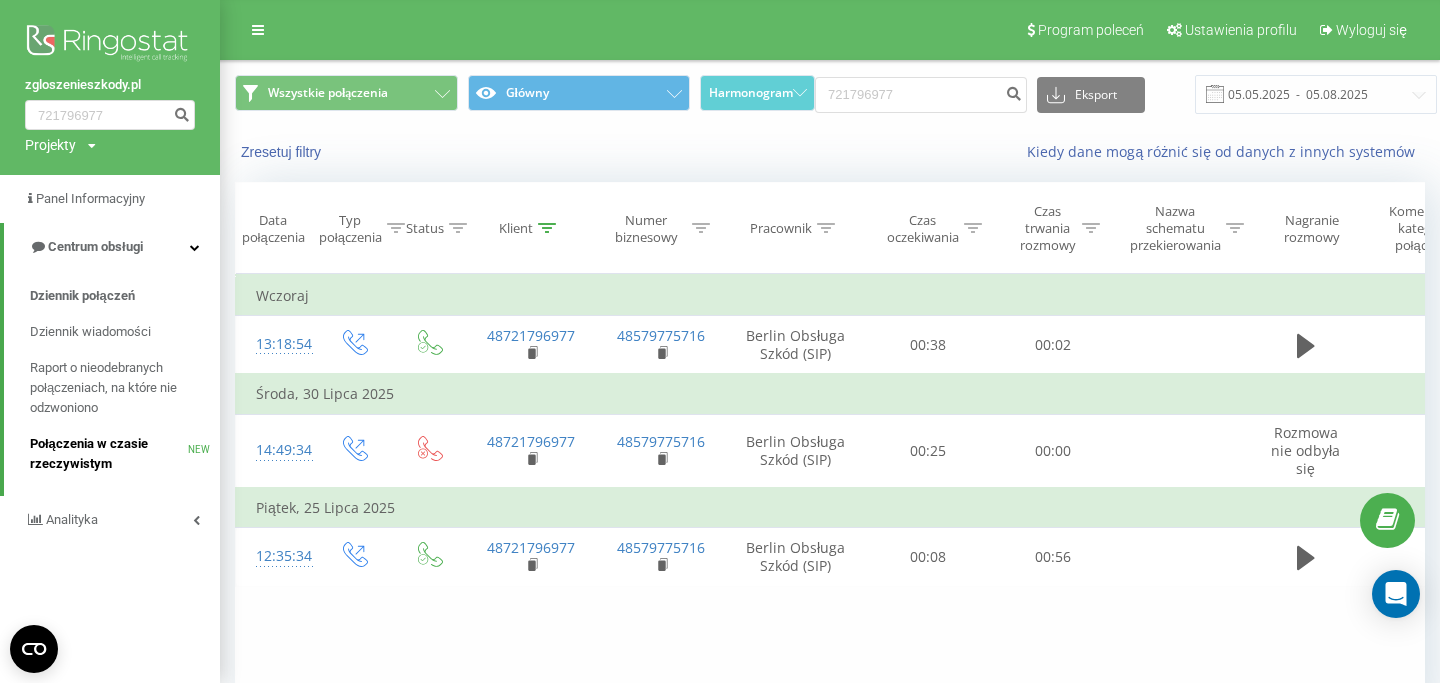 click on "Połączenia w czasie rzeczywistym" at bounding box center [109, 454] 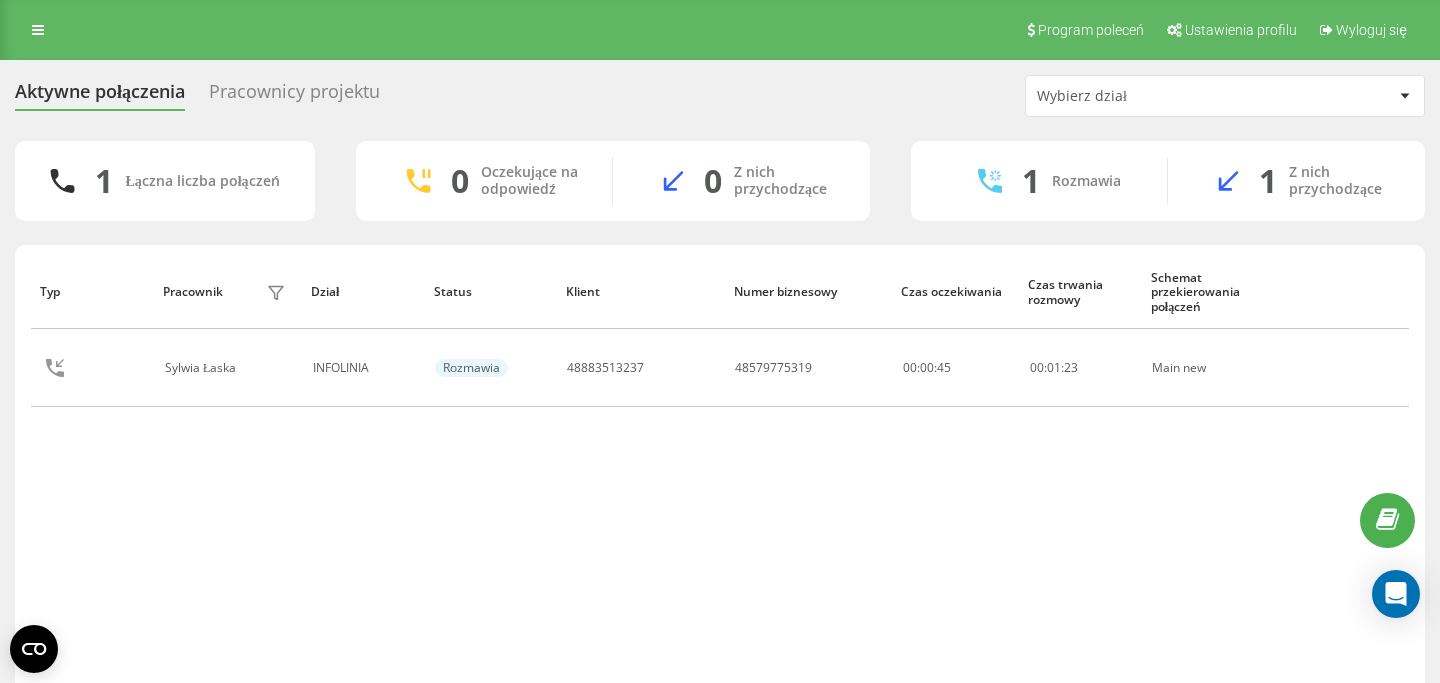 scroll, scrollTop: 0, scrollLeft: 0, axis: both 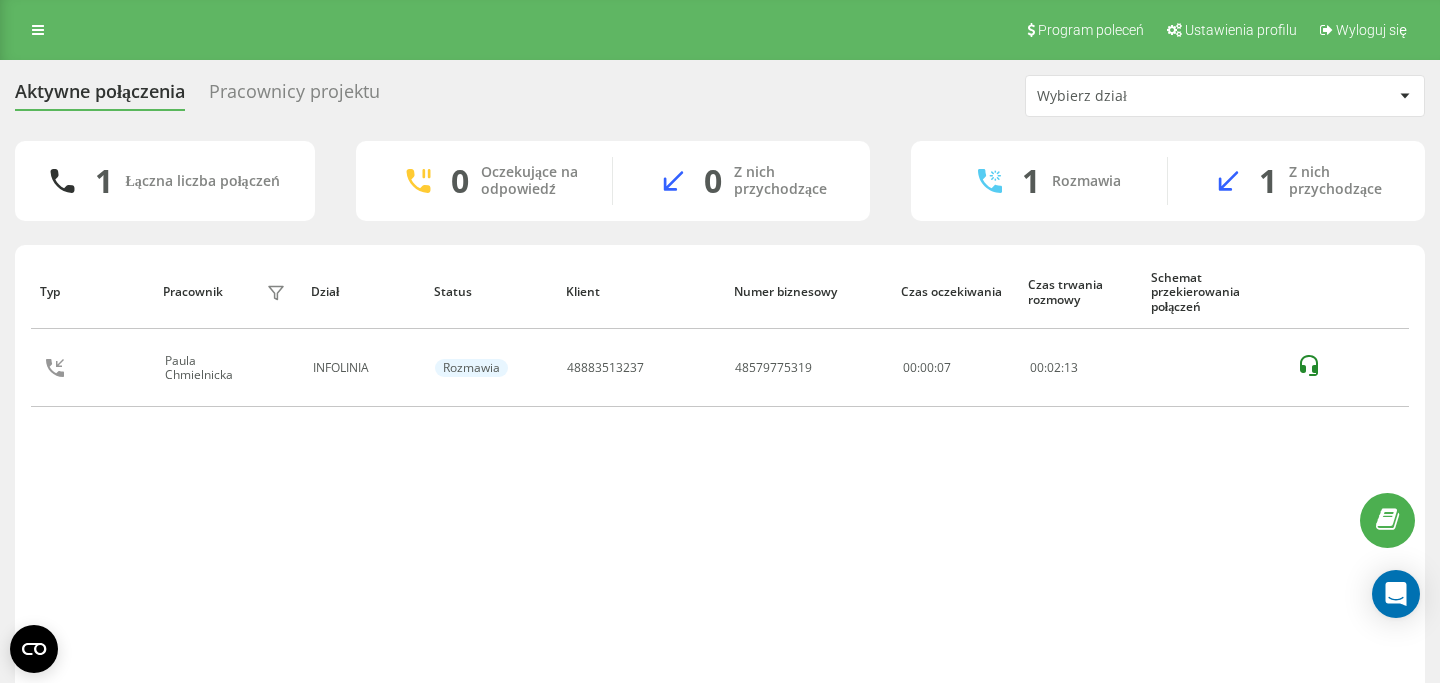 click on "Program poleceń Ustawienia profilu Wyloguj się" at bounding box center (720, 30) 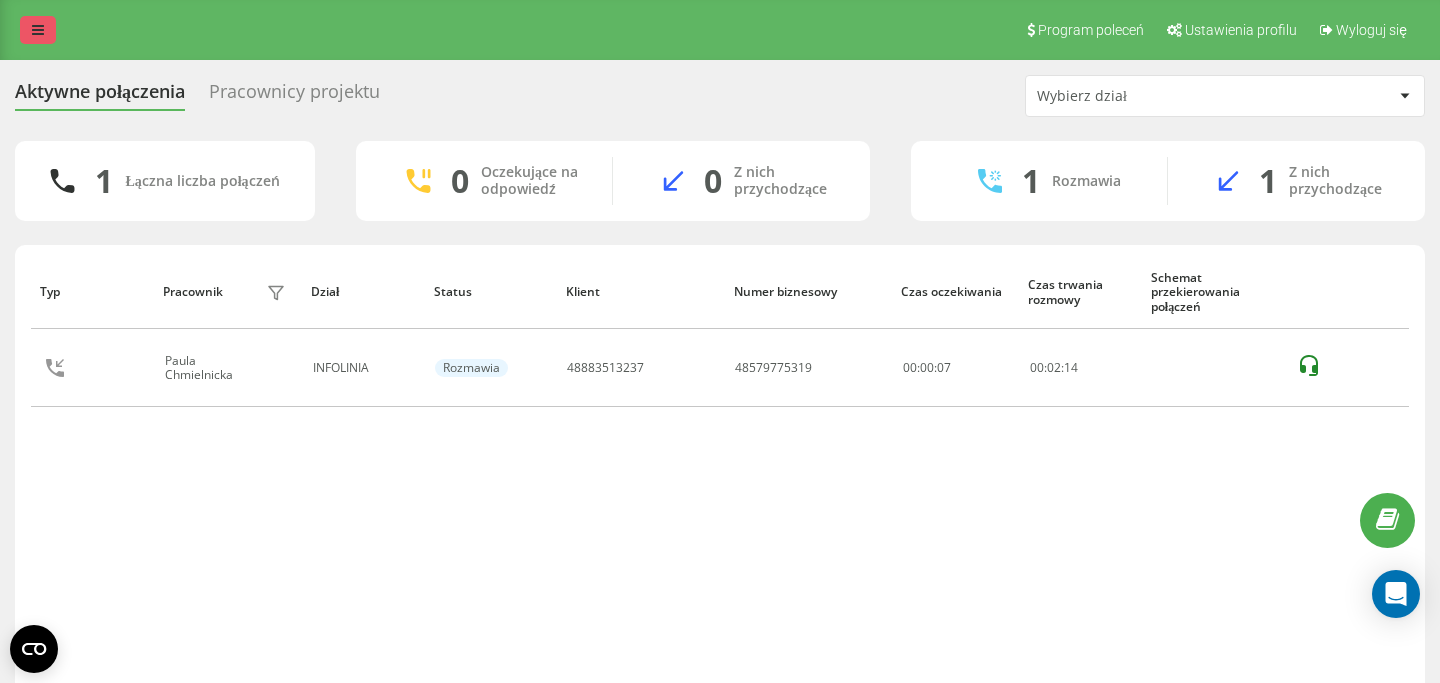 click at bounding box center [38, 30] 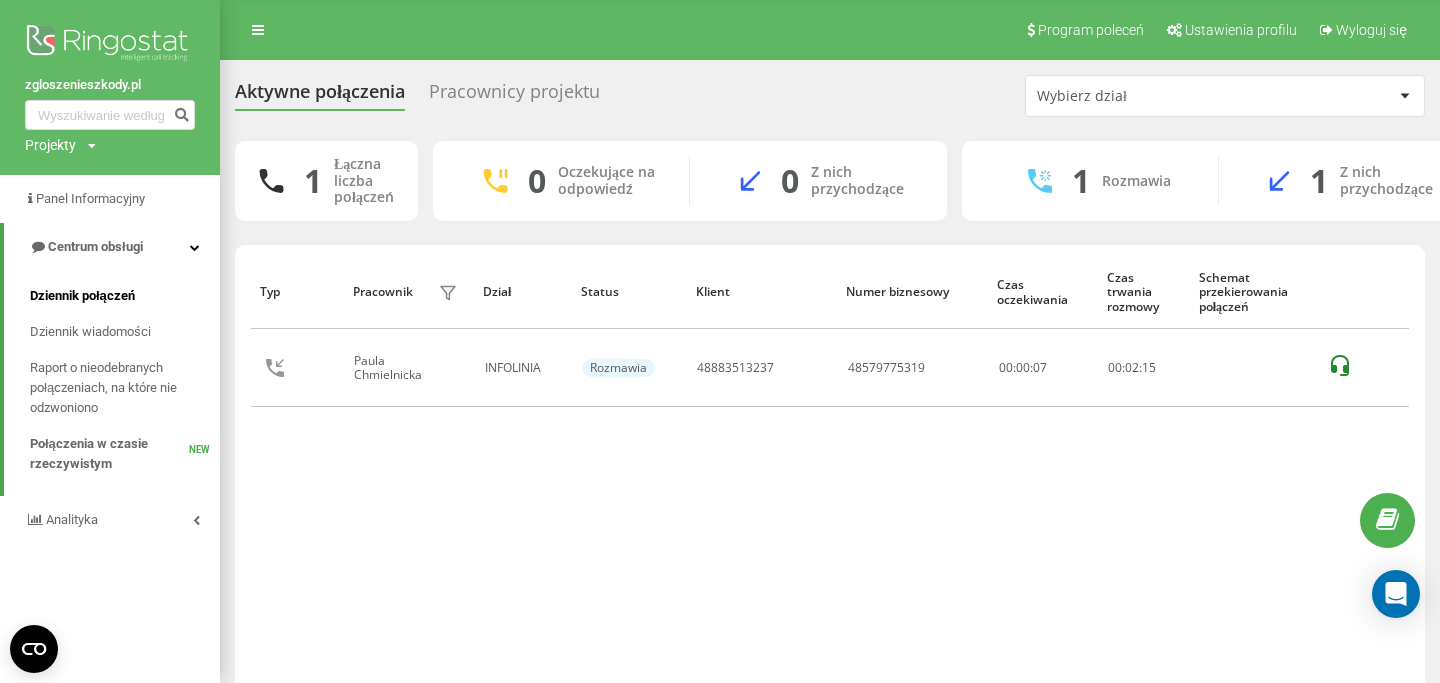 click on "Dziennik połączeń" at bounding box center [82, 296] 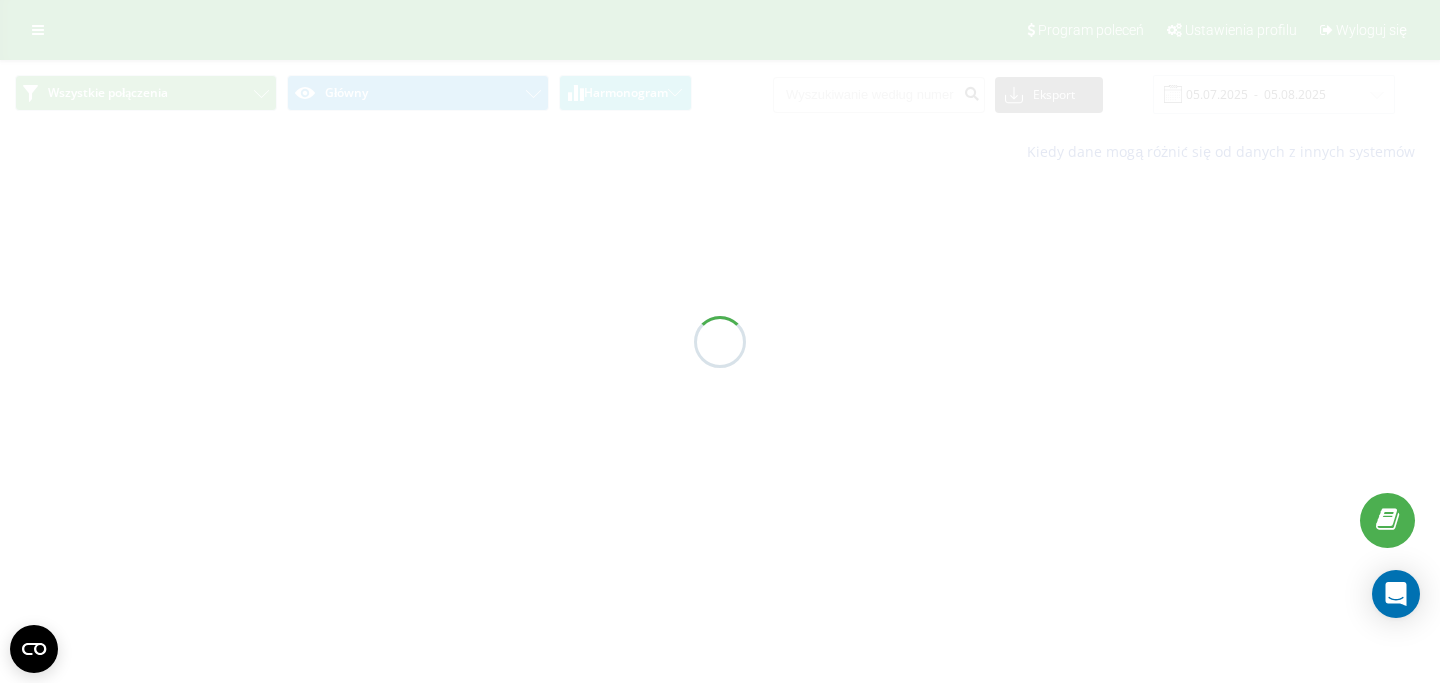scroll, scrollTop: 0, scrollLeft: 0, axis: both 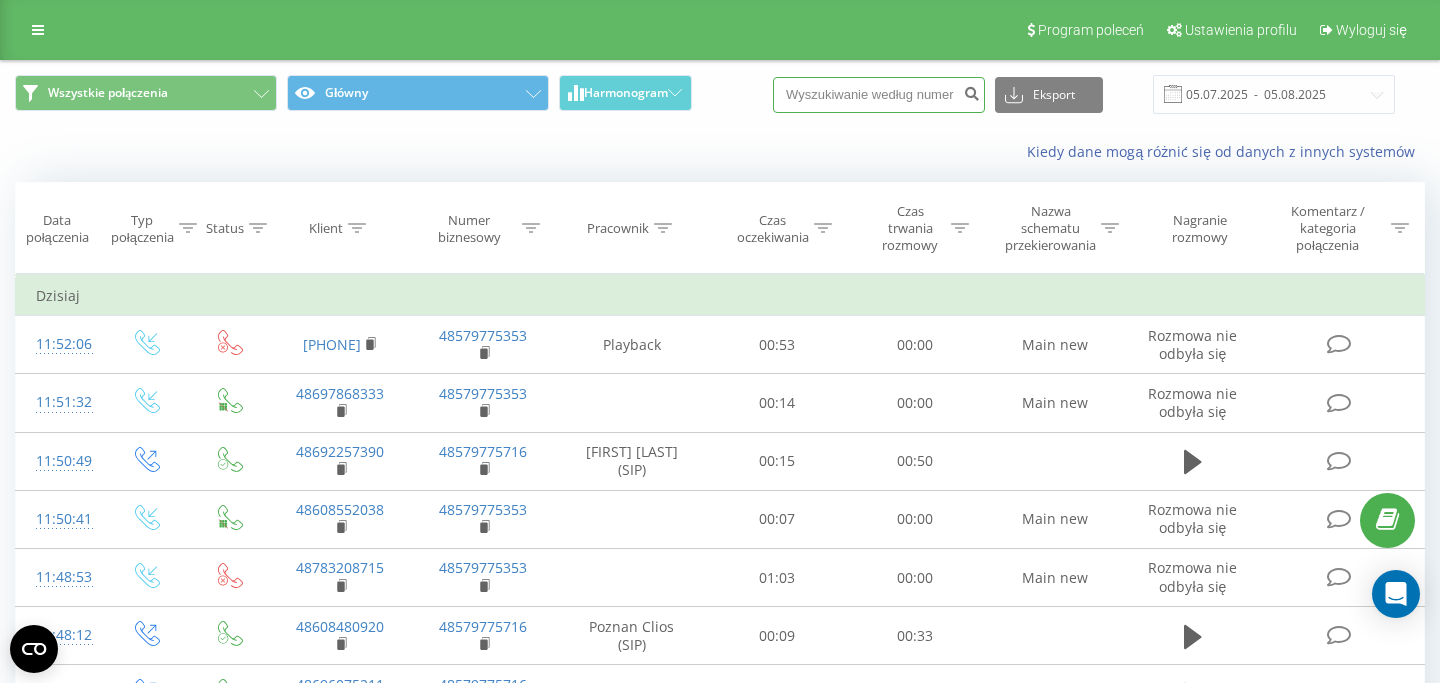 click at bounding box center [879, 95] 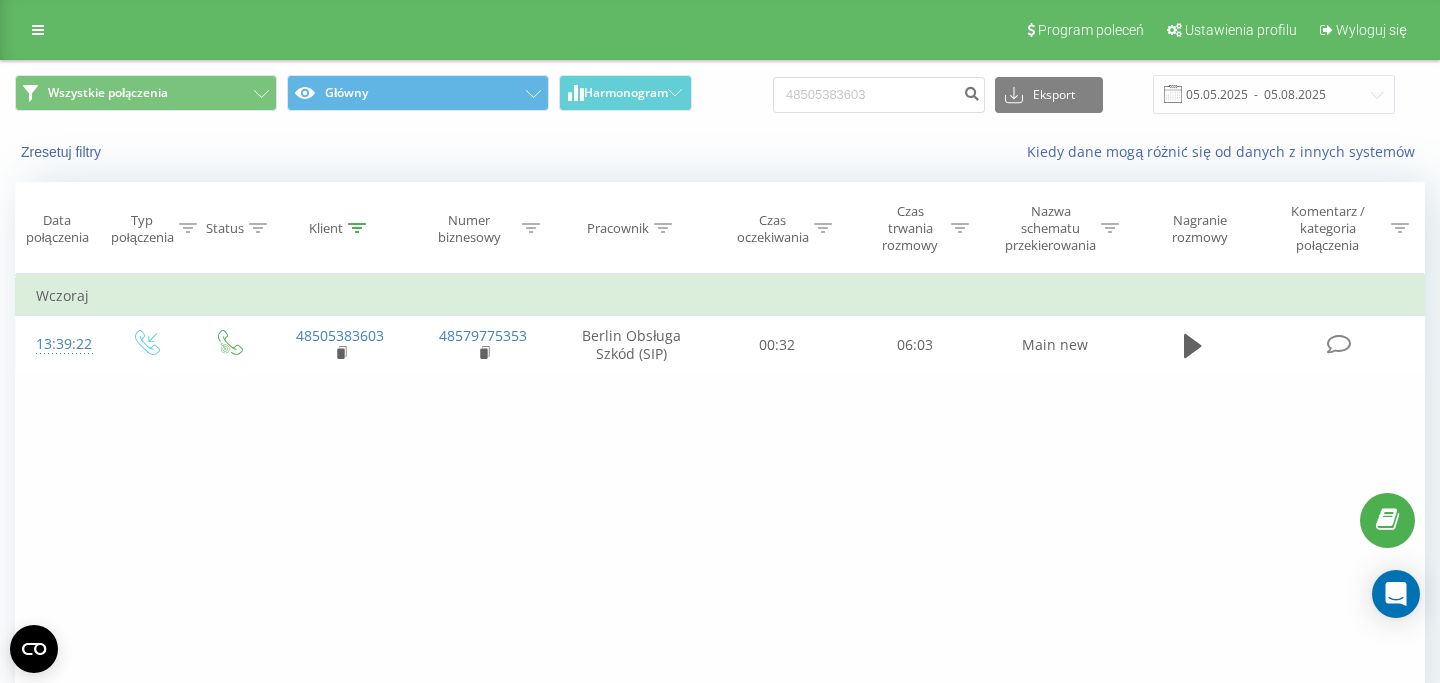 scroll, scrollTop: 0, scrollLeft: 0, axis: both 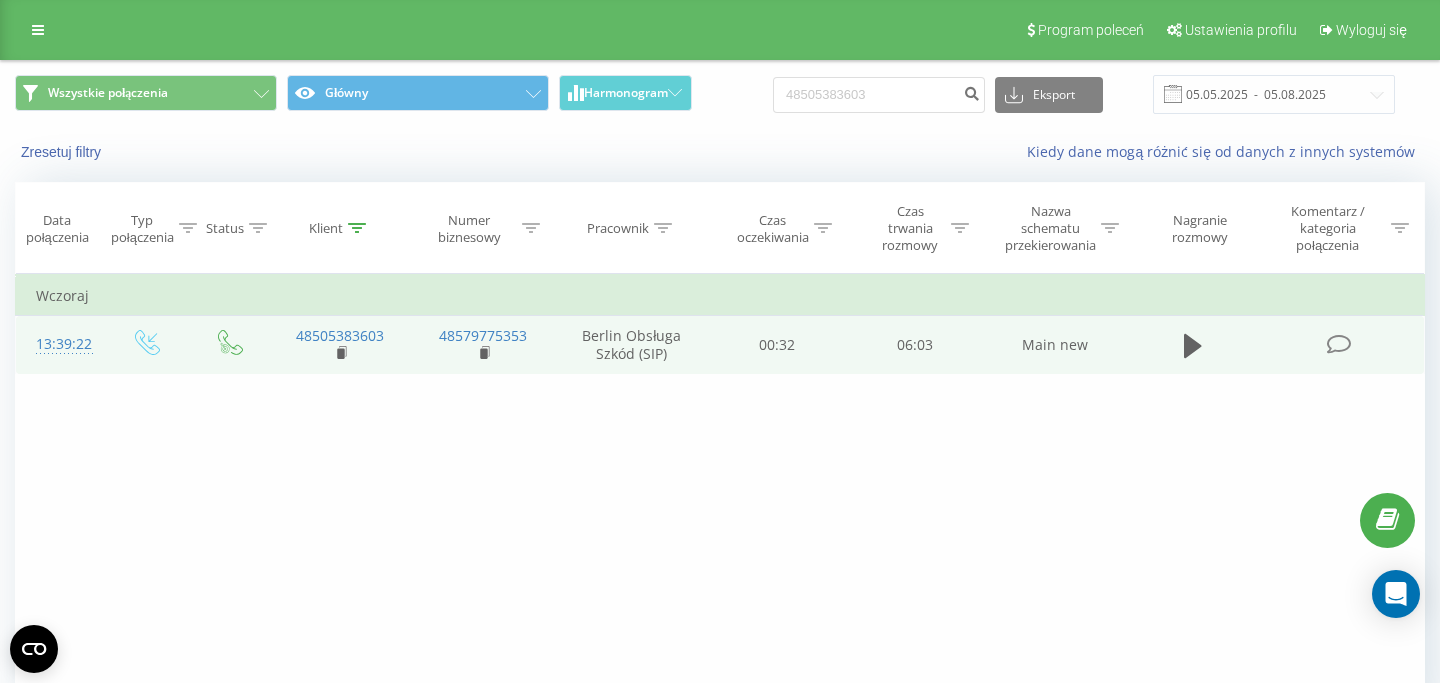 click at bounding box center [1193, 345] 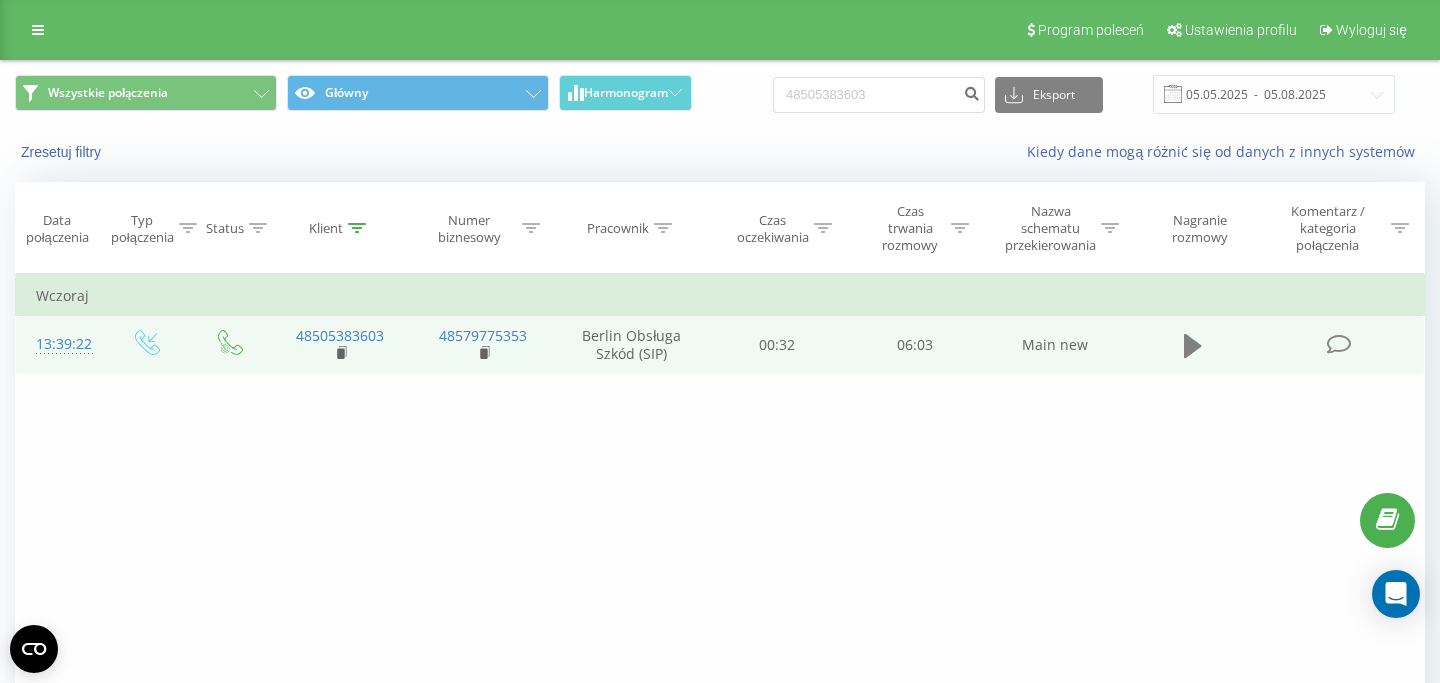 click 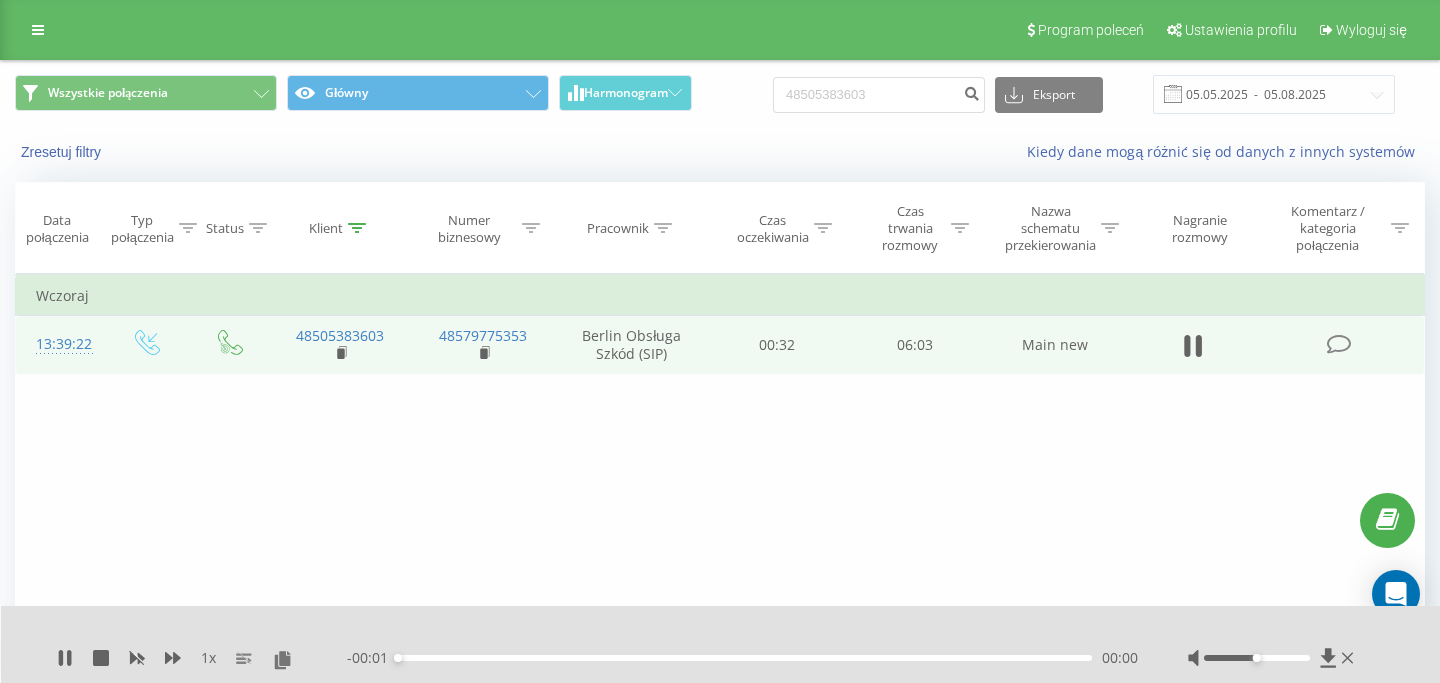 click on "- 00:01 00:00   00:00" at bounding box center (742, 658) 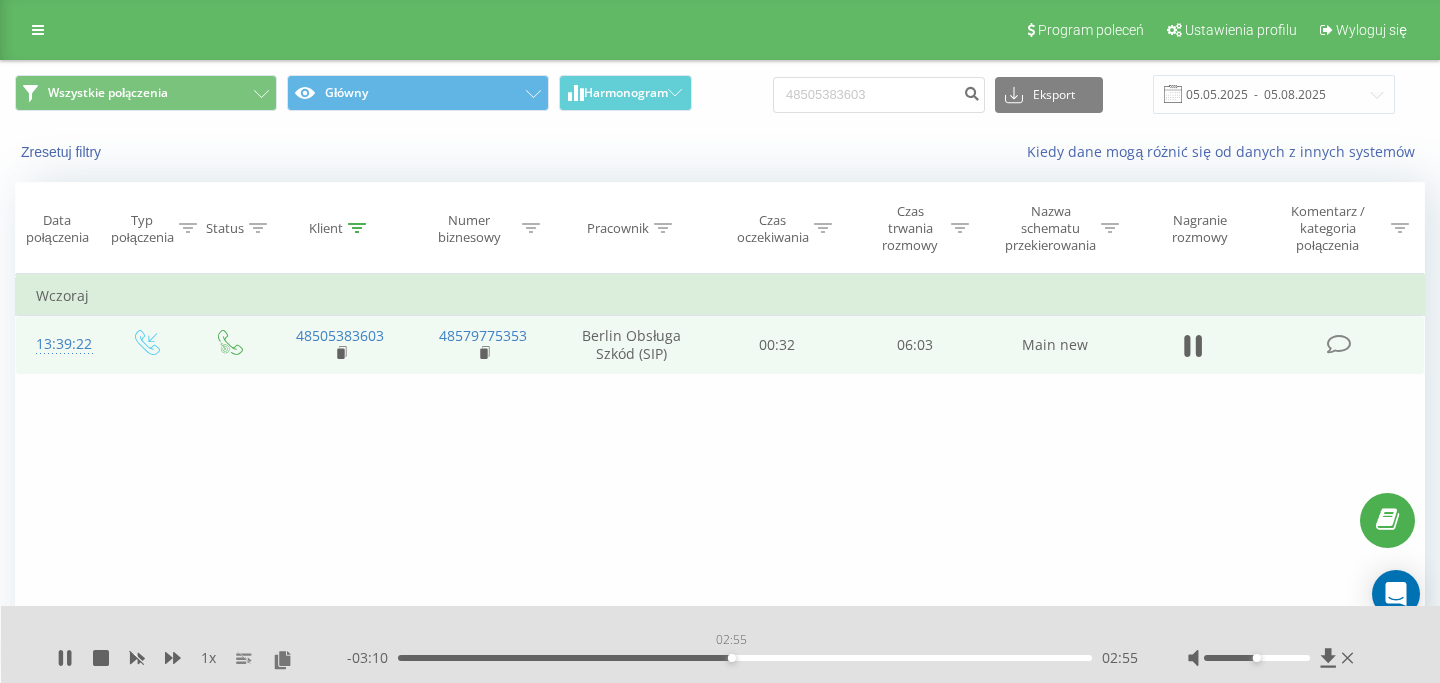 click on "02:55" at bounding box center (745, 658) 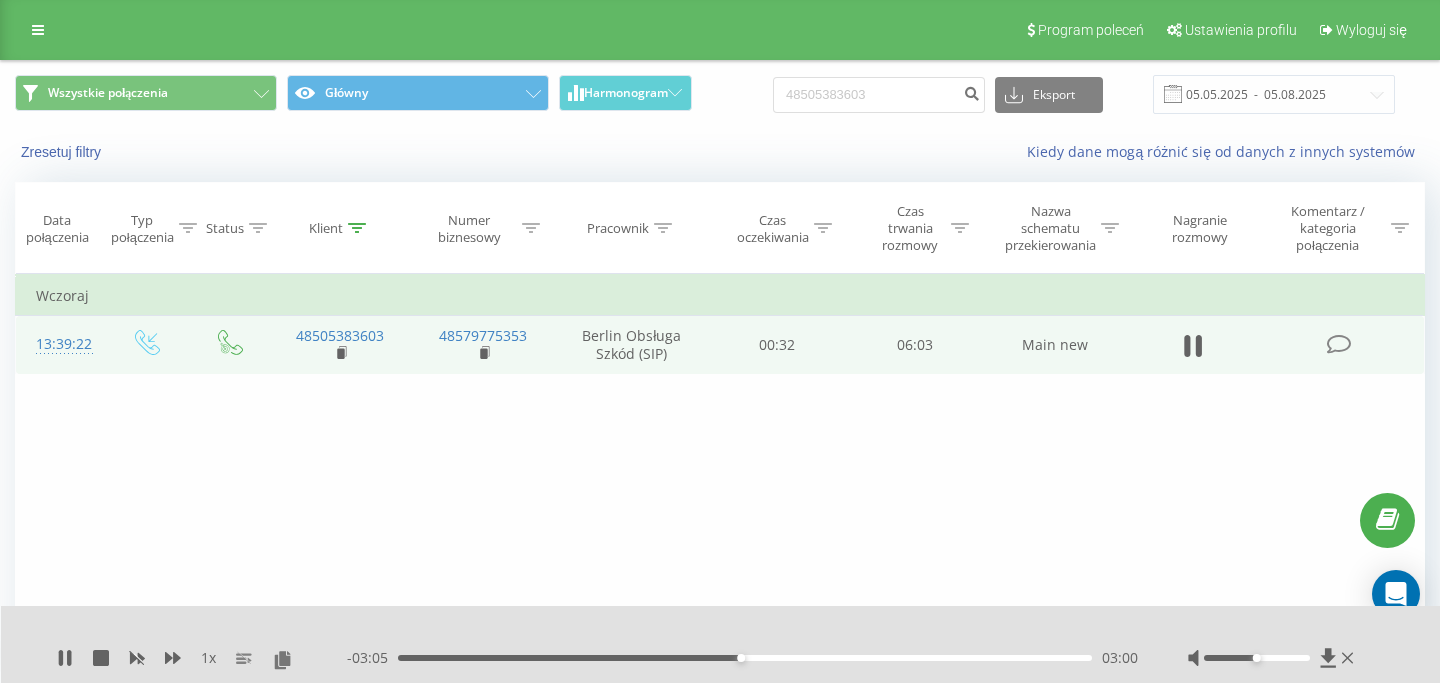 click on "03:00" at bounding box center (745, 658) 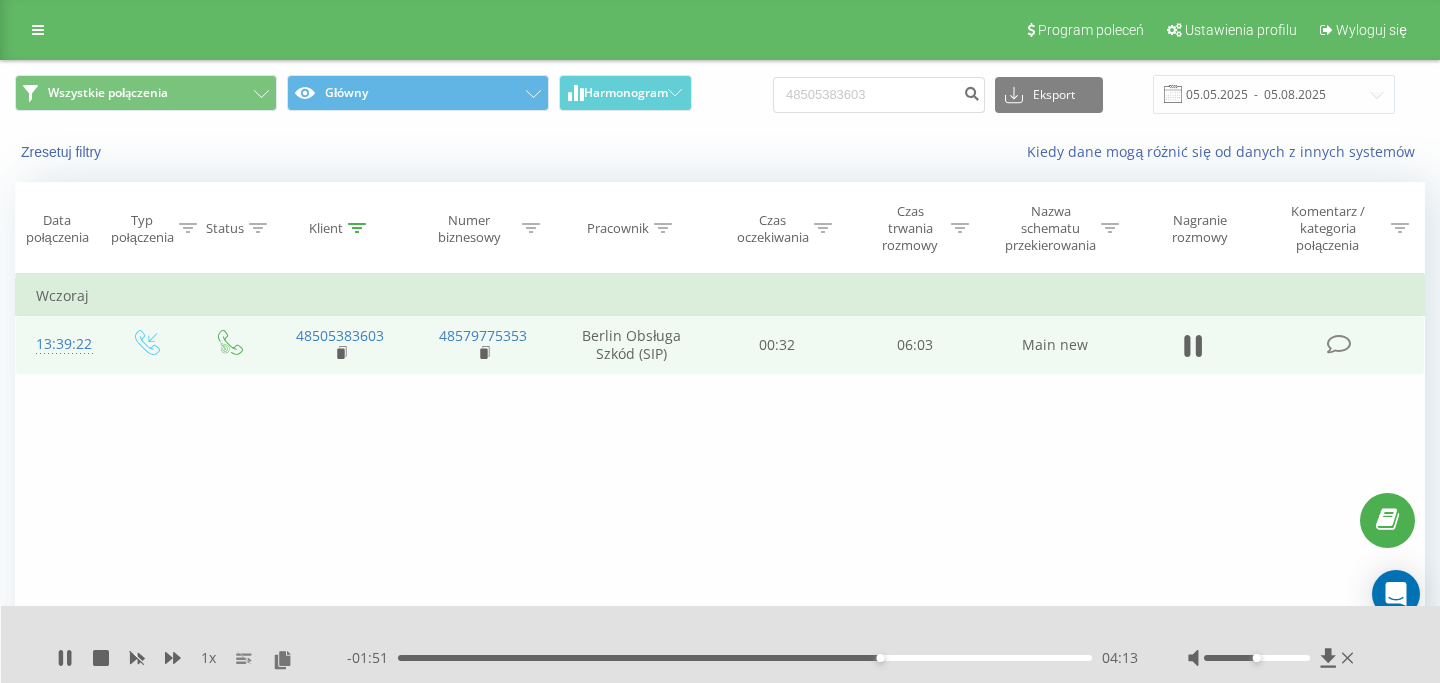 click on "- 01:51 04:13   04:13" at bounding box center (742, 658) 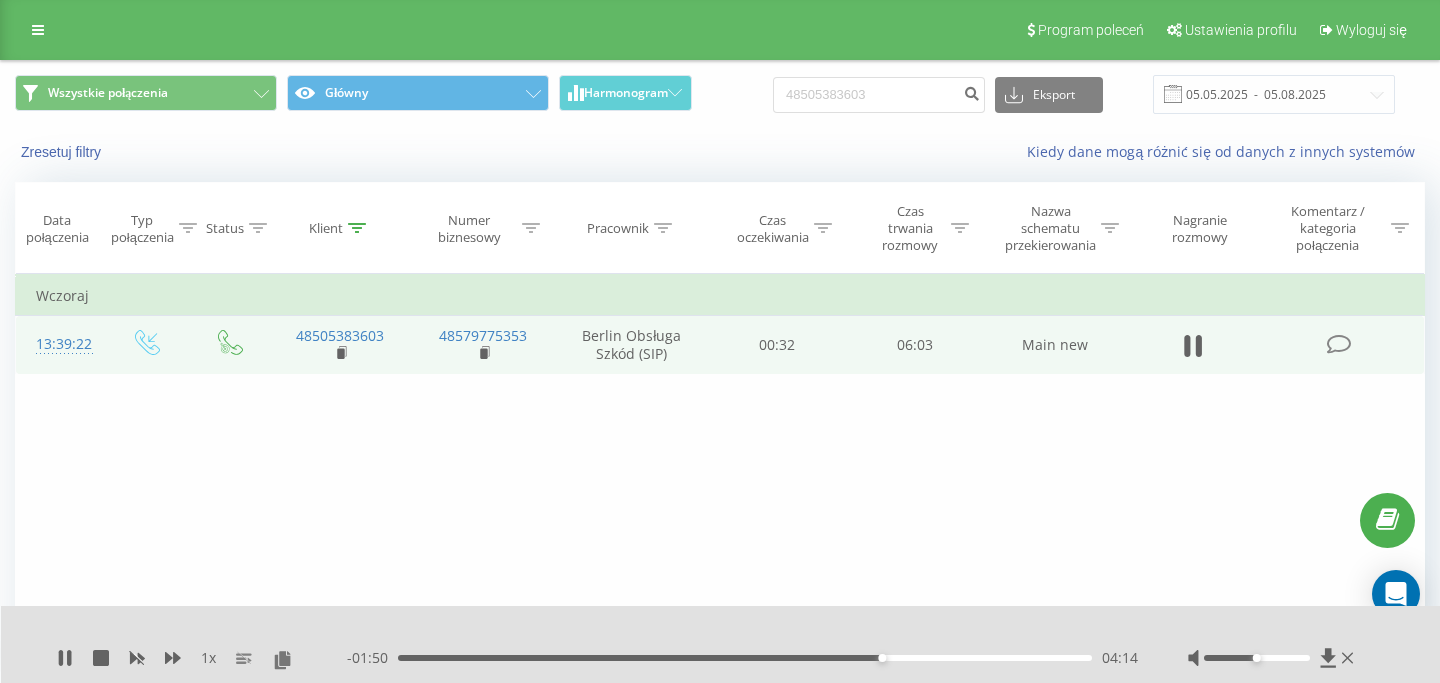 click on "04:14" at bounding box center [745, 658] 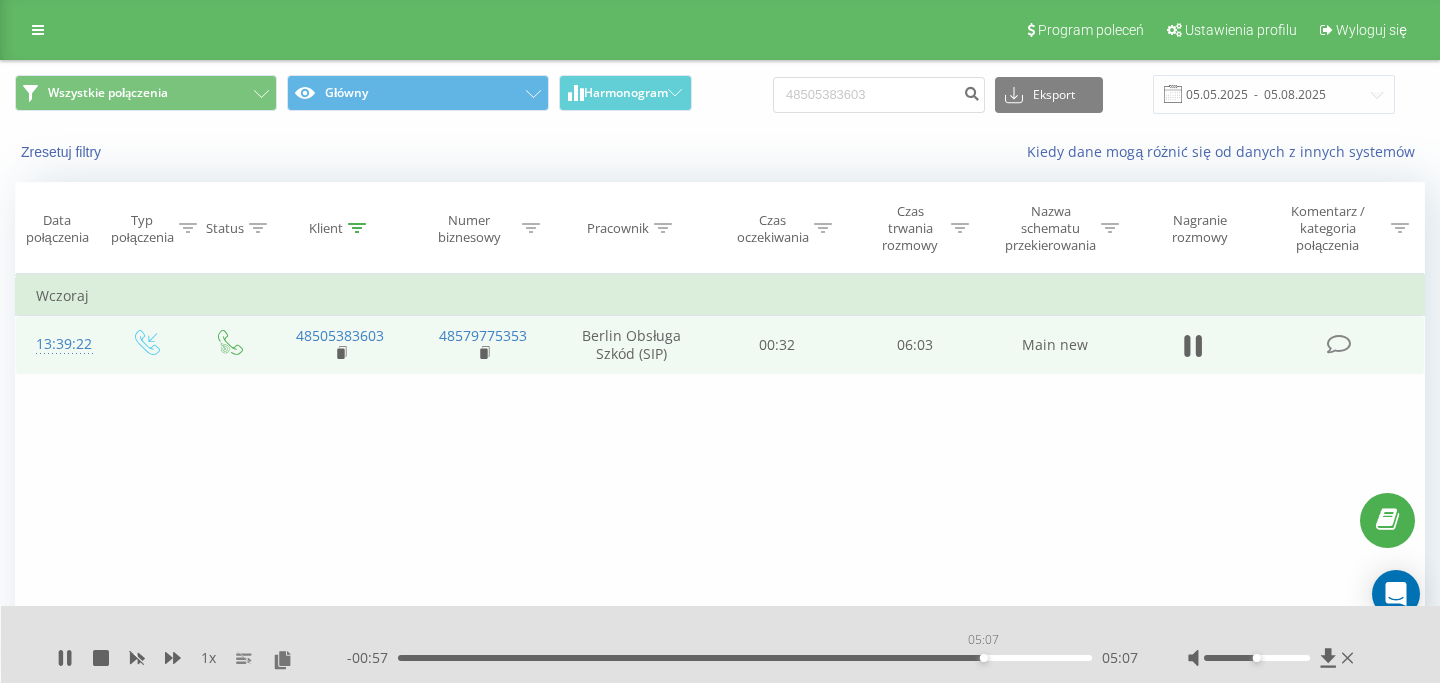 click on "05:07" at bounding box center [745, 658] 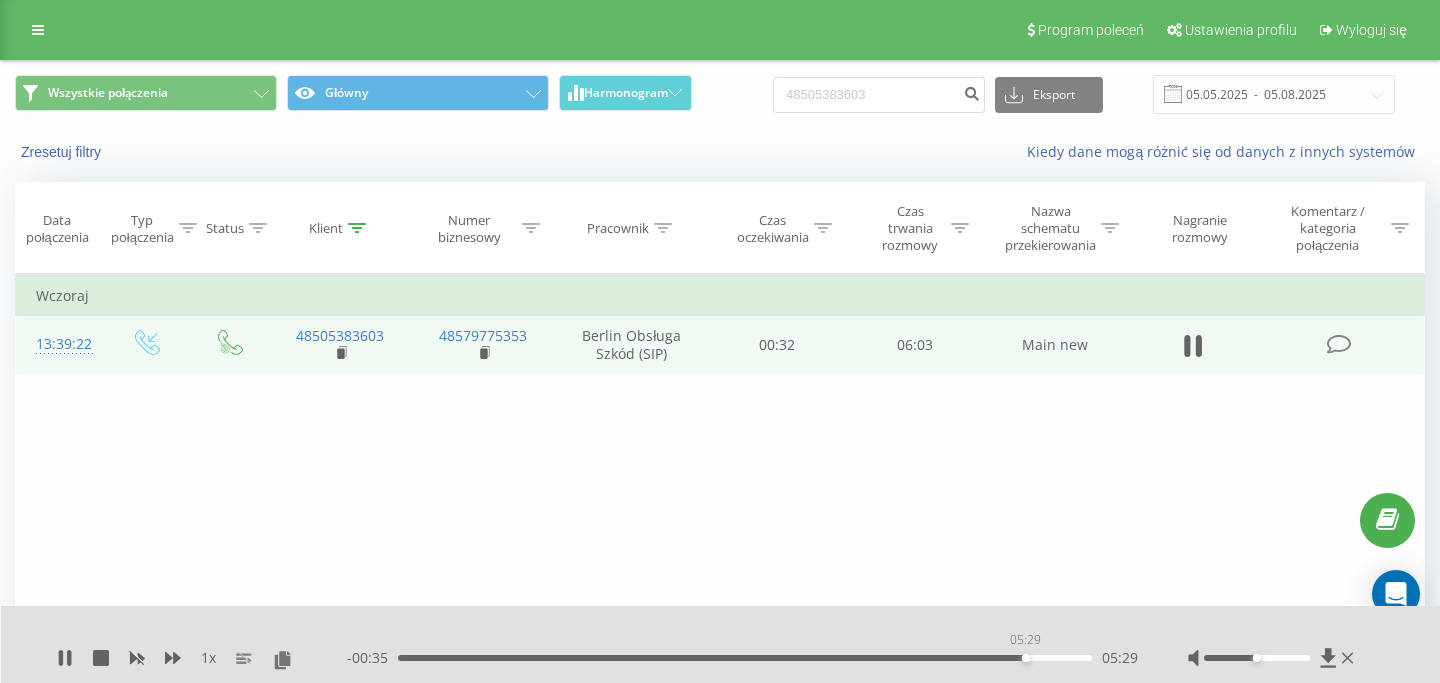 click on "05:29" at bounding box center (745, 658) 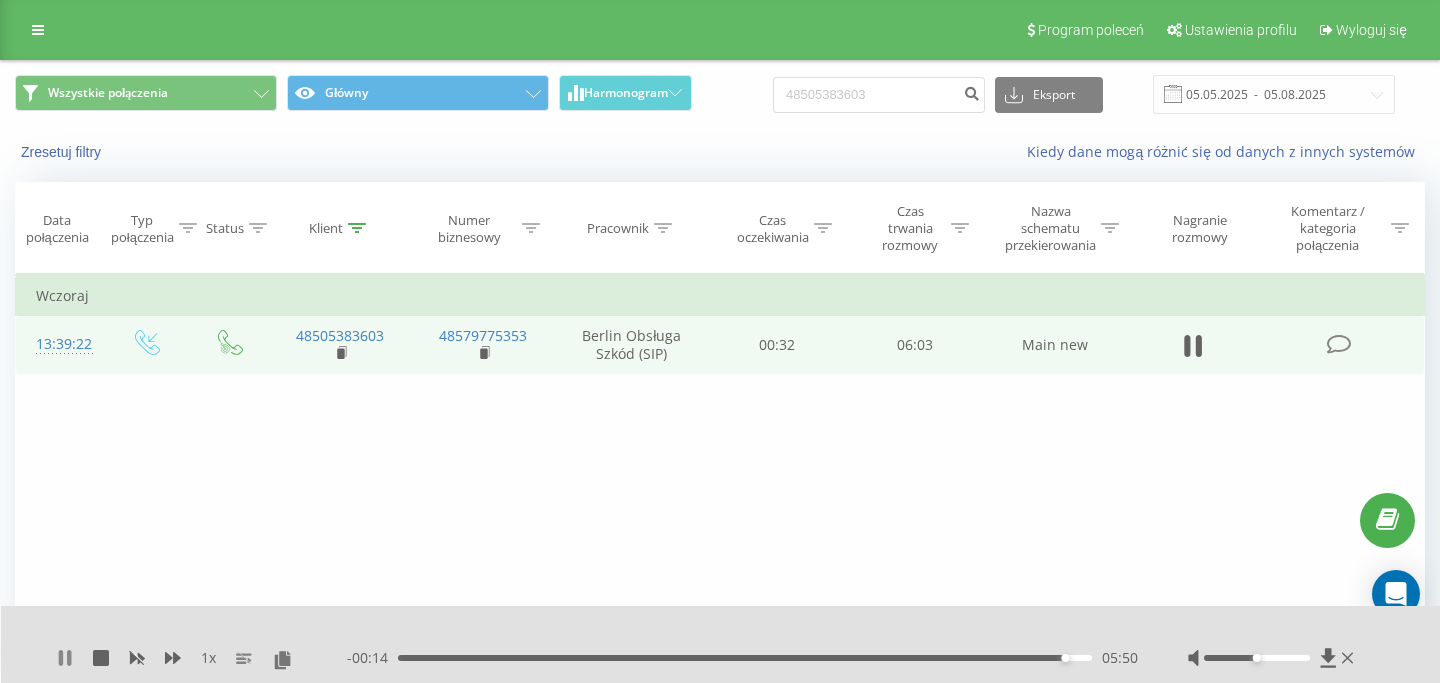 click 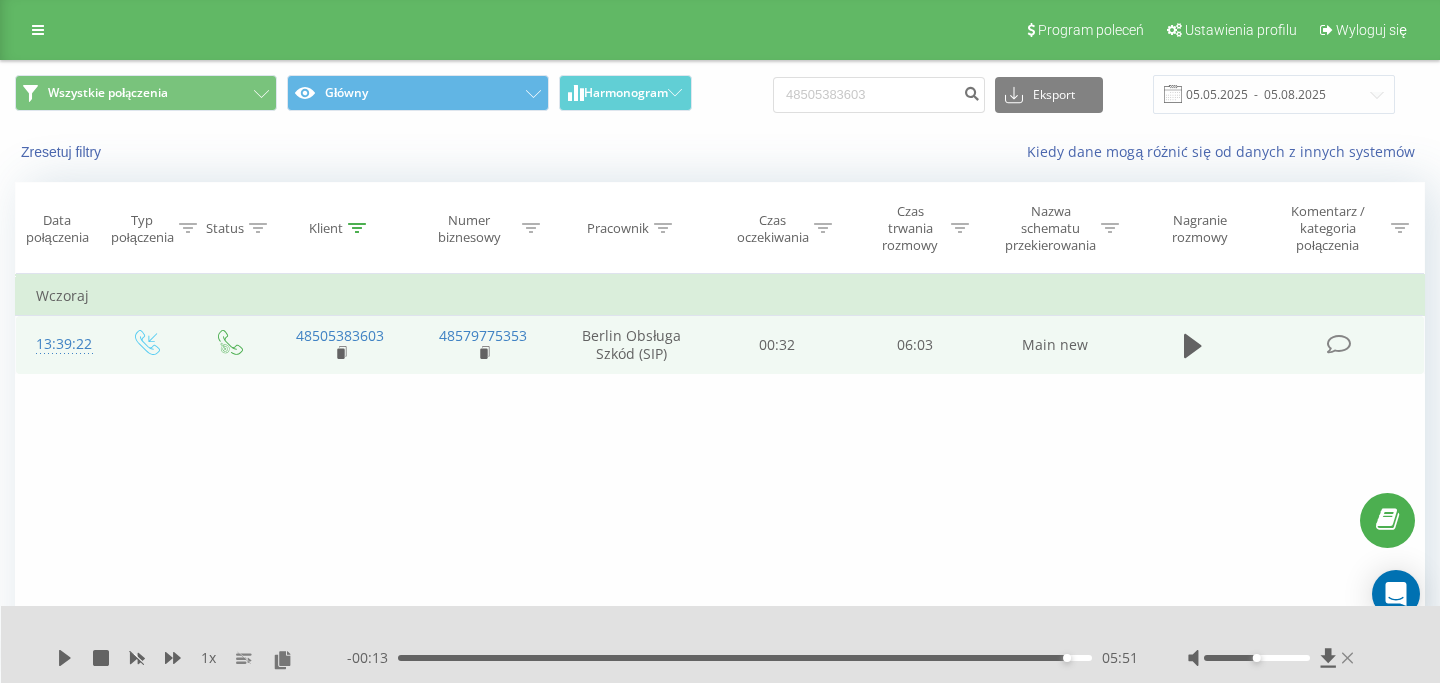 click 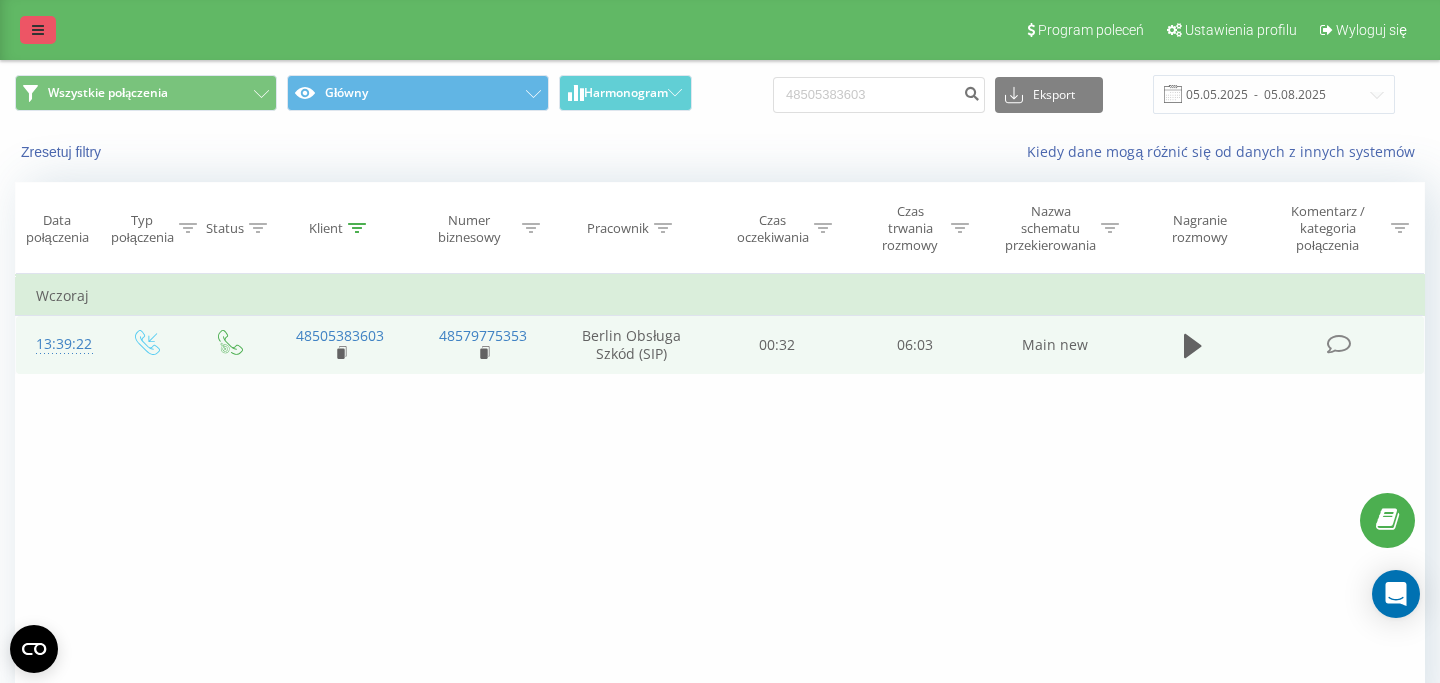 click at bounding box center [38, 30] 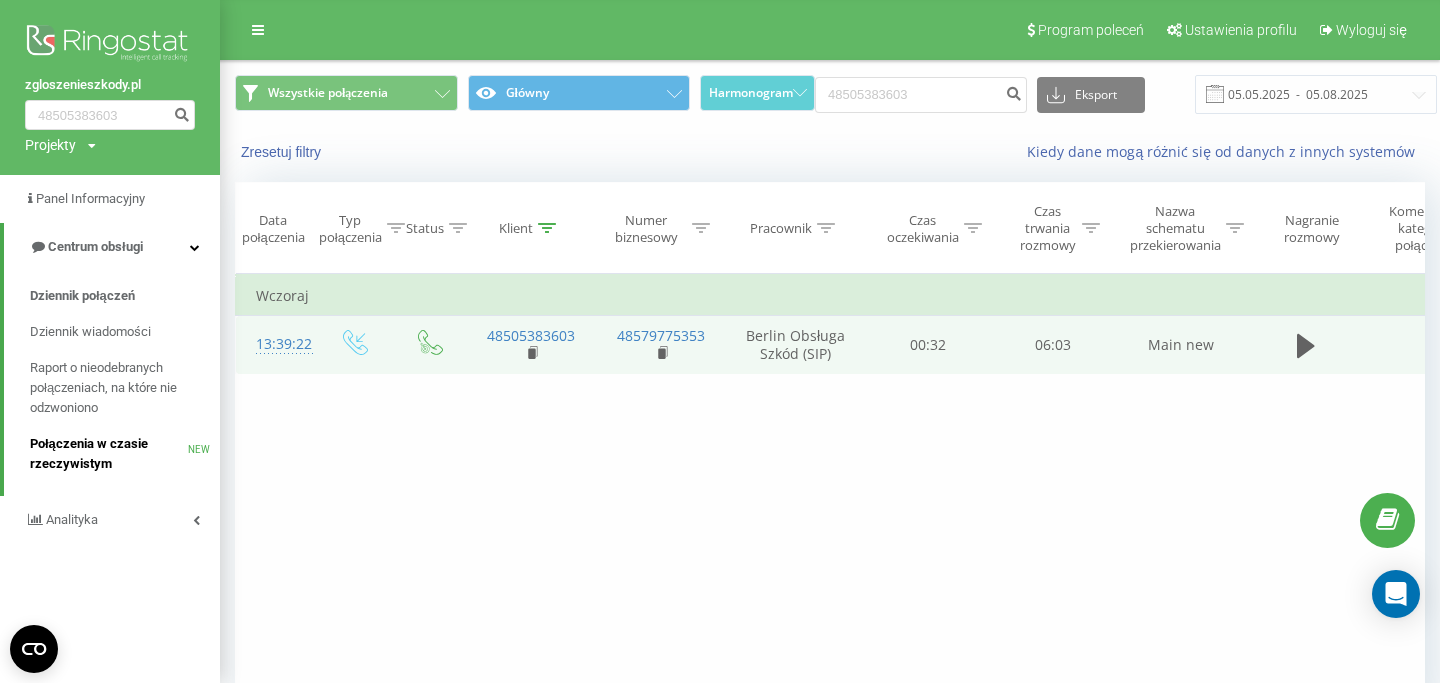 click on "Połączenia w czasie rzeczywistym" at bounding box center [109, 454] 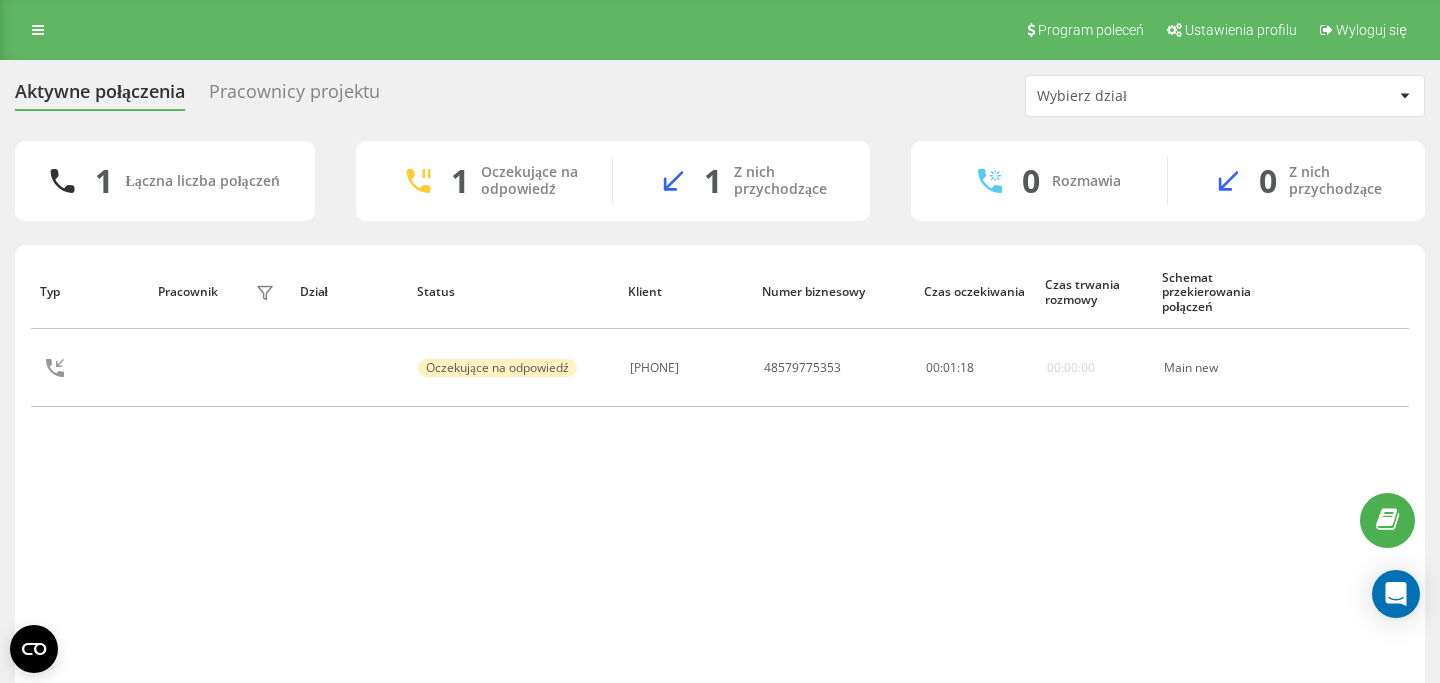 scroll, scrollTop: 0, scrollLeft: 0, axis: both 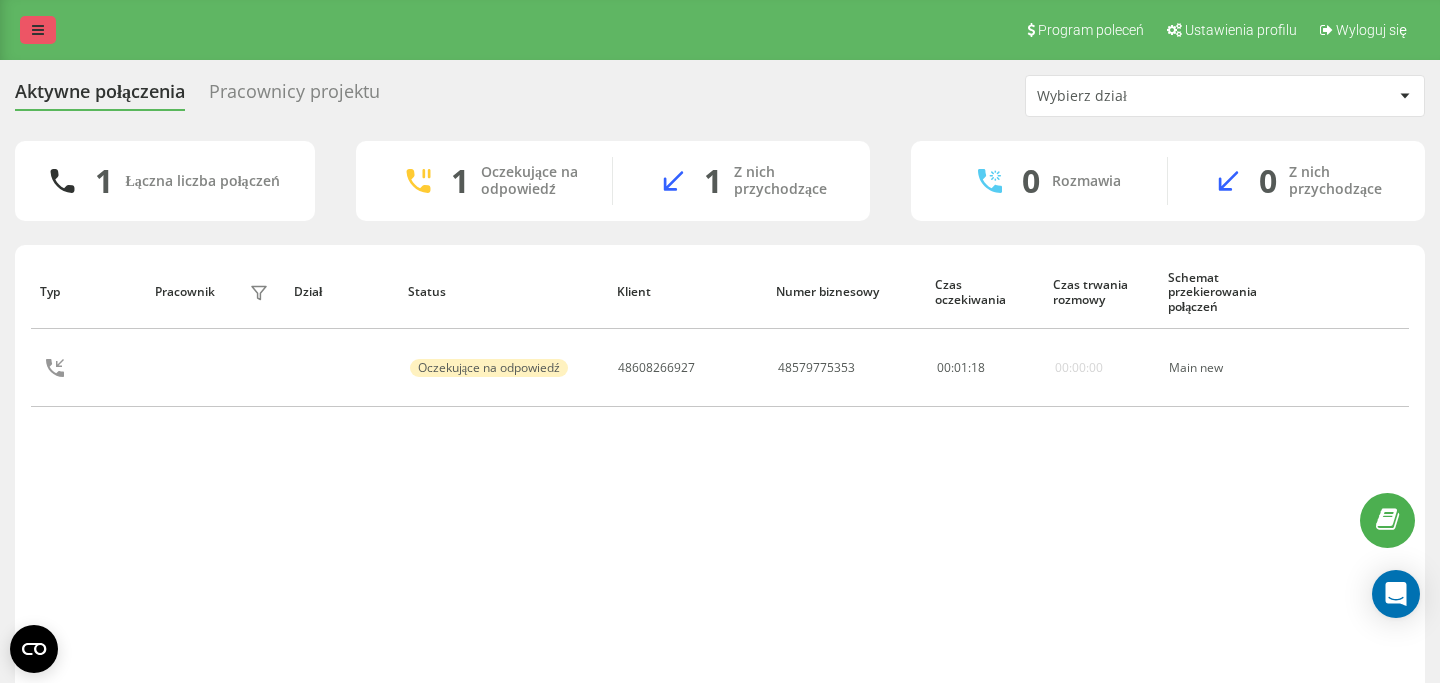 click at bounding box center [38, 30] 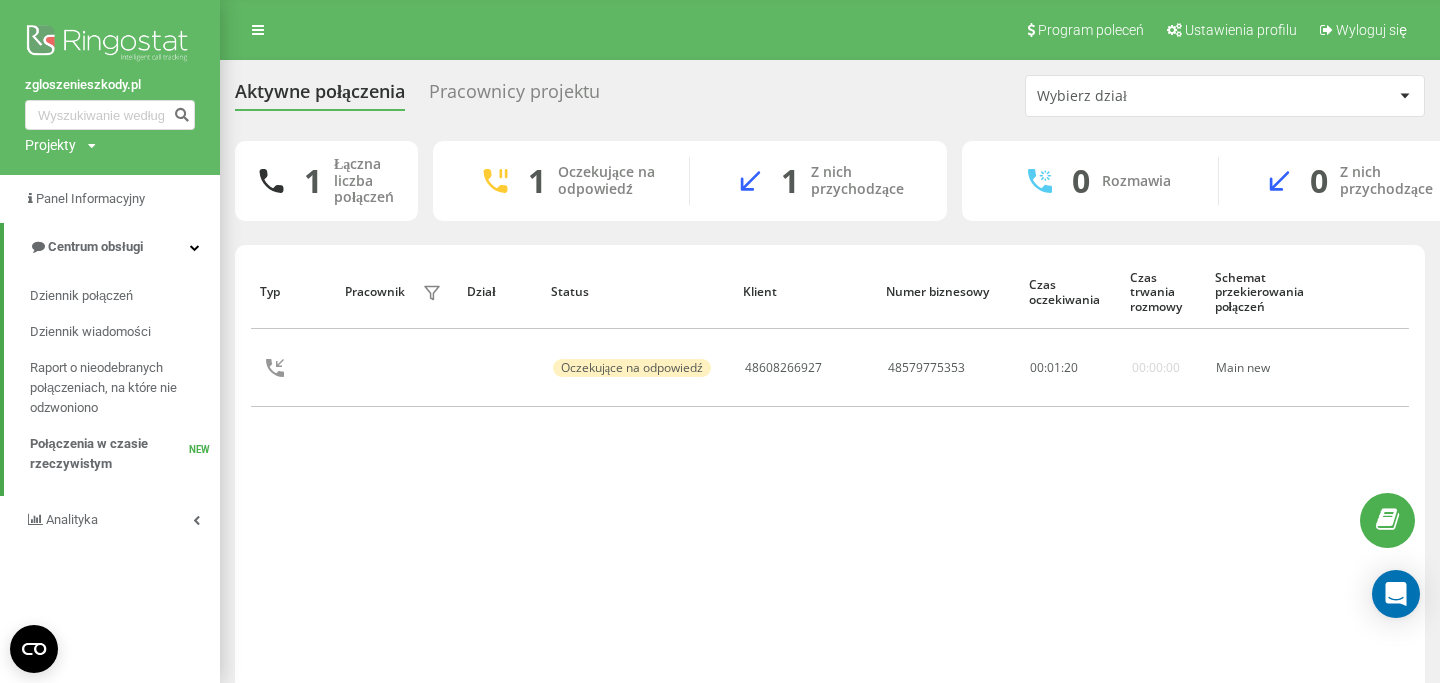 click on "Program poleceń Ustawienia profilu Wyloguj się" at bounding box center (720, 30) 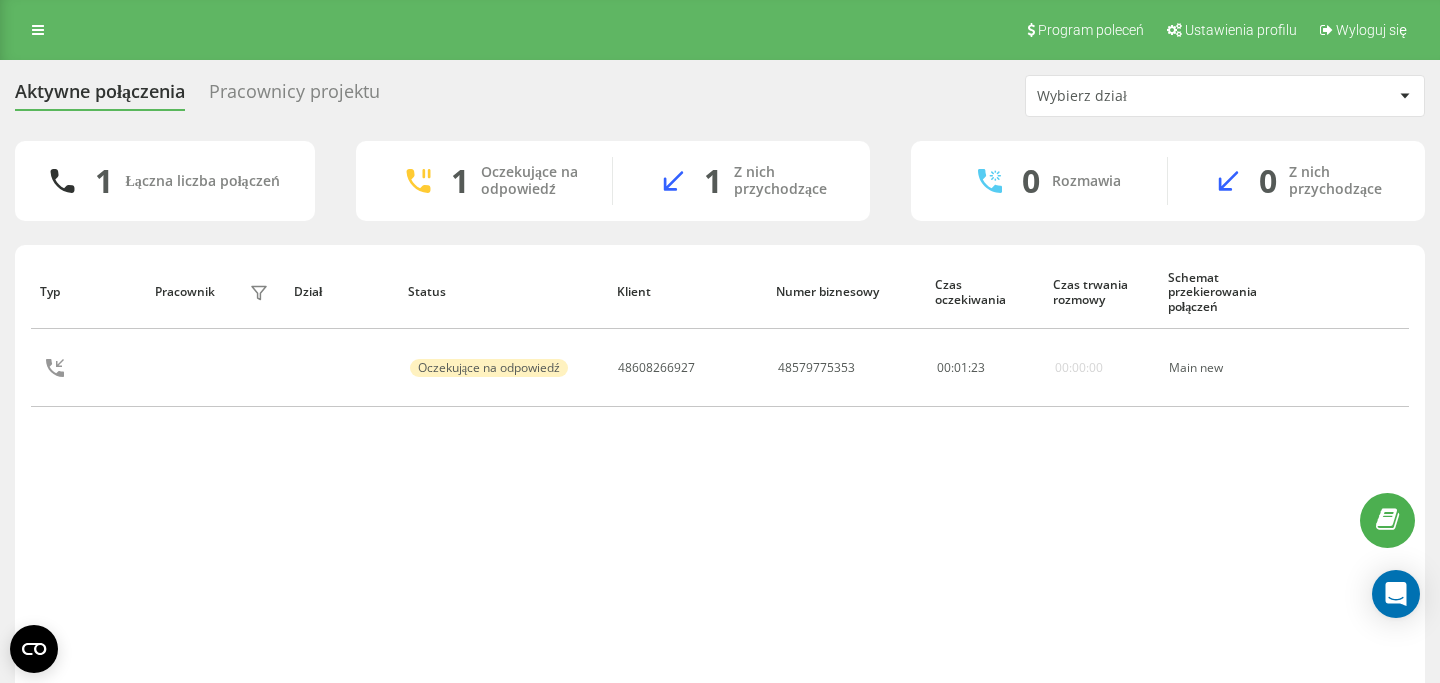 scroll, scrollTop: 0, scrollLeft: 0, axis: both 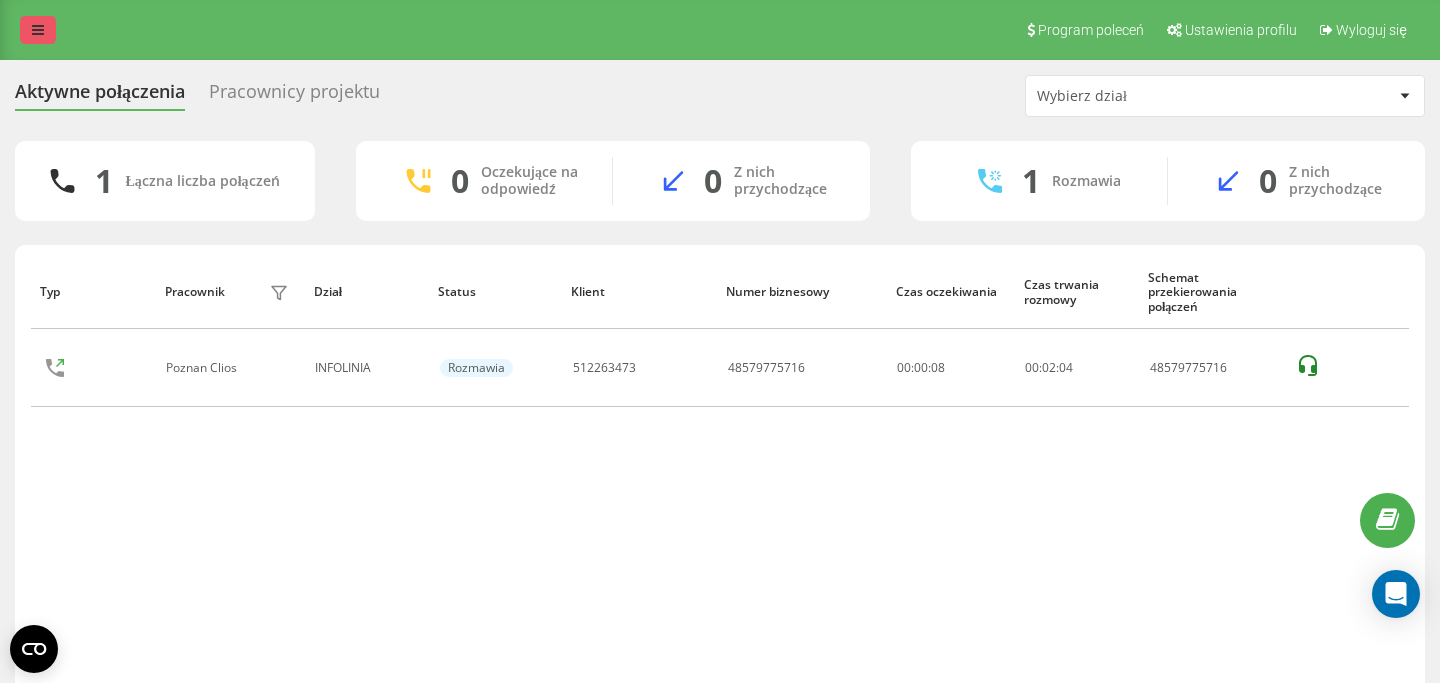click at bounding box center (38, 30) 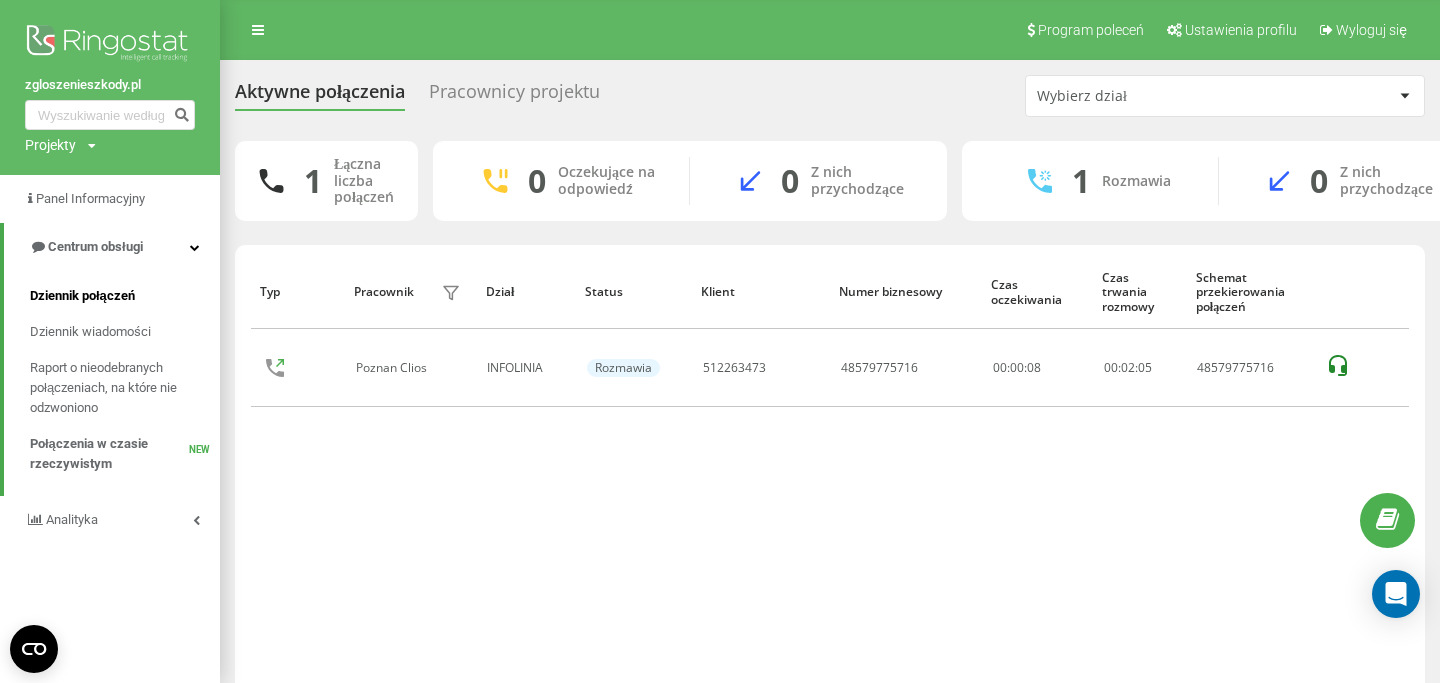 click on "Dziennik połączeń" at bounding box center (82, 296) 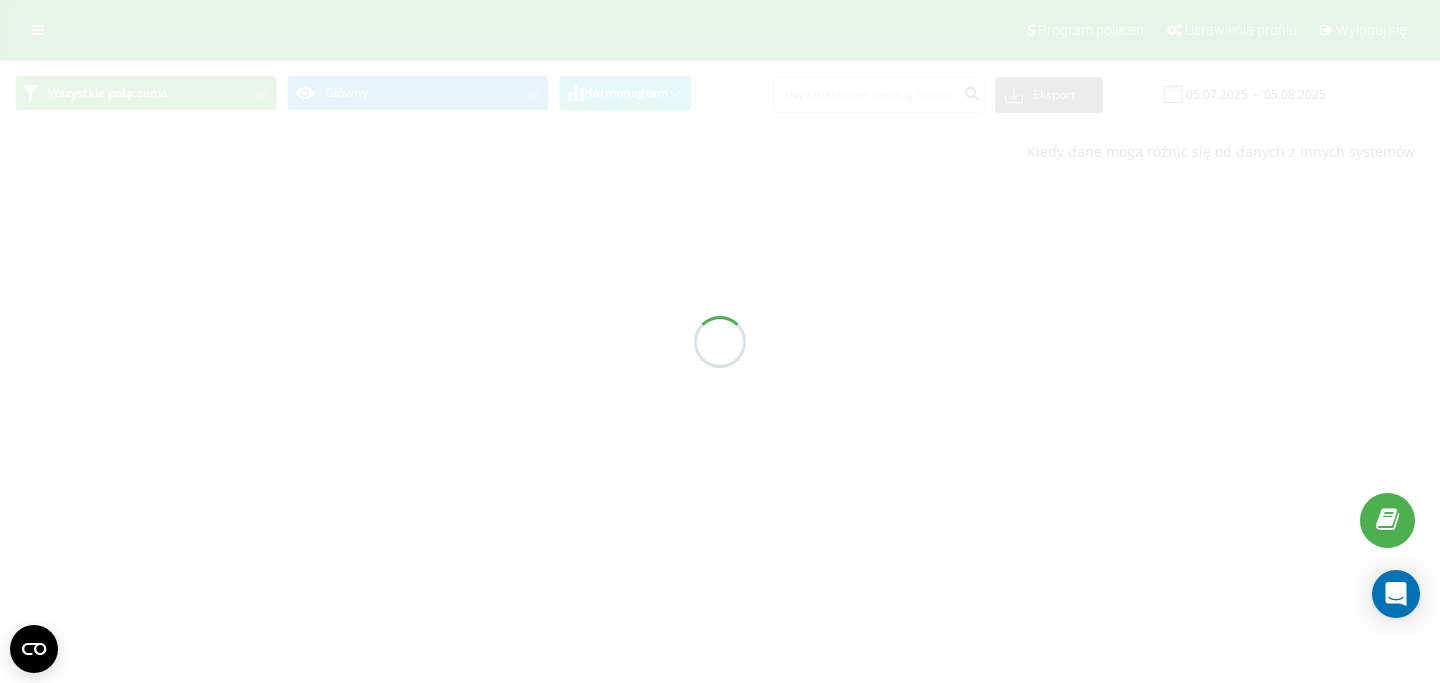 scroll, scrollTop: 0, scrollLeft: 0, axis: both 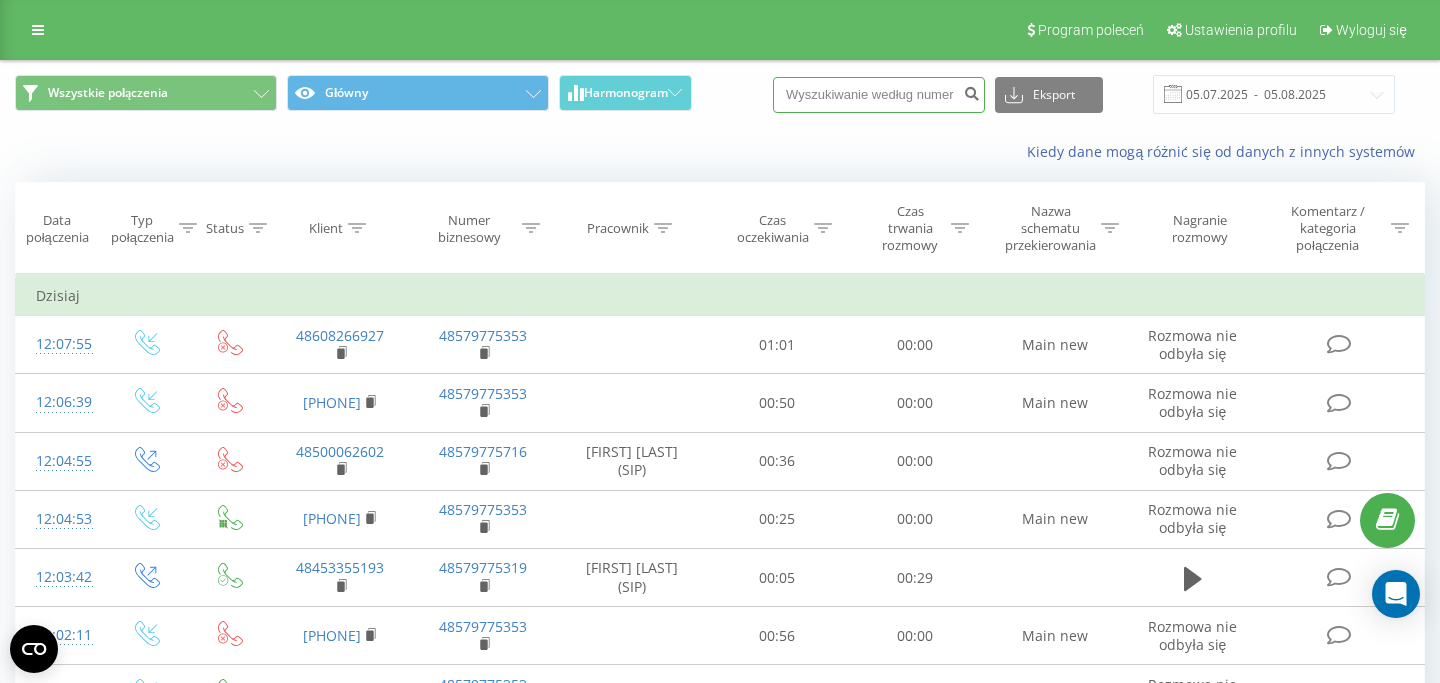 click at bounding box center (879, 95) 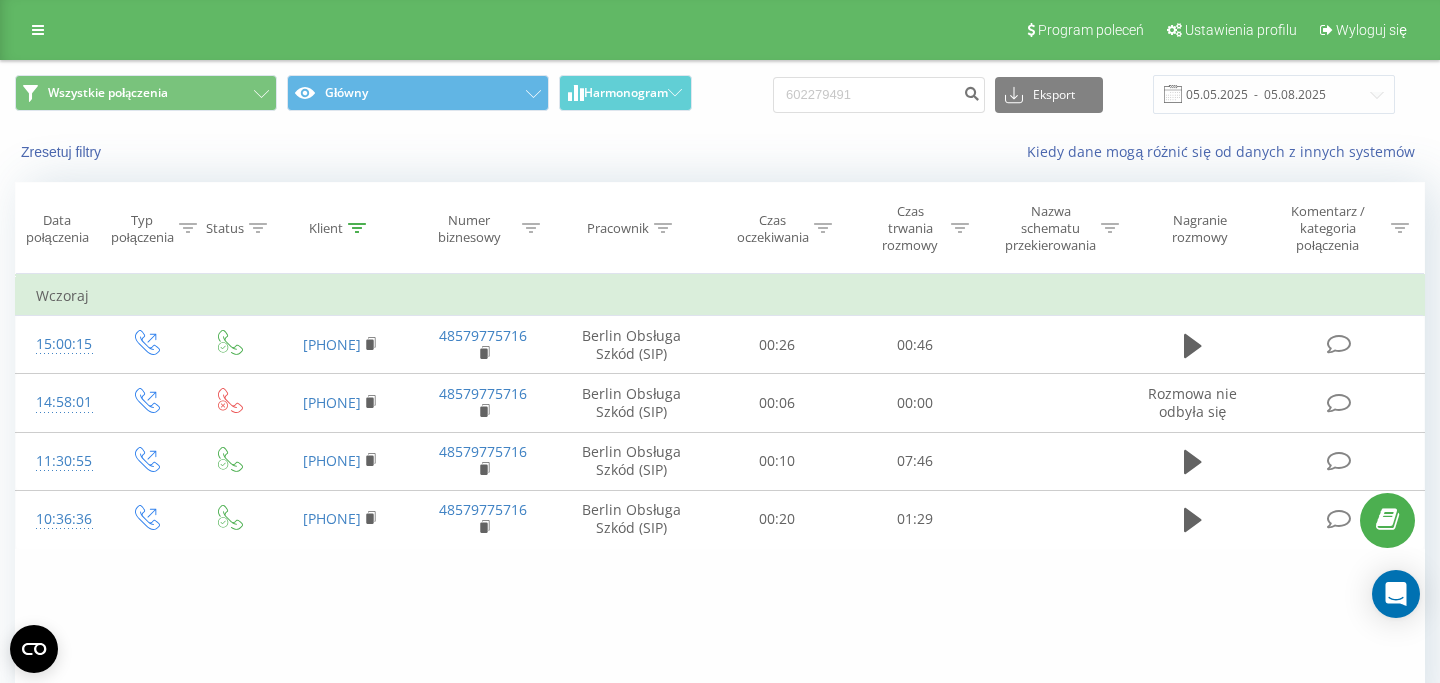 scroll, scrollTop: 0, scrollLeft: 0, axis: both 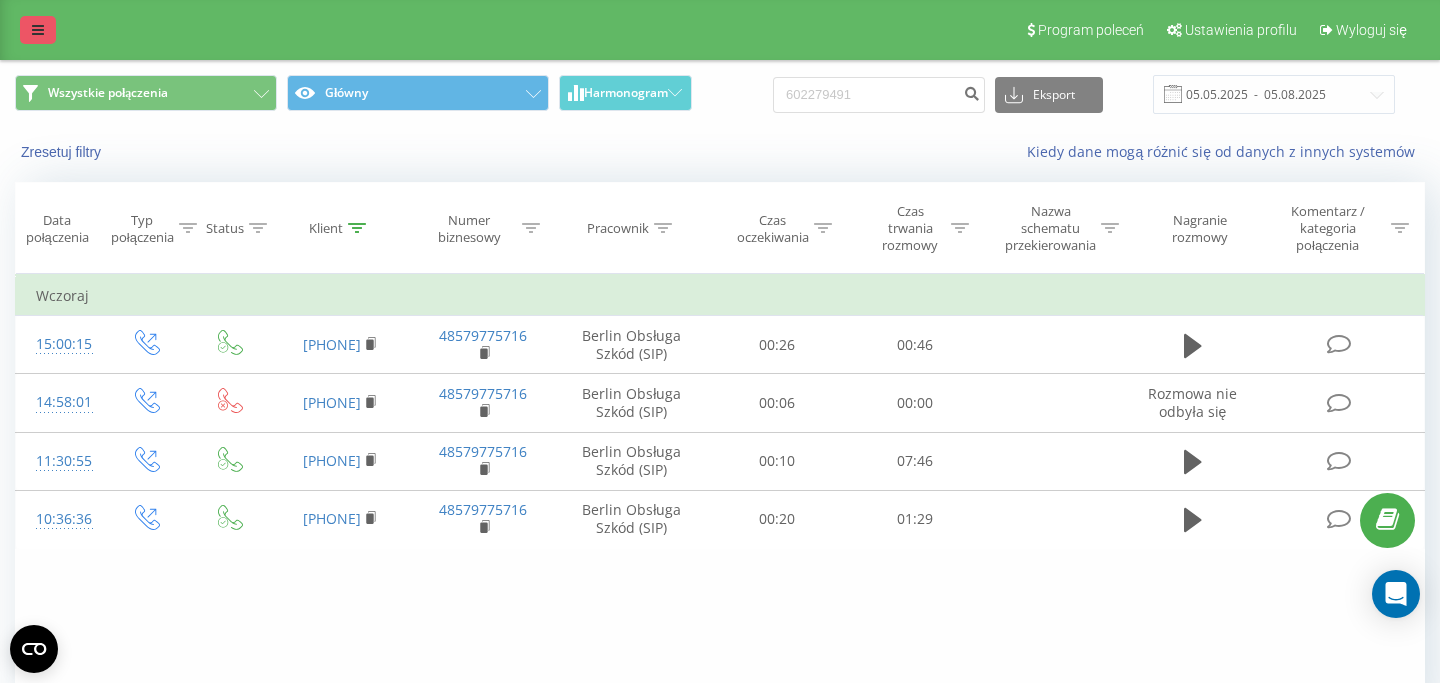 click at bounding box center (38, 30) 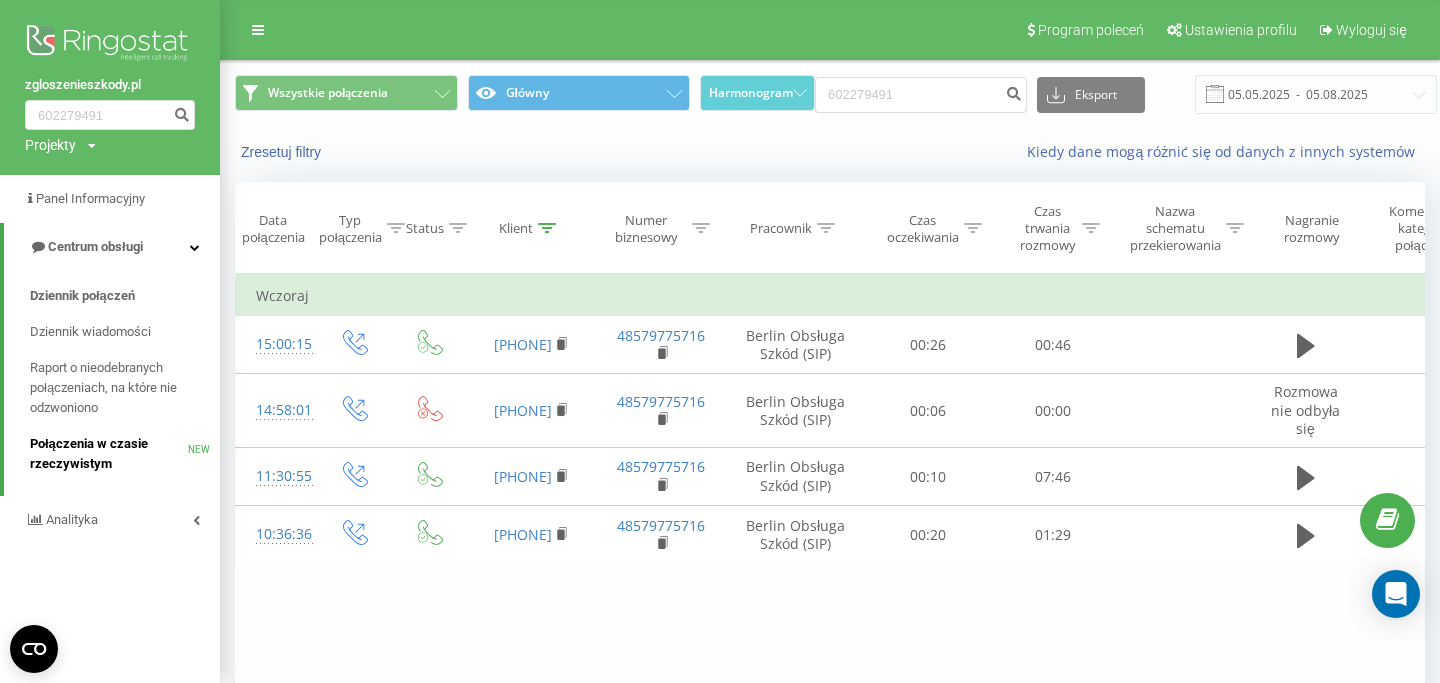 click on "Połączenia w czasie rzeczywistym" at bounding box center (109, 454) 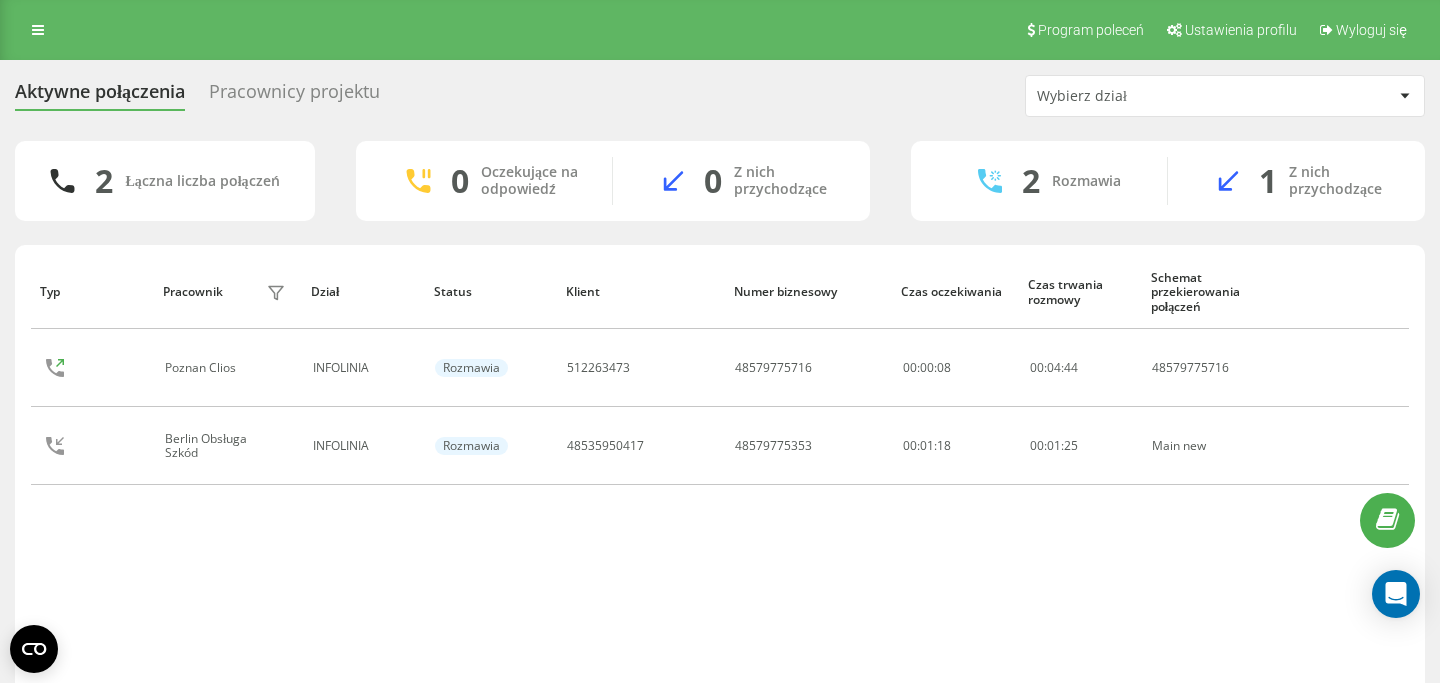 scroll, scrollTop: 0, scrollLeft: 0, axis: both 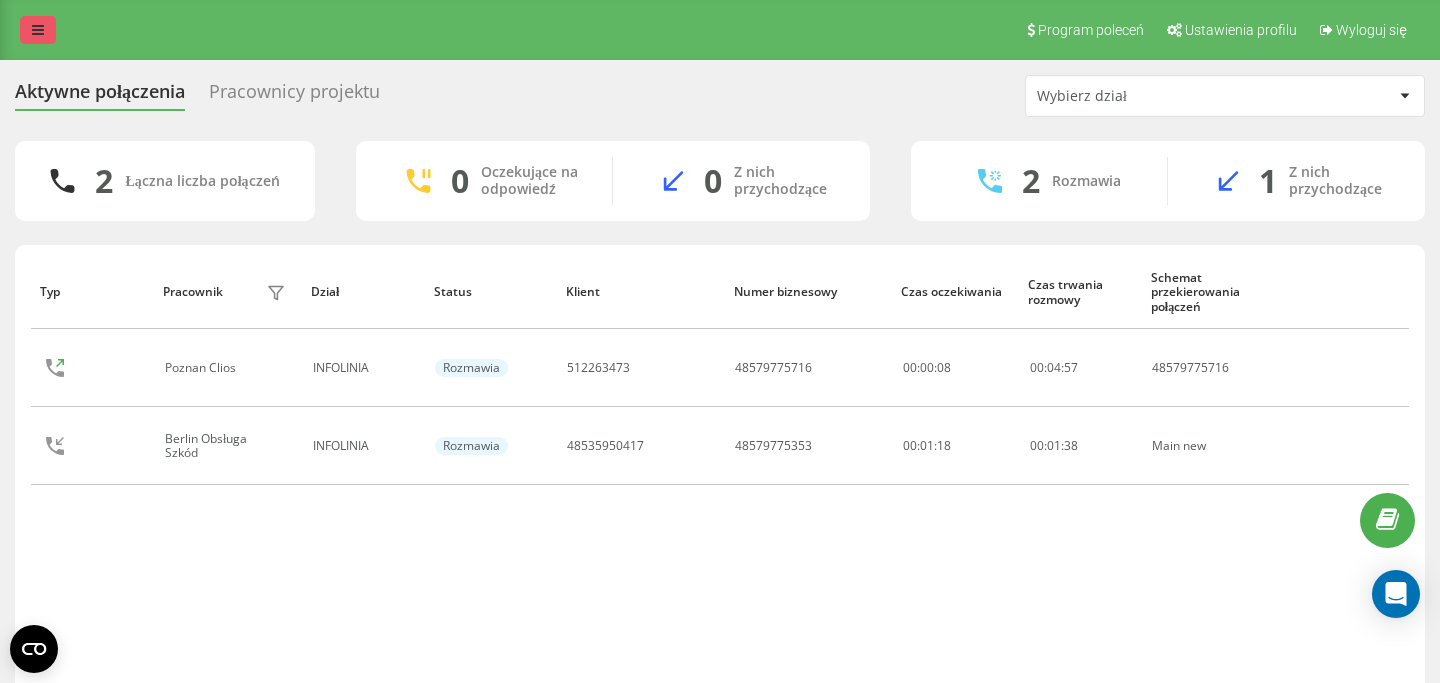 click at bounding box center (38, 30) 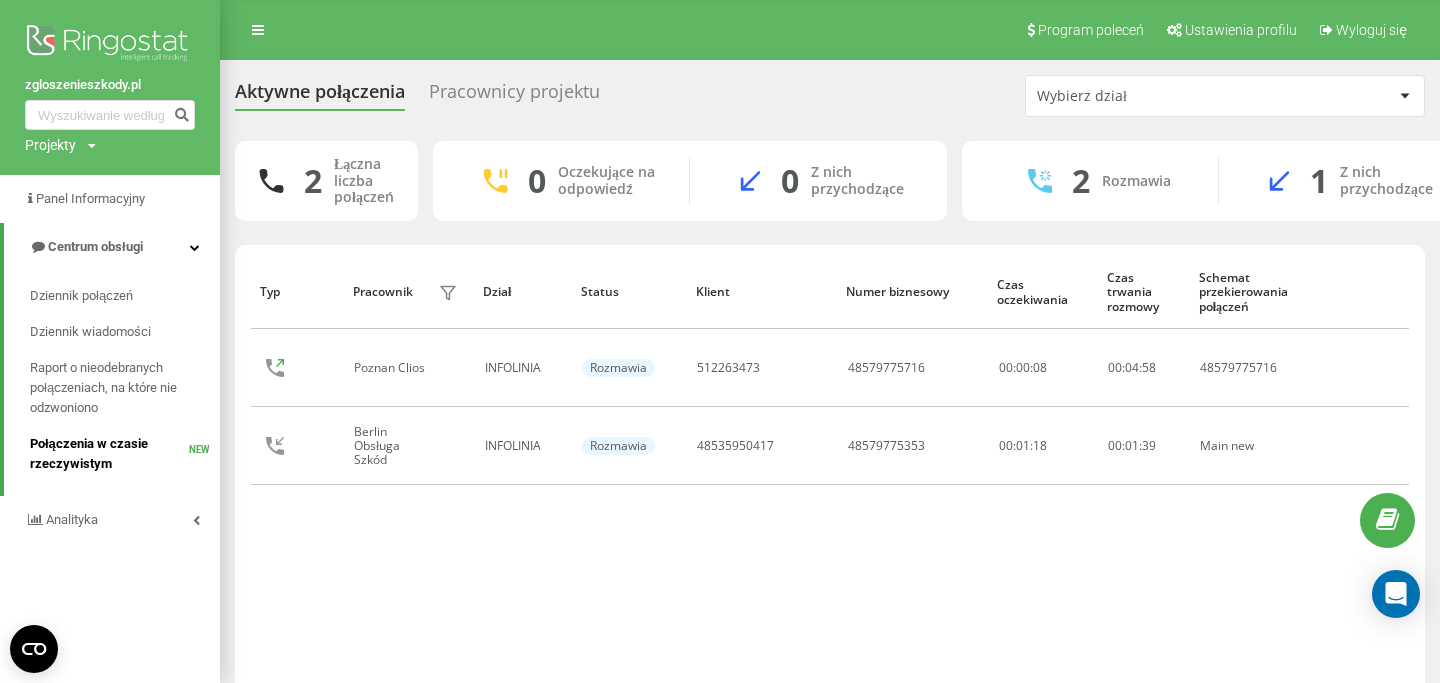 click on "Połączenia w czasie rzeczywistym" at bounding box center (109, 454) 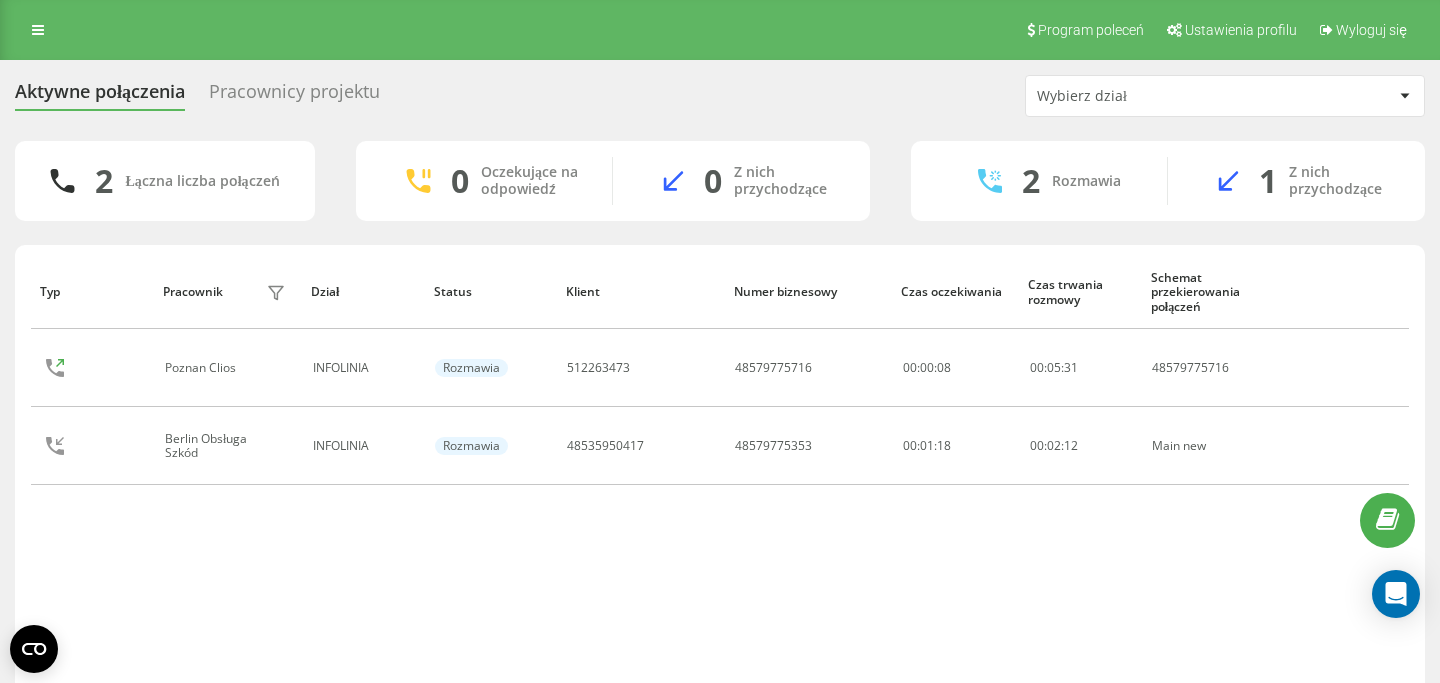 scroll, scrollTop: 0, scrollLeft: 0, axis: both 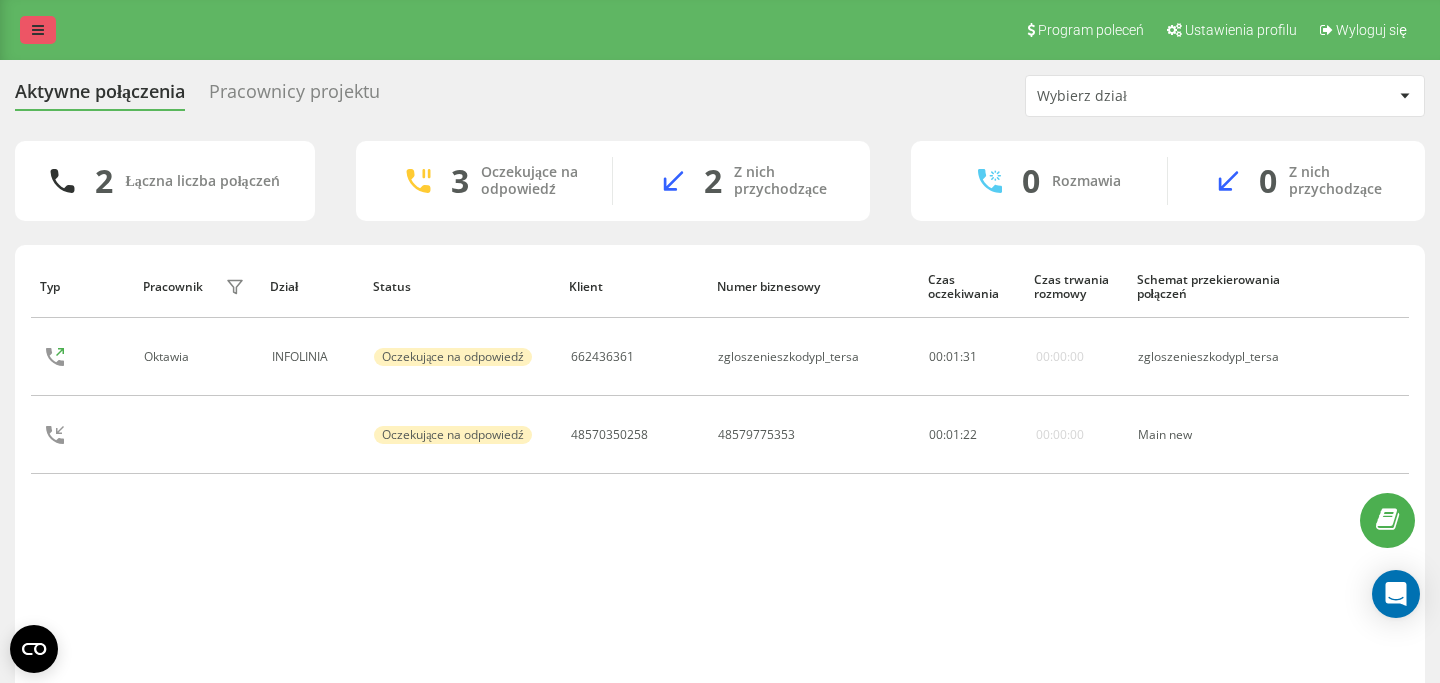 click at bounding box center (38, 30) 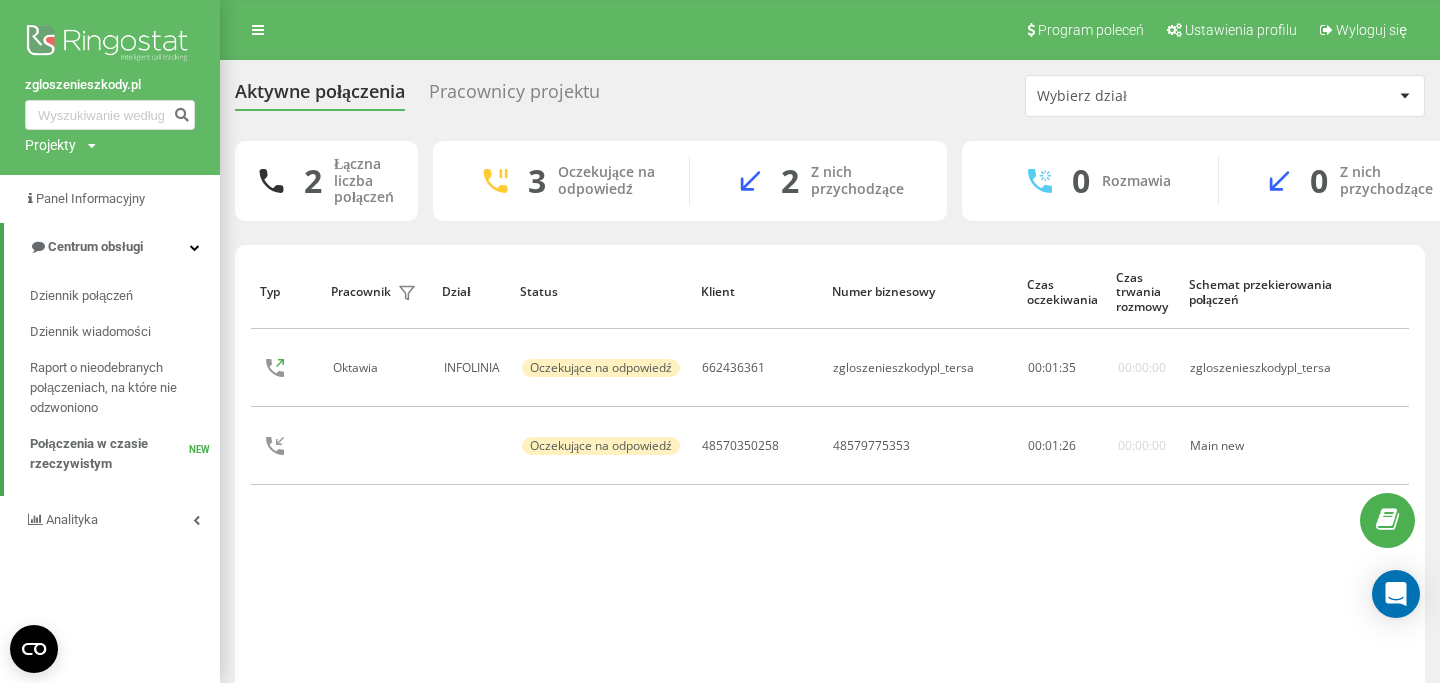 click on "Pracownicy projektu" at bounding box center [514, 96] 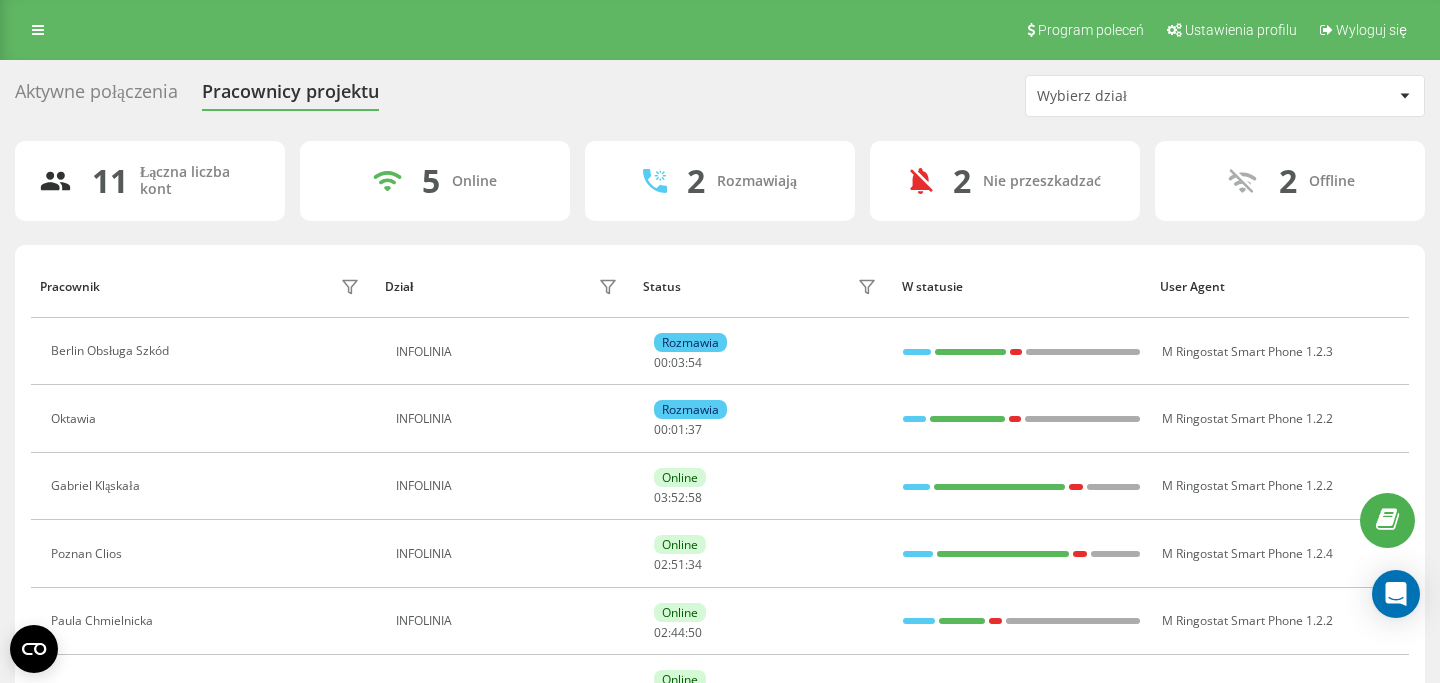 scroll, scrollTop: 0, scrollLeft: 0, axis: both 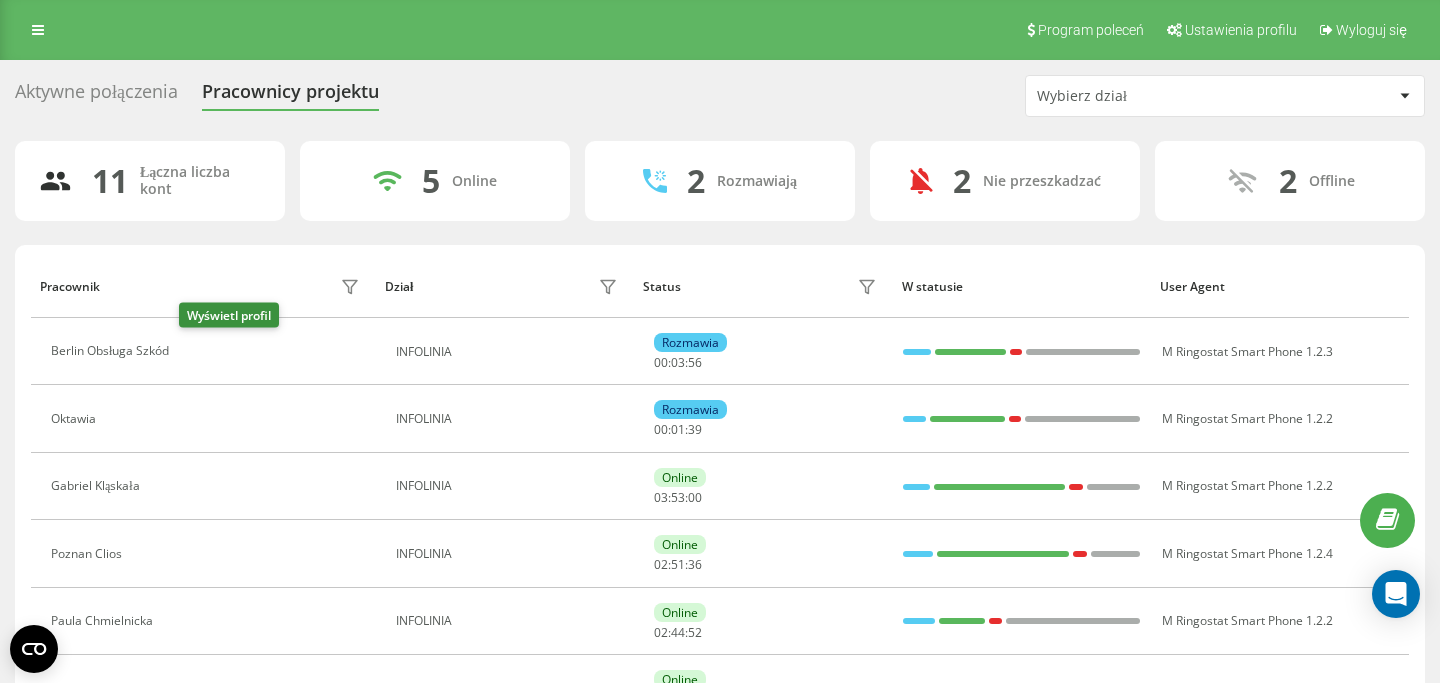 click 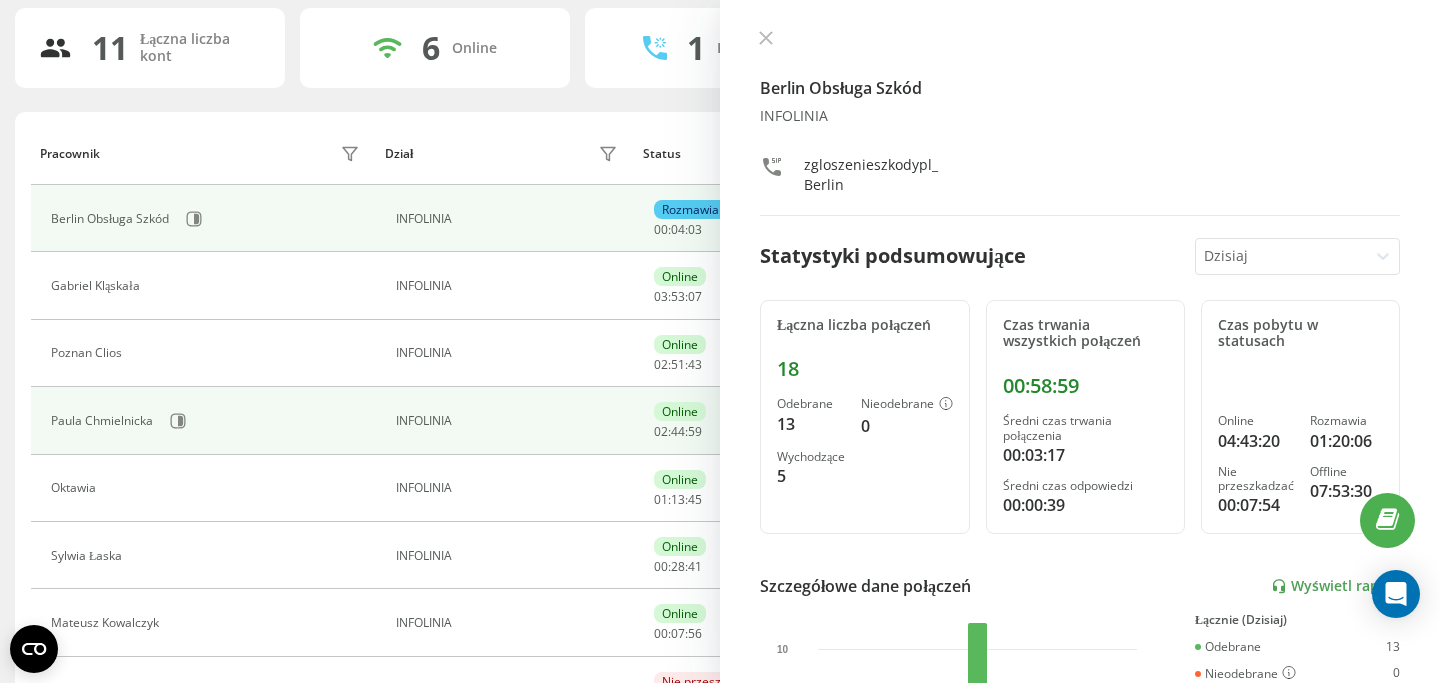 scroll, scrollTop: 134, scrollLeft: 0, axis: vertical 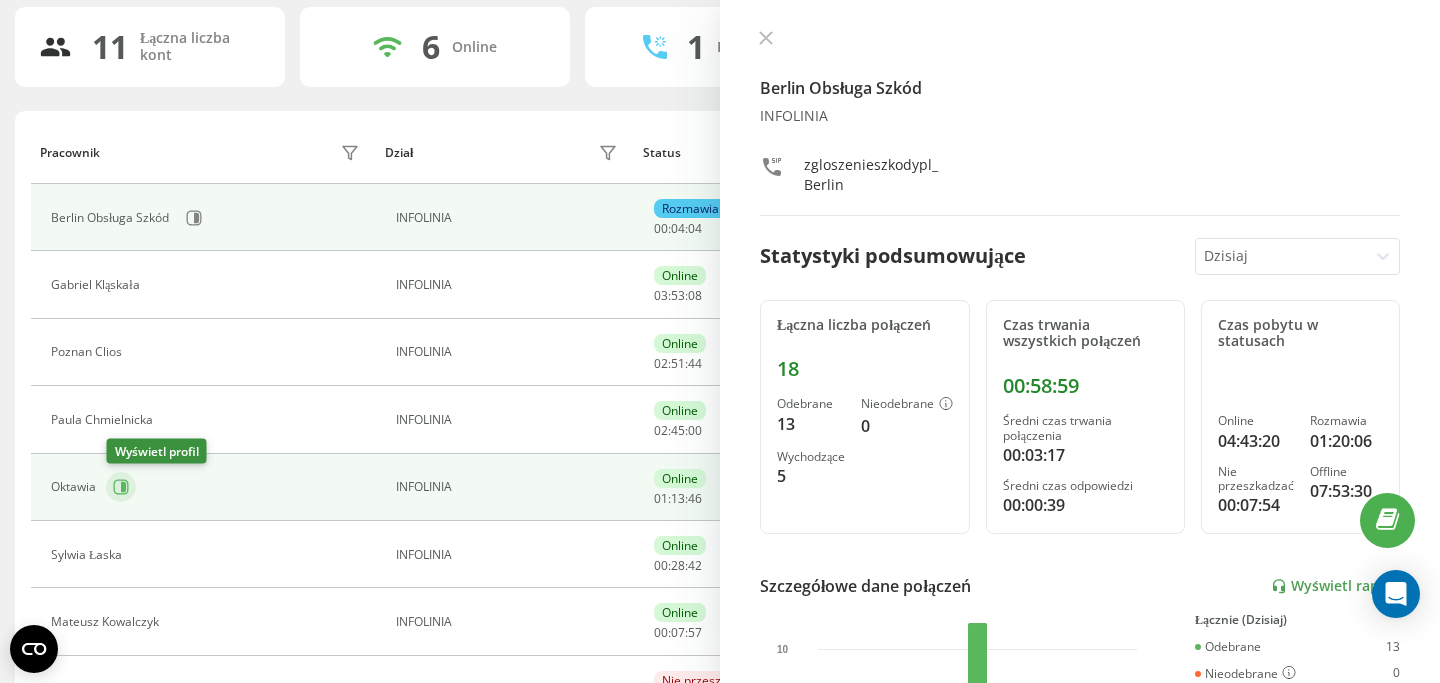 click at bounding box center (121, 487) 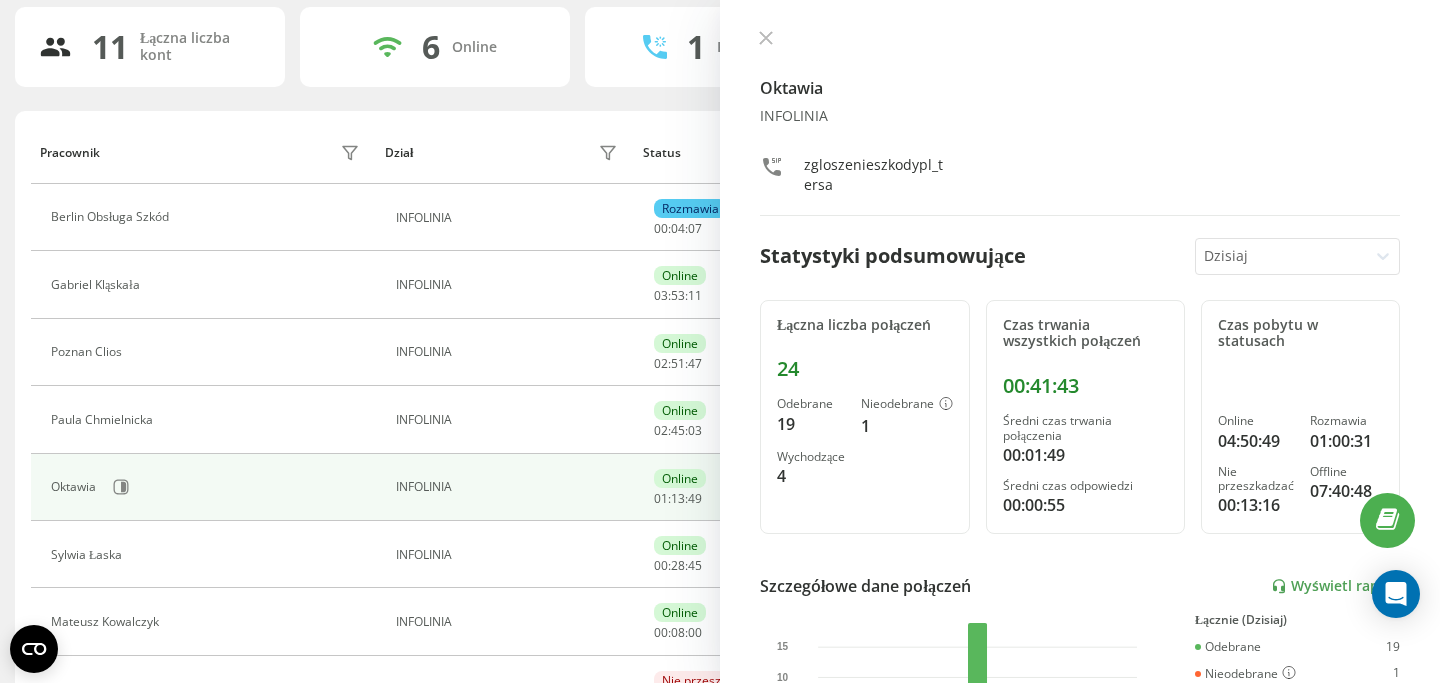 click on "Pracownik Dział Status W statusie User Agent Berlin Obsługa Szkód INFOLINIA Rozmawia 00 : 04 : 07 M Ringostat Smart Phone 1.2.3 Gabriel Kląskała INFOLINIA Online 03 : 53 : 11 M Ringostat Smart Phone 1.2.2 Poznan Clios INFOLINIA Online 02 : 51 : 47 M Ringostat Smart Phone 1.2.4 Paula Chmielnicka INFOLINIA Online 02 : 45 : 03 M Ringostat Smart Phone 1.2.2 Oktawia INFOLINIA Online 01 : 13 : 49 M Ringostat Smart Phone 1.2.2 Sylwia Łaska INFOLINIA Online 00 : 28 : 45 M Ringostat Smart Phone 1.2.3 Mateusz Kowalczyk INFOLINIA Online 00 : 08 : 00 M Ringostat Smart Phone 1.2.4 Konrad INFOLINIA Nie przeszkadzać 04 : 43 : 16 M Ringostat Smart Phone 1.2.2 Klaudia Bogdanowicz INFOLINIA Nie przeszkadzać 00 : 22 : 55 M Ringostat Smart Phone 1.2.4 Joanna Kuczyńska INFOLINIA Offline 00 : 01 : 27 M Ringostat Smart Phone 1.2.2 Klaudia Oliwa INFOLINIA Offline 00 : 01 : 27 M Ringostat Smart Phone 1.2.4 Wiersze na stronę 25 10 25 50 100 0 - 11 z 11 1" at bounding box center [720, 548] 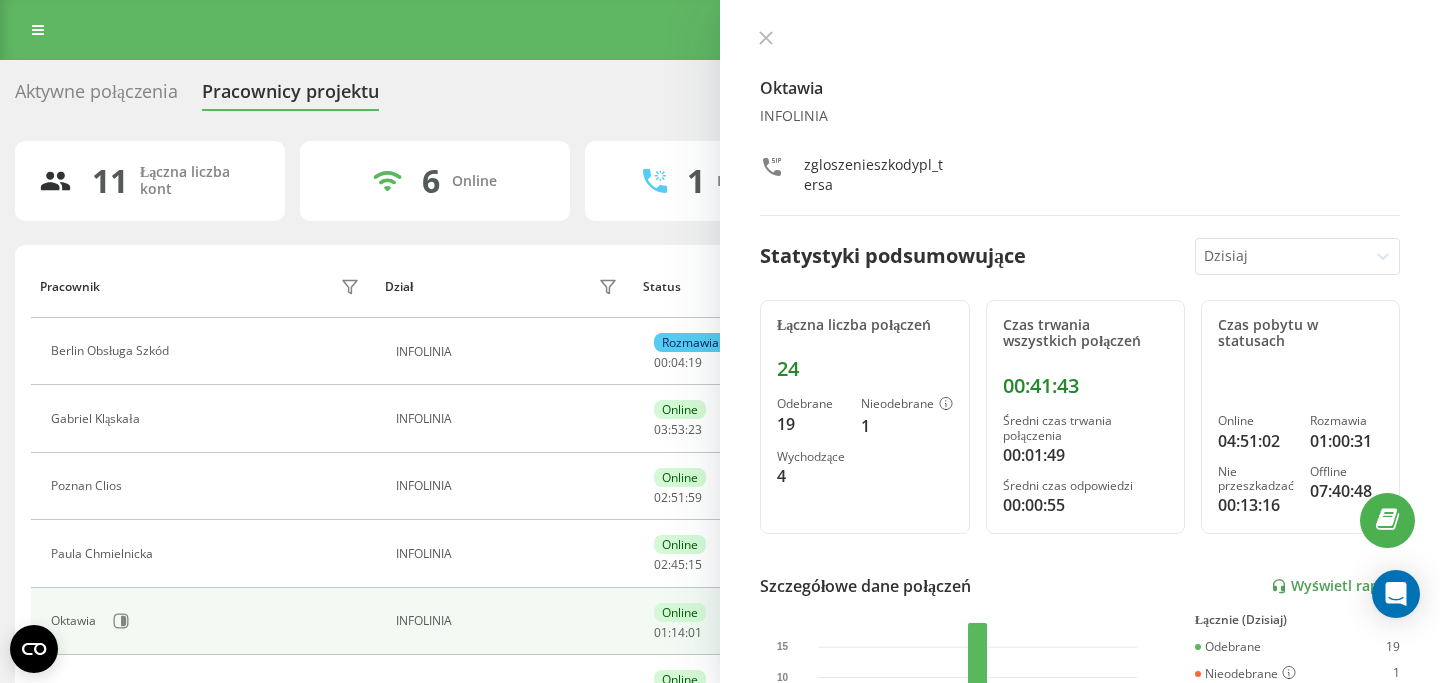 scroll, scrollTop: 41, scrollLeft: 0, axis: vertical 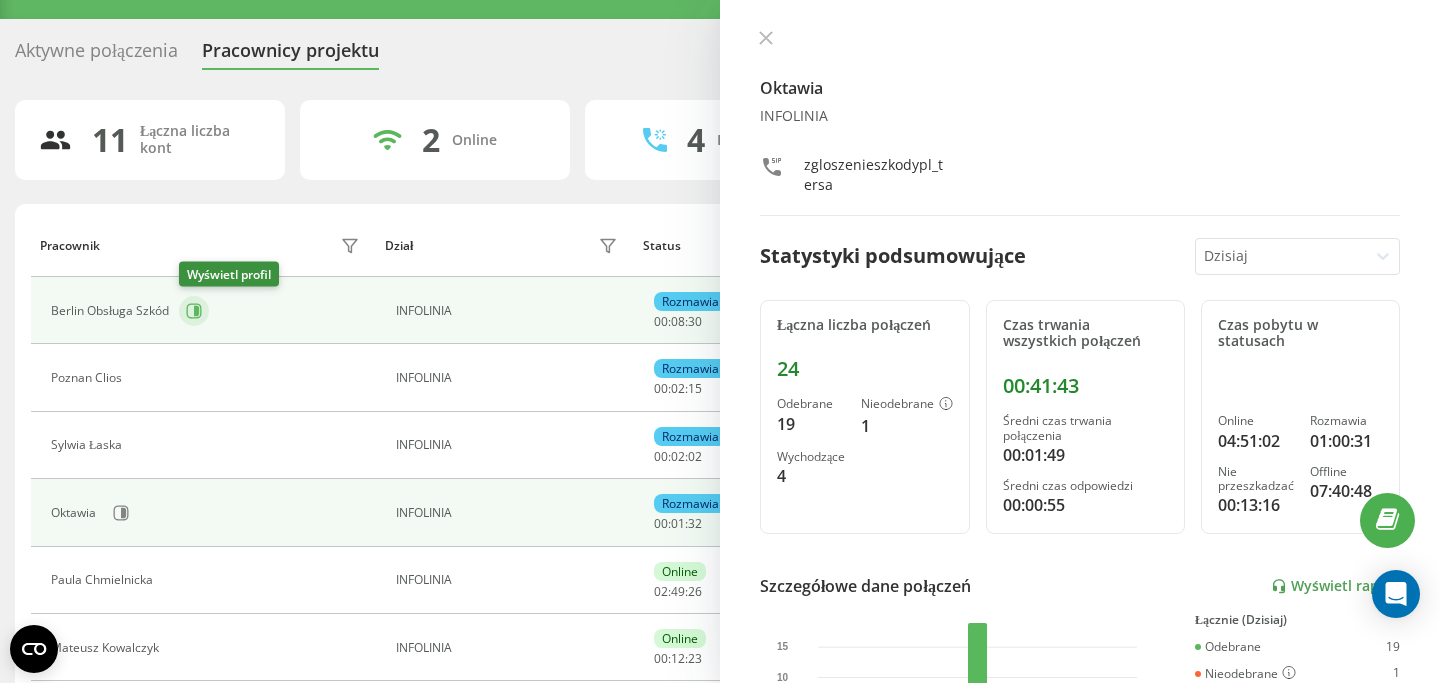 click 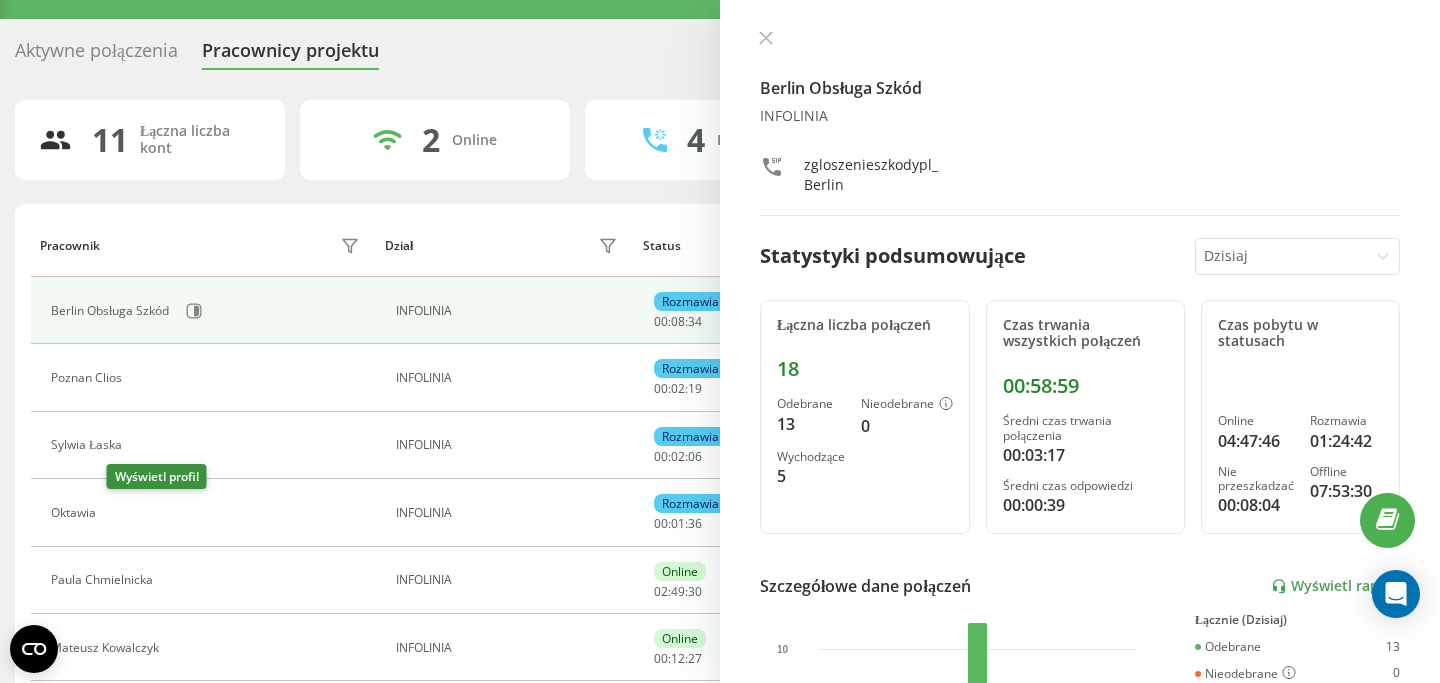 click 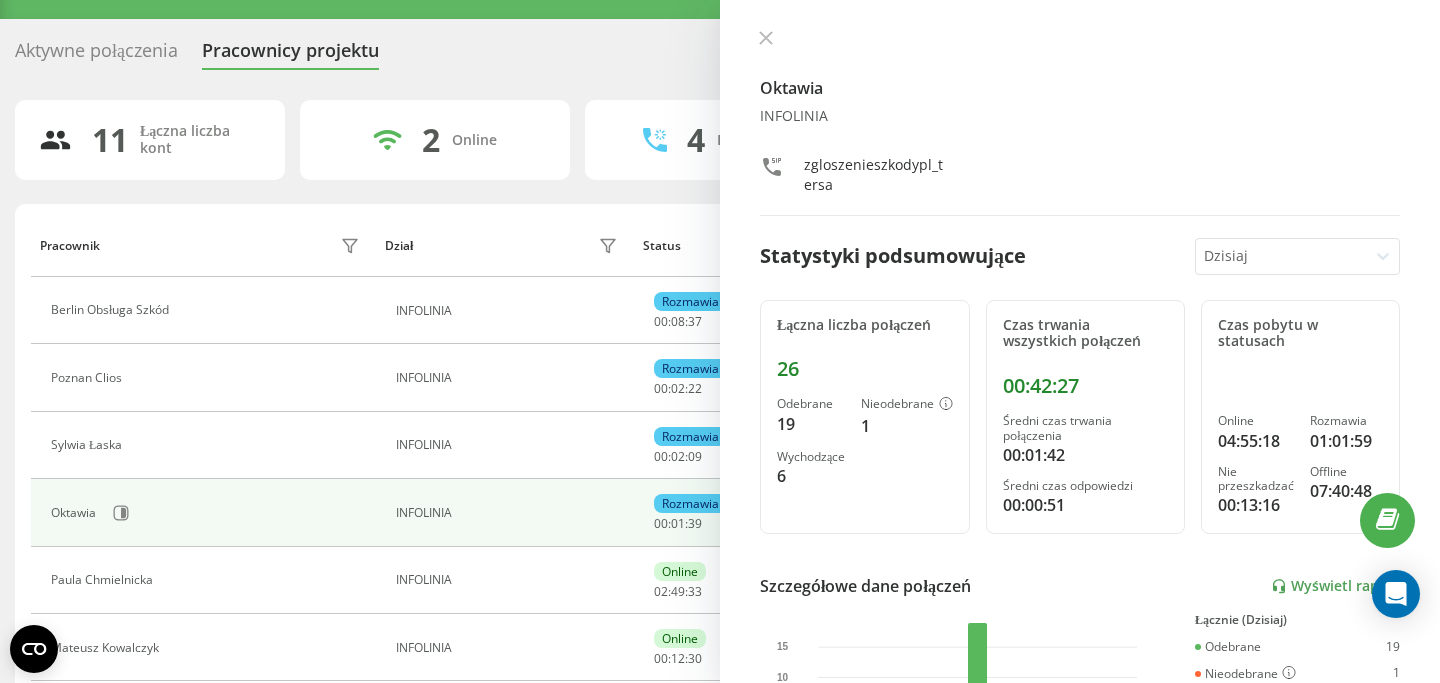 click at bounding box center [766, 39] 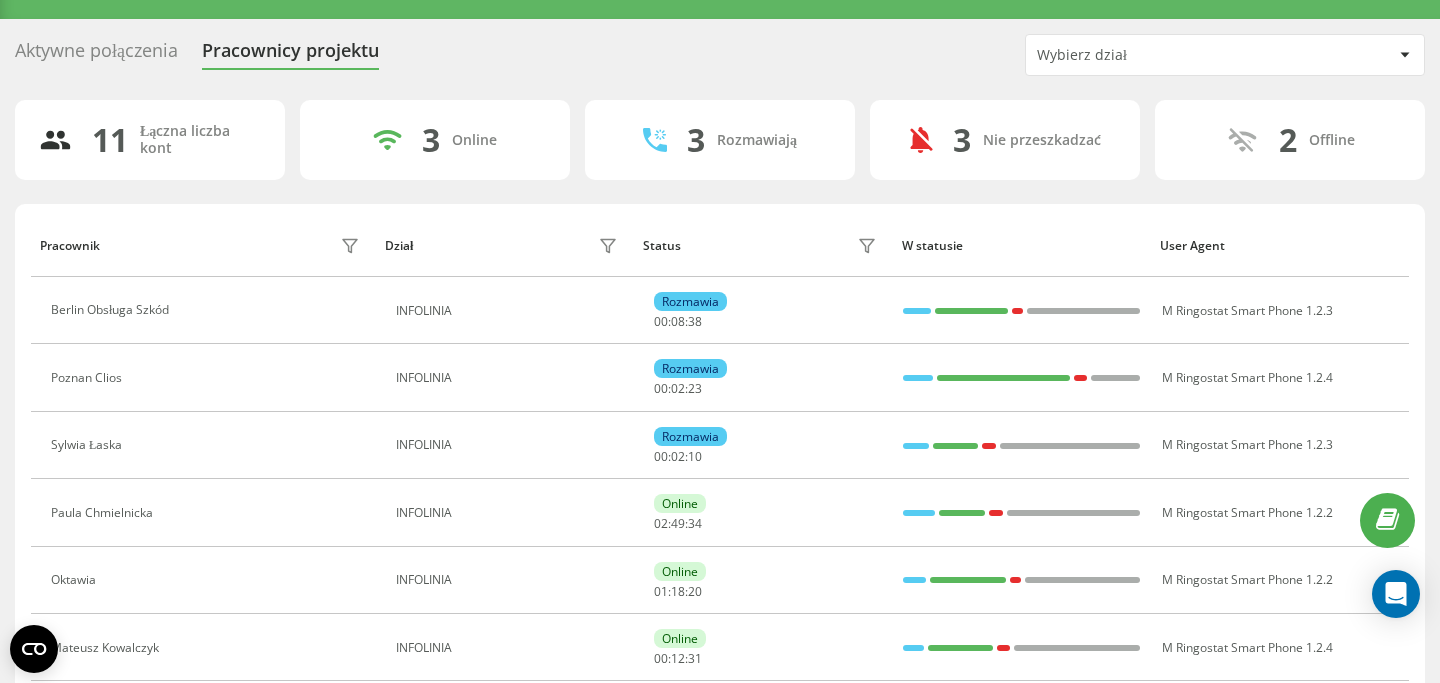 scroll, scrollTop: 0, scrollLeft: 0, axis: both 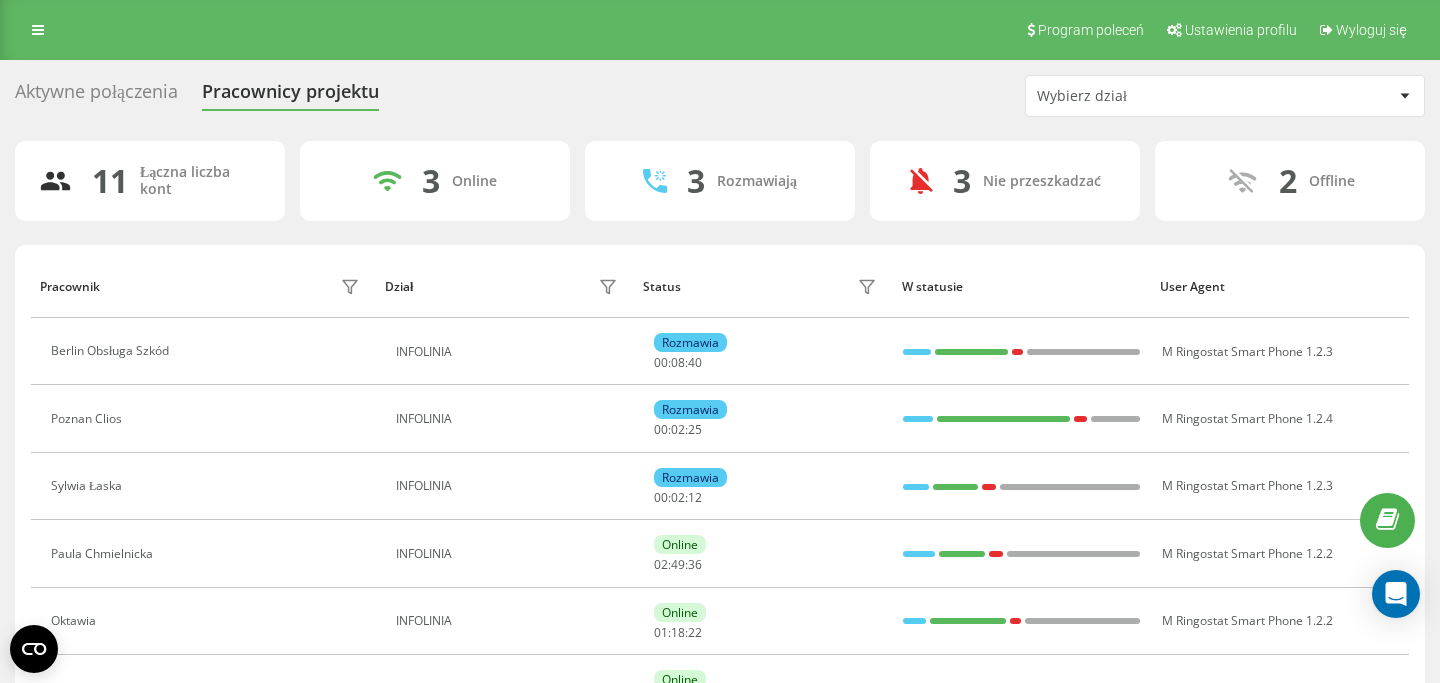 click on "Aktywne połączenia" at bounding box center [96, 96] 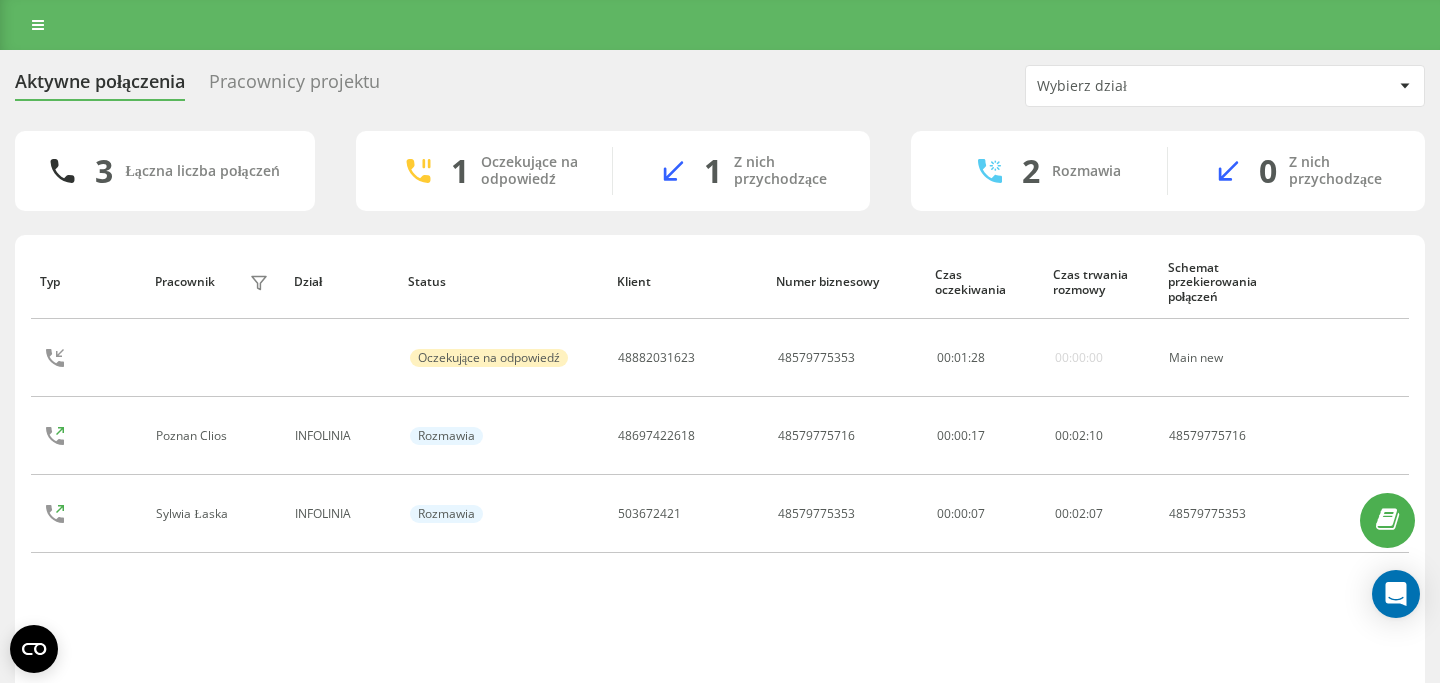 scroll, scrollTop: 0, scrollLeft: 0, axis: both 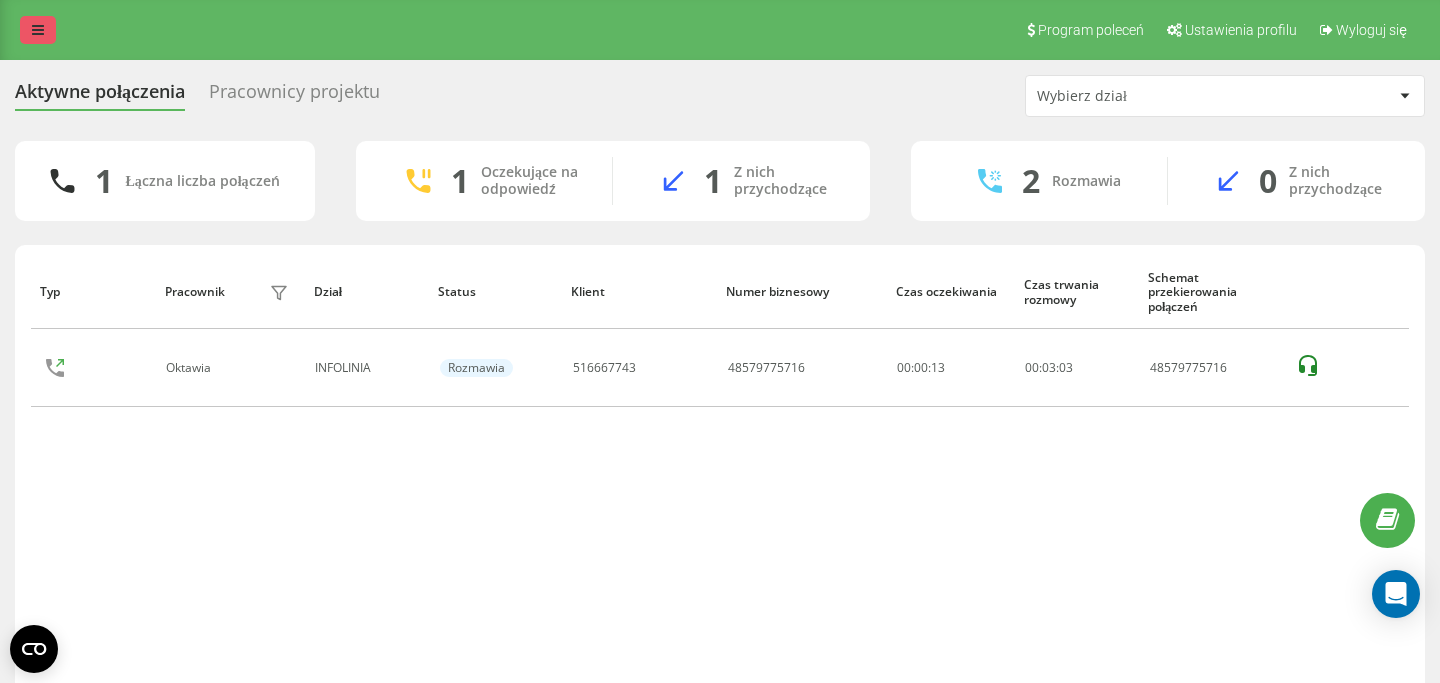 click at bounding box center [38, 30] 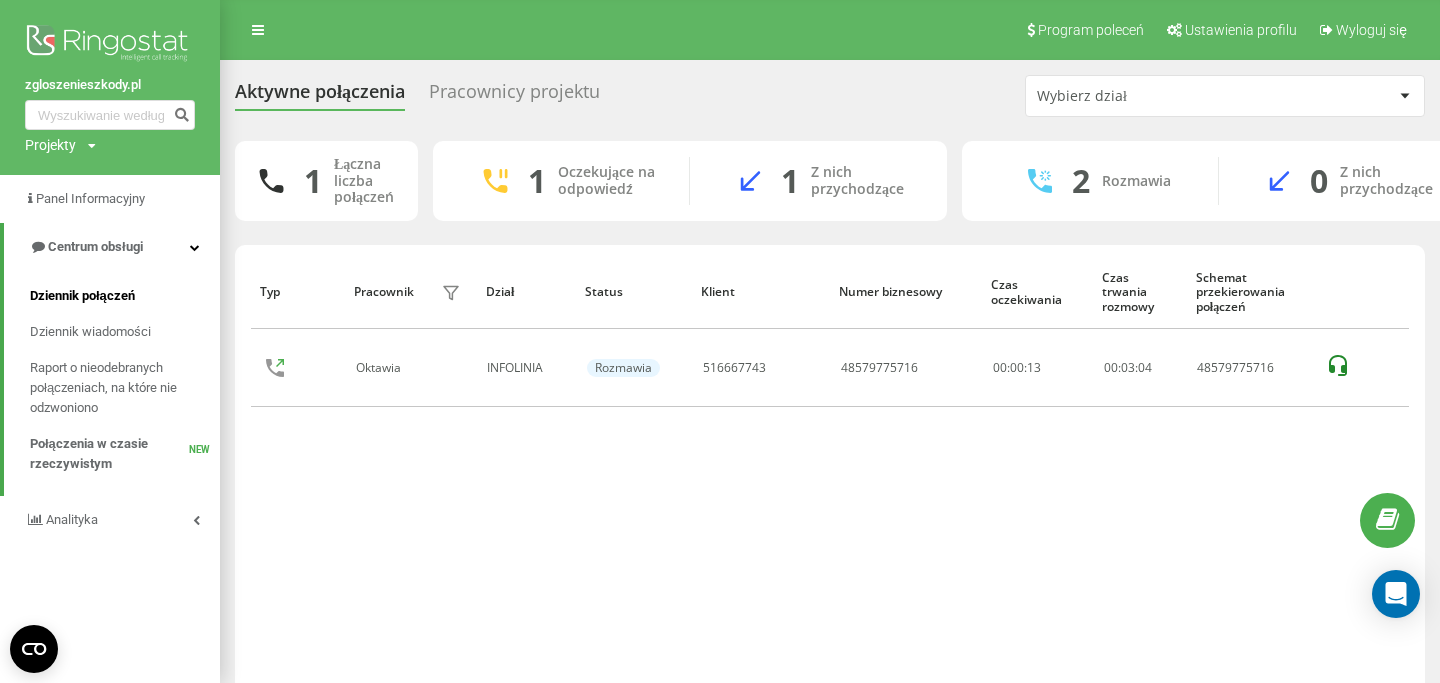 click on "Dziennik połączeń" at bounding box center (125, 296) 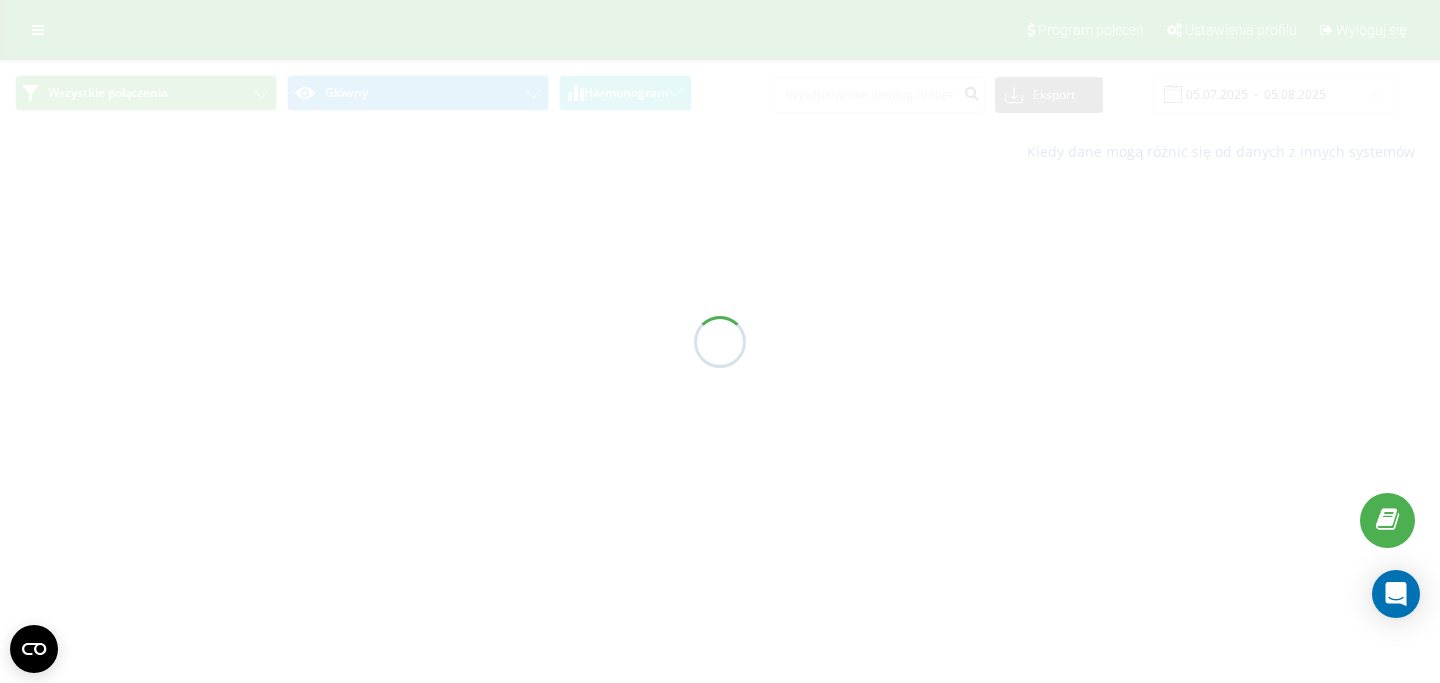 scroll, scrollTop: 0, scrollLeft: 0, axis: both 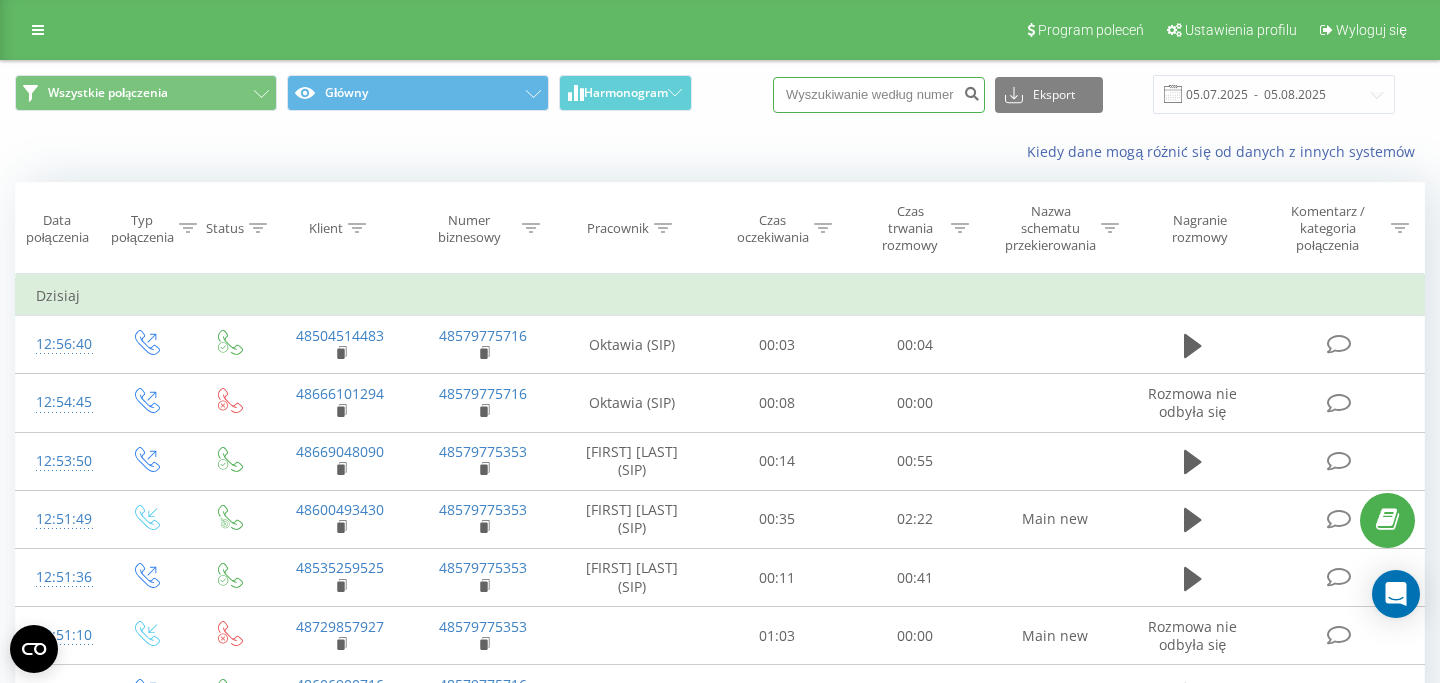 click at bounding box center (879, 95) 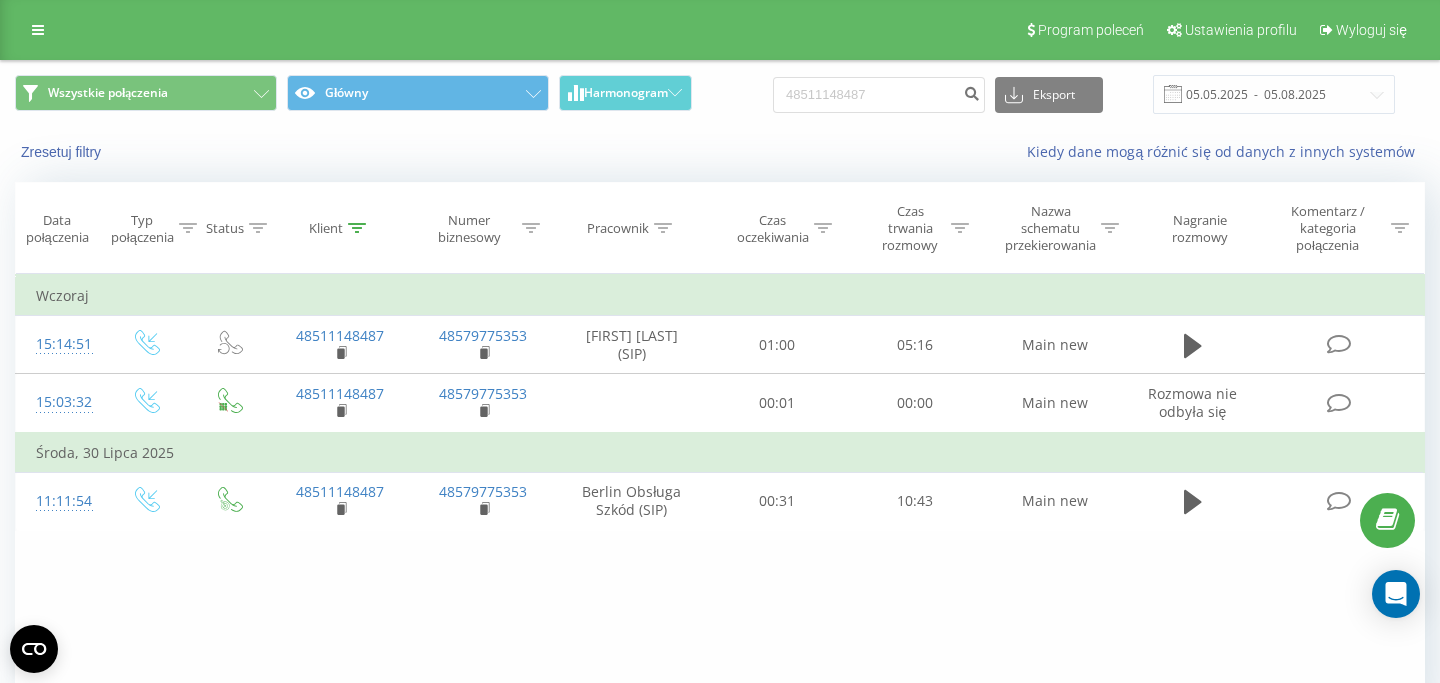 scroll, scrollTop: 0, scrollLeft: 0, axis: both 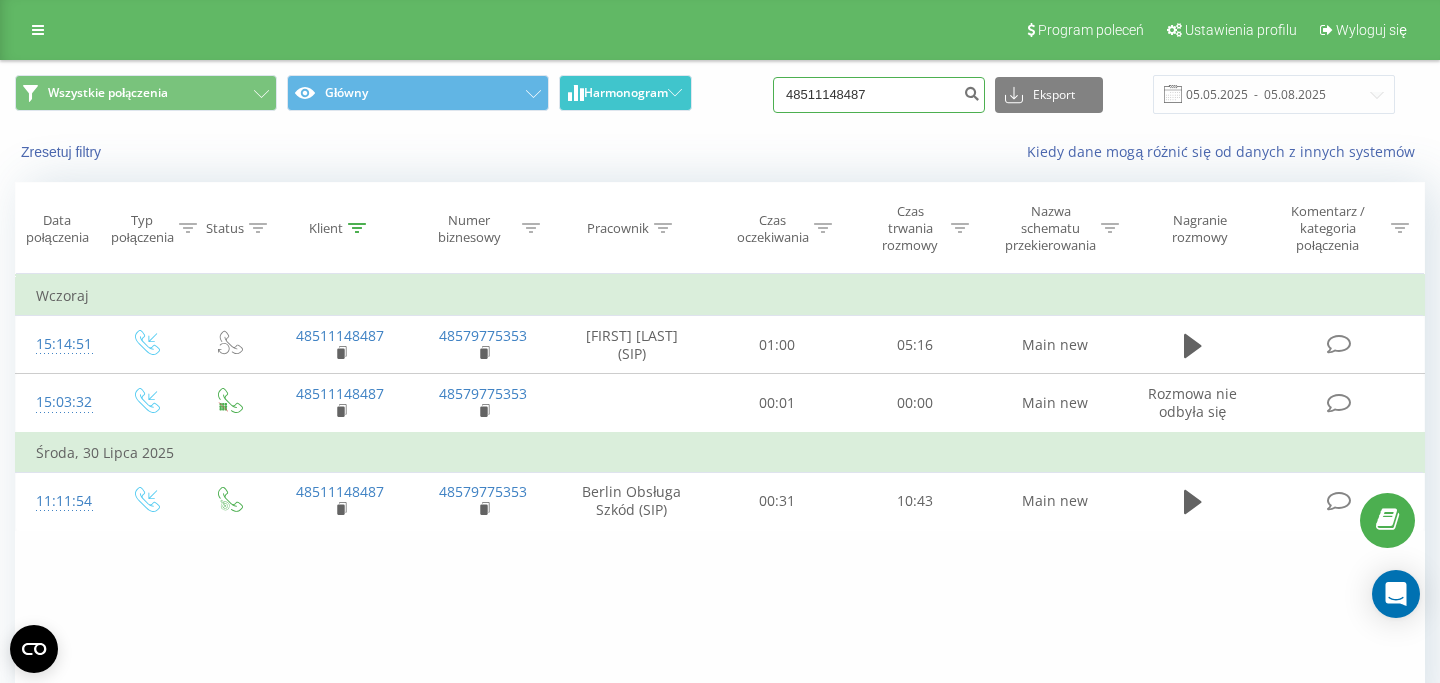 drag, startPoint x: 908, startPoint y: 87, endPoint x: 632, endPoint y: 88, distance: 276.0018 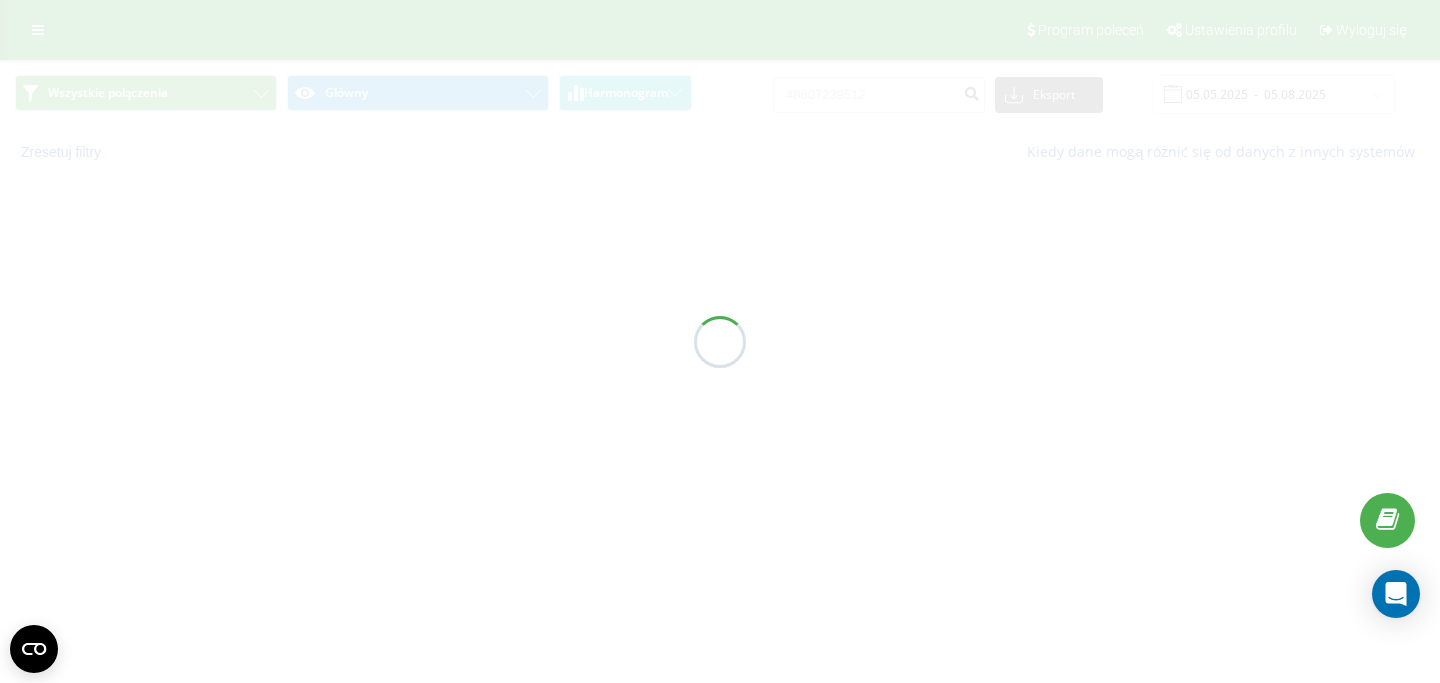 scroll, scrollTop: 0, scrollLeft: 0, axis: both 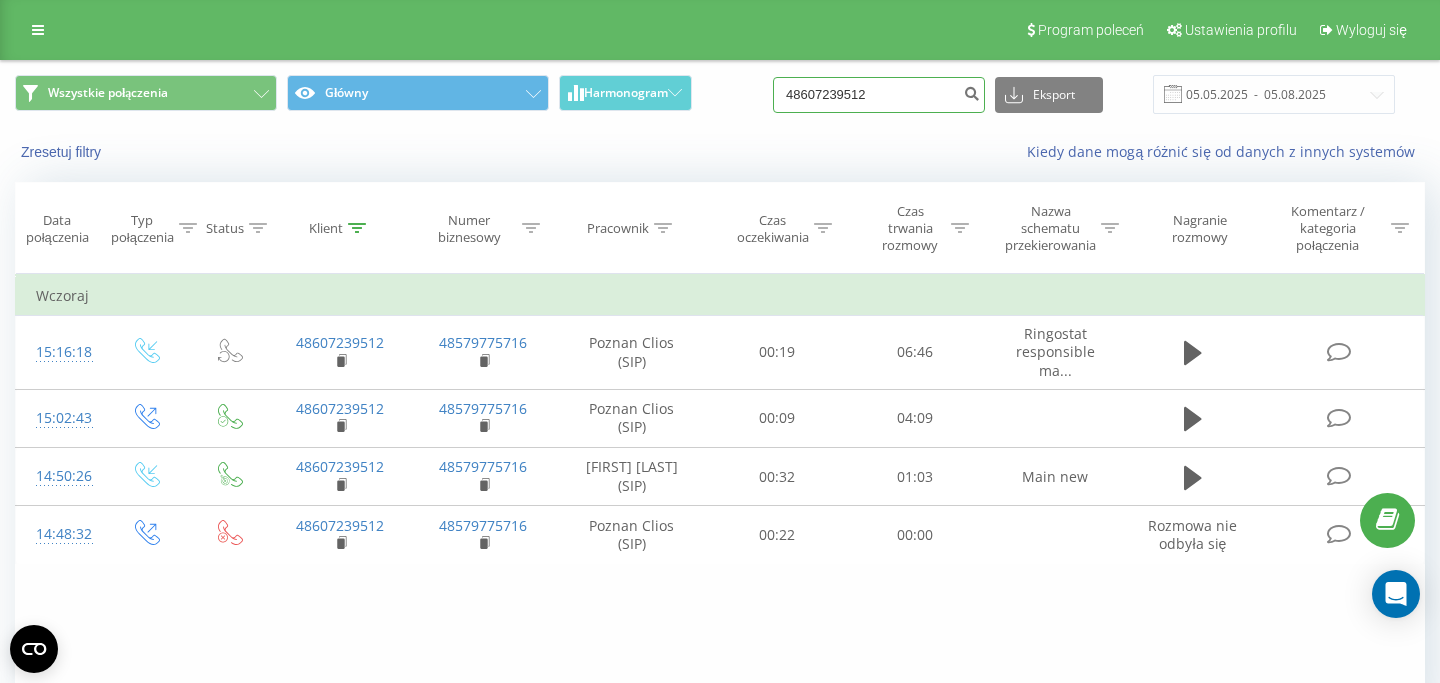 drag, startPoint x: 949, startPoint y: 90, endPoint x: 746, endPoint y: 124, distance: 205.82759 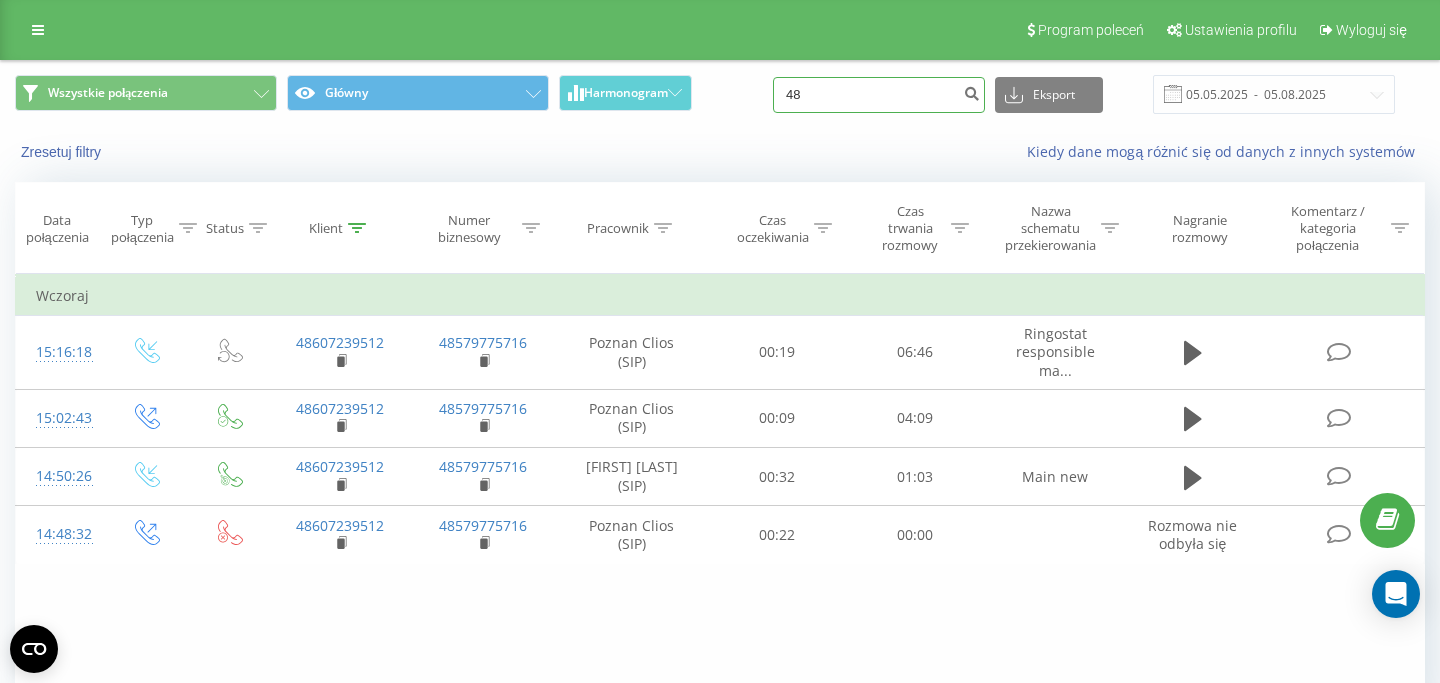 type on "4" 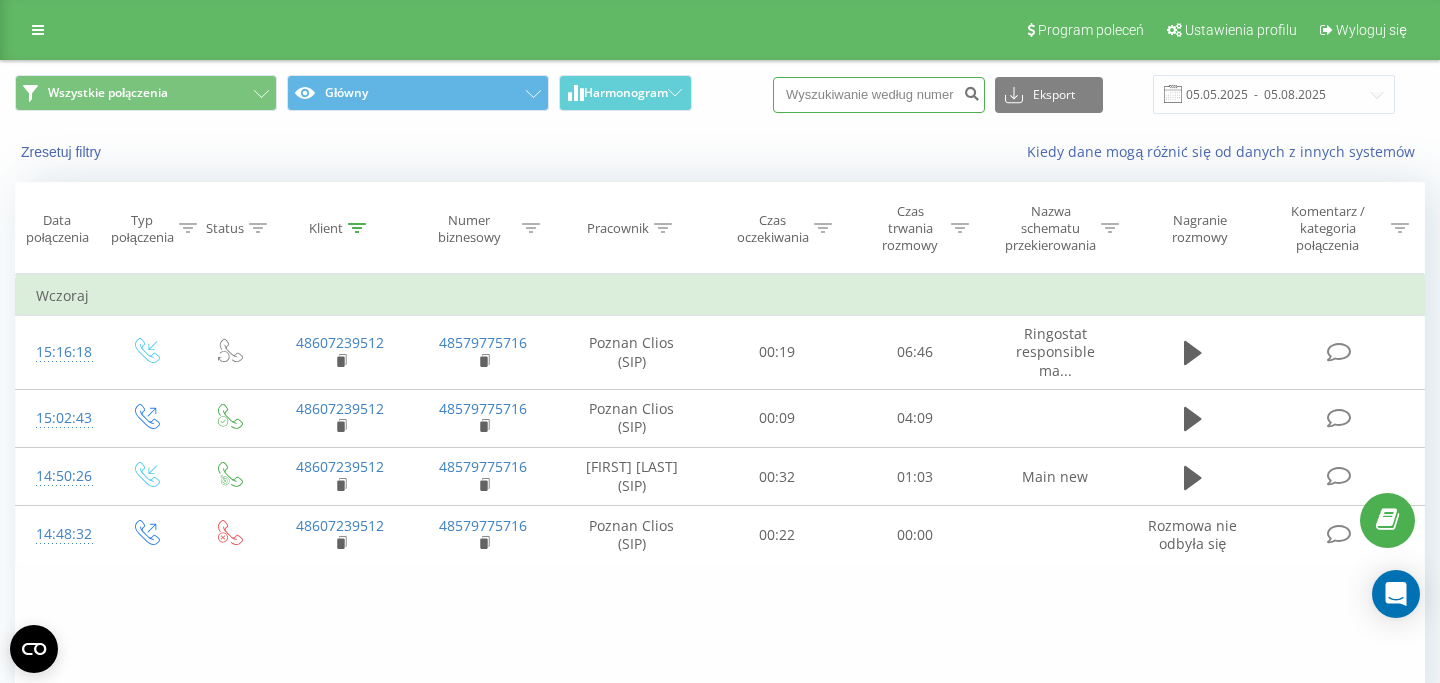 paste on "48724287622" 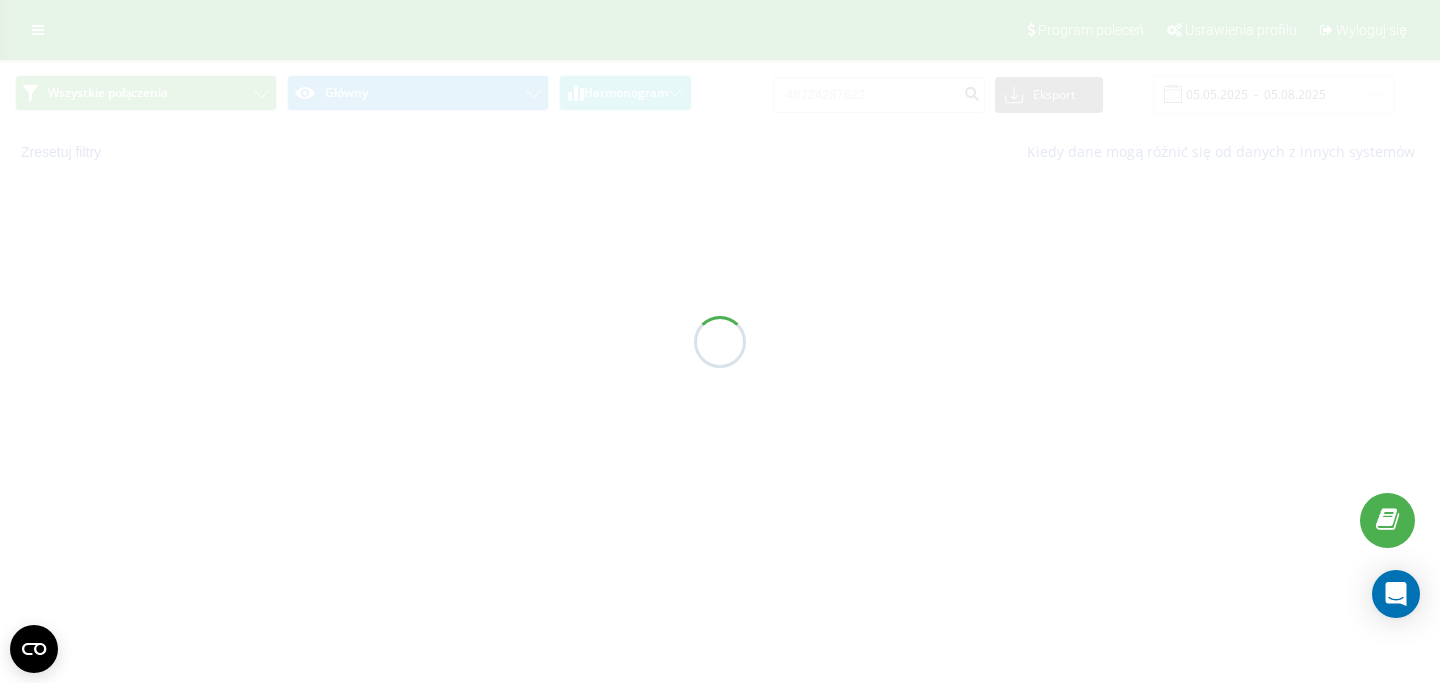 scroll, scrollTop: 0, scrollLeft: 0, axis: both 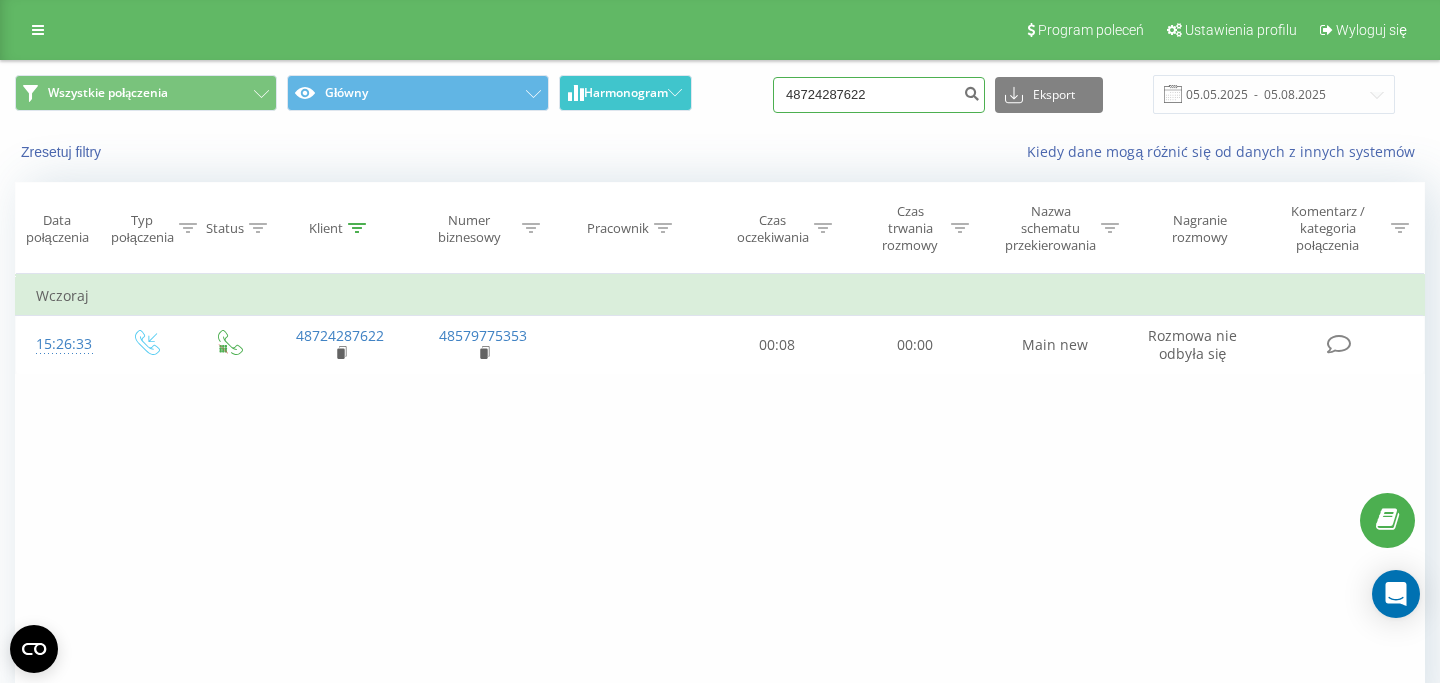 drag, startPoint x: 910, startPoint y: 92, endPoint x: 655, endPoint y: 92, distance: 255 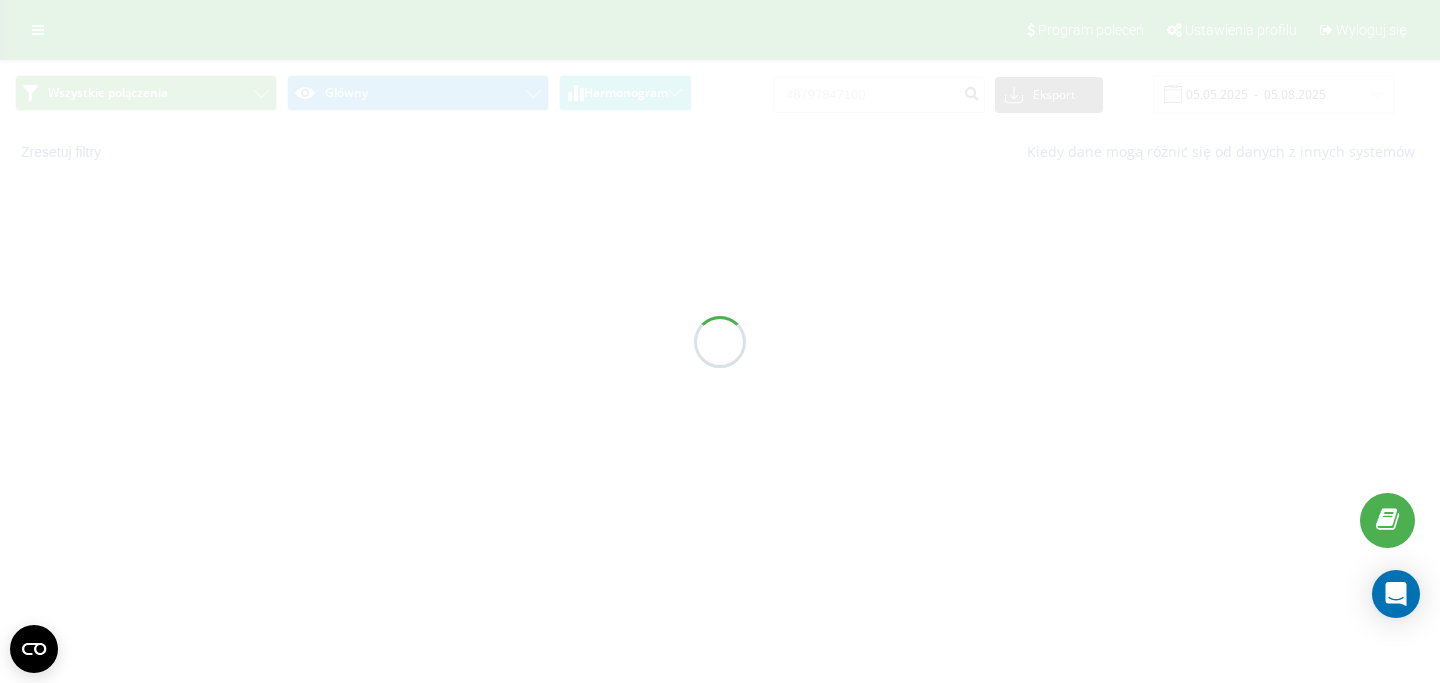 scroll, scrollTop: 0, scrollLeft: 0, axis: both 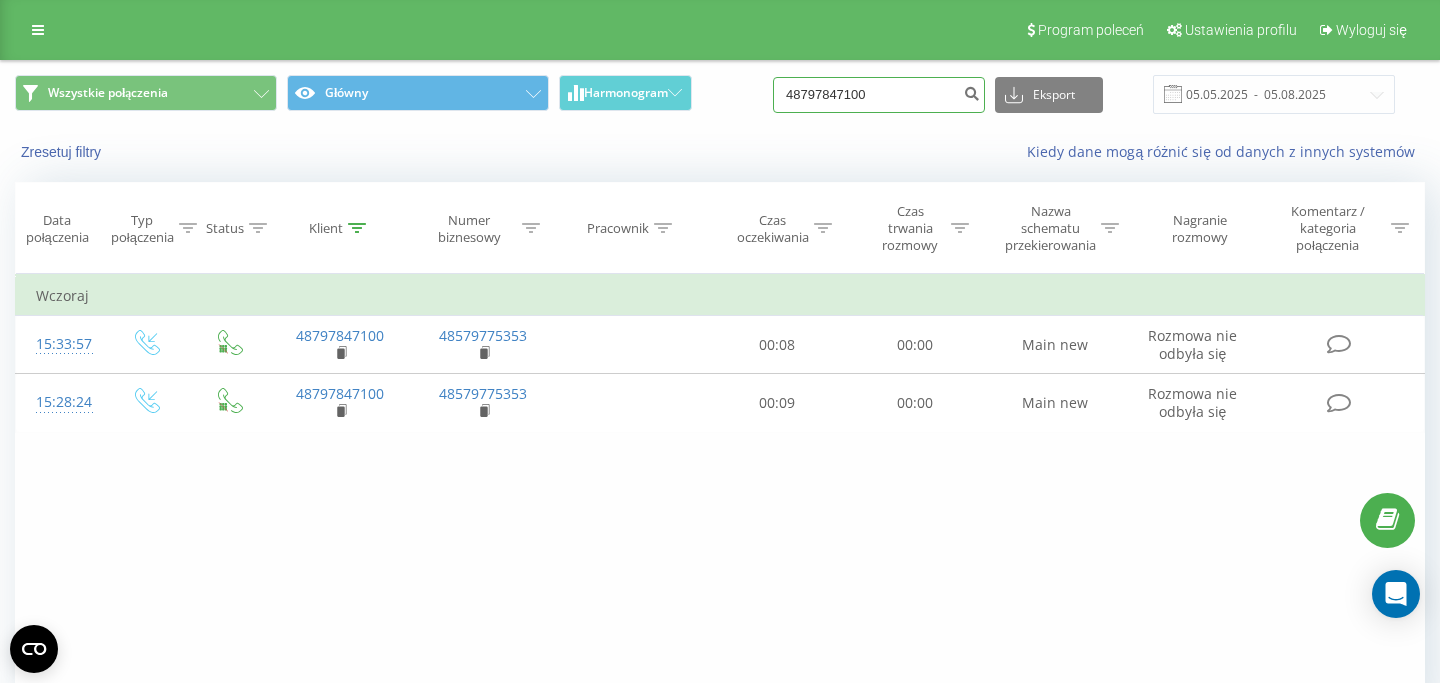 drag, startPoint x: 907, startPoint y: 92, endPoint x: 788, endPoint y: 86, distance: 119.15116 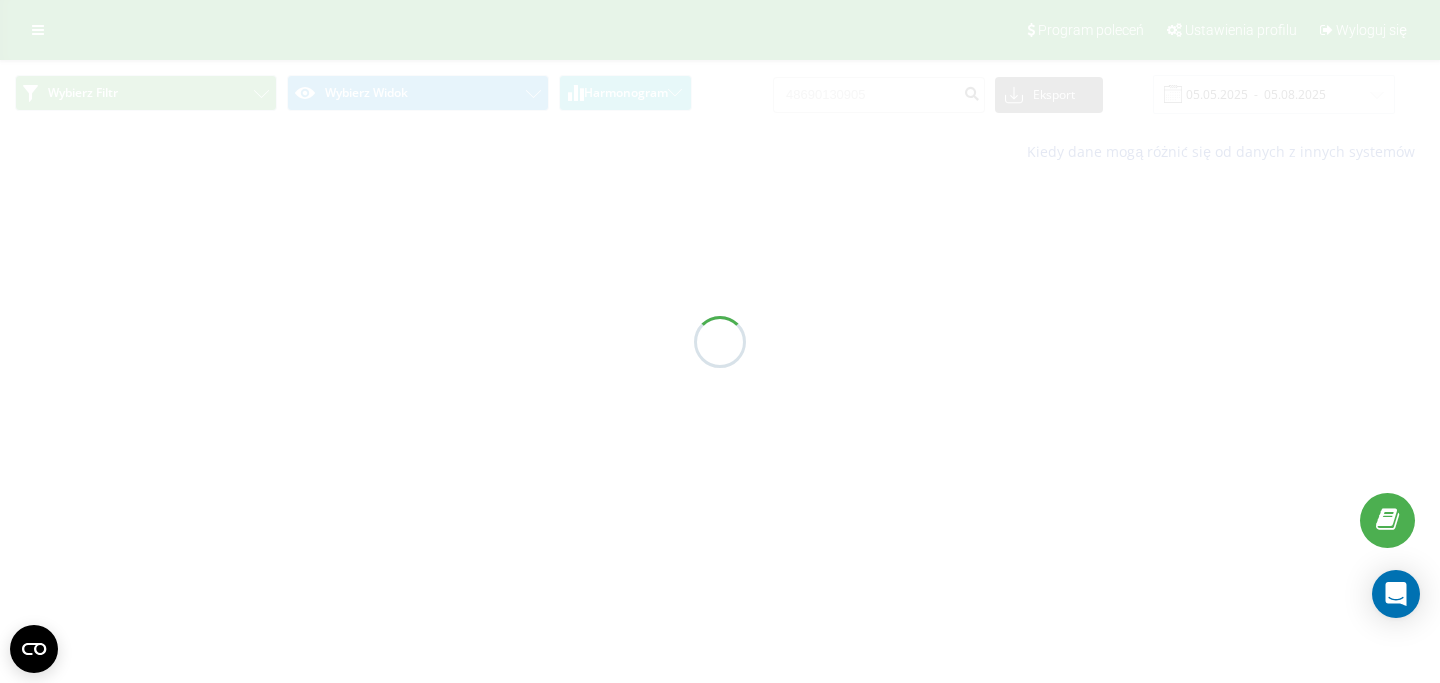 scroll, scrollTop: 0, scrollLeft: 0, axis: both 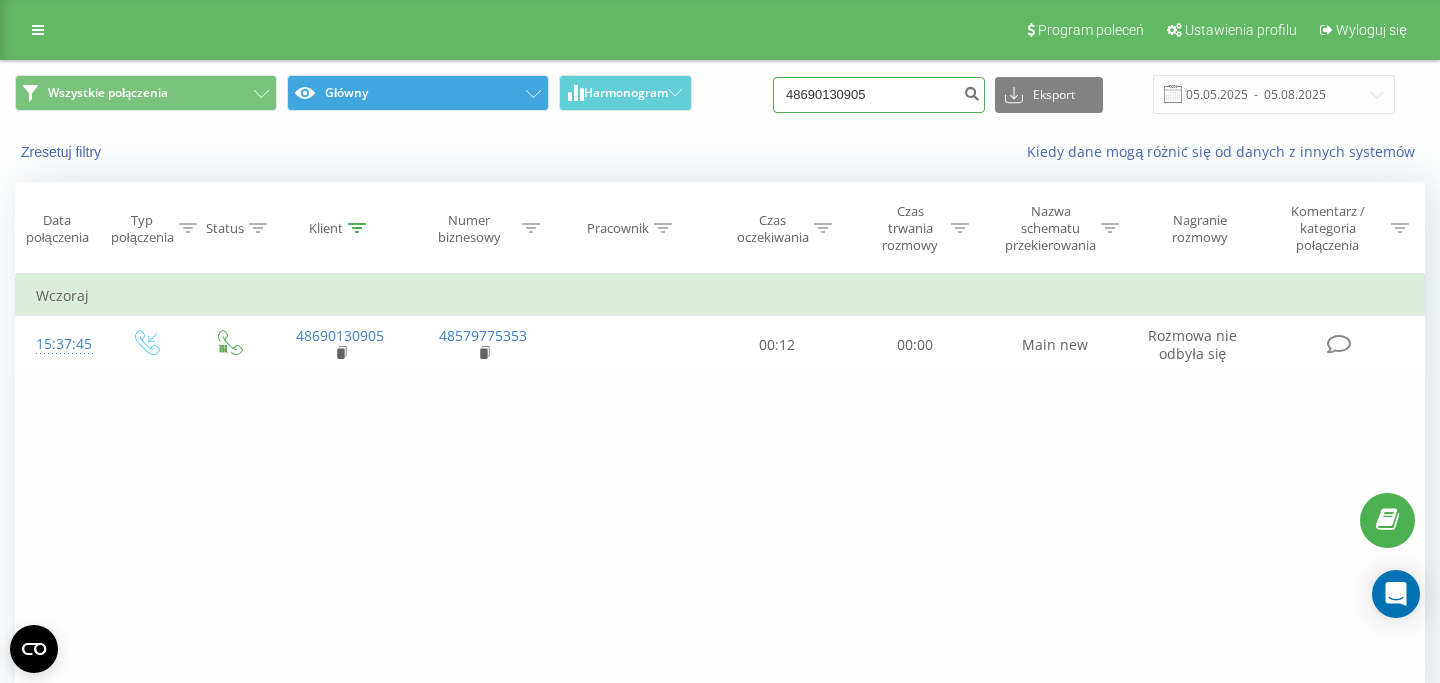 drag, startPoint x: 909, startPoint y: 85, endPoint x: 498, endPoint y: 81, distance: 411.01947 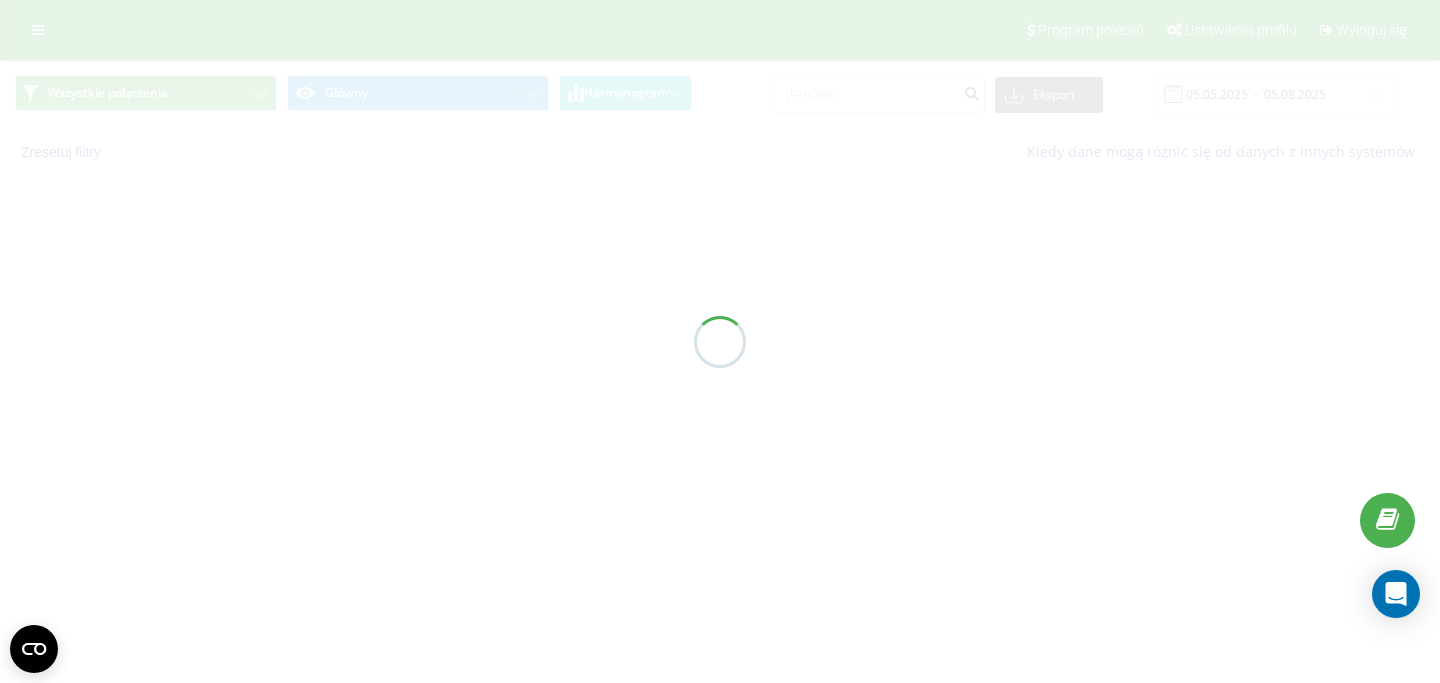 scroll, scrollTop: 0, scrollLeft: 0, axis: both 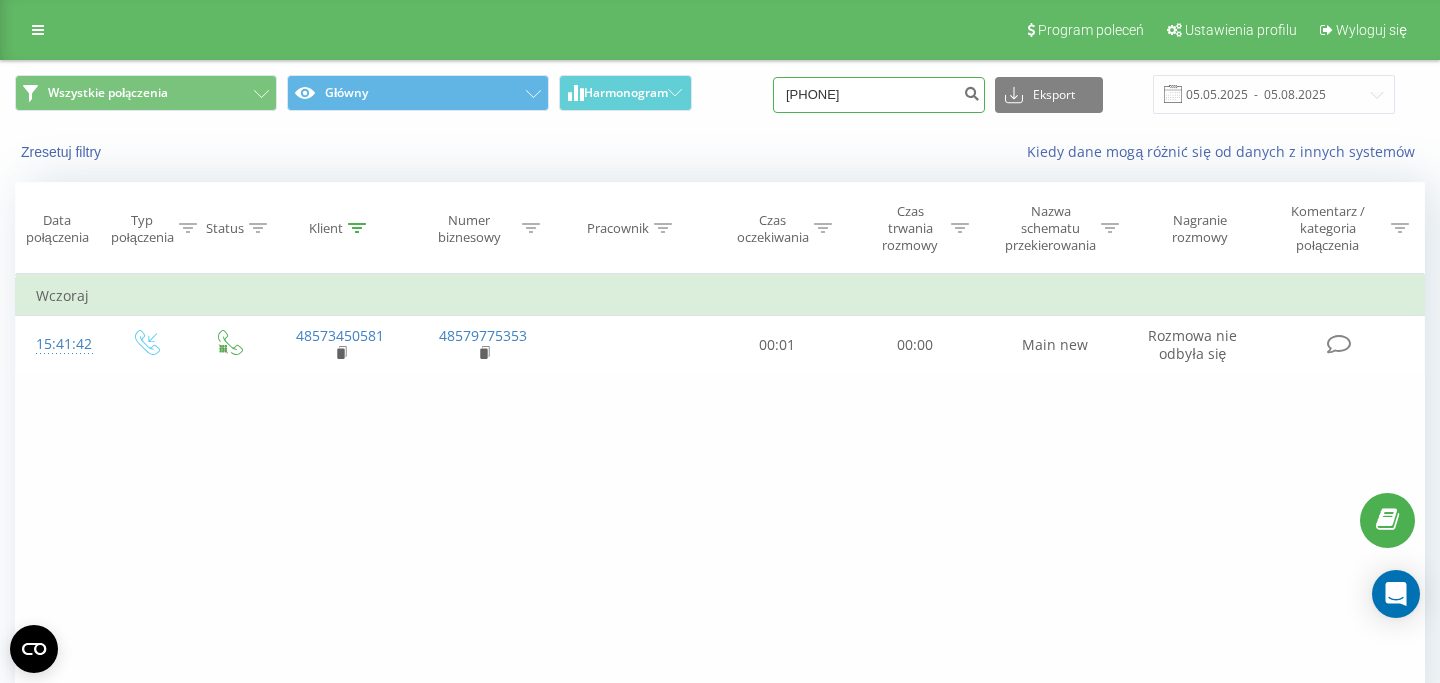 drag, startPoint x: 921, startPoint y: 106, endPoint x: 737, endPoint y: 100, distance: 184.0978 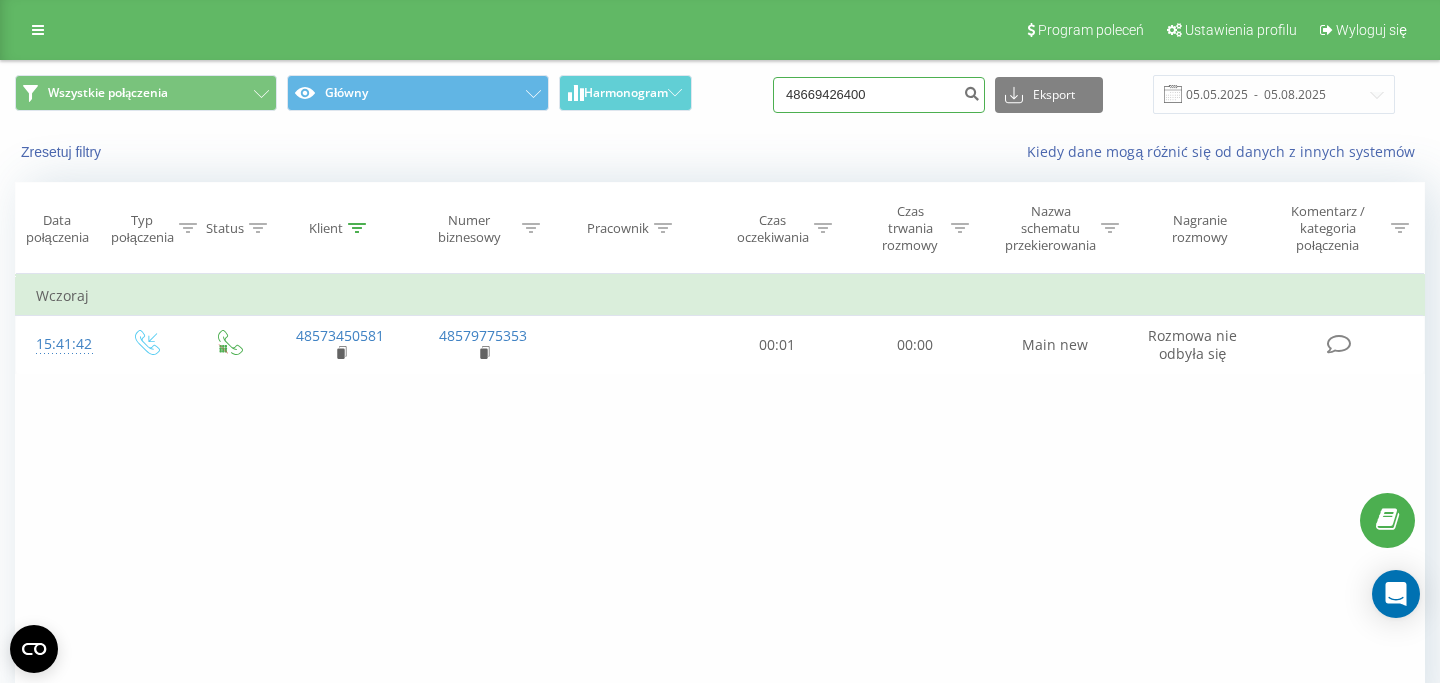type on "48669426400" 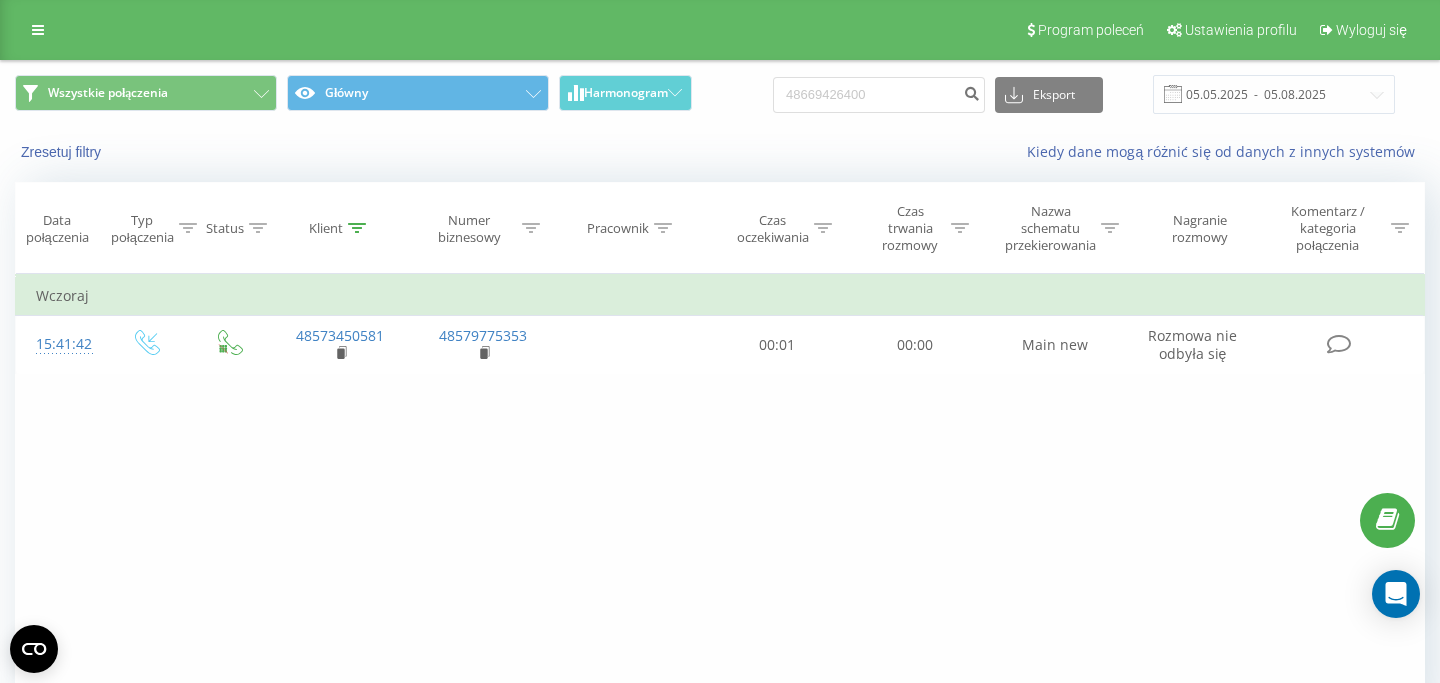 click on "Wczoraj" at bounding box center [720, 296] 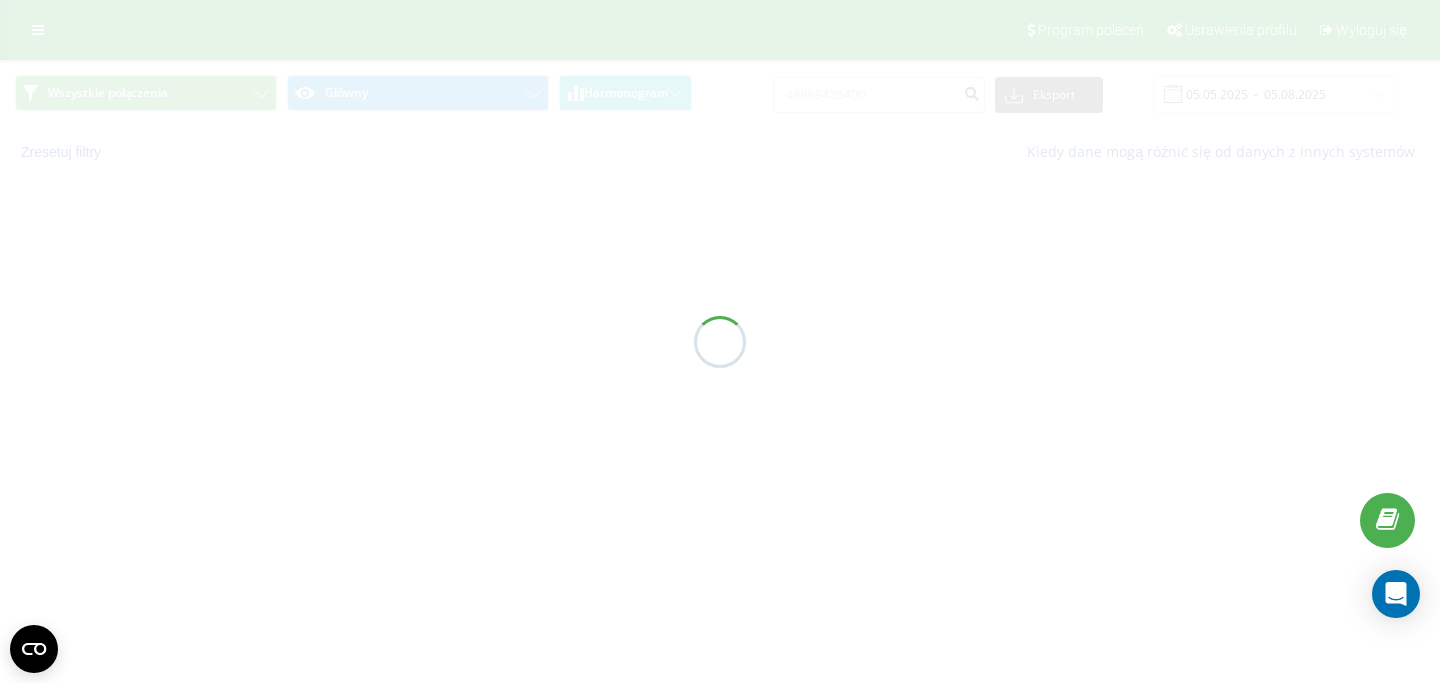scroll, scrollTop: 0, scrollLeft: 0, axis: both 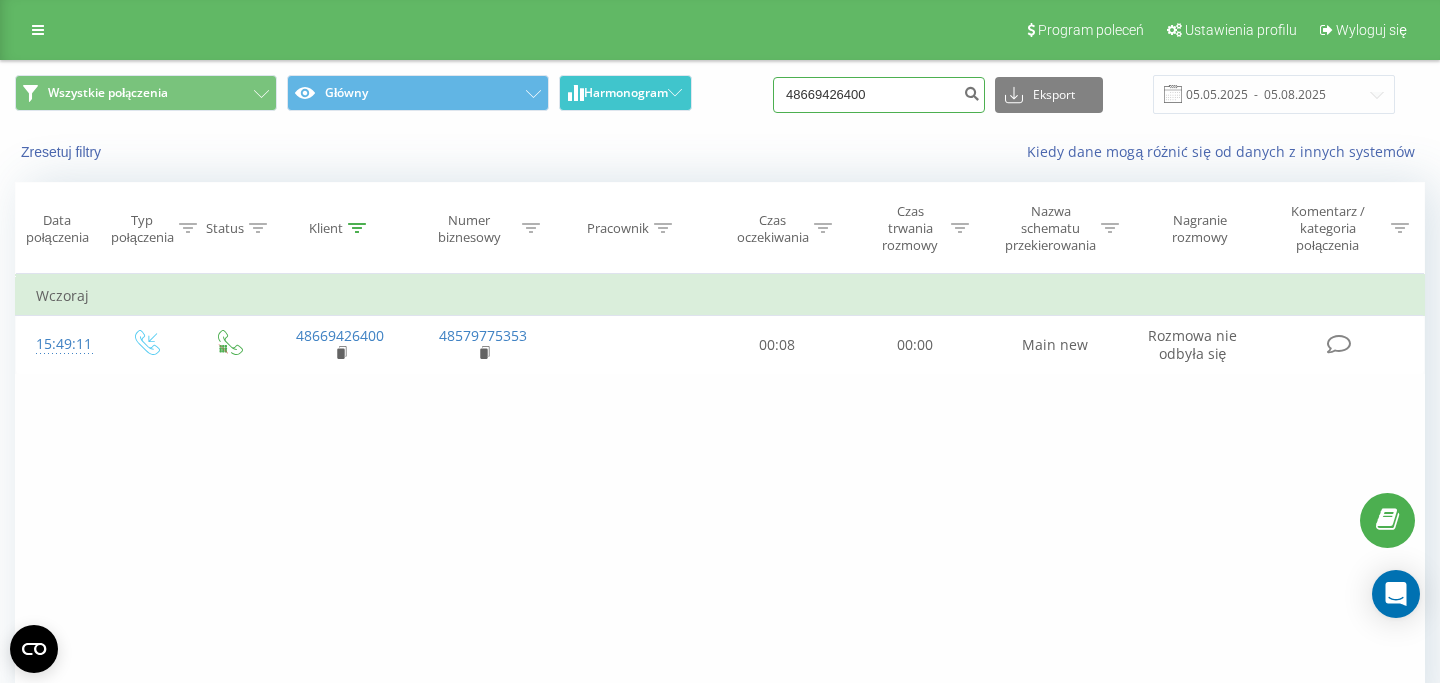 drag, startPoint x: 902, startPoint y: 103, endPoint x: 672, endPoint y: 107, distance: 230.03477 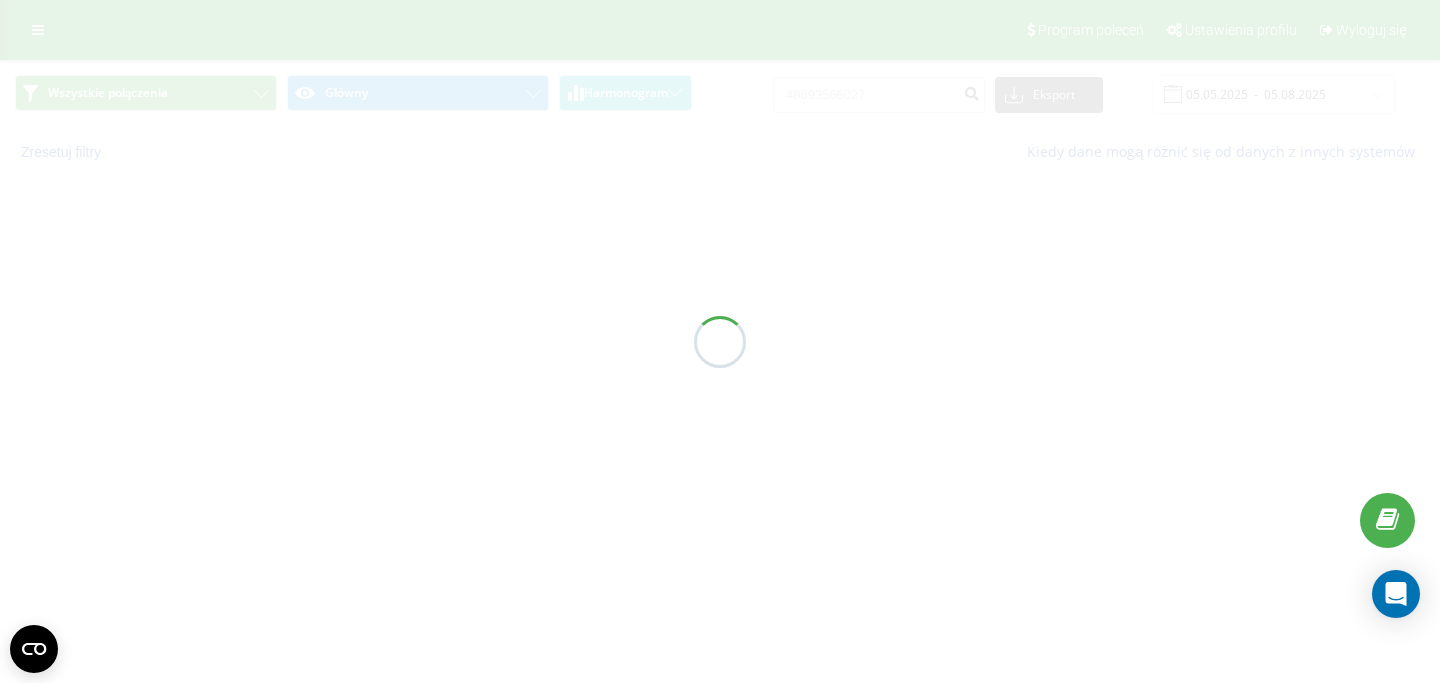 scroll, scrollTop: 0, scrollLeft: 0, axis: both 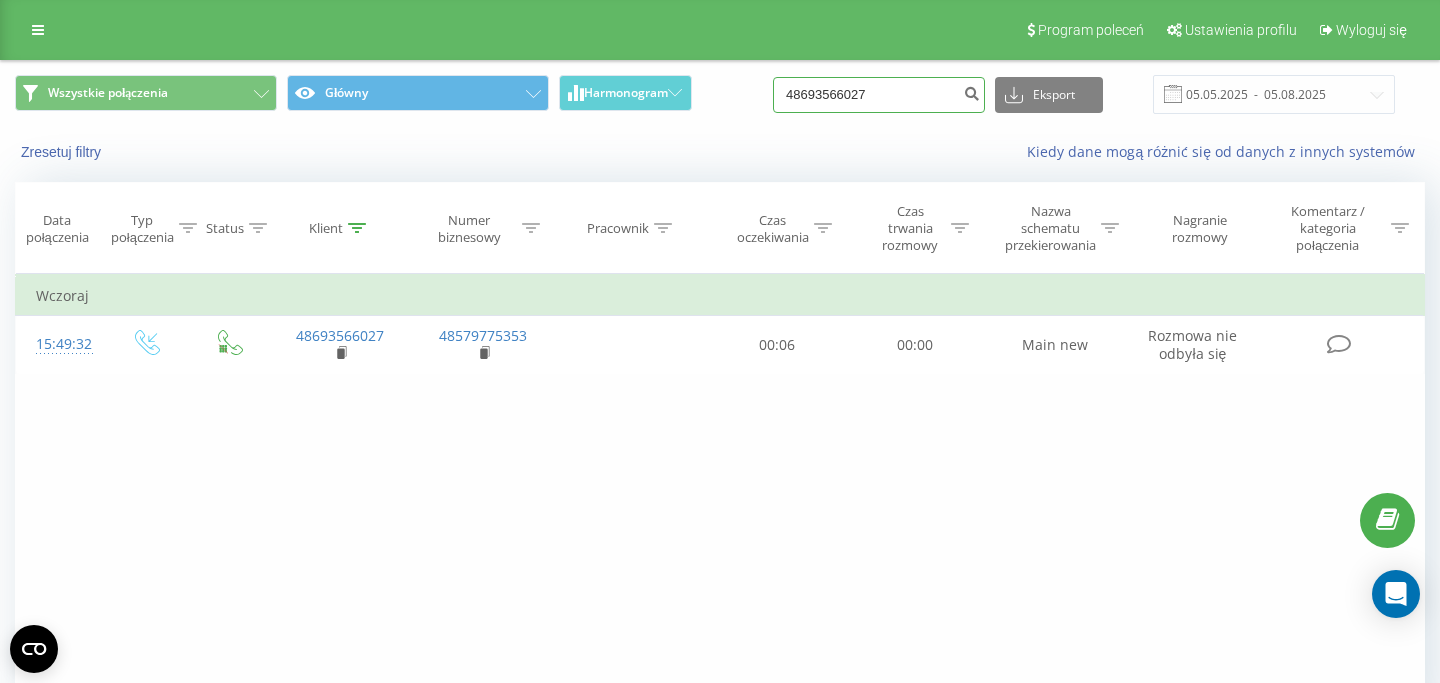 drag, startPoint x: 904, startPoint y: 95, endPoint x: 650, endPoint y: 116, distance: 254.86664 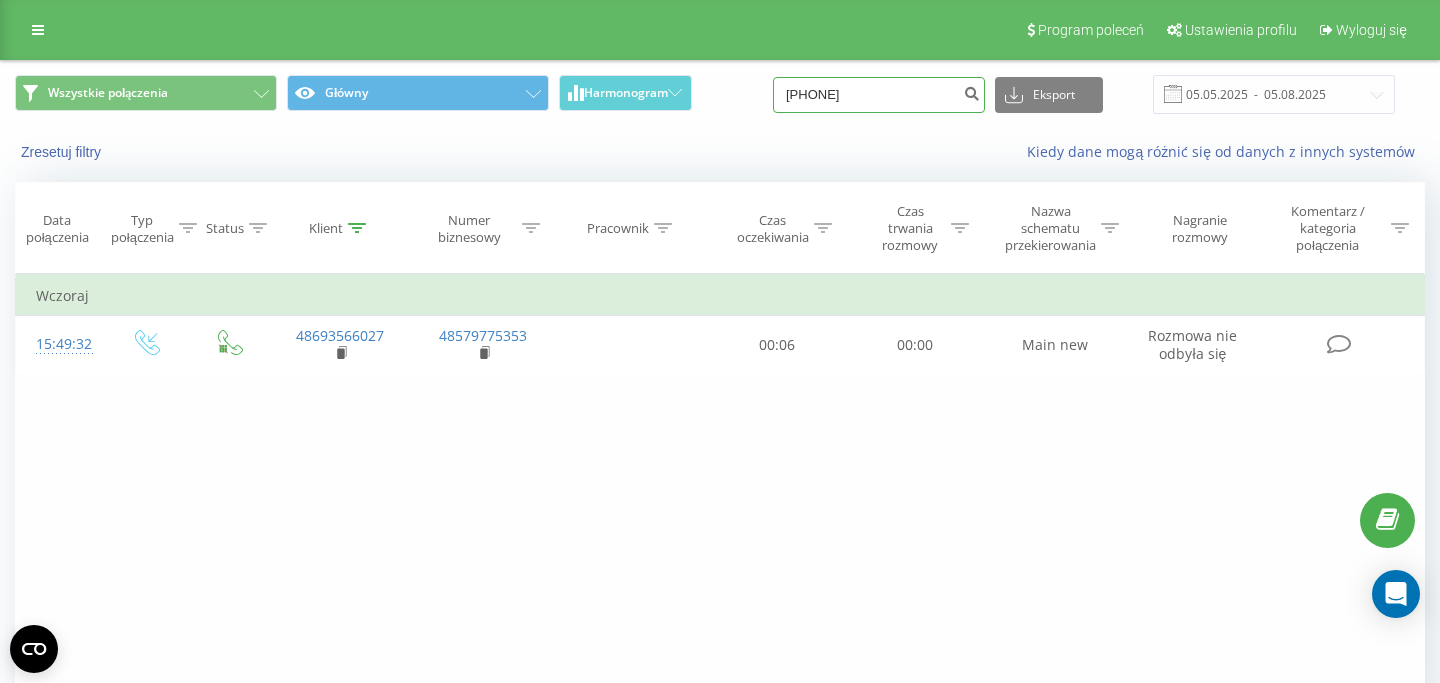 scroll, scrollTop: 0, scrollLeft: 0, axis: both 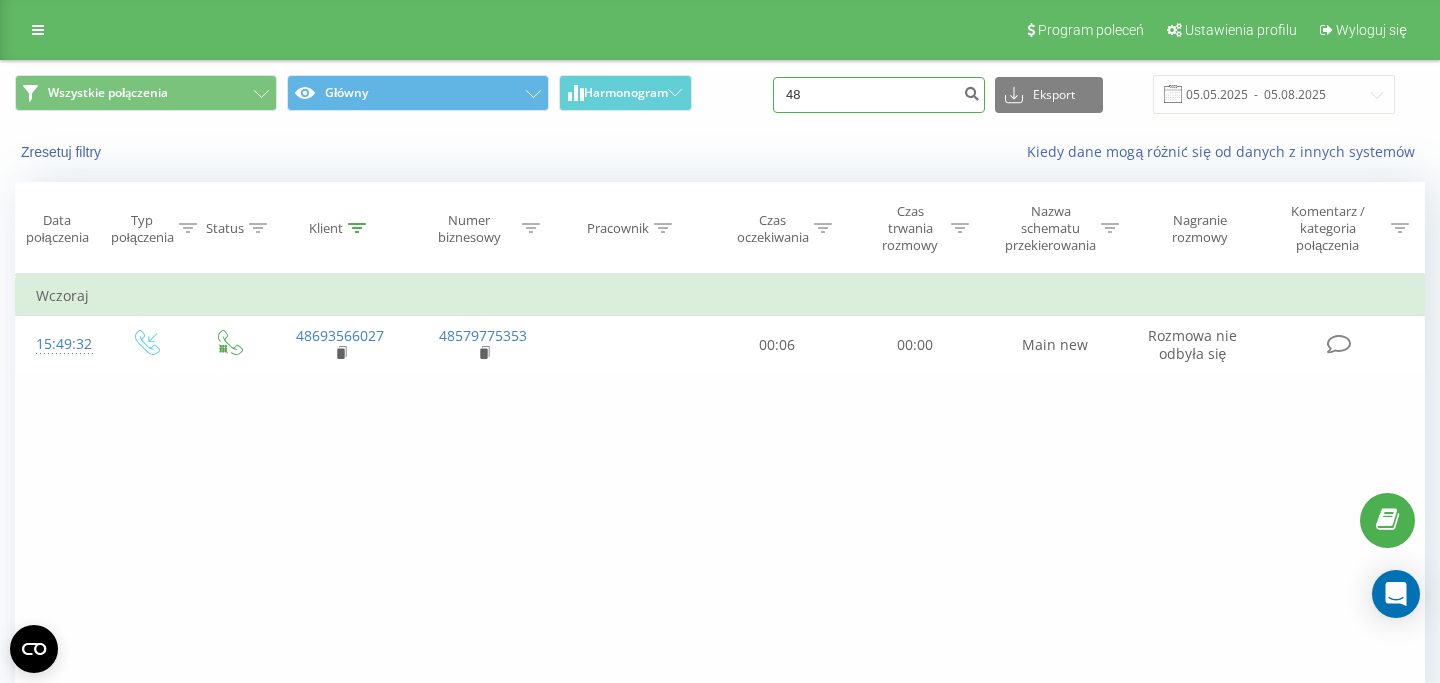 type on "4" 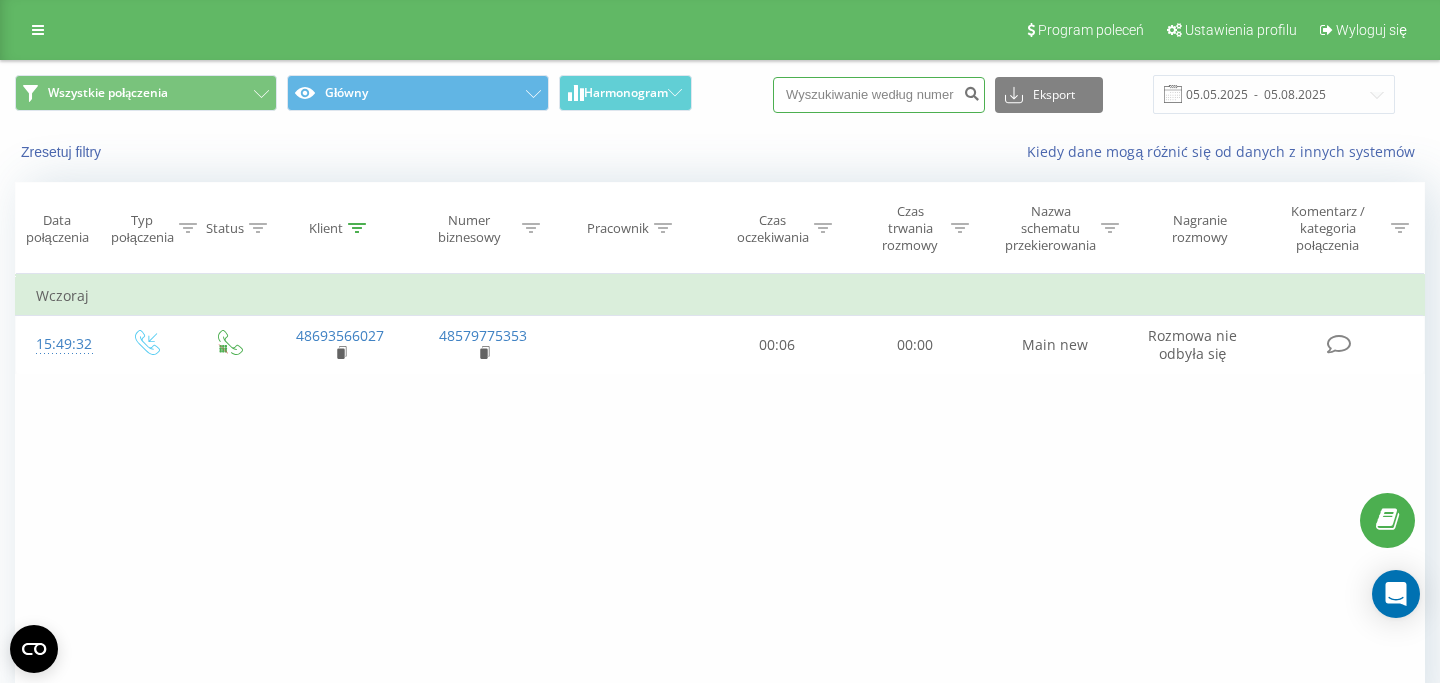 paste on "[PHONE]" 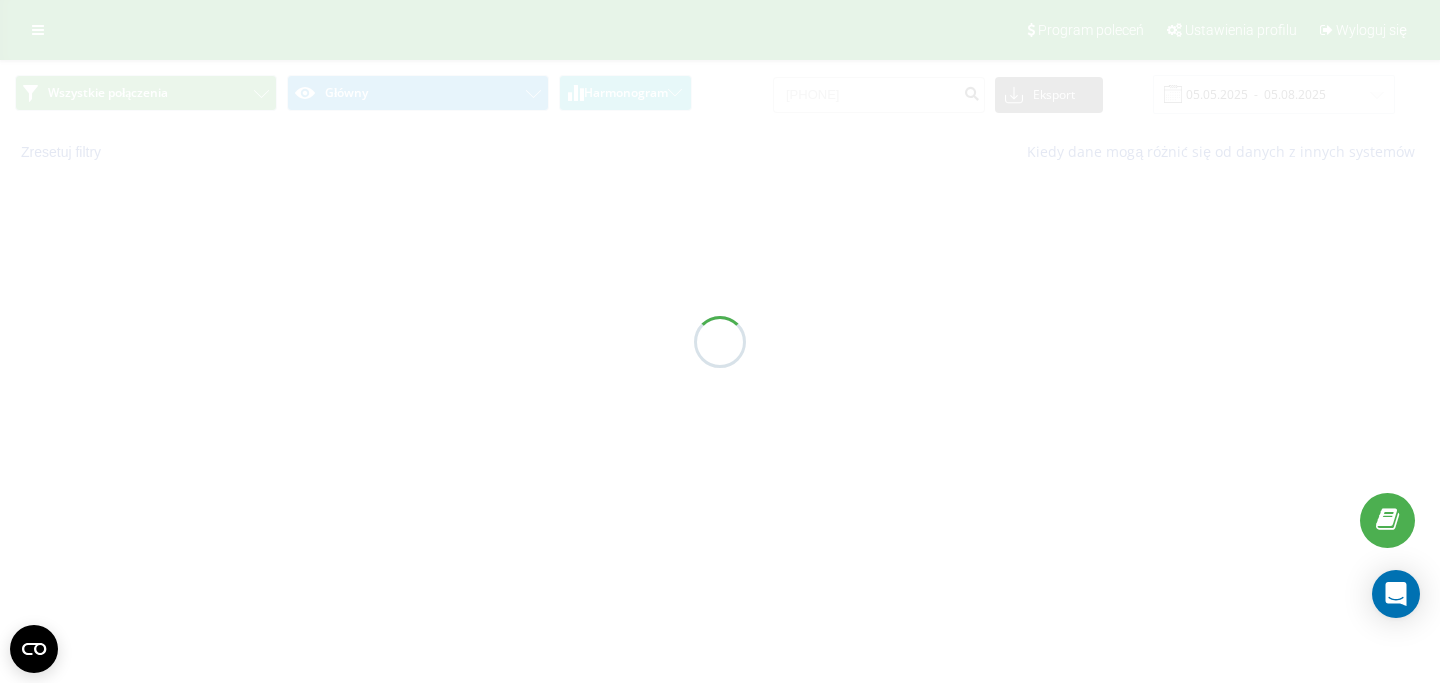 scroll, scrollTop: 0, scrollLeft: 0, axis: both 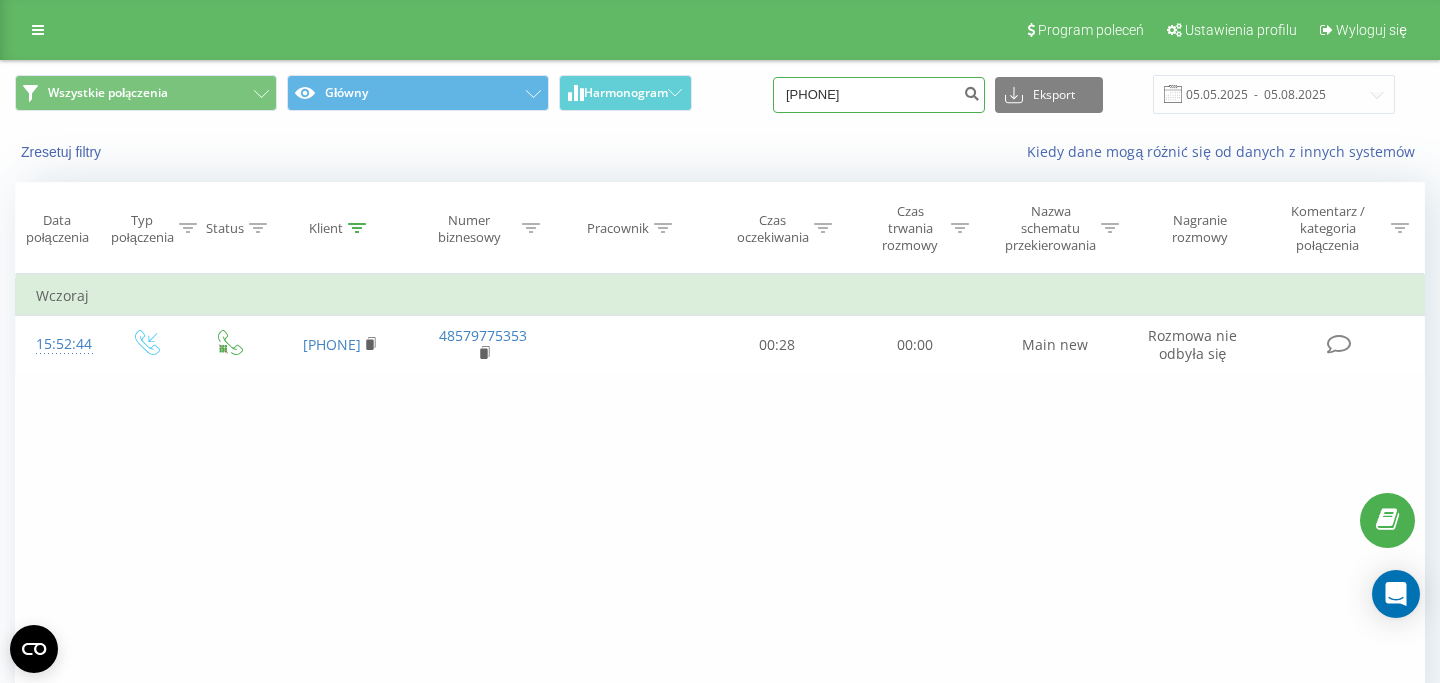 drag, startPoint x: 912, startPoint y: 99, endPoint x: 700, endPoint y: 118, distance: 212.84972 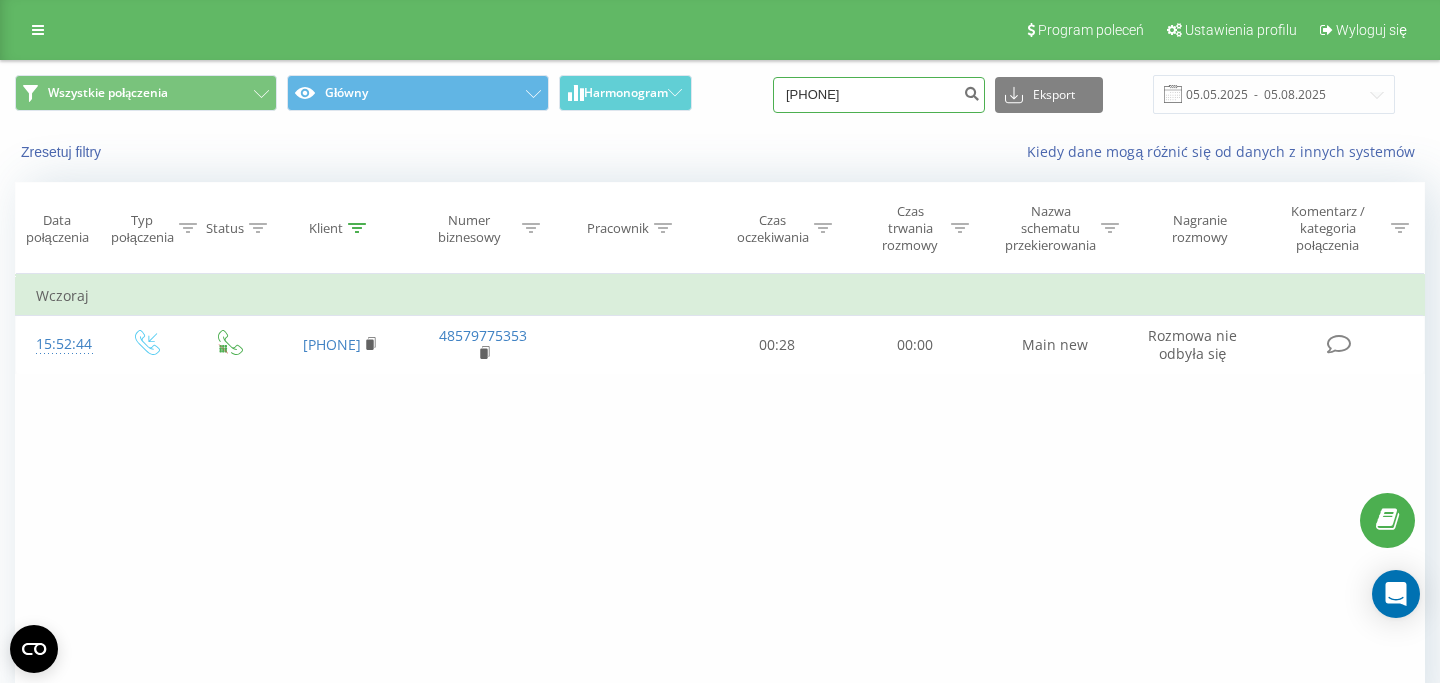drag, startPoint x: 913, startPoint y: 91, endPoint x: 744, endPoint y: 63, distance: 171.30382 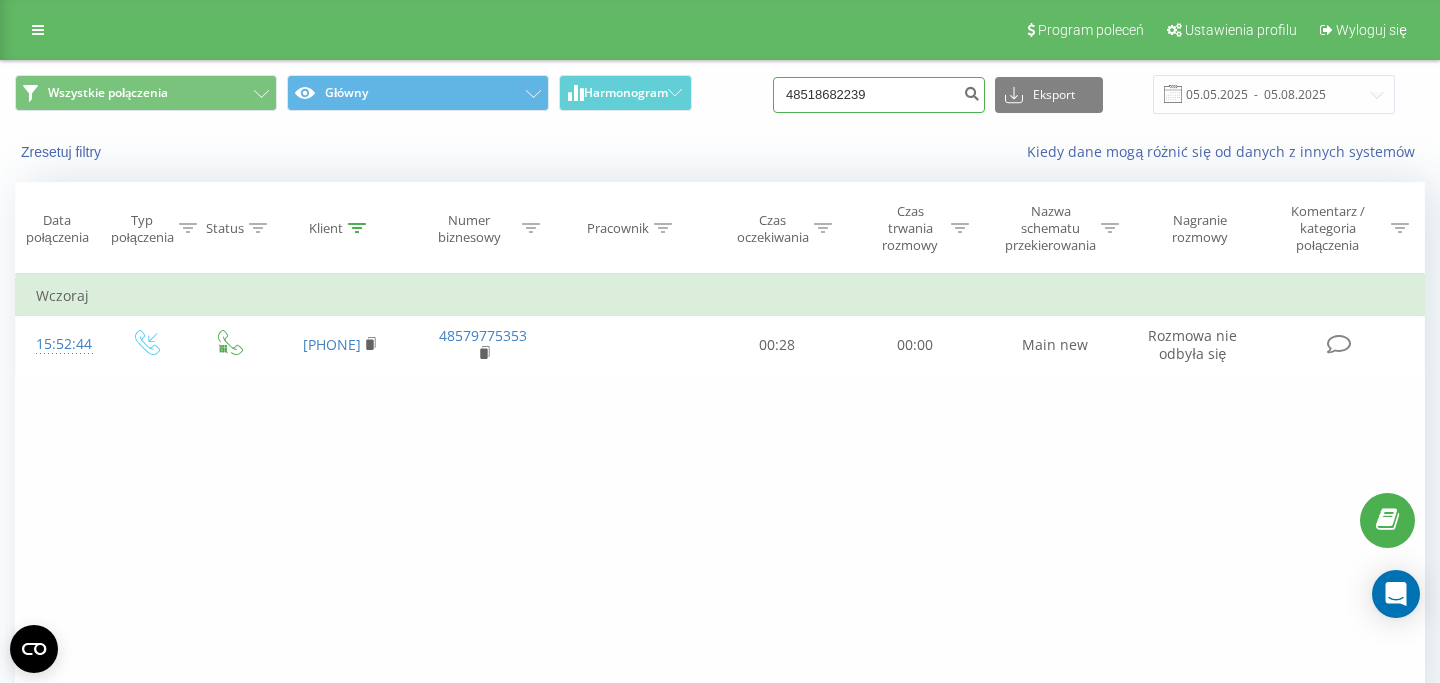 type on "48518682239" 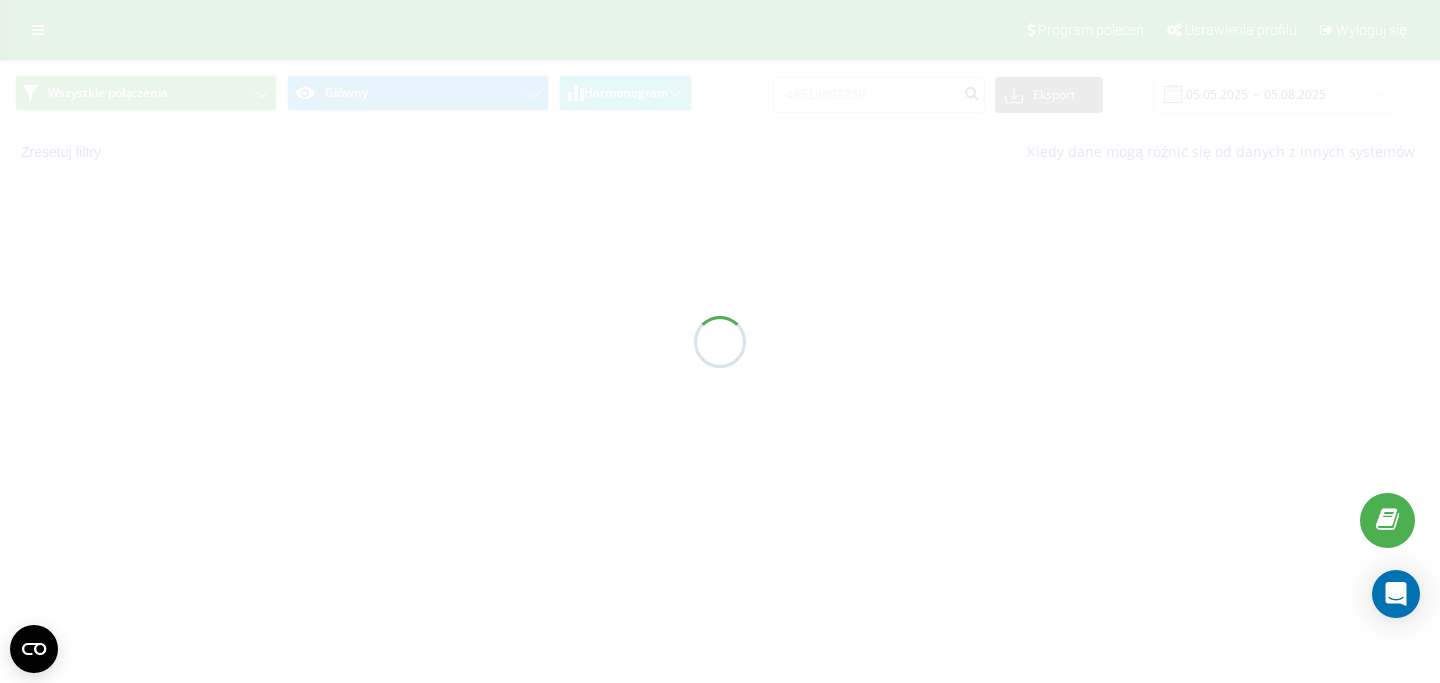scroll, scrollTop: 0, scrollLeft: 0, axis: both 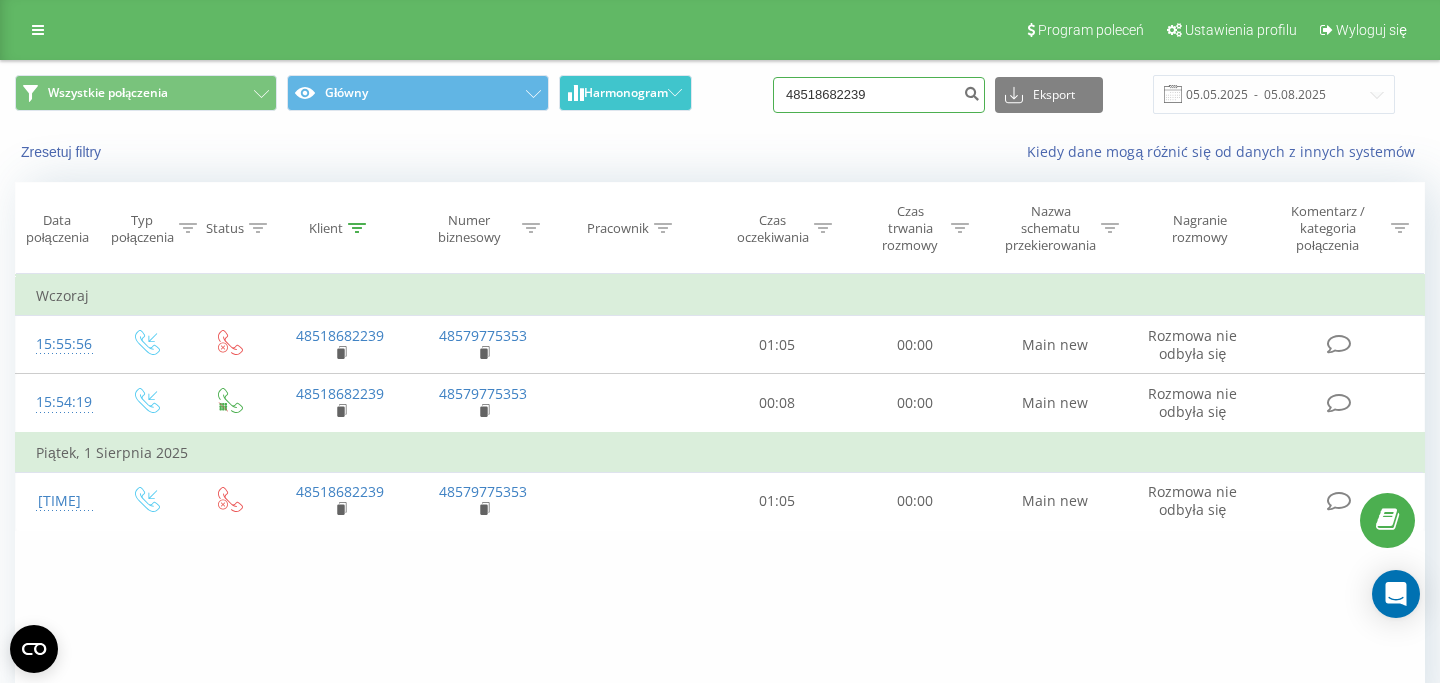 drag, startPoint x: 909, startPoint y: 101, endPoint x: 577, endPoint y: 94, distance: 332.0738 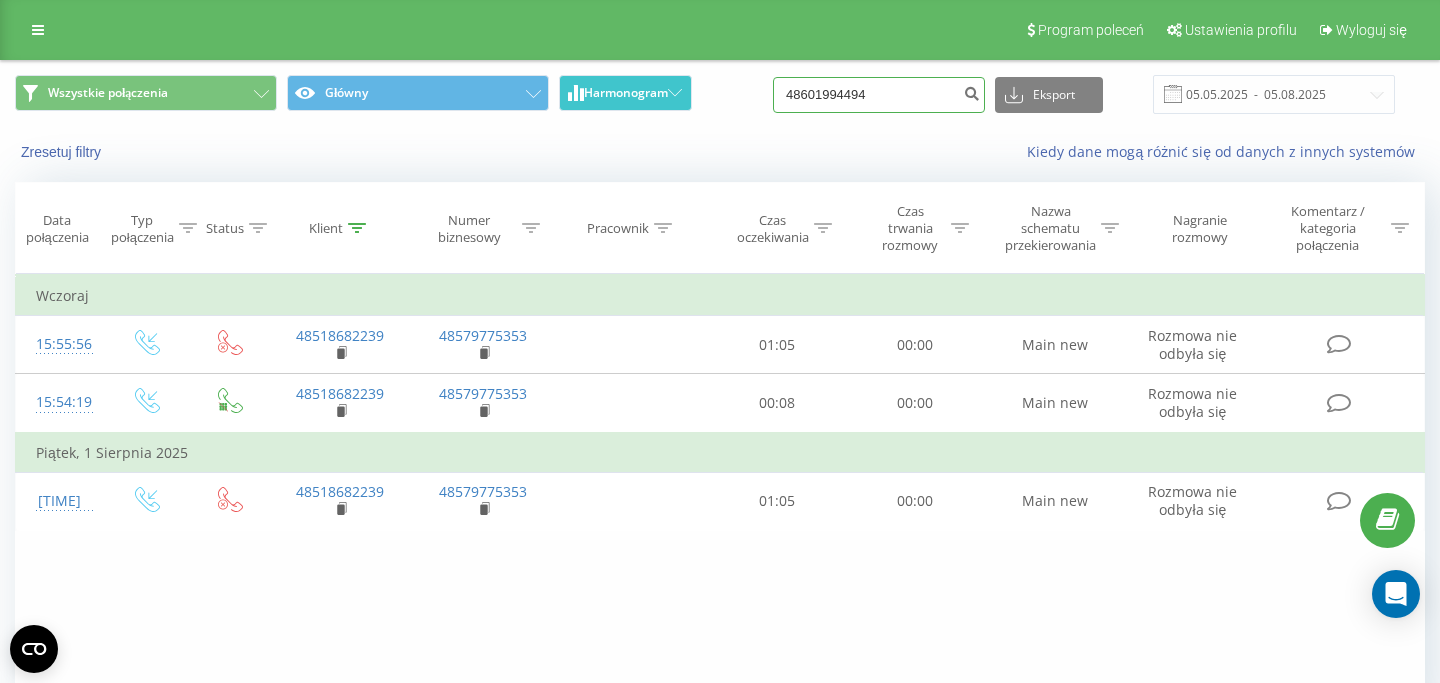 type on "48601994494" 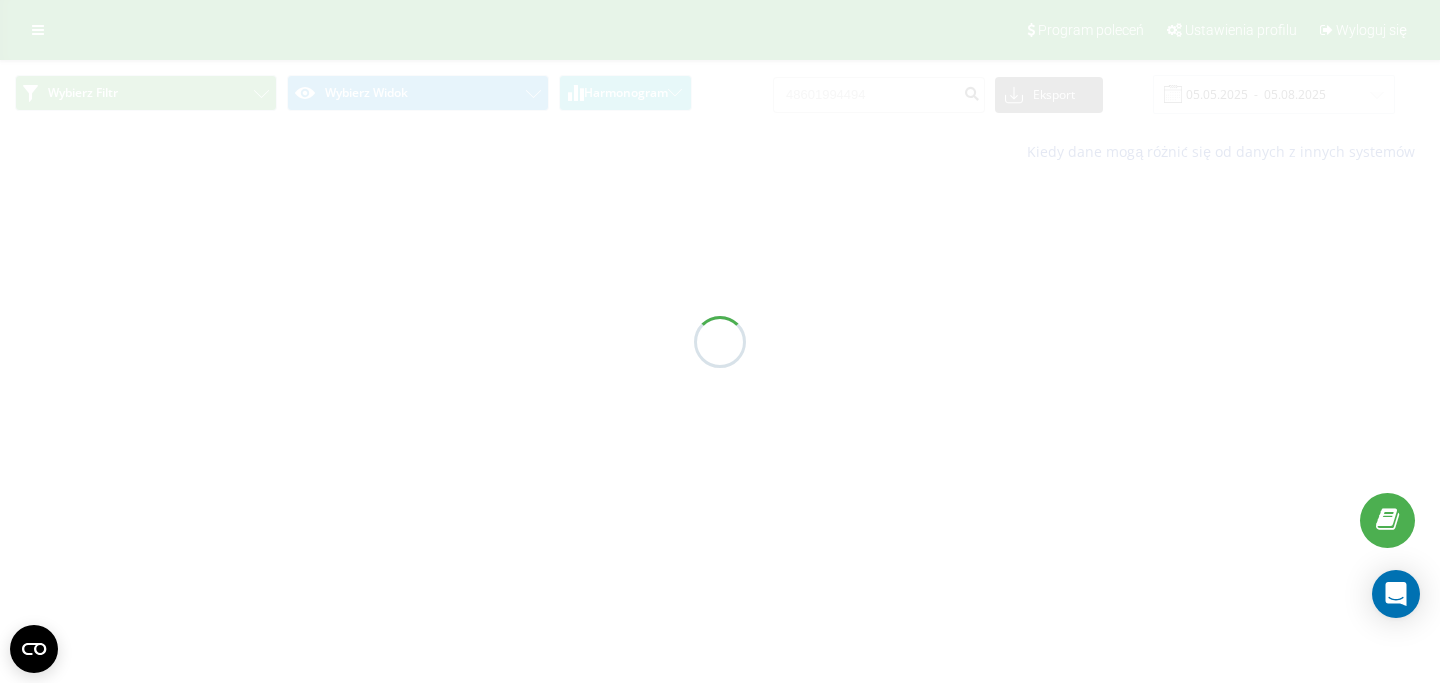 scroll, scrollTop: 0, scrollLeft: 0, axis: both 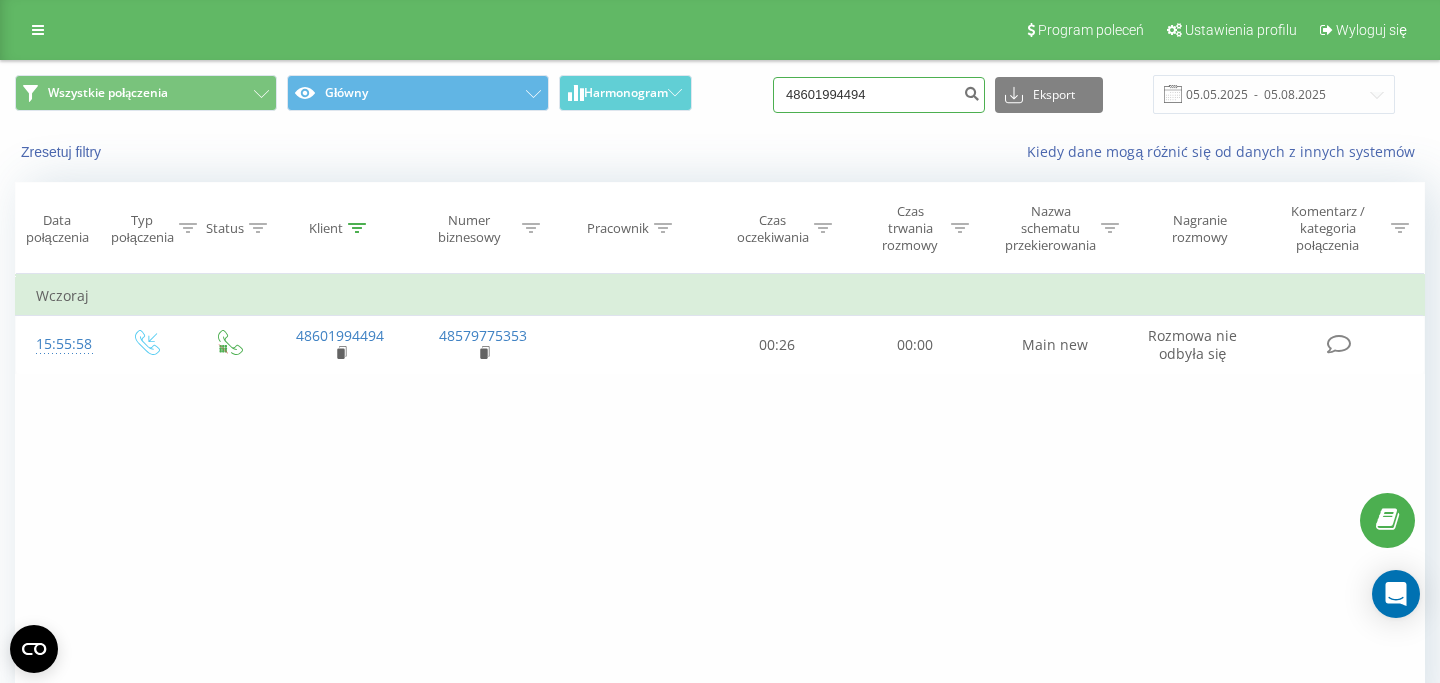 drag, startPoint x: 902, startPoint y: 90, endPoint x: 709, endPoint y: 90, distance: 193 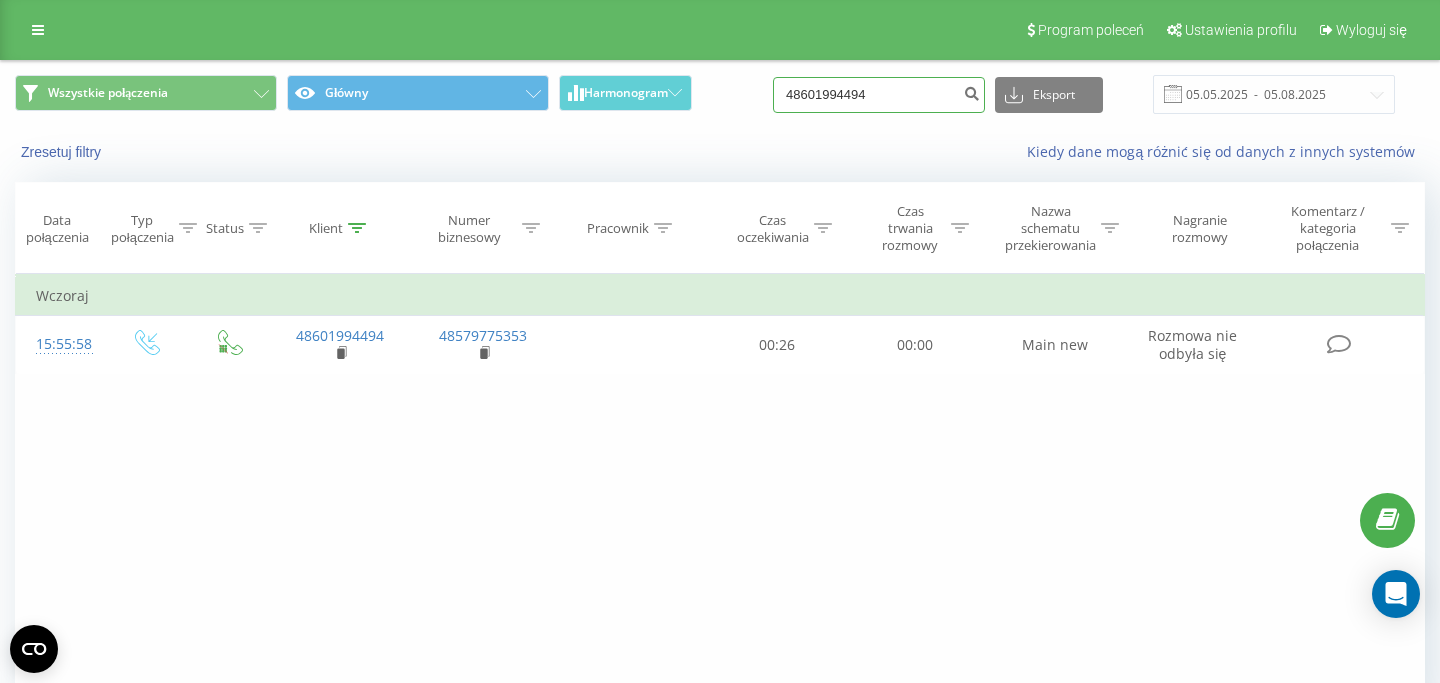 paste on "[PHONE]" 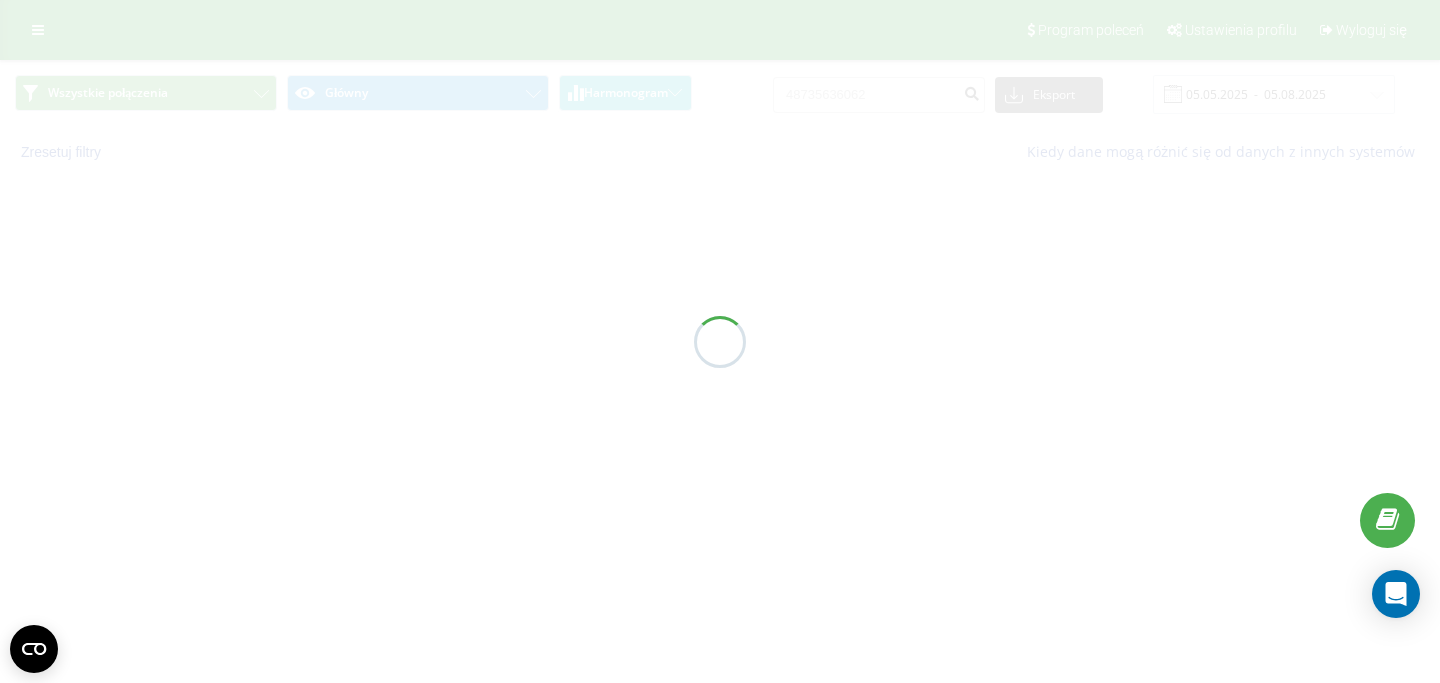 scroll, scrollTop: 0, scrollLeft: 0, axis: both 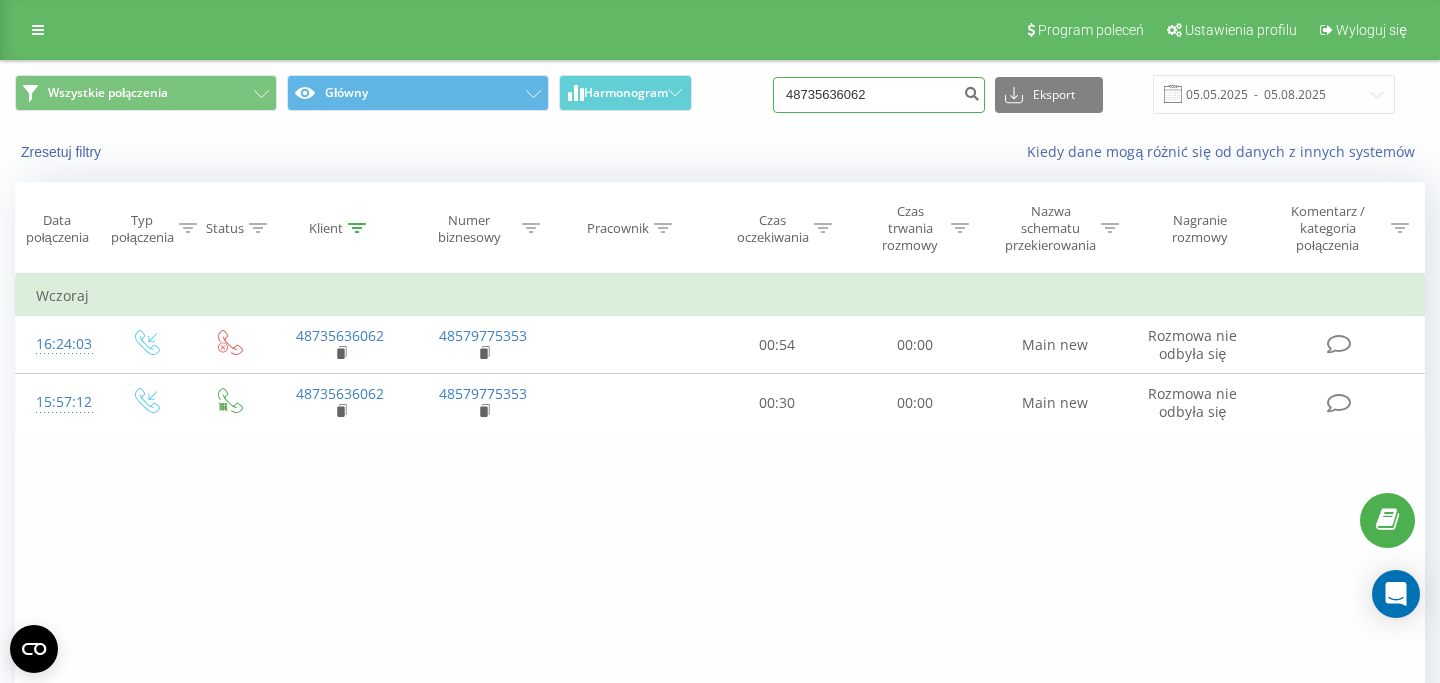 drag, startPoint x: 905, startPoint y: 106, endPoint x: 738, endPoint y: 106, distance: 167 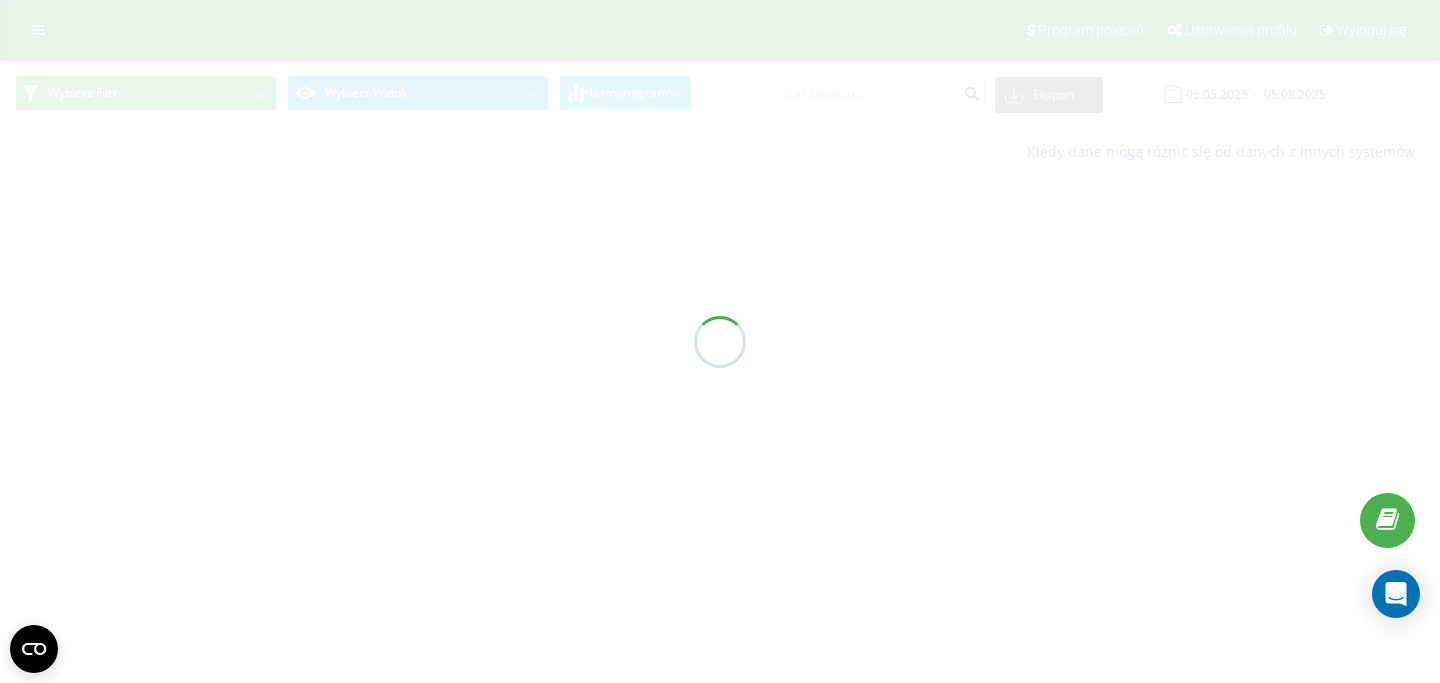 scroll, scrollTop: 0, scrollLeft: 0, axis: both 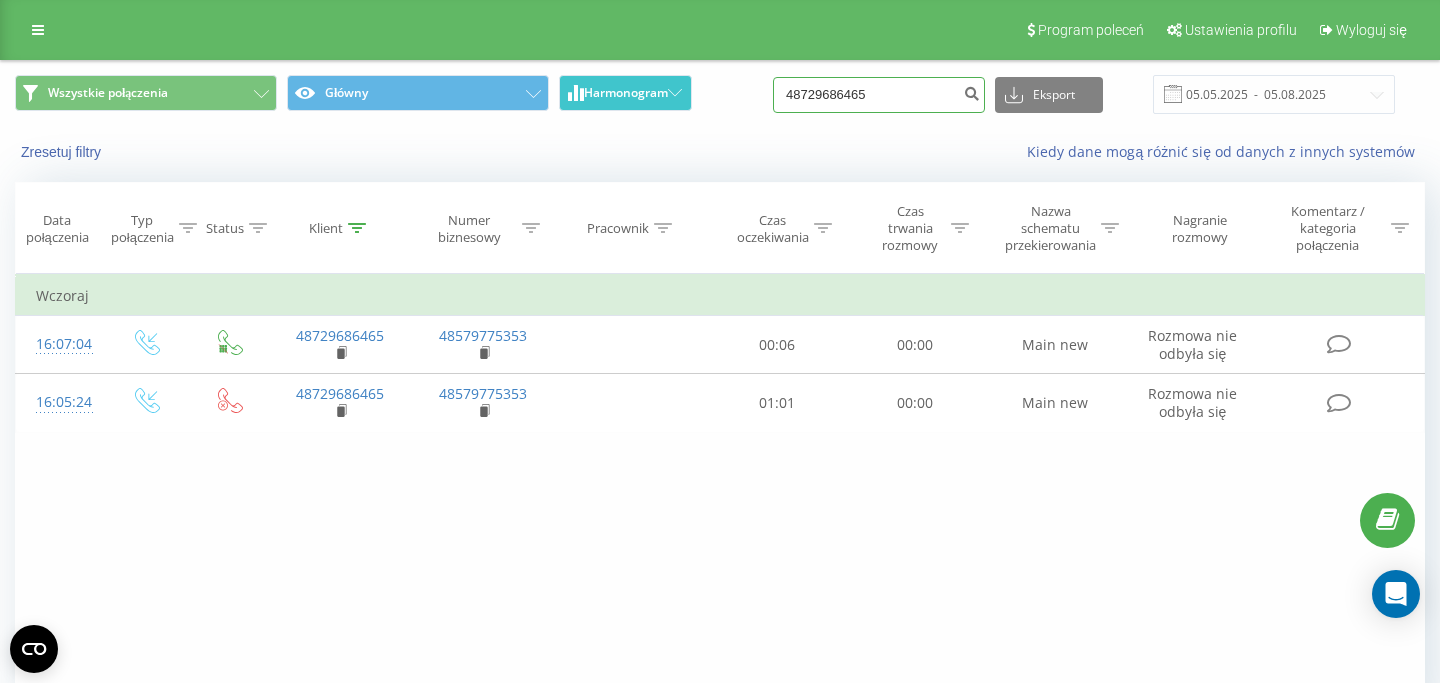 drag, startPoint x: 905, startPoint y: 88, endPoint x: 681, endPoint y: 79, distance: 224.18073 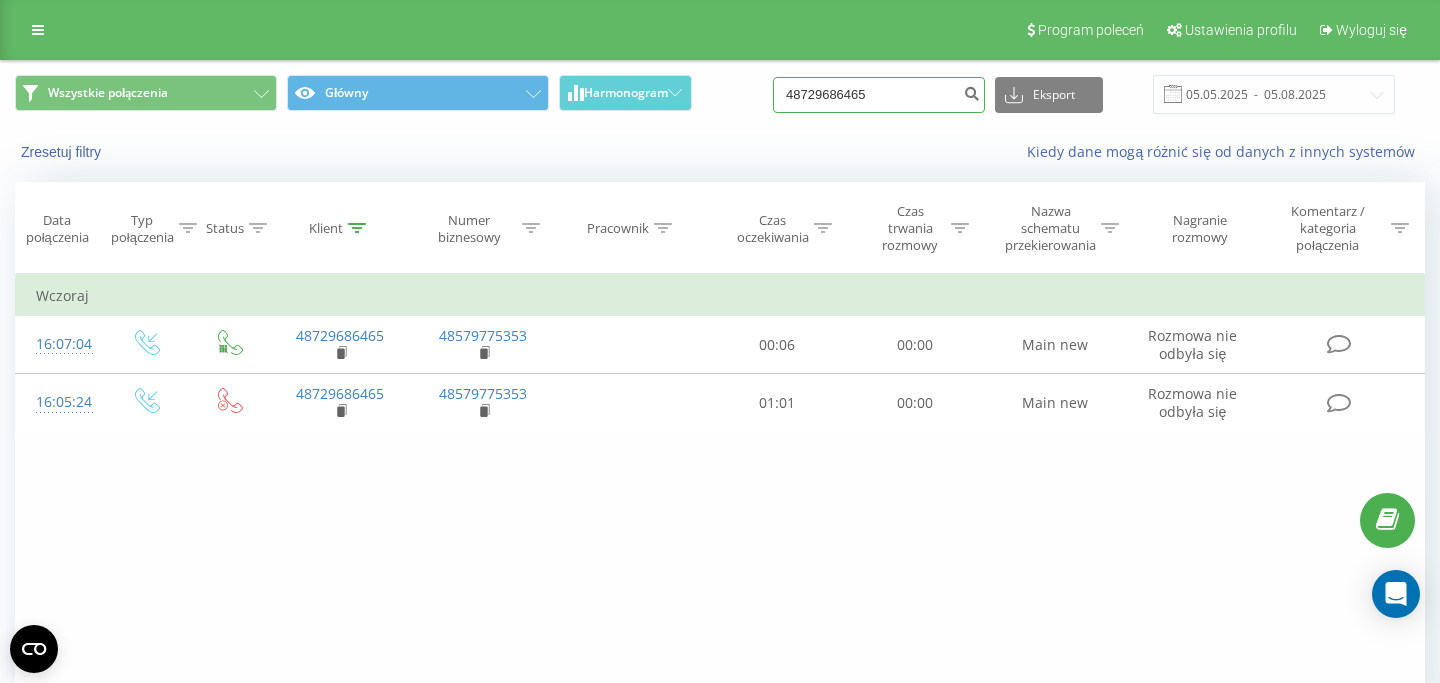 paste on "889556802" 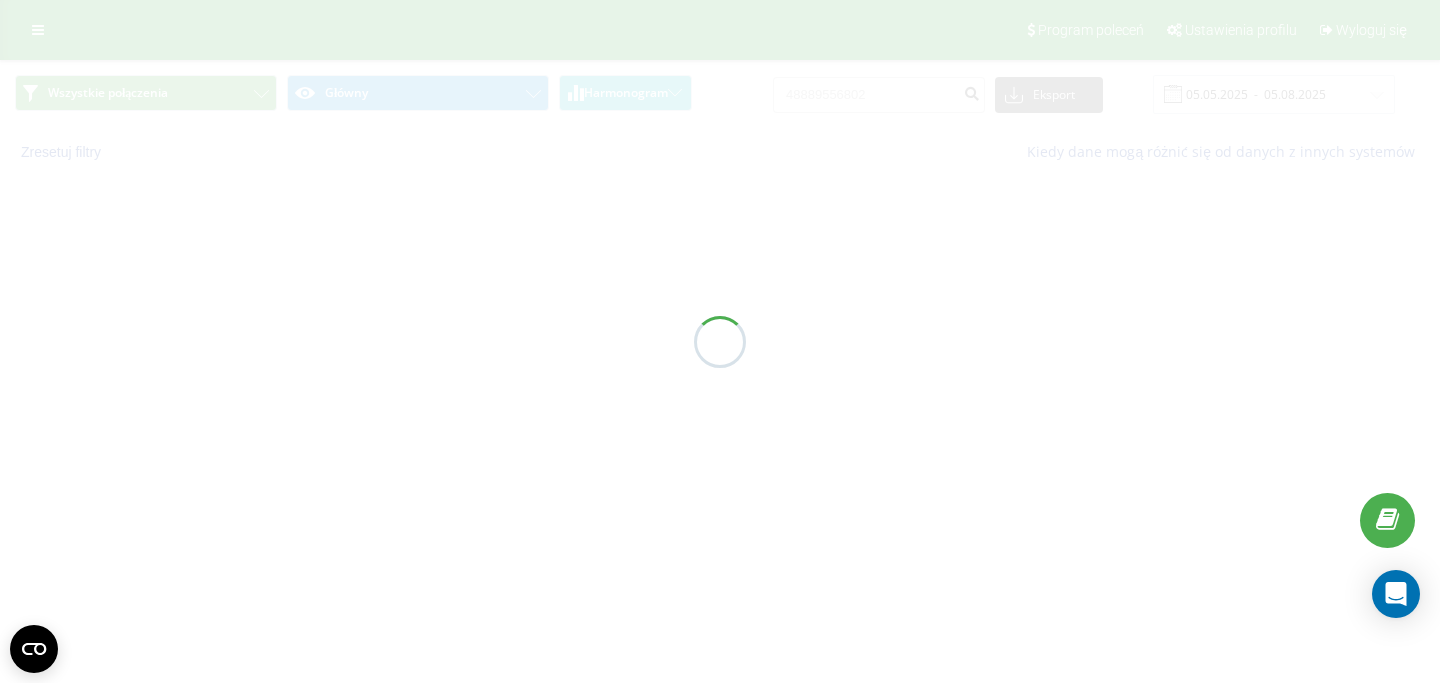 scroll, scrollTop: 0, scrollLeft: 0, axis: both 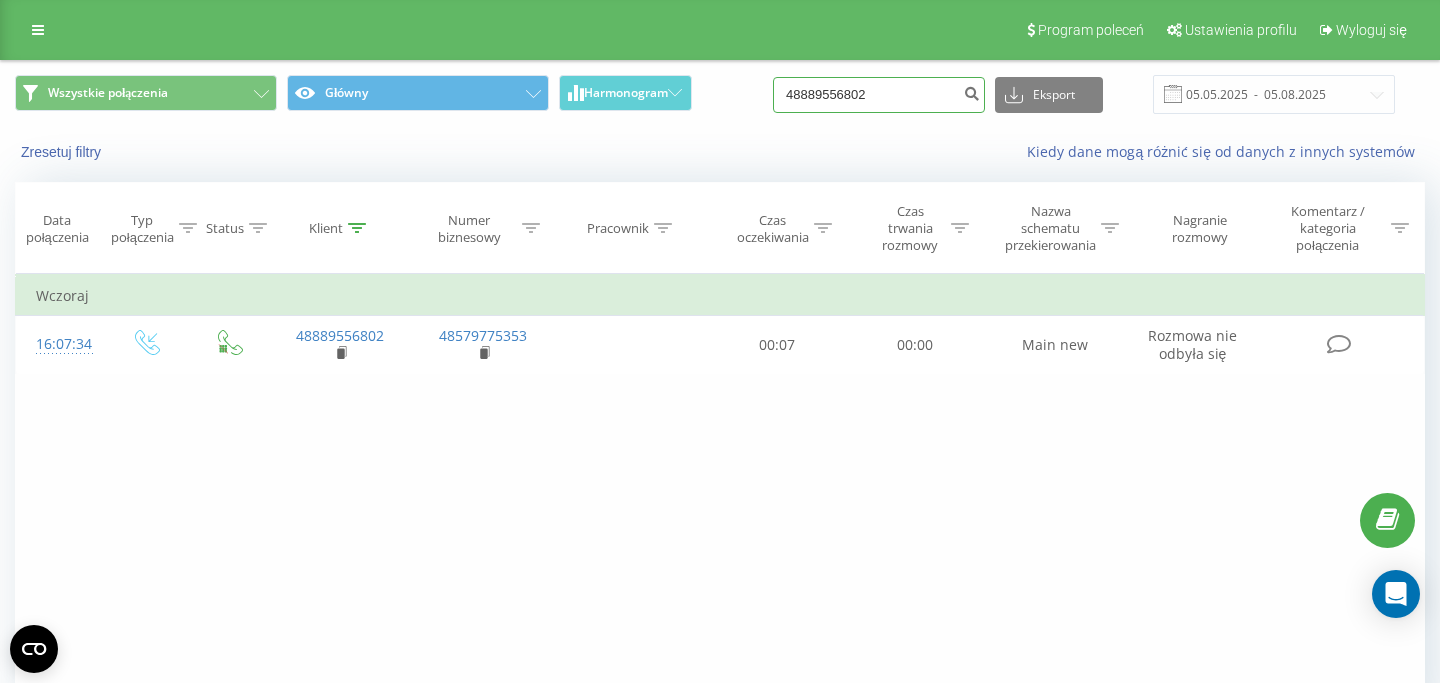drag, startPoint x: 911, startPoint y: 104, endPoint x: 751, endPoint y: 104, distance: 160 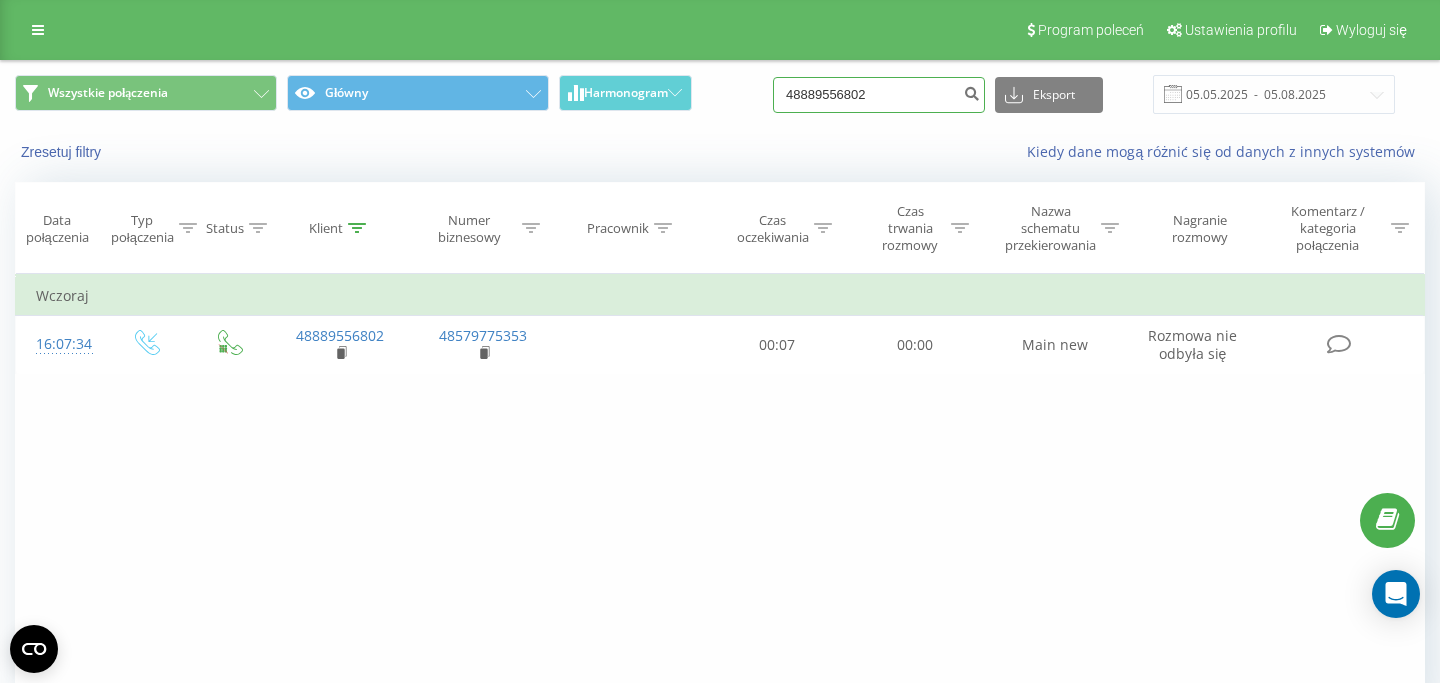 click on "48889556802" at bounding box center (879, 95) 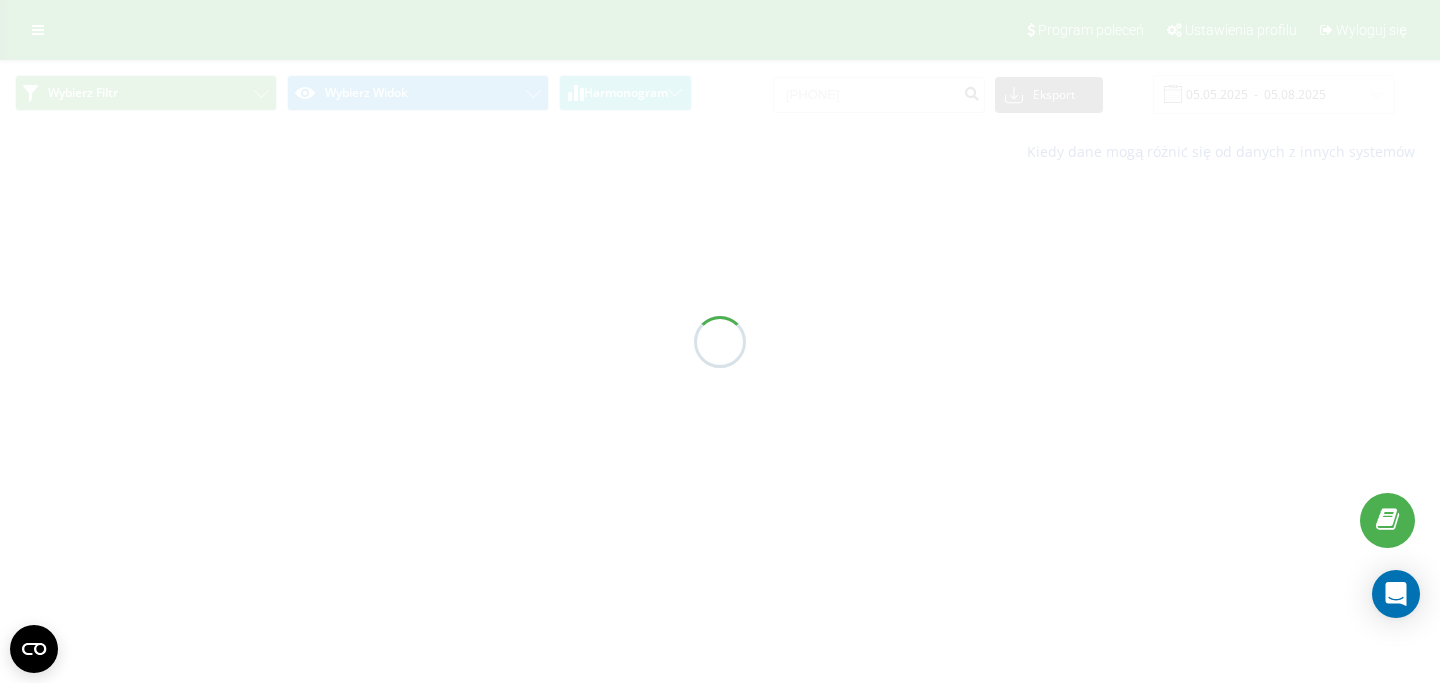 scroll, scrollTop: 0, scrollLeft: 0, axis: both 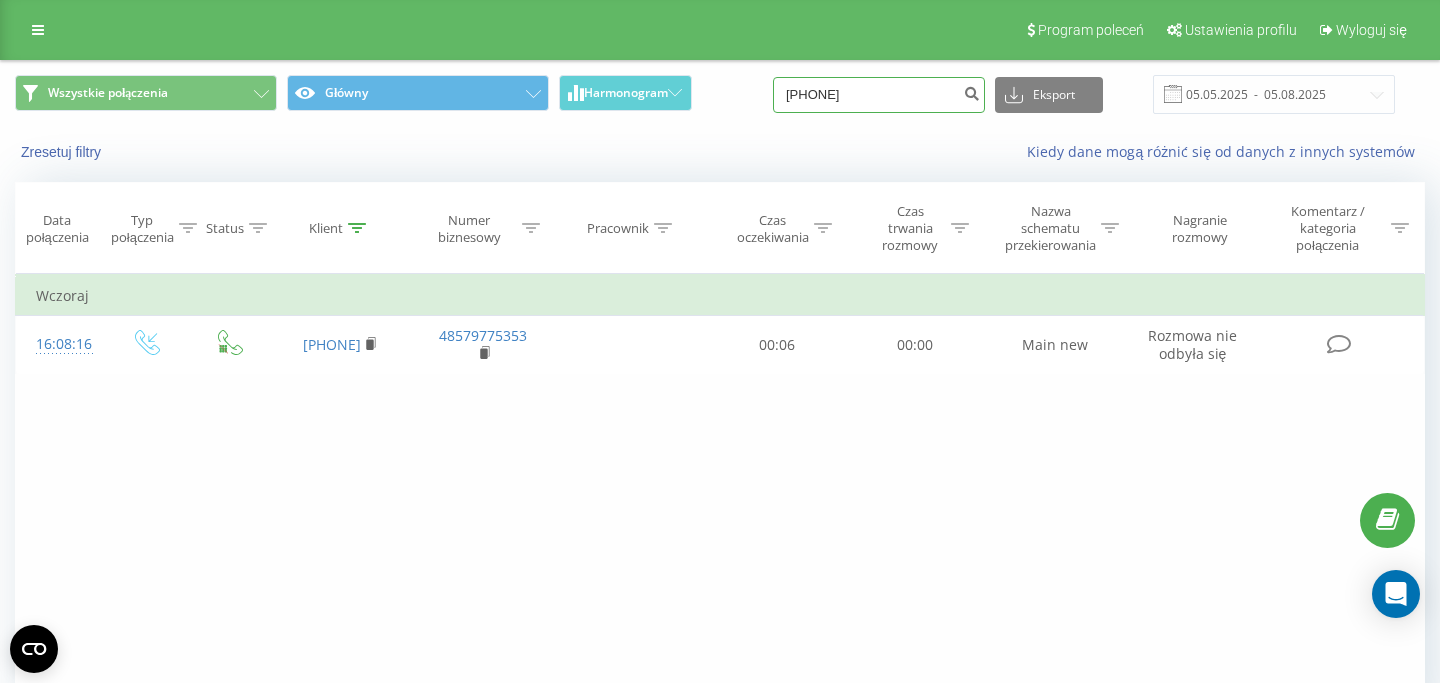 drag, startPoint x: 922, startPoint y: 96, endPoint x: 712, endPoint y: 96, distance: 210 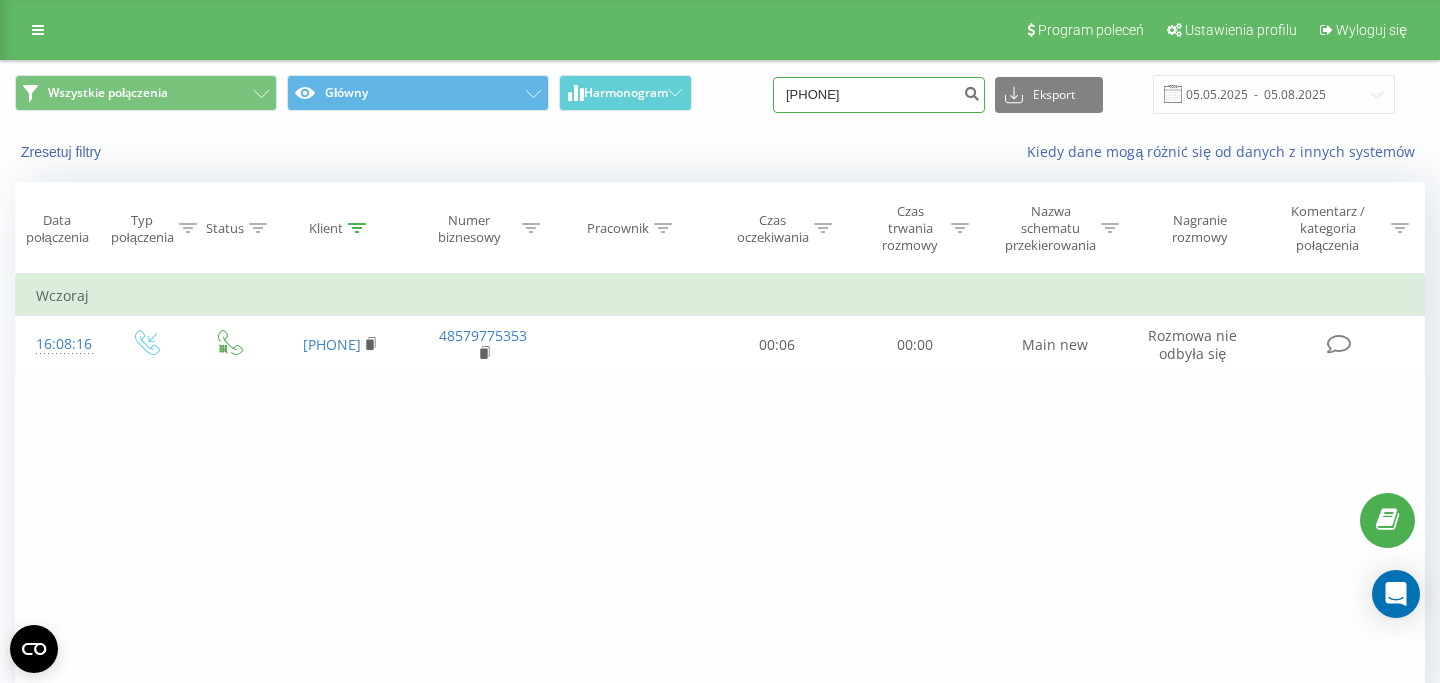 click on "48501816091" at bounding box center (879, 95) 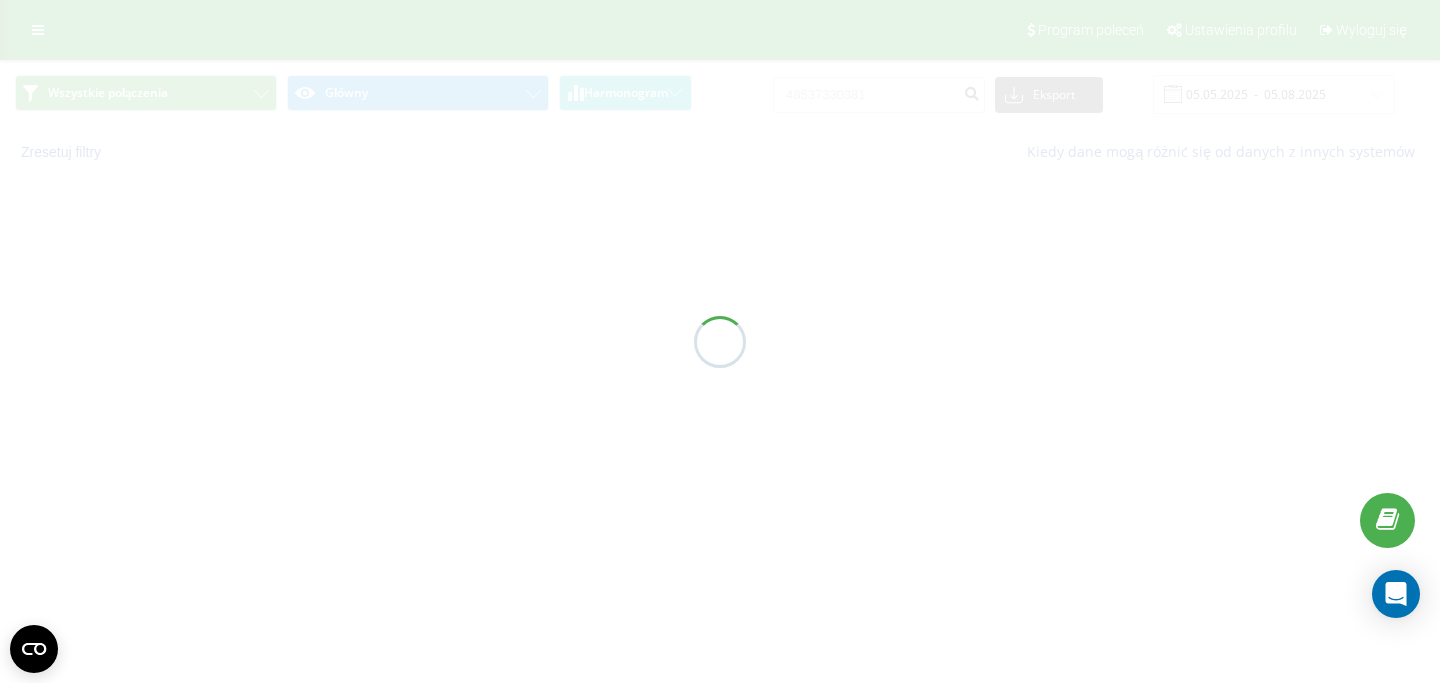 scroll, scrollTop: 0, scrollLeft: 0, axis: both 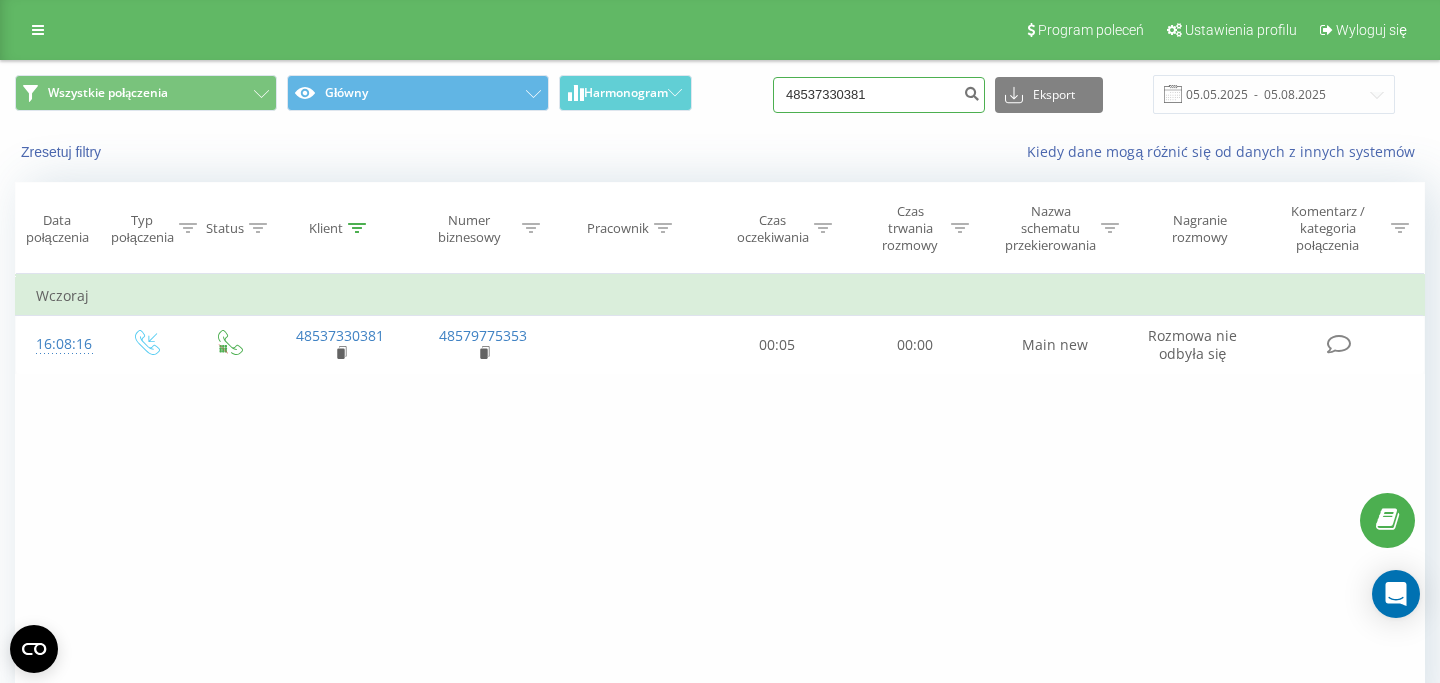 click on "48537330381" at bounding box center [879, 95] 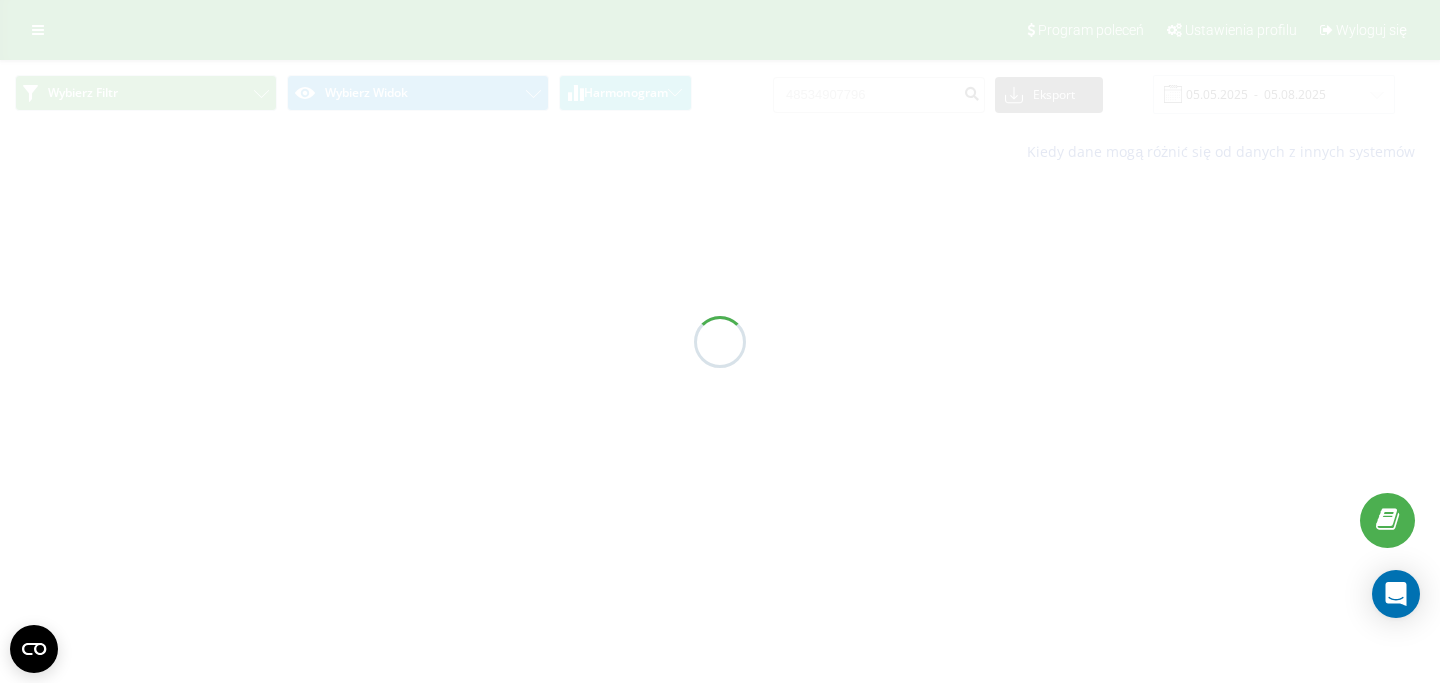 scroll, scrollTop: 0, scrollLeft: 0, axis: both 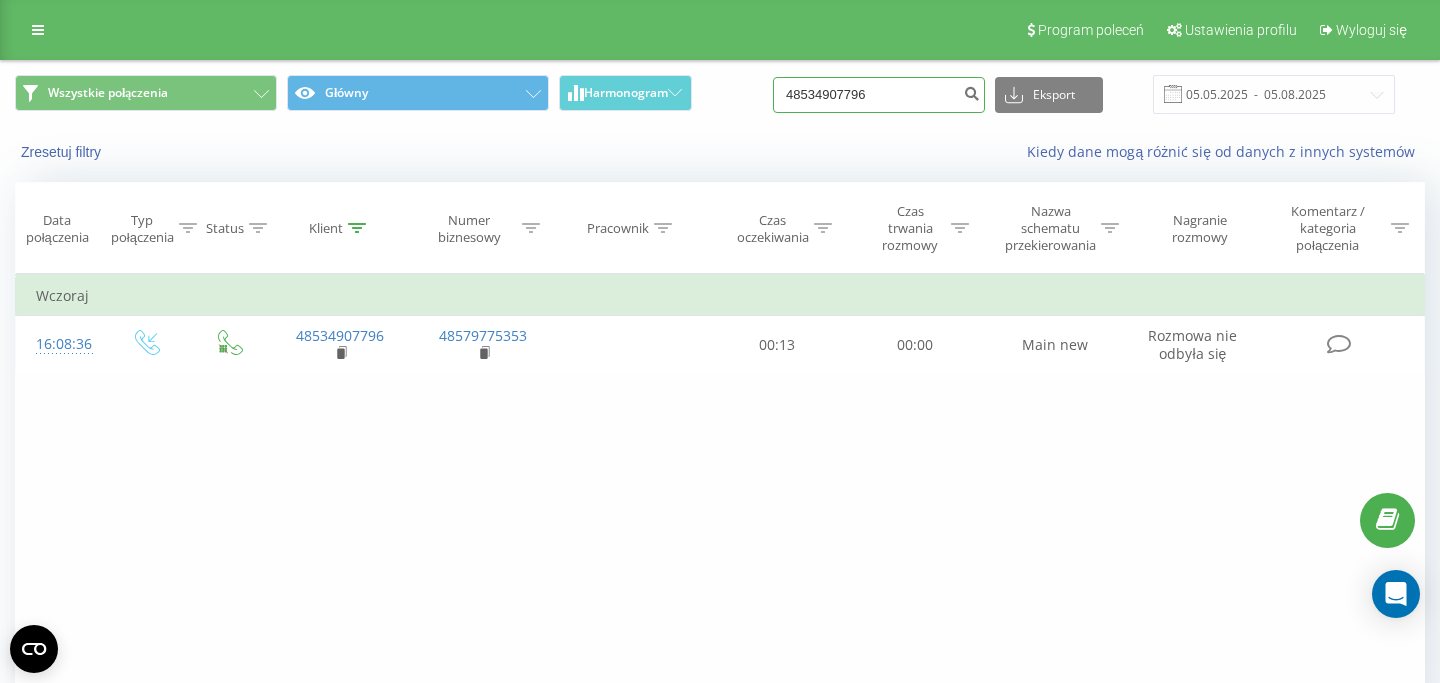 drag, startPoint x: 907, startPoint y: 90, endPoint x: 754, endPoint y: 90, distance: 153 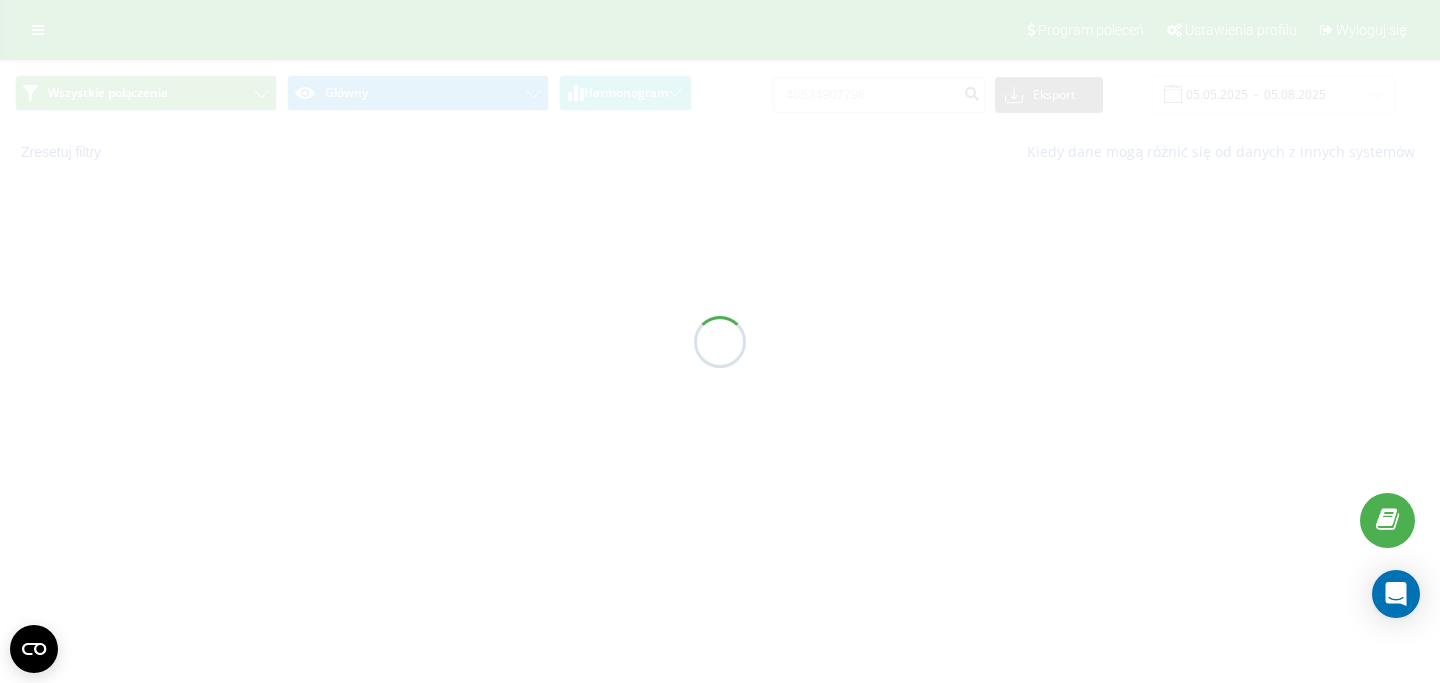 scroll, scrollTop: 0, scrollLeft: 0, axis: both 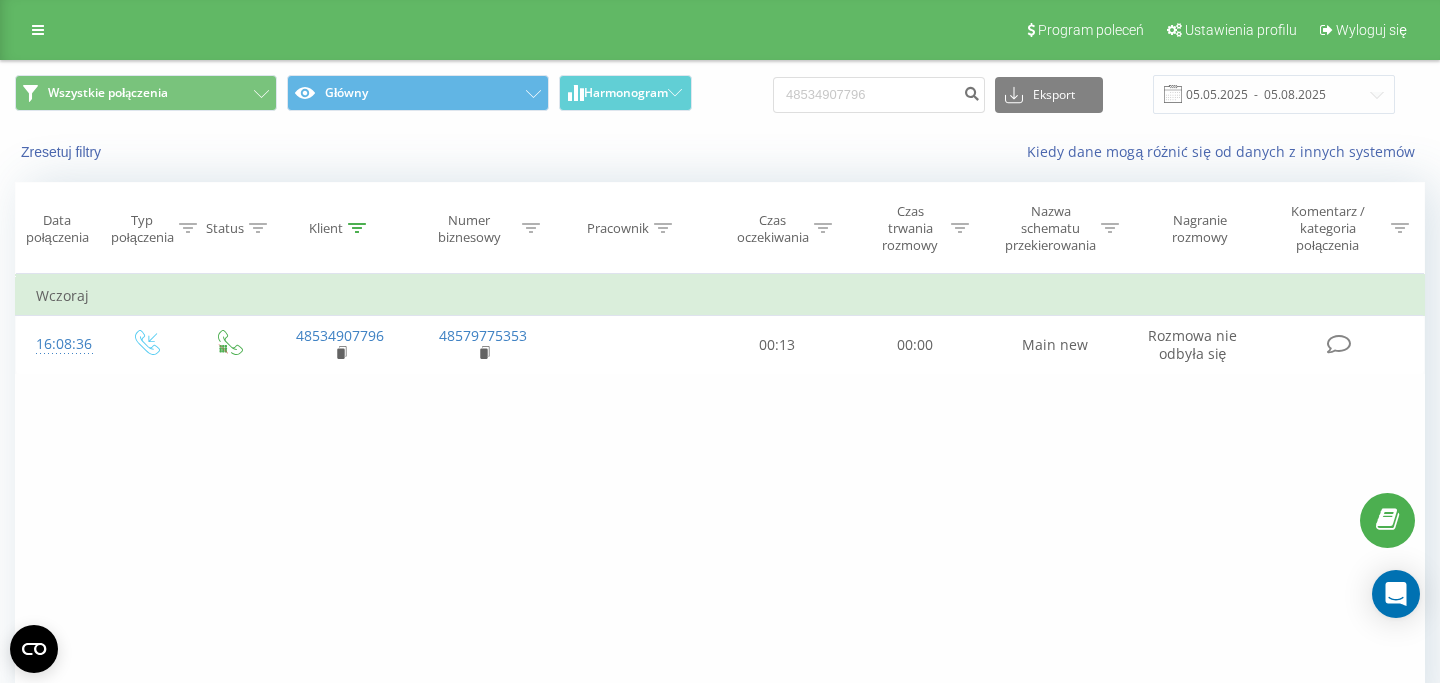 click on "Program poleceń Ustawienia profilu Wyloguj się" at bounding box center (720, 30) 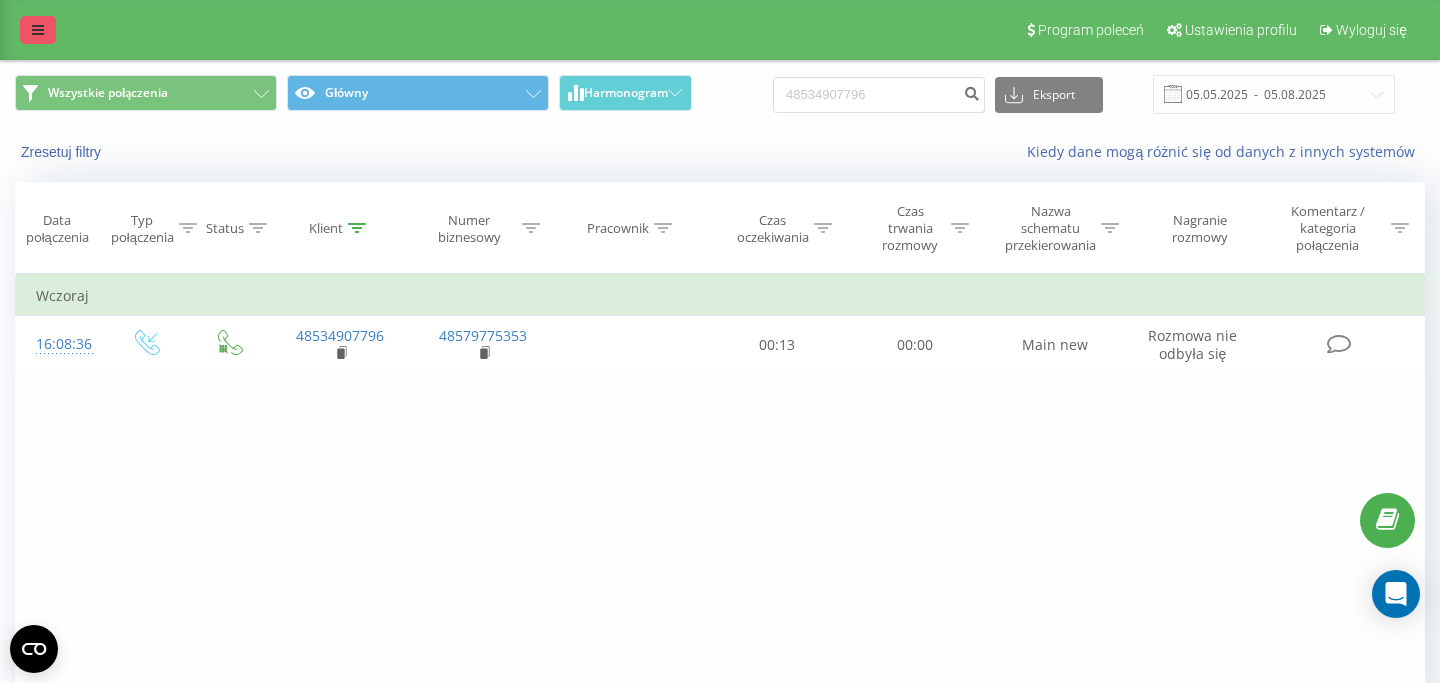 click at bounding box center [38, 30] 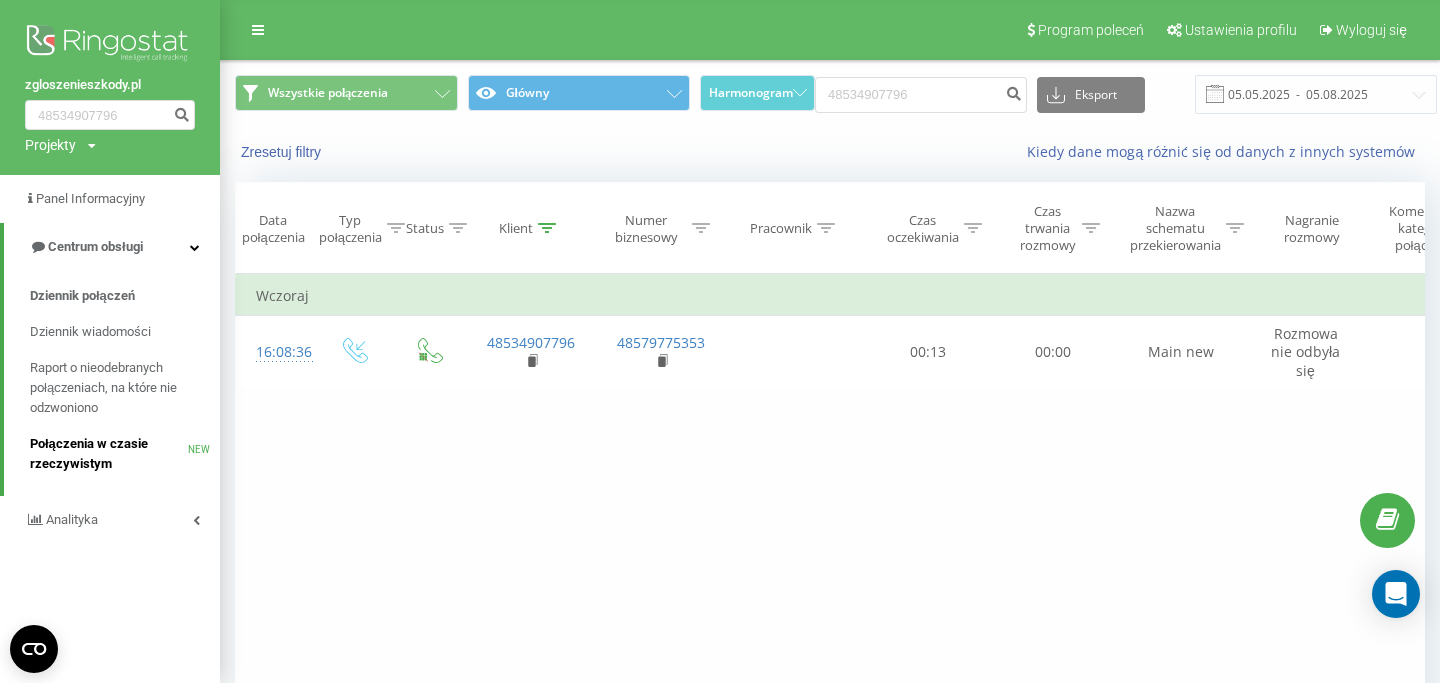 click on "Połączenia w czasie rzeczywistym" at bounding box center [109, 454] 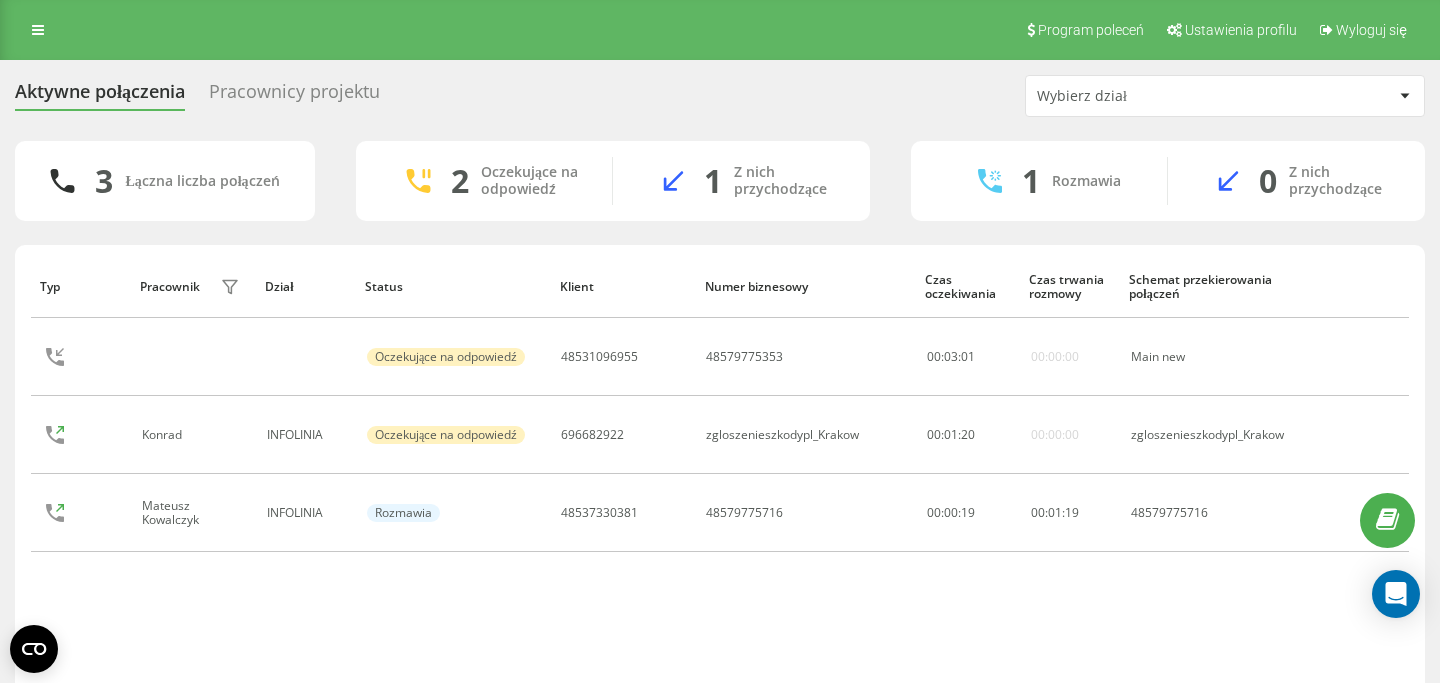 scroll, scrollTop: 0, scrollLeft: 0, axis: both 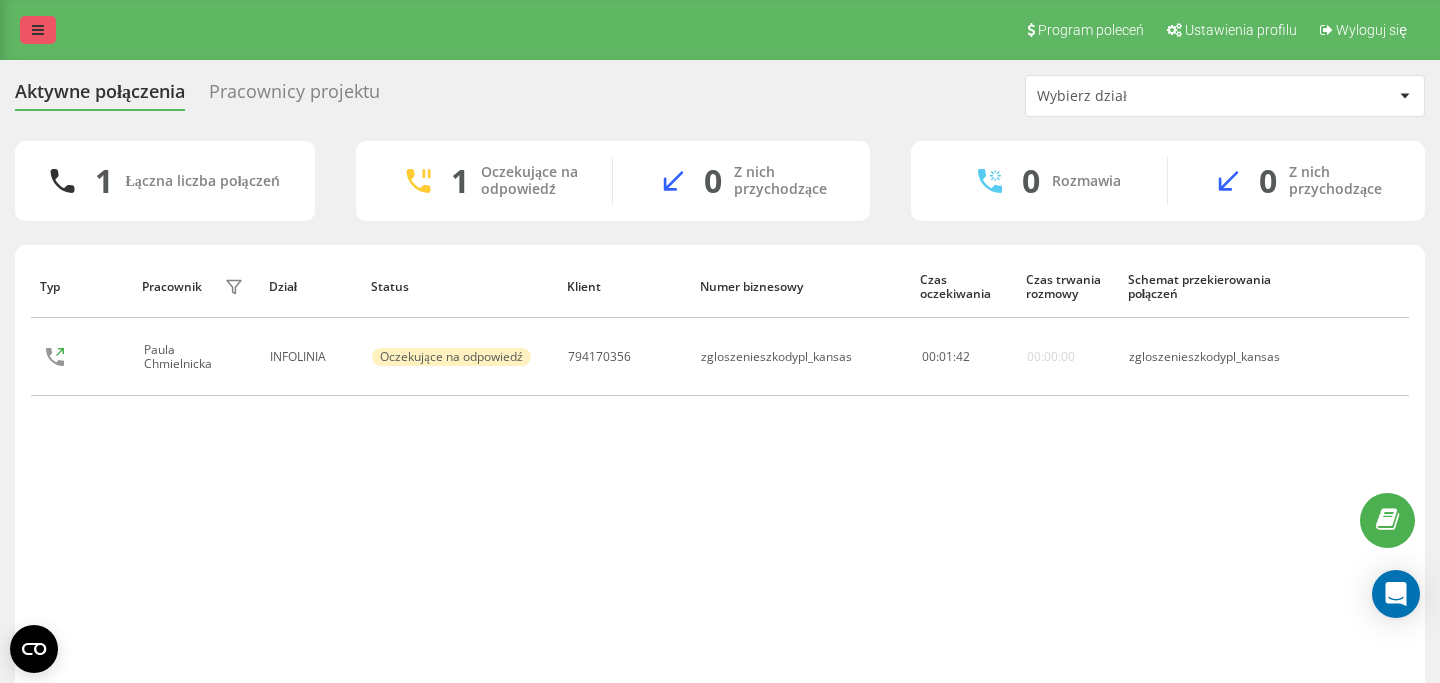 click at bounding box center (38, 30) 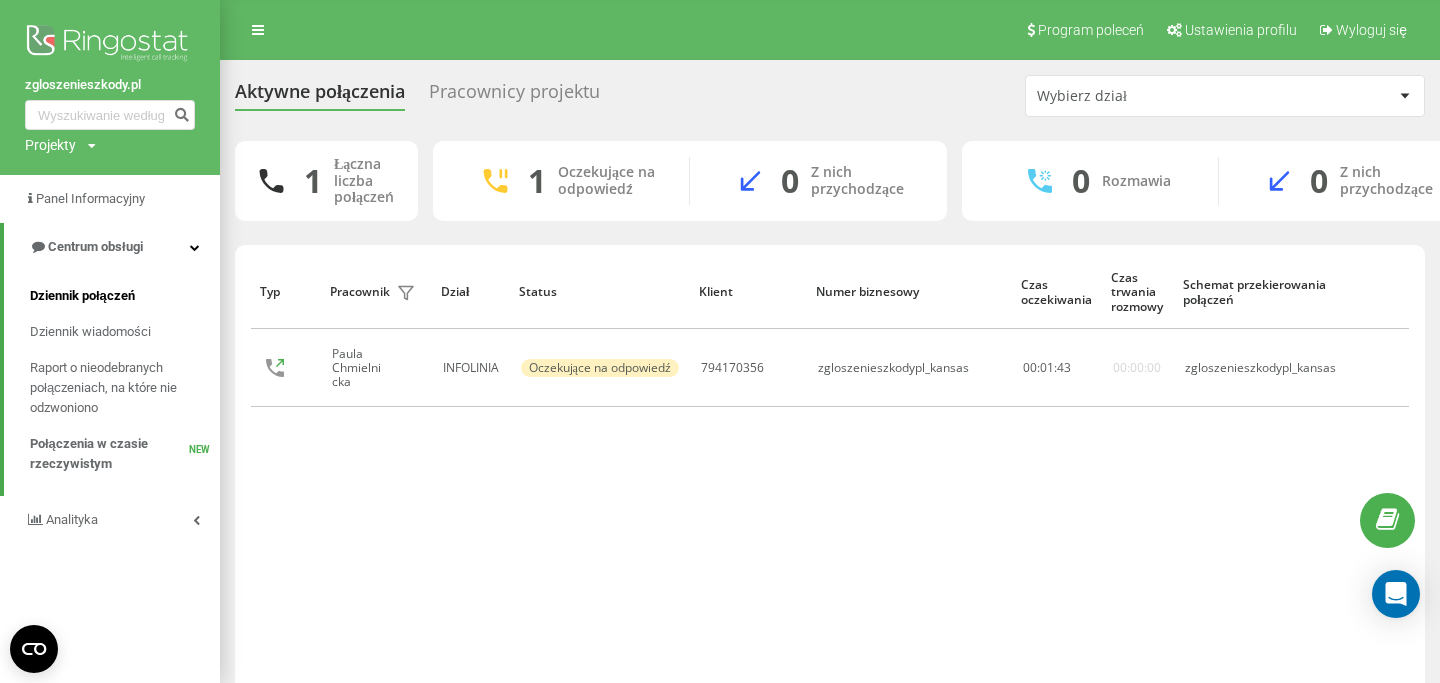 click on "Dziennik połączeń" at bounding box center (82, 296) 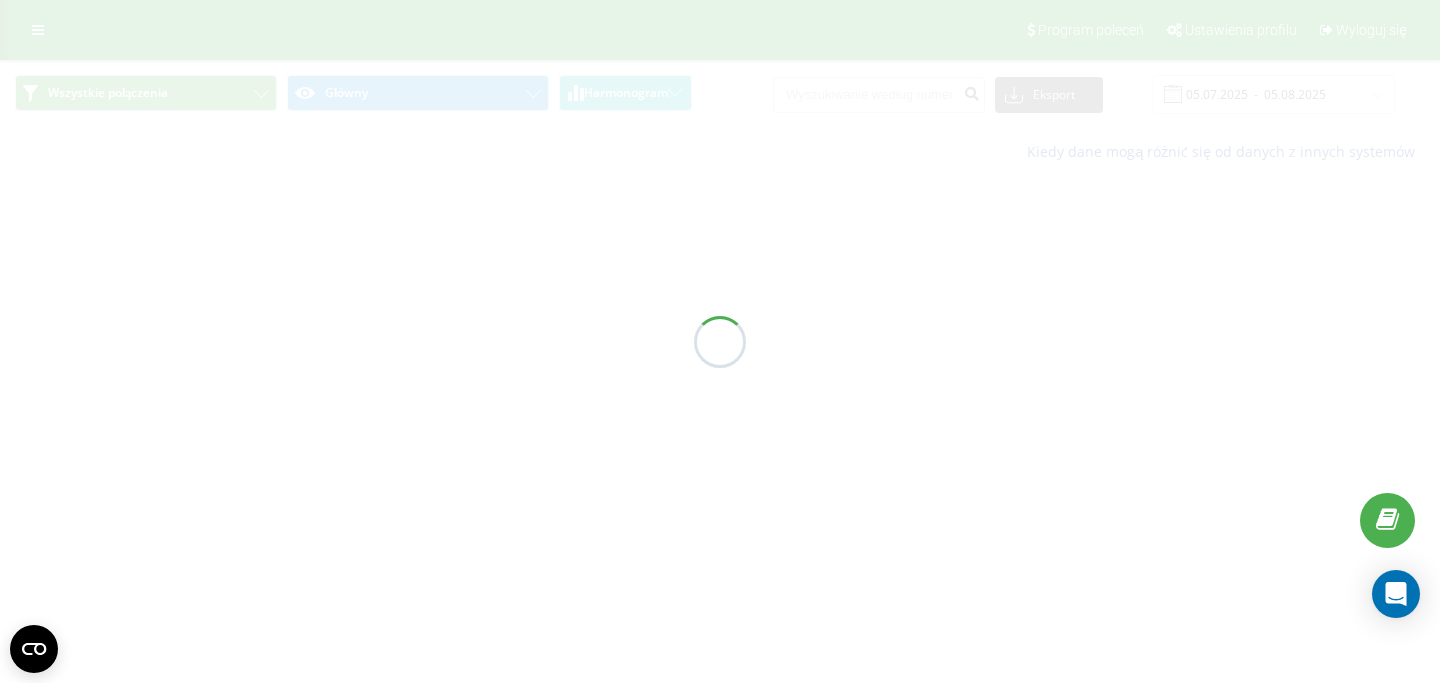 scroll, scrollTop: 0, scrollLeft: 0, axis: both 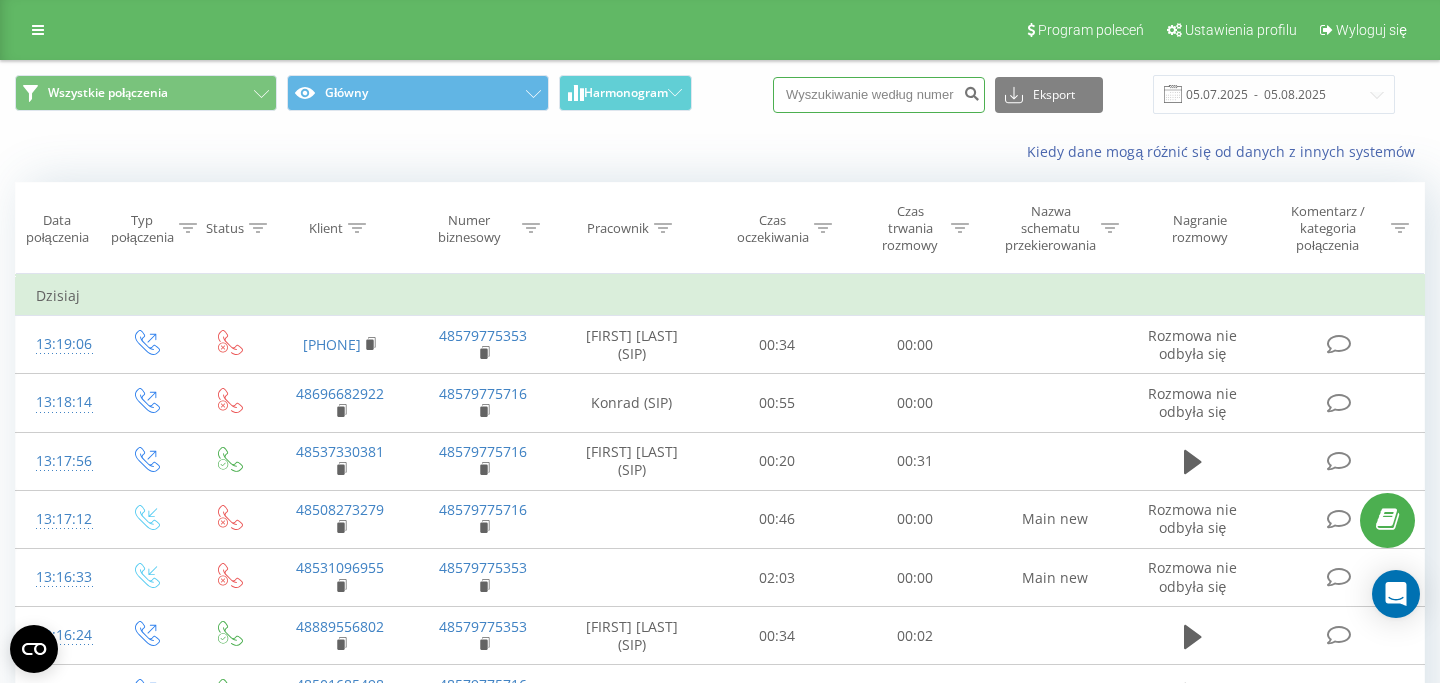 click at bounding box center [879, 95] 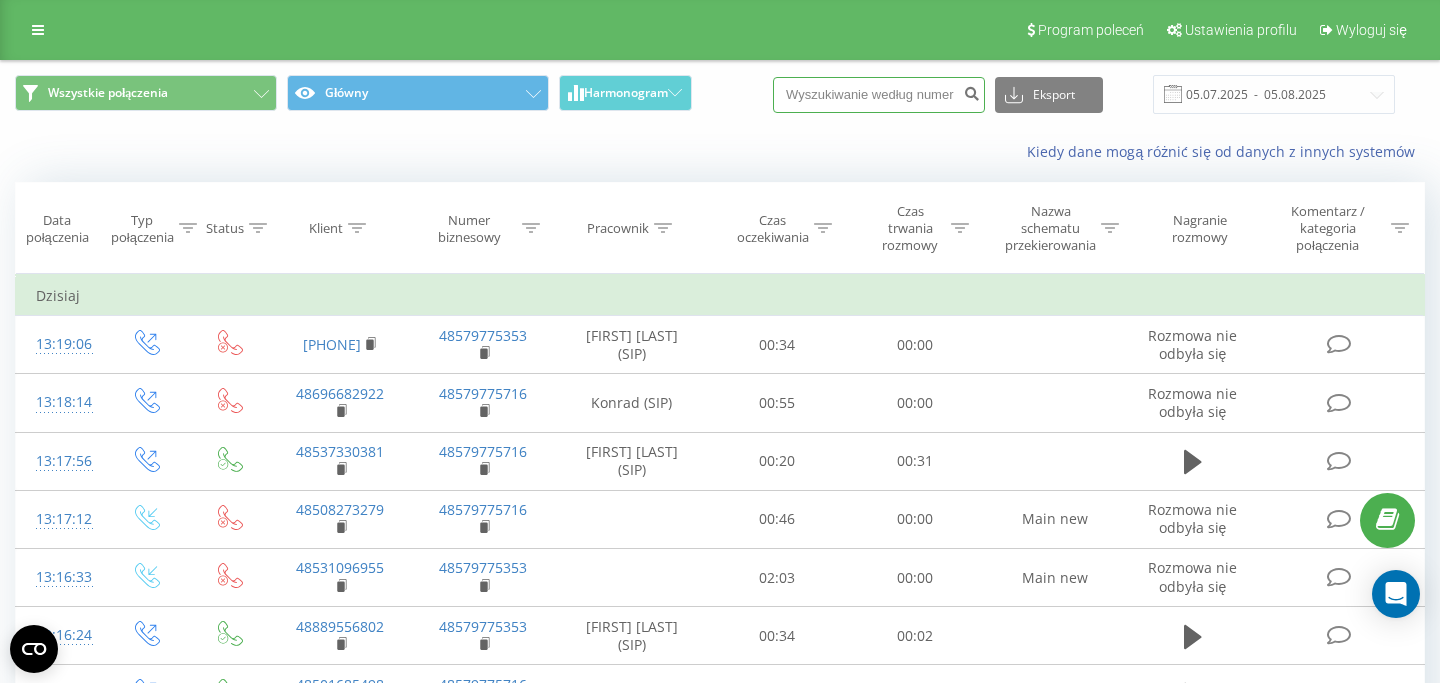 click at bounding box center (879, 95) 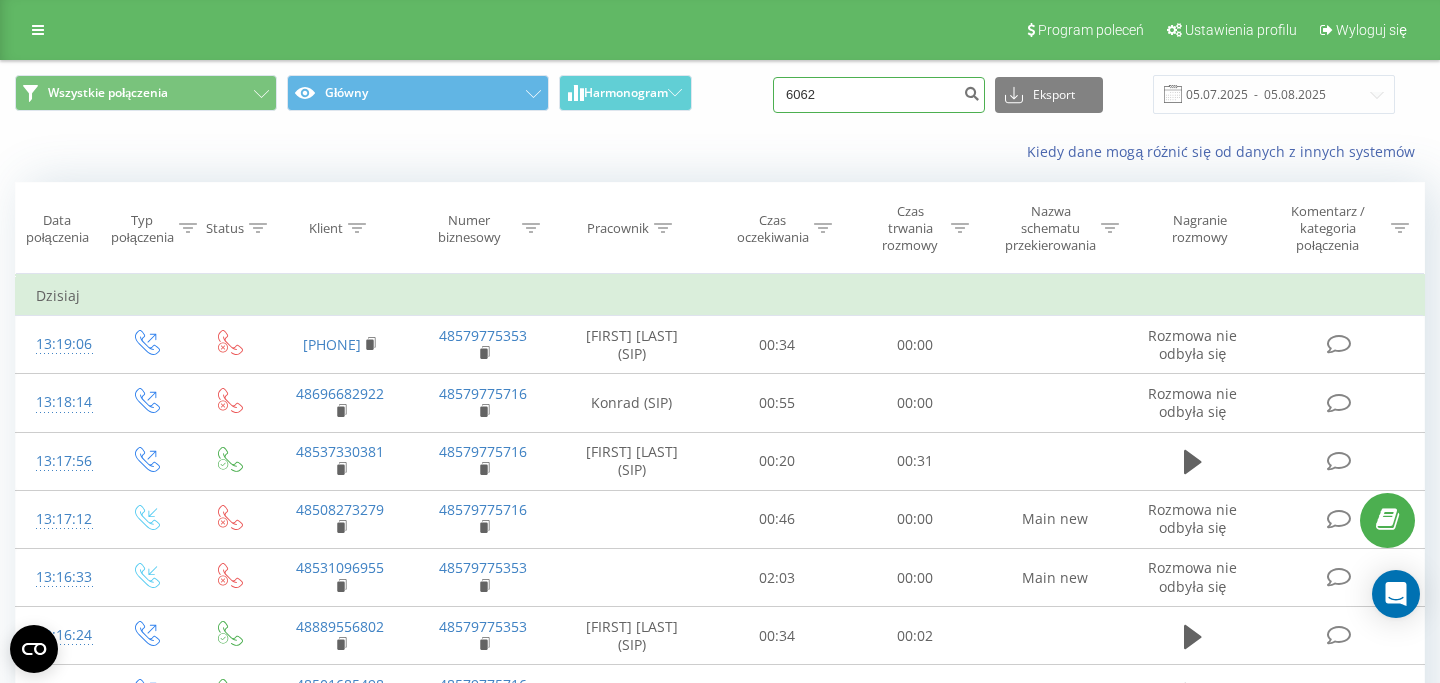 type on "6062" 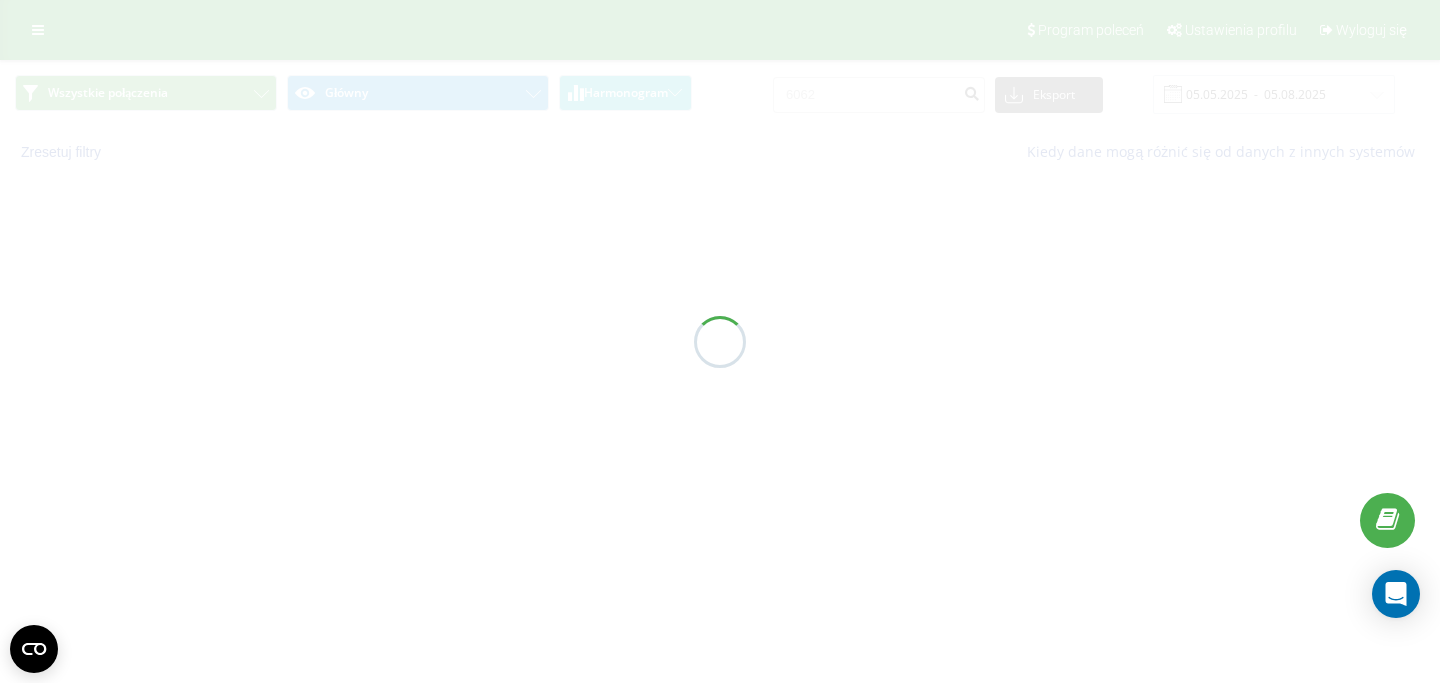 scroll, scrollTop: 0, scrollLeft: 0, axis: both 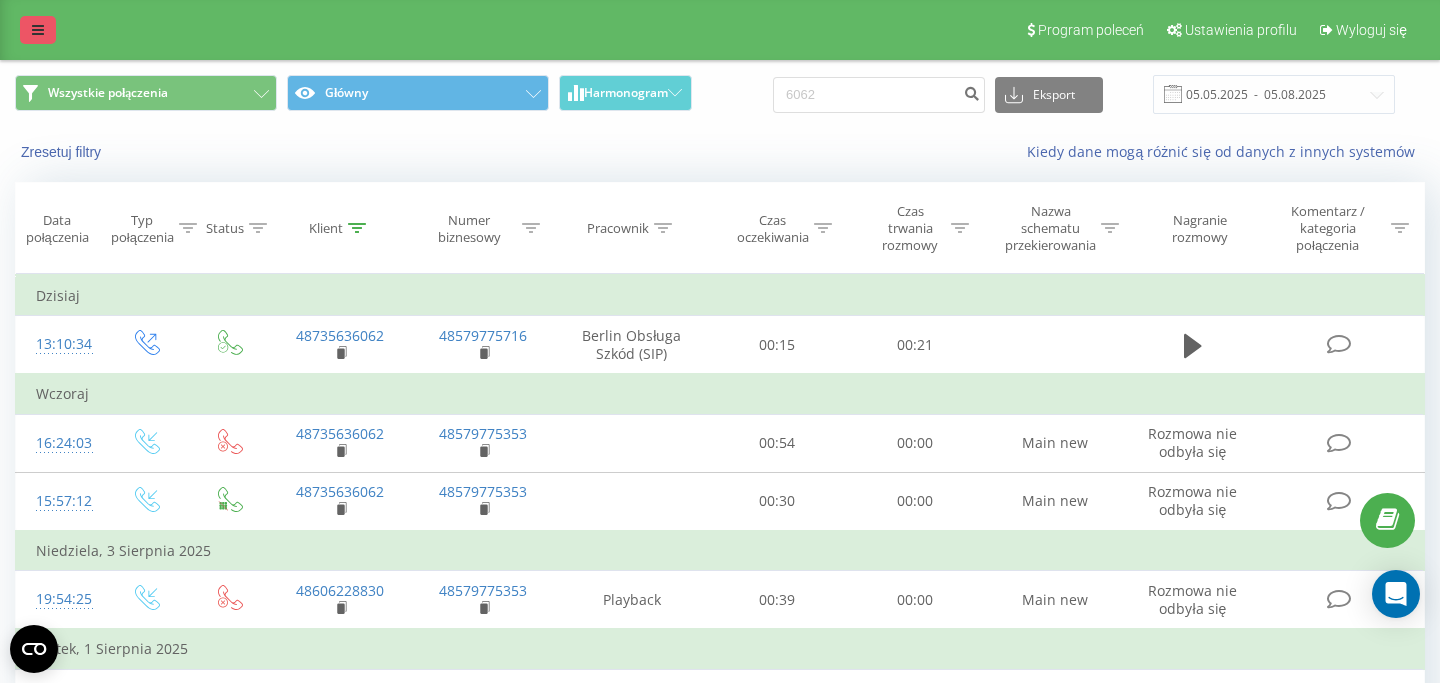 click at bounding box center [38, 30] 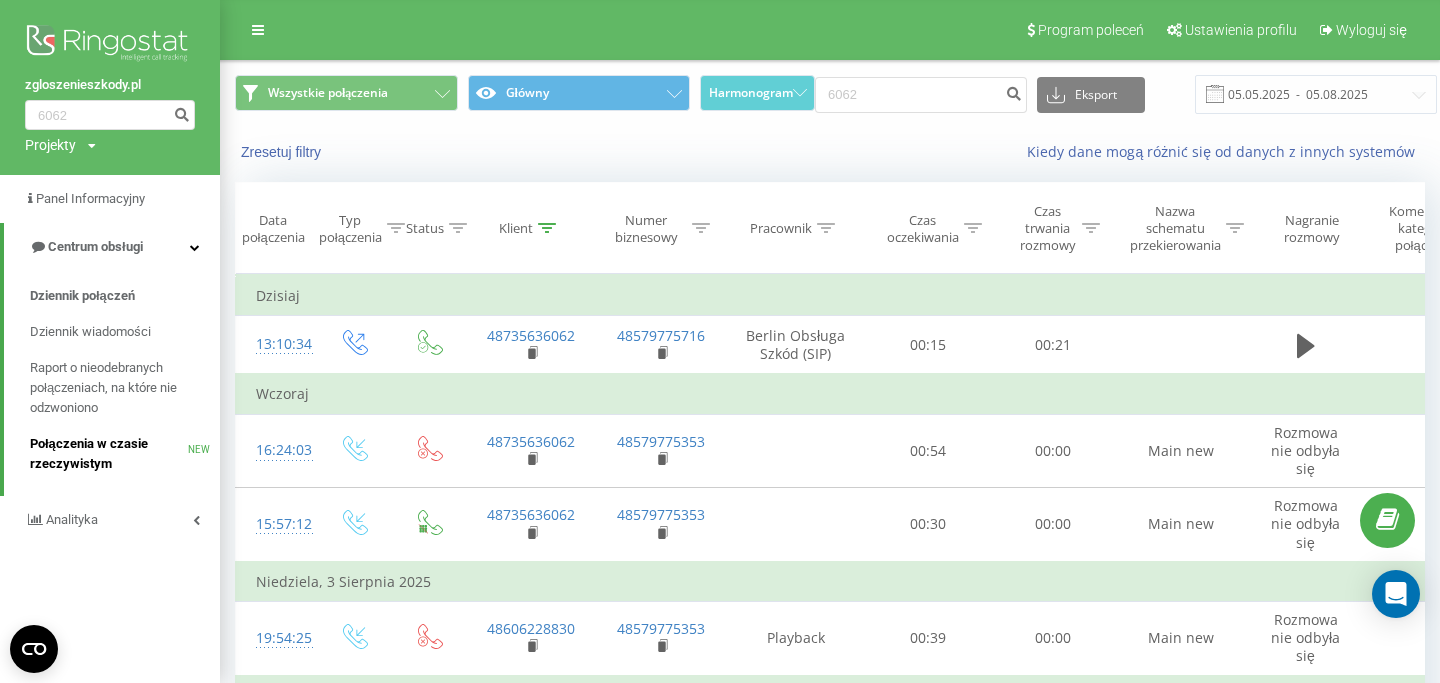 click on "Połączenia w czasie rzeczywistym" at bounding box center [109, 454] 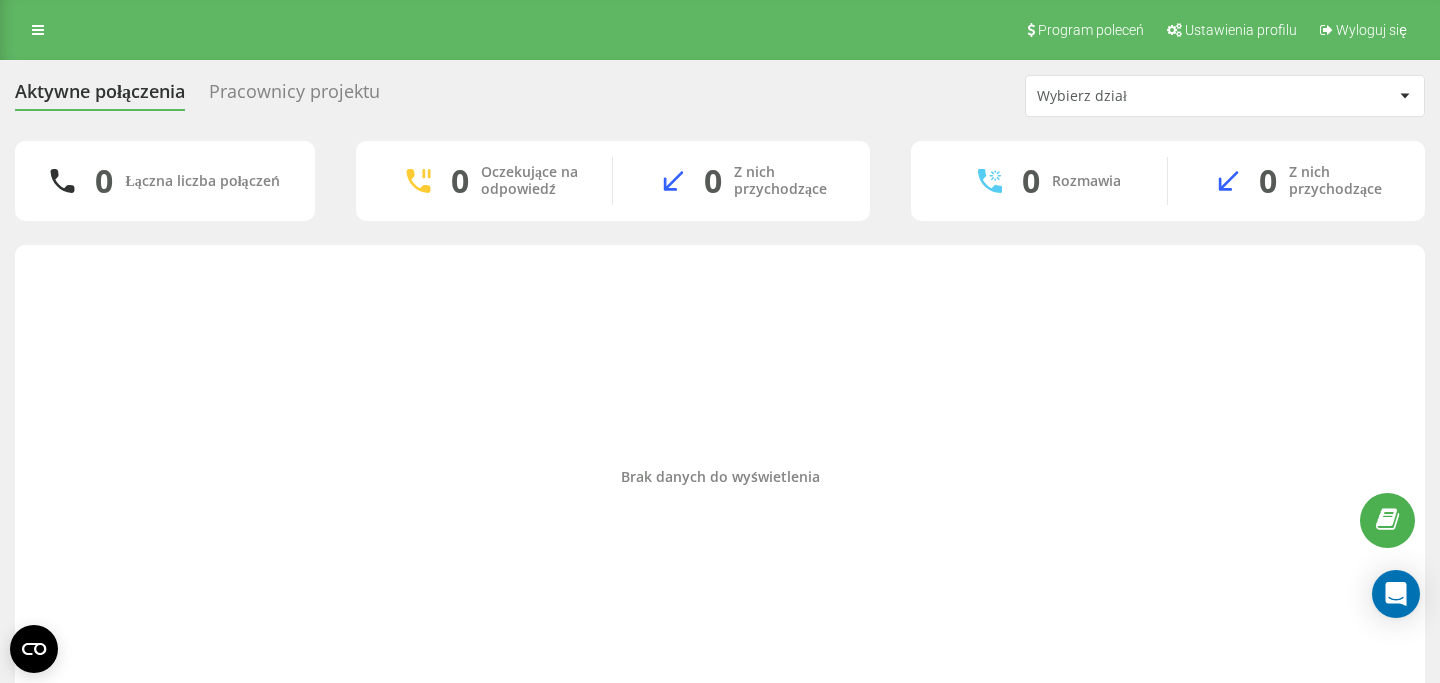 scroll, scrollTop: 0, scrollLeft: 0, axis: both 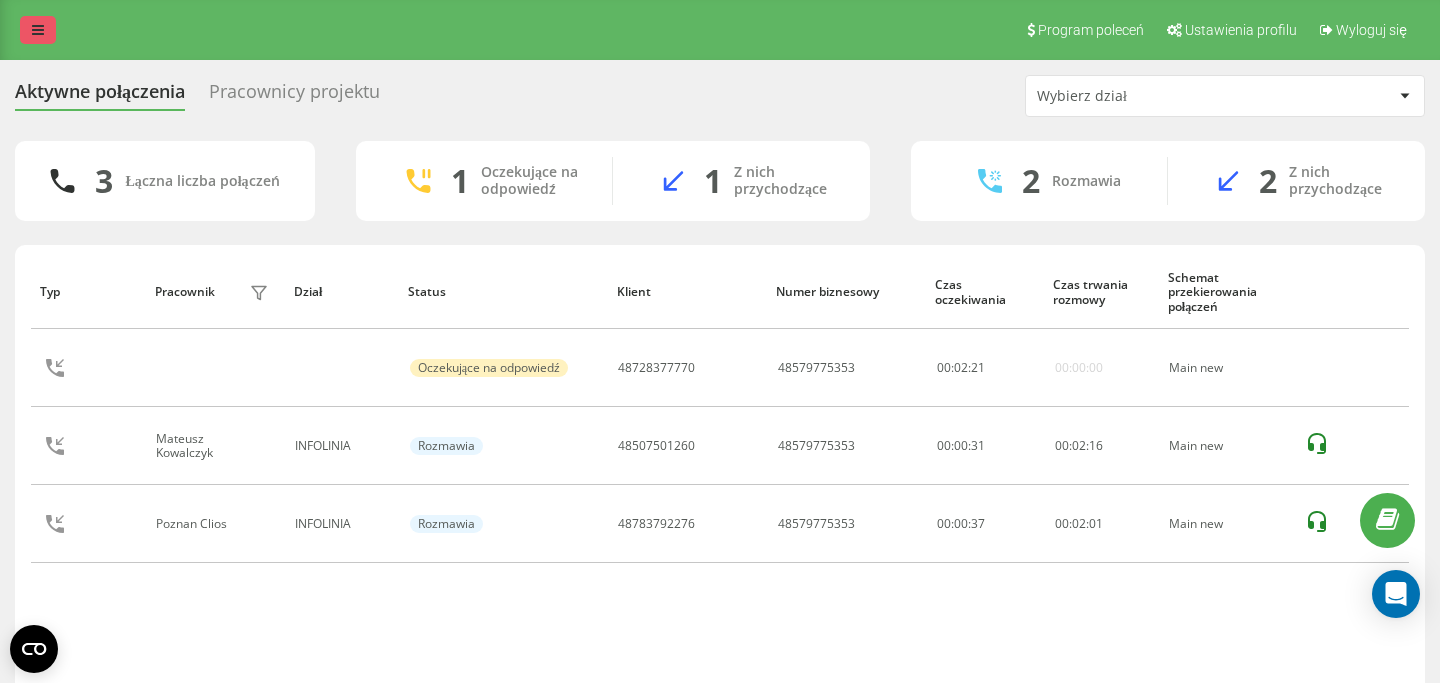 click at bounding box center (38, 30) 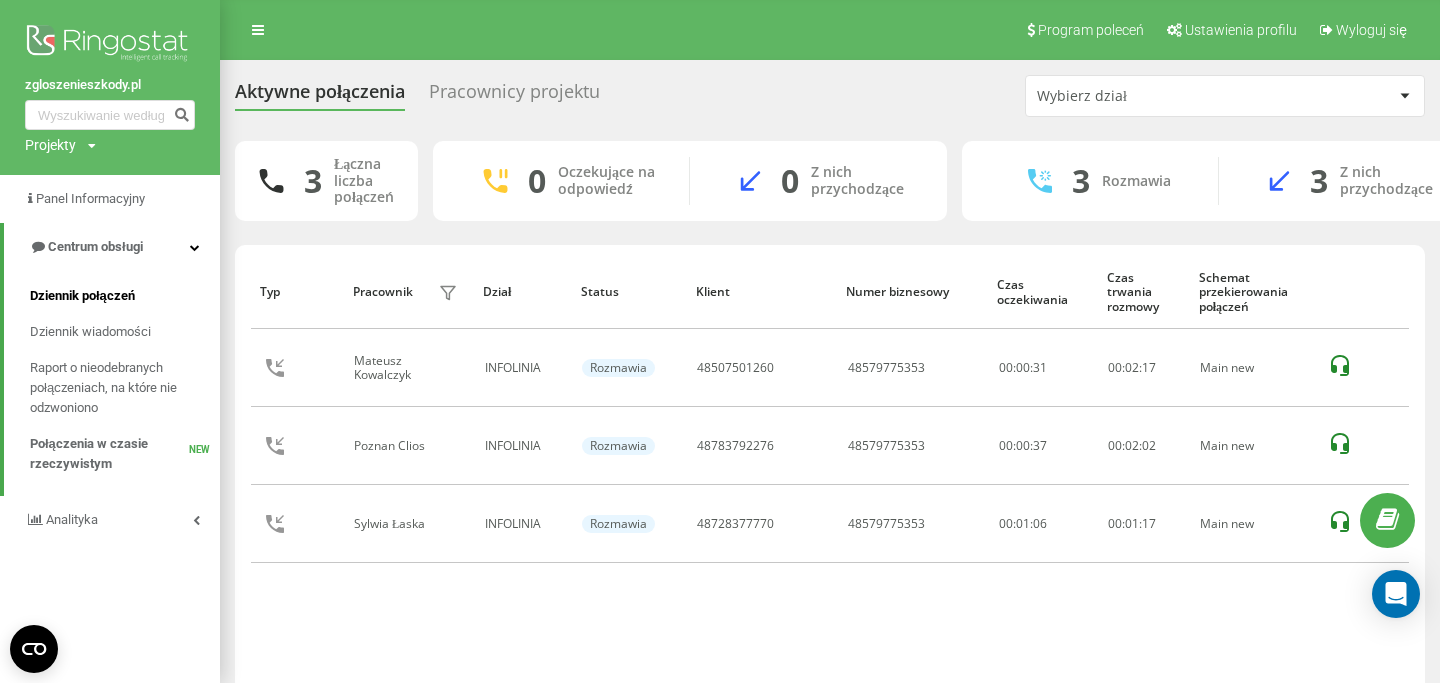click on "Dziennik połączeń" at bounding box center [125, 296] 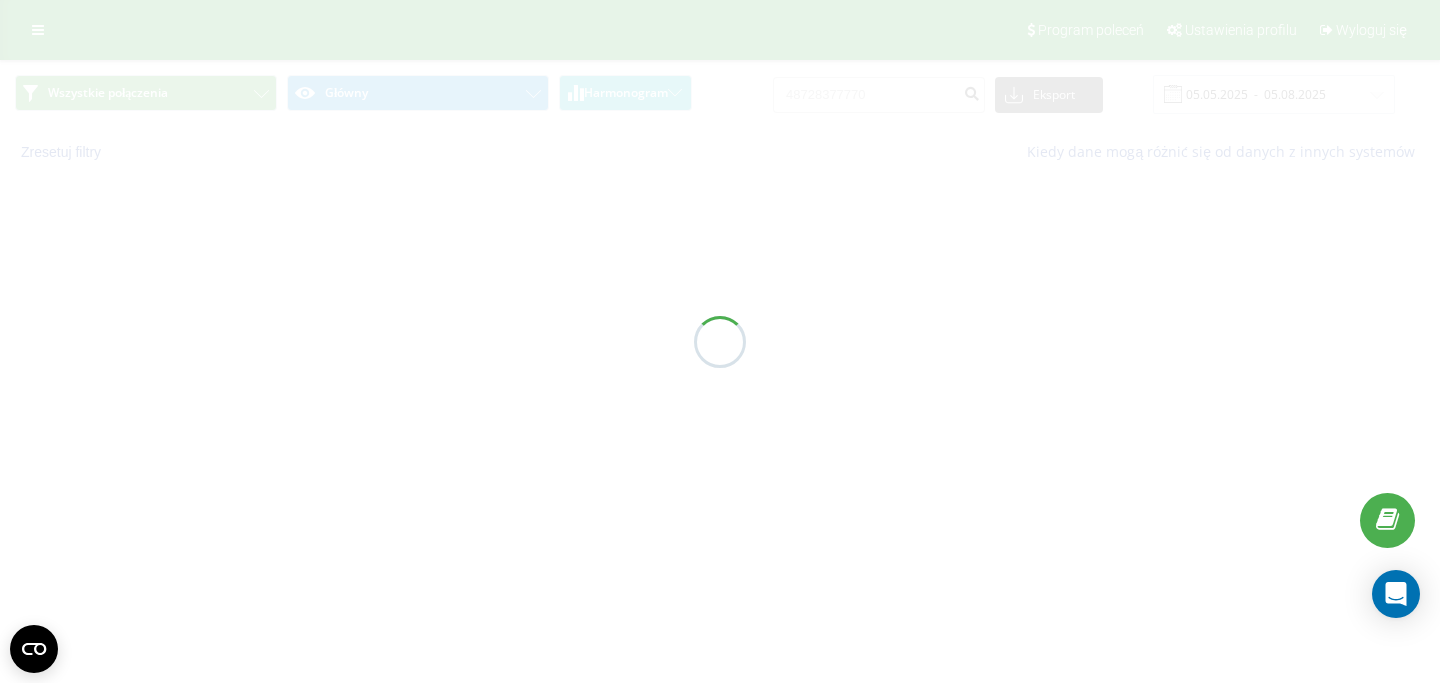 scroll, scrollTop: 0, scrollLeft: 0, axis: both 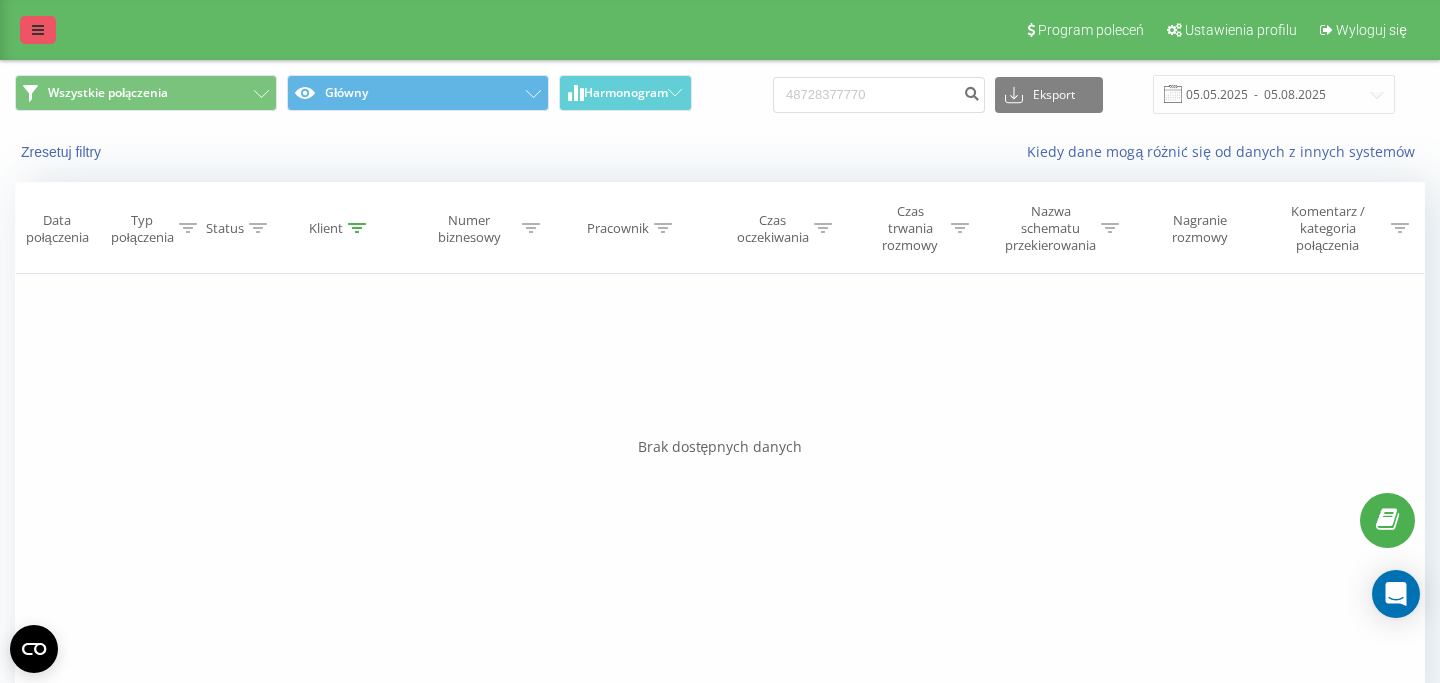click at bounding box center [38, 30] 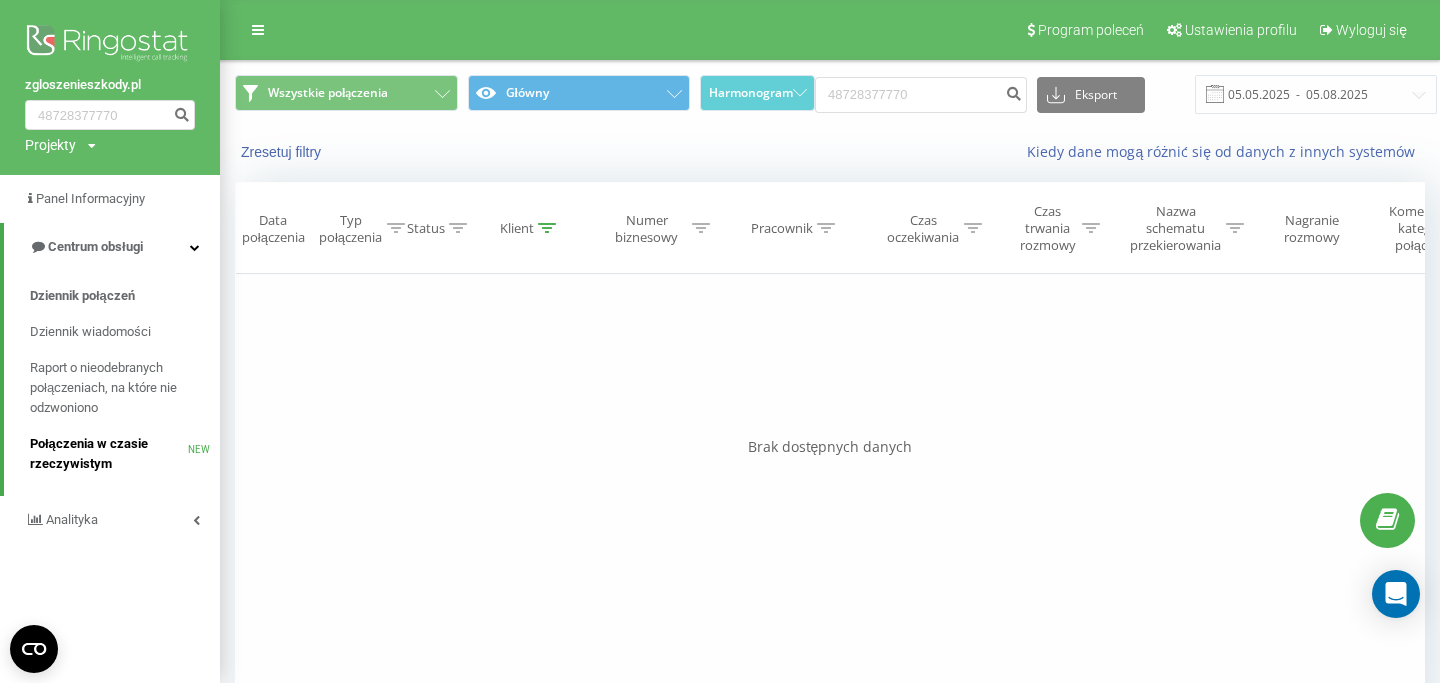 click on "Połączenia w czasie rzeczywistym" at bounding box center [109, 454] 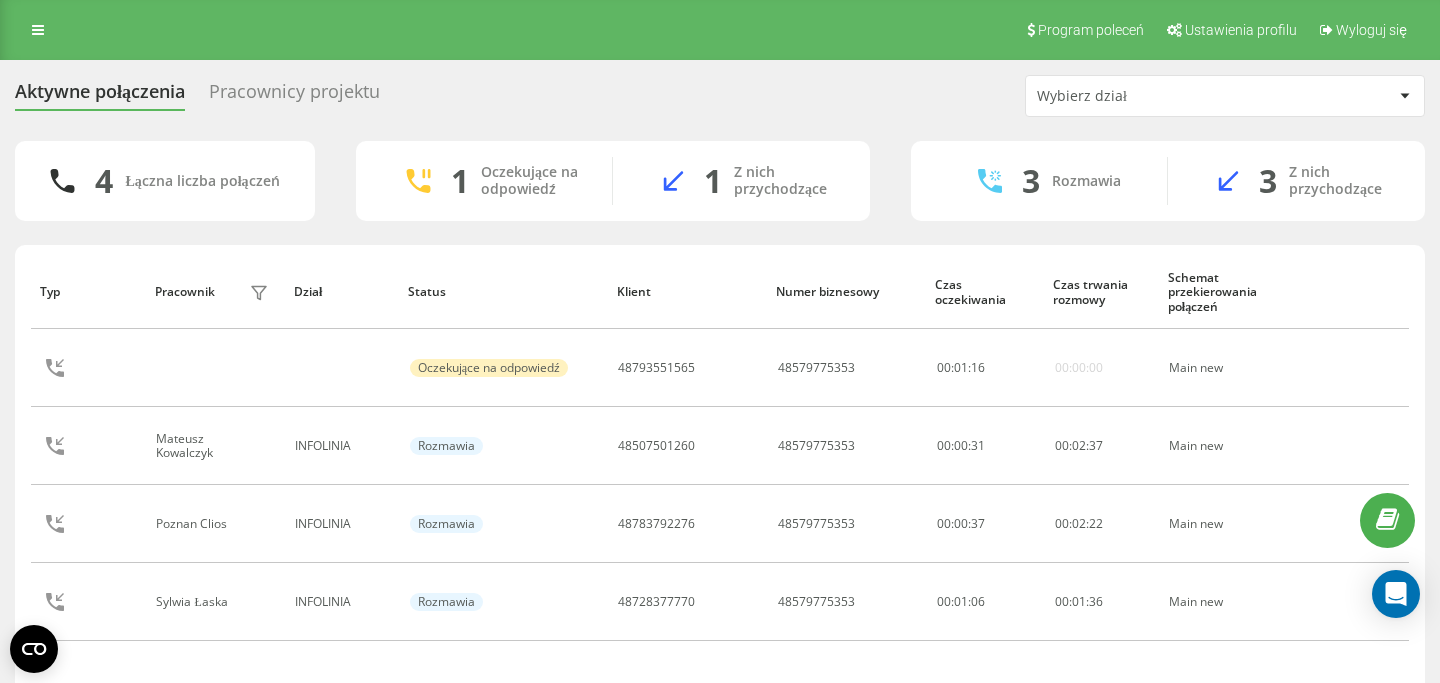 scroll, scrollTop: 0, scrollLeft: 0, axis: both 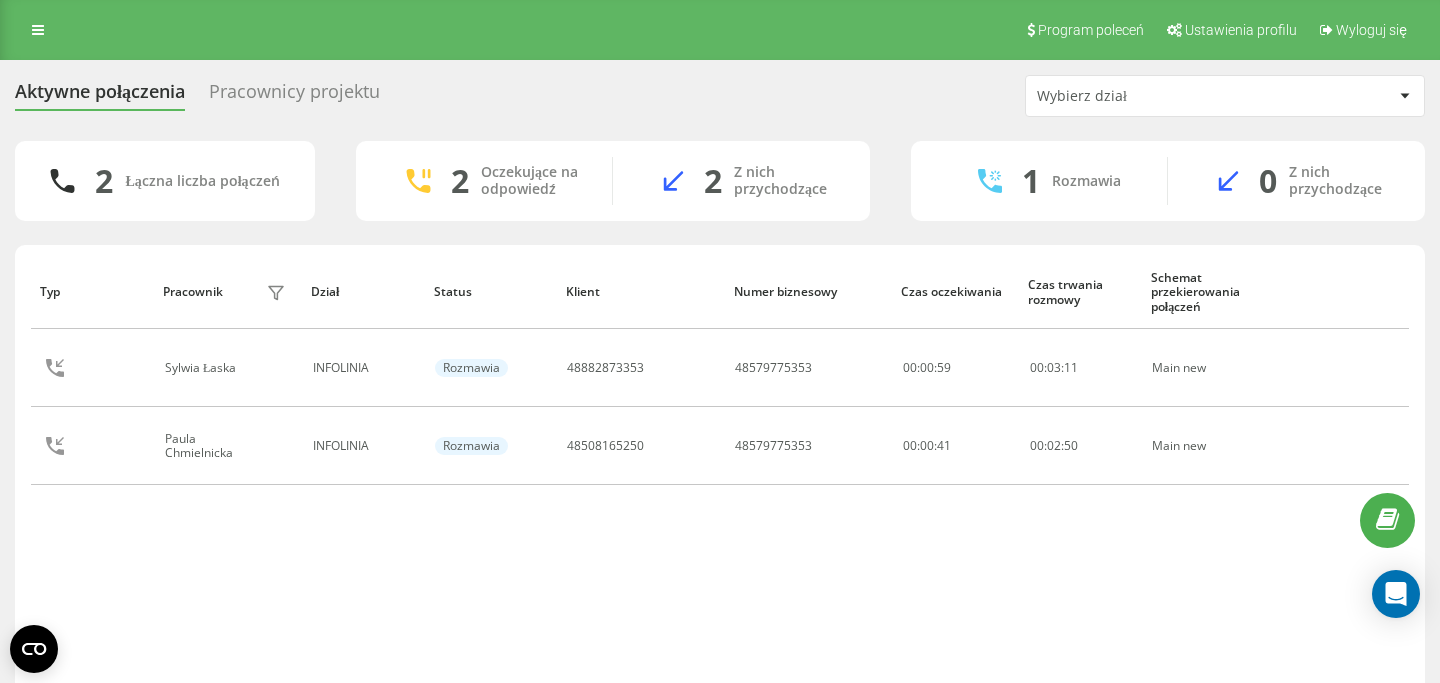 click on "Program poleceń Ustawienia profilu Wyloguj się" at bounding box center (720, 30) 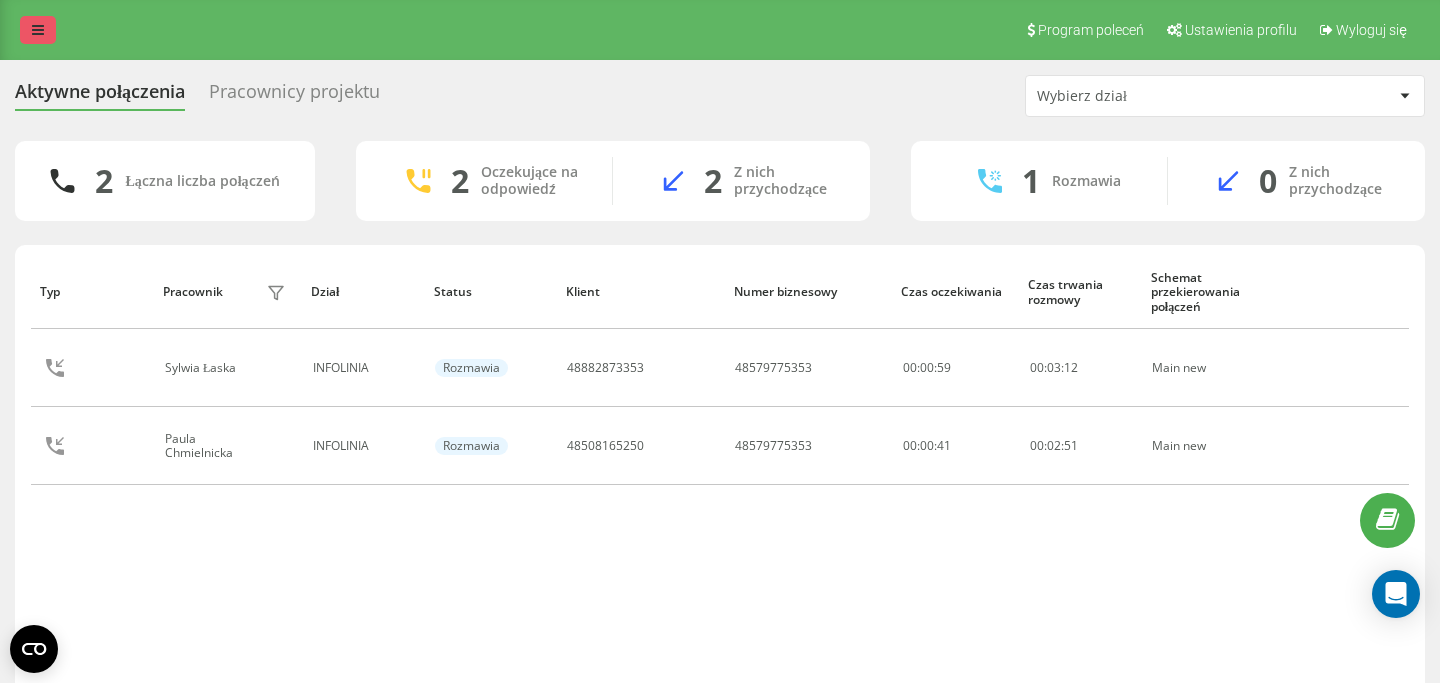 click at bounding box center (38, 30) 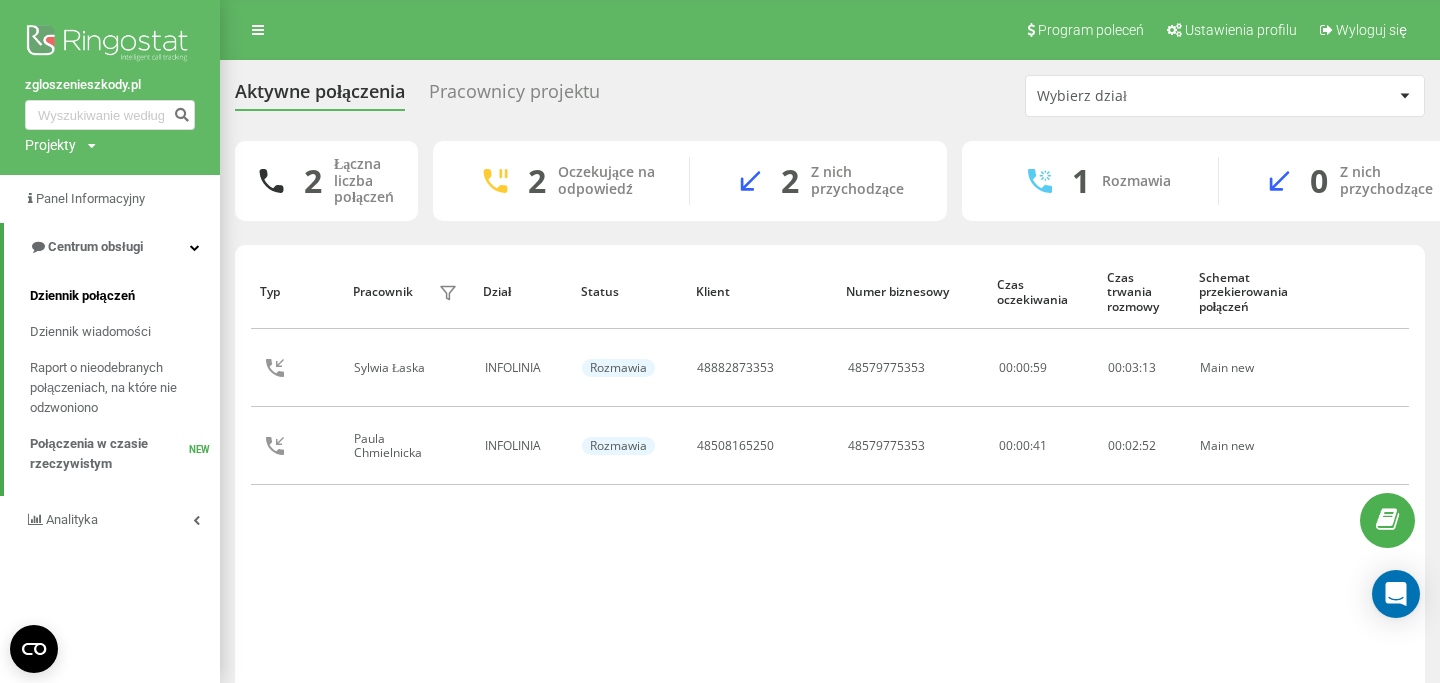 click on "Dziennik połączeń" at bounding box center [82, 296] 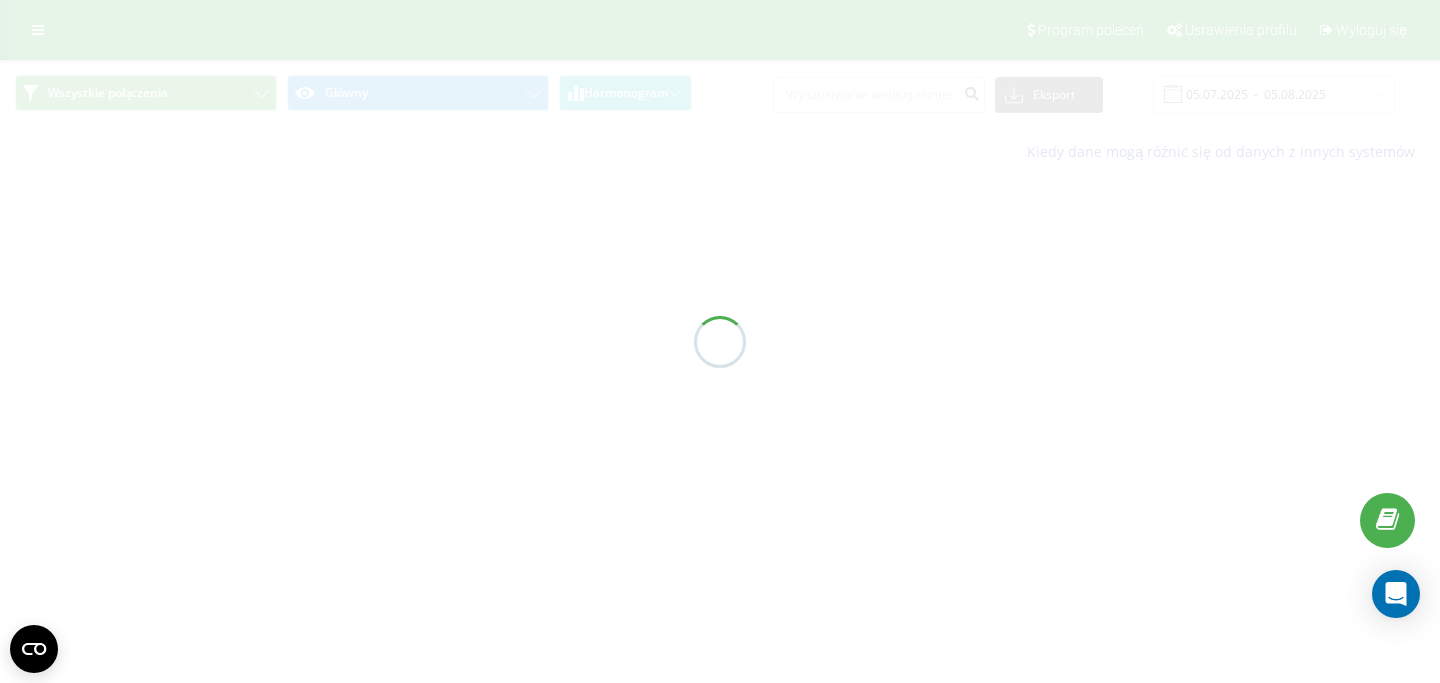 scroll, scrollTop: 0, scrollLeft: 0, axis: both 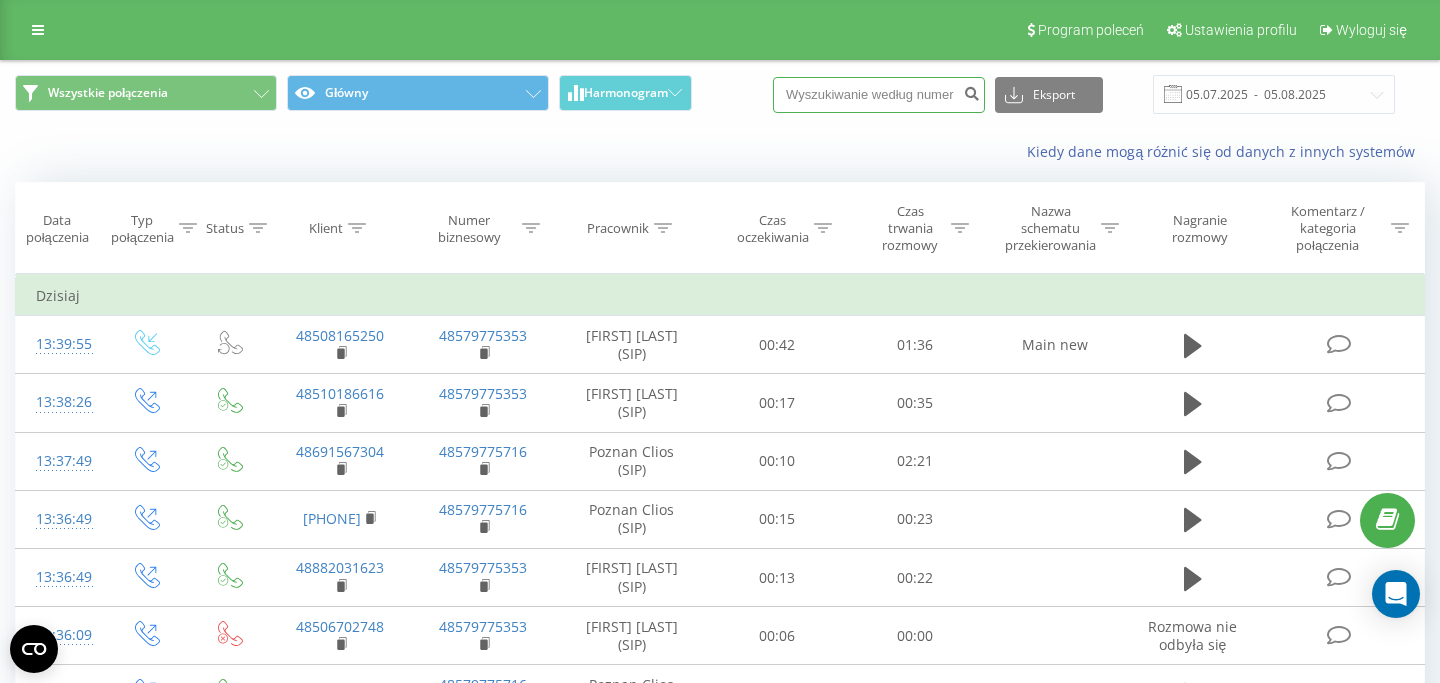 click at bounding box center [879, 95] 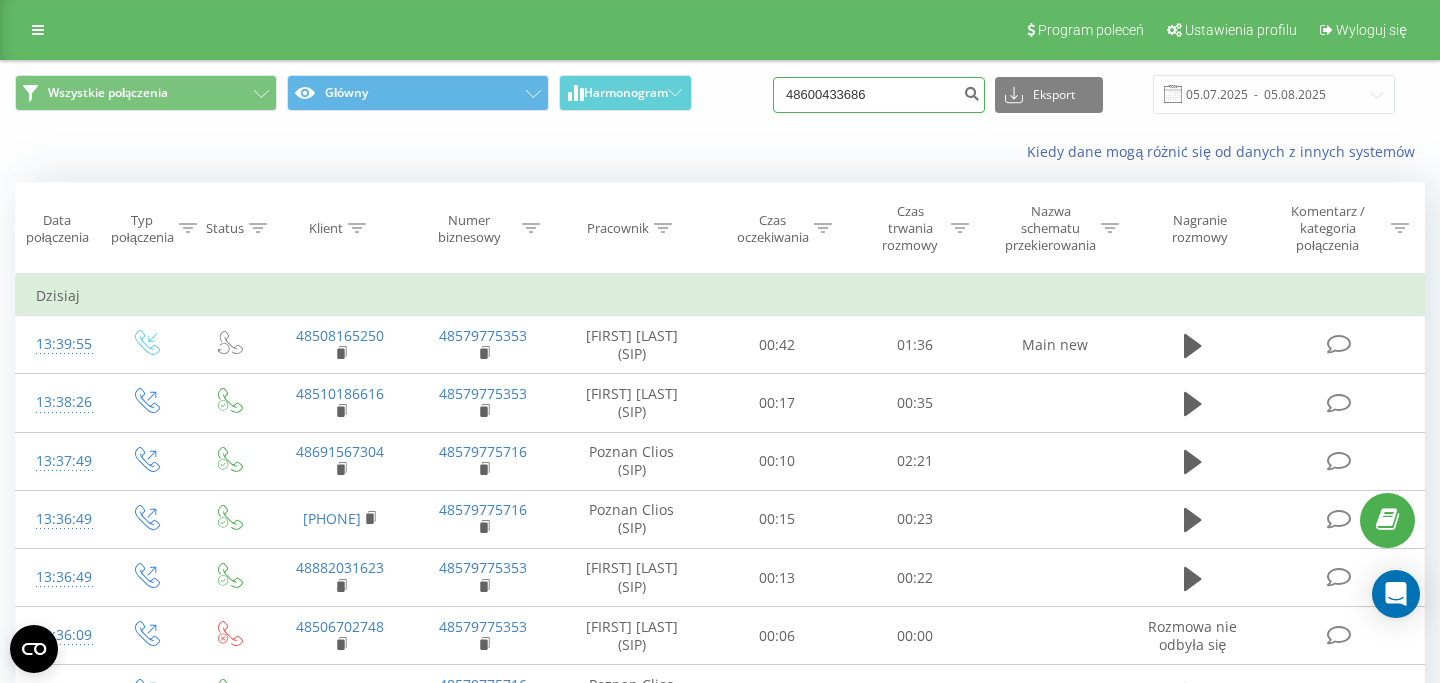 scroll, scrollTop: 3, scrollLeft: 0, axis: vertical 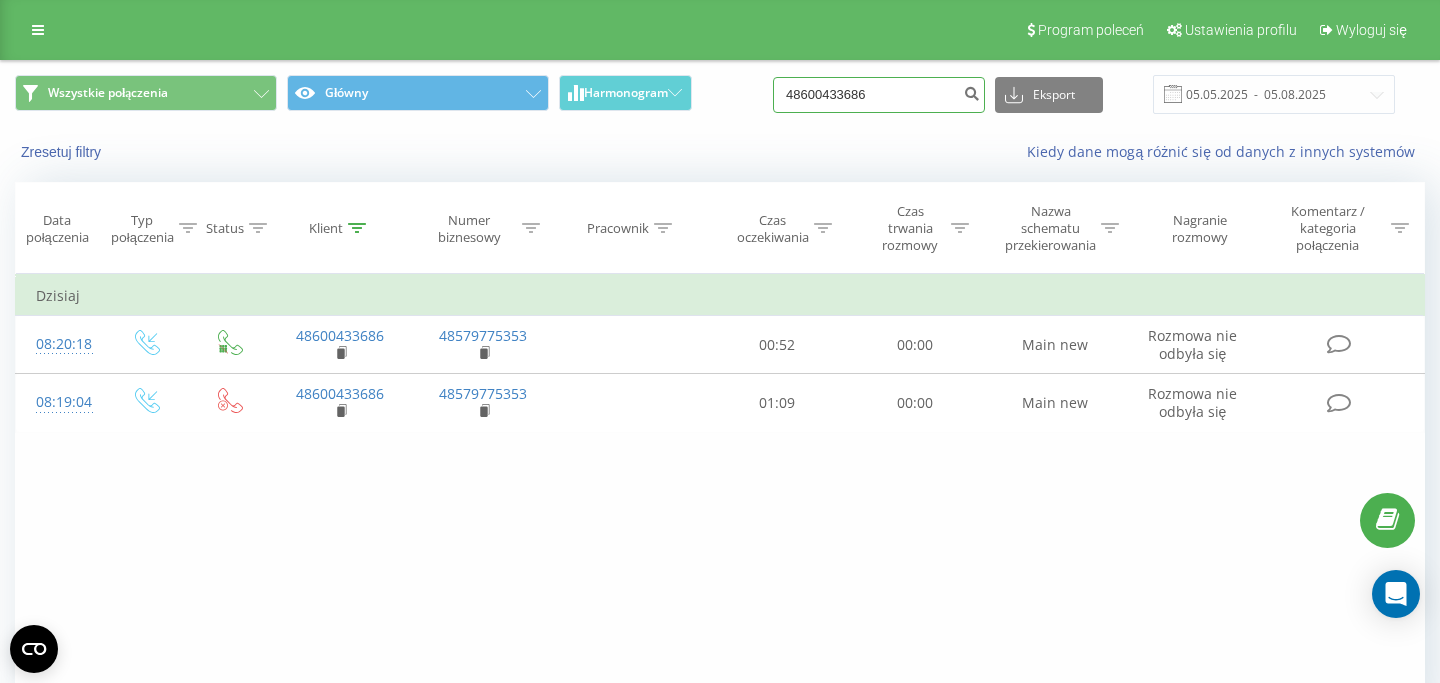 drag, startPoint x: 932, startPoint y: 99, endPoint x: 756, endPoint y: 36, distance: 186.93582 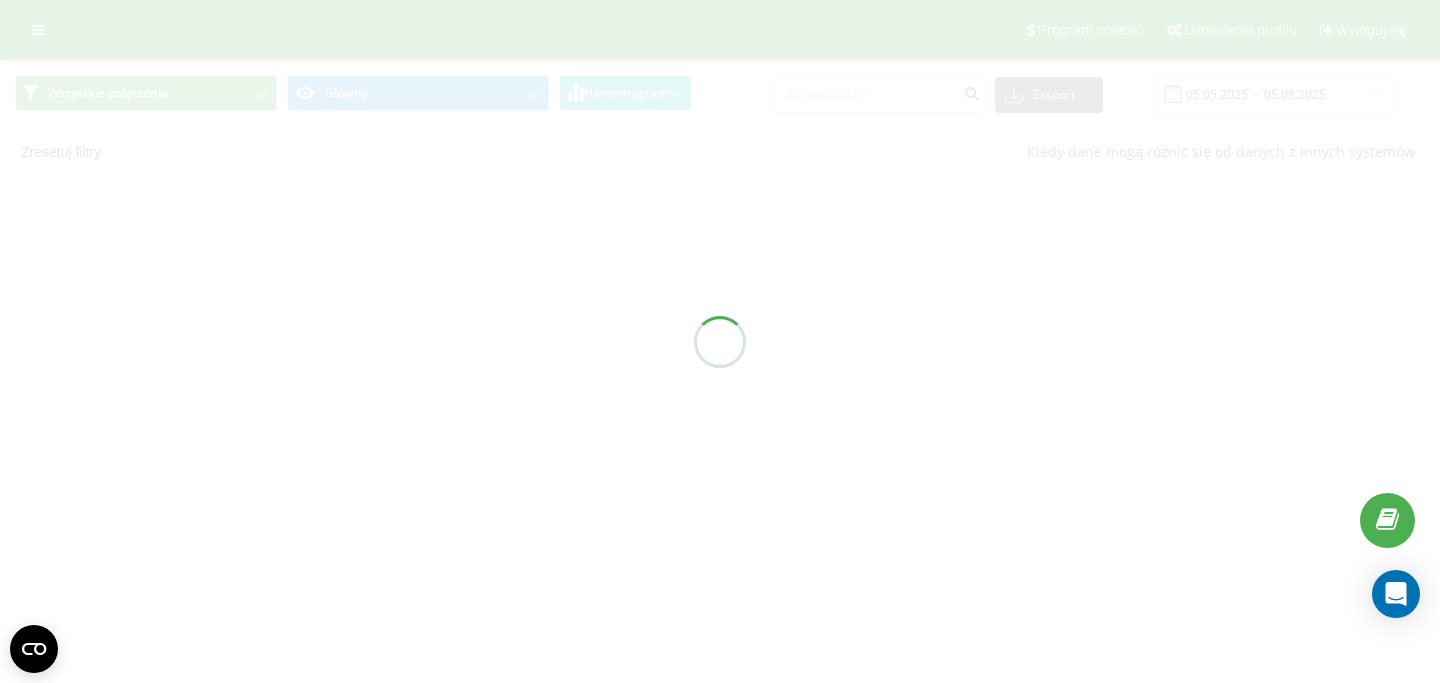 scroll, scrollTop: 0, scrollLeft: 0, axis: both 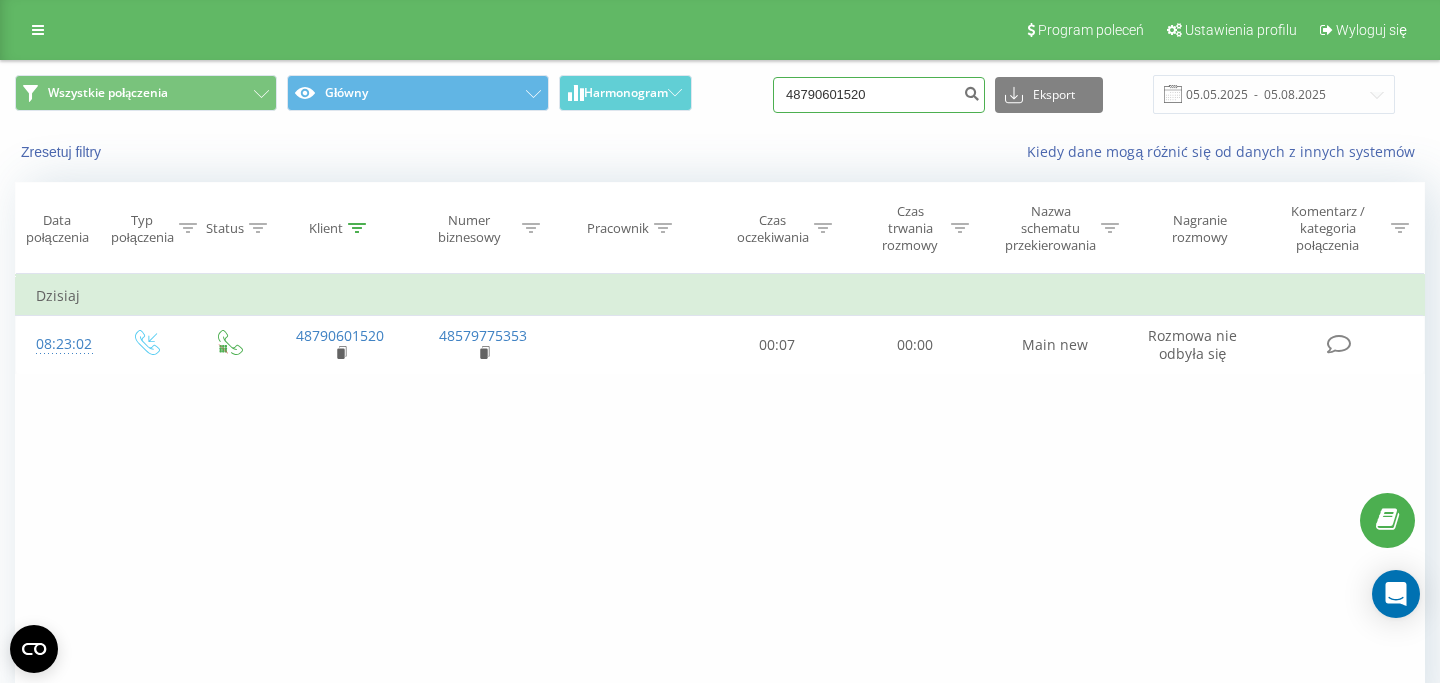 drag, startPoint x: 900, startPoint y: 99, endPoint x: 734, endPoint y: 96, distance: 166.0271 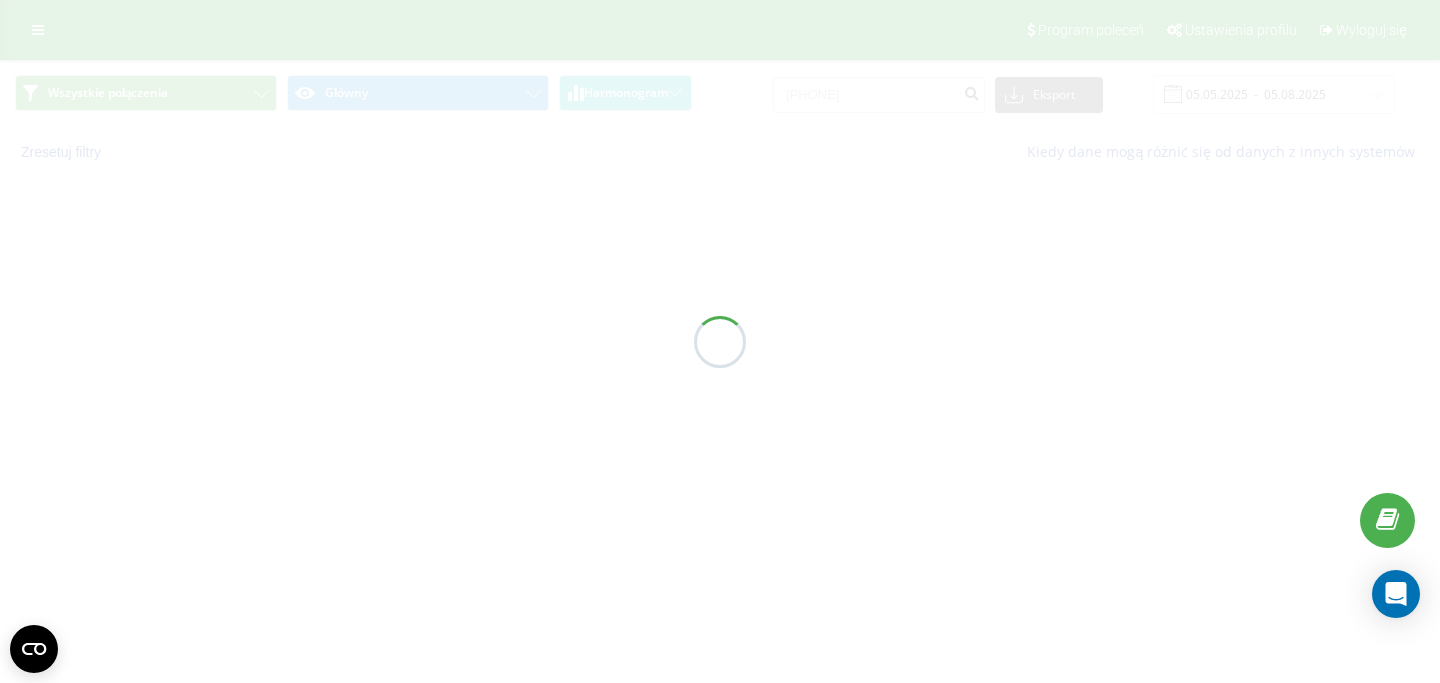 scroll, scrollTop: 0, scrollLeft: 0, axis: both 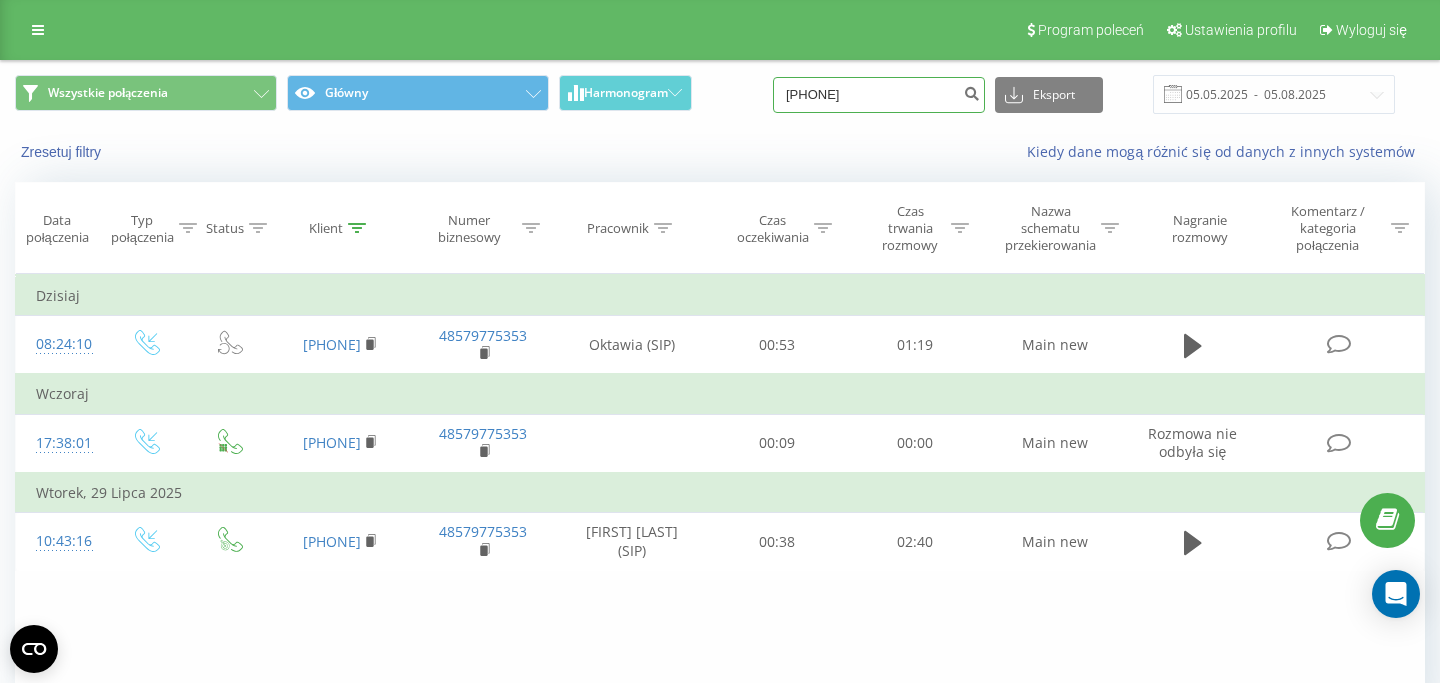 drag, startPoint x: 911, startPoint y: 99, endPoint x: 759, endPoint y: 101, distance: 152.01315 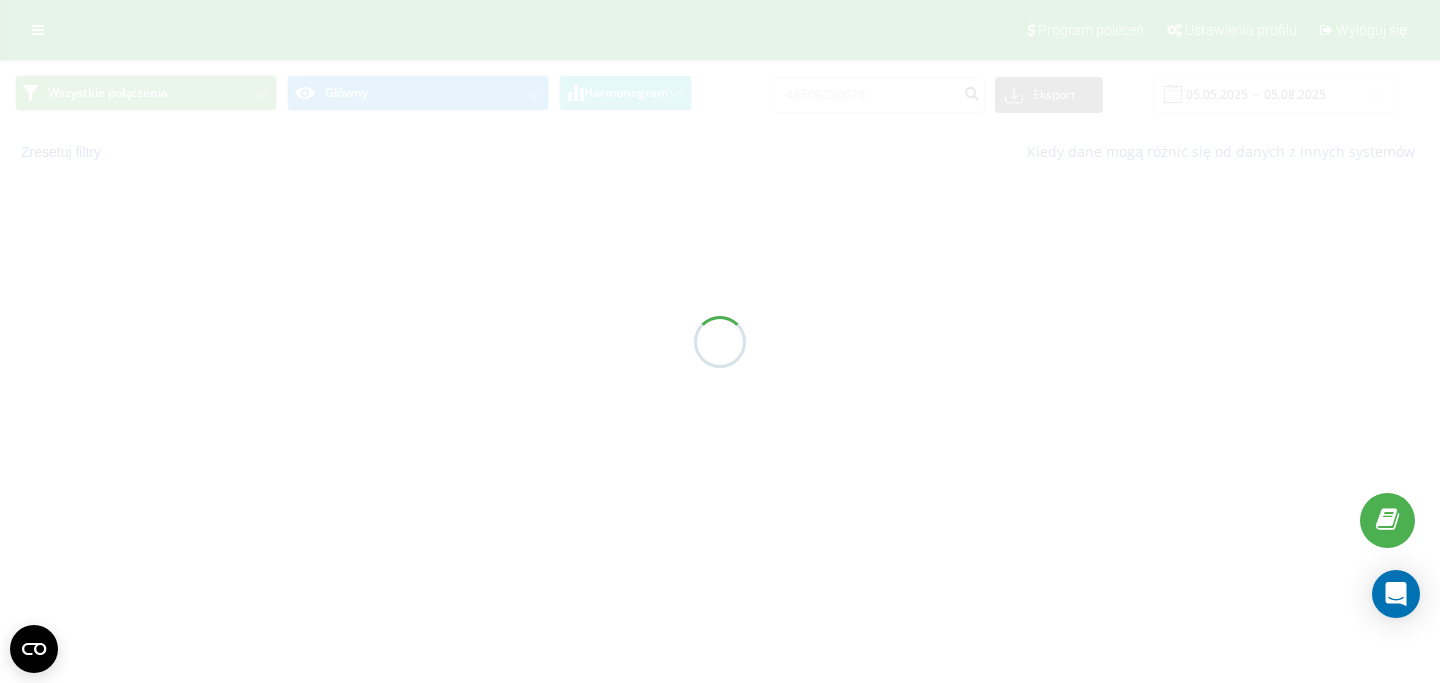 scroll, scrollTop: 0, scrollLeft: 0, axis: both 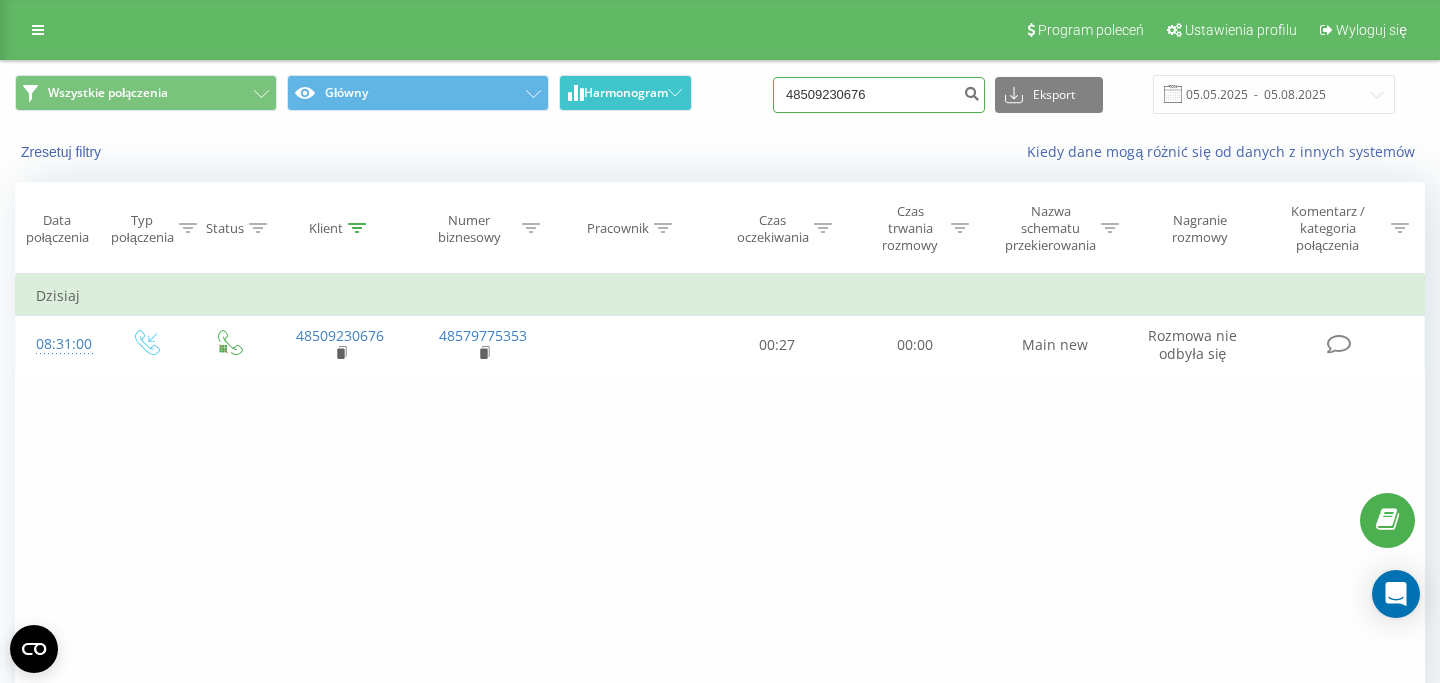 drag, startPoint x: 927, startPoint y: 97, endPoint x: 683, endPoint y: 90, distance: 244.10039 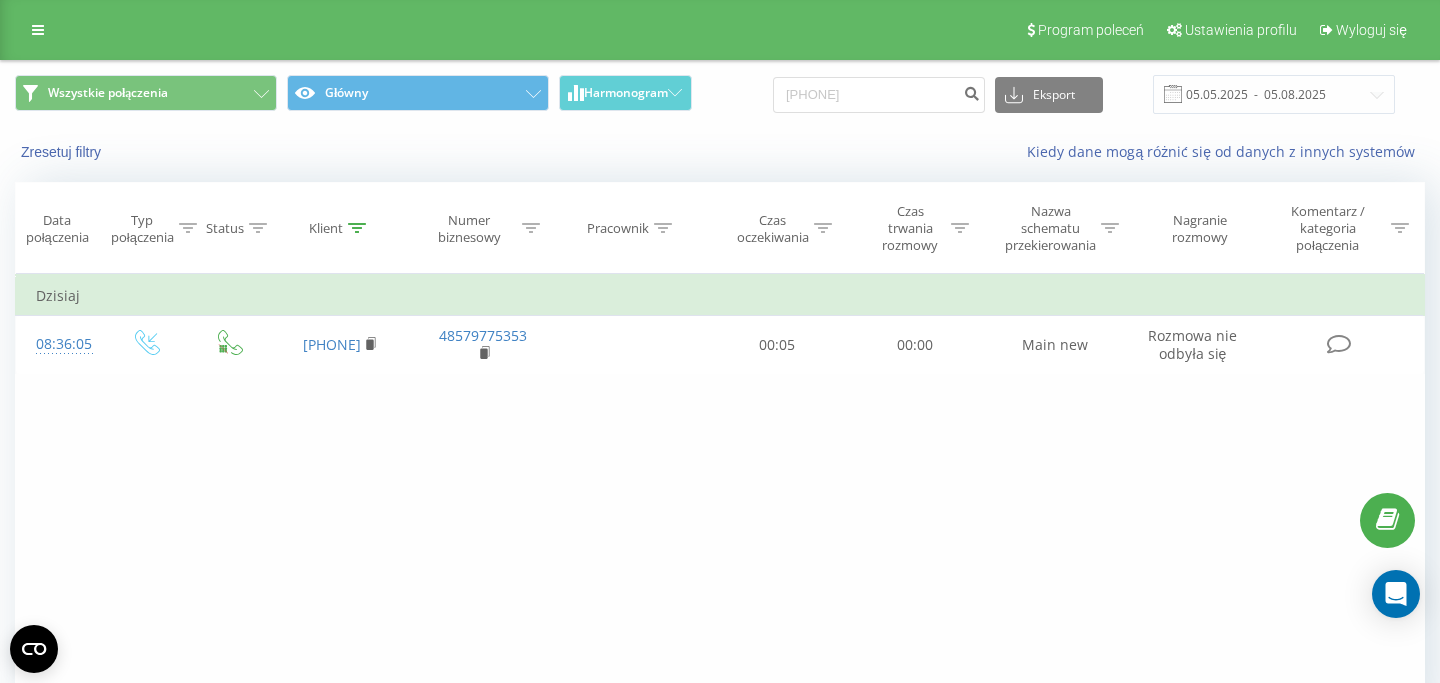 scroll, scrollTop: 0, scrollLeft: 0, axis: both 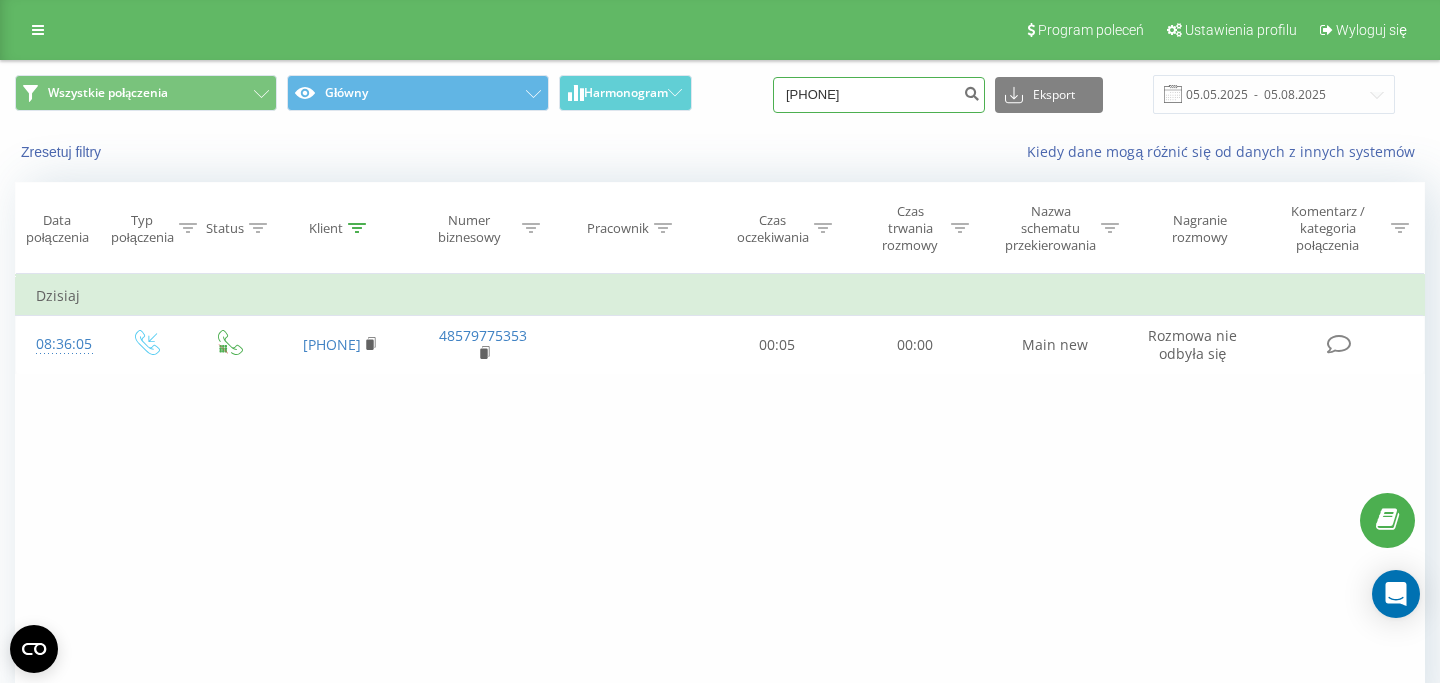 drag, startPoint x: 919, startPoint y: 87, endPoint x: 710, endPoint y: 138, distance: 215.13252 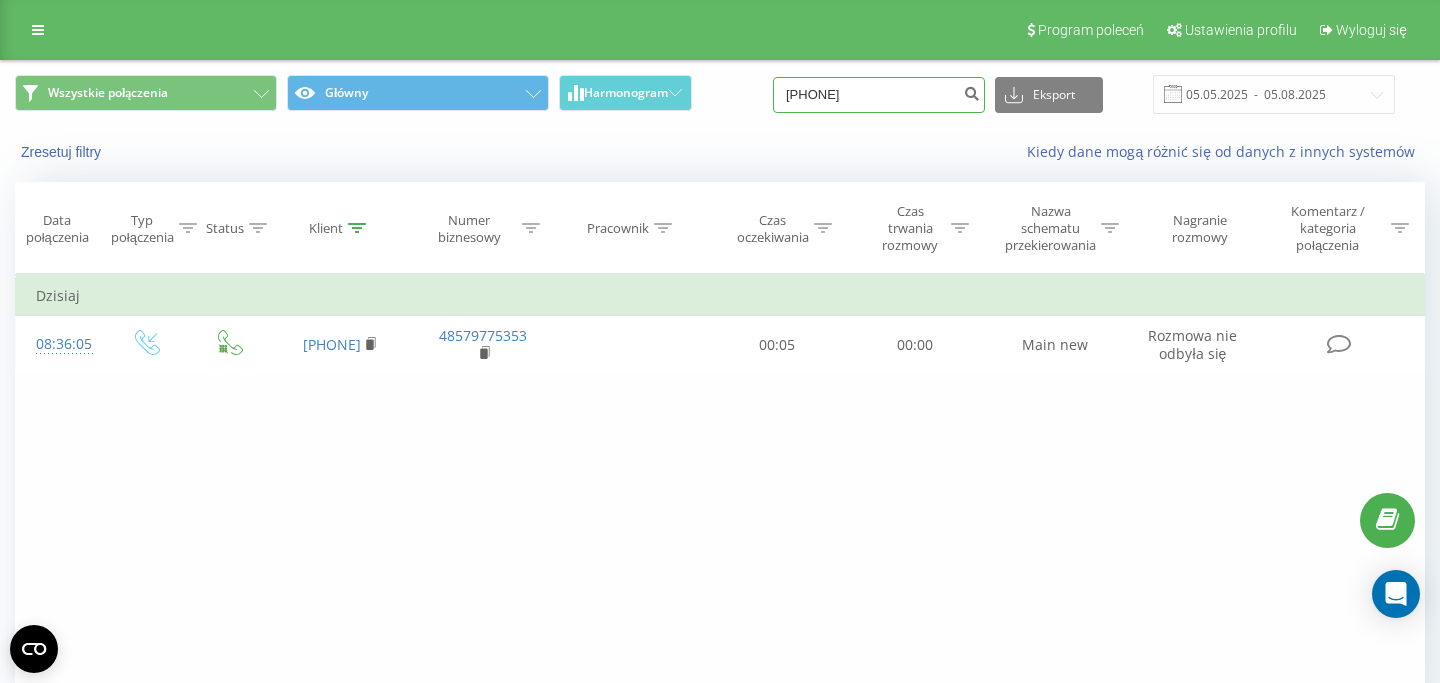 click on "48790832781" at bounding box center [879, 95] 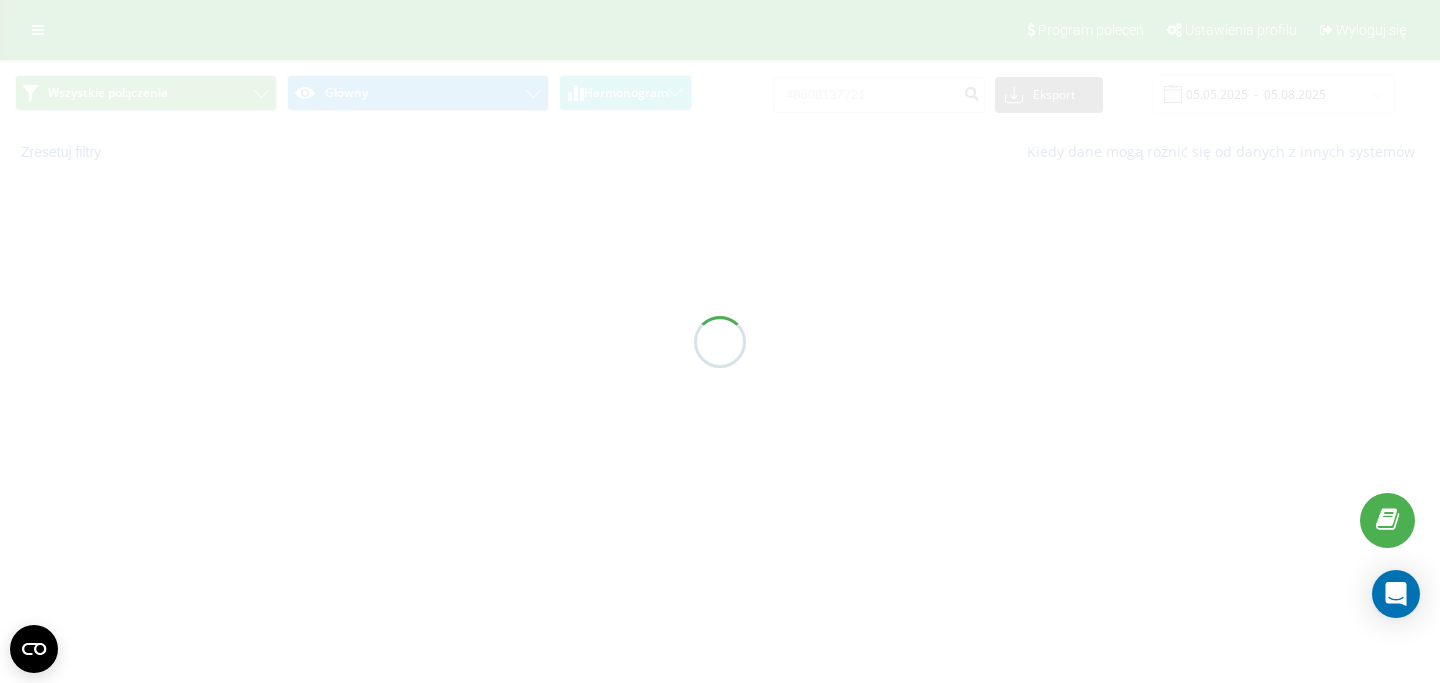 scroll, scrollTop: 0, scrollLeft: 0, axis: both 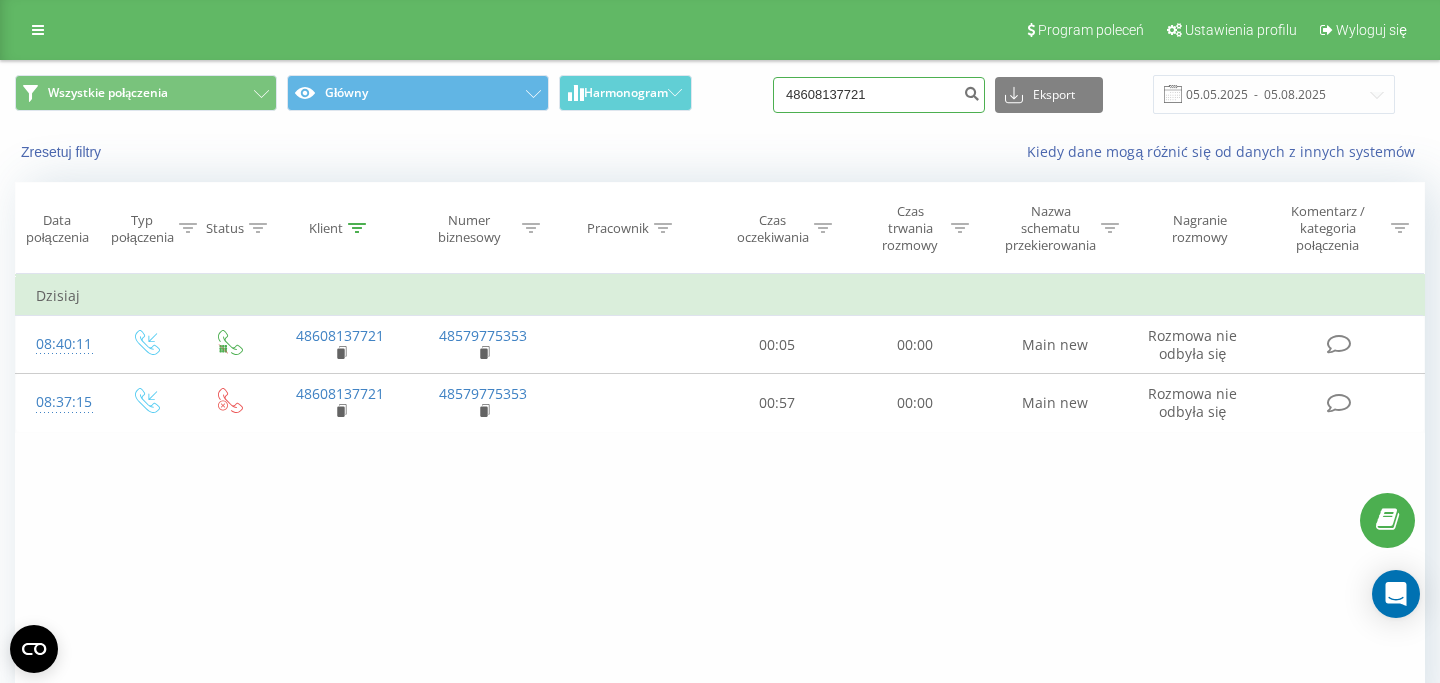 drag, startPoint x: 897, startPoint y: 94, endPoint x: 794, endPoint y: 94, distance: 103 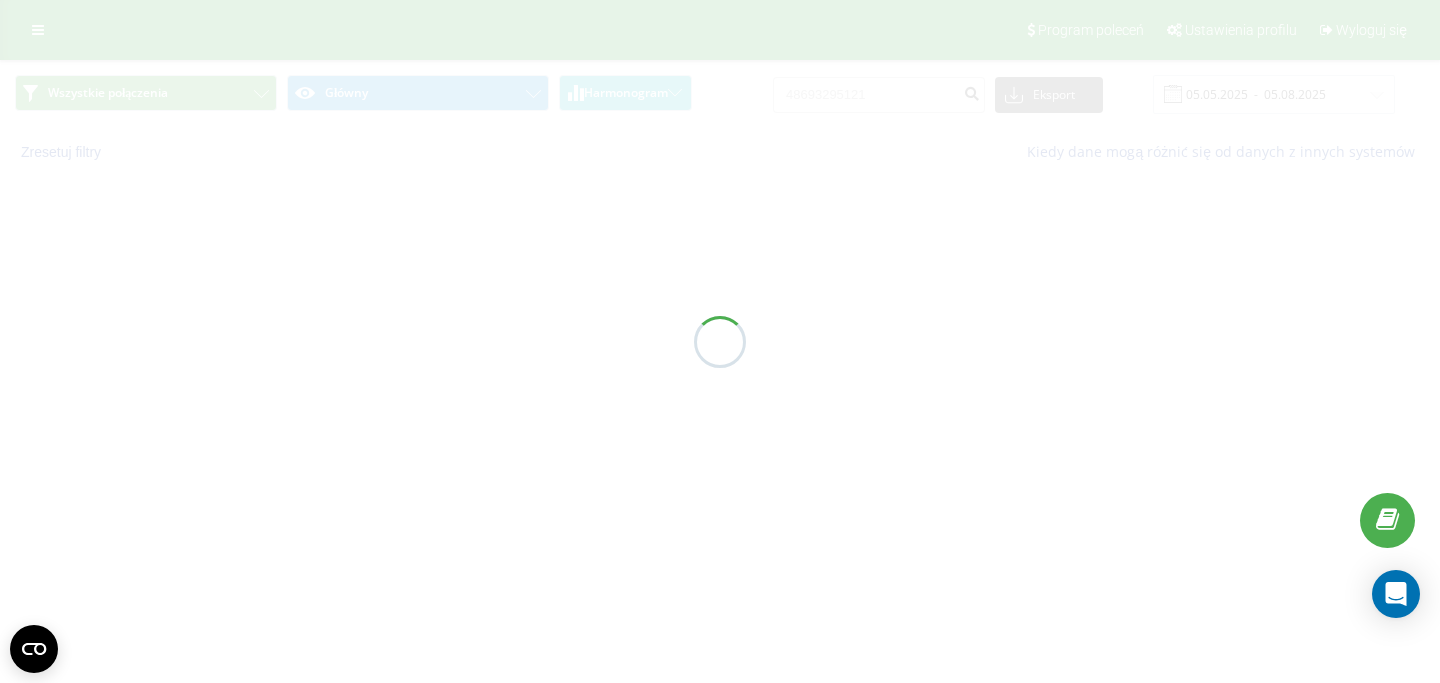 scroll, scrollTop: 0, scrollLeft: 0, axis: both 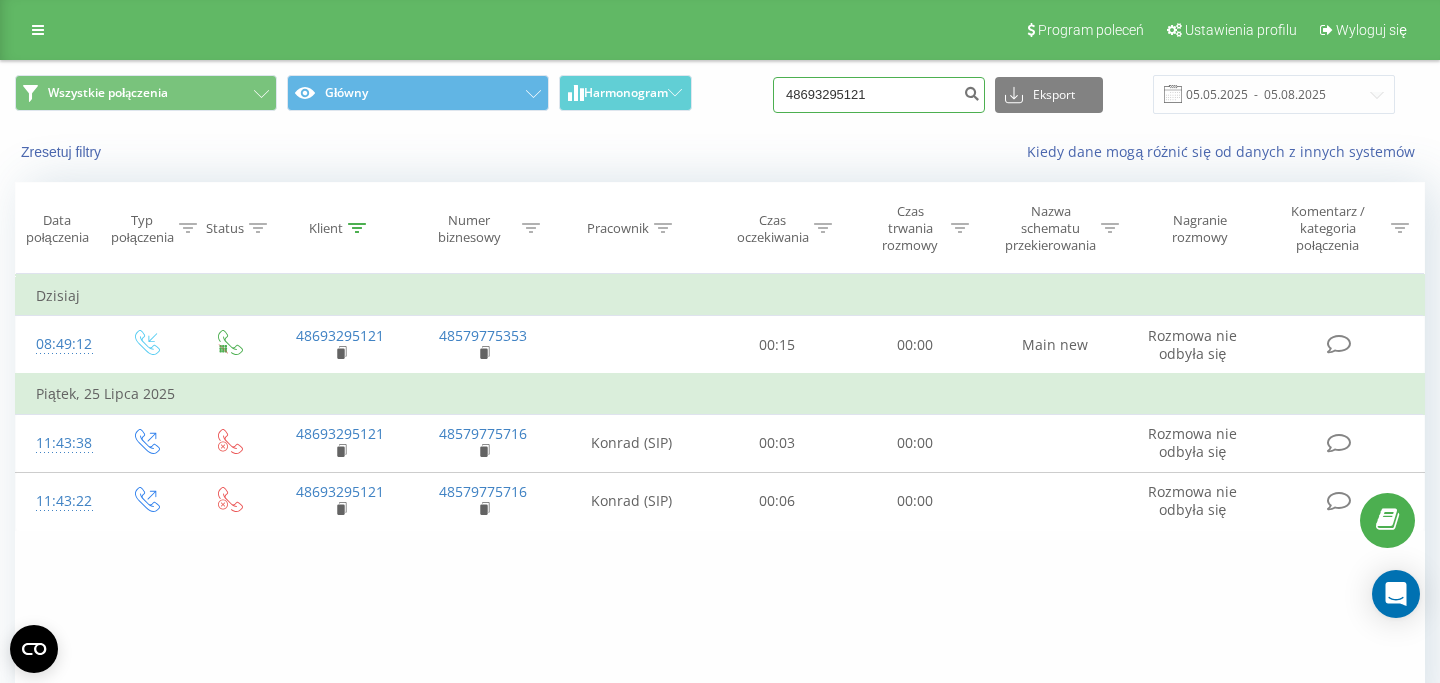 drag, startPoint x: 906, startPoint y: 101, endPoint x: 698, endPoint y: 90, distance: 208.29066 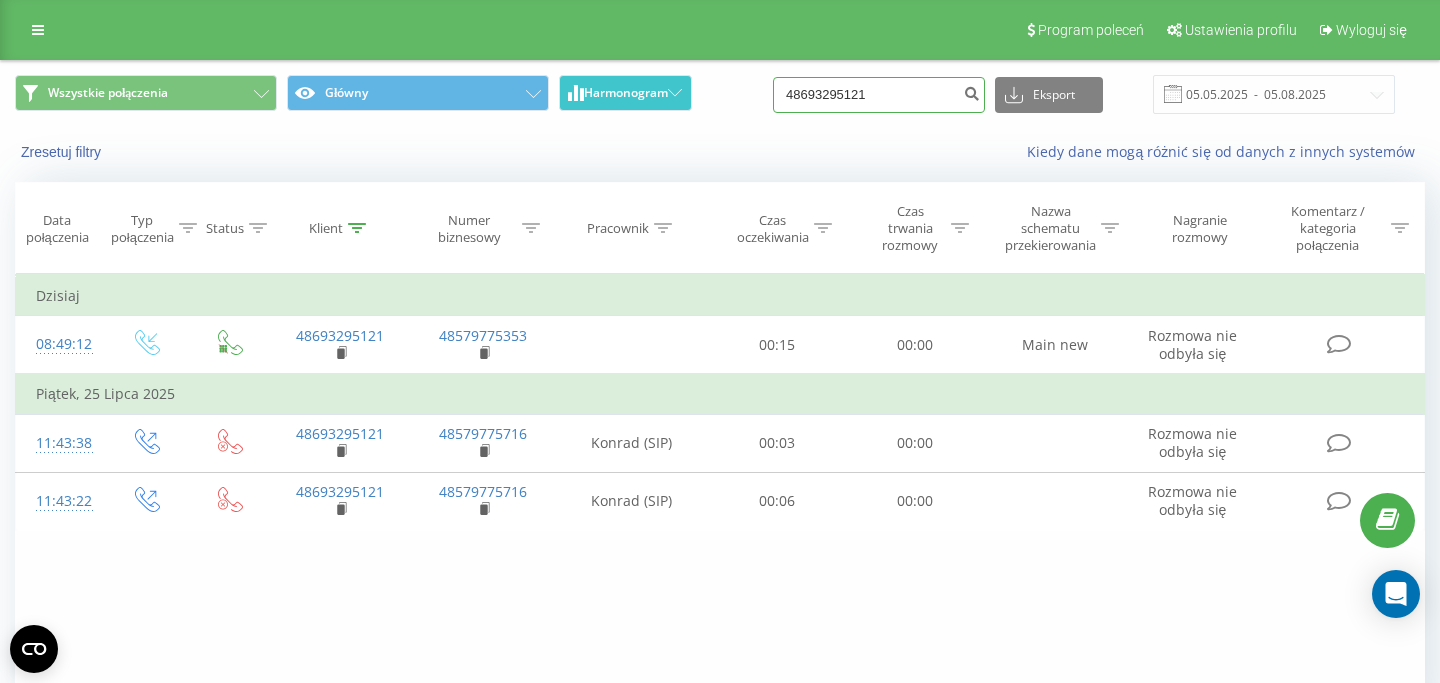 paste on "536474695" 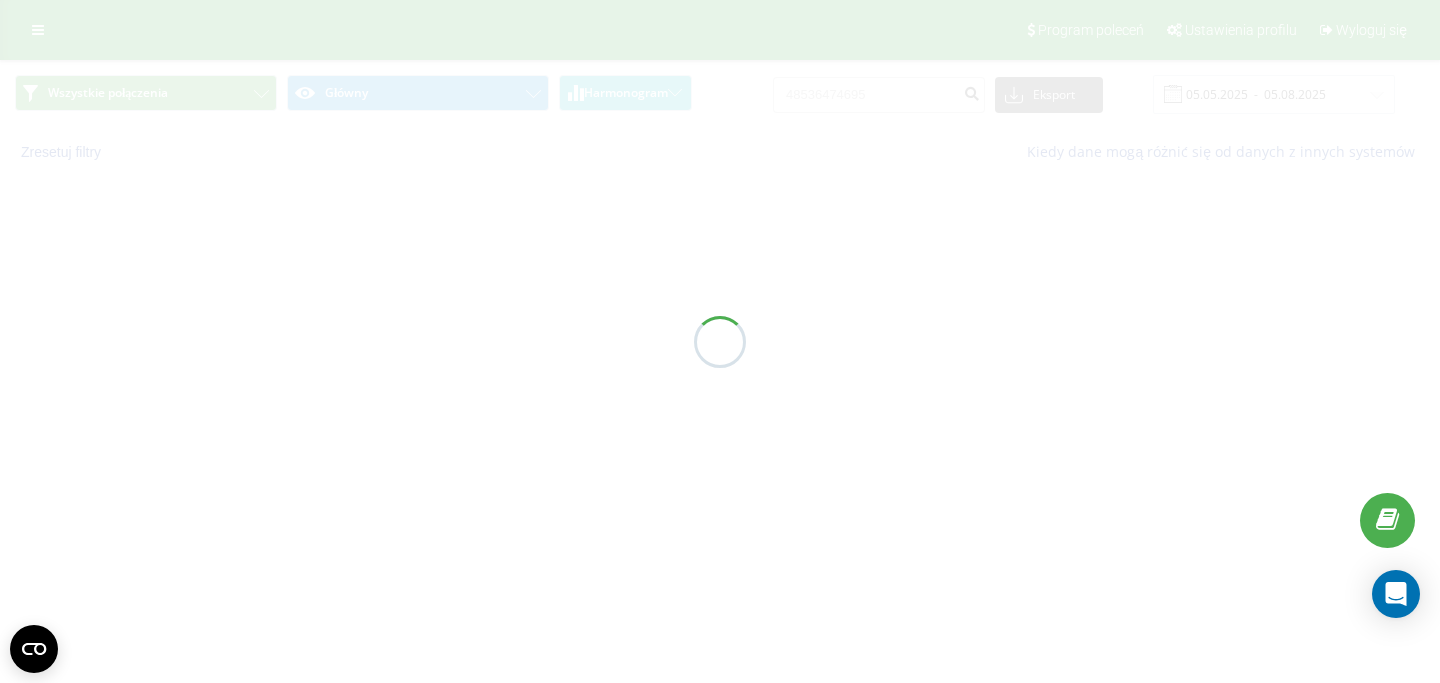 scroll, scrollTop: 0, scrollLeft: 0, axis: both 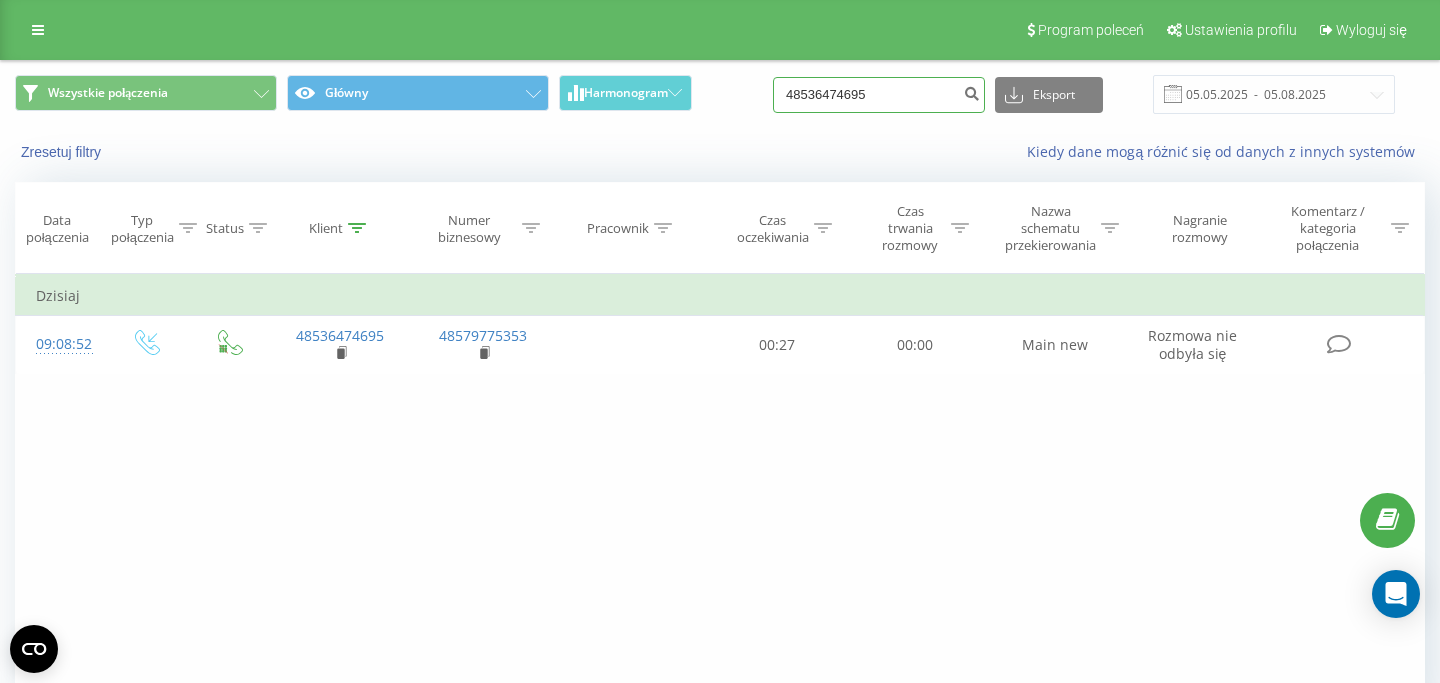drag, startPoint x: 901, startPoint y: 91, endPoint x: 814, endPoint y: 91, distance: 87 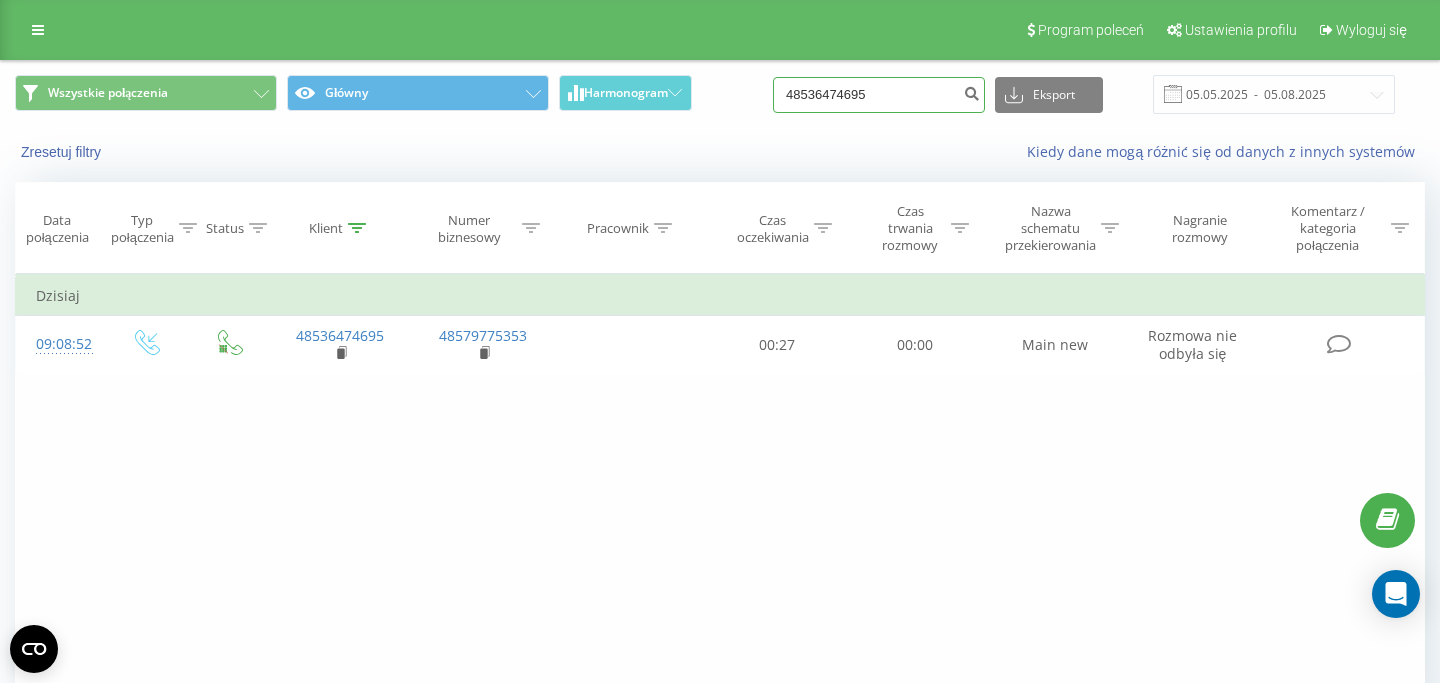 drag, startPoint x: 897, startPoint y: 93, endPoint x: 755, endPoint y: 75, distance: 143.13629 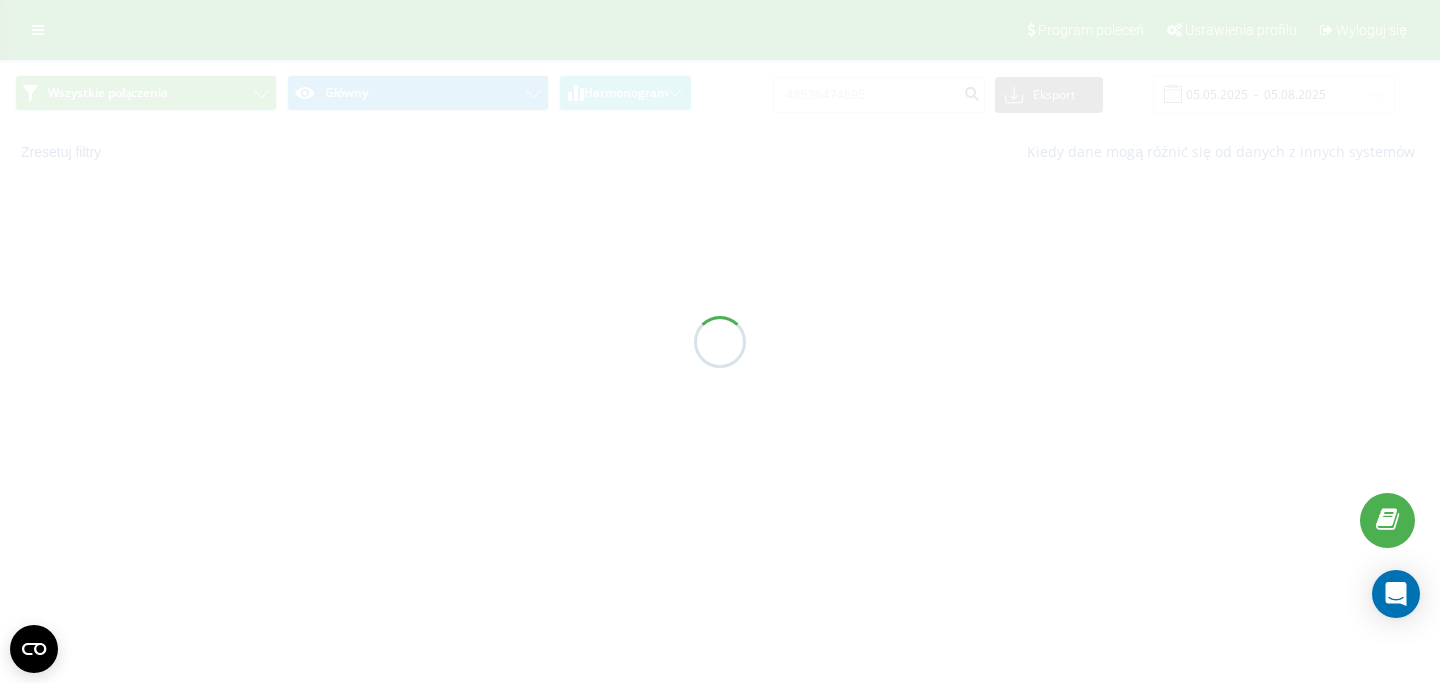 scroll, scrollTop: 0, scrollLeft: 0, axis: both 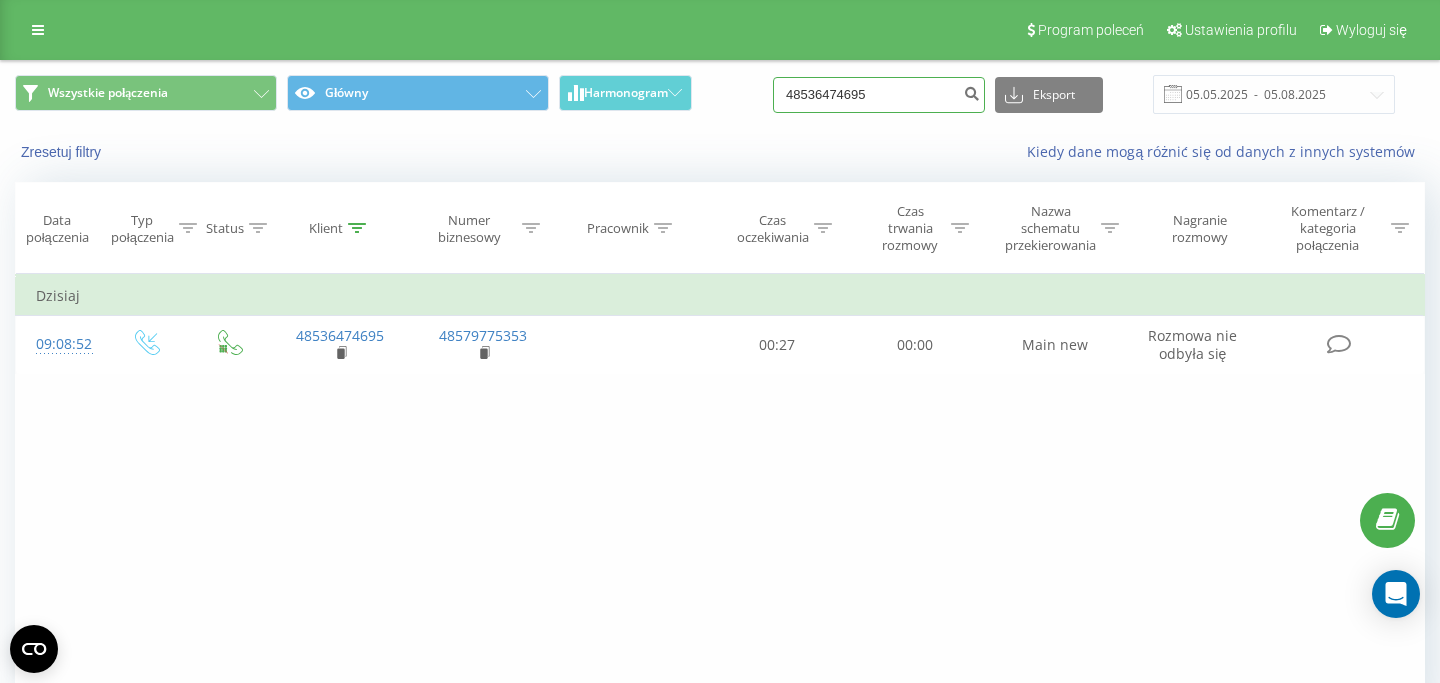 drag, startPoint x: 910, startPoint y: 103, endPoint x: 695, endPoint y: 98, distance: 215.05814 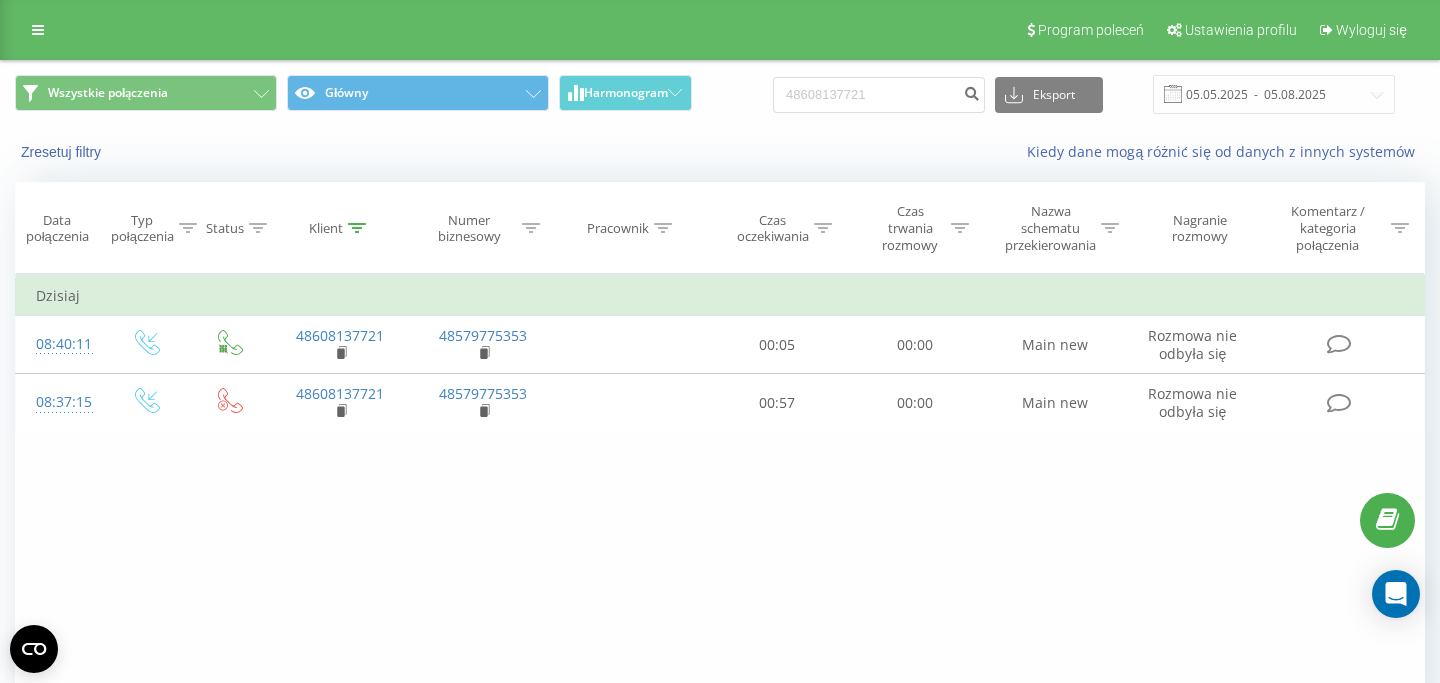 scroll, scrollTop: 0, scrollLeft: 0, axis: both 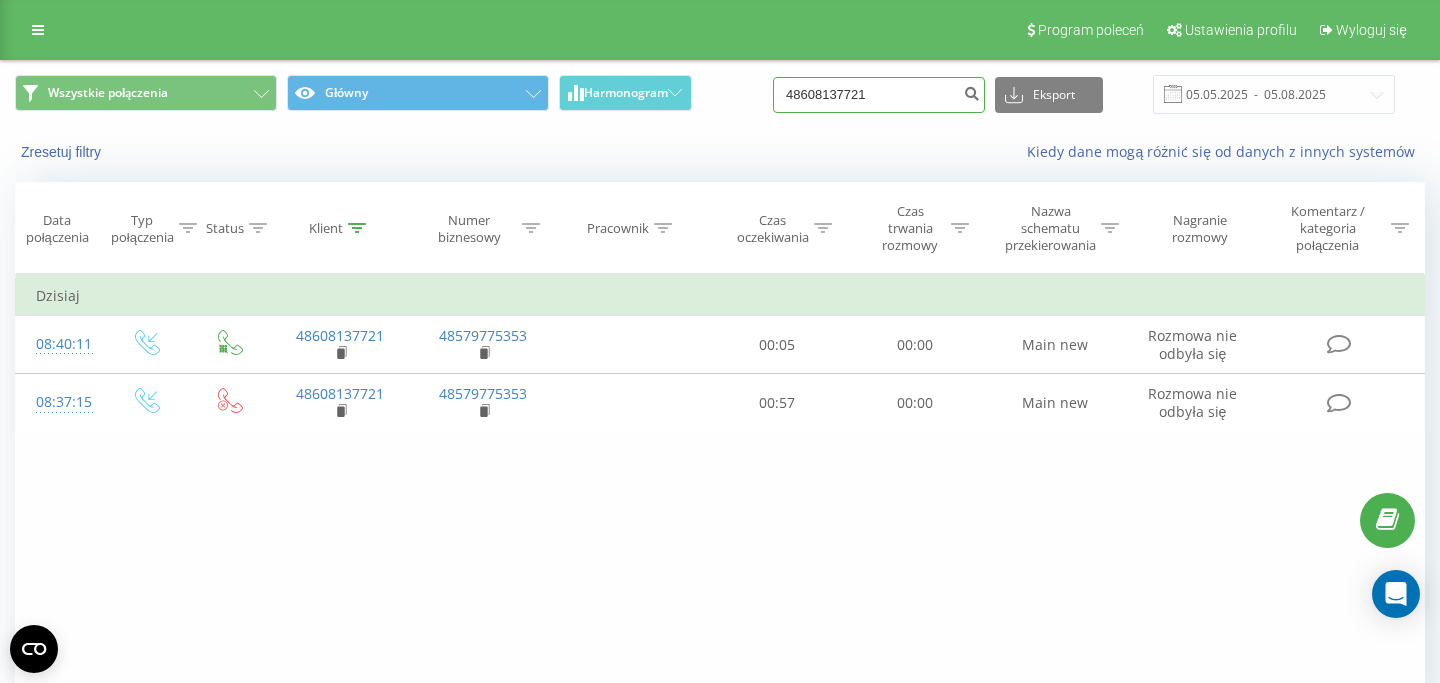 click on "48608137721" at bounding box center (879, 95) 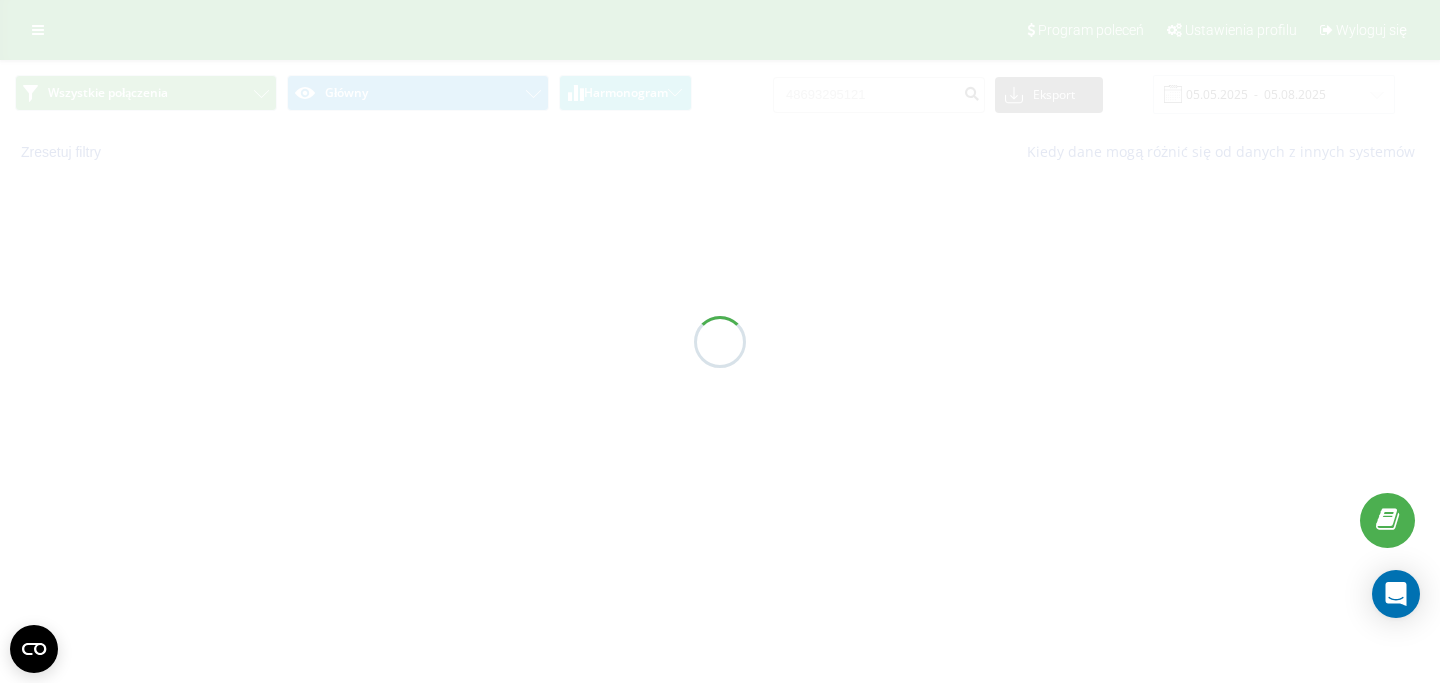 scroll, scrollTop: 0, scrollLeft: 0, axis: both 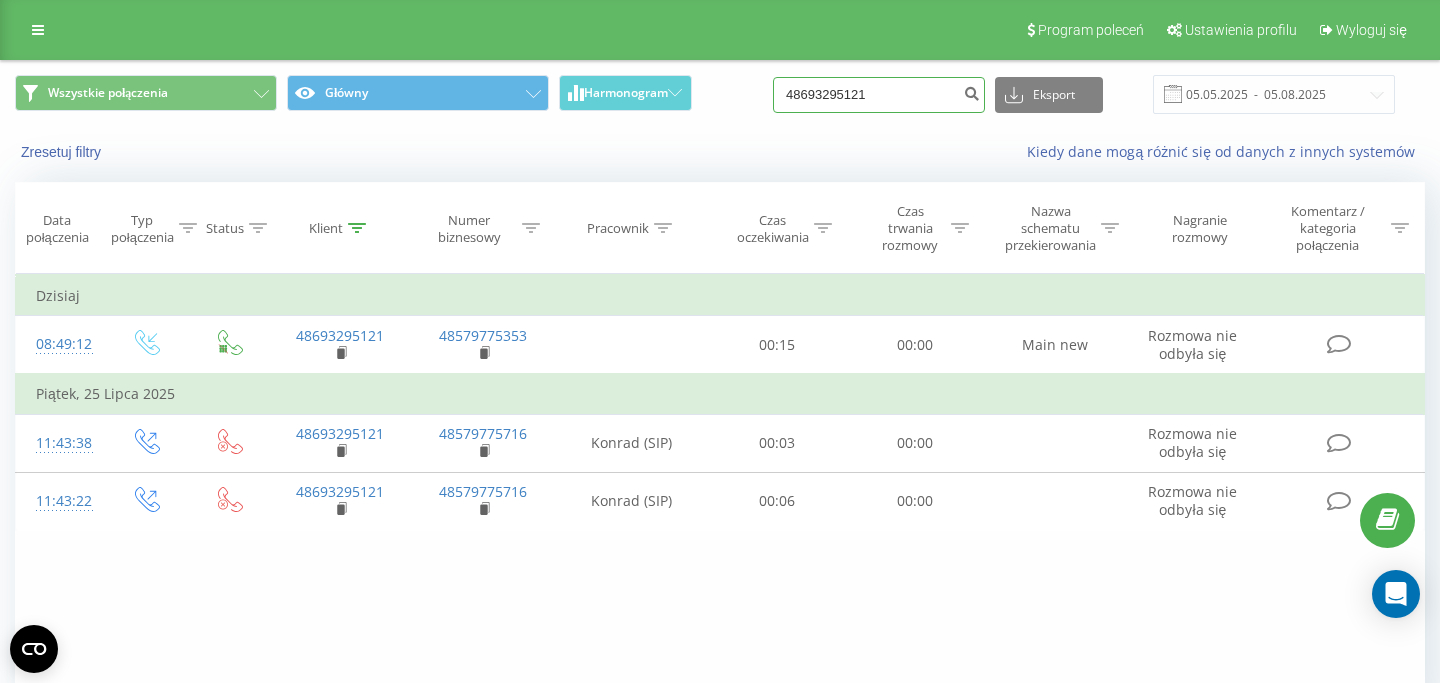 drag, startPoint x: 895, startPoint y: 95, endPoint x: 692, endPoint y: 68, distance: 204.78769 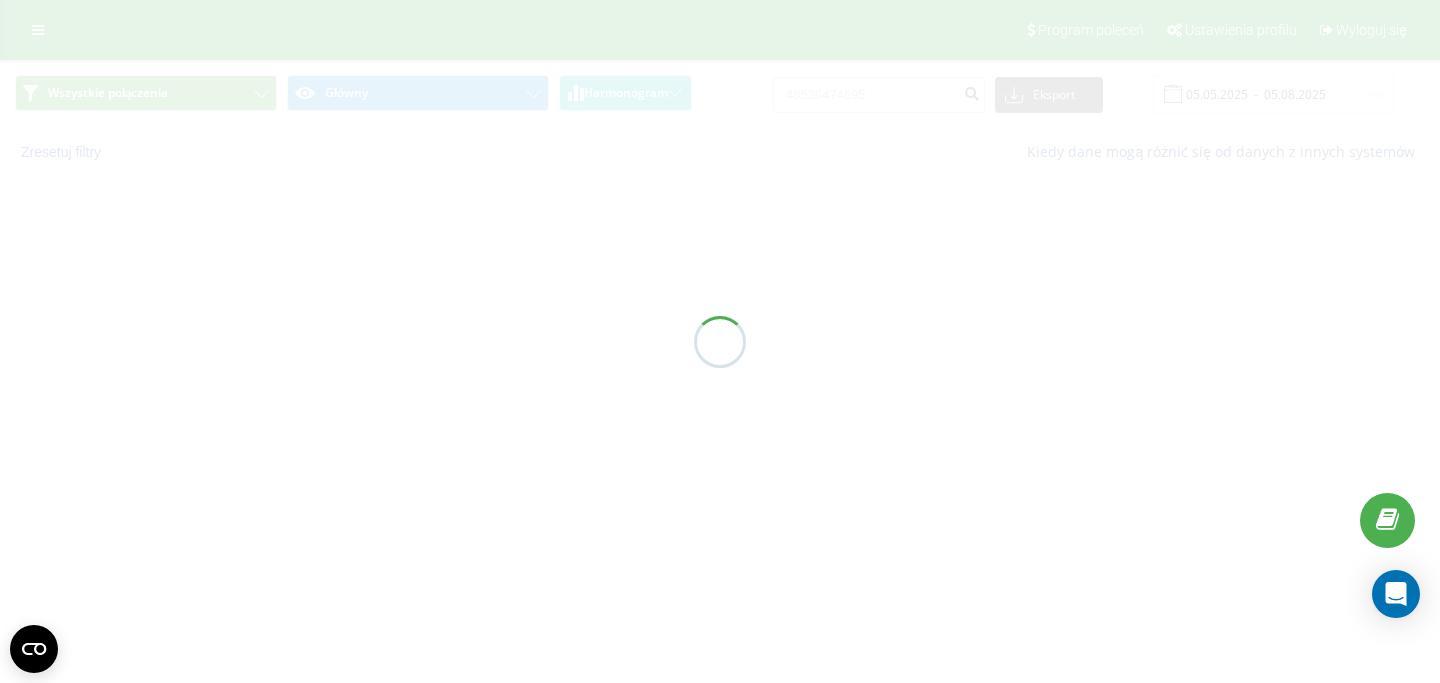scroll, scrollTop: 0, scrollLeft: 0, axis: both 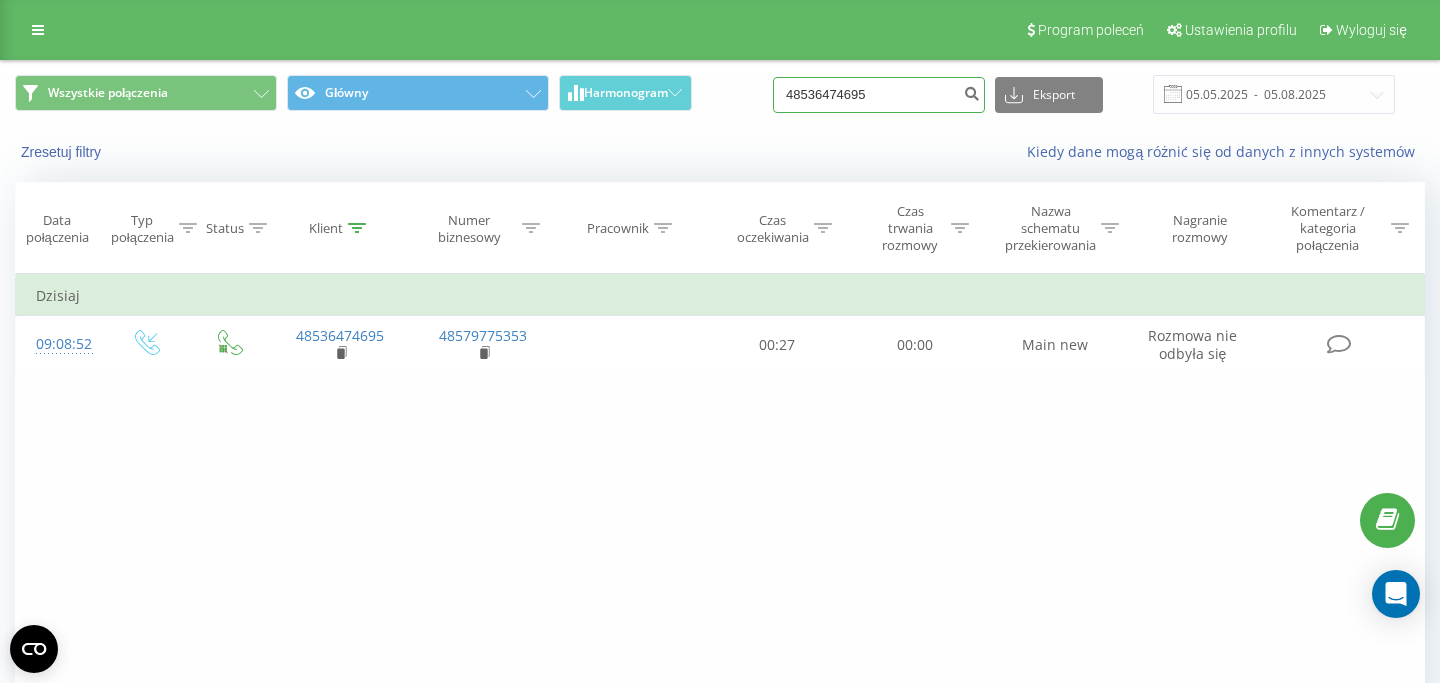 drag, startPoint x: 909, startPoint y: 101, endPoint x: 751, endPoint y: 121, distance: 159.26079 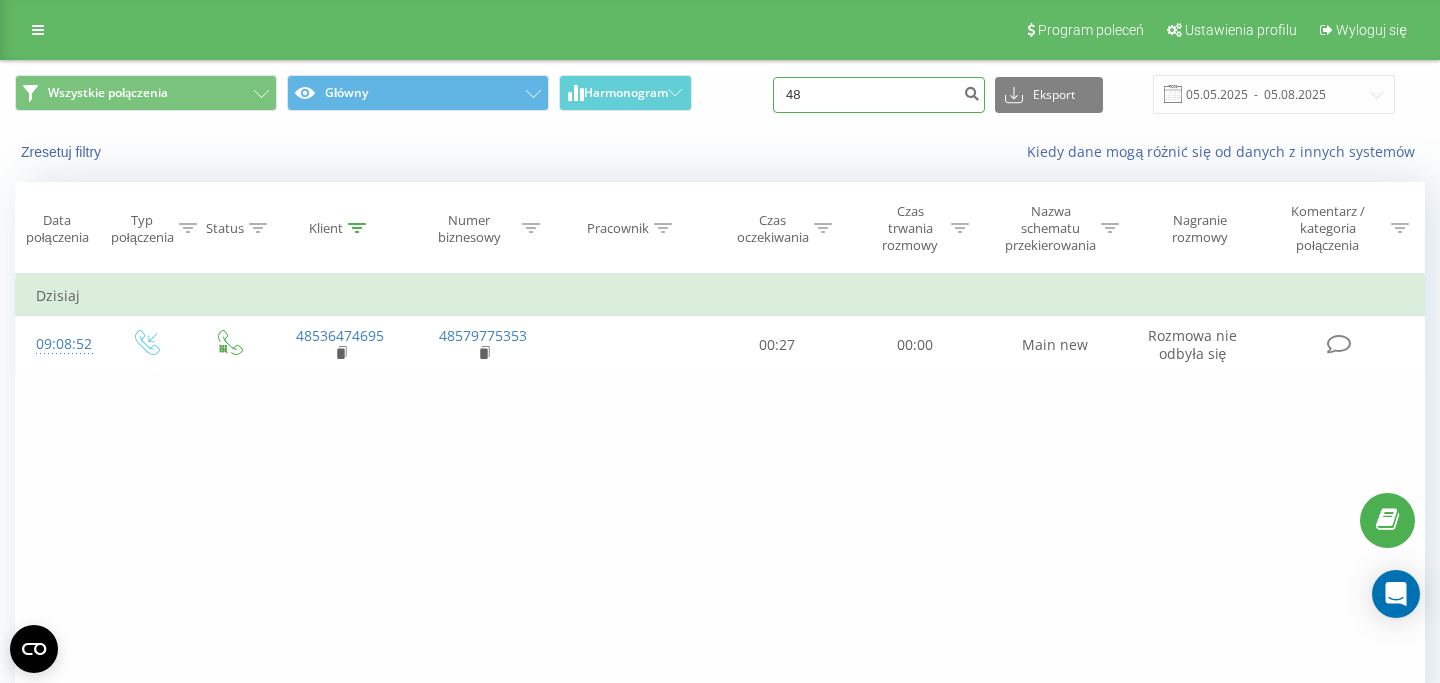 type on "4" 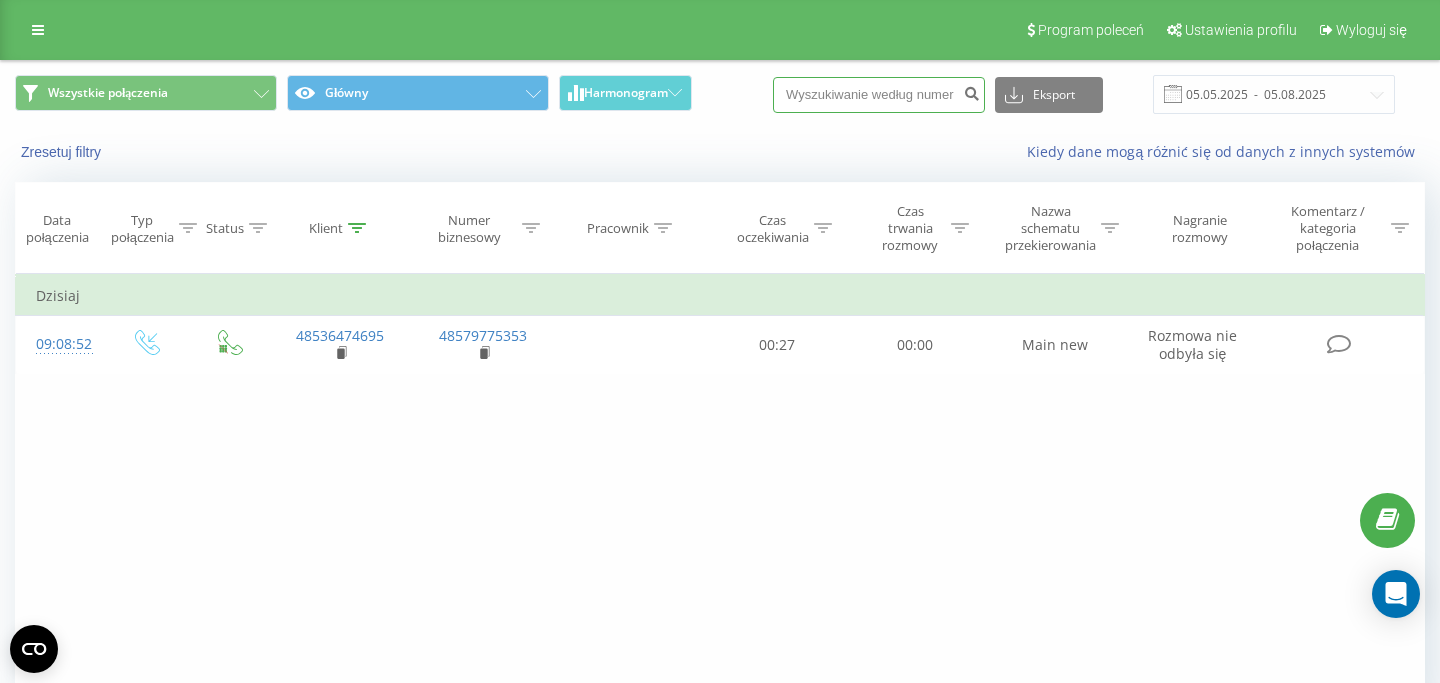 paste on "48533684992" 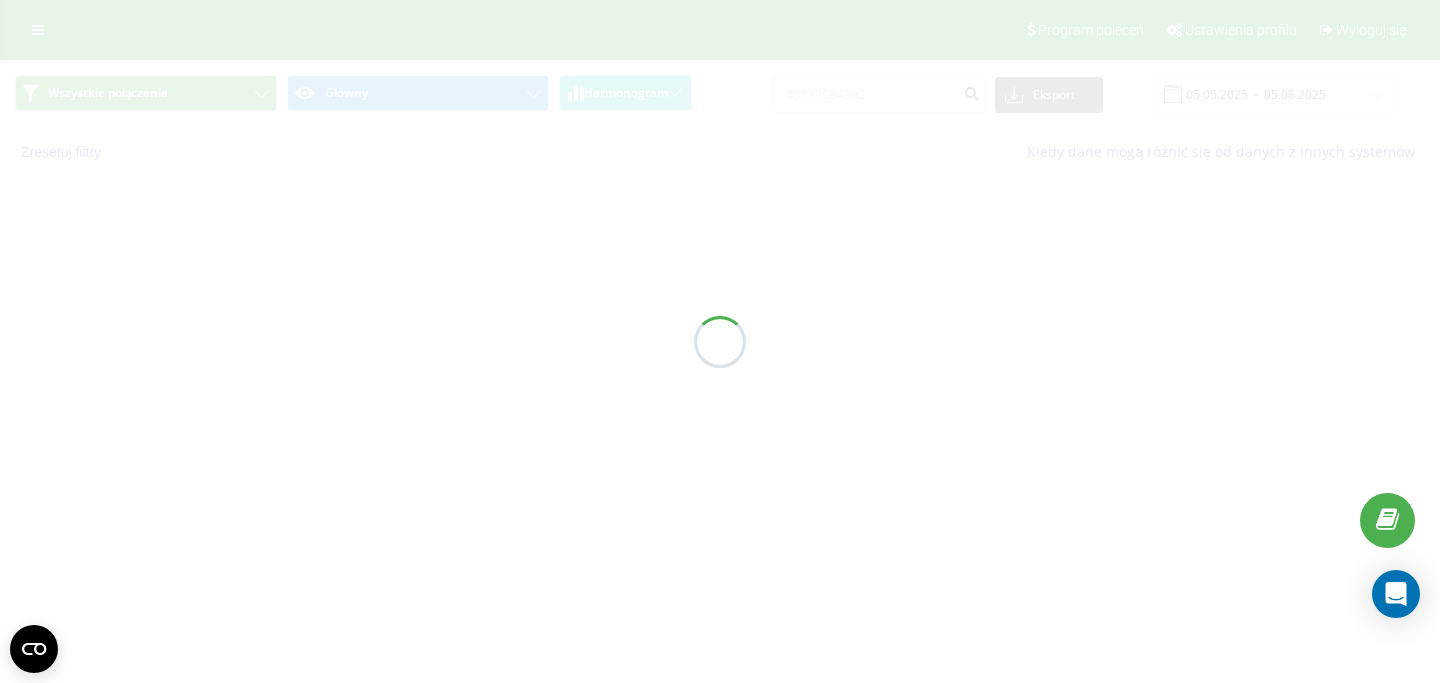 scroll, scrollTop: 0, scrollLeft: 0, axis: both 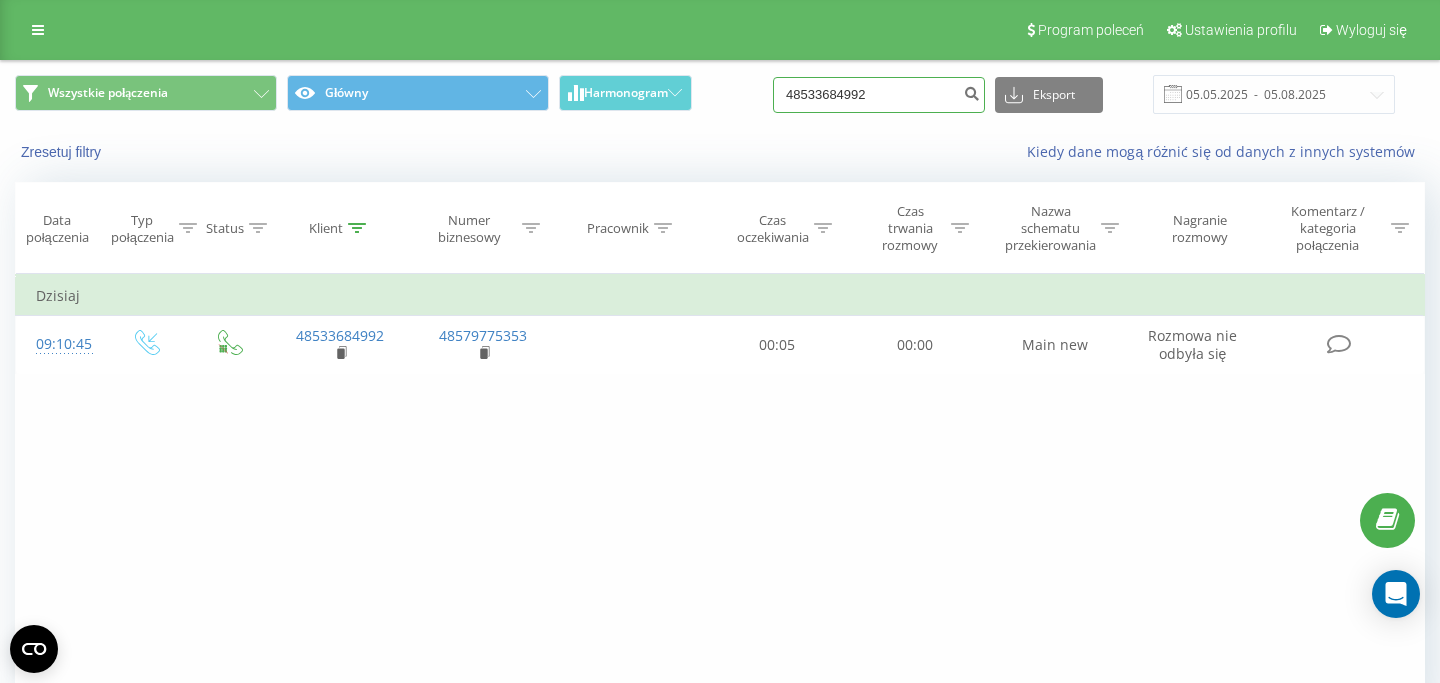 drag, startPoint x: 932, startPoint y: 93, endPoint x: 573, endPoint y: 131, distance: 361.00555 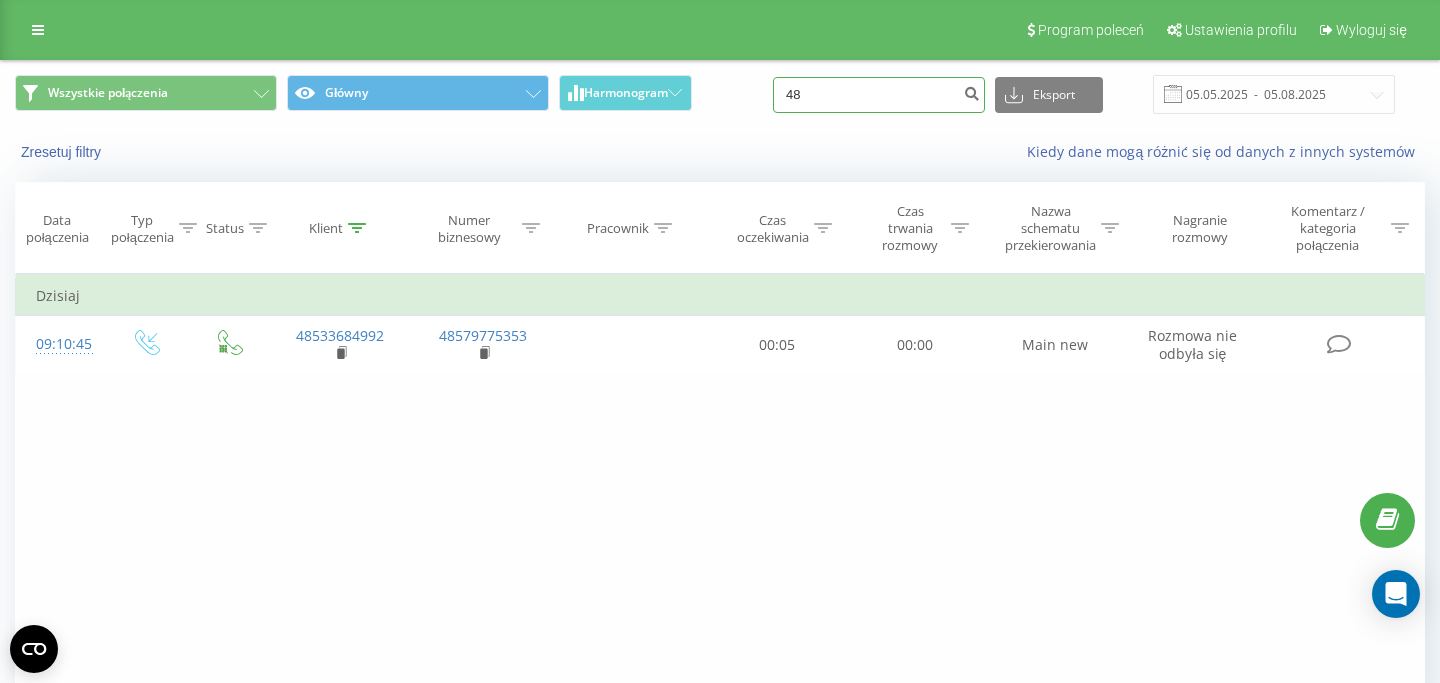 type on "4" 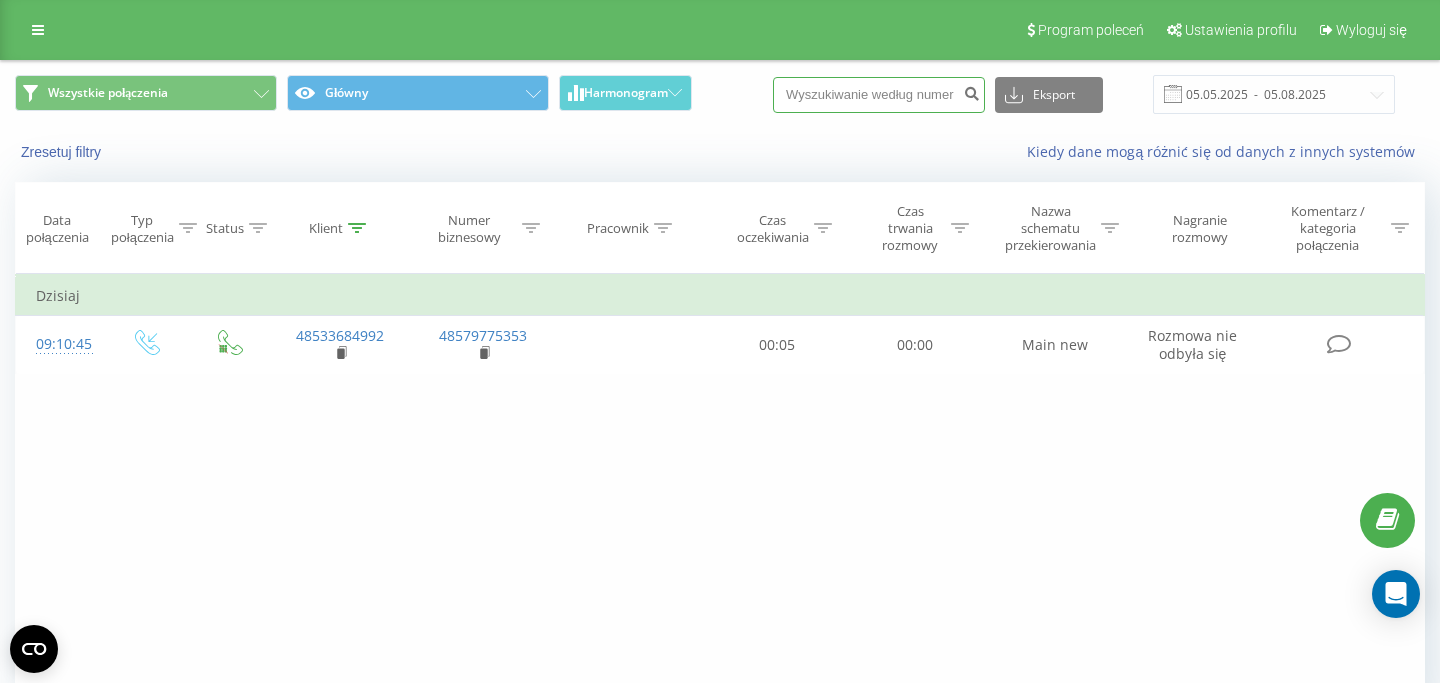 paste on "786 986 852" 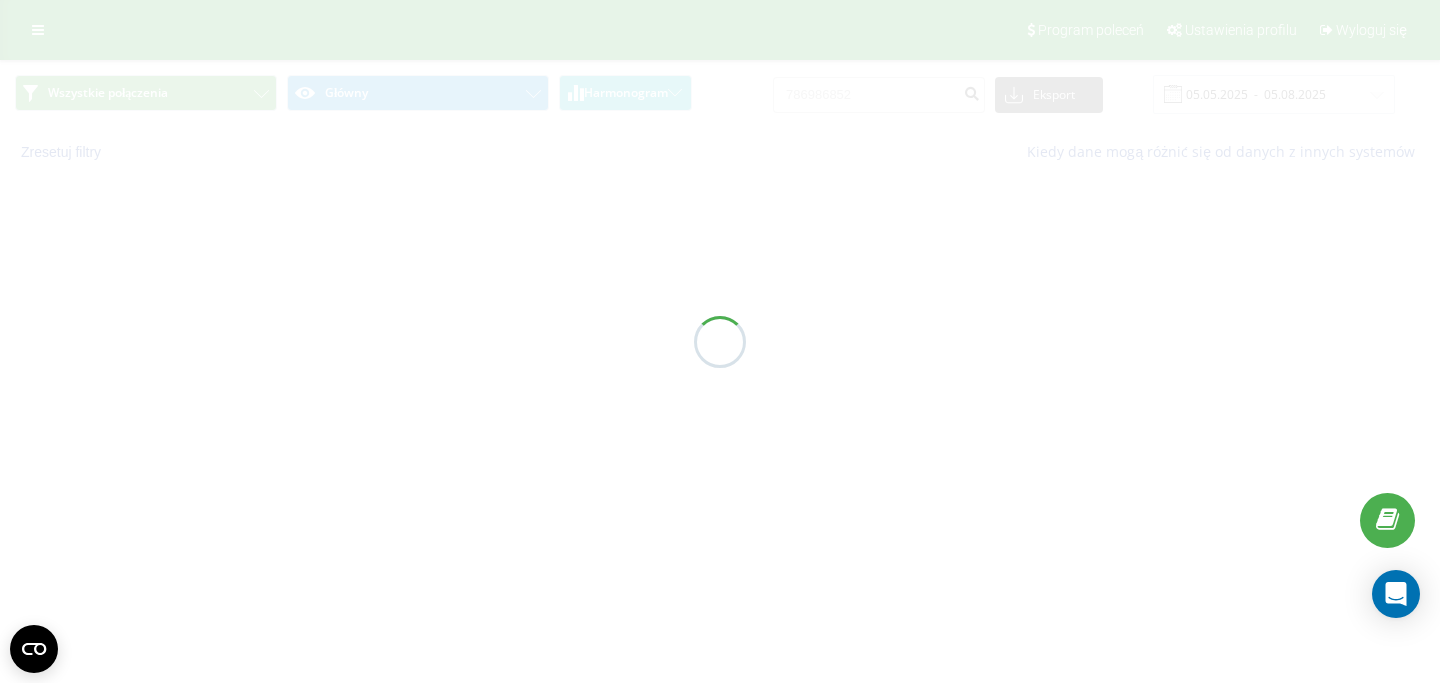 scroll, scrollTop: 0, scrollLeft: 0, axis: both 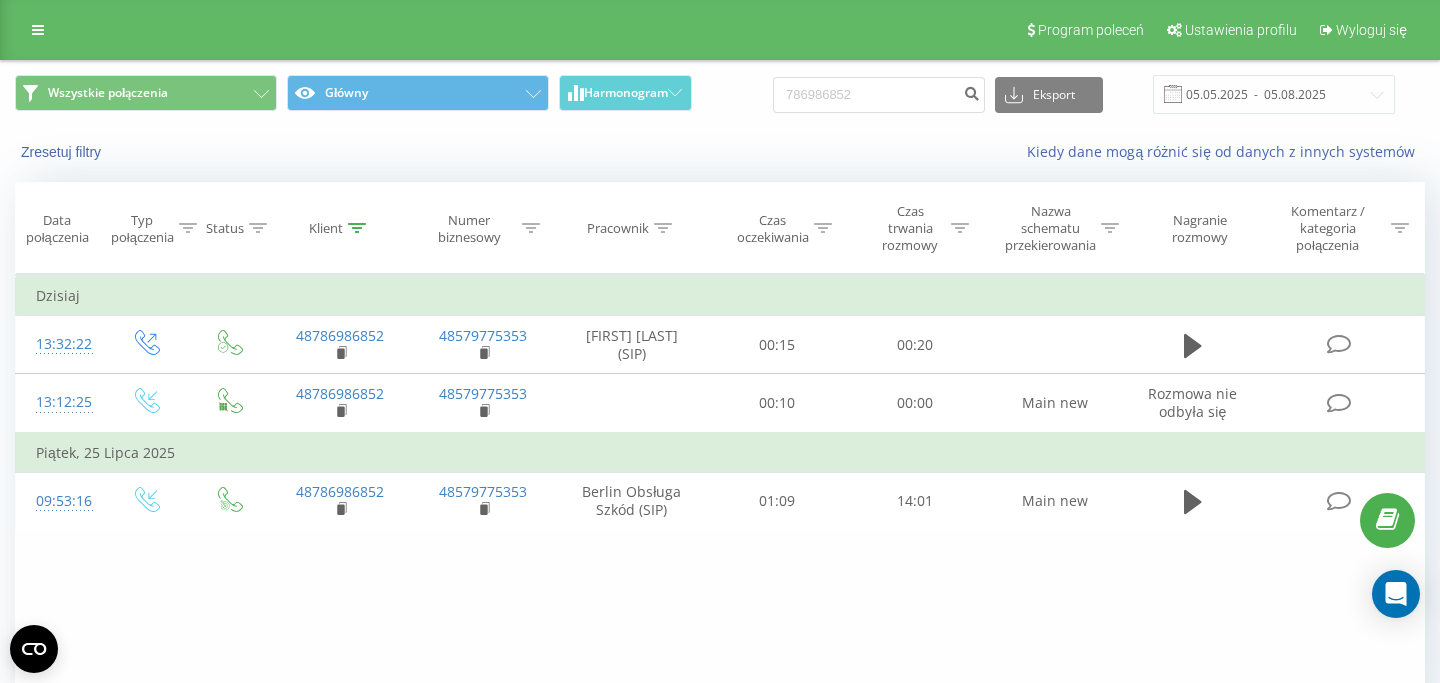 click on "Program poleceń Ustawienia profilu Wyloguj się" at bounding box center [720, 30] 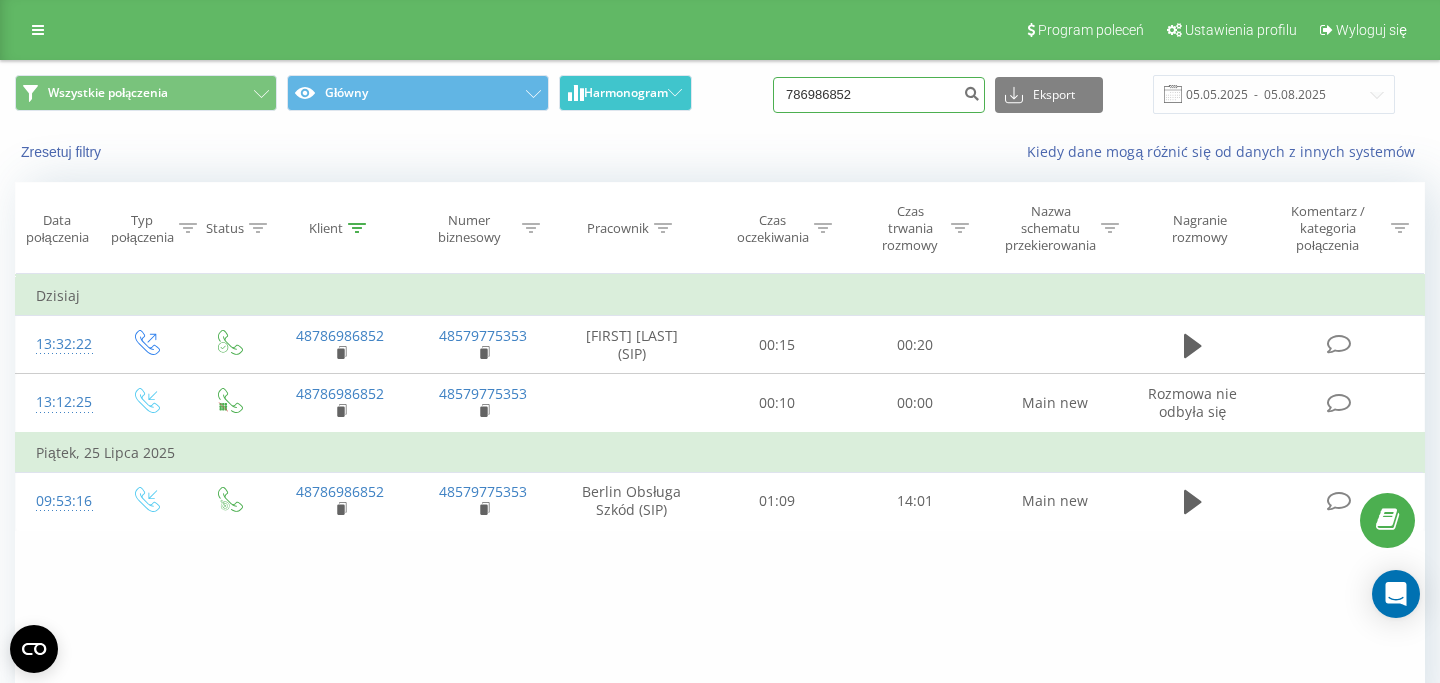 drag, startPoint x: 892, startPoint y: 93, endPoint x: 692, endPoint y: 93, distance: 200 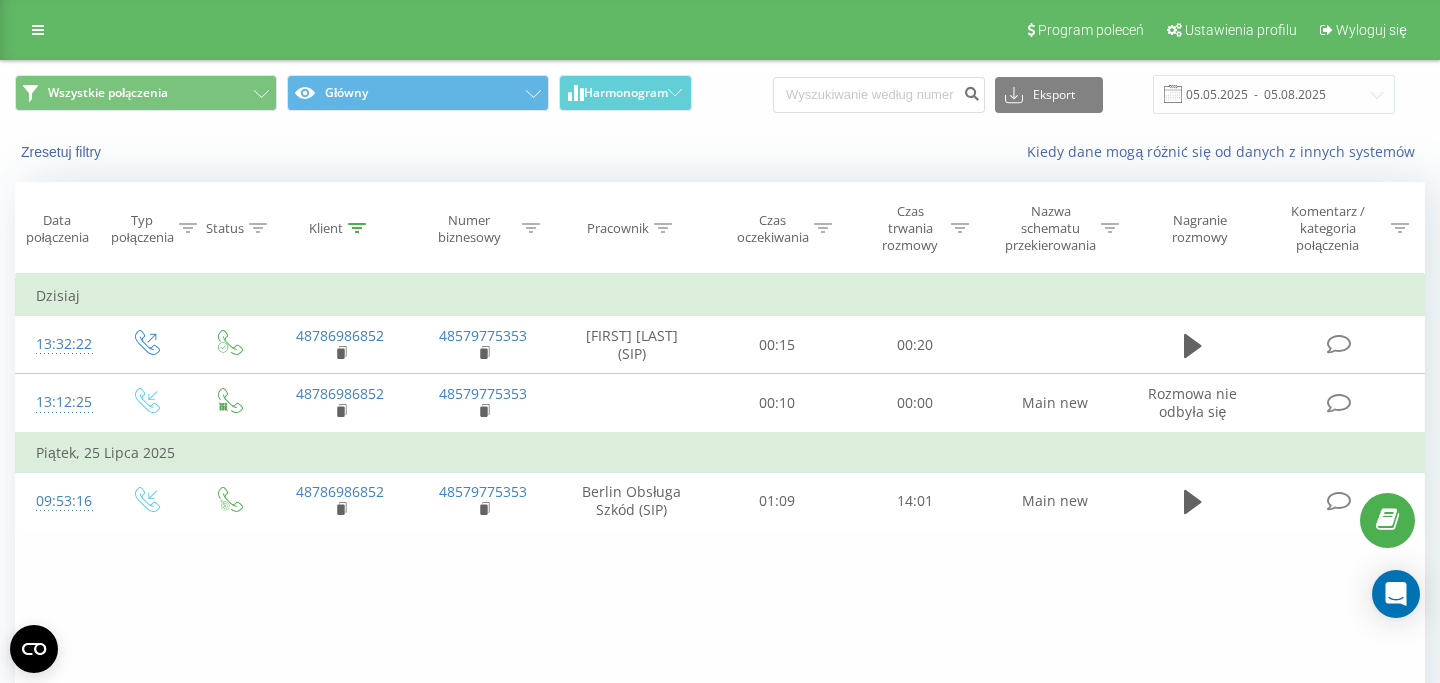 click on "Wszystkie połączenia Główny Harmonogram Eksport .csv .xls .xlsx [DATE]  -  [DATE]" at bounding box center (720, 94) 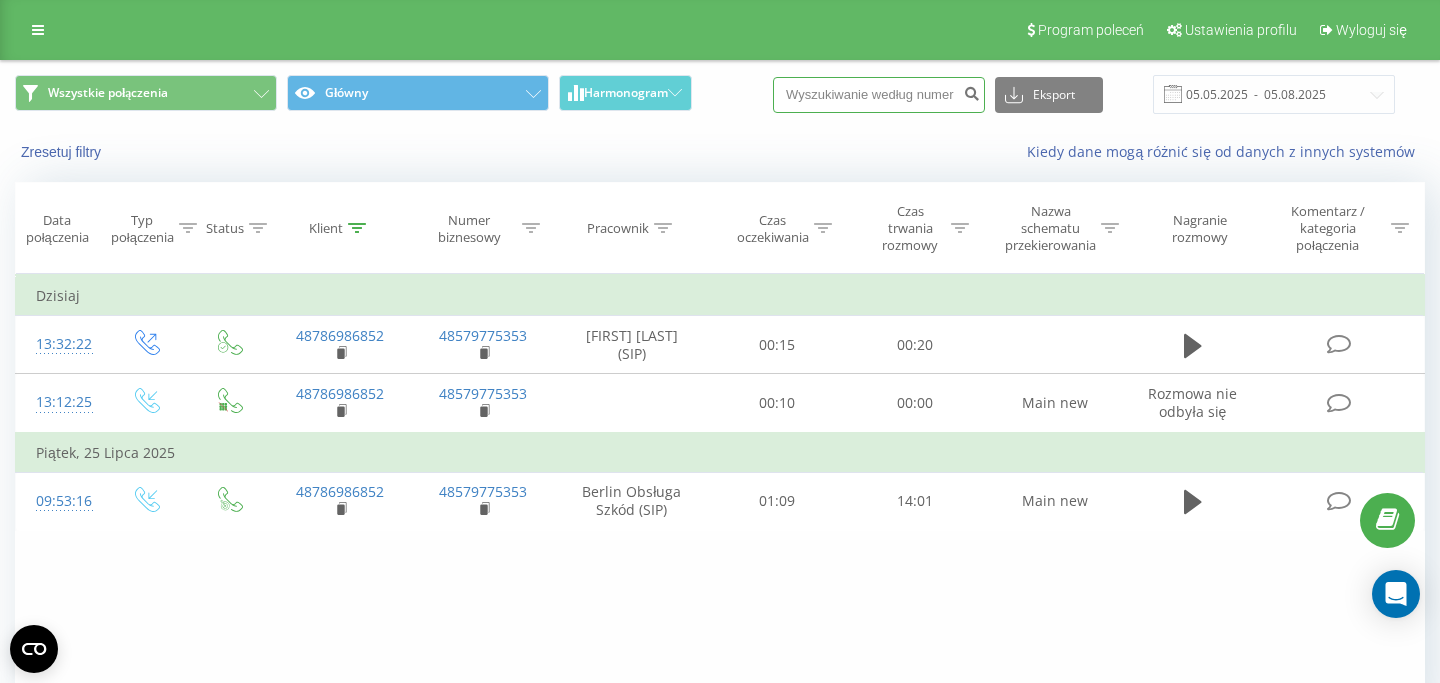 click at bounding box center (879, 95) 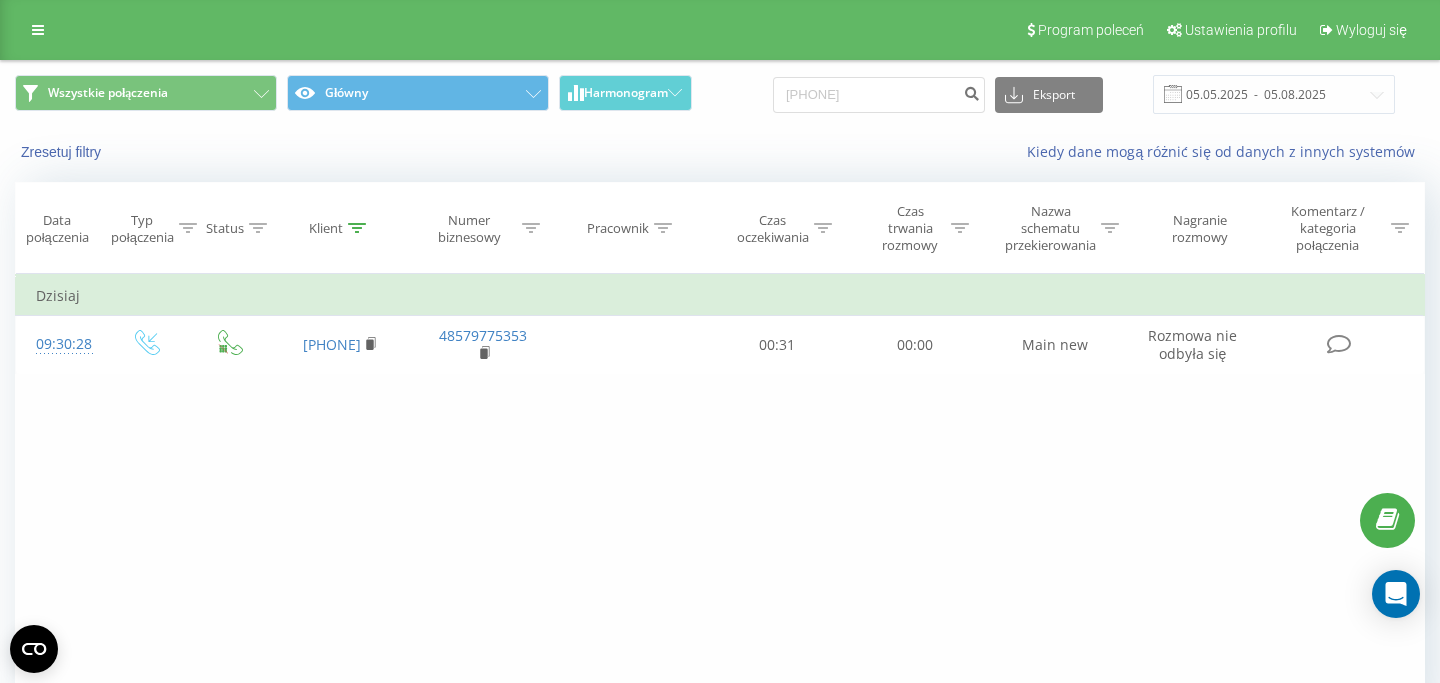 scroll, scrollTop: 0, scrollLeft: 0, axis: both 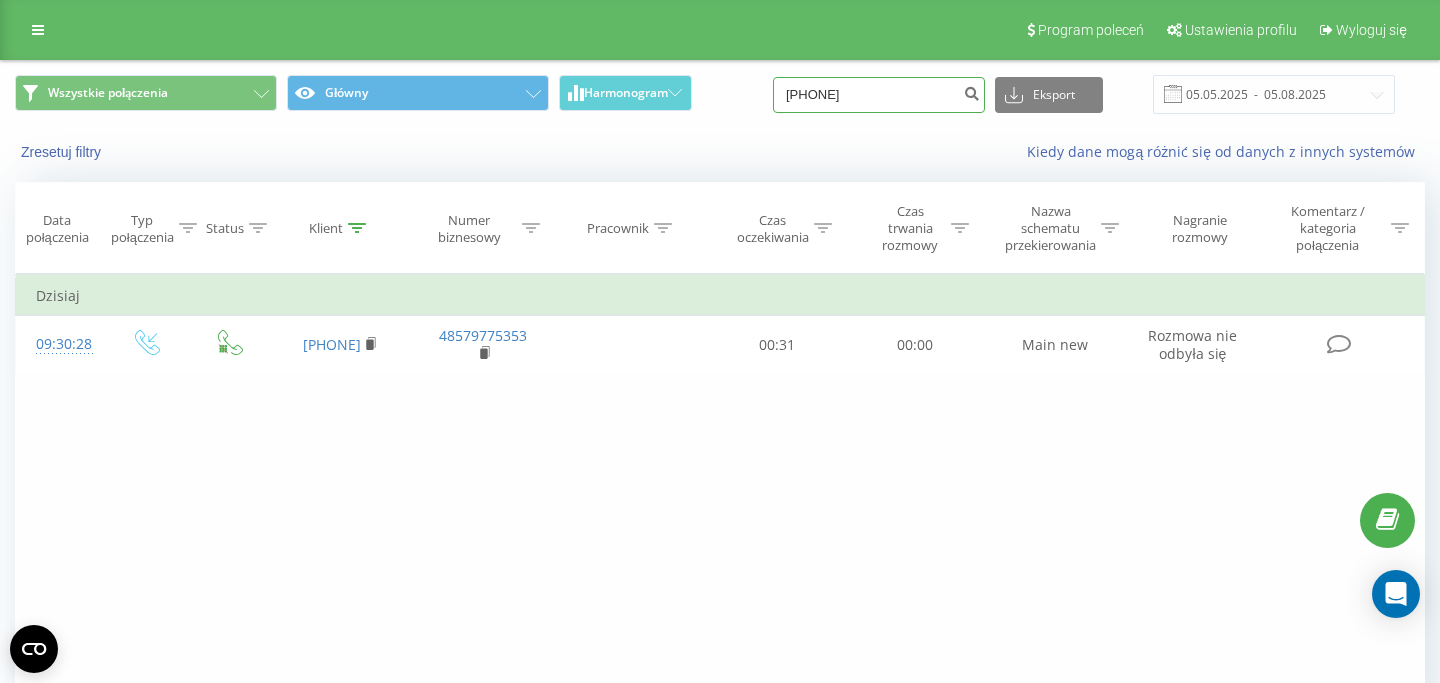 drag, startPoint x: 909, startPoint y: 91, endPoint x: 734, endPoint y: 69, distance: 176.37744 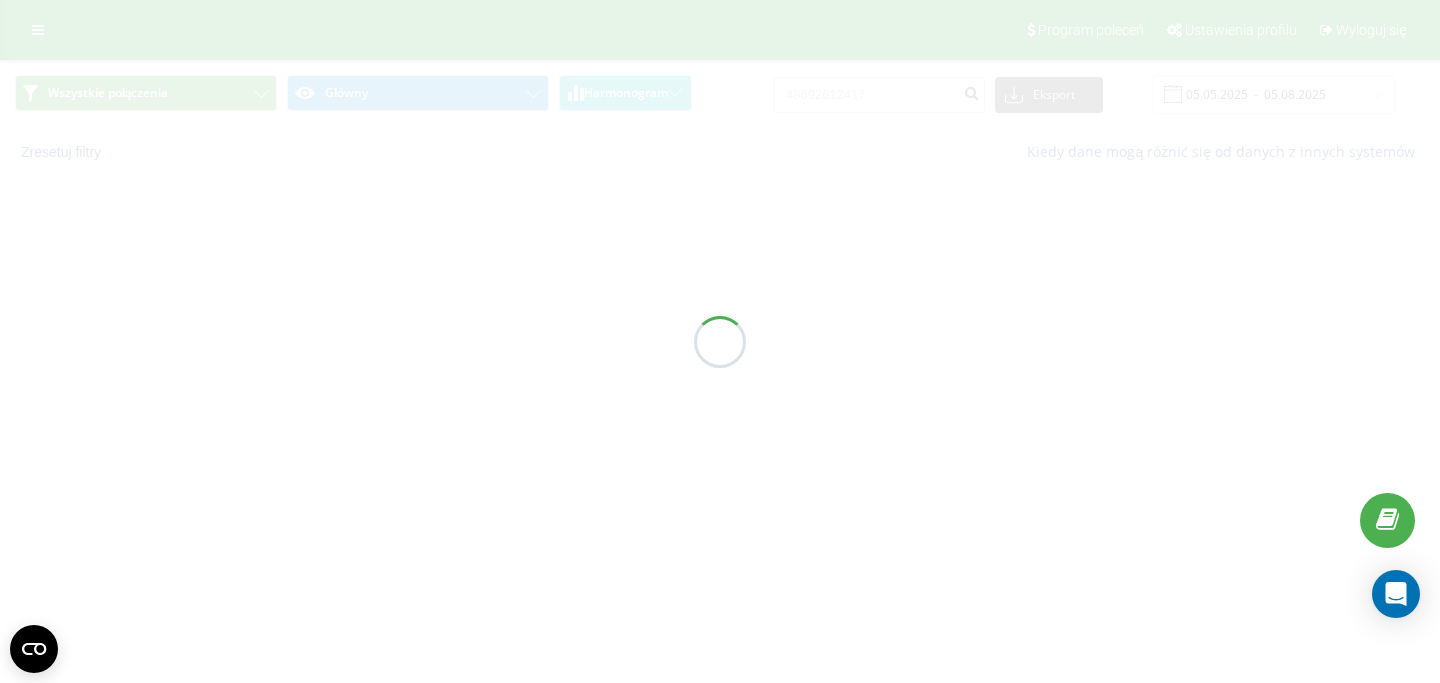 scroll, scrollTop: 0, scrollLeft: 0, axis: both 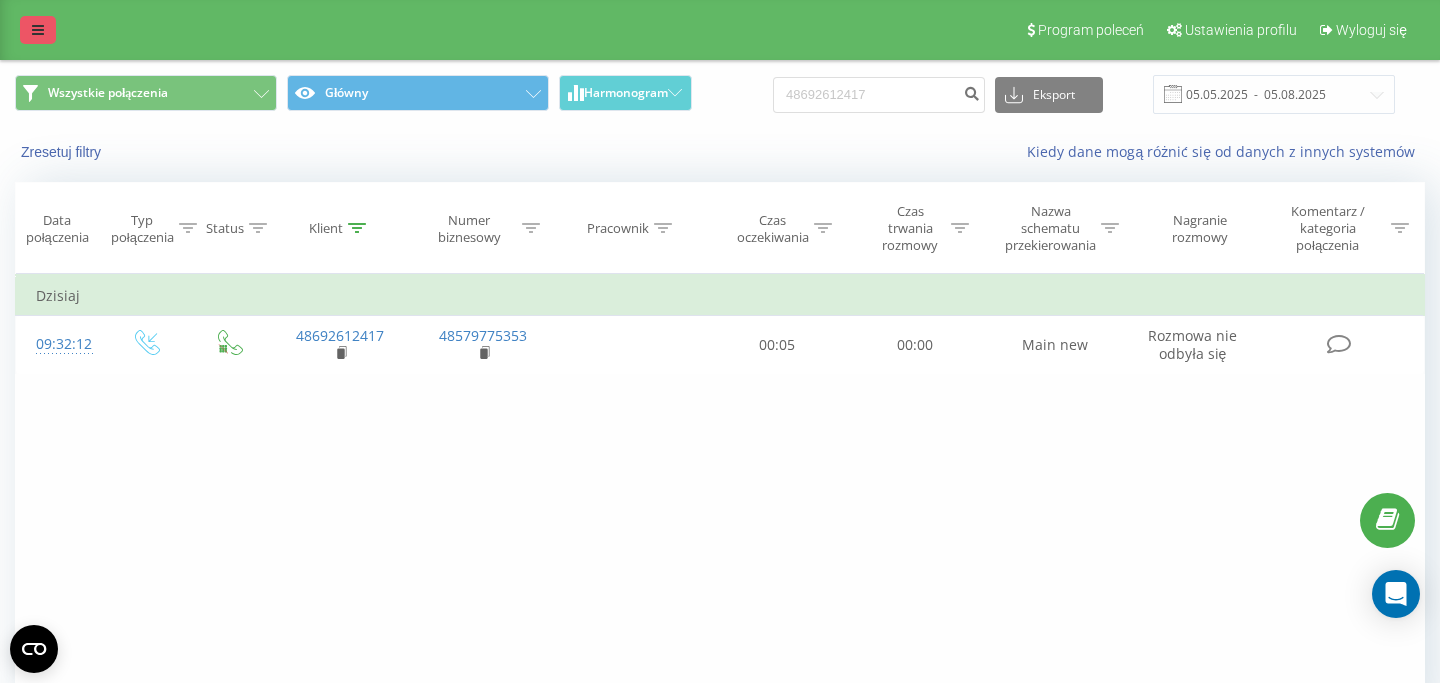 click at bounding box center [38, 30] 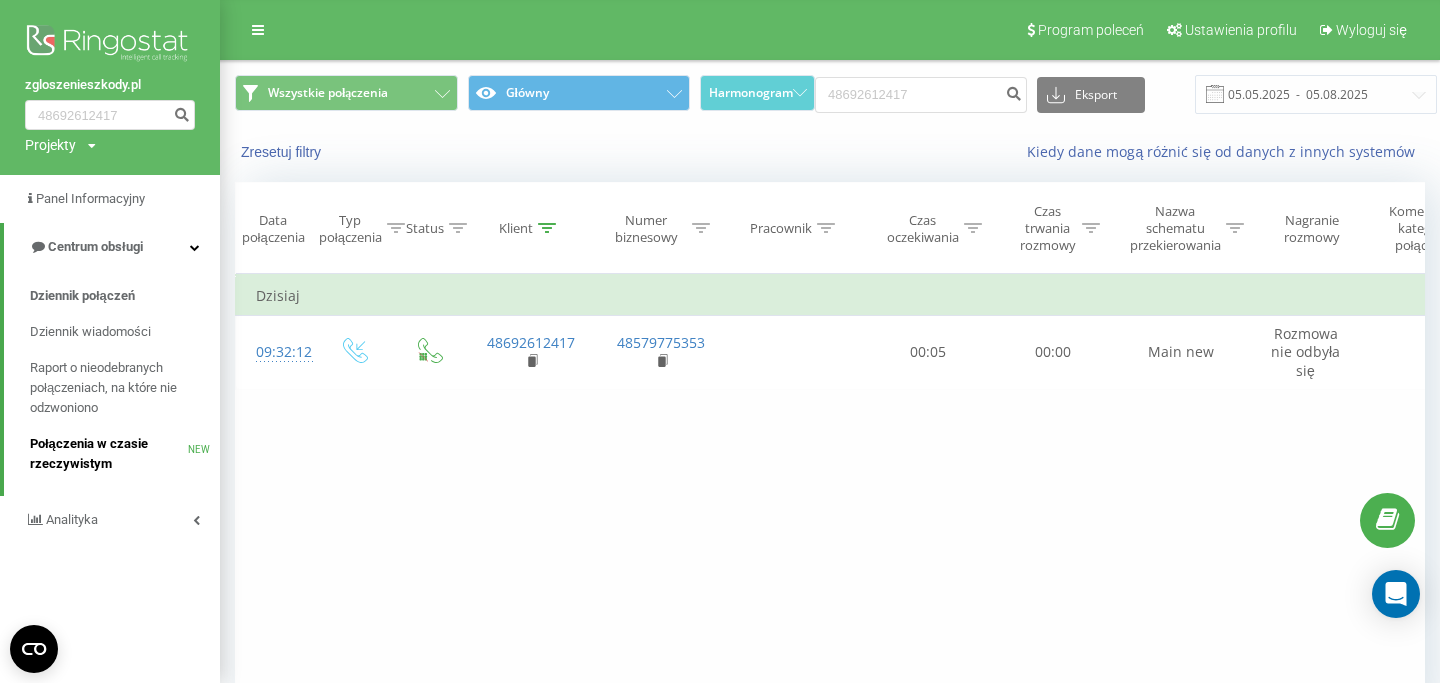 click on "Połączenia w czasie rzeczywistym" at bounding box center [109, 454] 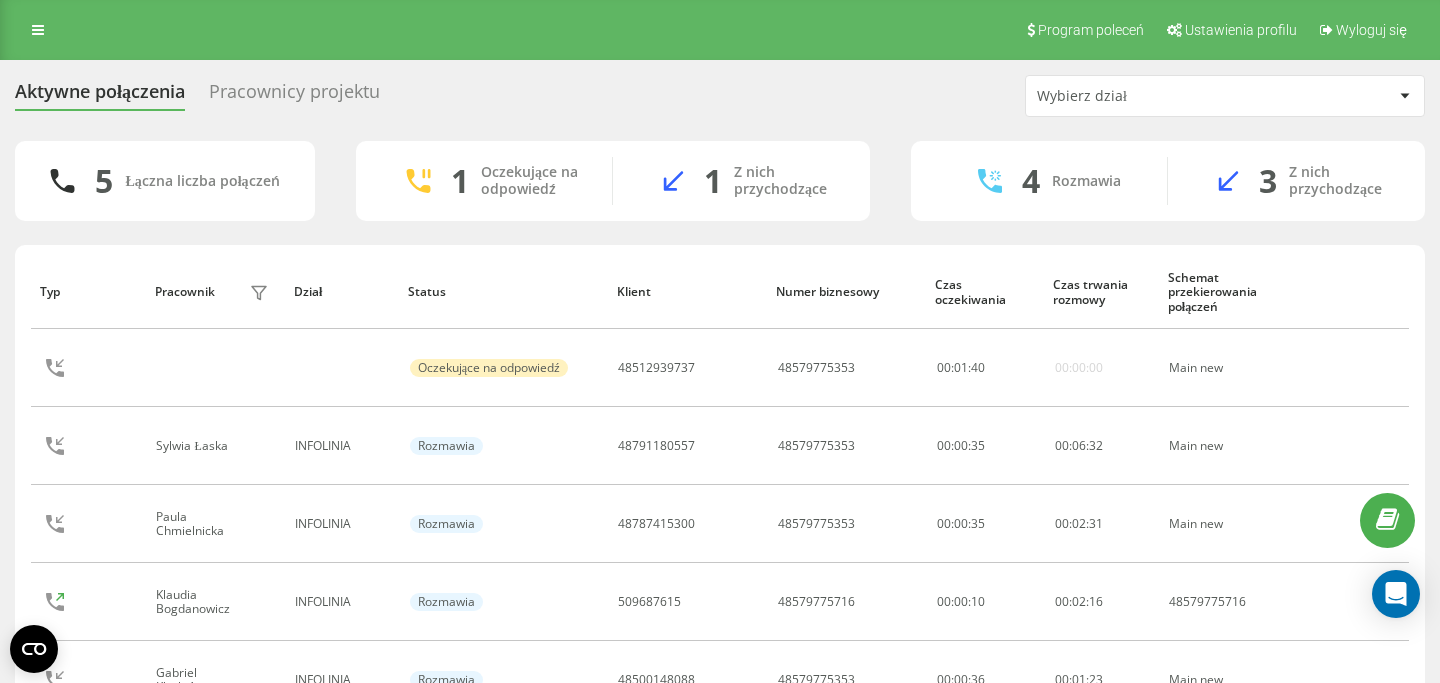 scroll, scrollTop: 0, scrollLeft: 0, axis: both 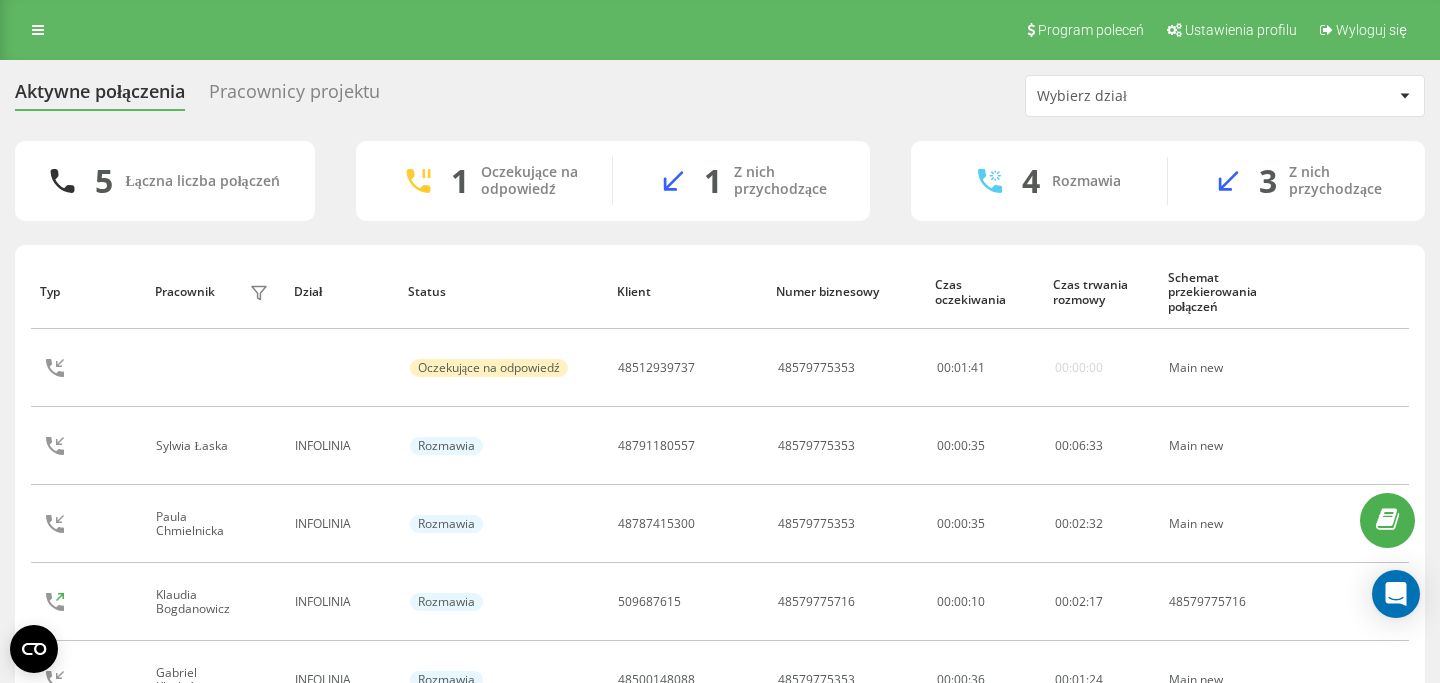 click on "Pracownicy projektu" at bounding box center [294, 96] 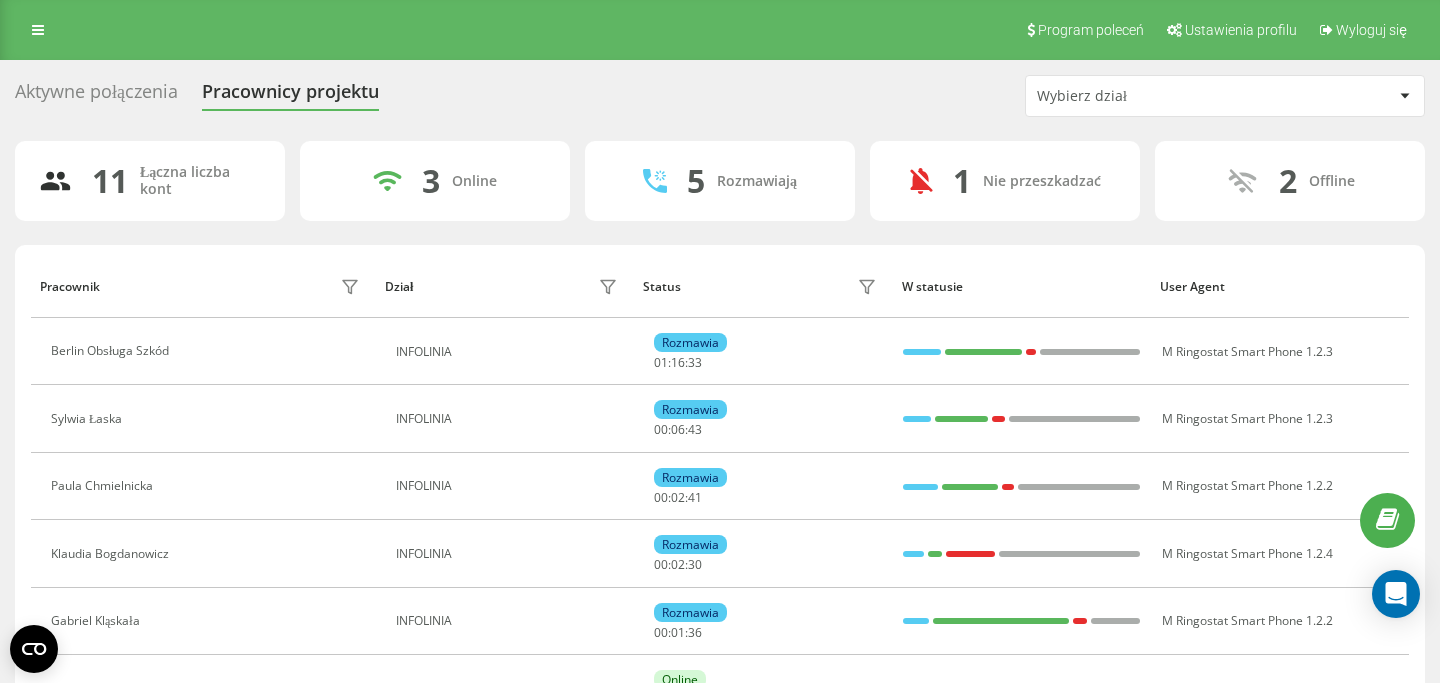 scroll, scrollTop: 0, scrollLeft: 0, axis: both 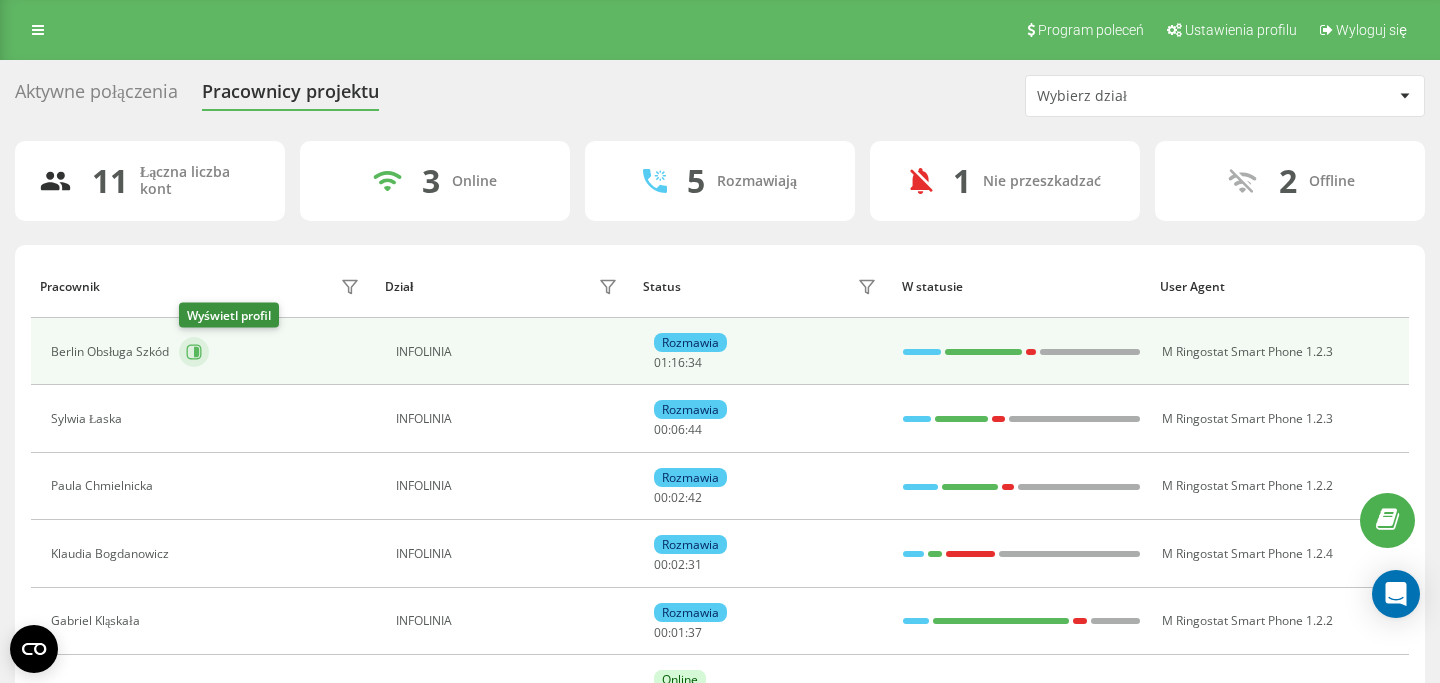 click 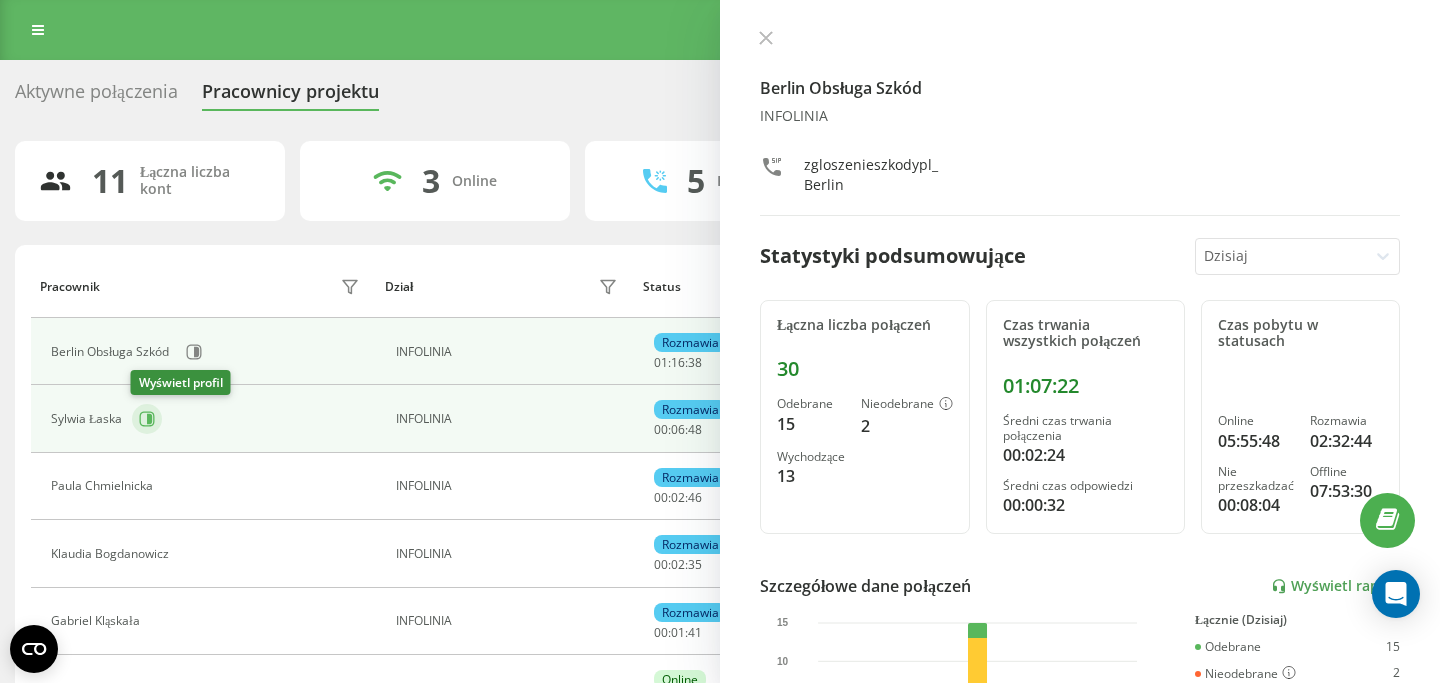 click at bounding box center (147, 419) 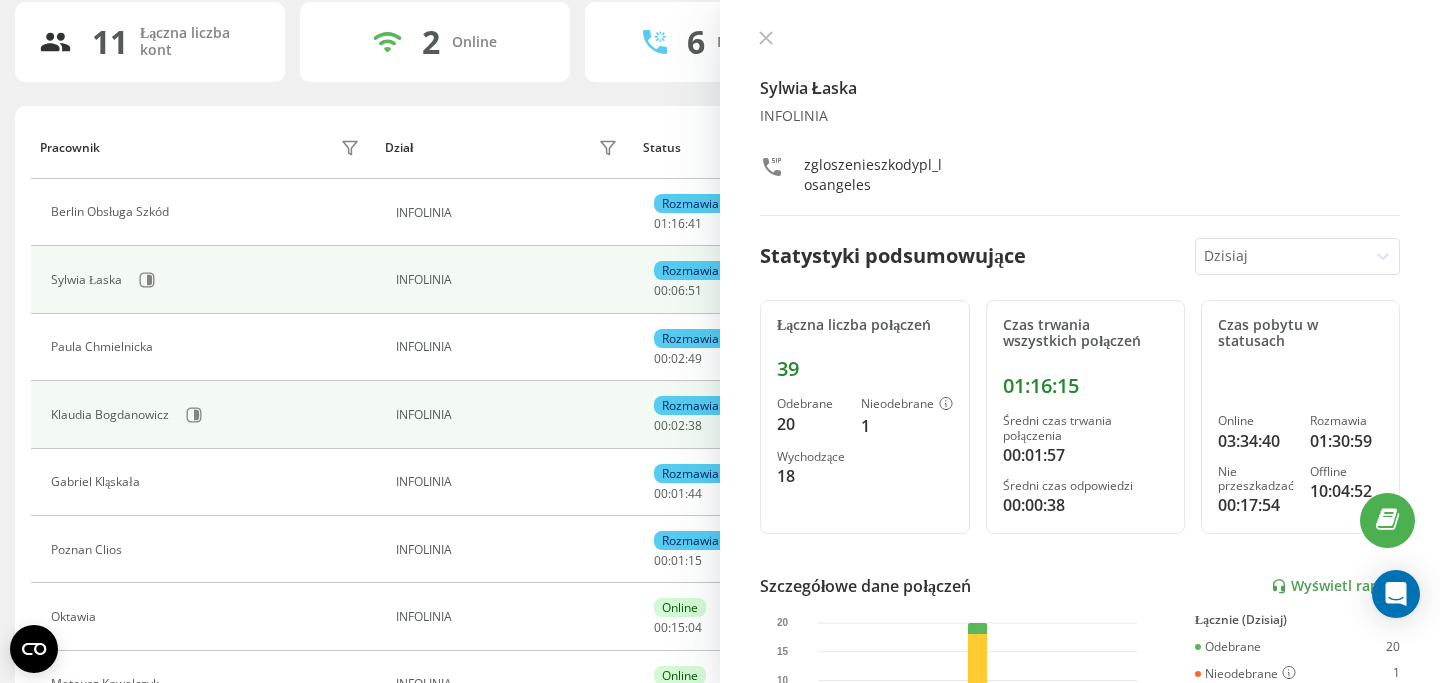 scroll, scrollTop: 136, scrollLeft: 0, axis: vertical 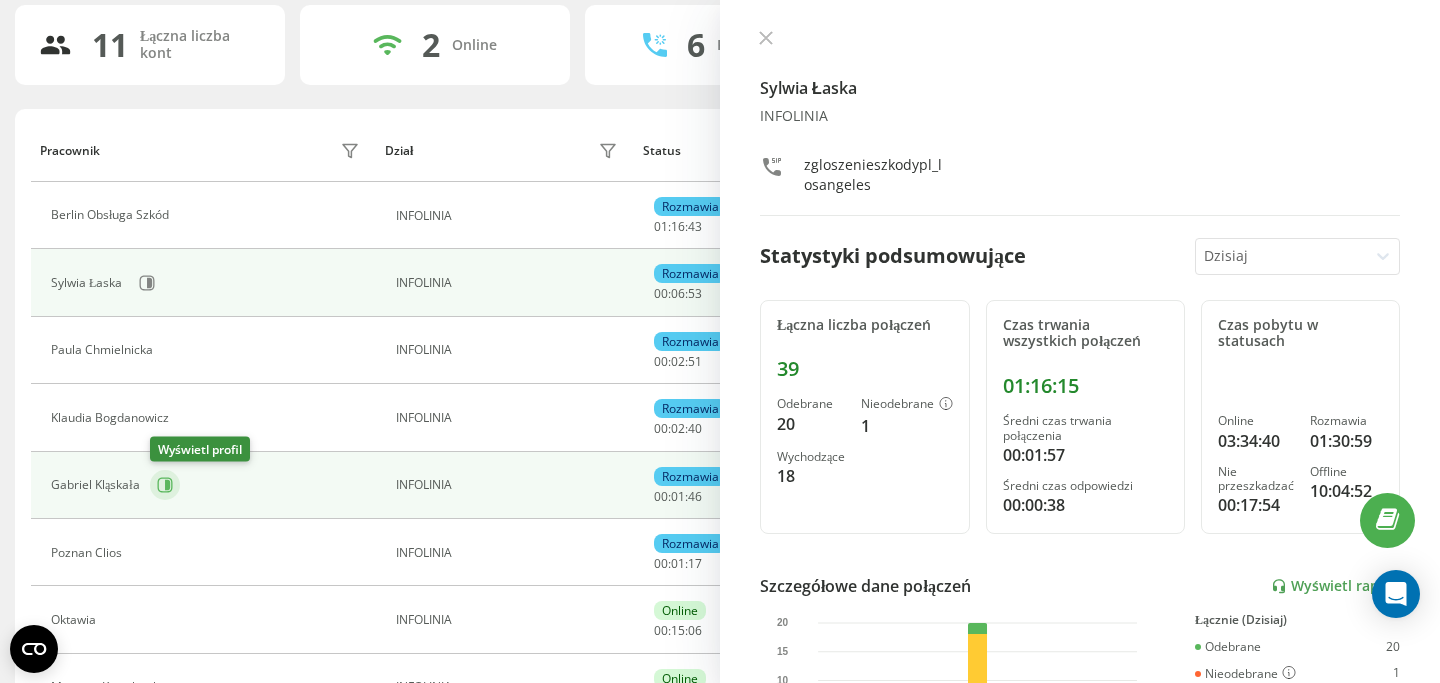 click 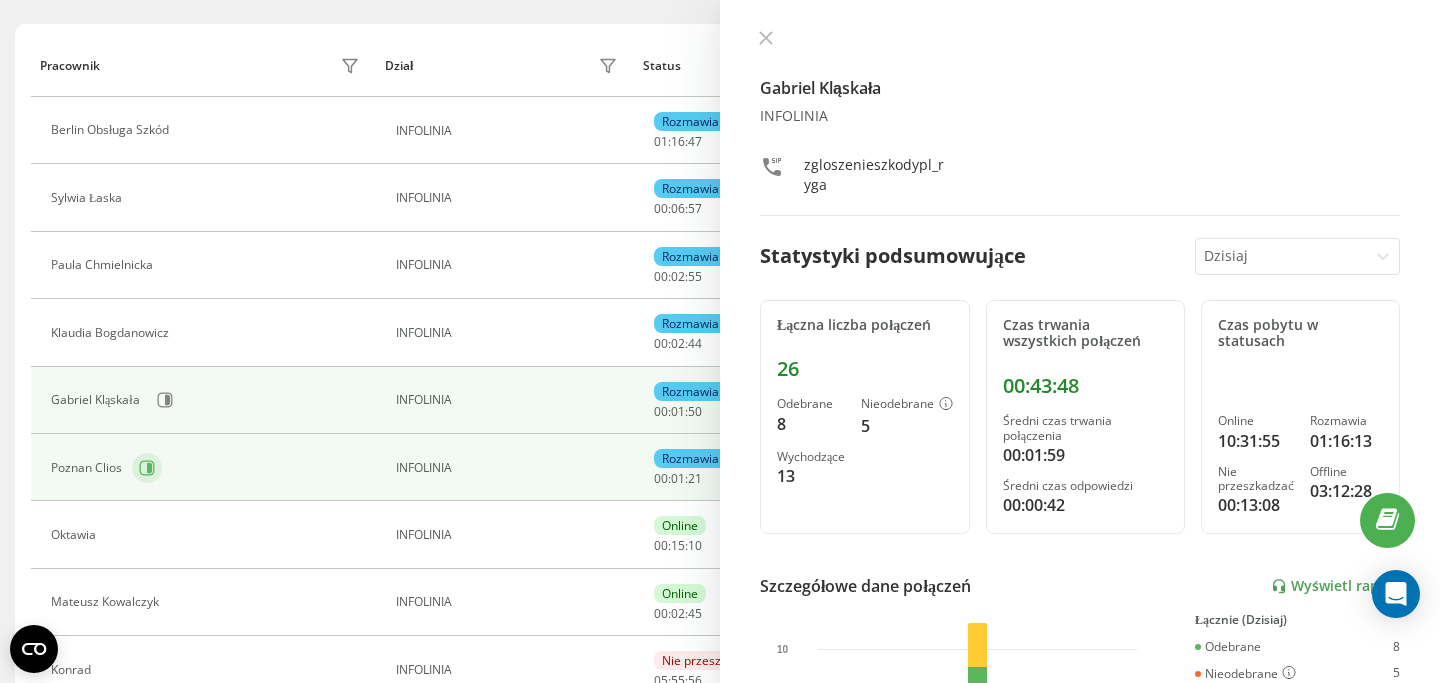scroll, scrollTop: 227, scrollLeft: 0, axis: vertical 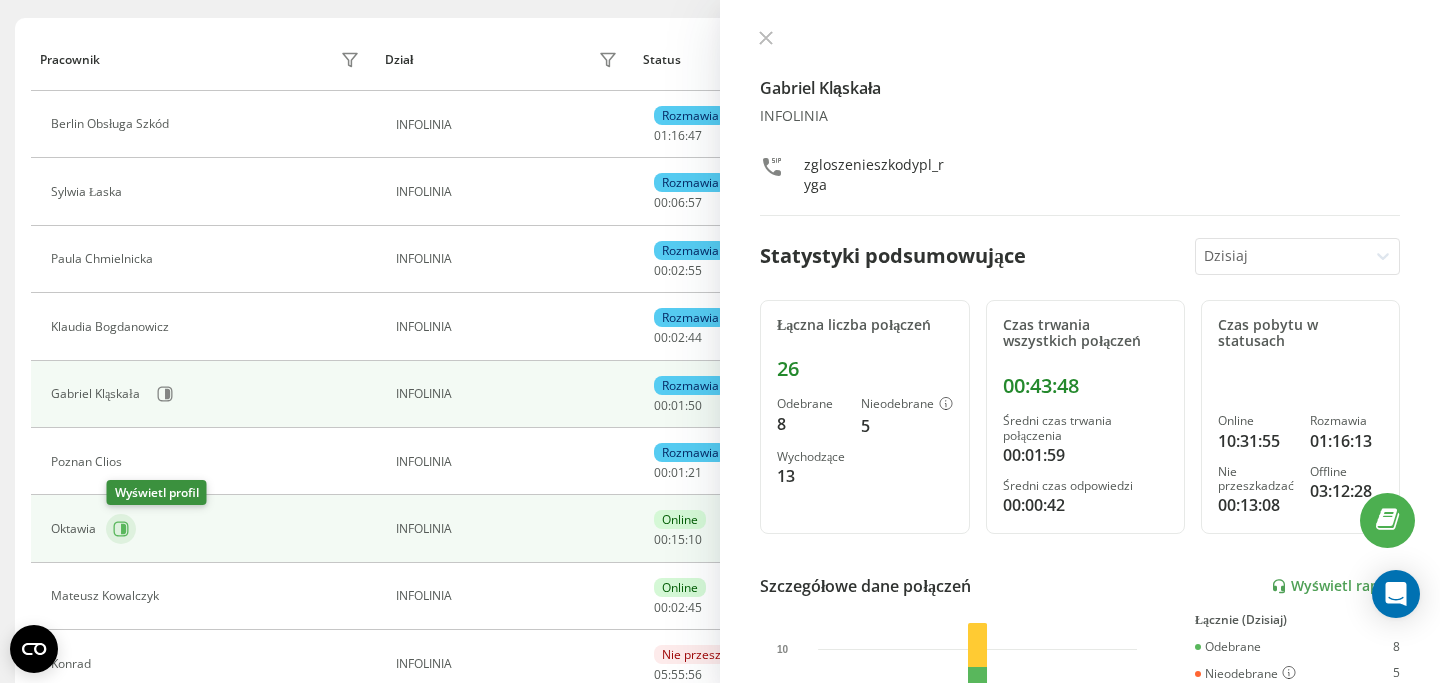 click at bounding box center (121, 529) 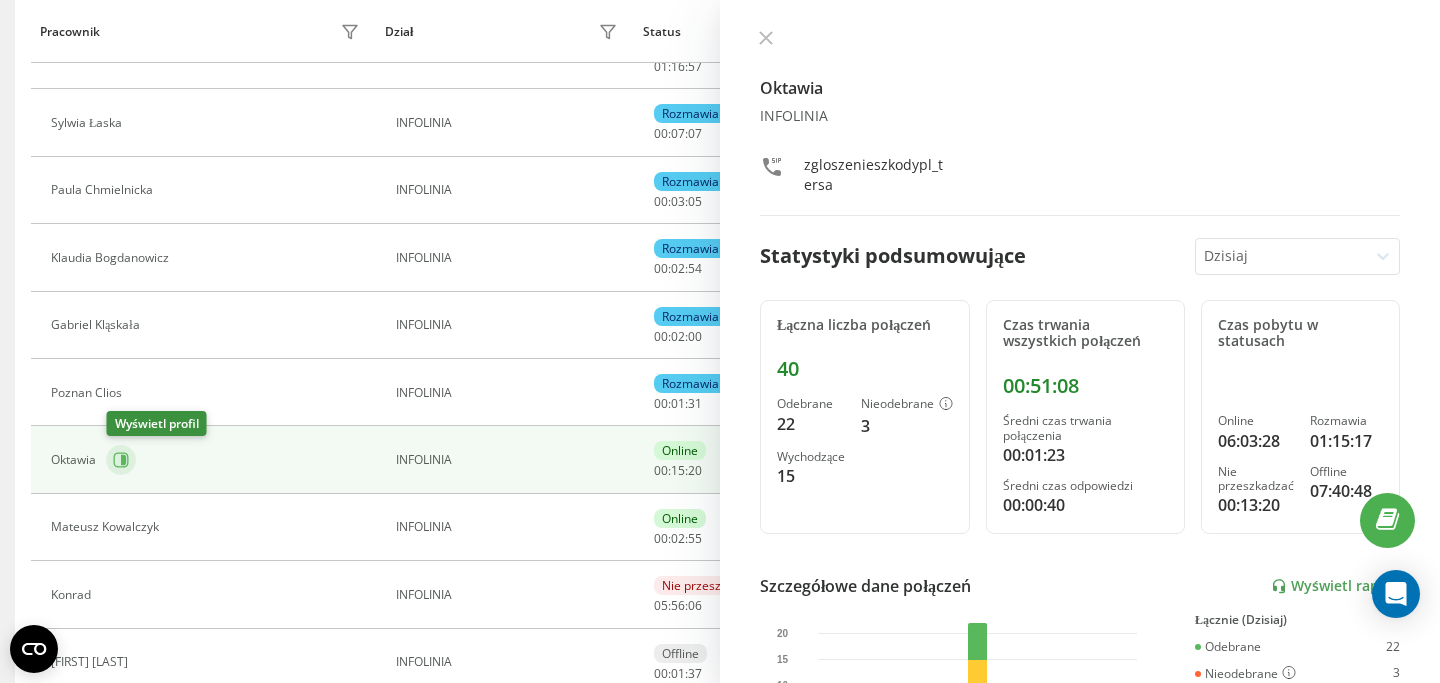 scroll, scrollTop: 314, scrollLeft: 0, axis: vertical 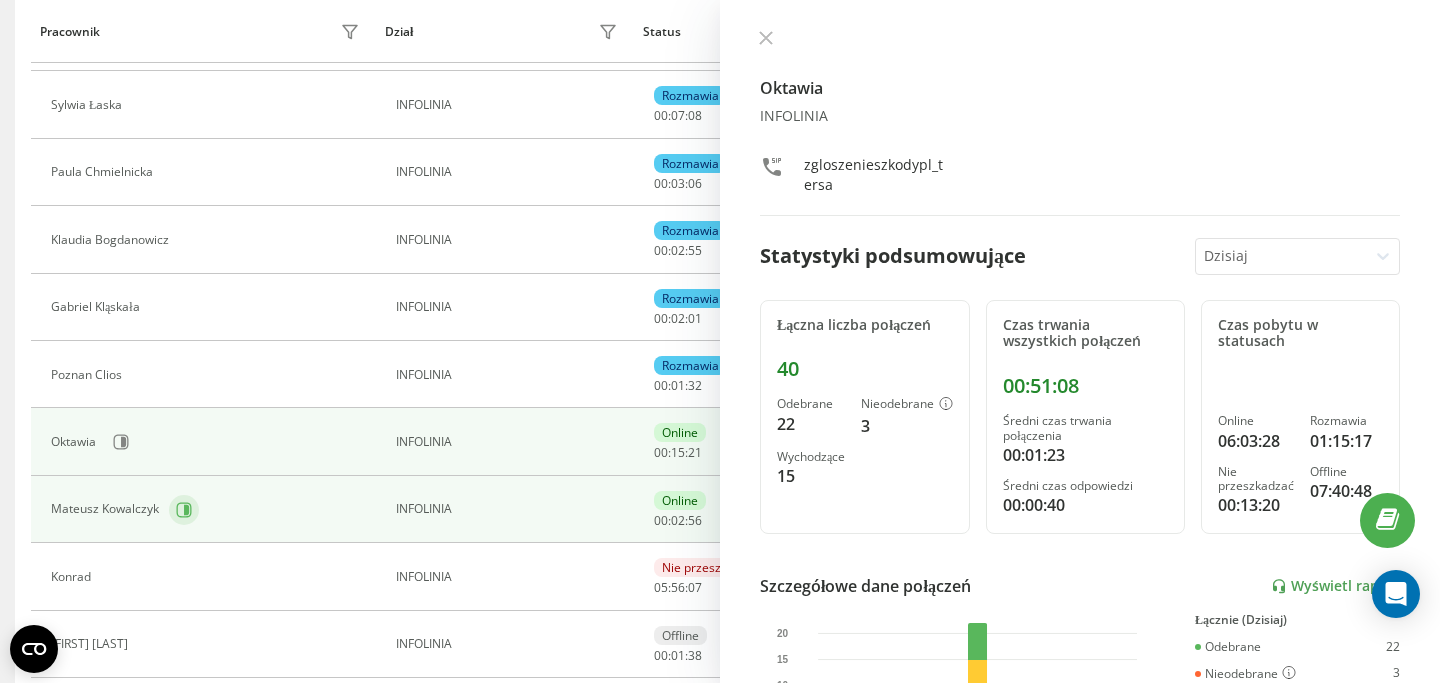 click 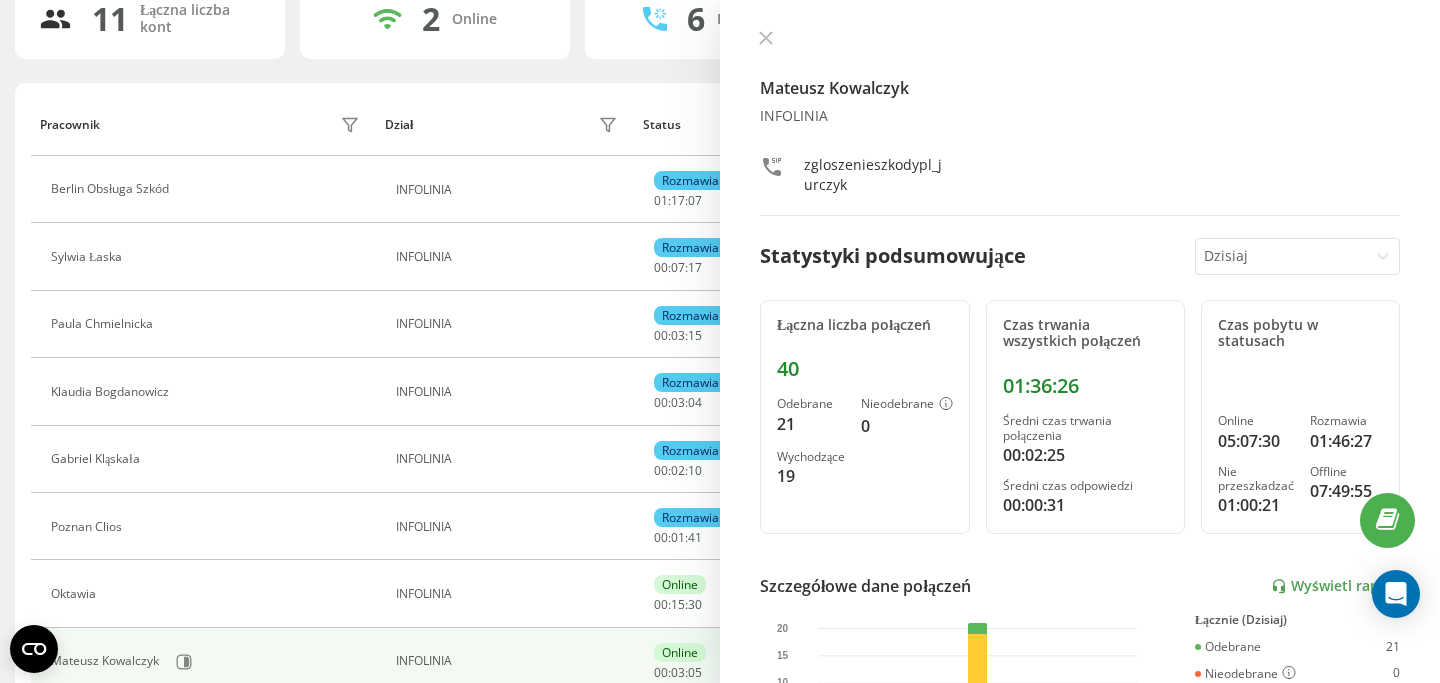 scroll, scrollTop: 167, scrollLeft: 0, axis: vertical 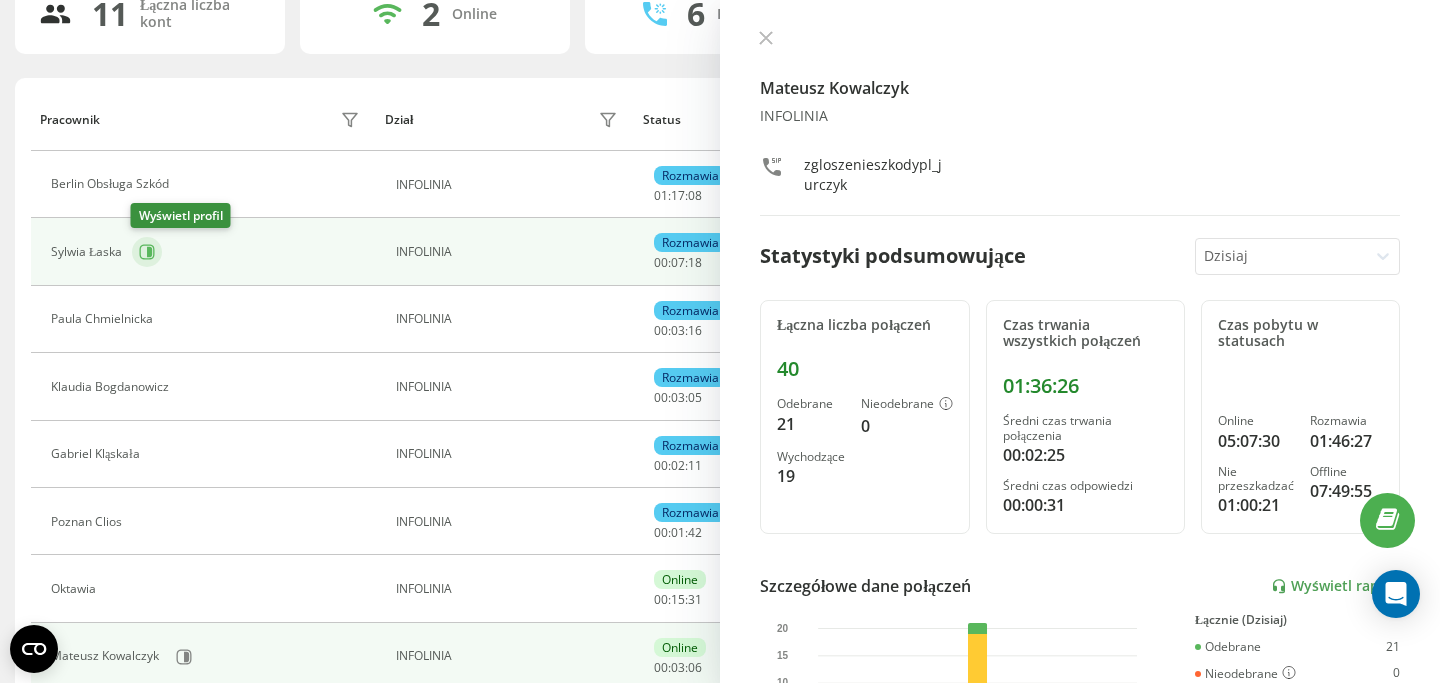 click 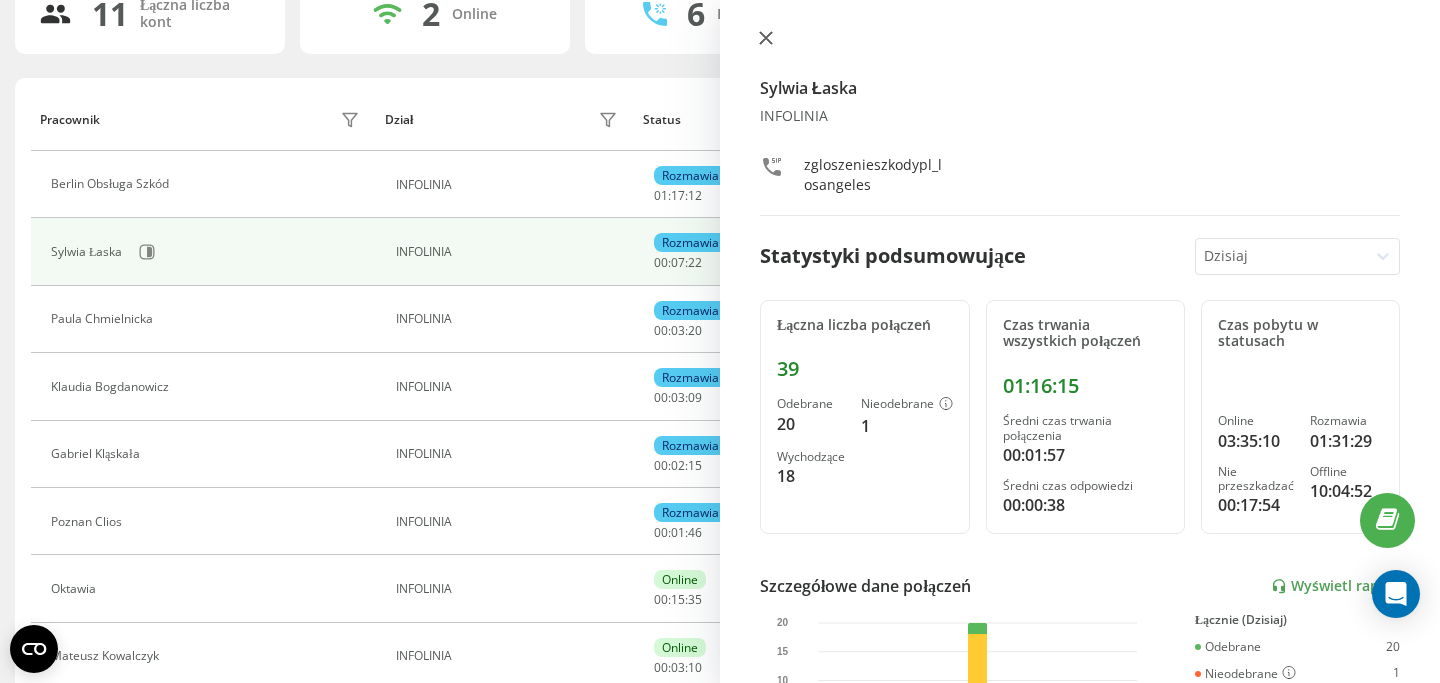 click 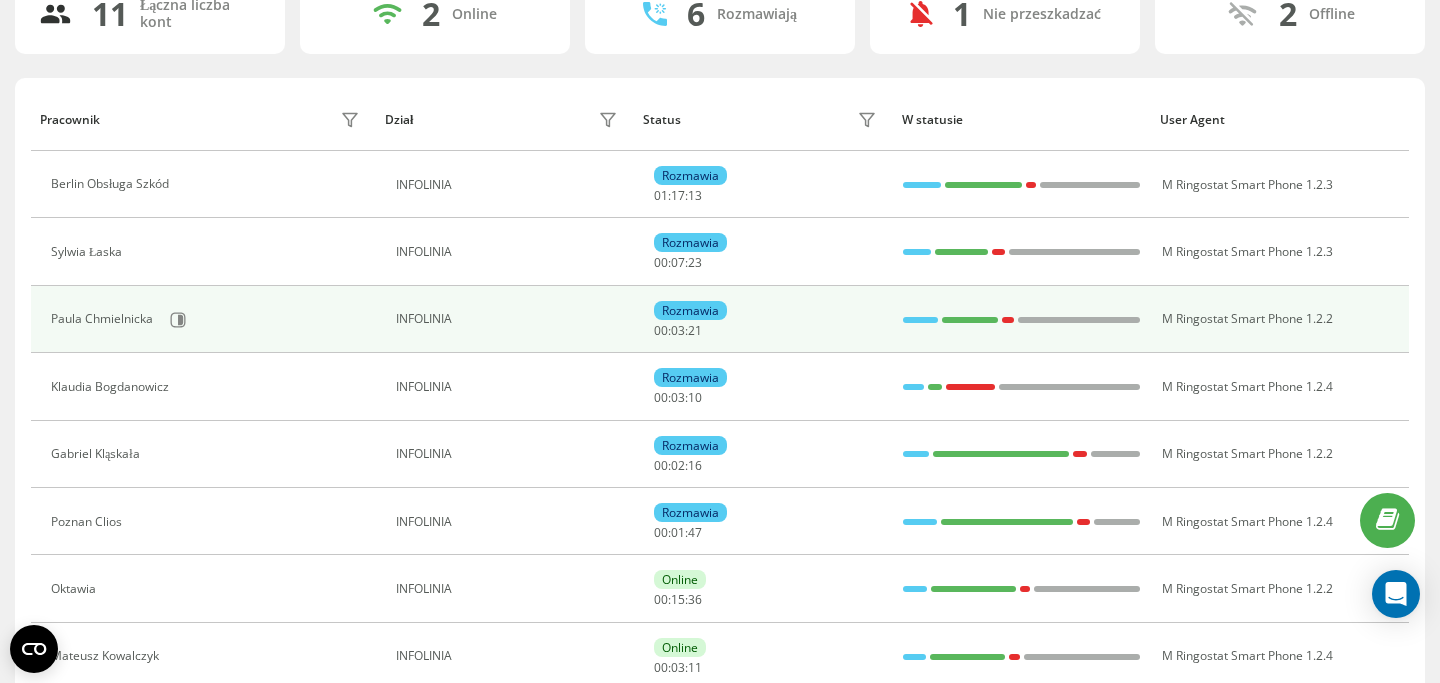 scroll, scrollTop: 0, scrollLeft: 0, axis: both 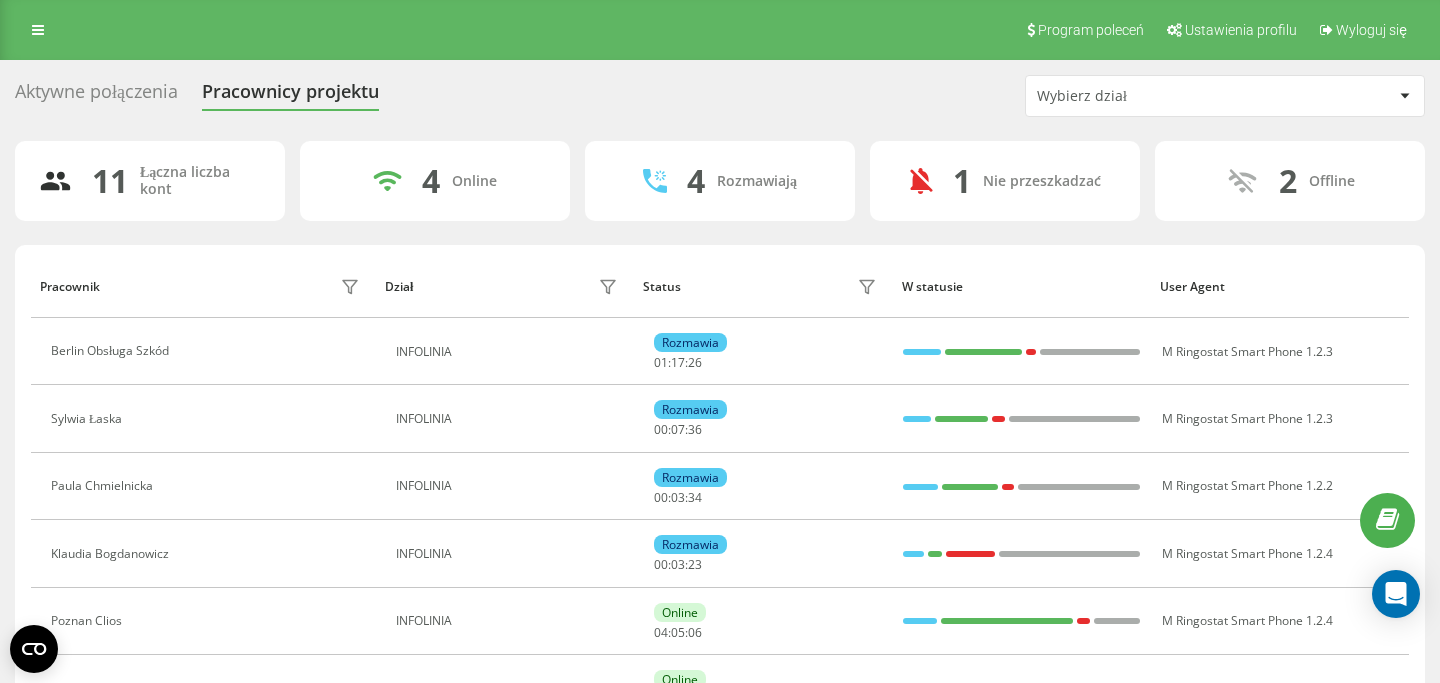 click on "Aktywne połączenia" at bounding box center [96, 96] 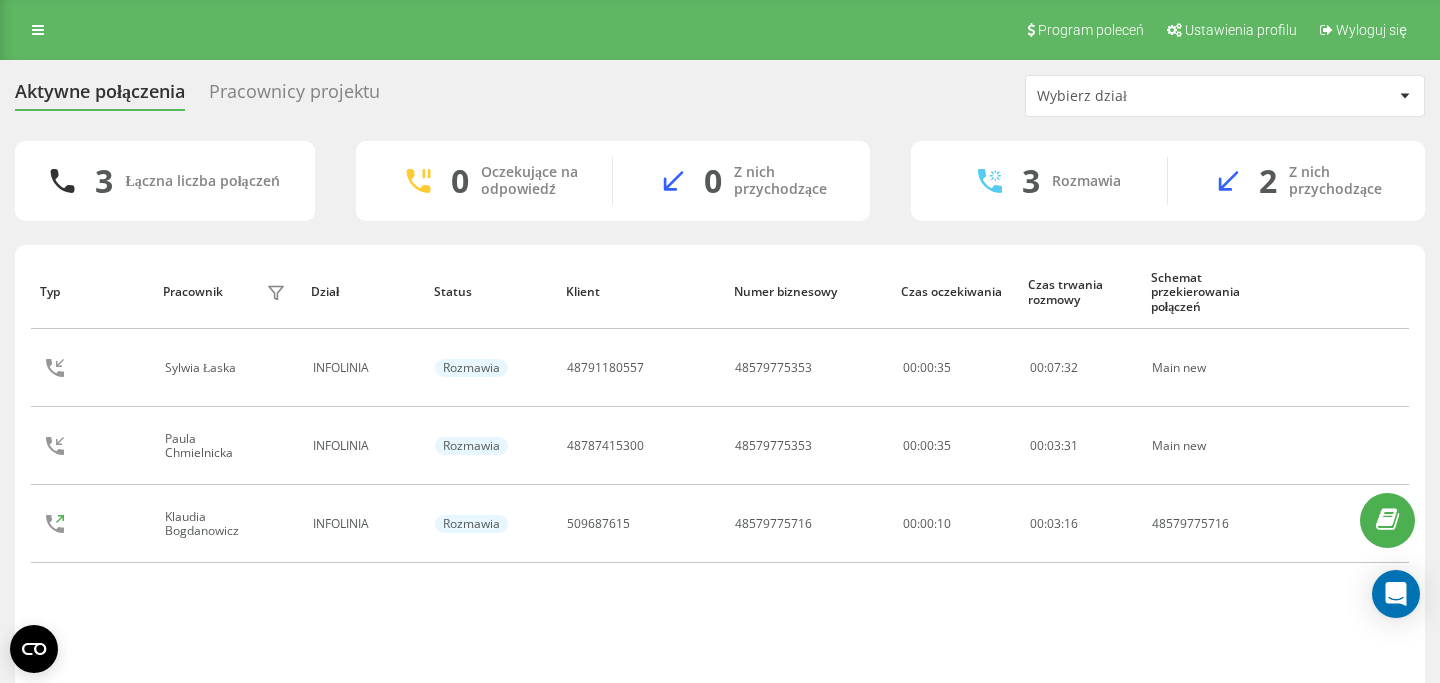 scroll, scrollTop: 0, scrollLeft: 0, axis: both 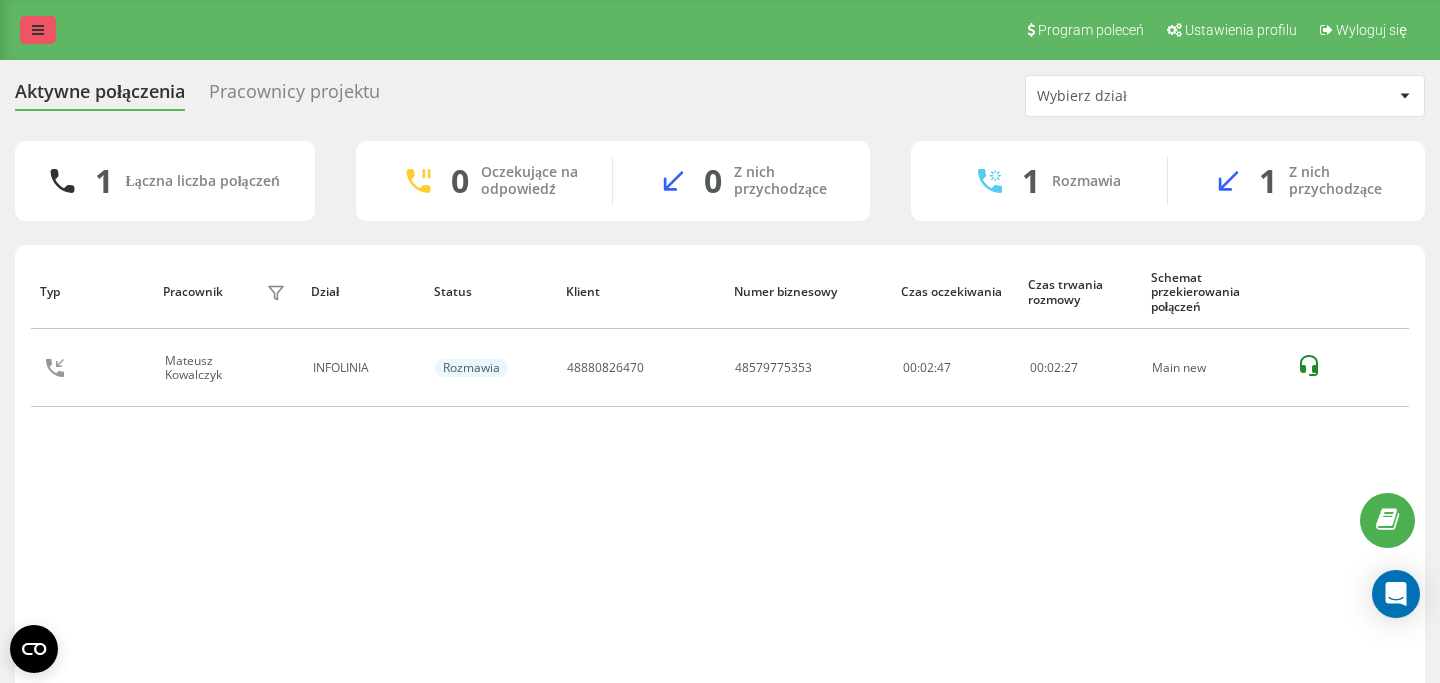 click at bounding box center [38, 30] 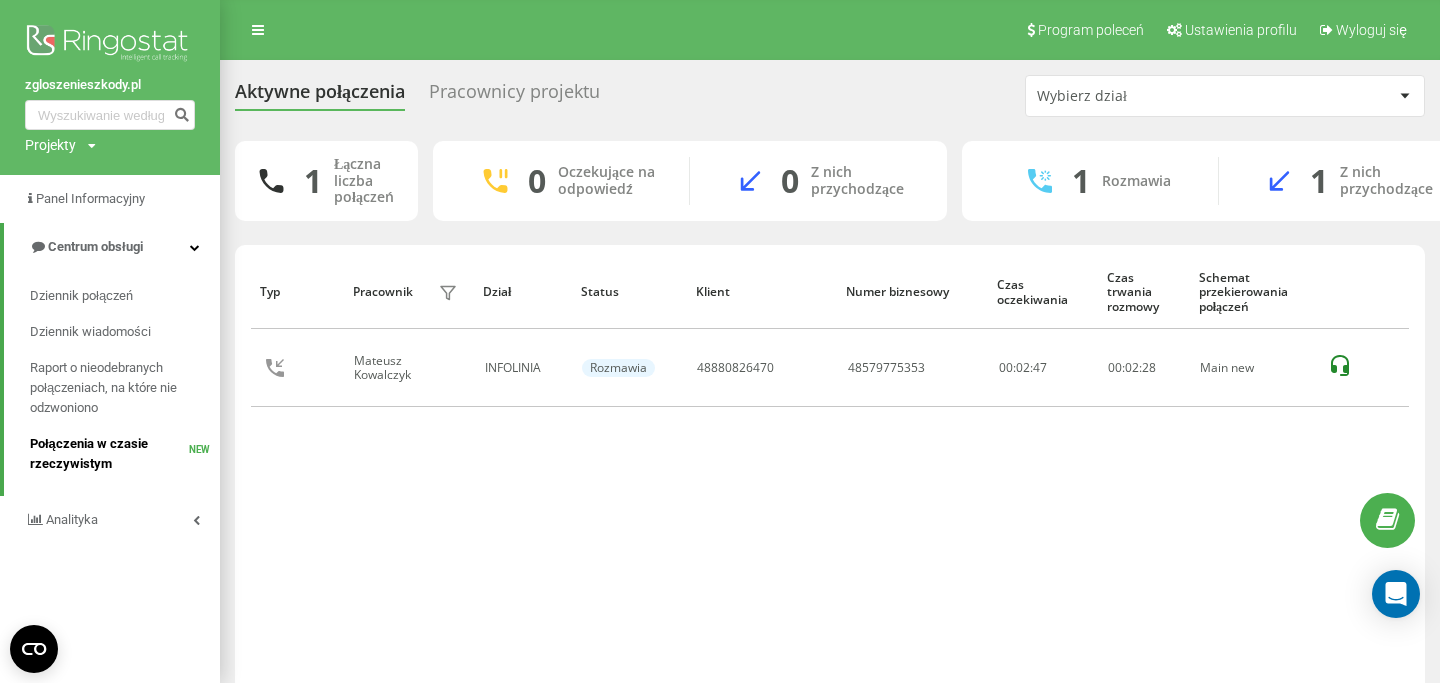 click on "Połączenia w czasie rzeczywistym" at bounding box center (109, 454) 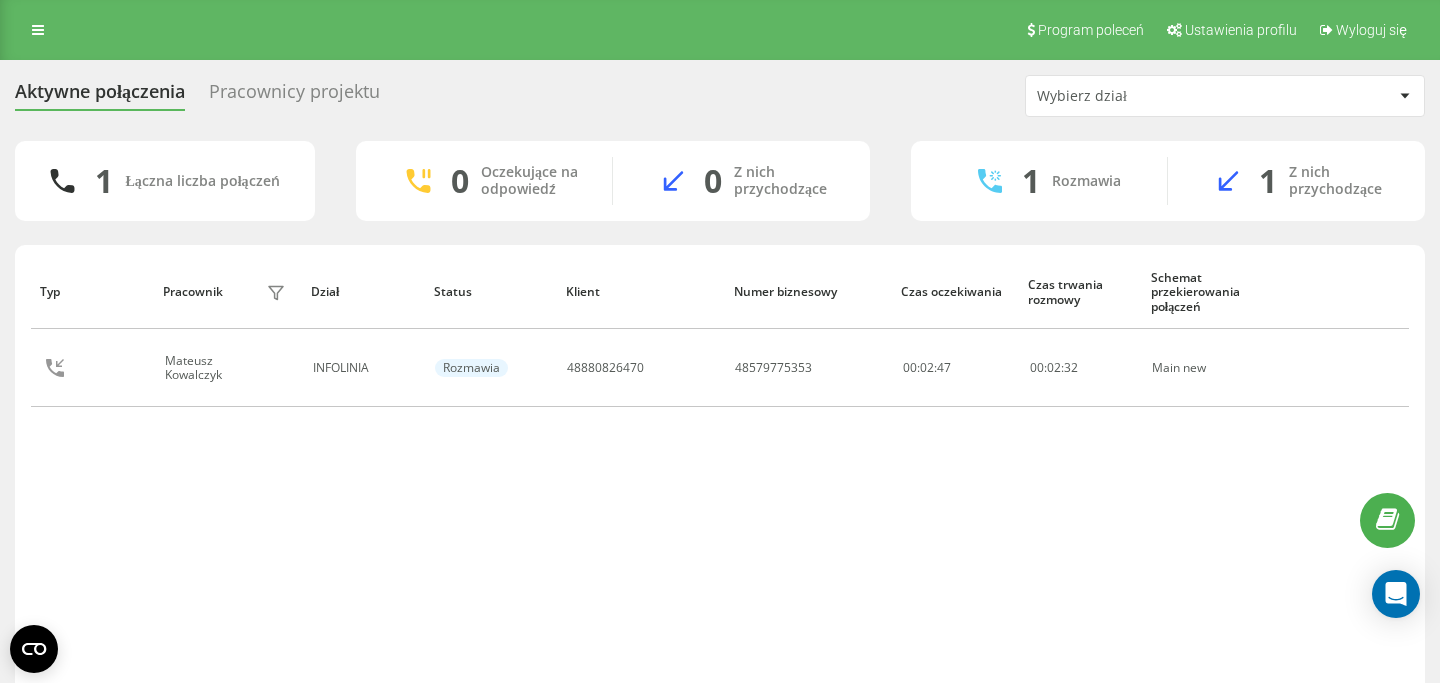 scroll, scrollTop: 0, scrollLeft: 0, axis: both 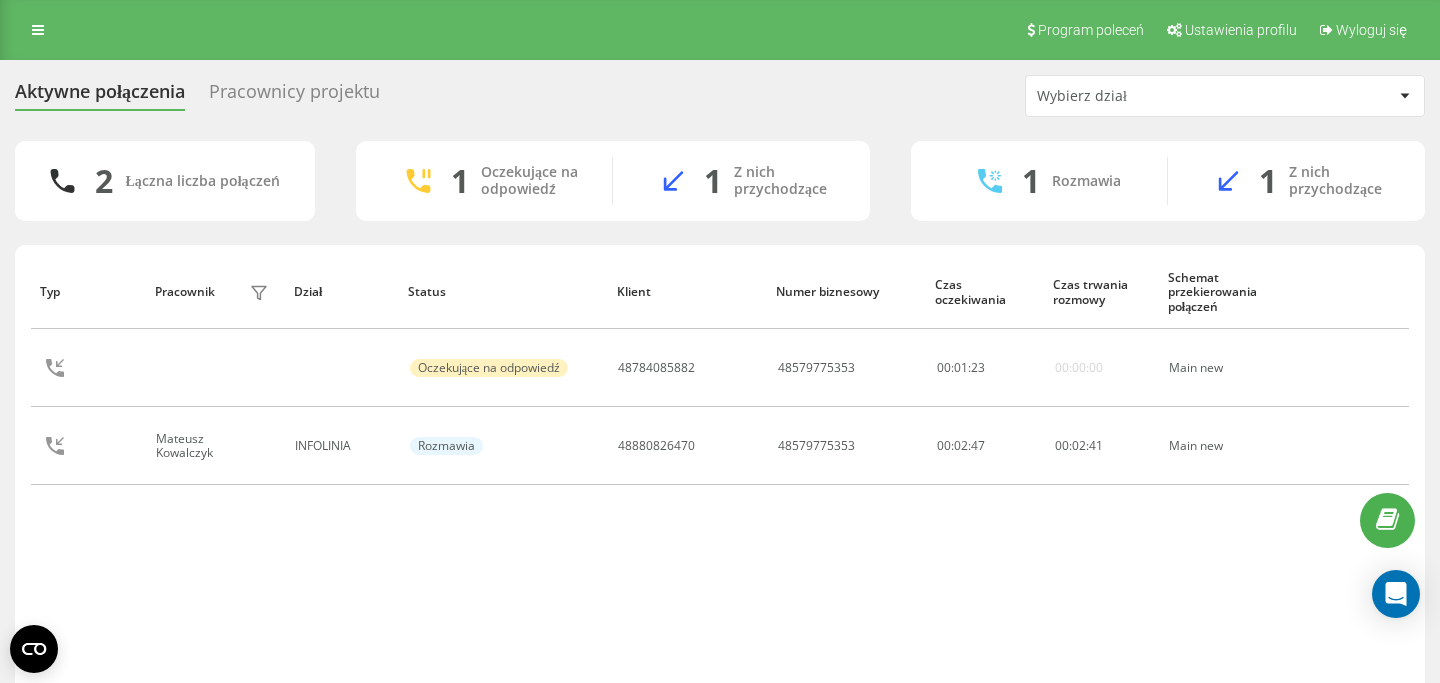 click on "Program poleceń Ustawienia profilu Wyloguj się" at bounding box center (720, 30) 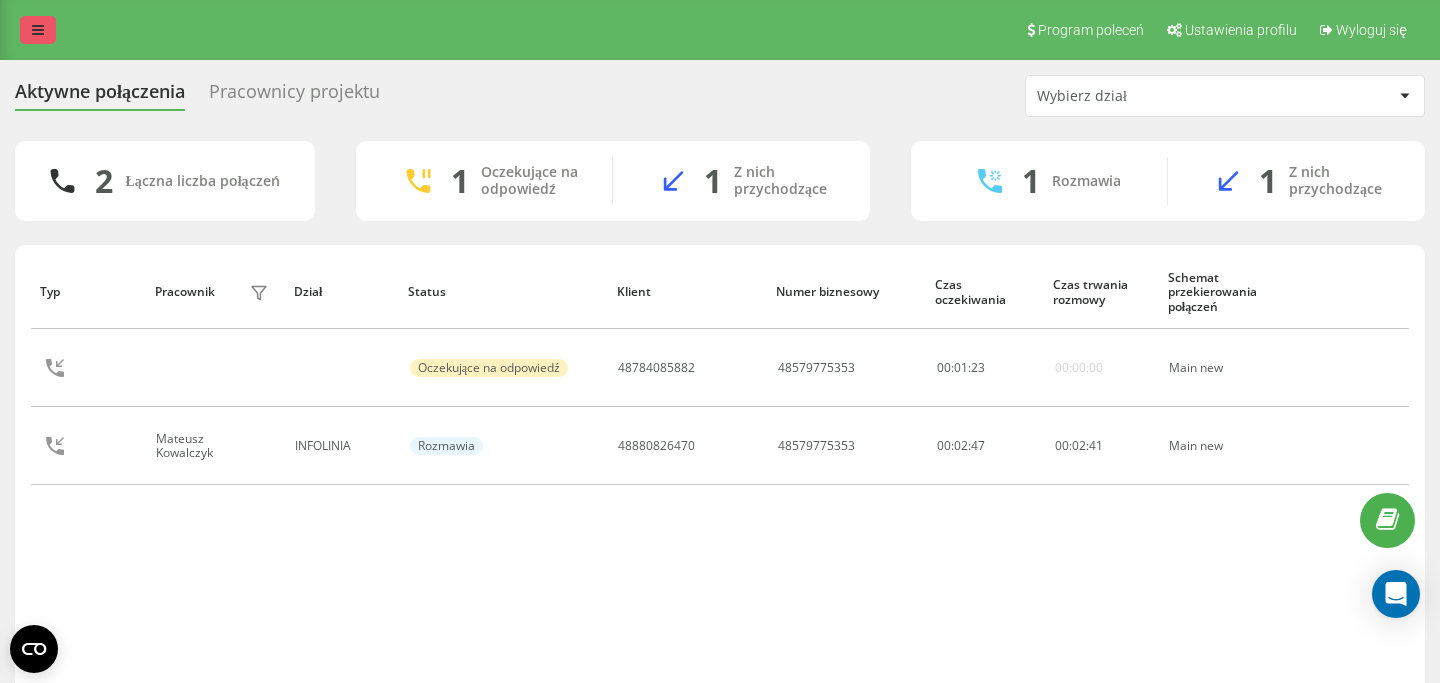 click at bounding box center [38, 30] 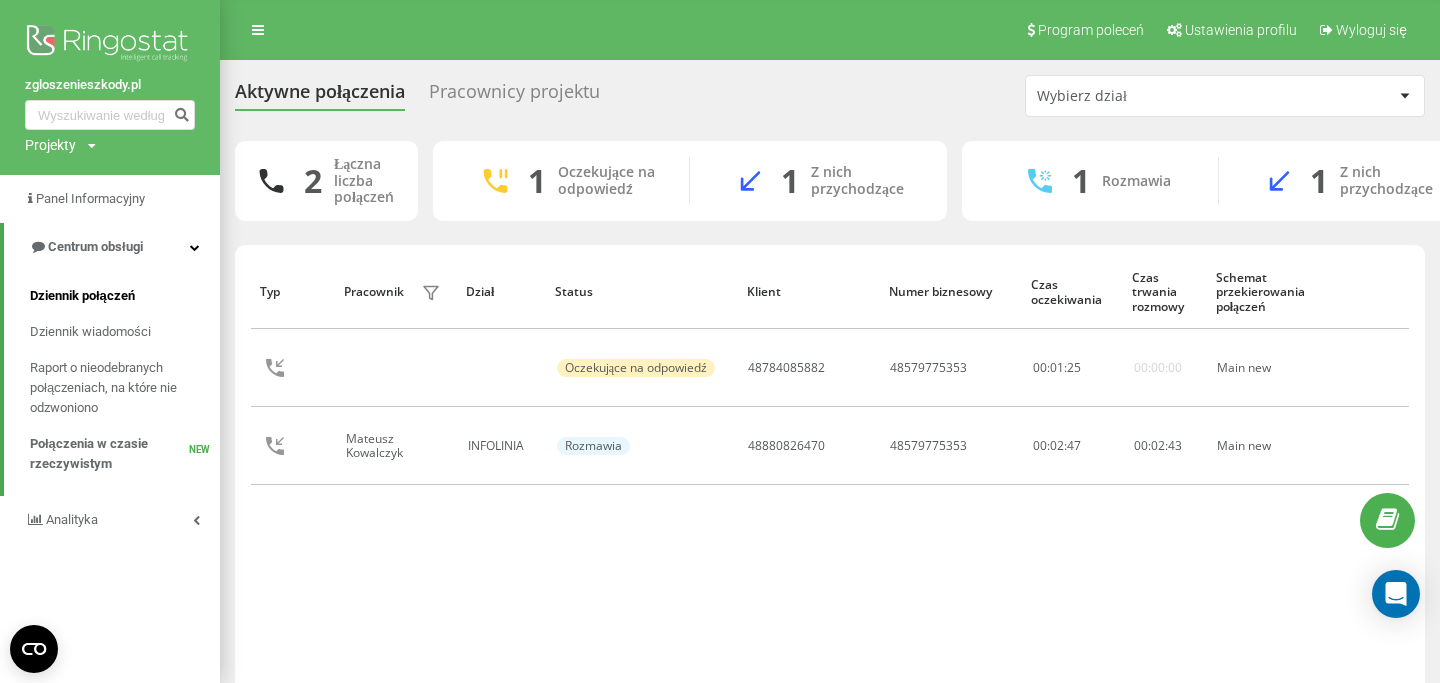 click on "Dziennik połączeń" at bounding box center (82, 296) 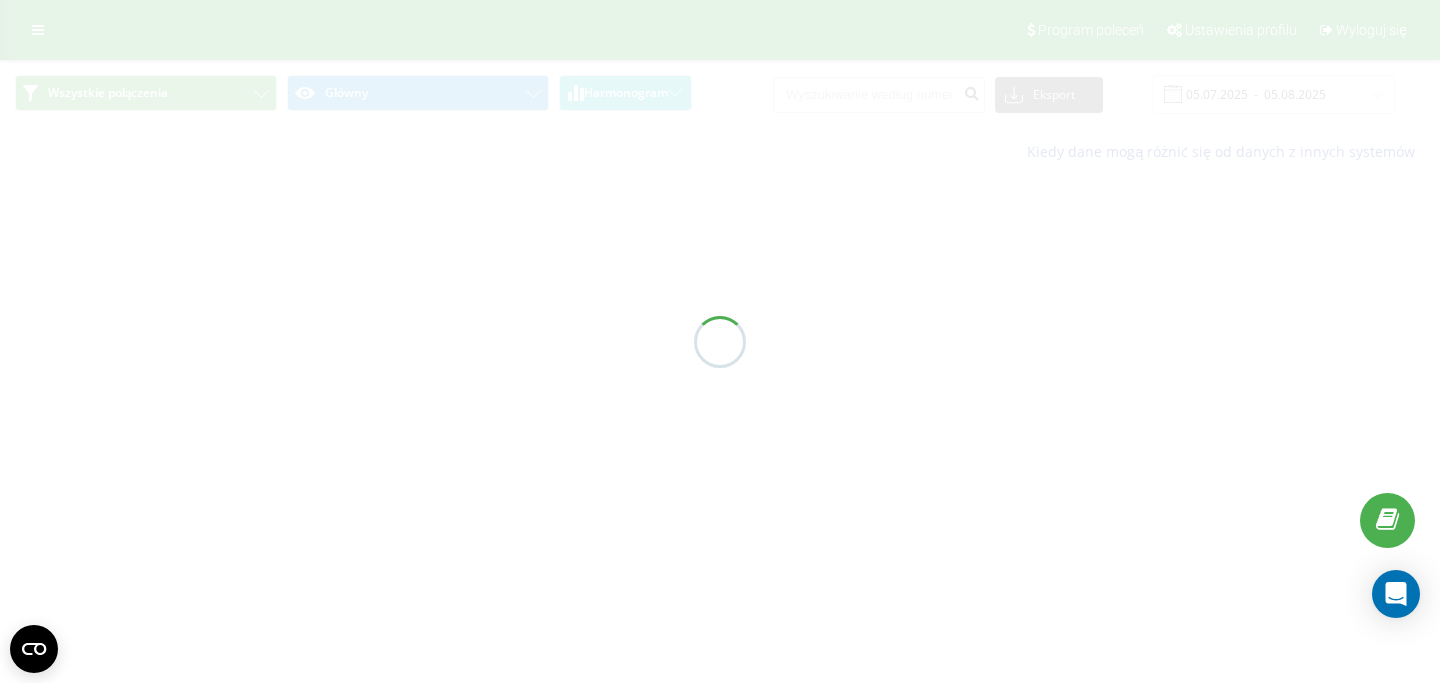 scroll, scrollTop: 0, scrollLeft: 0, axis: both 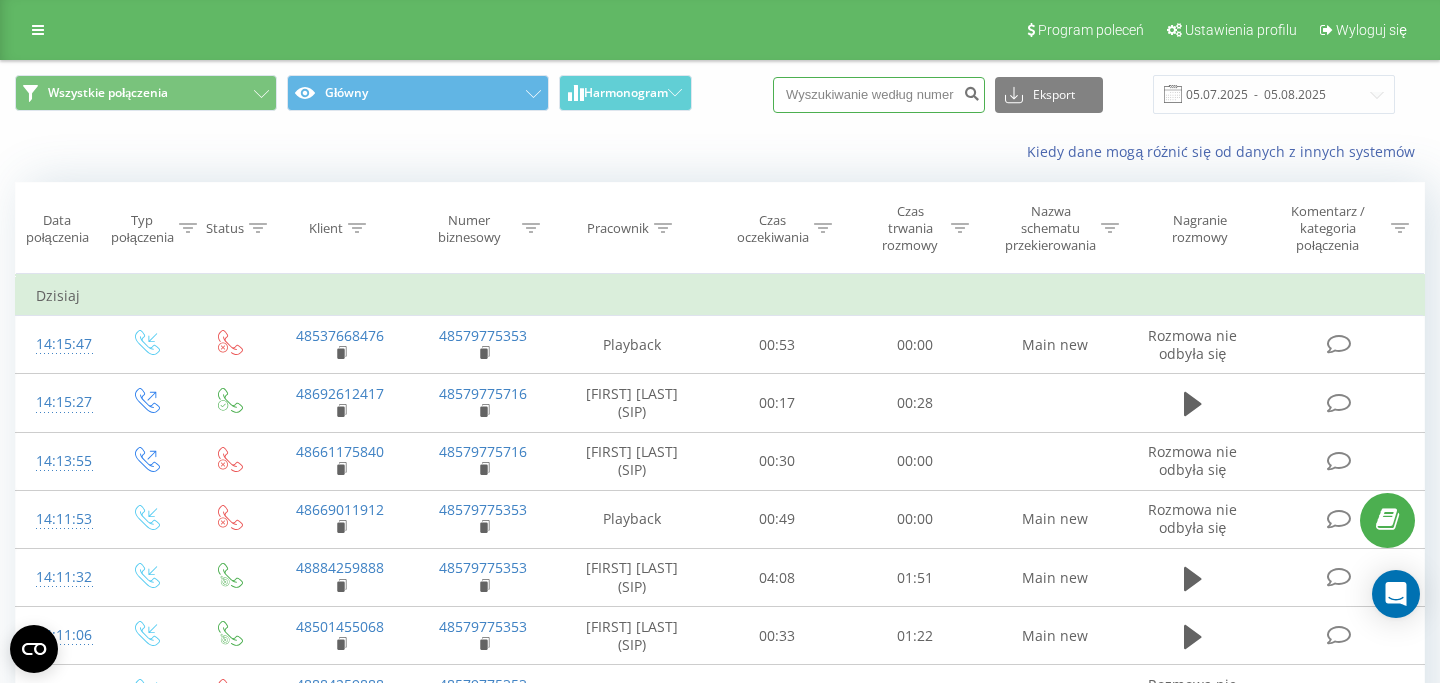 click at bounding box center [879, 95] 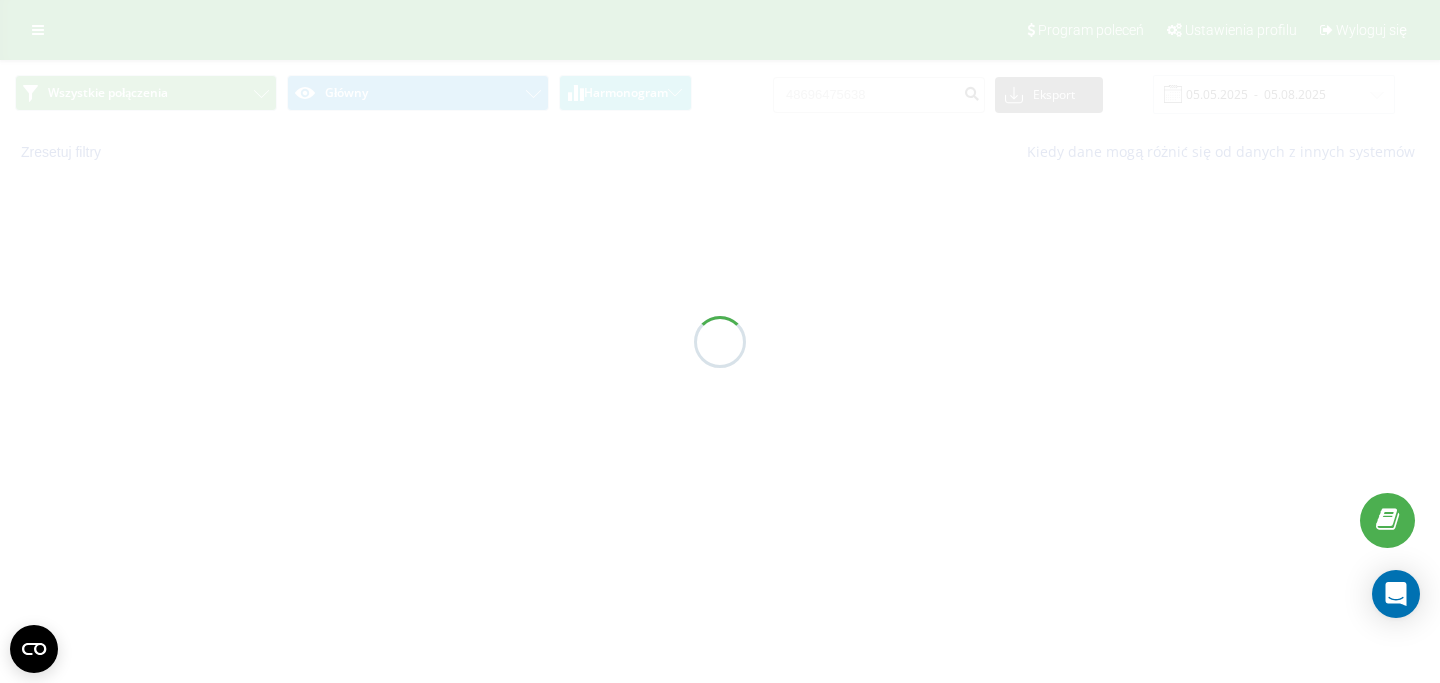 scroll, scrollTop: 0, scrollLeft: 0, axis: both 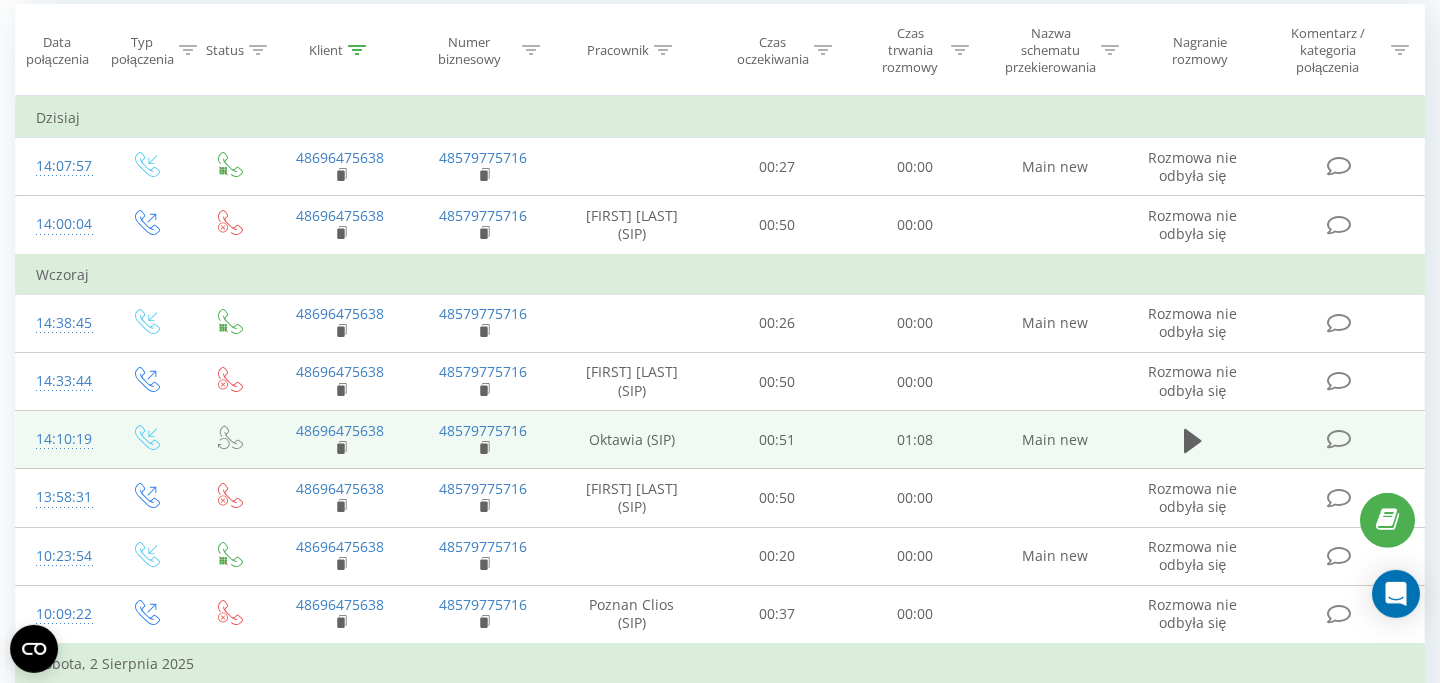 click at bounding box center [1193, 440] 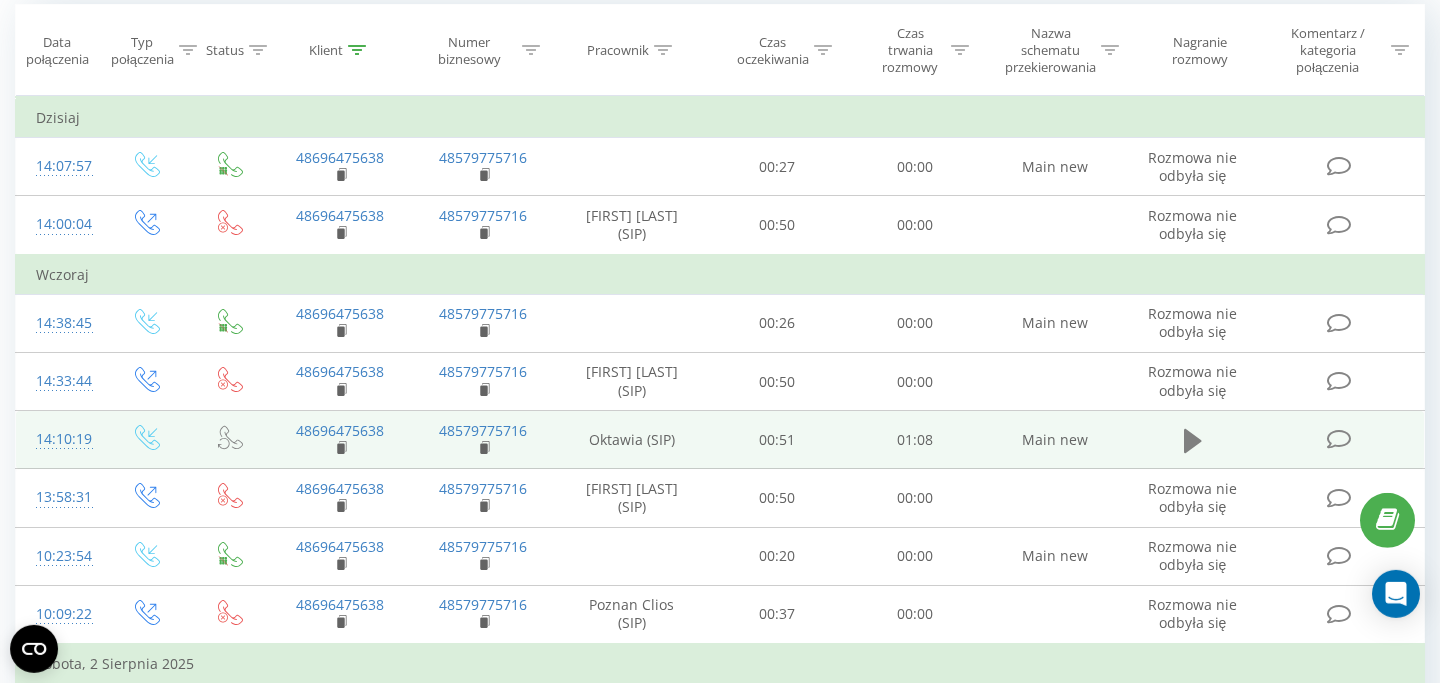 click 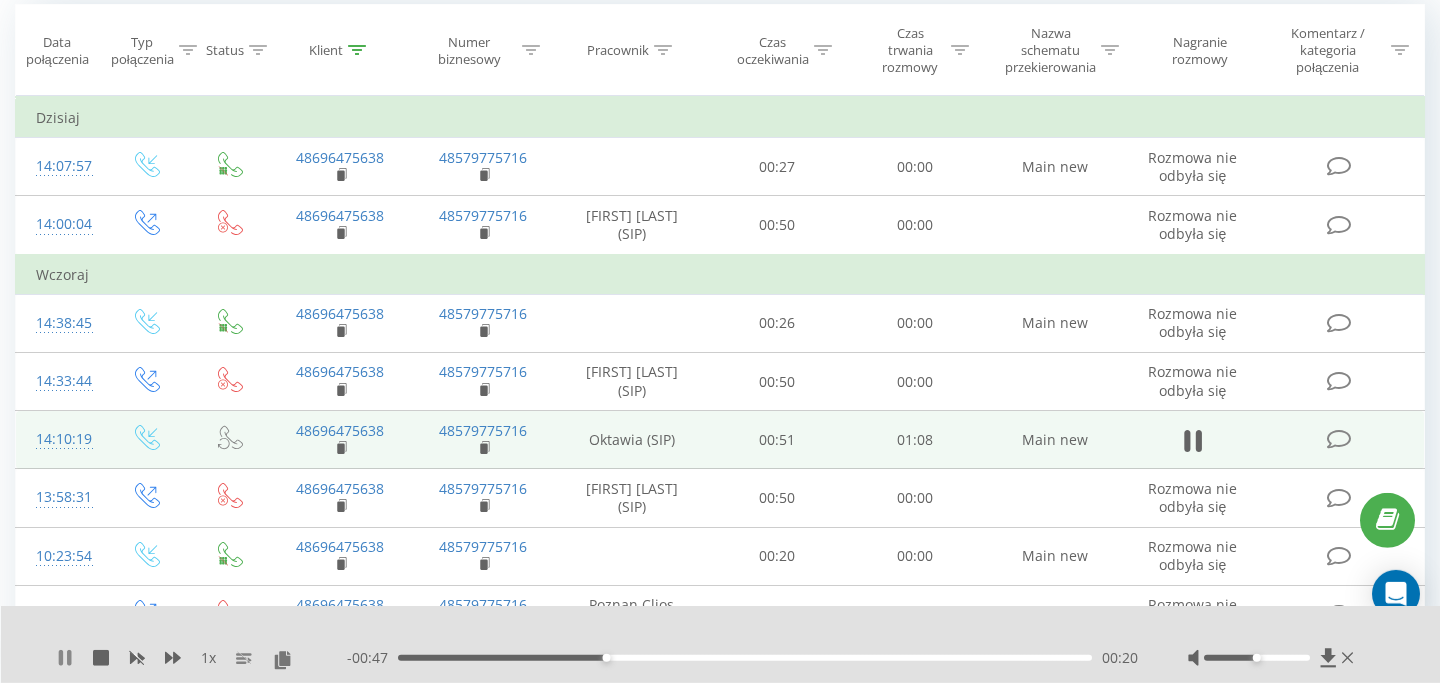 click 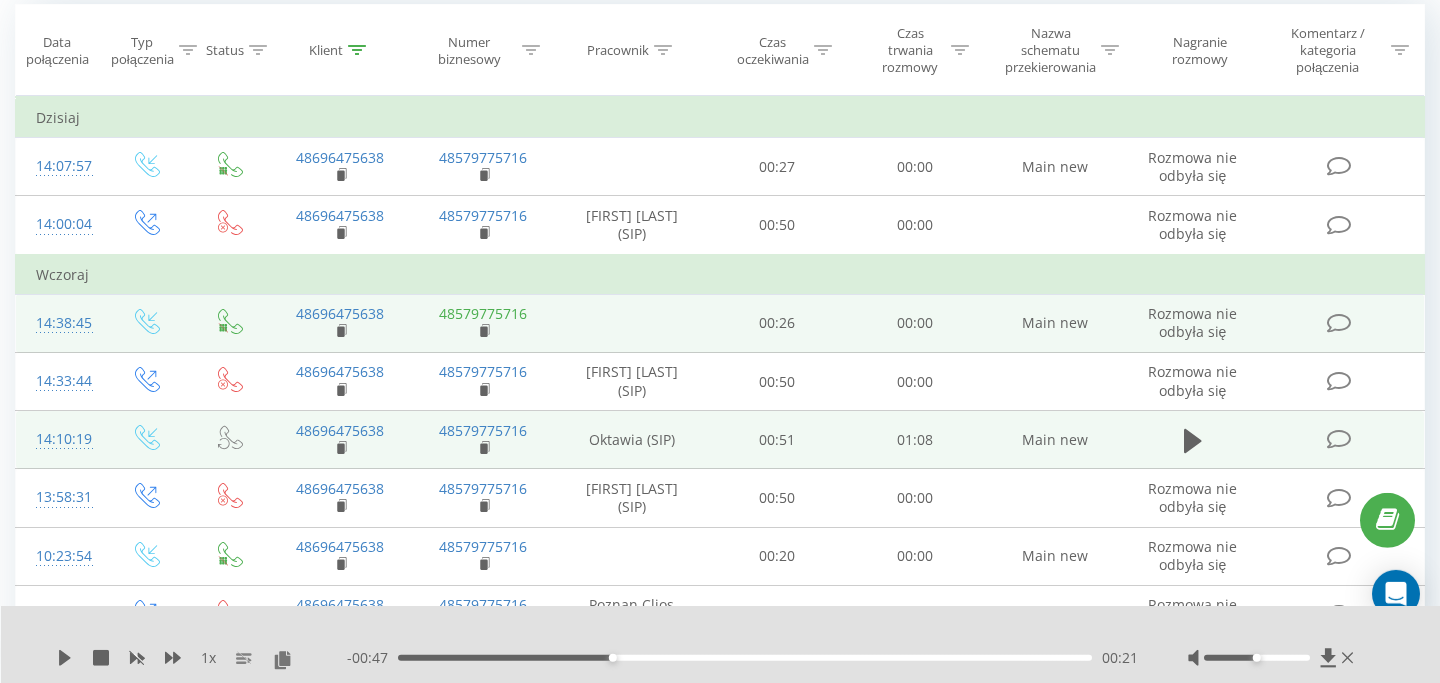 scroll, scrollTop: 48, scrollLeft: 0, axis: vertical 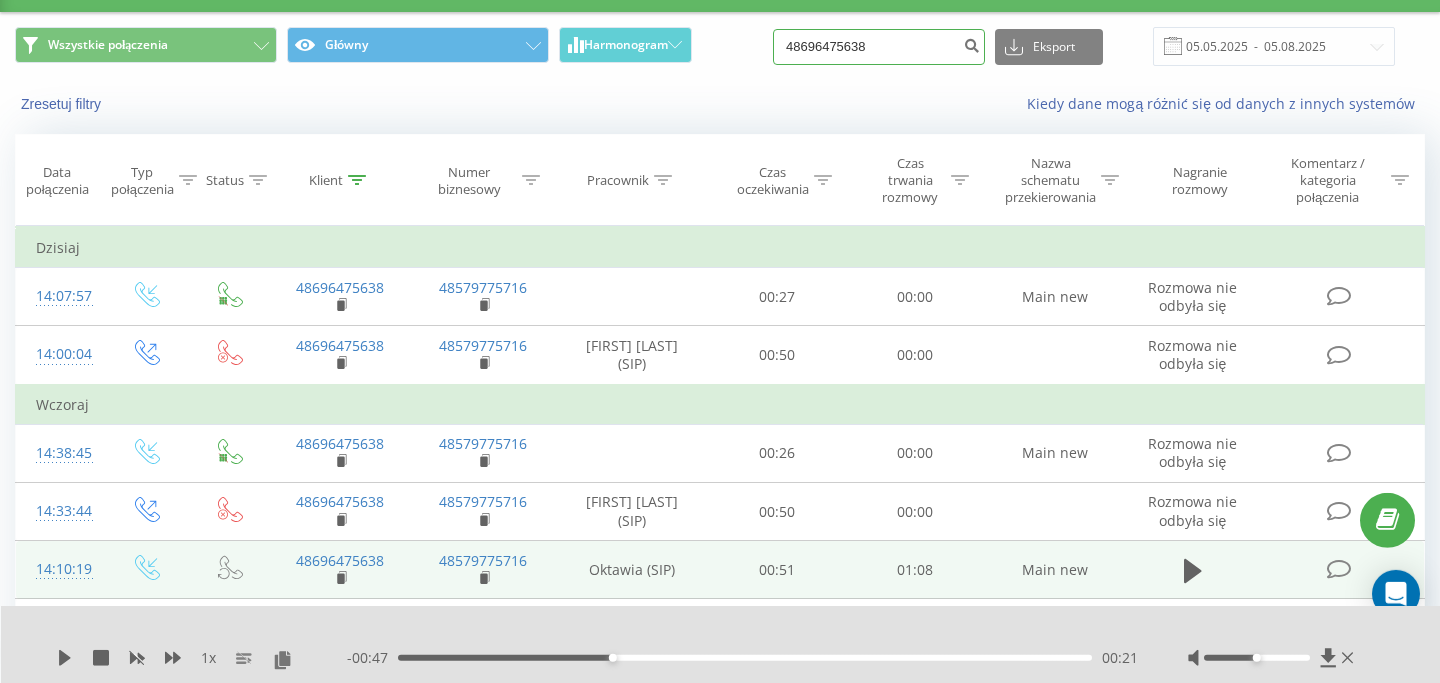 drag, startPoint x: 902, startPoint y: 58, endPoint x: 699, endPoint y: 55, distance: 203.02217 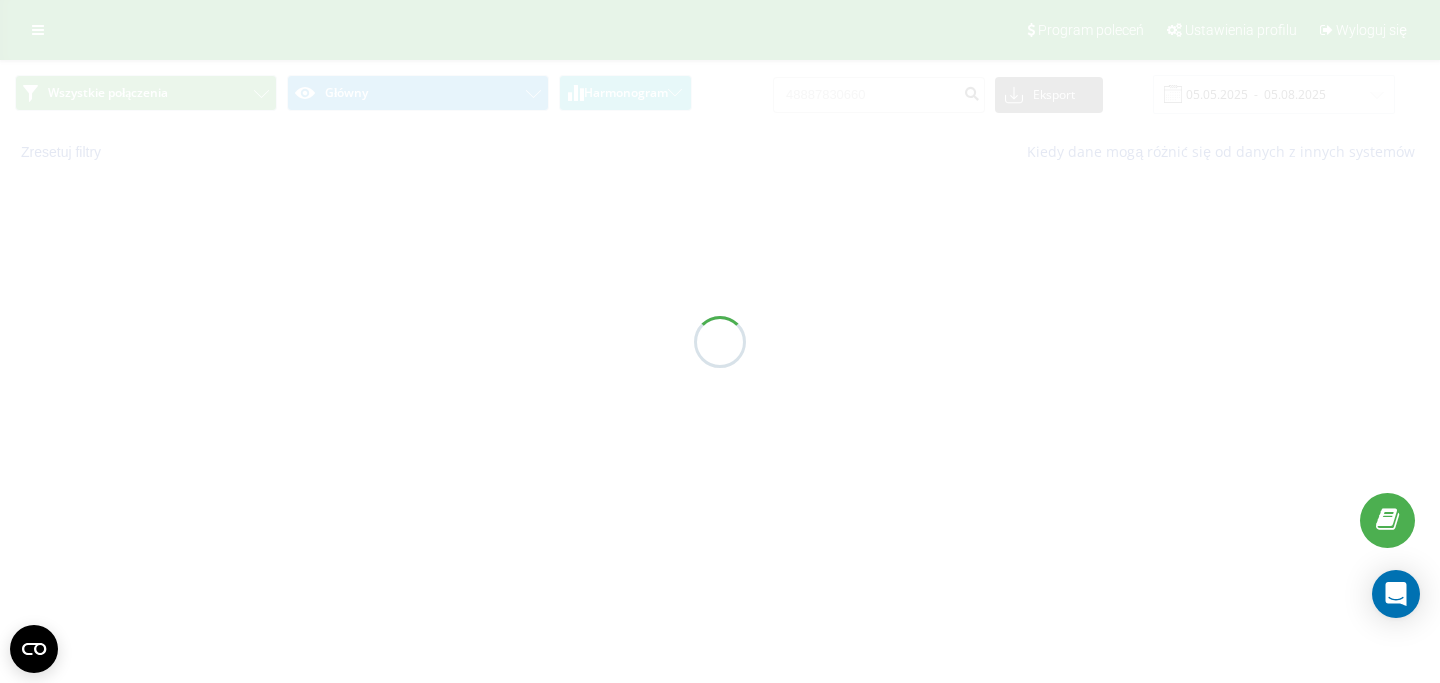 scroll, scrollTop: 0, scrollLeft: 0, axis: both 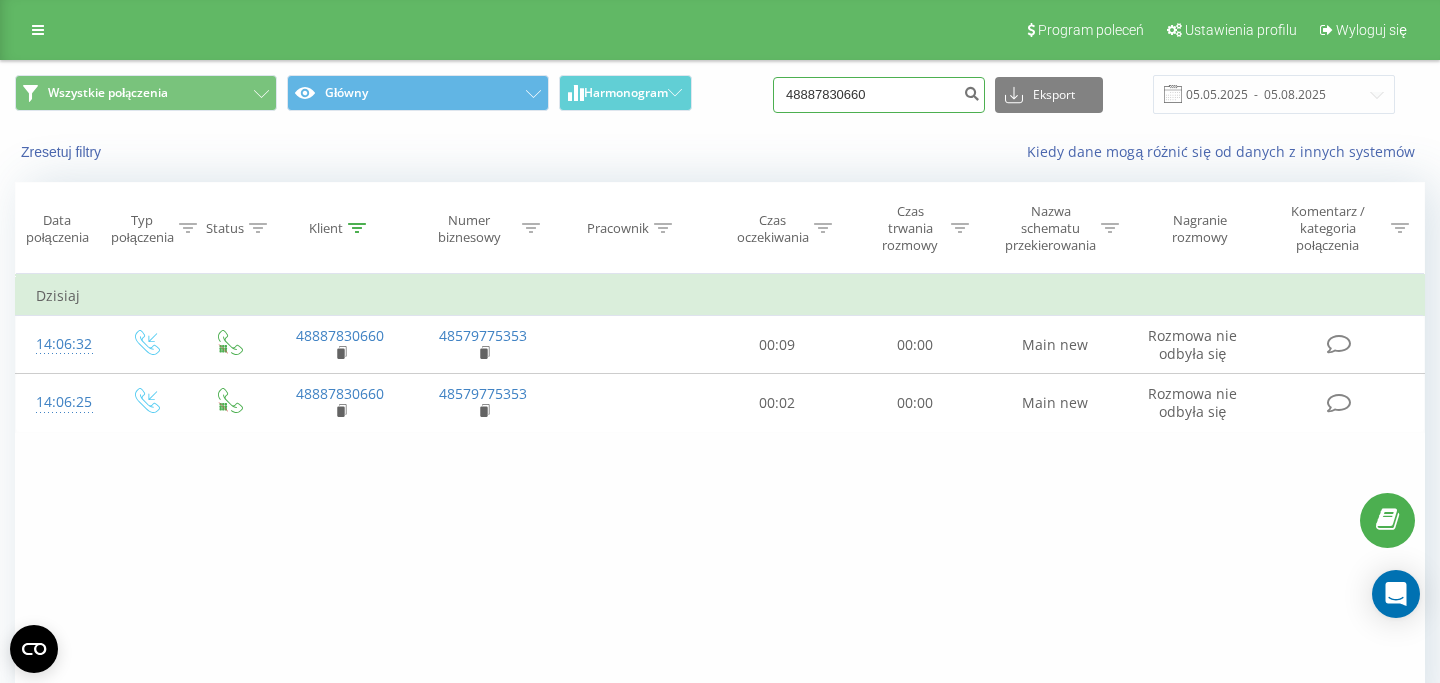 drag, startPoint x: 911, startPoint y: 108, endPoint x: 733, endPoint y: 107, distance: 178.0028 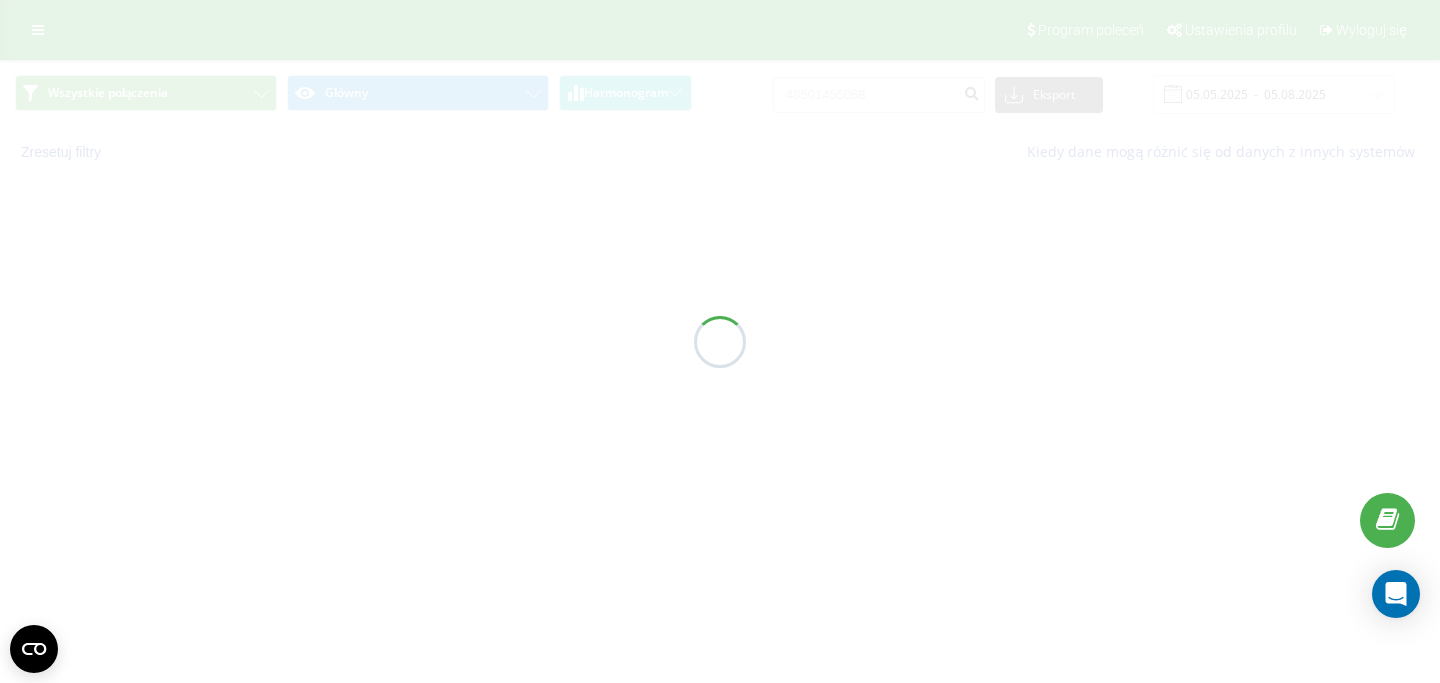 scroll, scrollTop: 0, scrollLeft: 0, axis: both 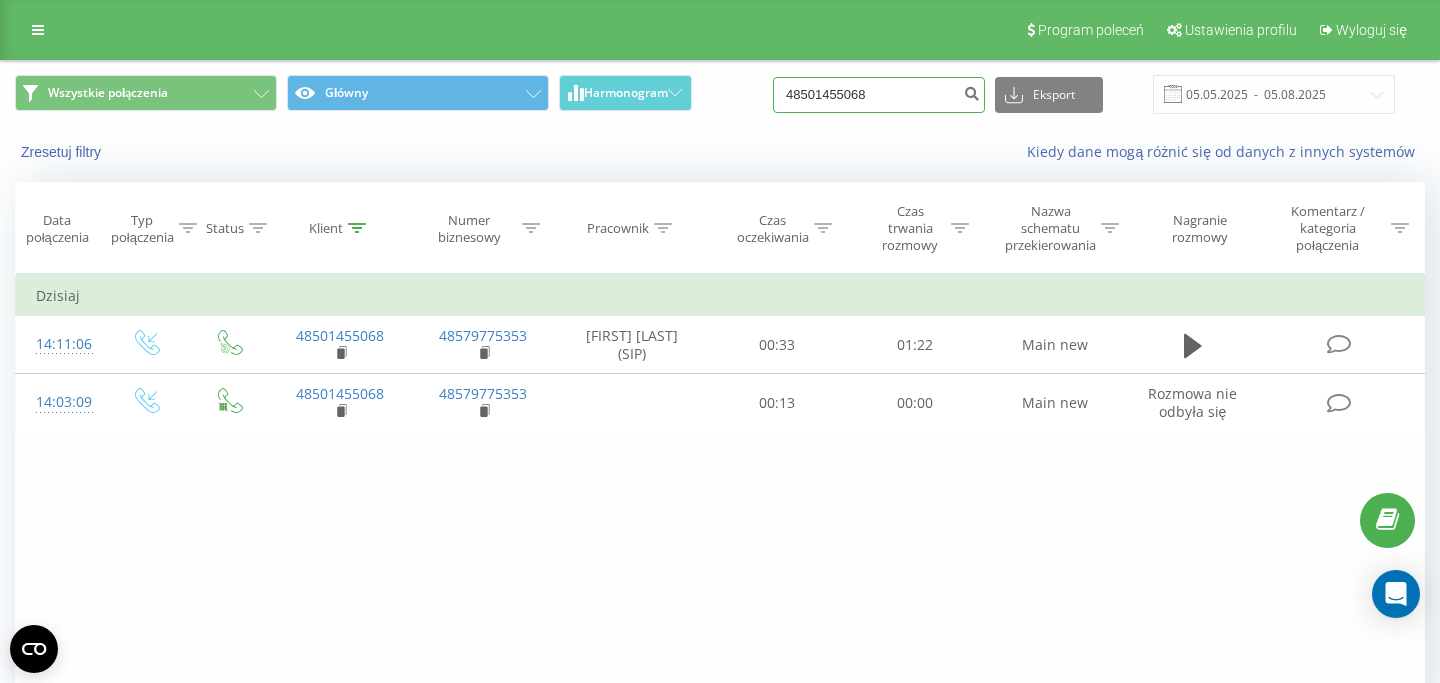 drag, startPoint x: 932, startPoint y: 86, endPoint x: 757, endPoint y: 91, distance: 175.07141 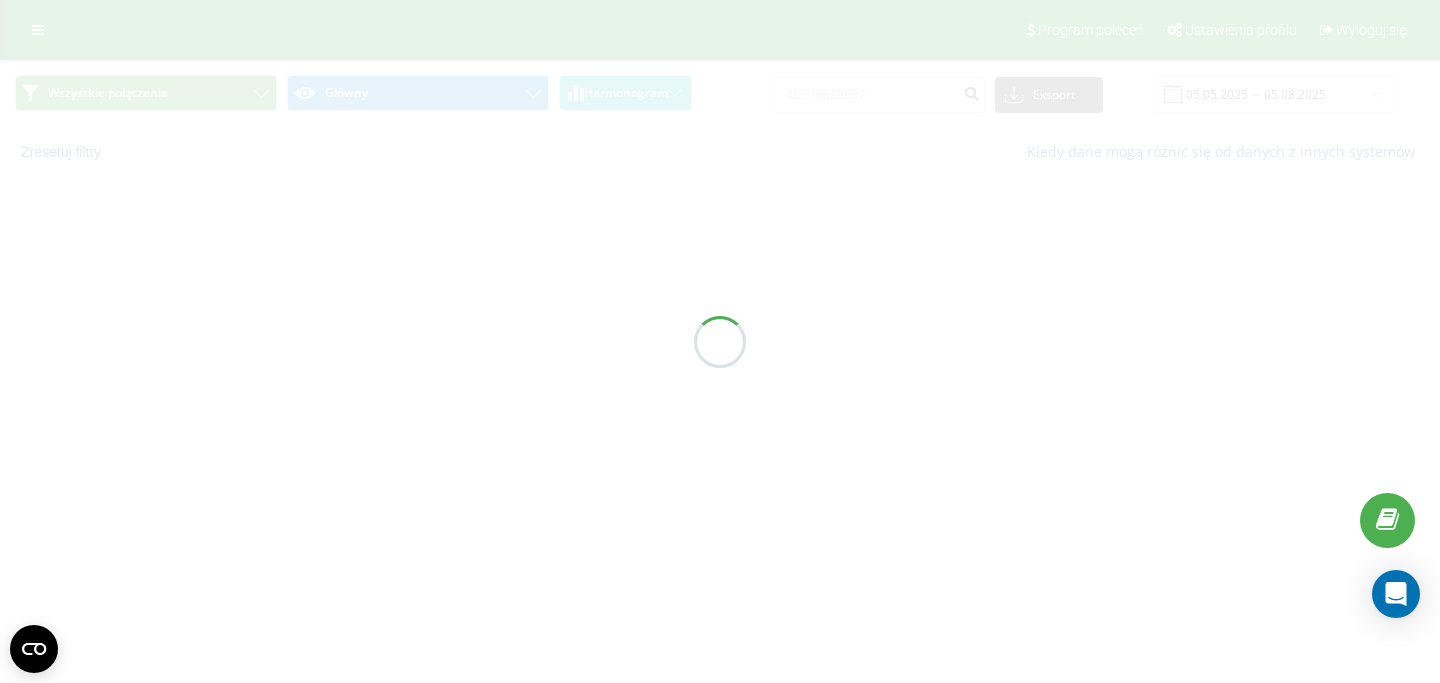 scroll, scrollTop: 0, scrollLeft: 0, axis: both 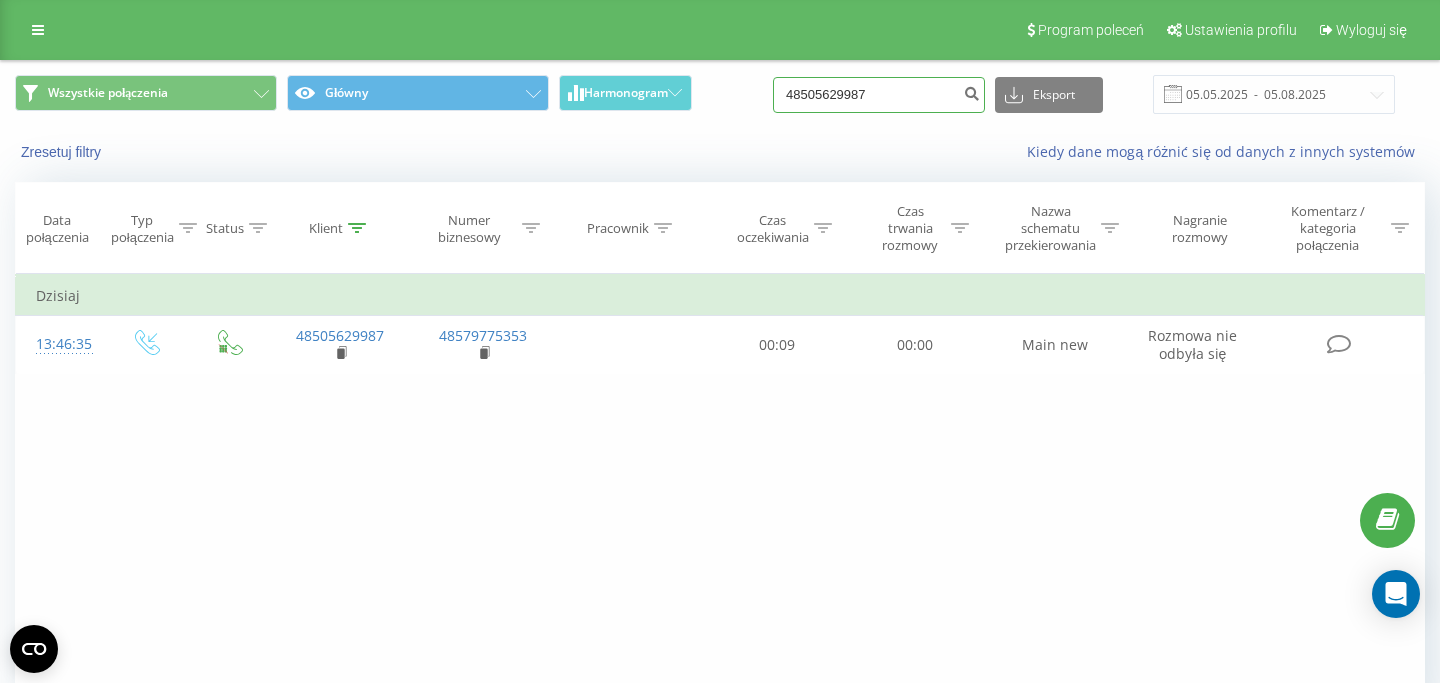 drag, startPoint x: 898, startPoint y: 94, endPoint x: 763, endPoint y: 94, distance: 135 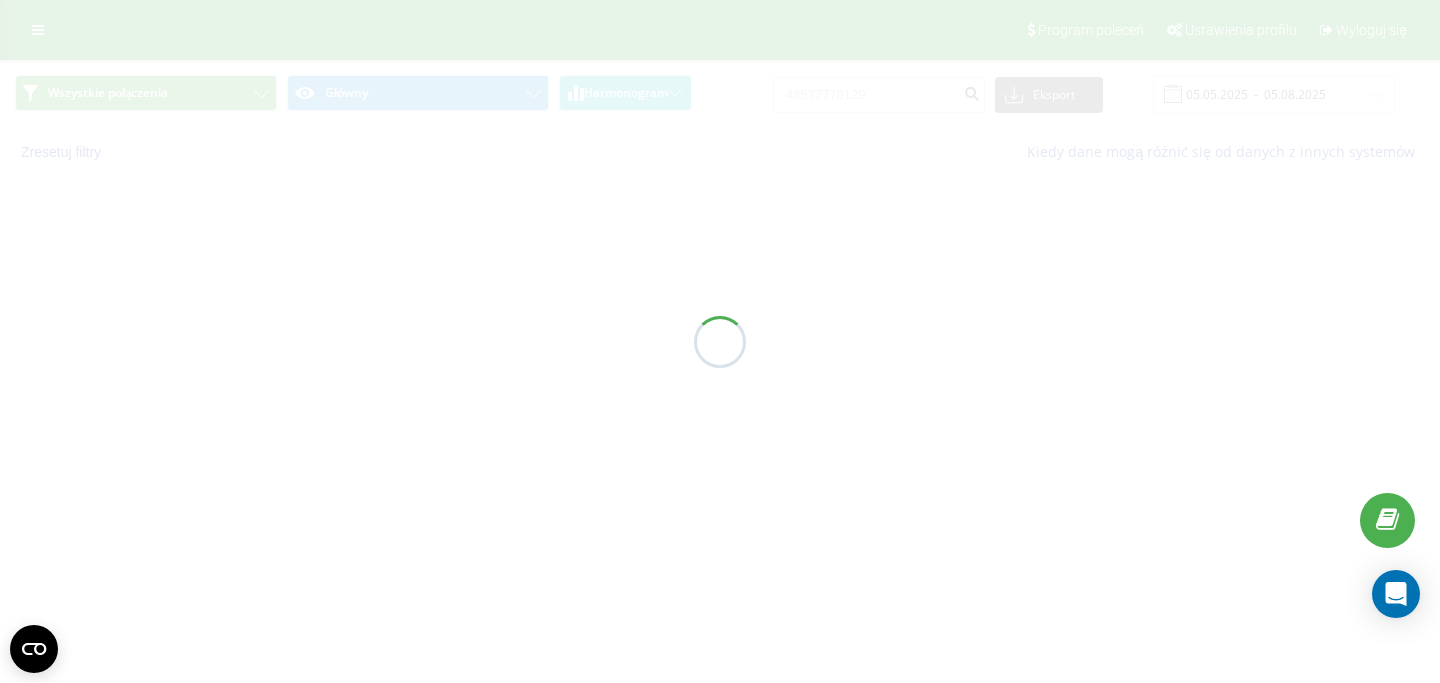 scroll, scrollTop: 0, scrollLeft: 0, axis: both 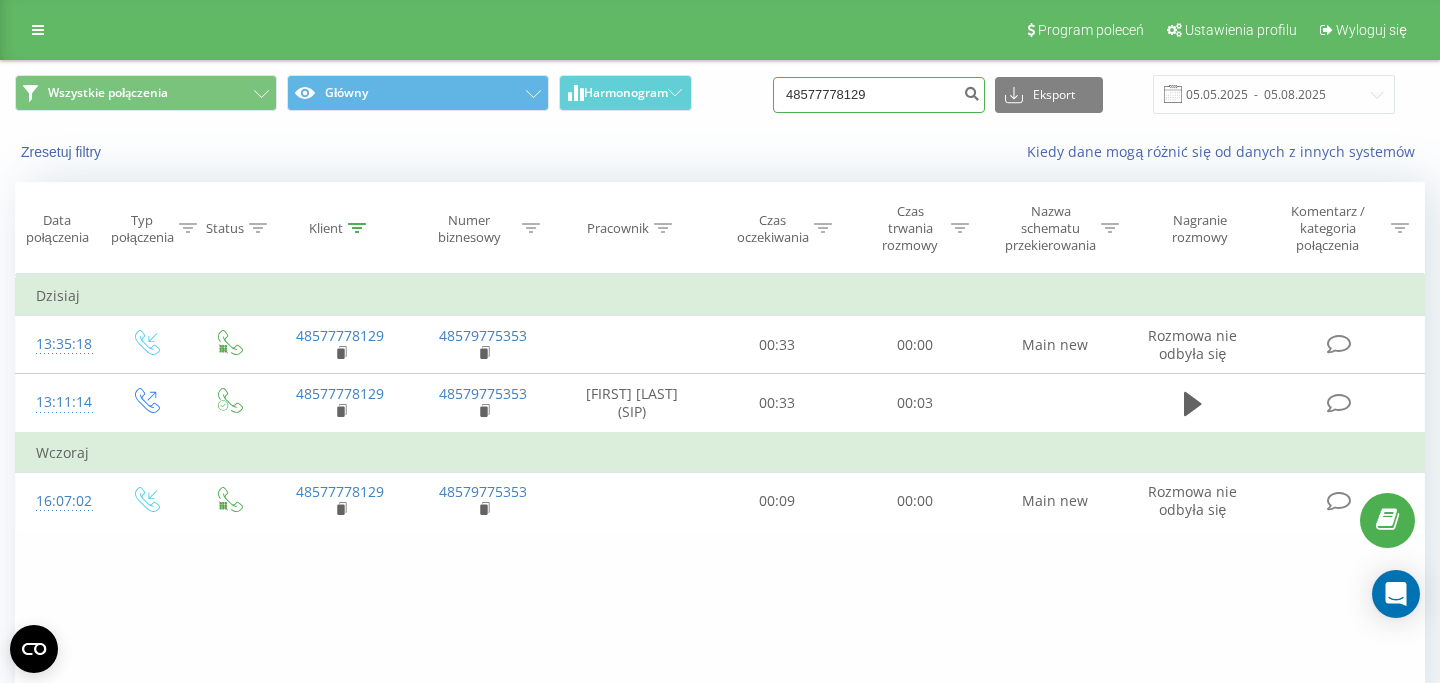 drag, startPoint x: 953, startPoint y: 111, endPoint x: 725, endPoint y: 110, distance: 228.0022 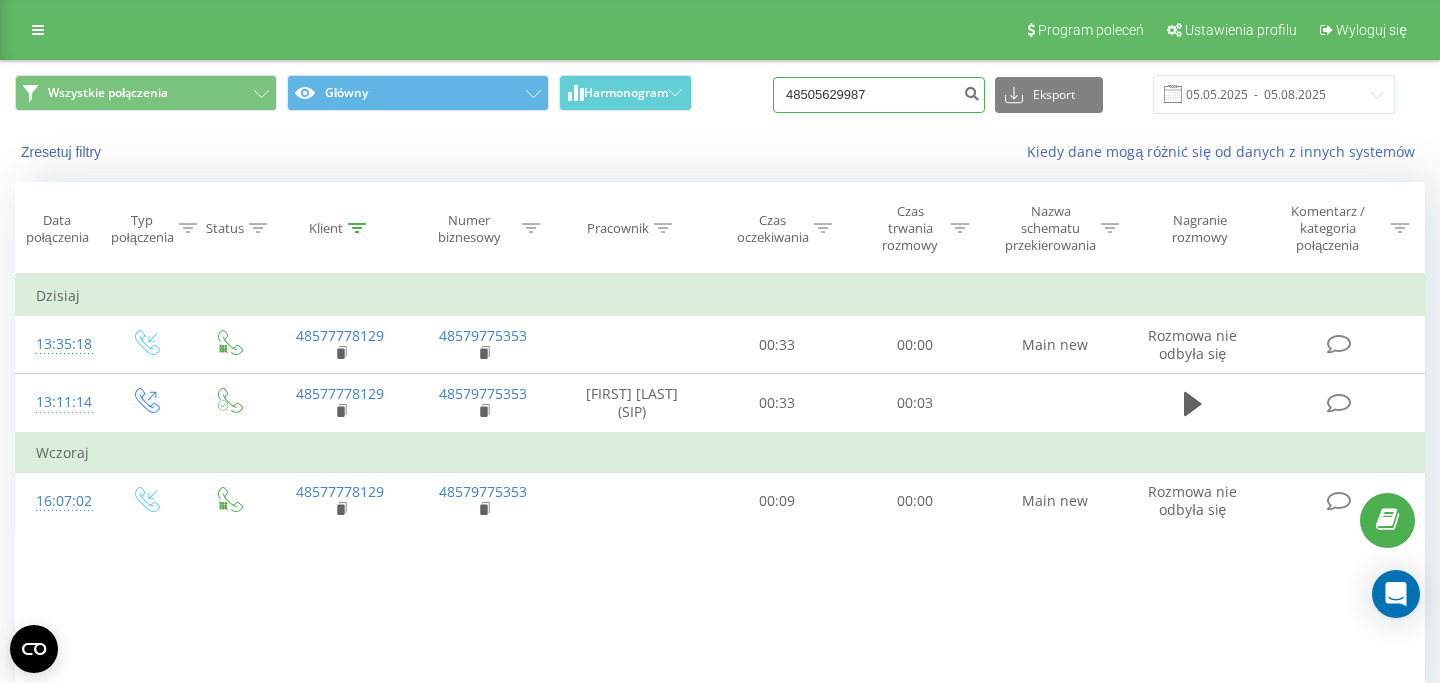 type on "48505629987" 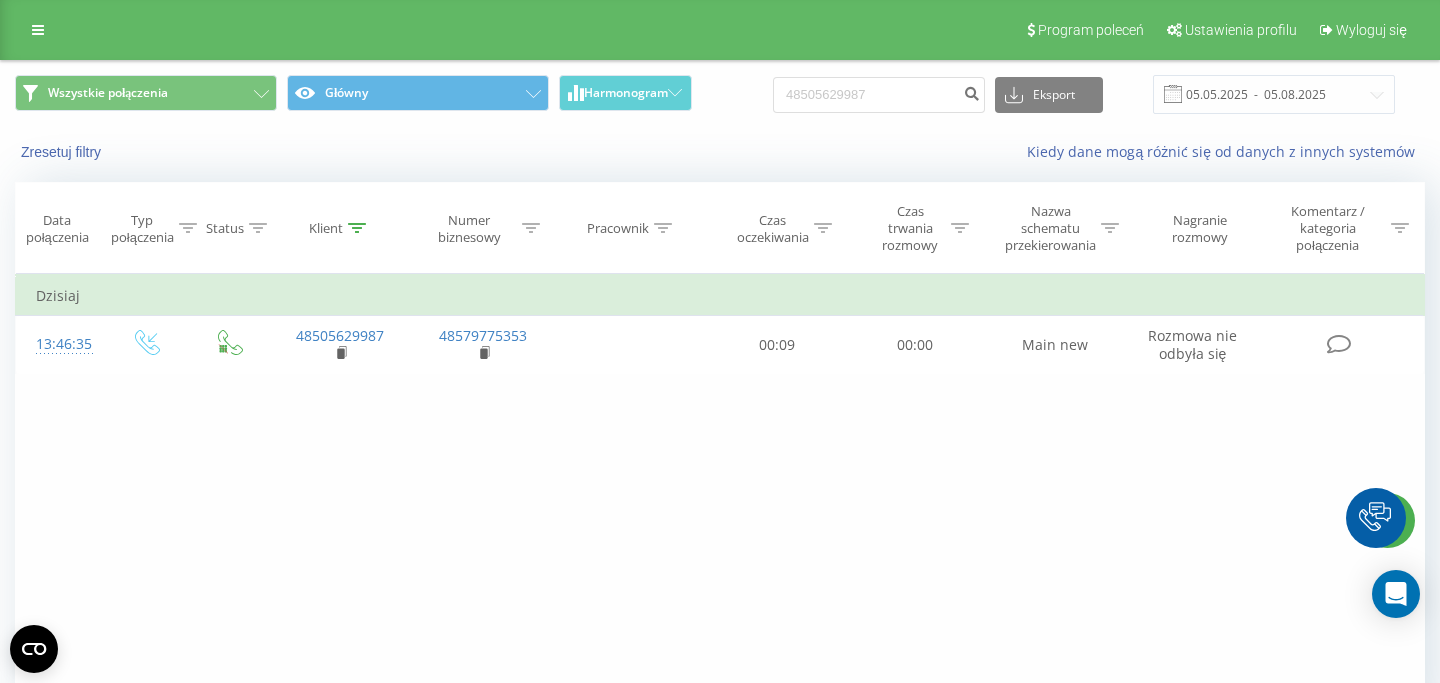 scroll, scrollTop: 0, scrollLeft: 0, axis: both 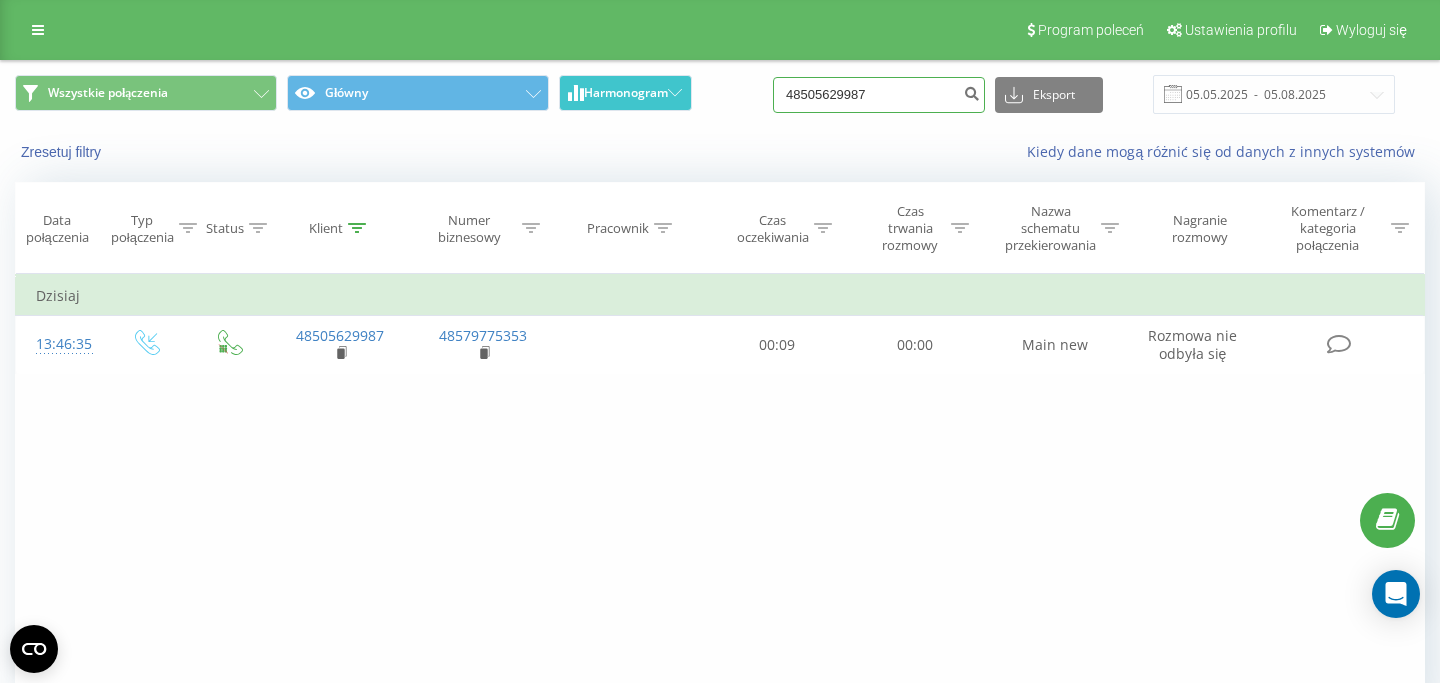 drag, startPoint x: 922, startPoint y: 101, endPoint x: 657, endPoint y: 103, distance: 265.00754 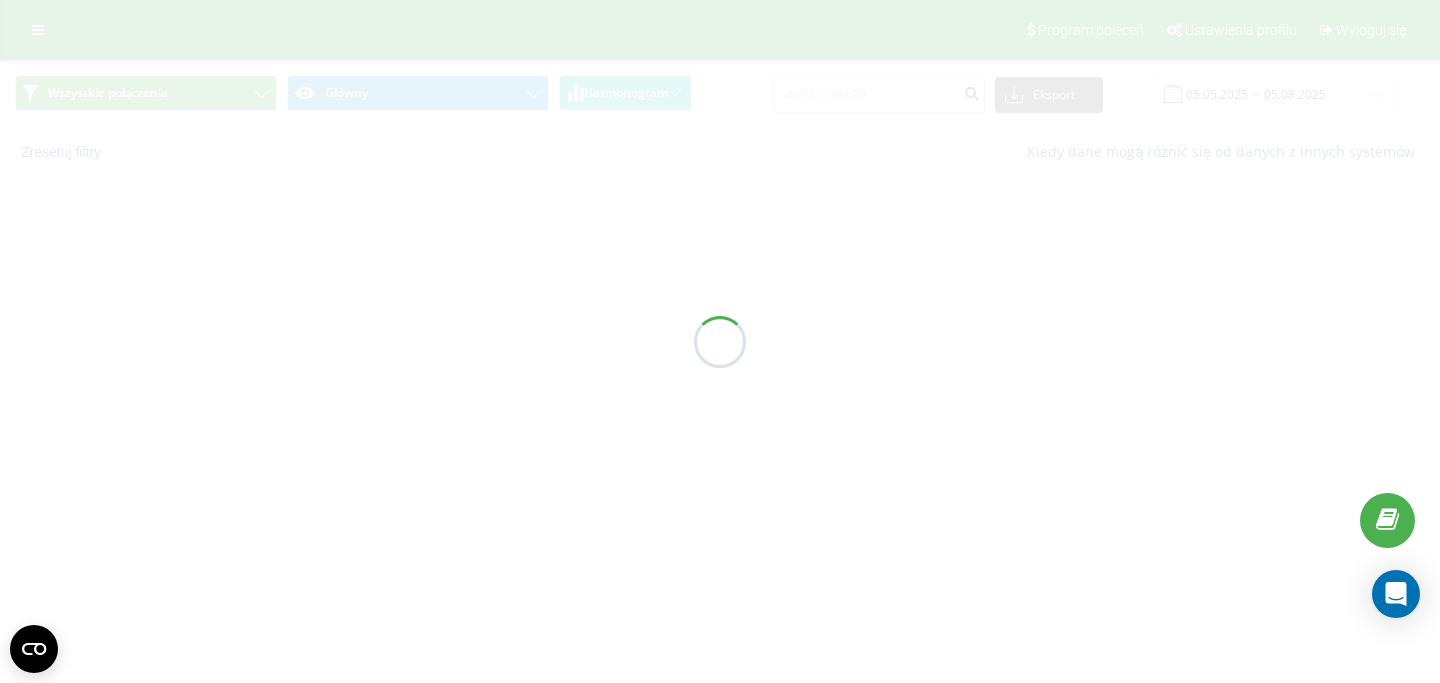 scroll, scrollTop: 0, scrollLeft: 0, axis: both 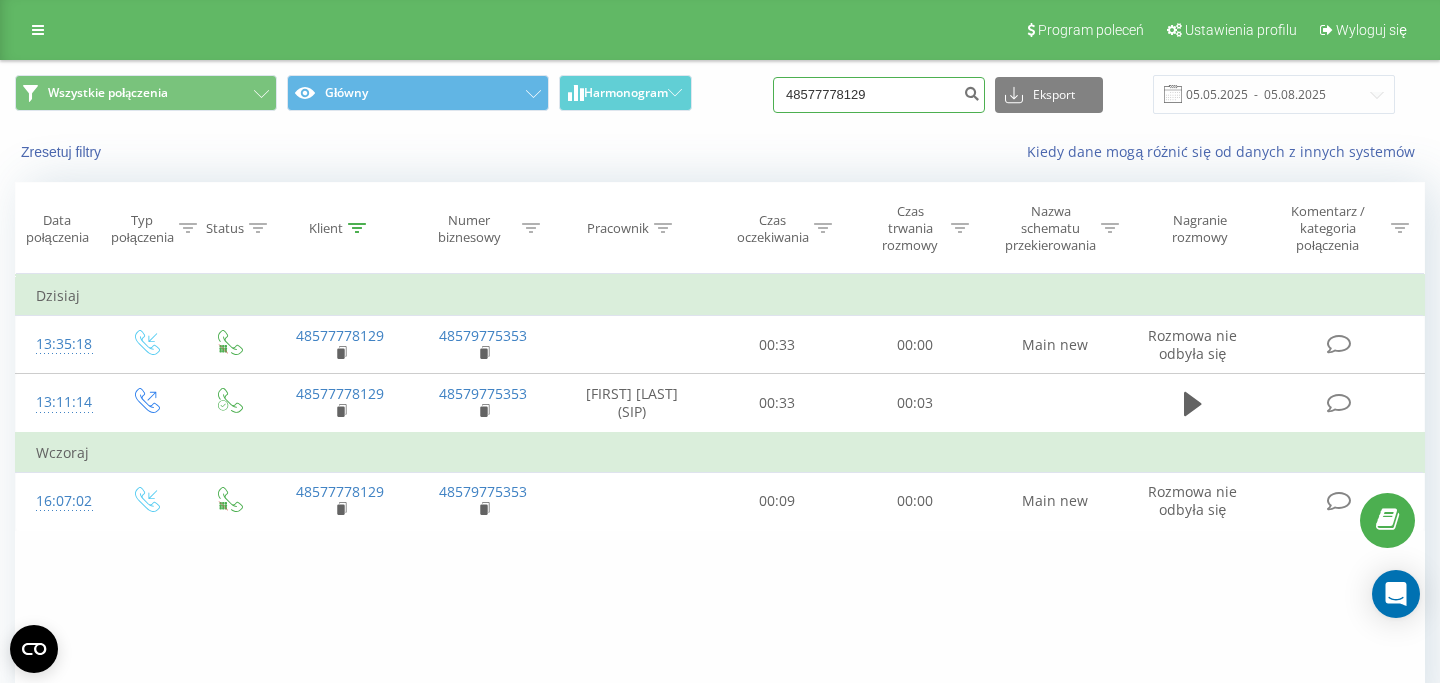 drag, startPoint x: 904, startPoint y: 89, endPoint x: 761, endPoint y: 90, distance: 143.0035 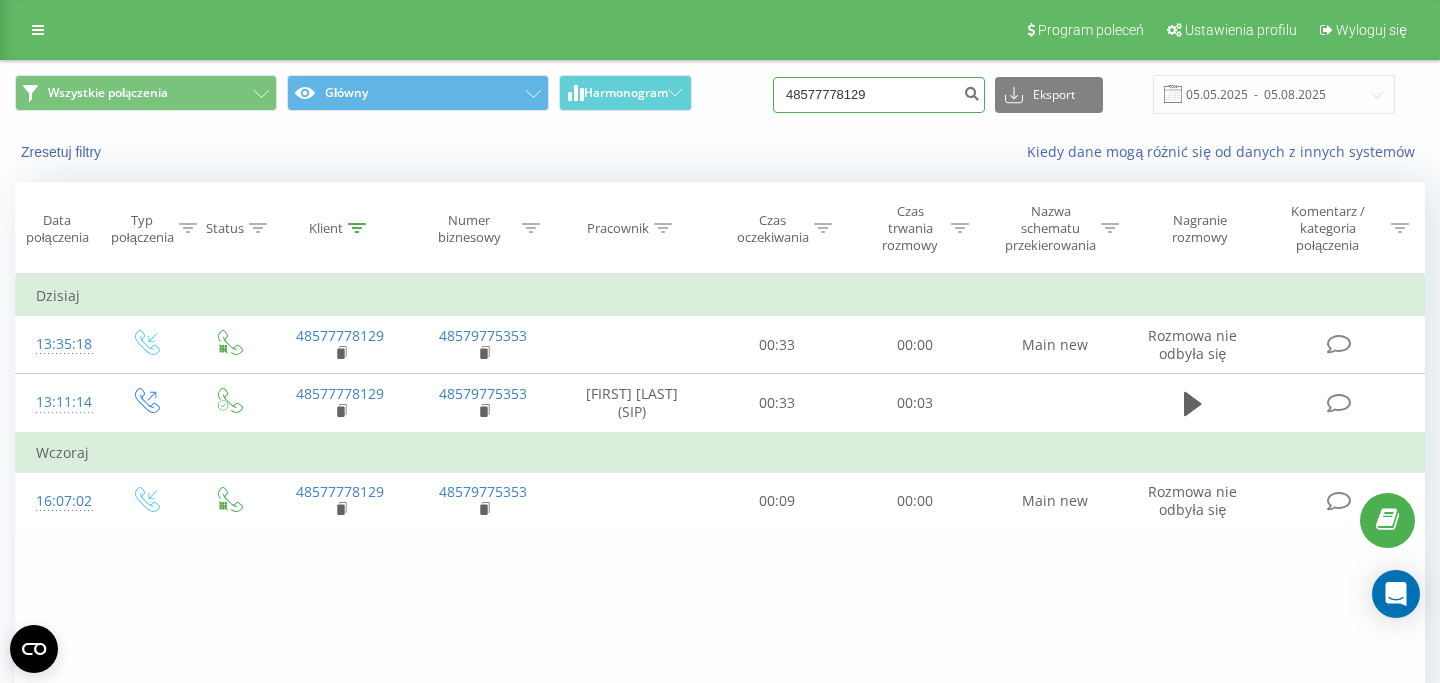 type on "48797468494" 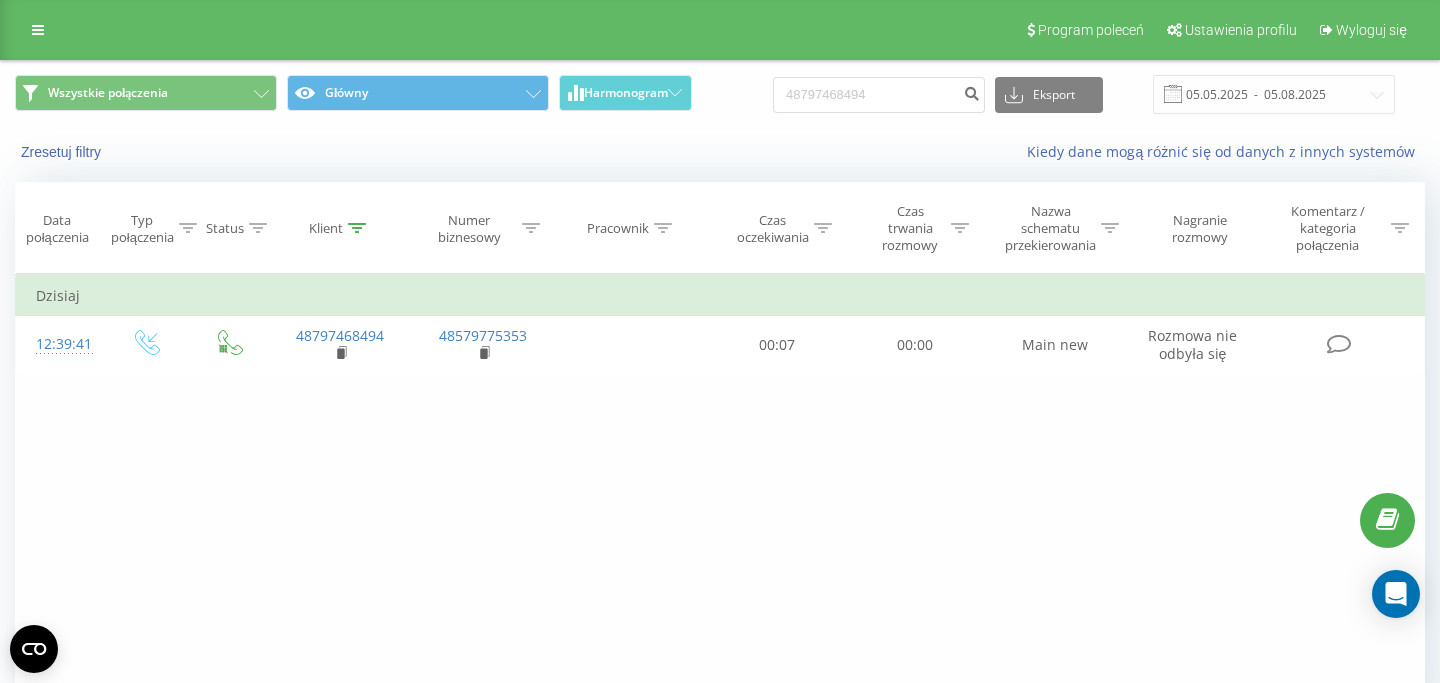 scroll, scrollTop: 0, scrollLeft: 0, axis: both 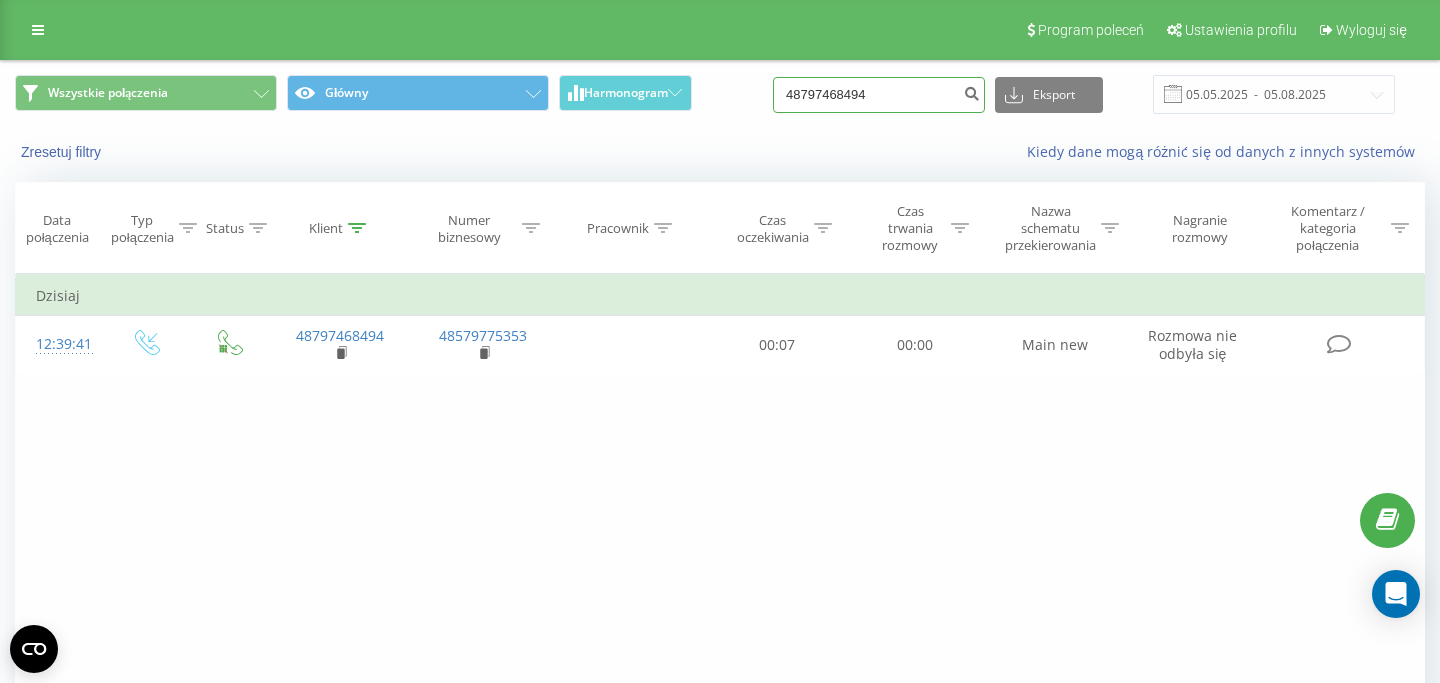 drag, startPoint x: 907, startPoint y: 89, endPoint x: 649, endPoint y: 113, distance: 259.11386 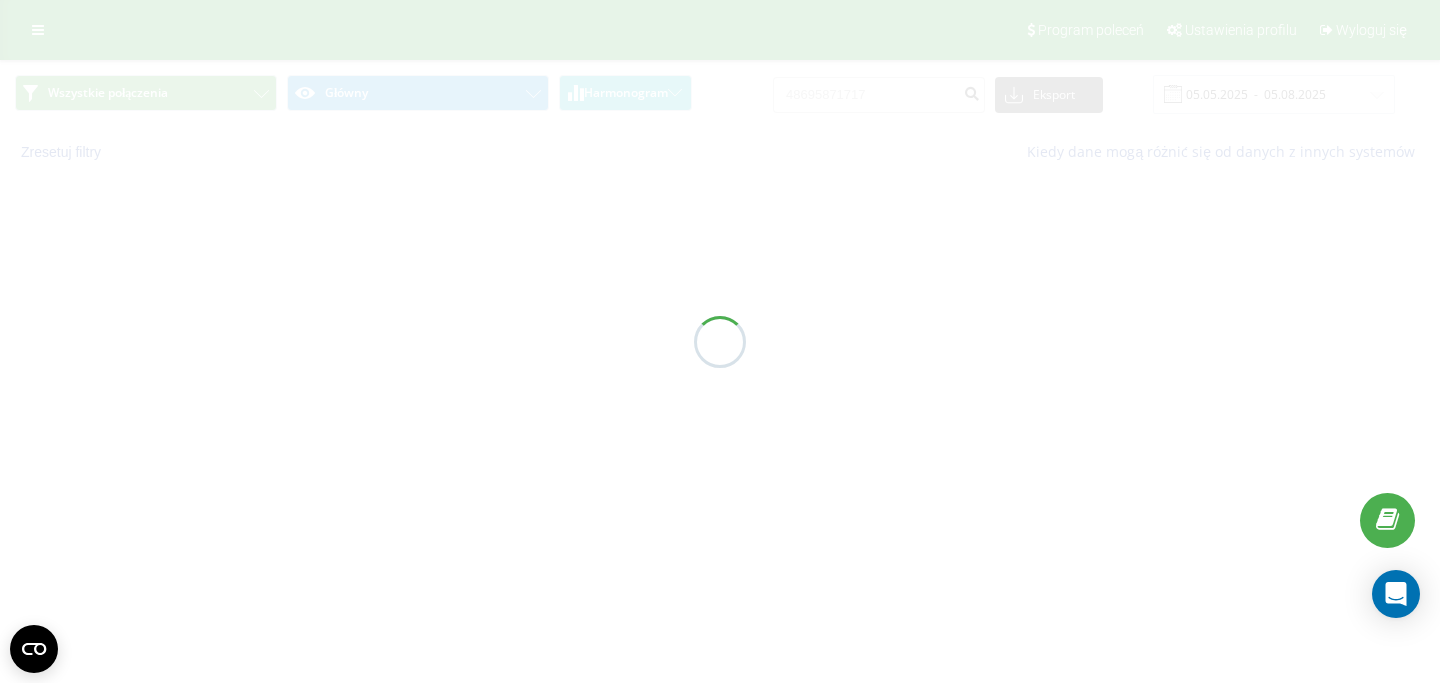 scroll, scrollTop: 0, scrollLeft: 0, axis: both 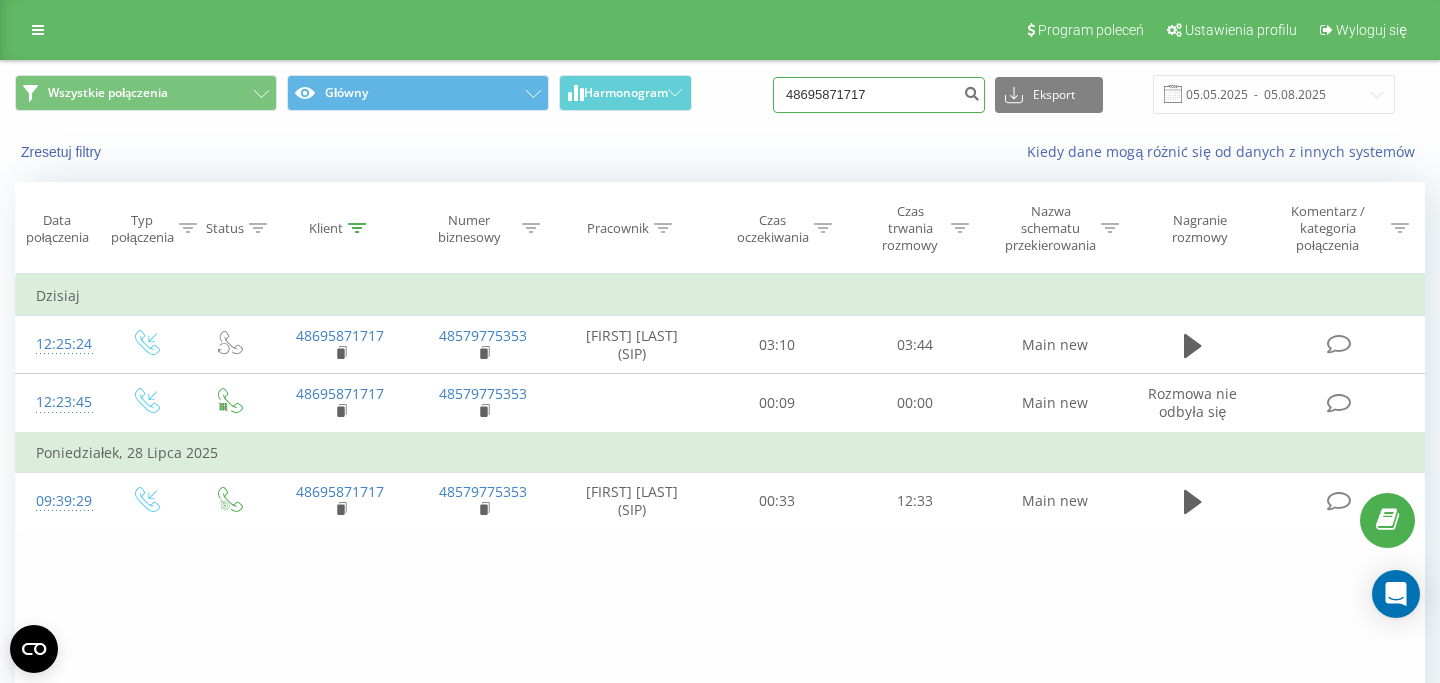 drag, startPoint x: 902, startPoint y: 99, endPoint x: 759, endPoint y: 89, distance: 143.34923 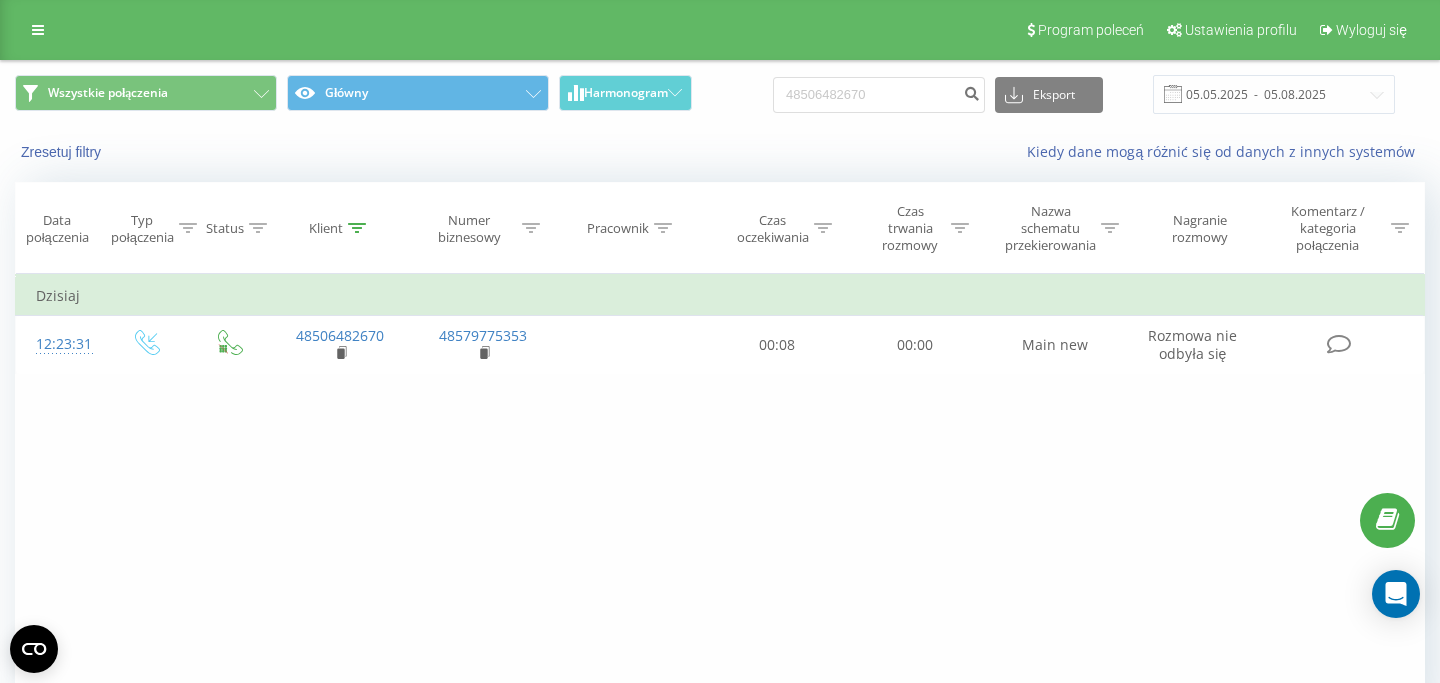 scroll, scrollTop: 0, scrollLeft: 0, axis: both 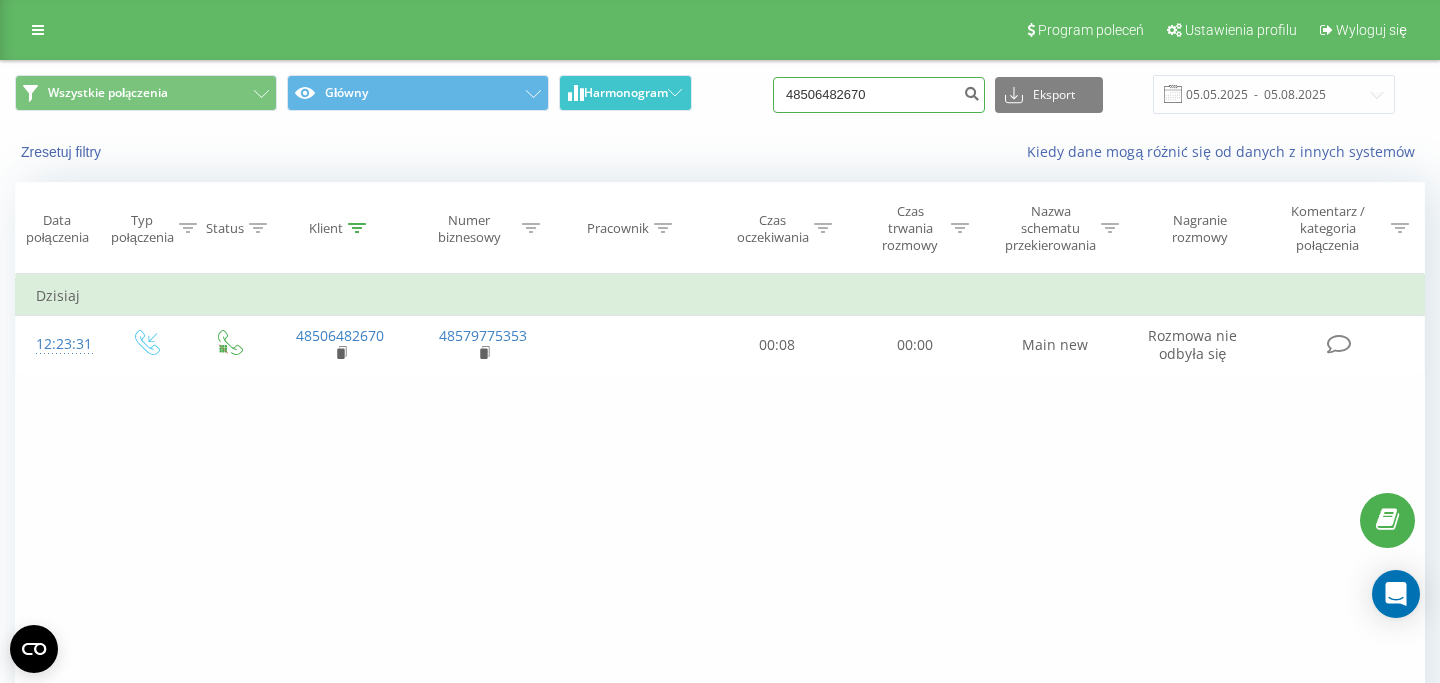 drag, startPoint x: 904, startPoint y: 100, endPoint x: 666, endPoint y: 100, distance: 238 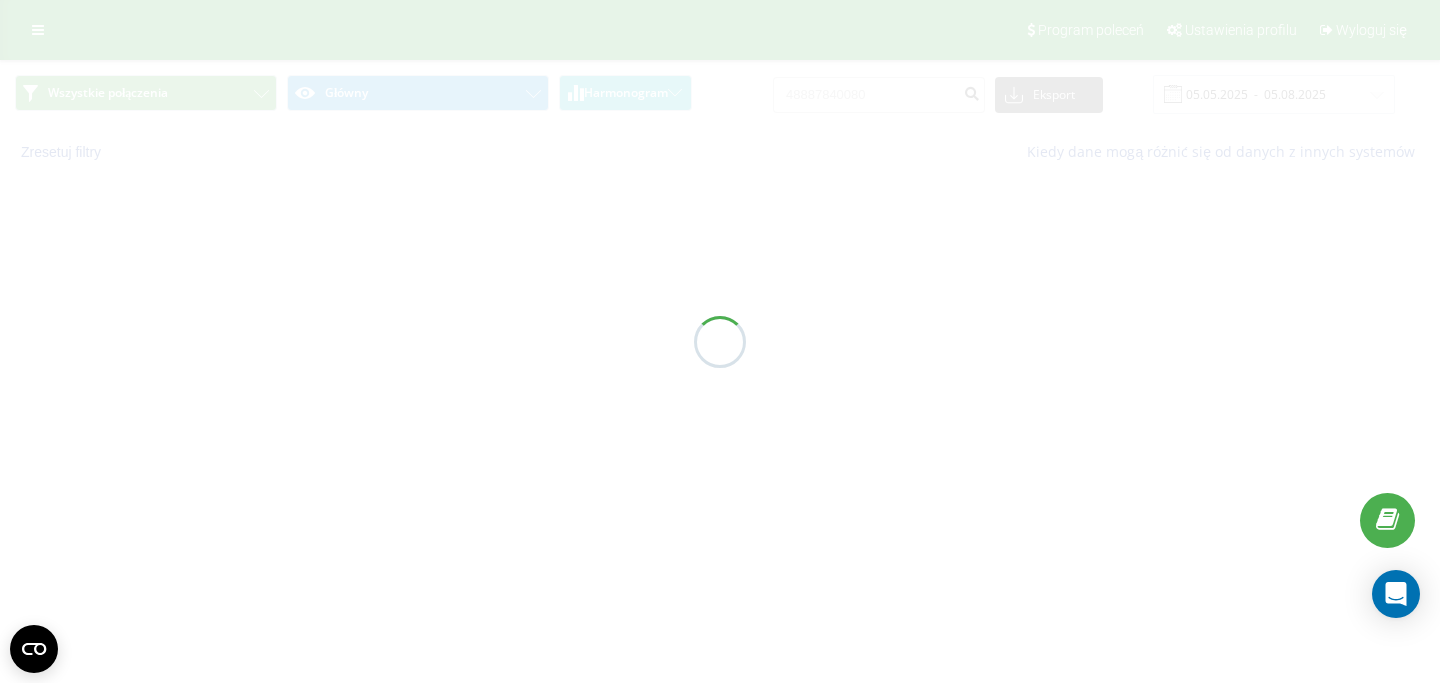 scroll, scrollTop: 0, scrollLeft: 0, axis: both 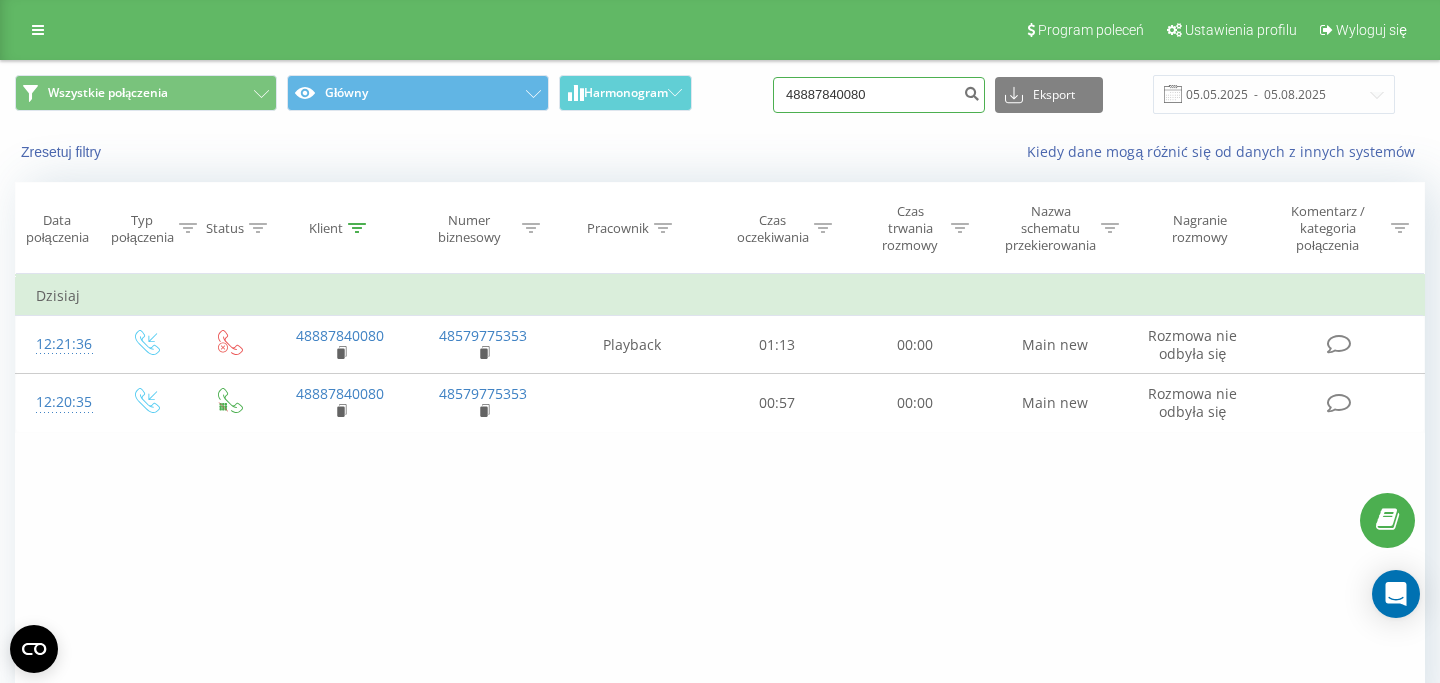 drag, startPoint x: 896, startPoint y: 95, endPoint x: 778, endPoint y: 95, distance: 118 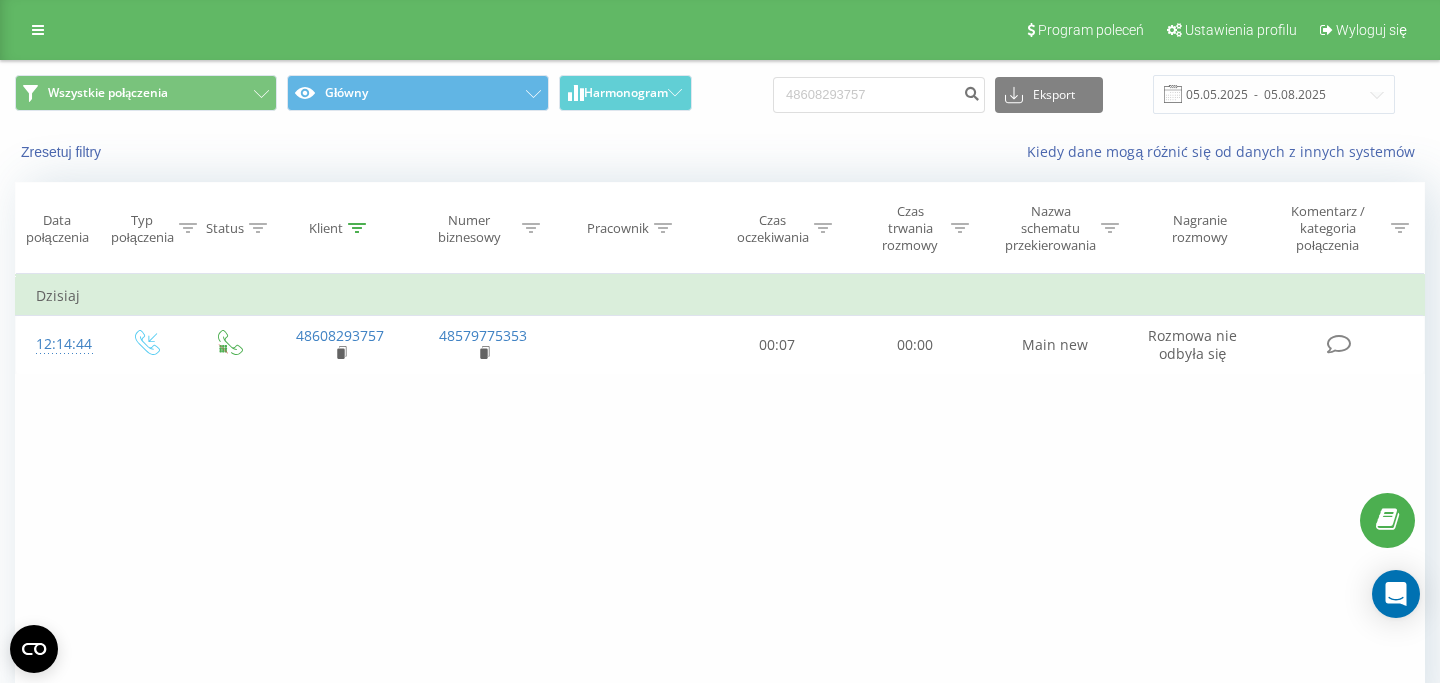 scroll, scrollTop: 0, scrollLeft: 0, axis: both 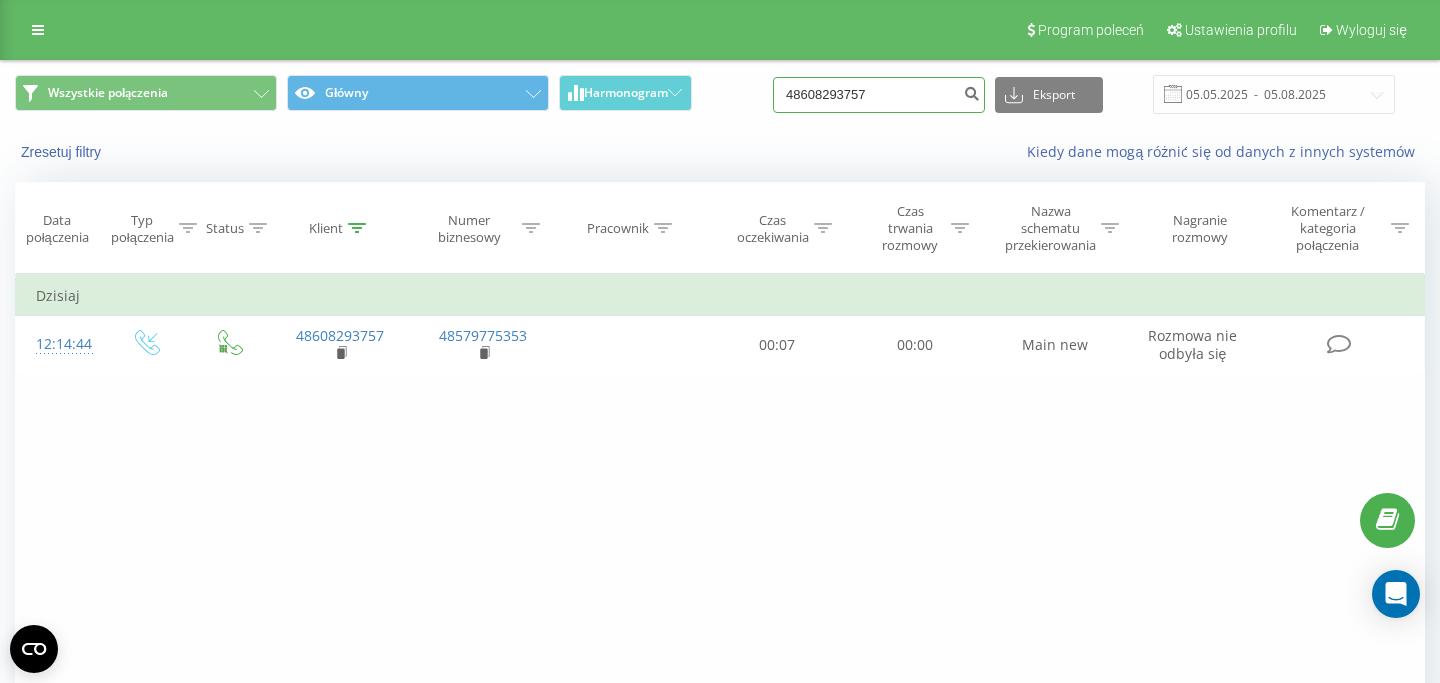 drag, startPoint x: 914, startPoint y: 88, endPoint x: 779, endPoint y: 85, distance: 135.03333 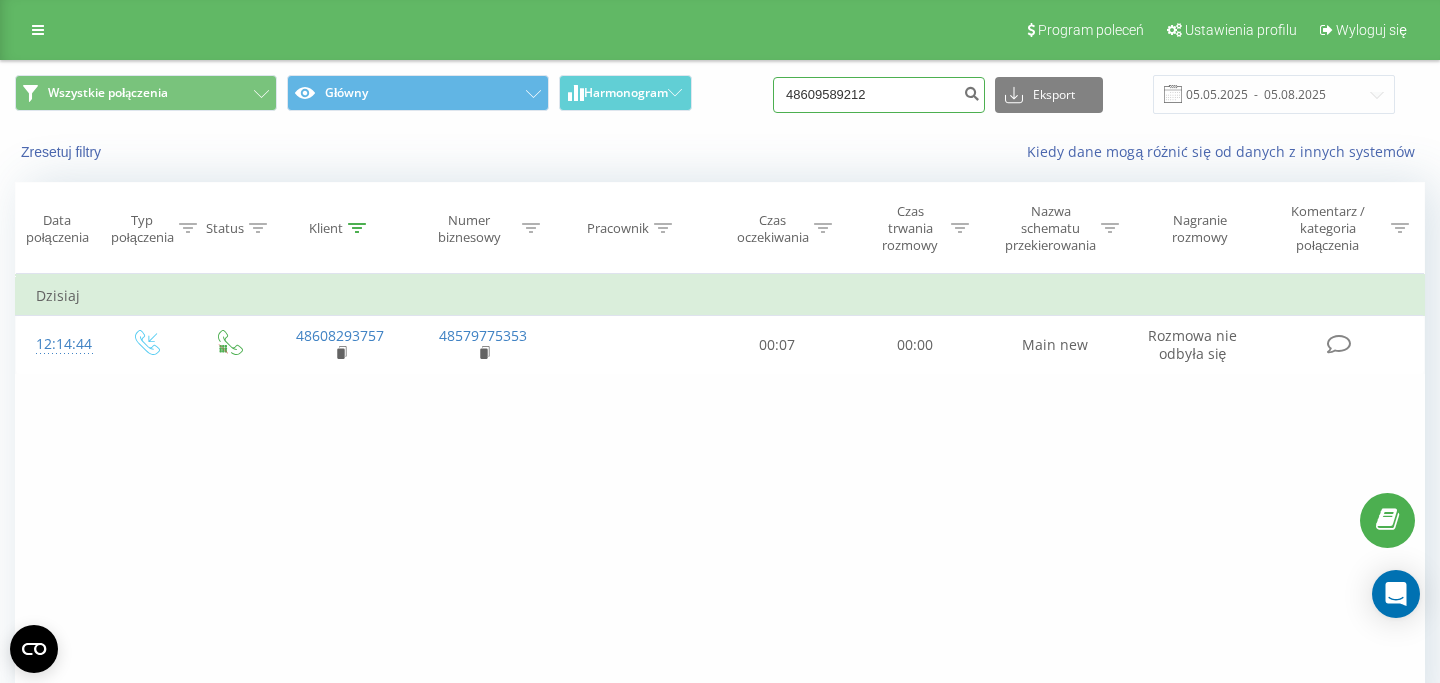 type on "48609589212" 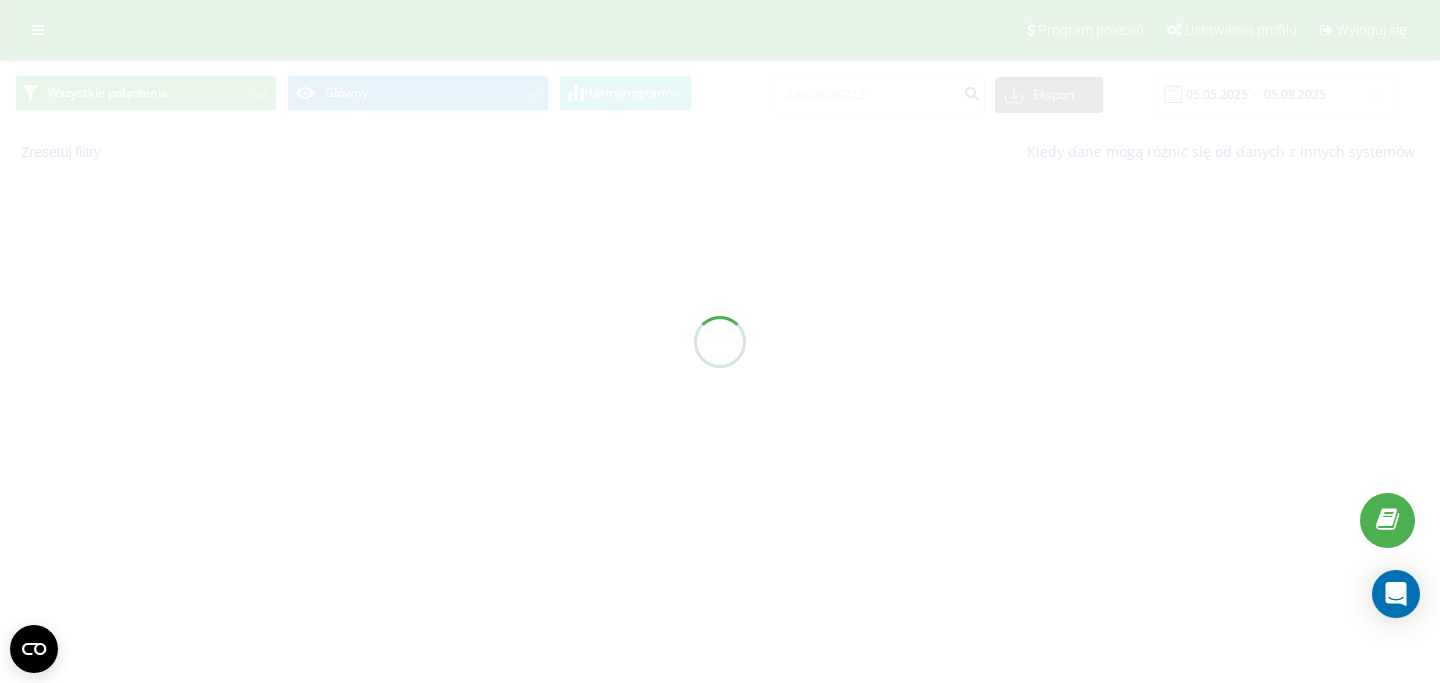 scroll, scrollTop: 0, scrollLeft: 0, axis: both 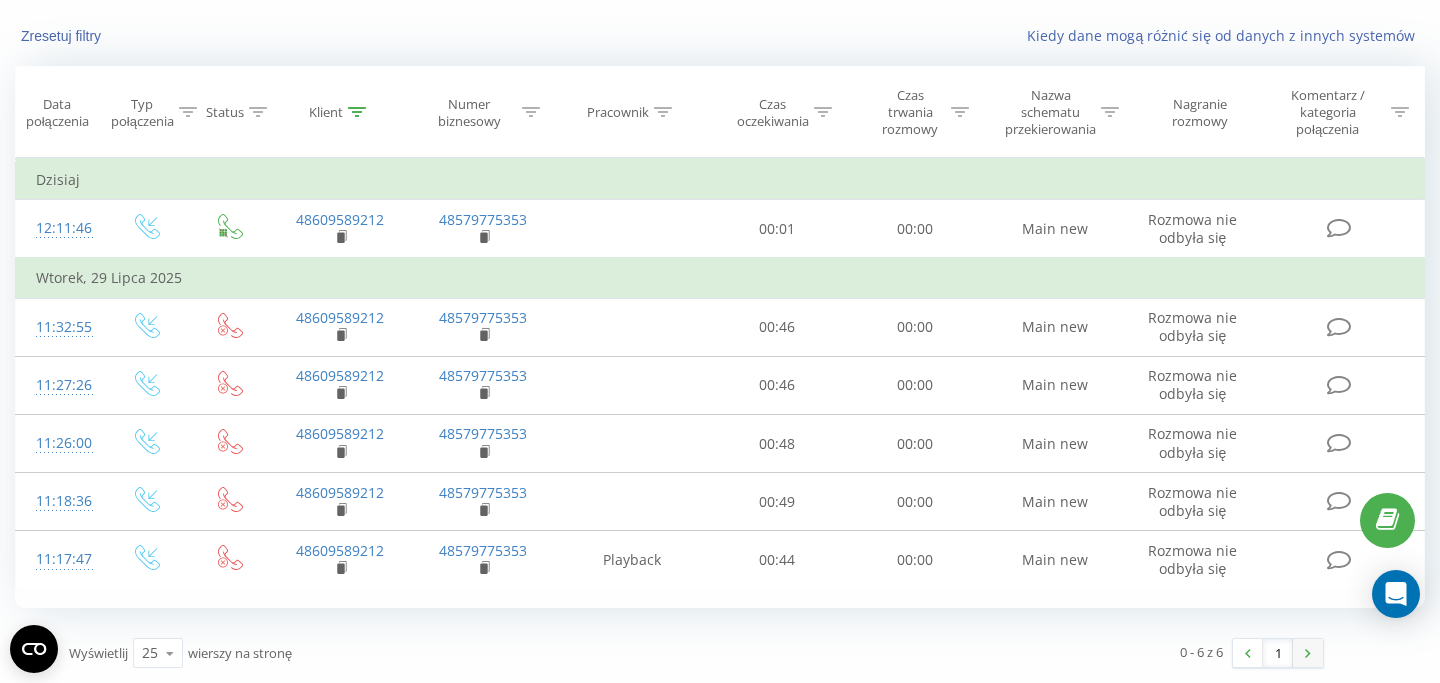 click at bounding box center (1308, 653) 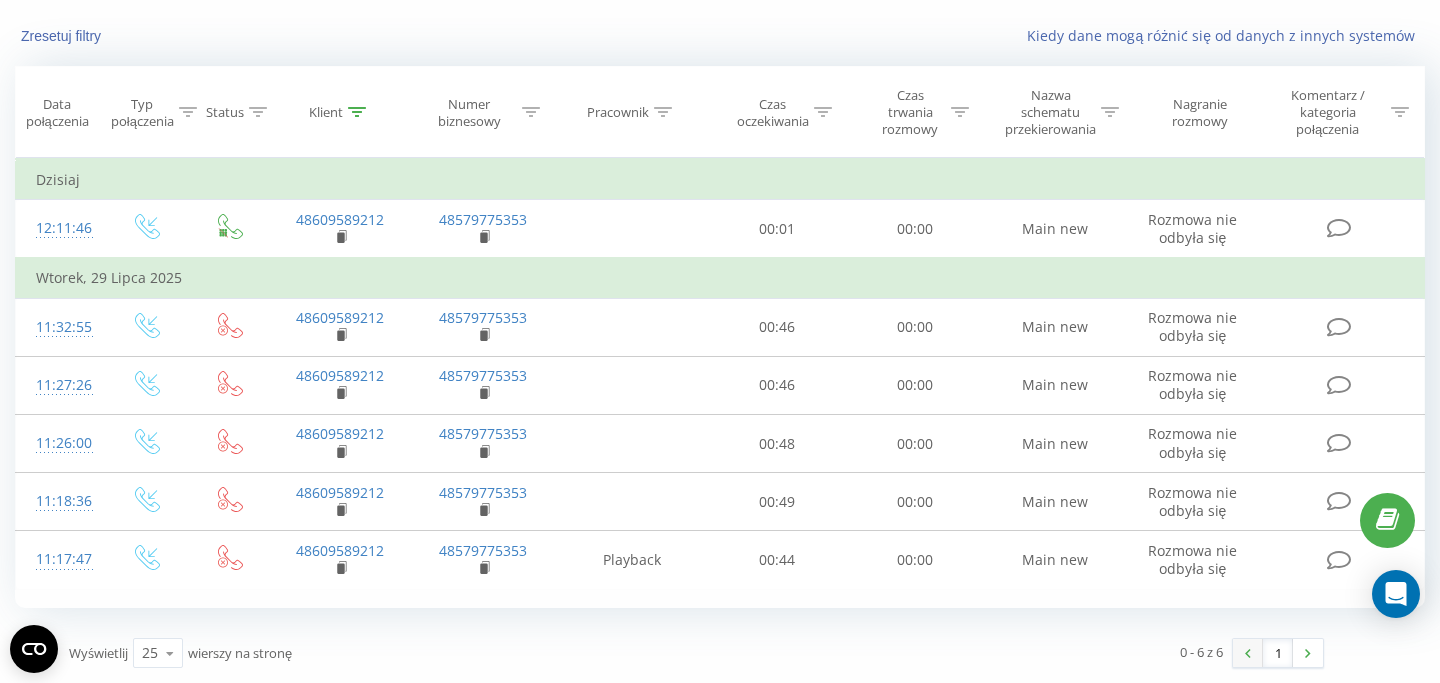 click at bounding box center [1248, 653] 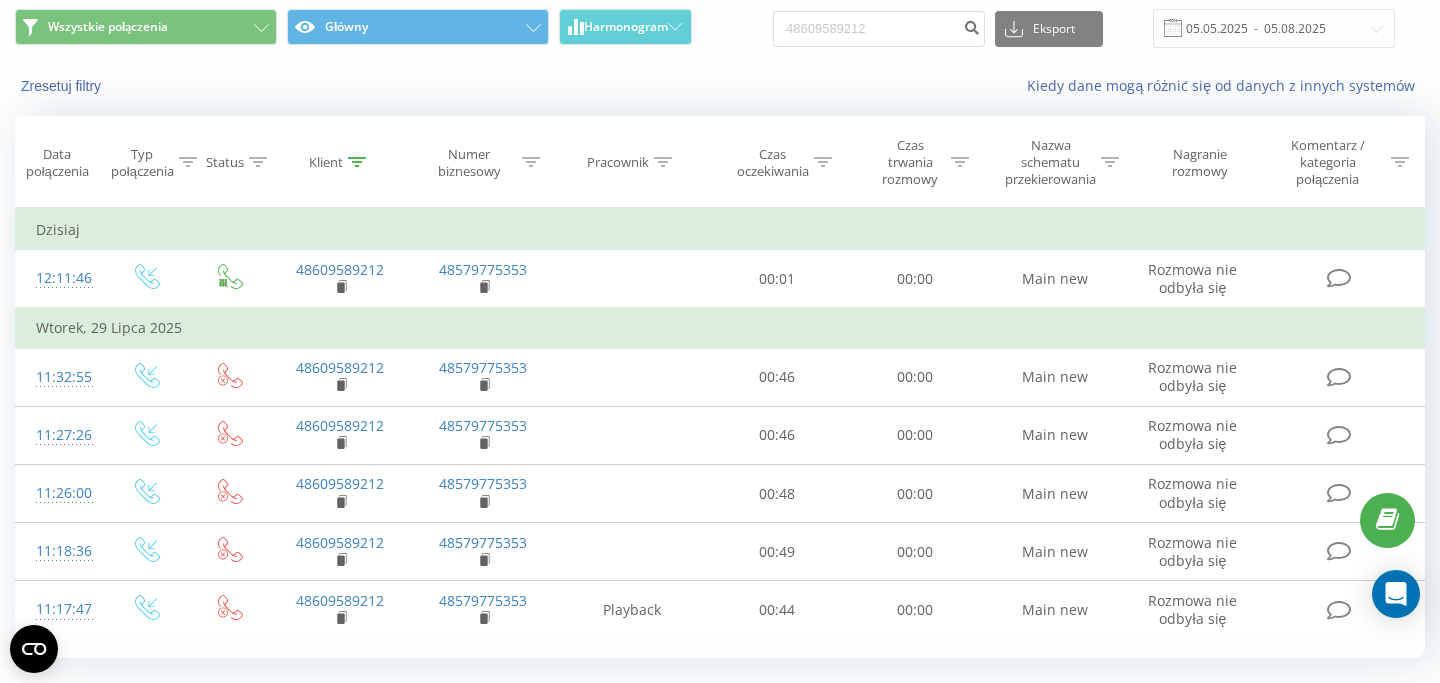 scroll, scrollTop: 0, scrollLeft: 0, axis: both 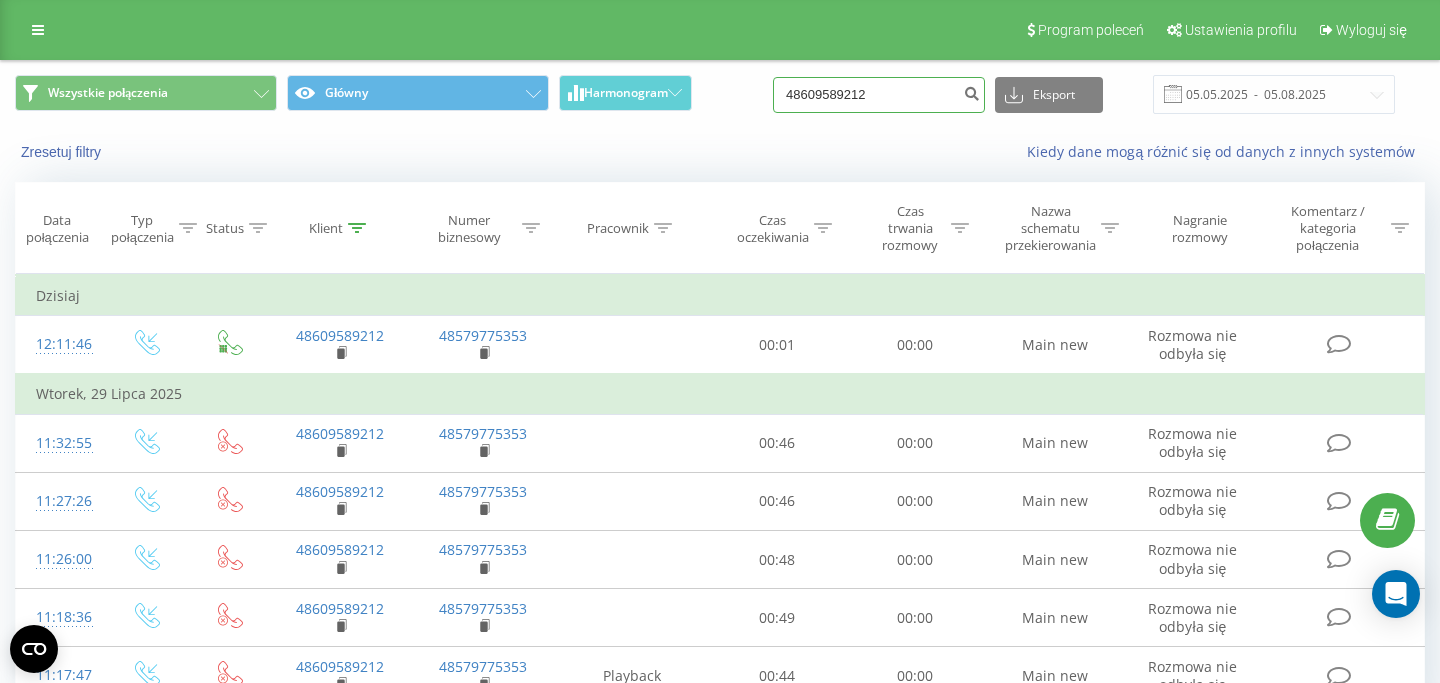 drag, startPoint x: 917, startPoint y: 98, endPoint x: 712, endPoint y: 86, distance: 205.35092 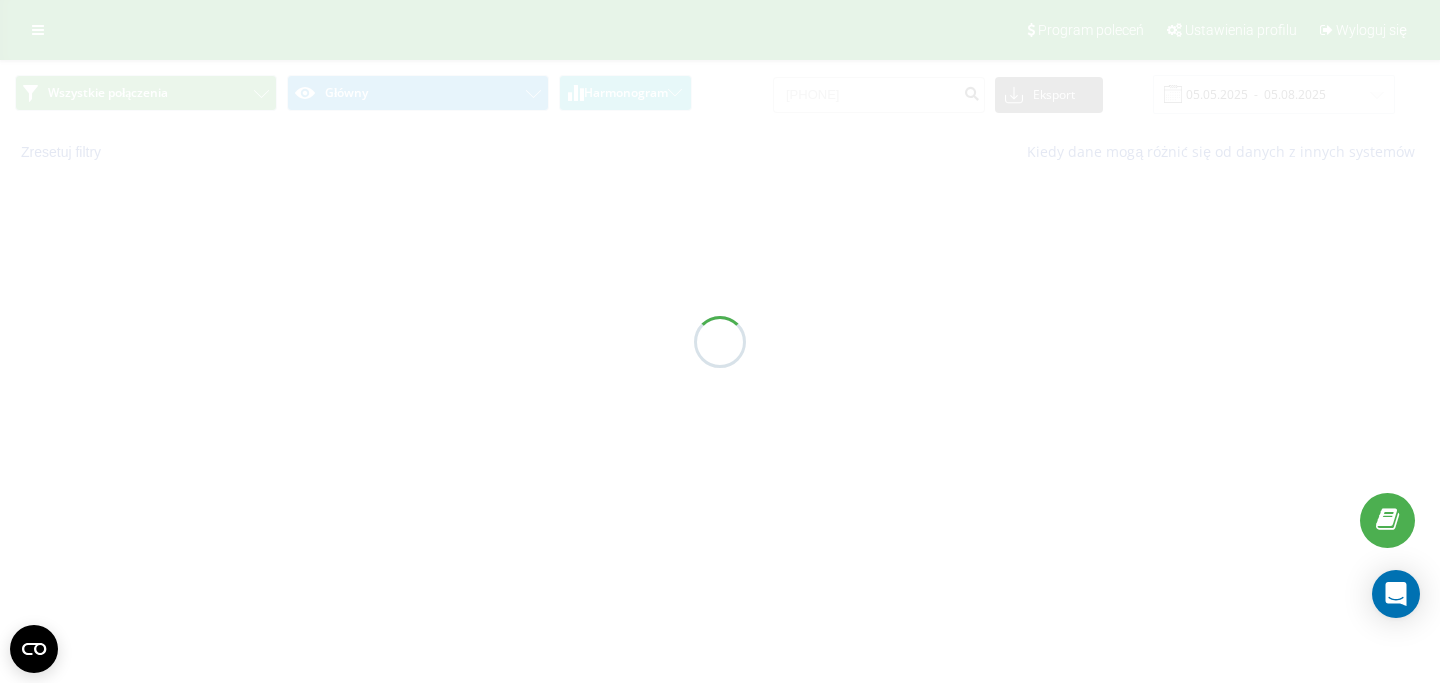 scroll, scrollTop: 0, scrollLeft: 0, axis: both 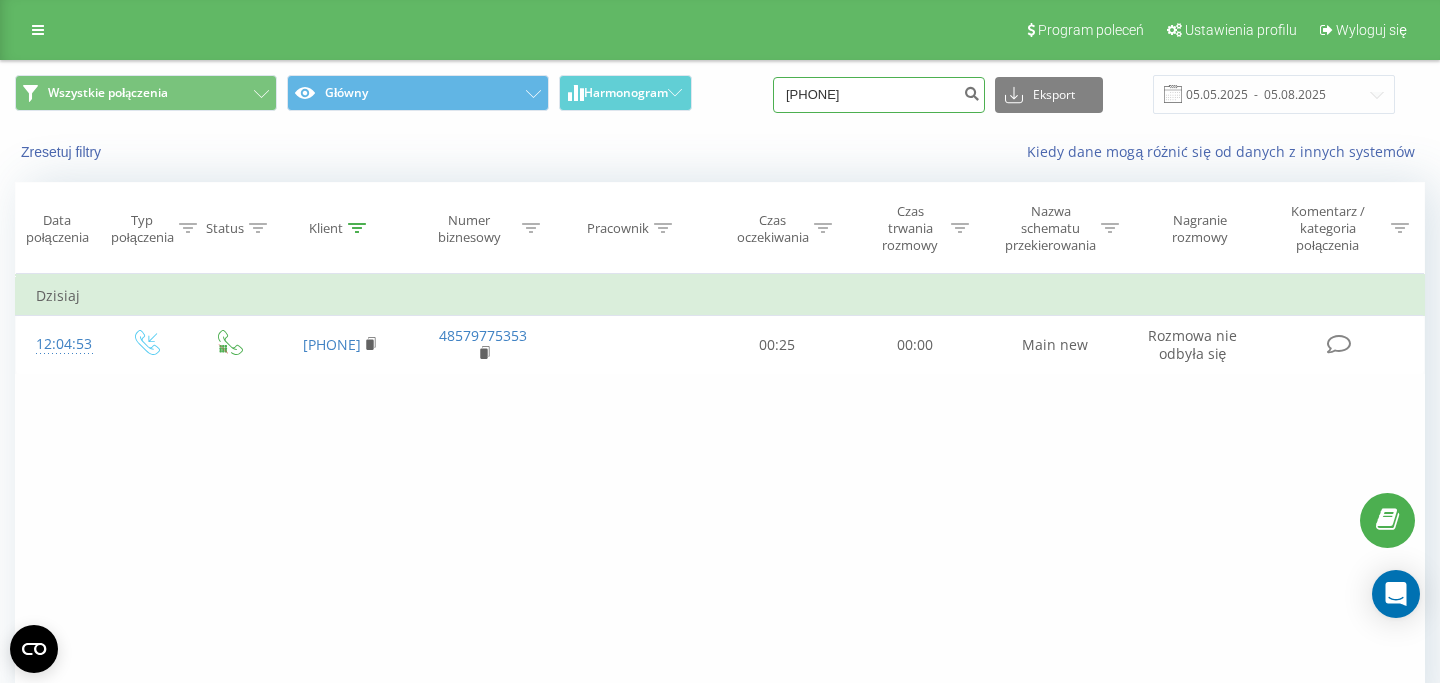 drag, startPoint x: 901, startPoint y: 97, endPoint x: 776, endPoint y: 96, distance: 125.004 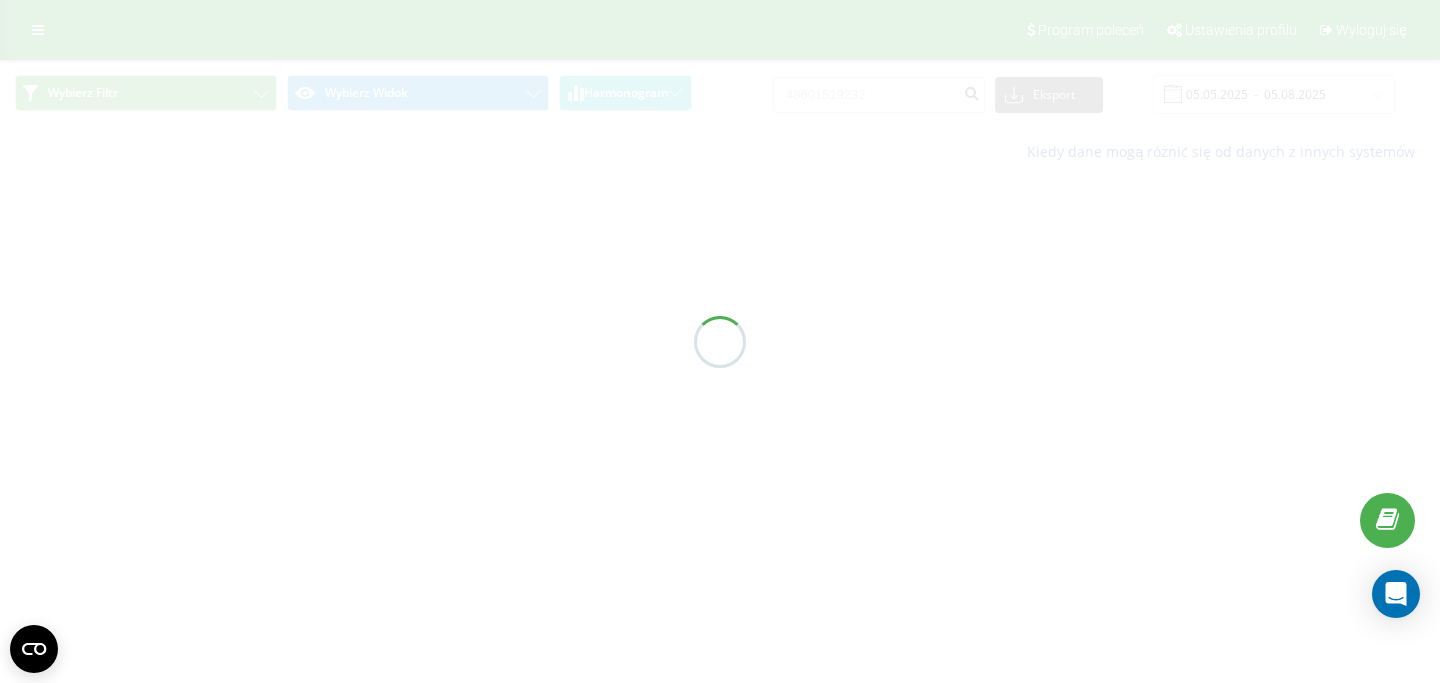 scroll, scrollTop: 0, scrollLeft: 0, axis: both 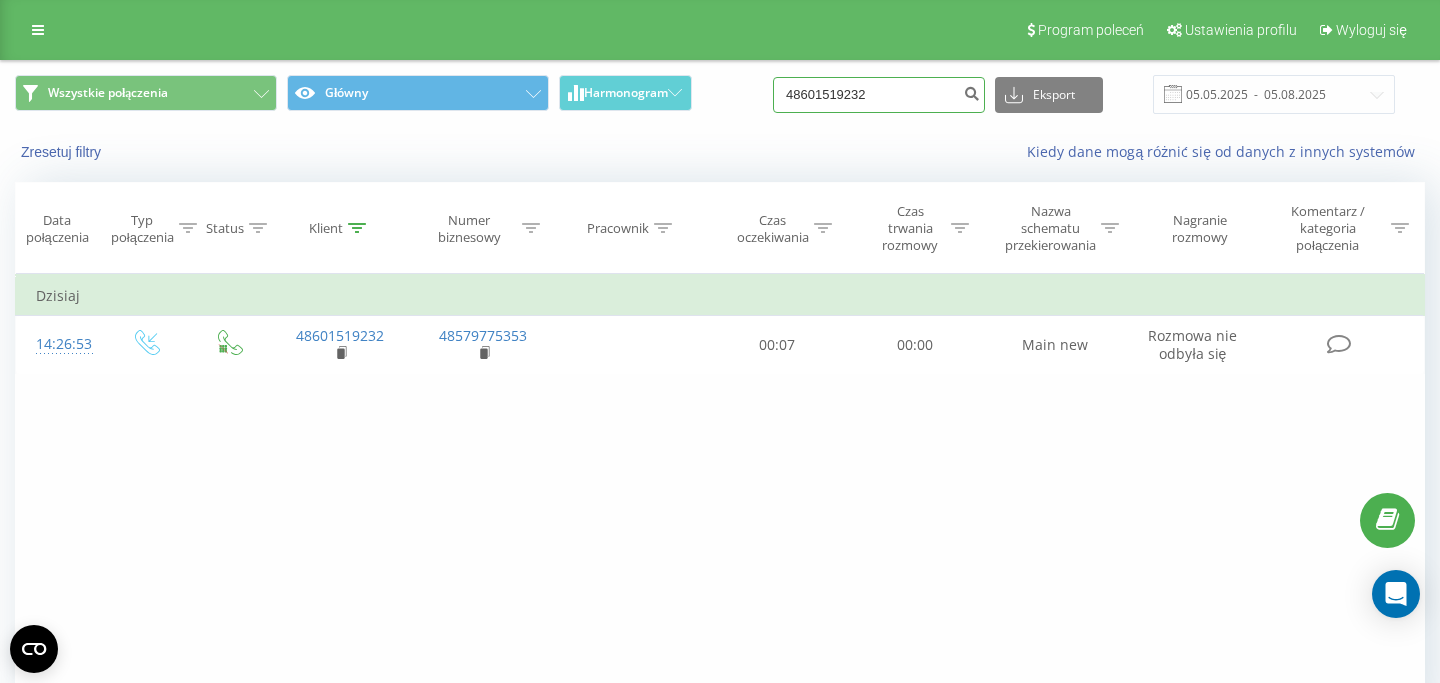 drag, startPoint x: 864, startPoint y: 105, endPoint x: 723, endPoint y: 96, distance: 141.28694 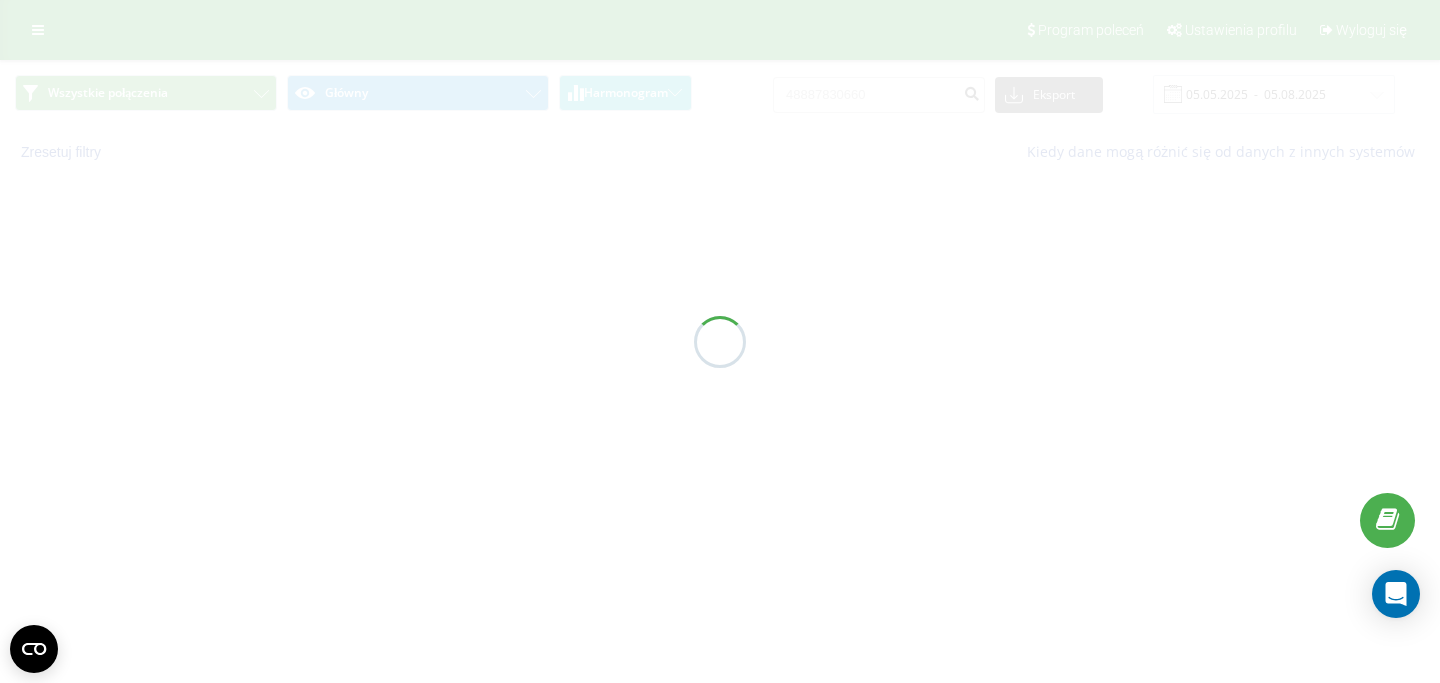 scroll, scrollTop: 0, scrollLeft: 0, axis: both 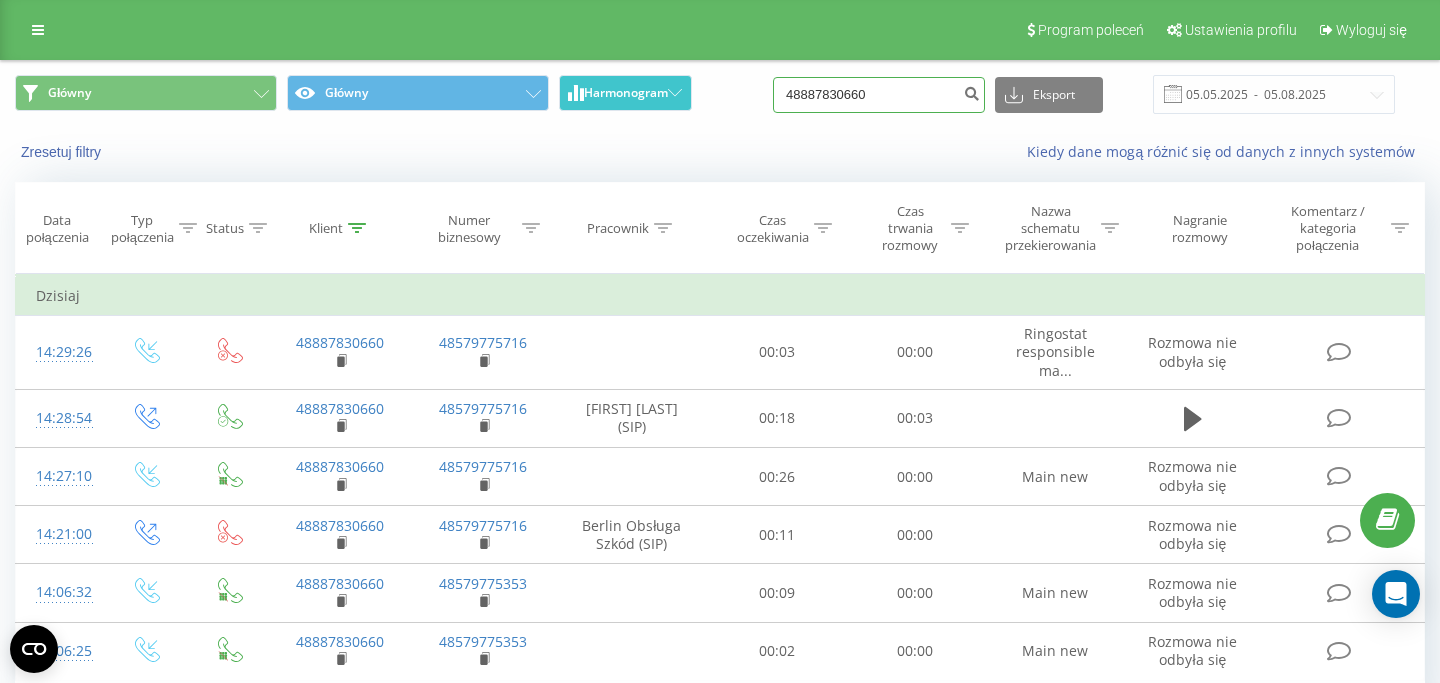 drag, startPoint x: 912, startPoint y: 102, endPoint x: 630, endPoint y: 103, distance: 282.00177 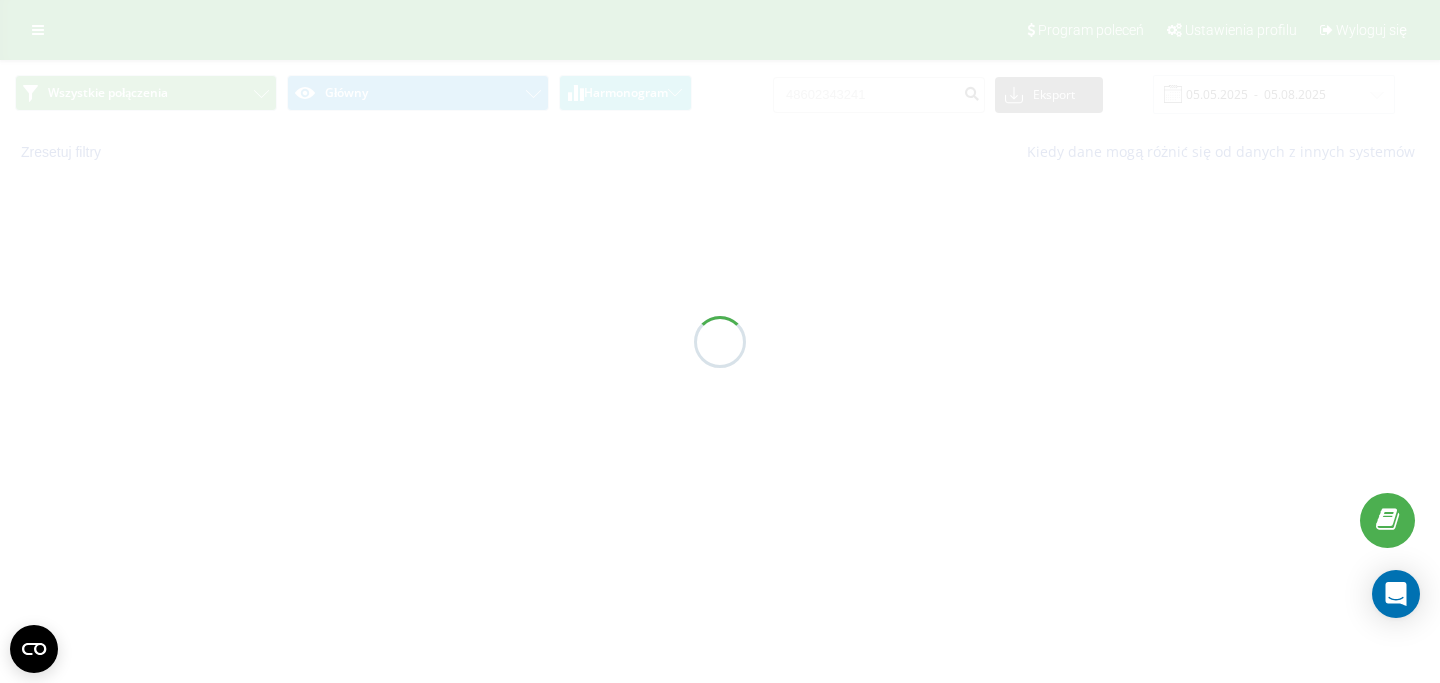scroll, scrollTop: 0, scrollLeft: 0, axis: both 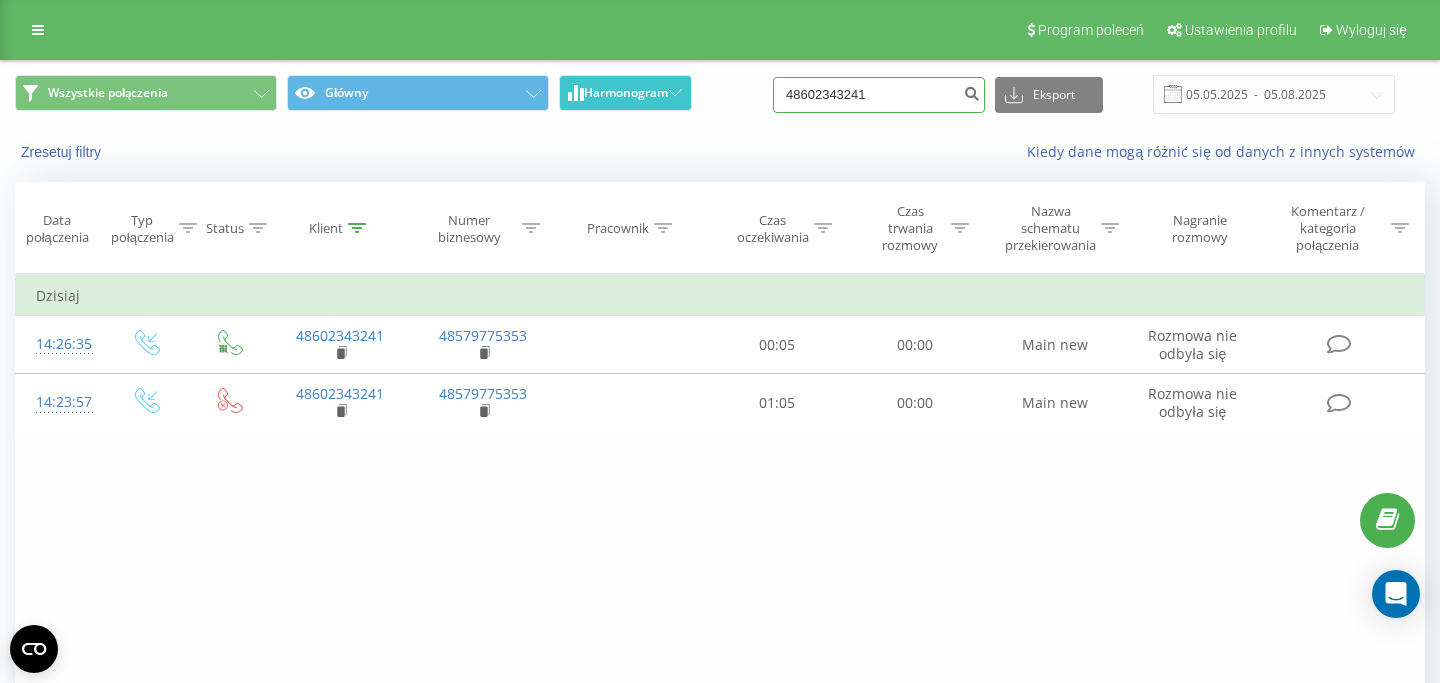 drag, startPoint x: 924, startPoint y: 98, endPoint x: 688, endPoint y: 91, distance: 236.10379 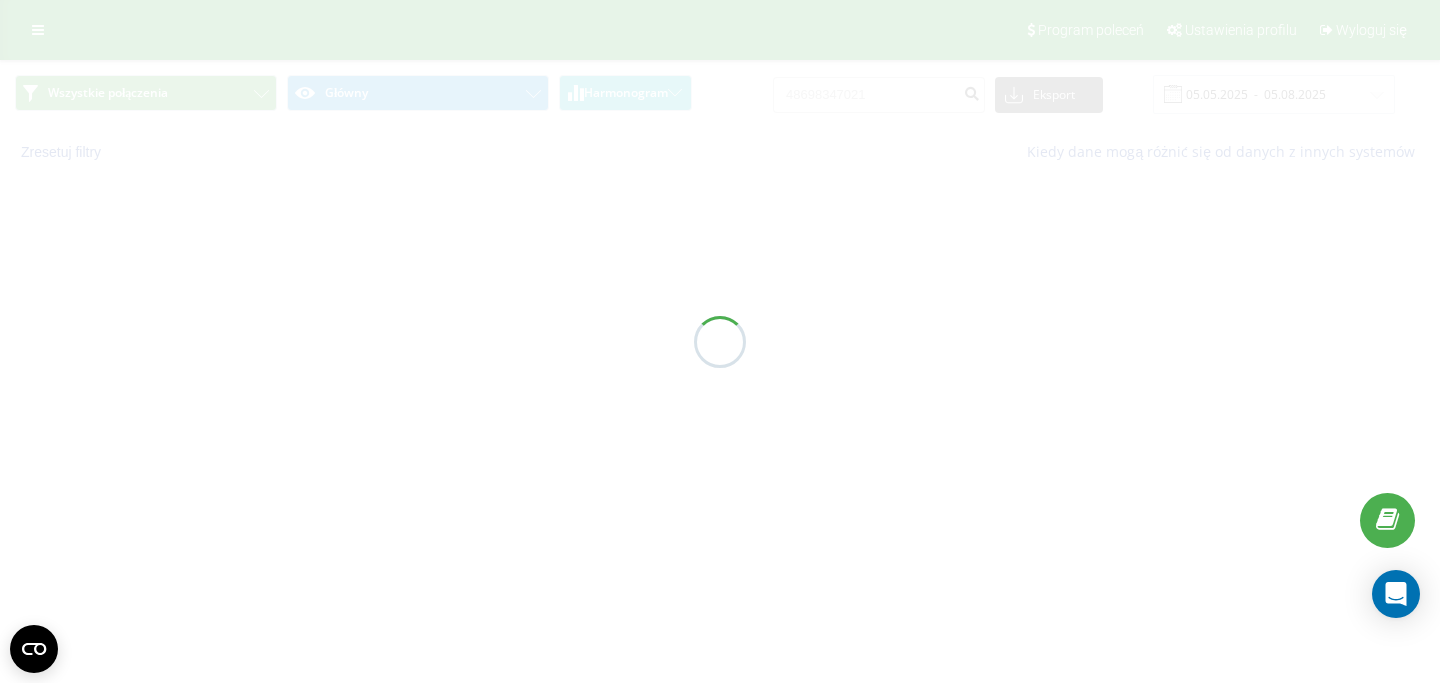 scroll, scrollTop: 0, scrollLeft: 0, axis: both 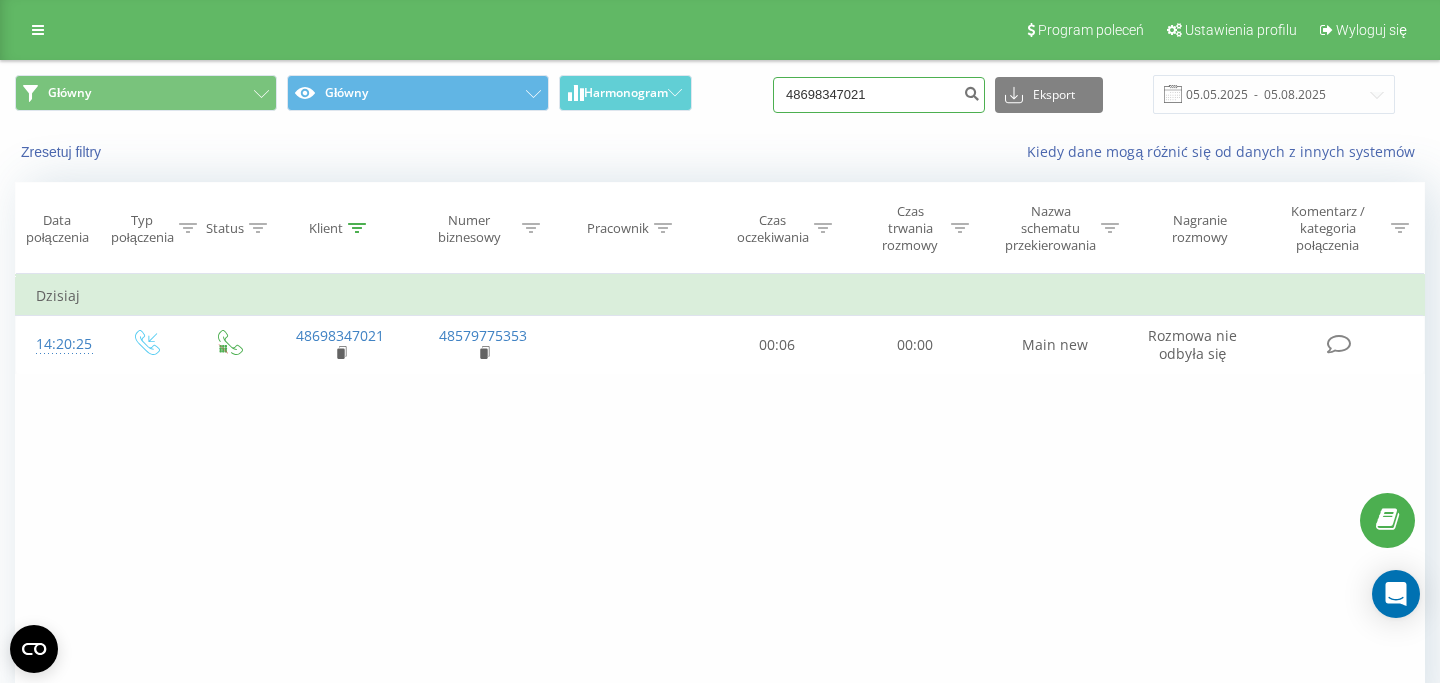 click on "48698347021" at bounding box center (879, 95) 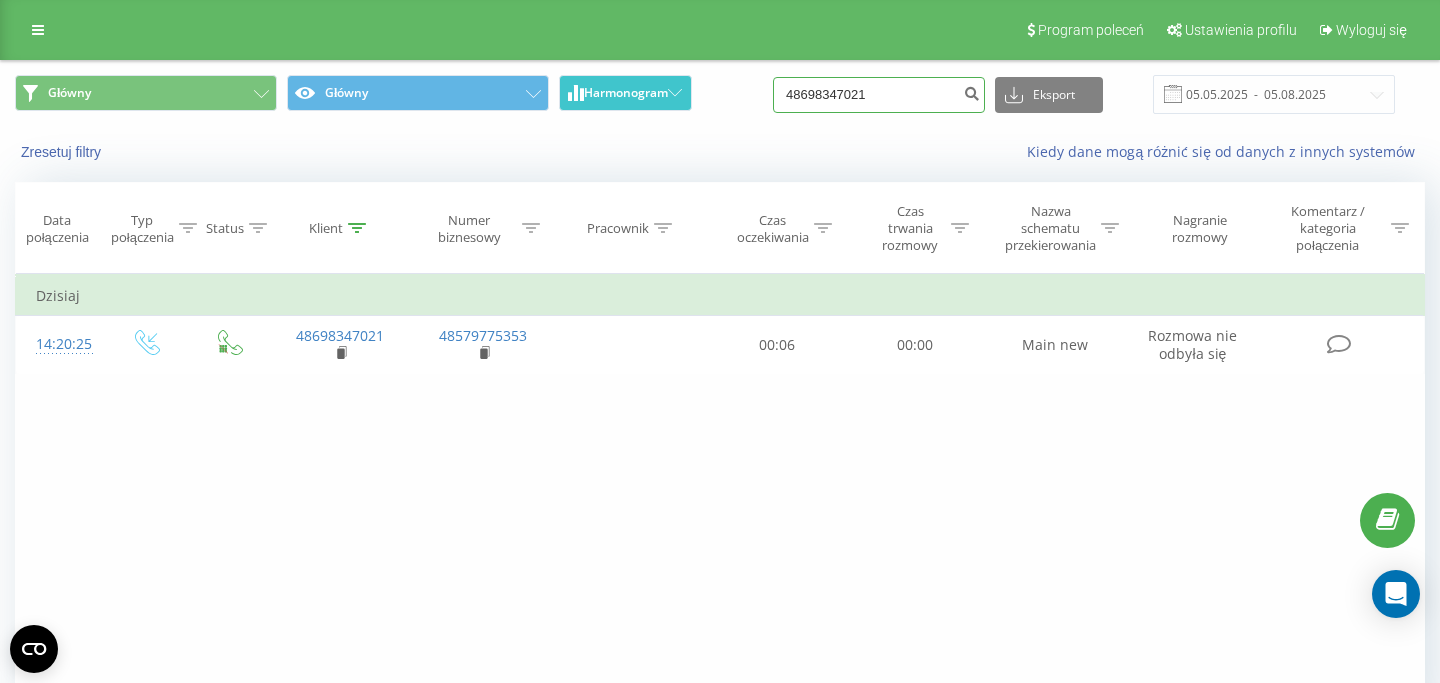drag, startPoint x: 931, startPoint y: 85, endPoint x: 688, endPoint y: 85, distance: 243 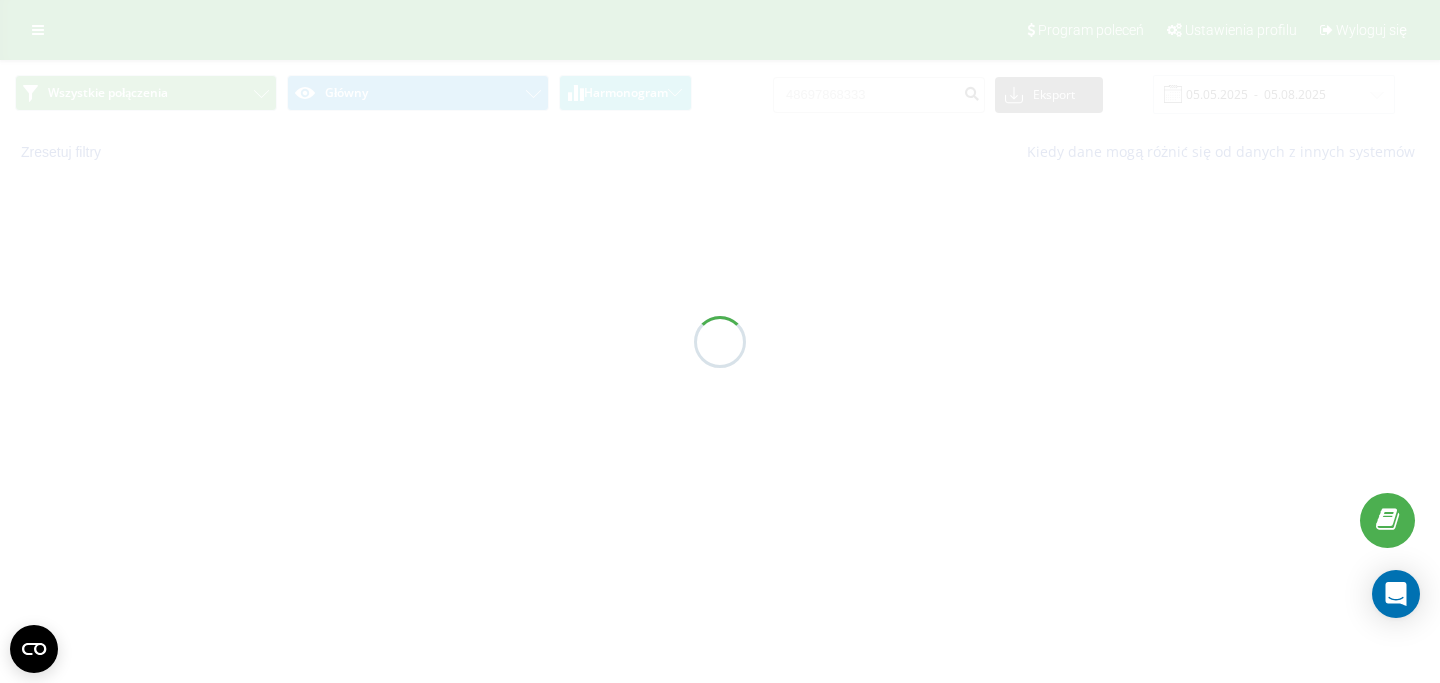 scroll, scrollTop: 0, scrollLeft: 0, axis: both 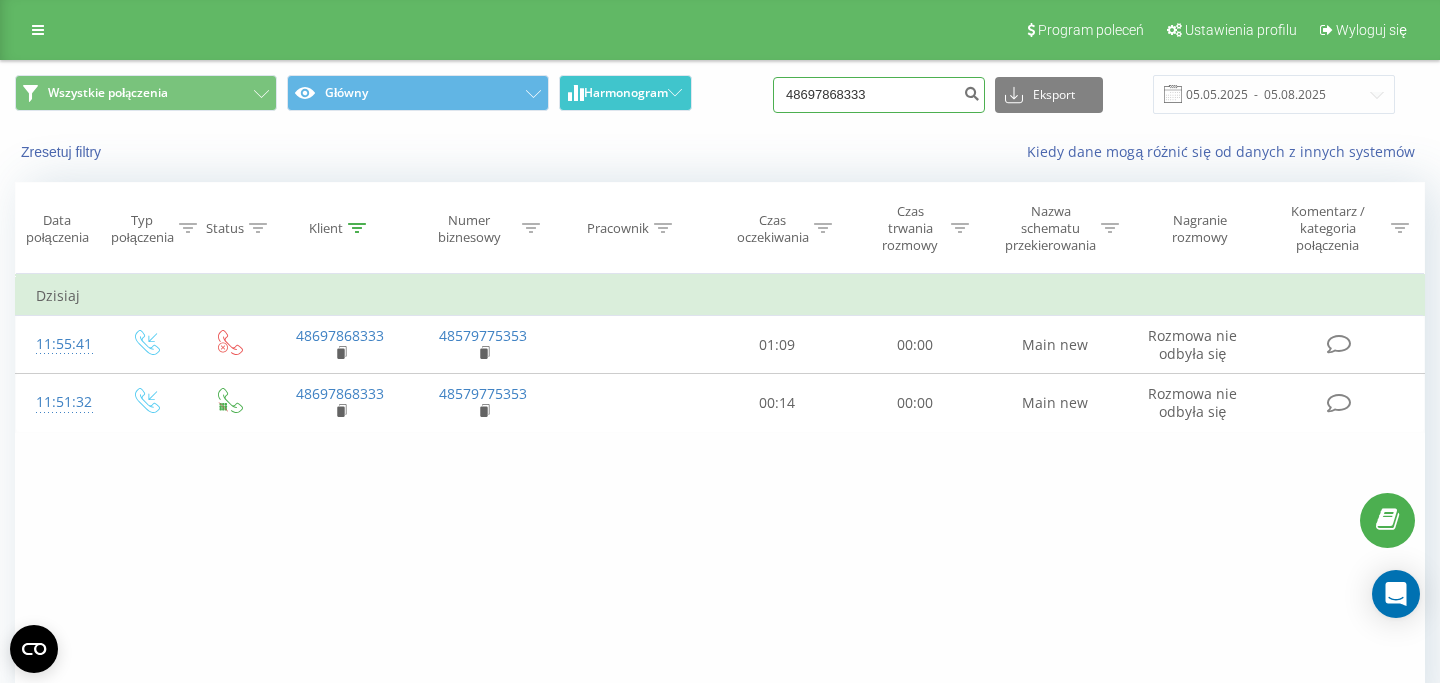 drag, startPoint x: 908, startPoint y: 98, endPoint x: 679, endPoint y: 93, distance: 229.05458 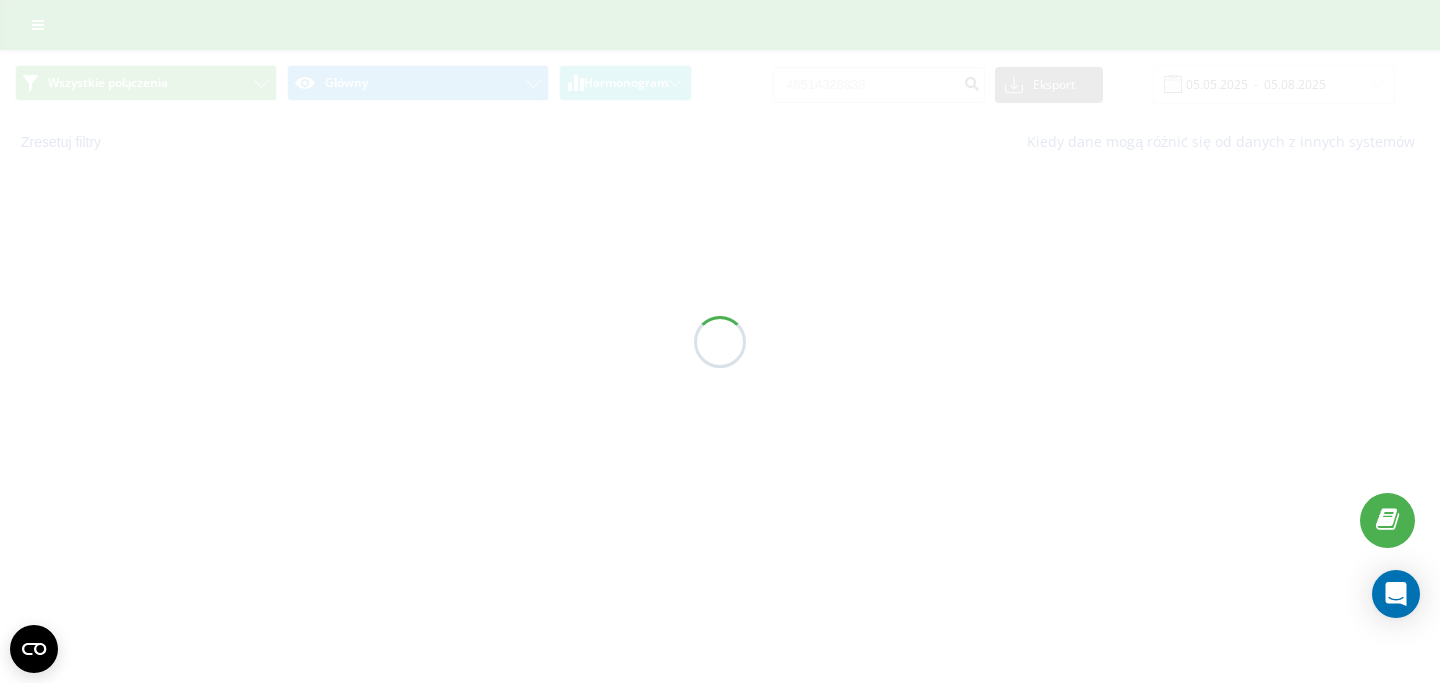 scroll, scrollTop: 0, scrollLeft: 0, axis: both 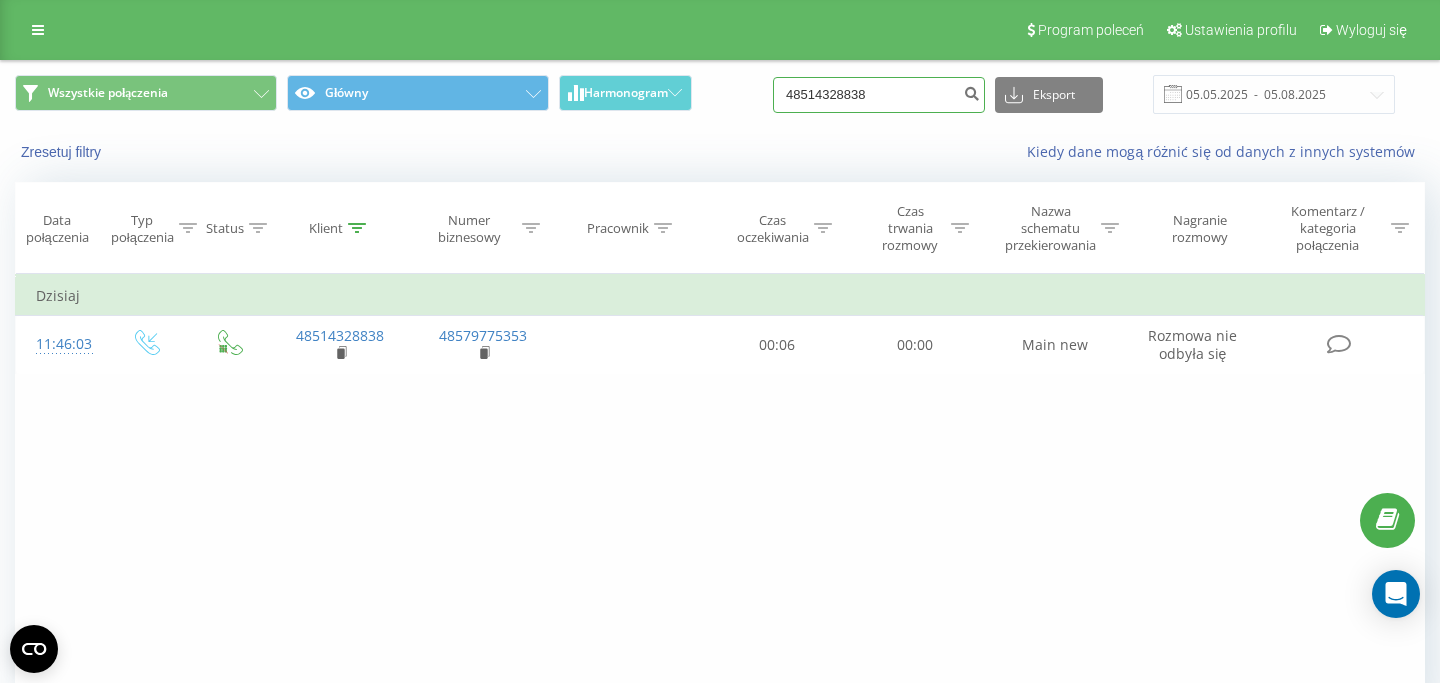 drag, startPoint x: 929, startPoint y: 103, endPoint x: 661, endPoint y: 132, distance: 269.56445 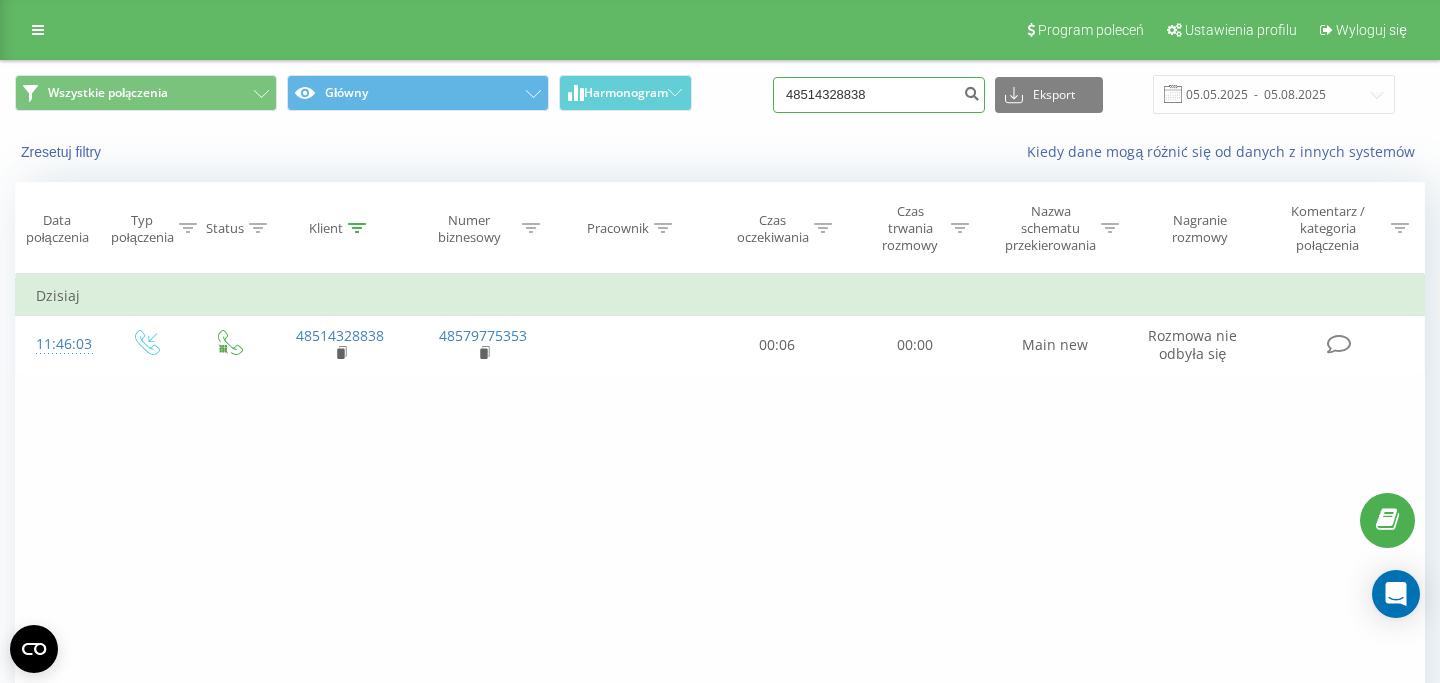 drag, startPoint x: 913, startPoint y: 102, endPoint x: 717, endPoint y: 94, distance: 196.1632 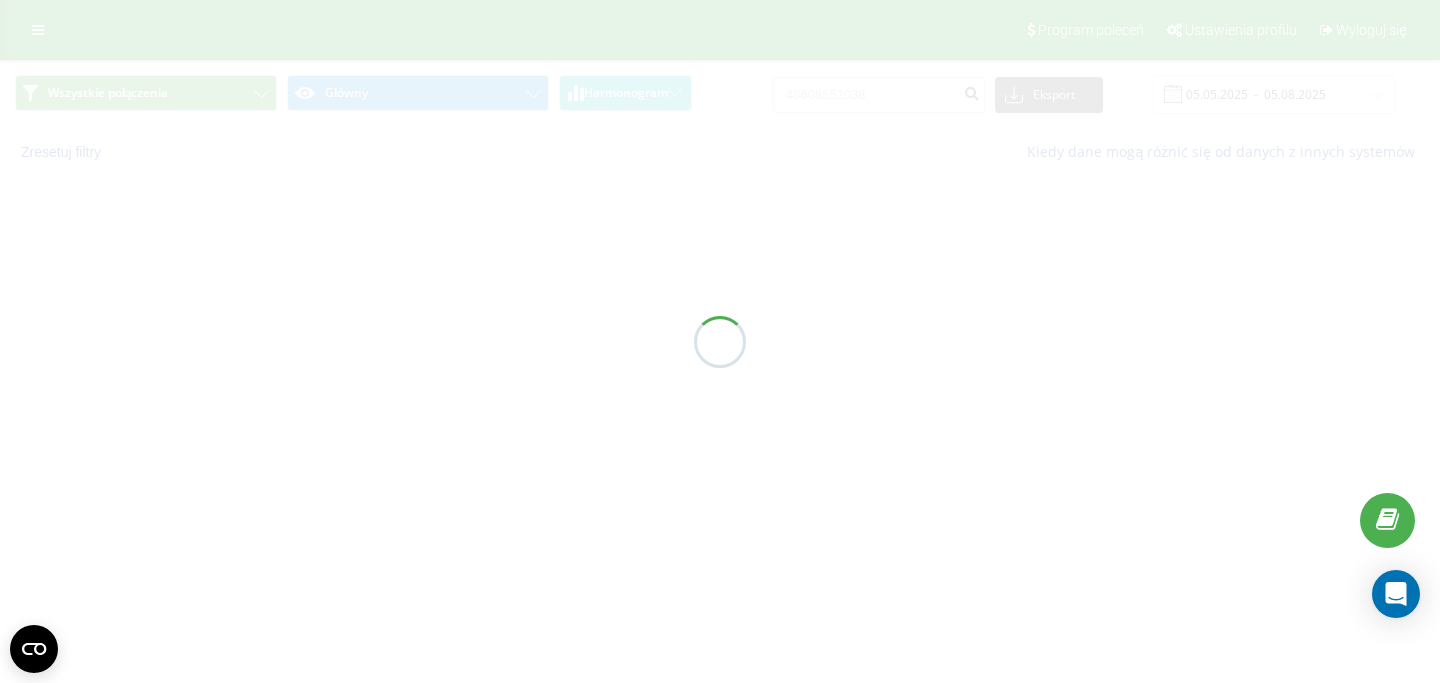 scroll, scrollTop: 0, scrollLeft: 0, axis: both 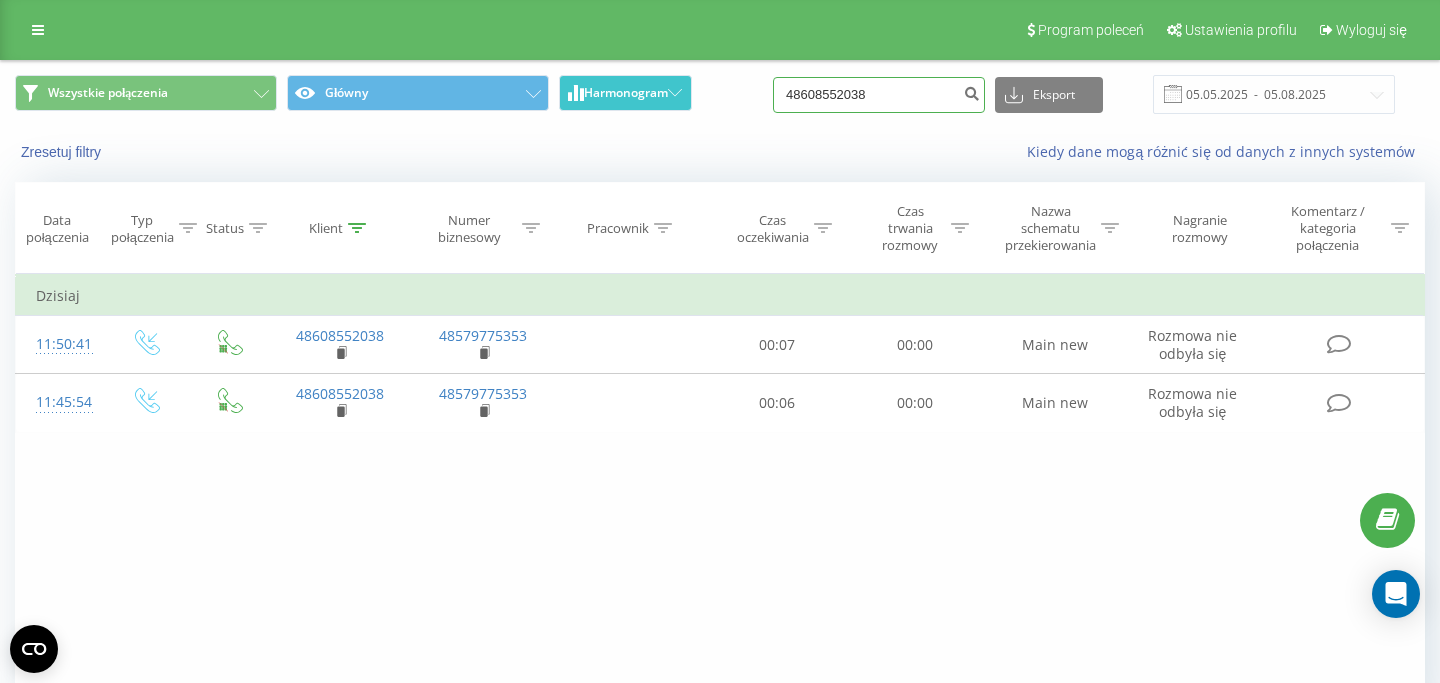 drag, startPoint x: 906, startPoint y: 94, endPoint x: 592, endPoint y: 94, distance: 314 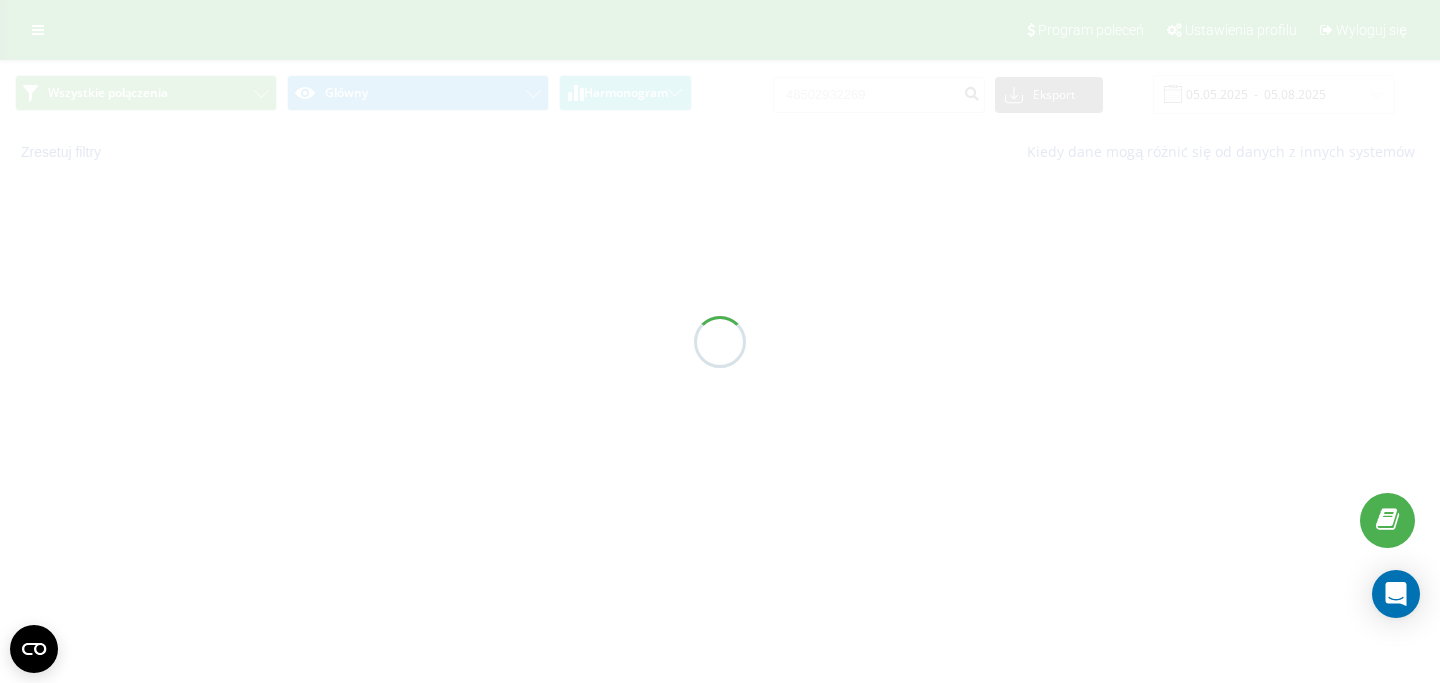 scroll, scrollTop: 0, scrollLeft: 0, axis: both 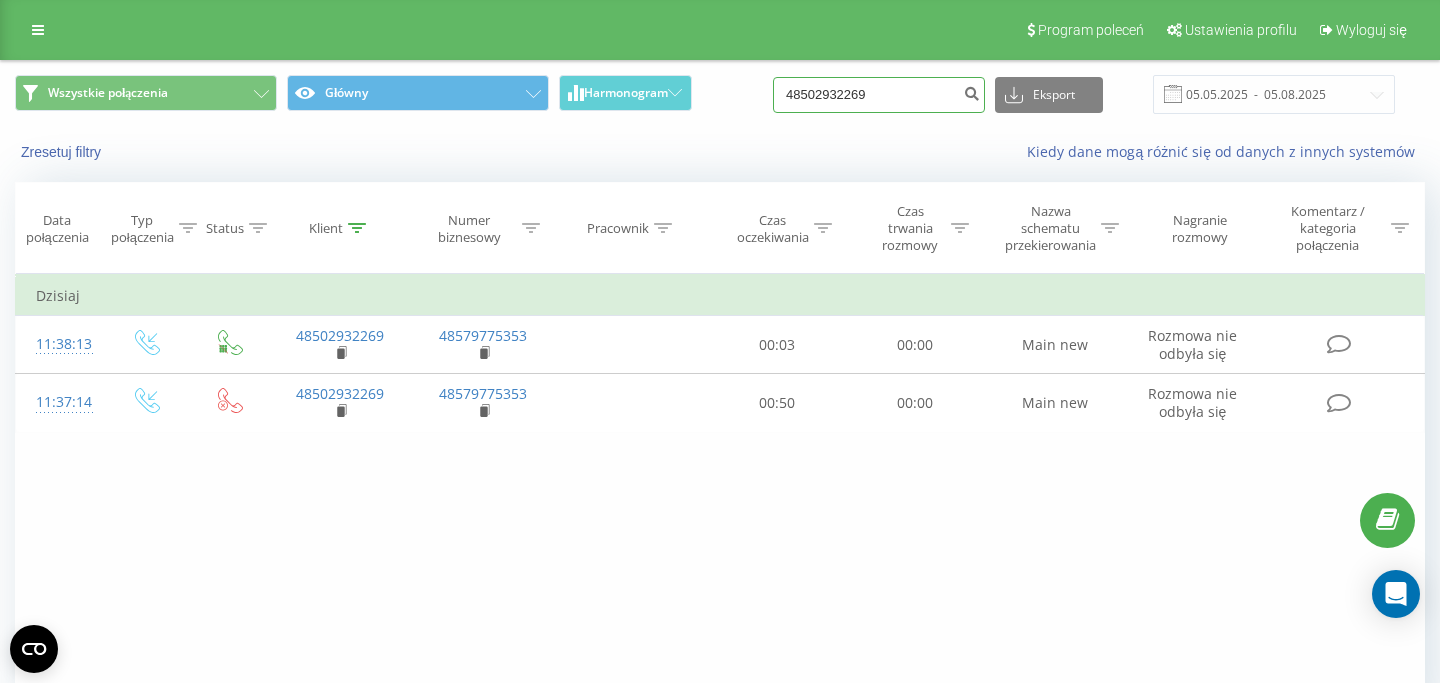 drag, startPoint x: 912, startPoint y: 96, endPoint x: 747, endPoint y: 87, distance: 165.24527 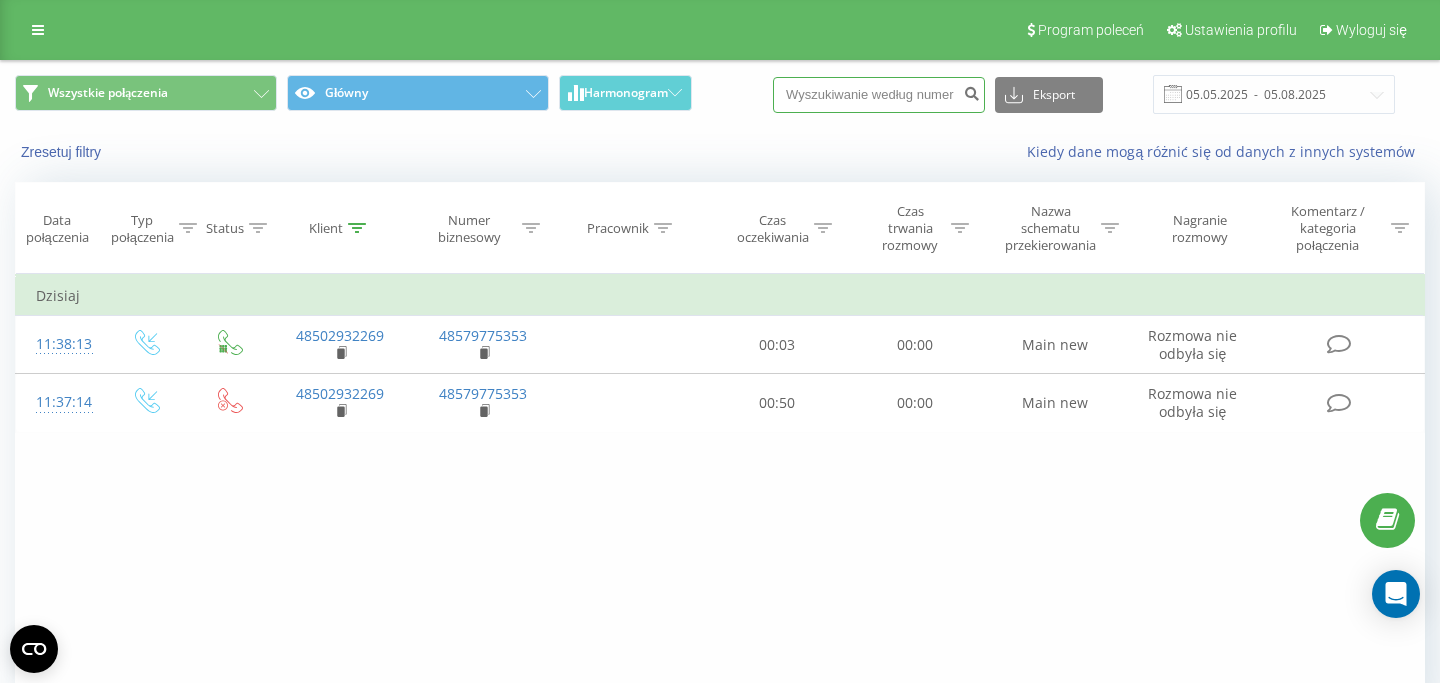 click at bounding box center [879, 95] 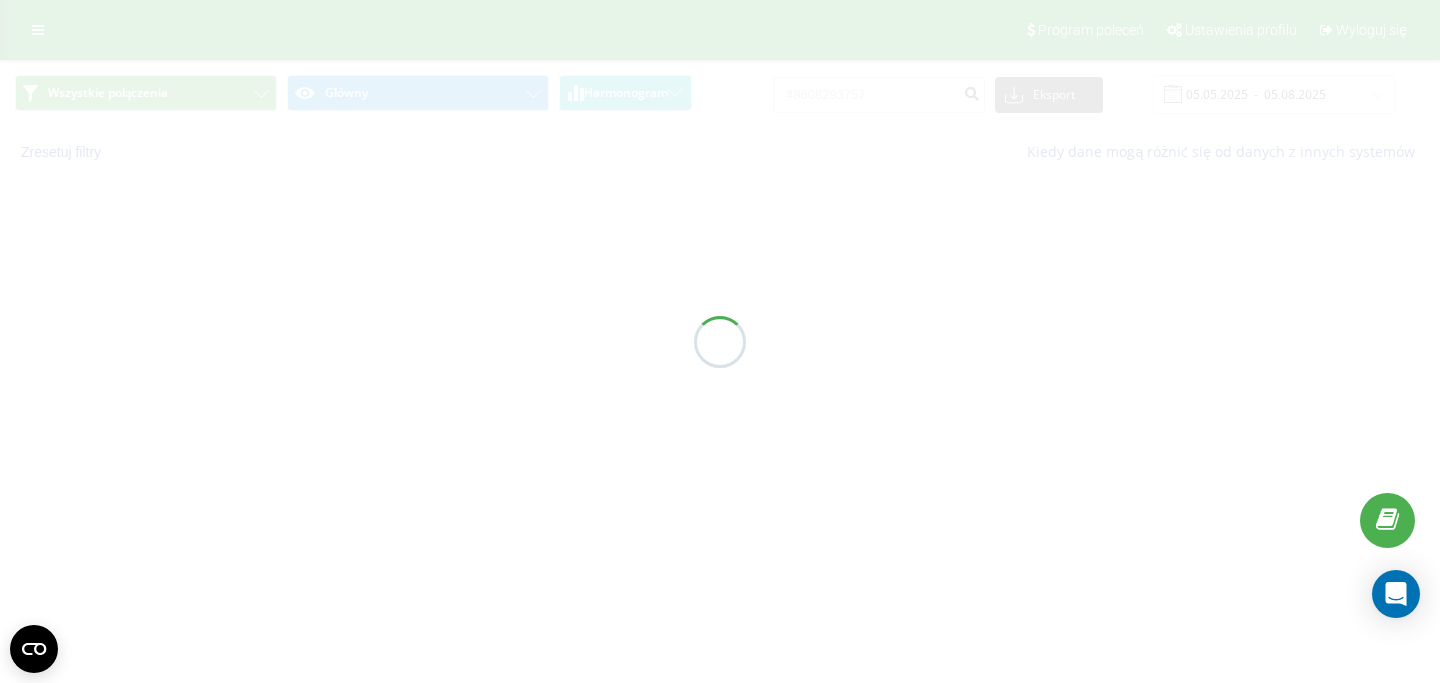 scroll, scrollTop: 0, scrollLeft: 0, axis: both 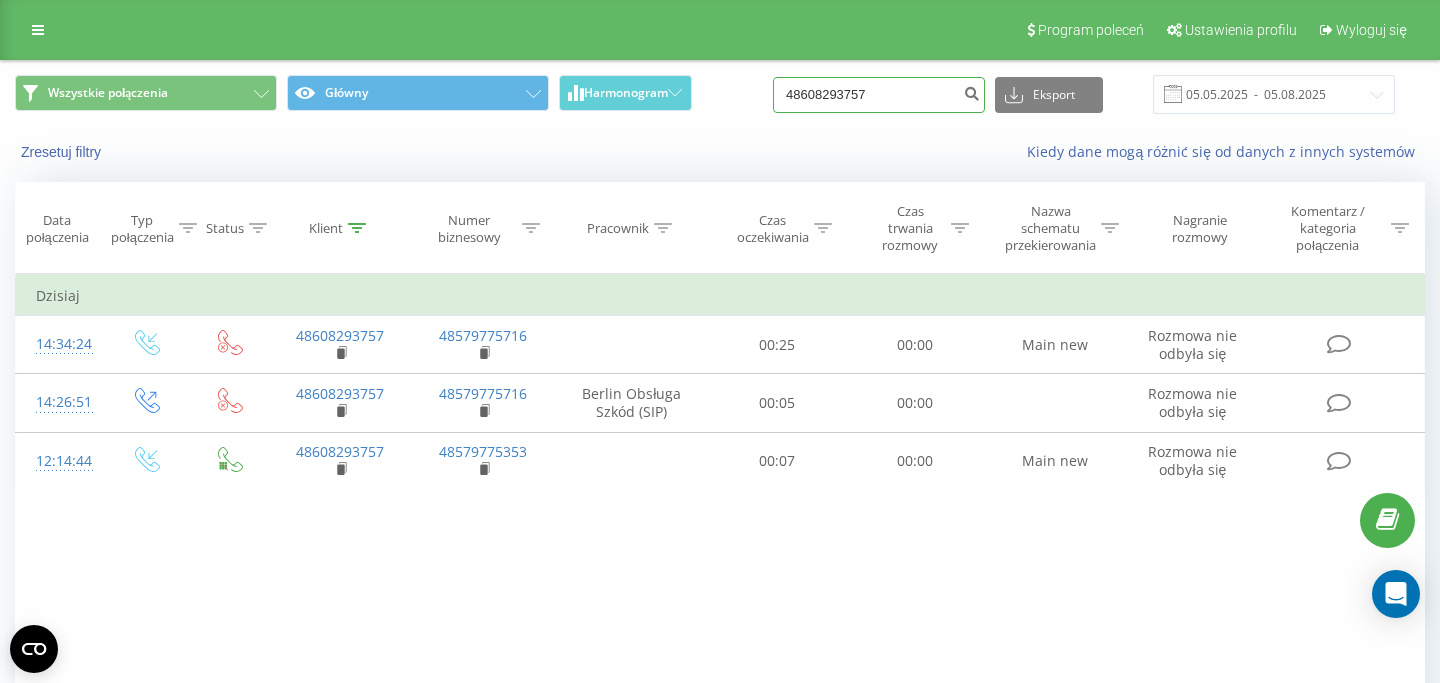 drag, startPoint x: 901, startPoint y: 81, endPoint x: 765, endPoint y: 81, distance: 136 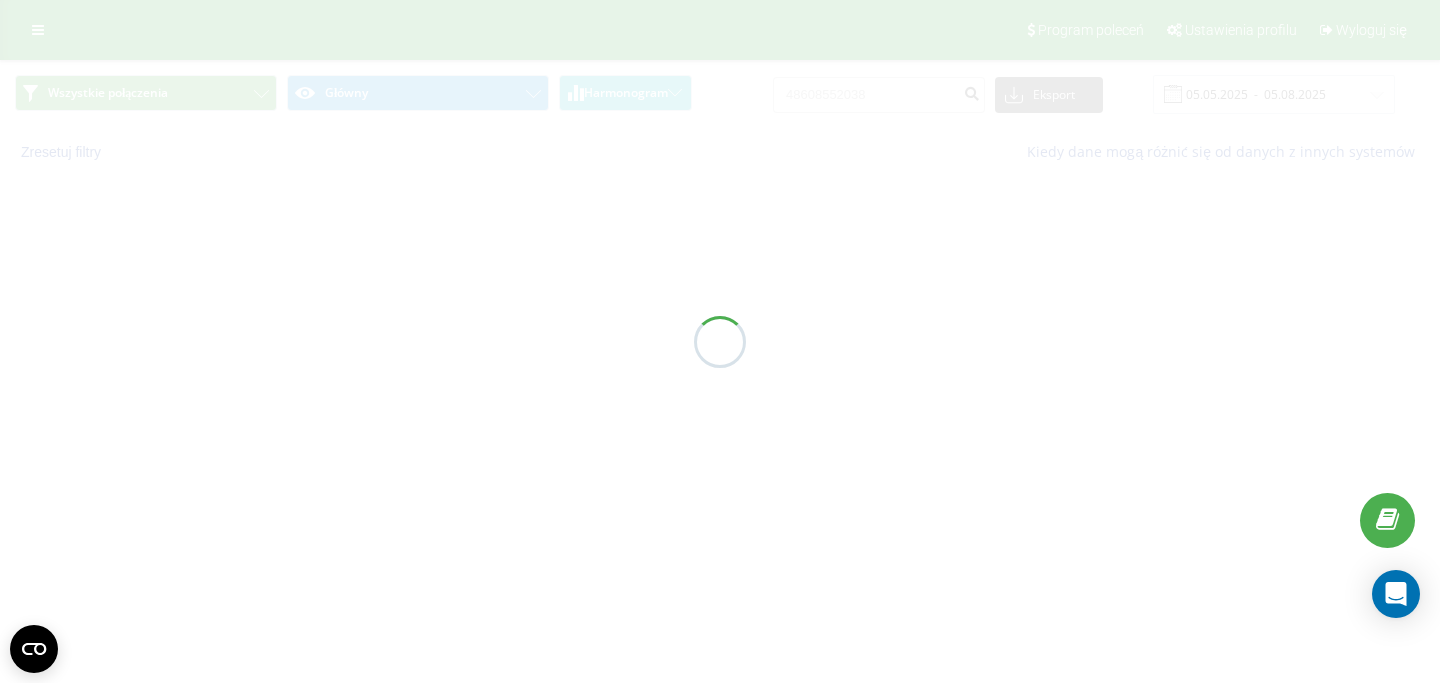 scroll, scrollTop: 0, scrollLeft: 0, axis: both 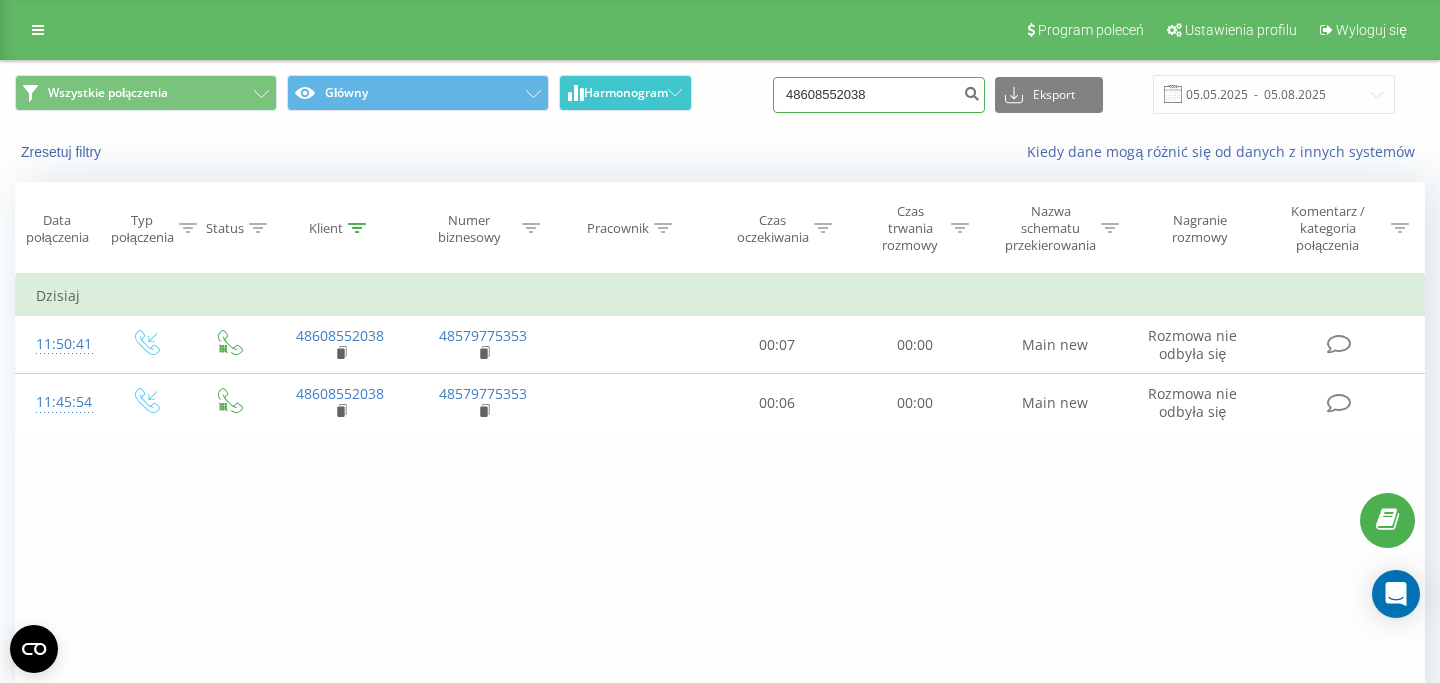 drag, startPoint x: 910, startPoint y: 95, endPoint x: 678, endPoint y: 96, distance: 232.00215 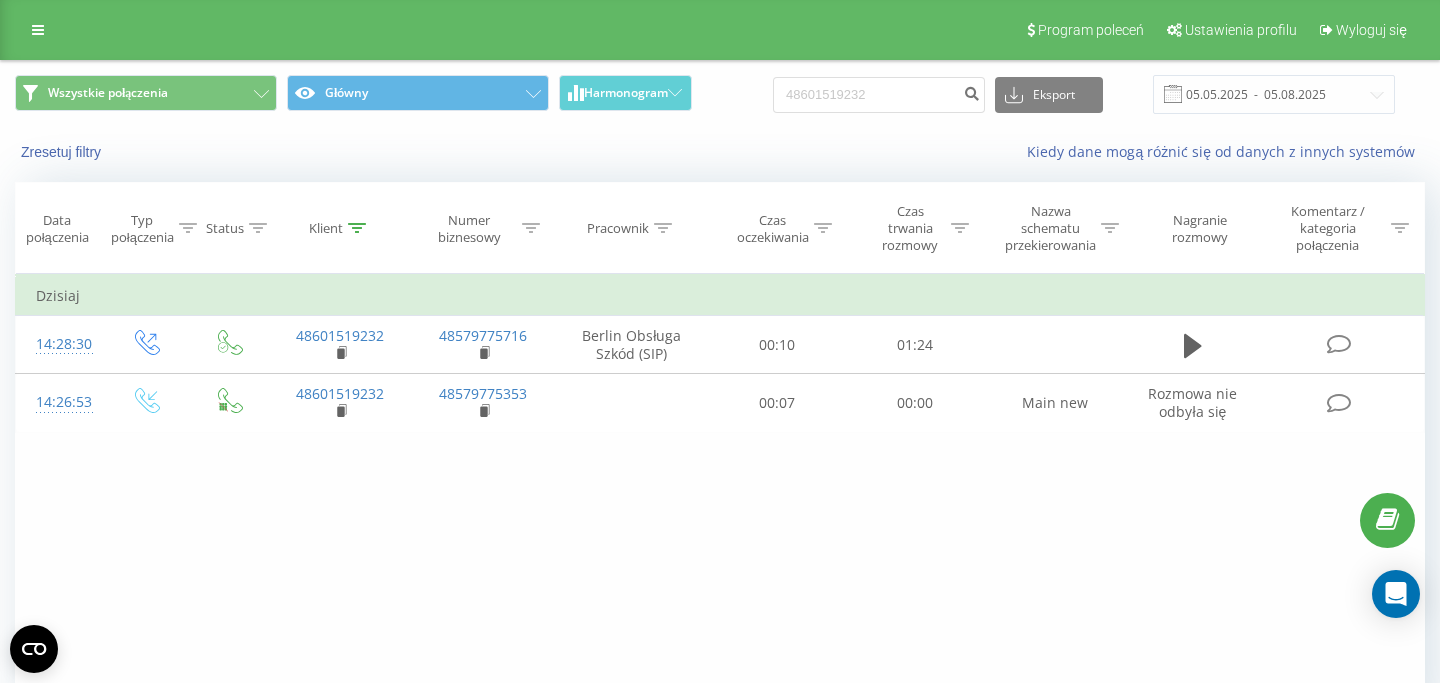 scroll, scrollTop: 0, scrollLeft: 0, axis: both 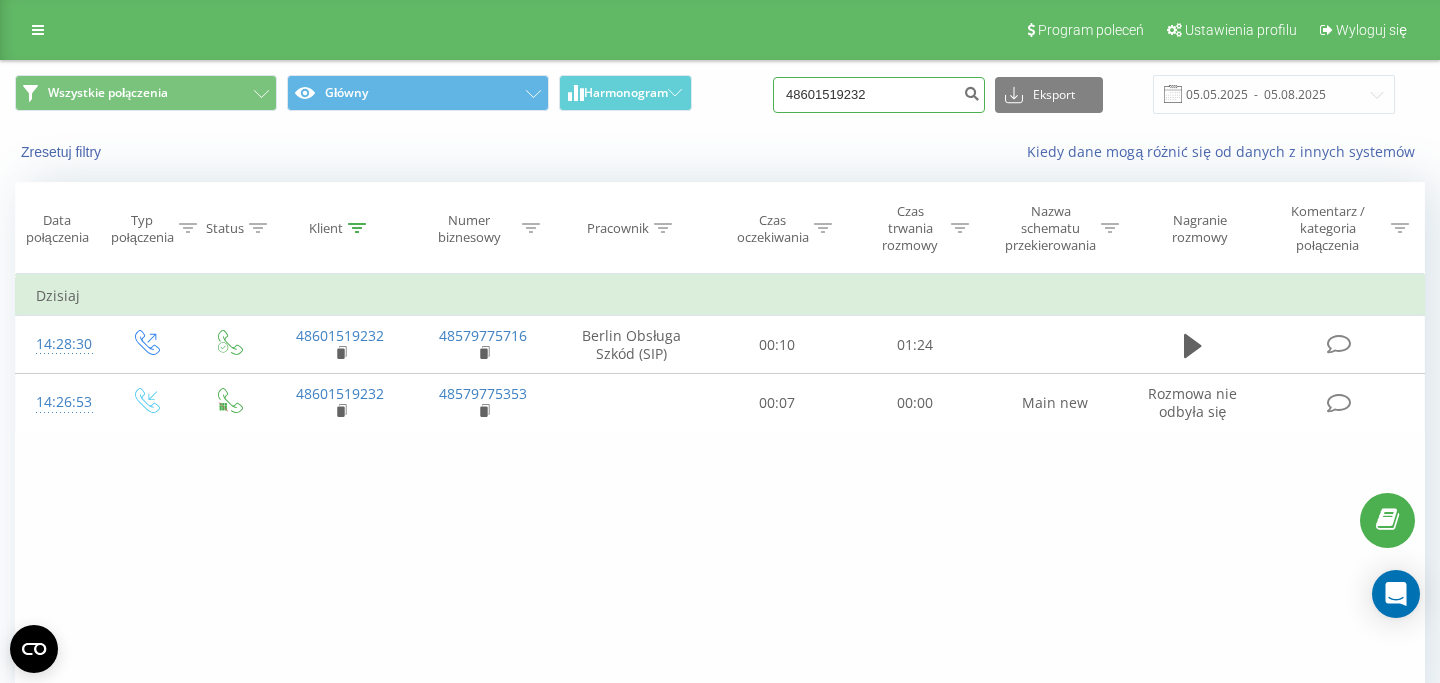 drag, startPoint x: 905, startPoint y: 98, endPoint x: 737, endPoint y: 102, distance: 168.0476 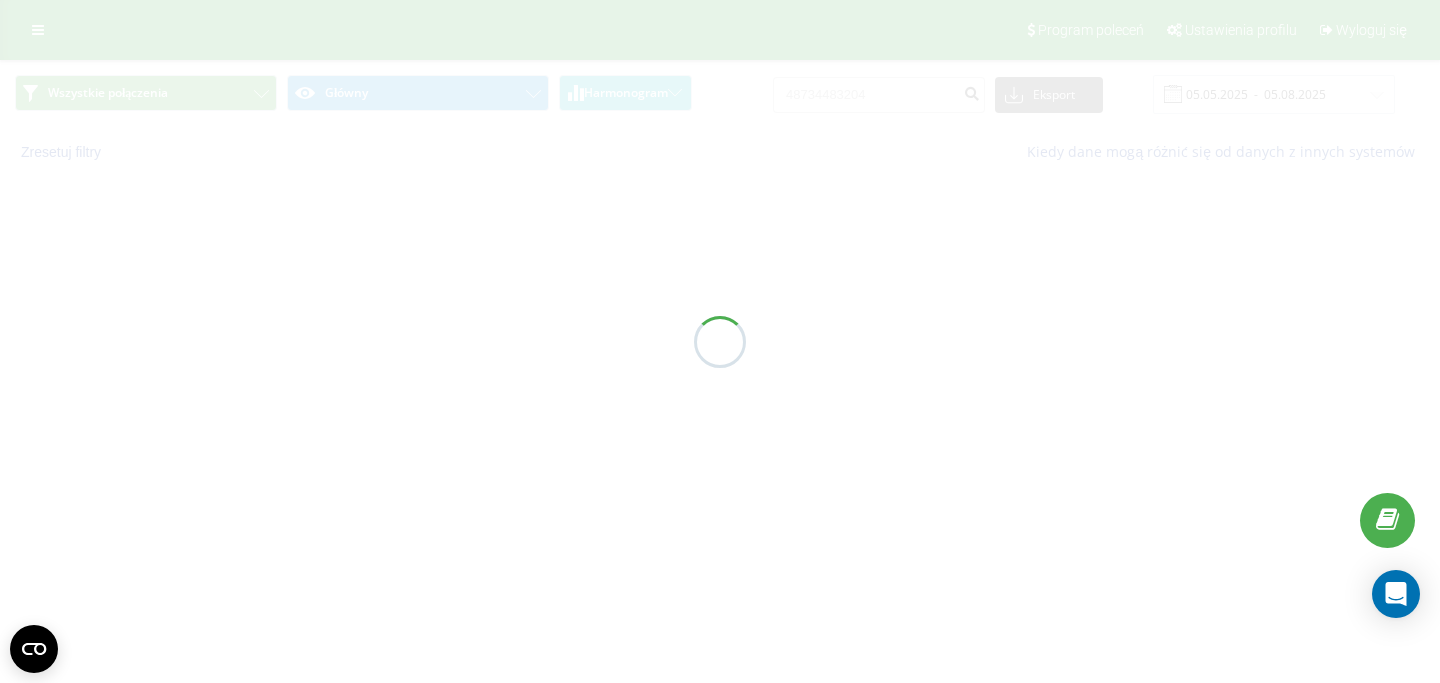 scroll, scrollTop: 0, scrollLeft: 0, axis: both 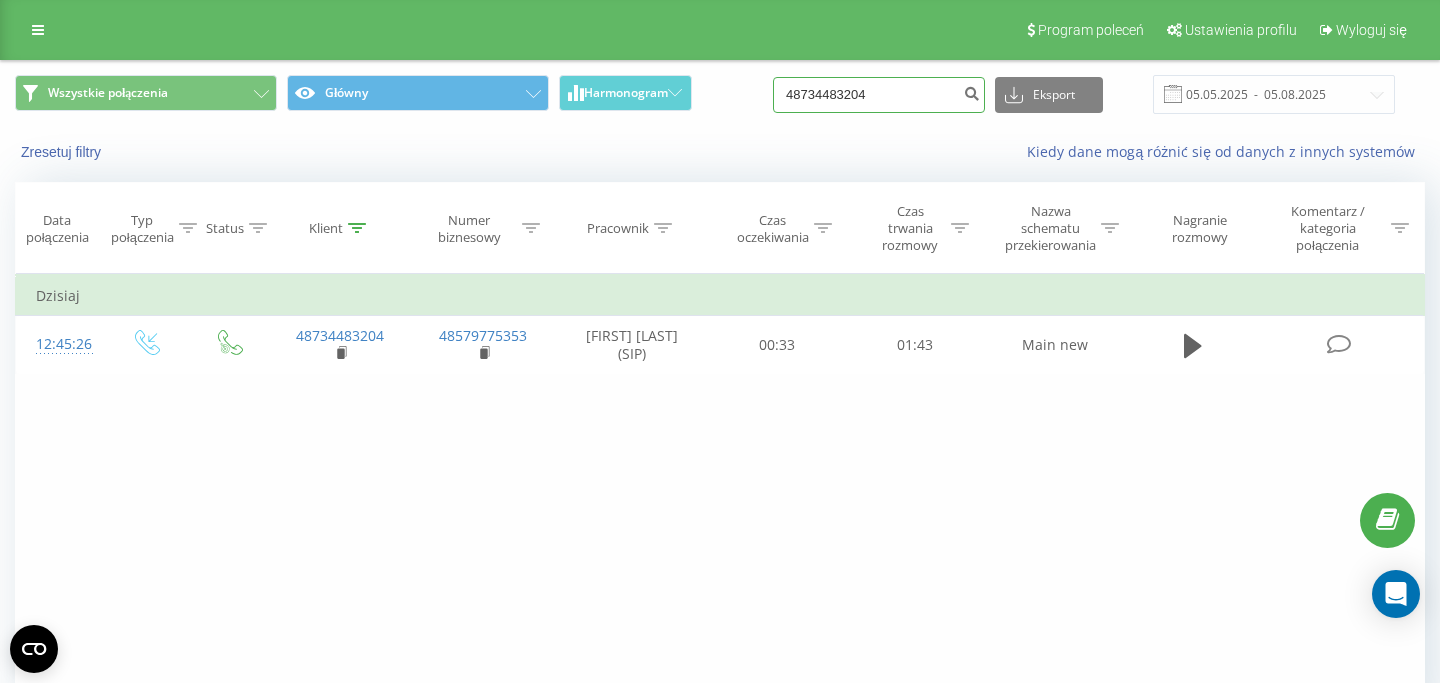drag, startPoint x: 910, startPoint y: 111, endPoint x: 703, endPoint y: 106, distance: 207.06038 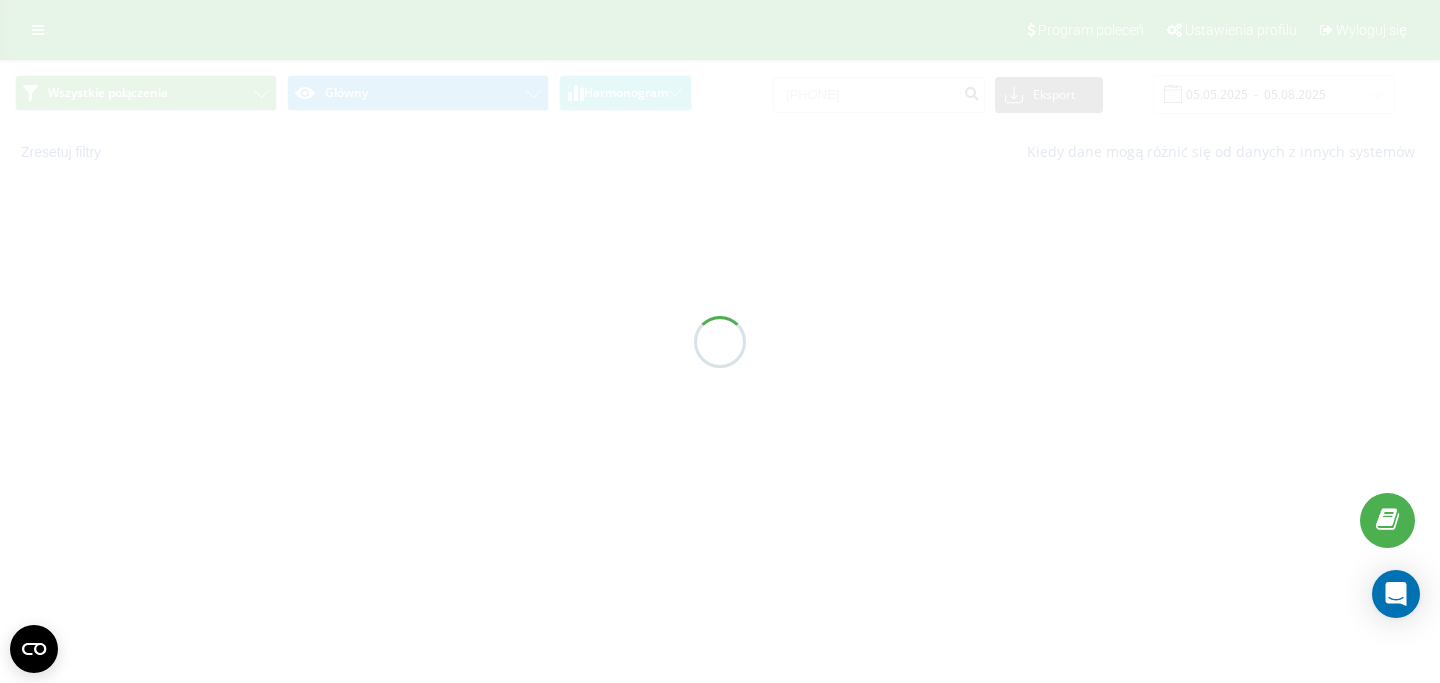 scroll, scrollTop: 0, scrollLeft: 0, axis: both 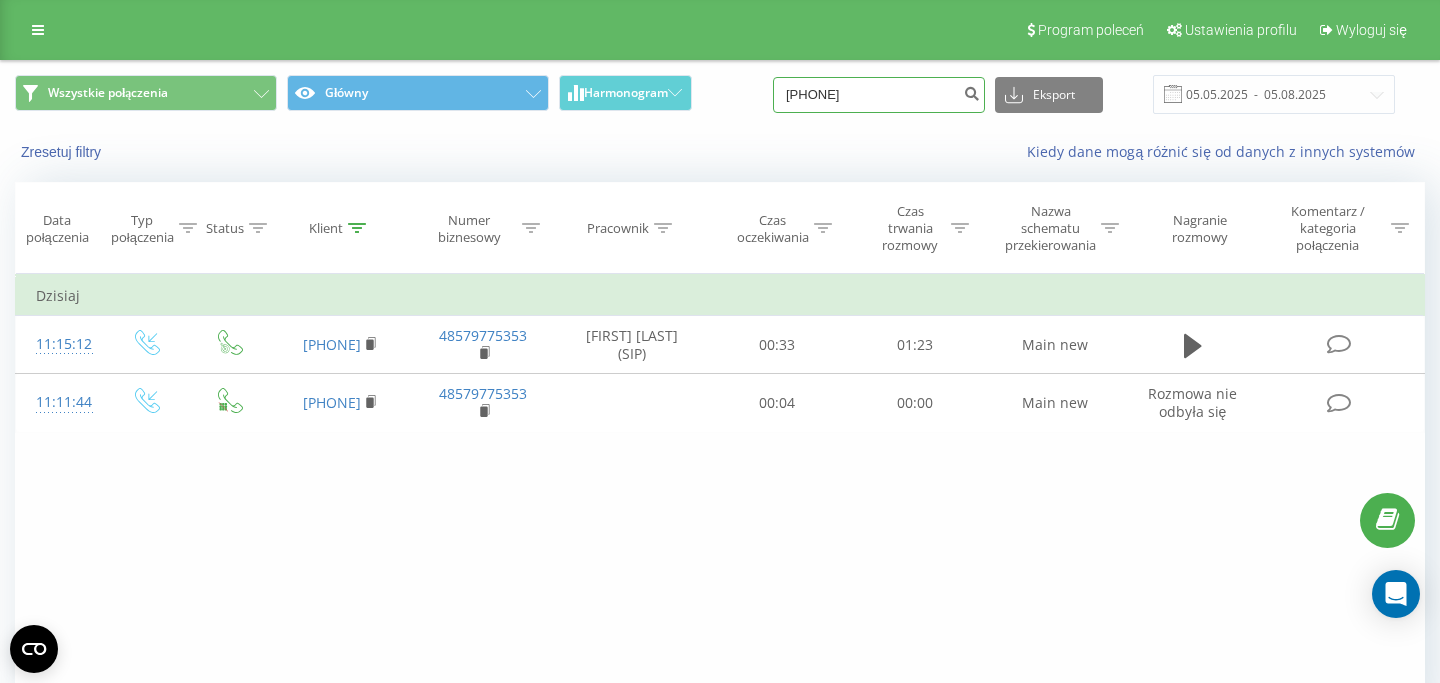 drag, startPoint x: 898, startPoint y: 89, endPoint x: 725, endPoint y: 89, distance: 173 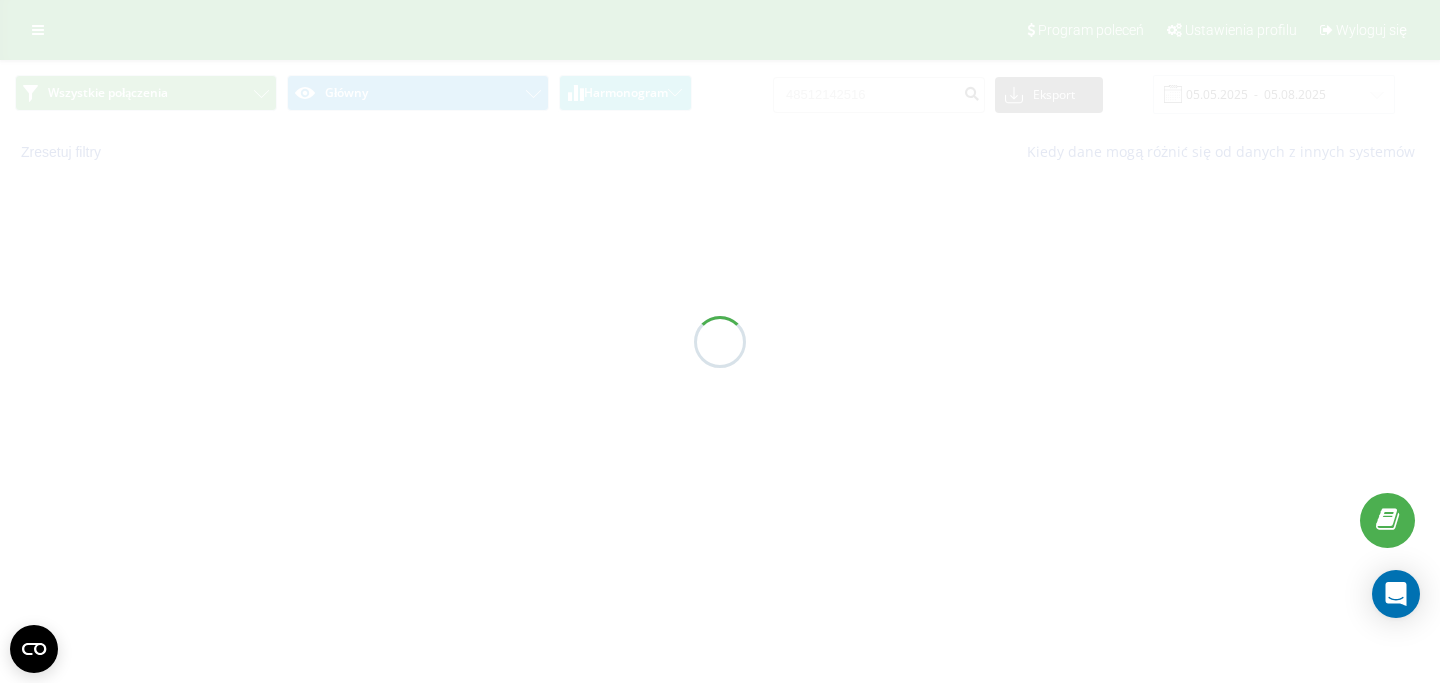 scroll, scrollTop: 0, scrollLeft: 0, axis: both 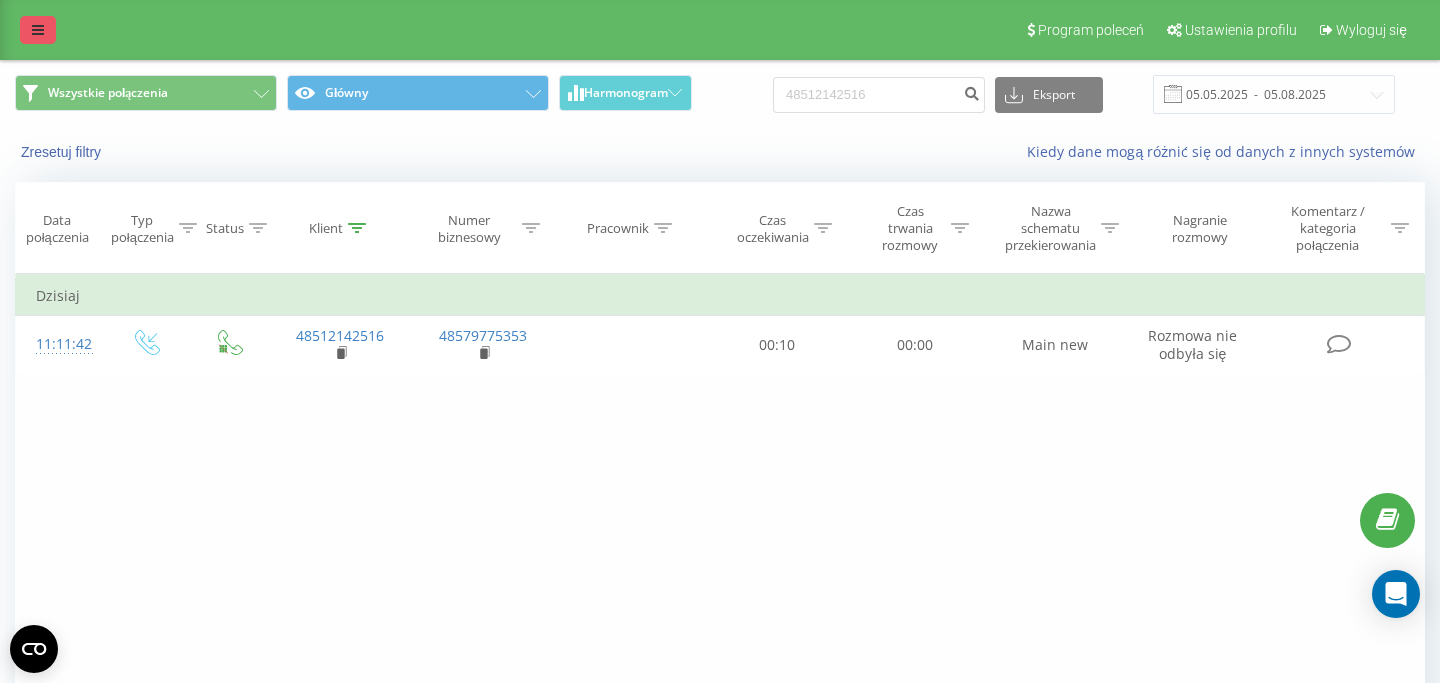 click at bounding box center (38, 30) 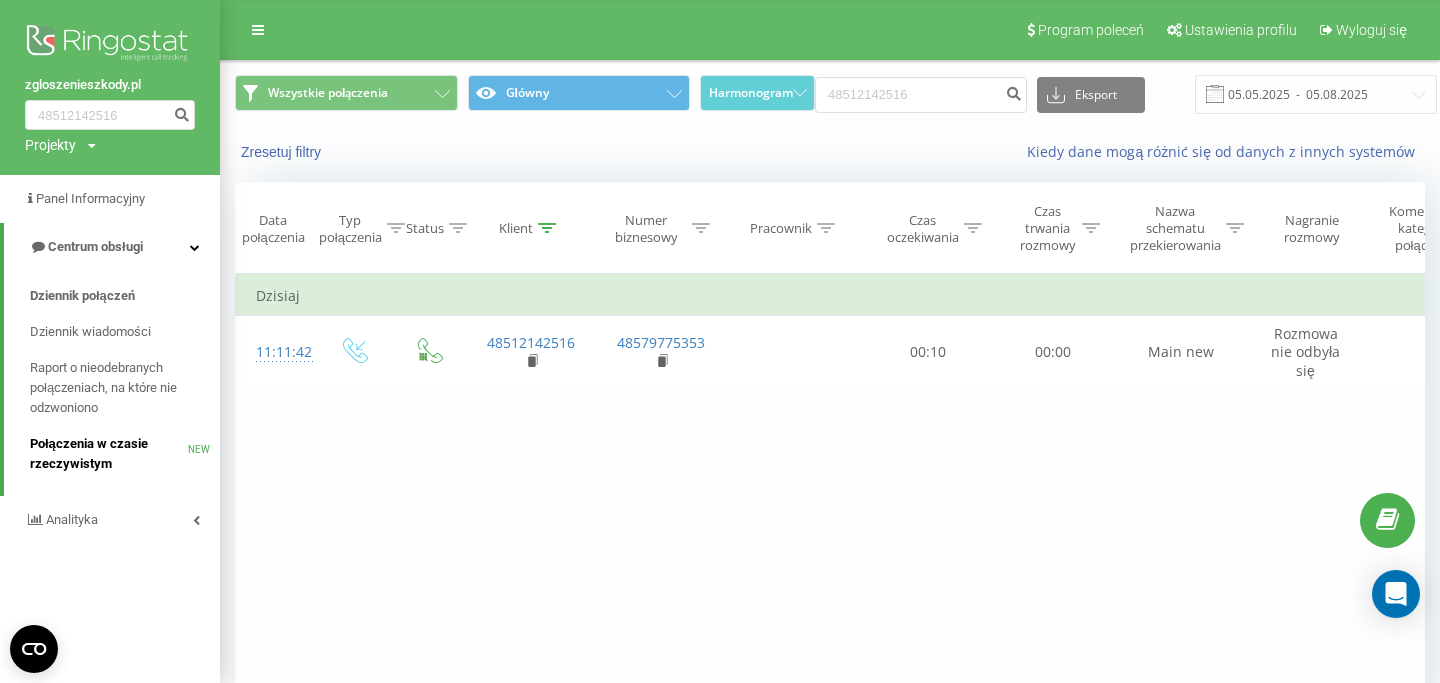 click on "Połączenia w czasie rzeczywistym" at bounding box center [109, 454] 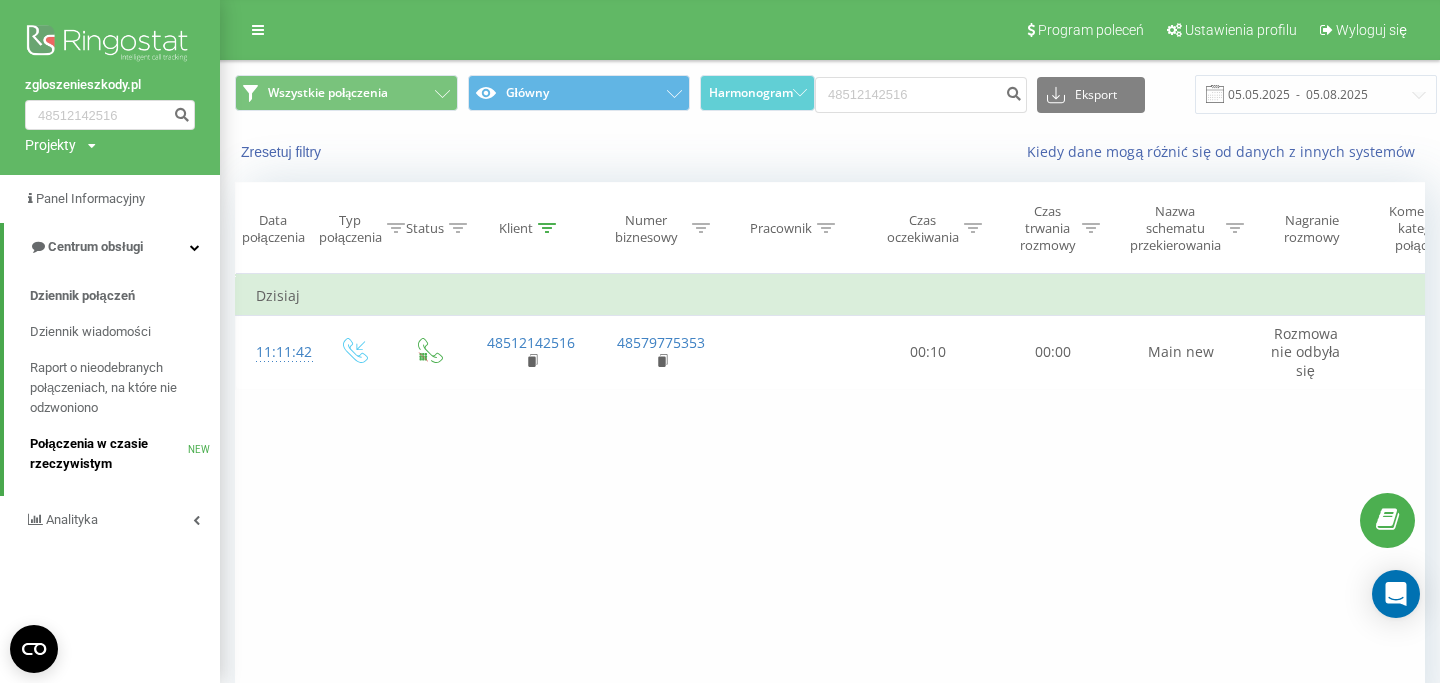 click on "Połączenia w czasie rzeczywistym" at bounding box center (109, 454) 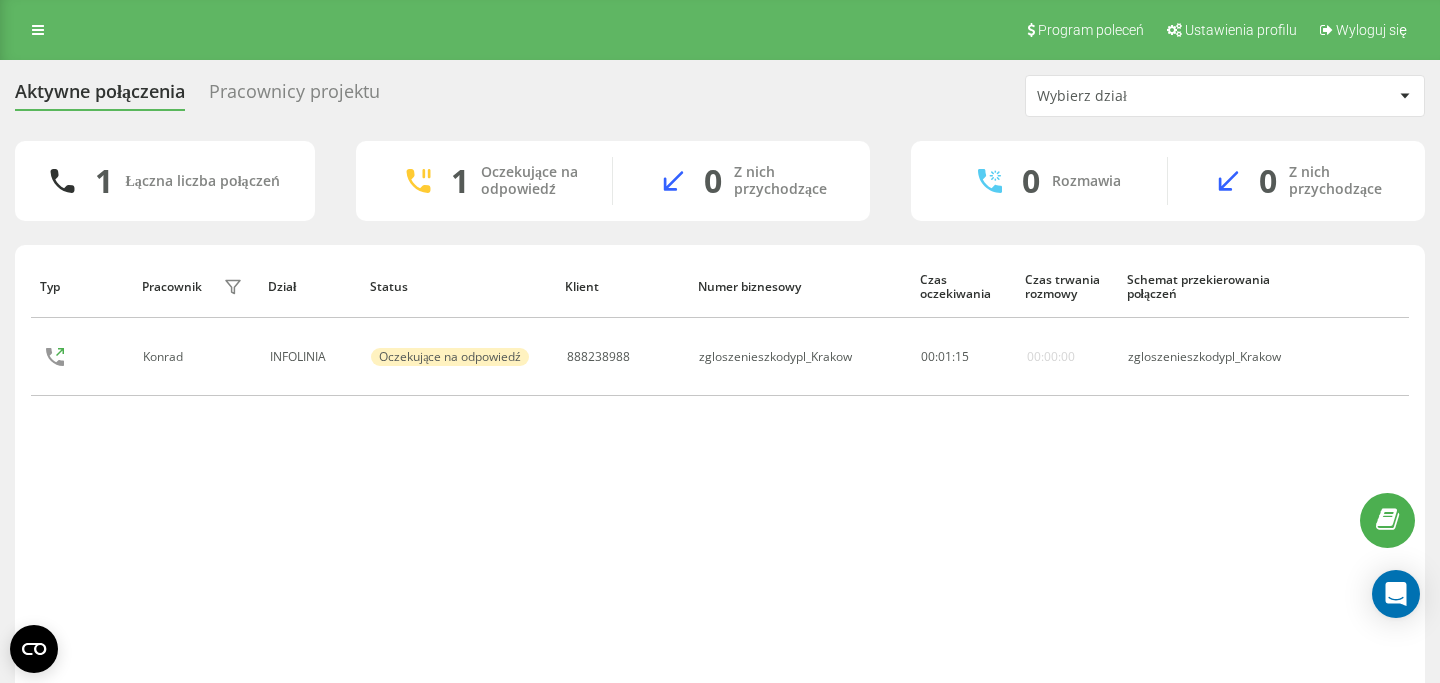 scroll, scrollTop: 0, scrollLeft: 0, axis: both 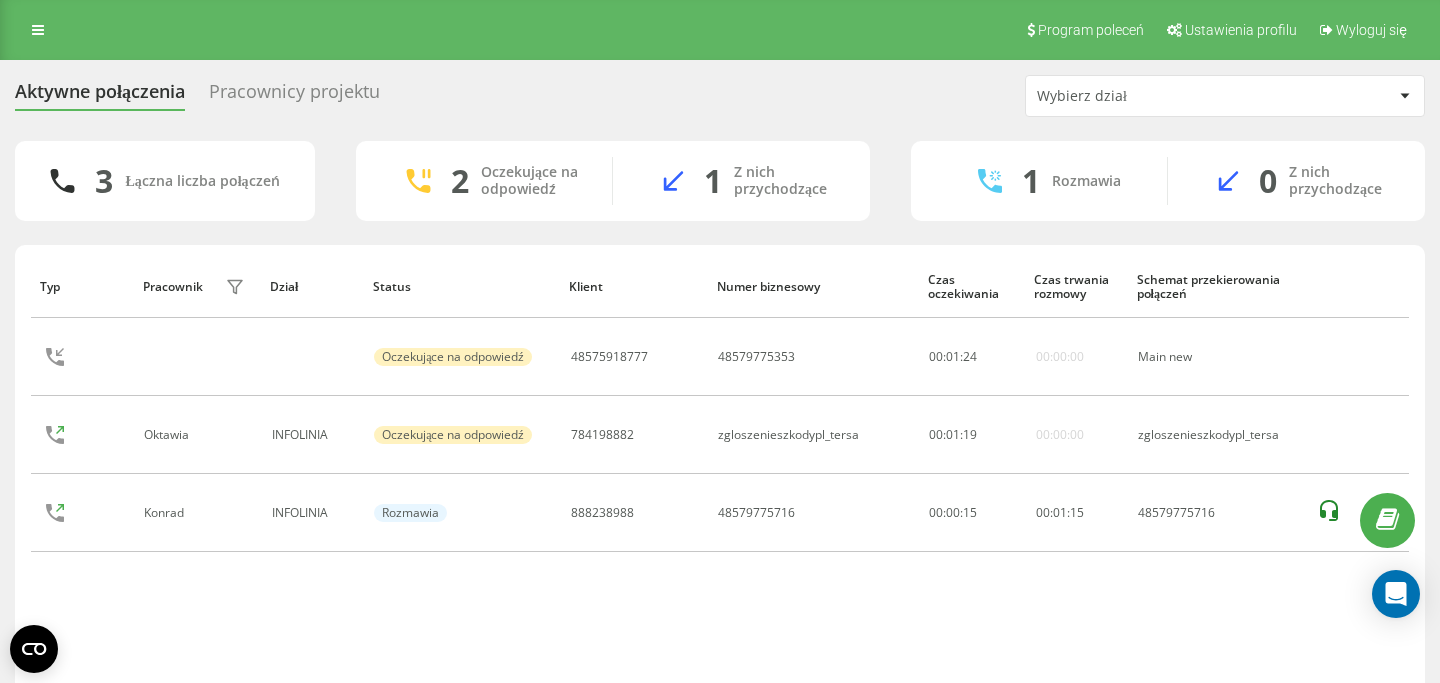 click on "Aktywne połączenia Pracownicy projektu Wybierz dział   3   Łączna liczba połączeń   2   Oczekujące na odpowiedź   1   Z nich przychodzące   1   Rozmawia   0   Z nich przychodzące Typ Pracownik  filtra  Dział Status Klient Numer biznesowy Czas oczekiwania Czas trwania rozmowy Schemat przekierowania połączeń Oczekujące na odpowiedź [PHONE] [PHONE] 00 : 01 : 24 00:00:00 Main new  Oktawia INFOLINIA Oczekujące na odpowiedź [PHONE] zgloszenieszkodypl_tersa 00 : 01 : 19 00:00:00 zgloszenieszkodypl_tersa Konrad INFOLINIA Rozmawia [PHONE] [PHONE] 00:00:15 00 : 01 : 15 [PHONE] Wiersze na stronę 25 10 25 50 100 0 - 3 z 3 1" at bounding box center (720, 412) 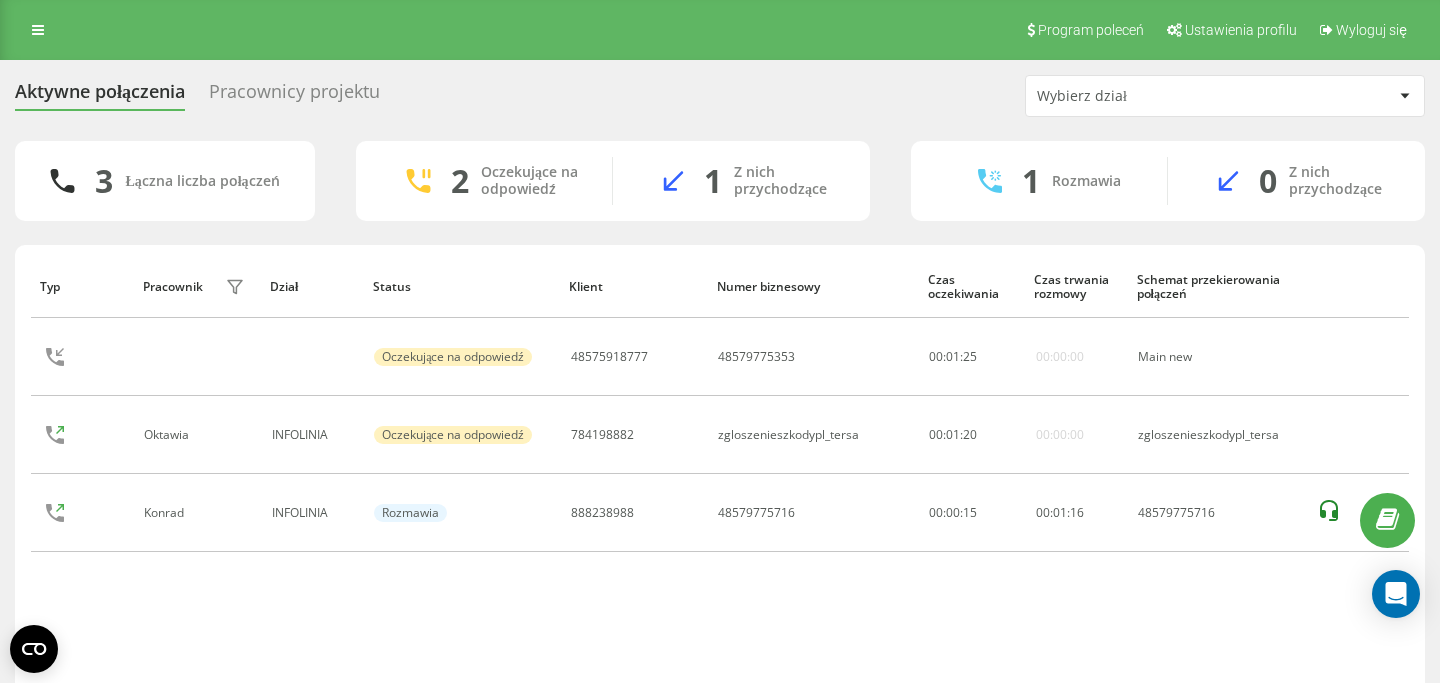 click on "Pracownicy projektu" at bounding box center (294, 96) 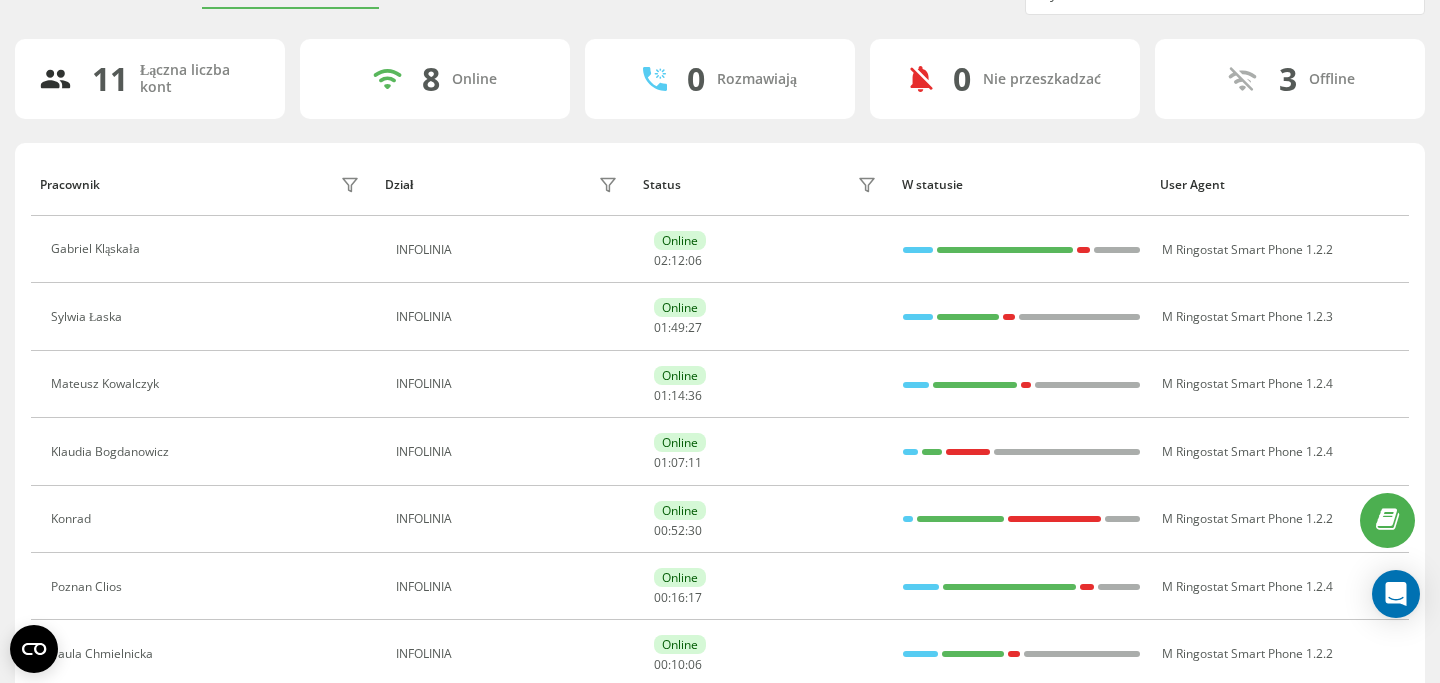 scroll, scrollTop: 107, scrollLeft: 0, axis: vertical 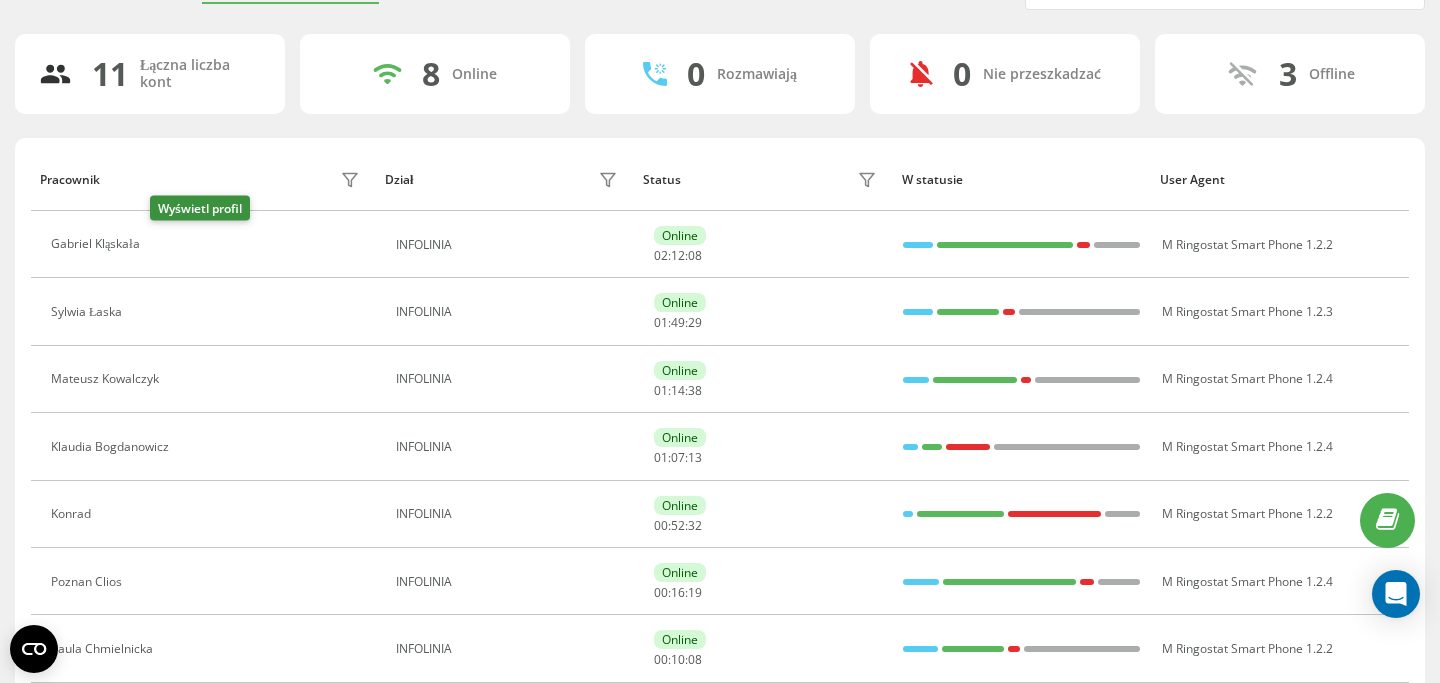 click at bounding box center [162, 247] 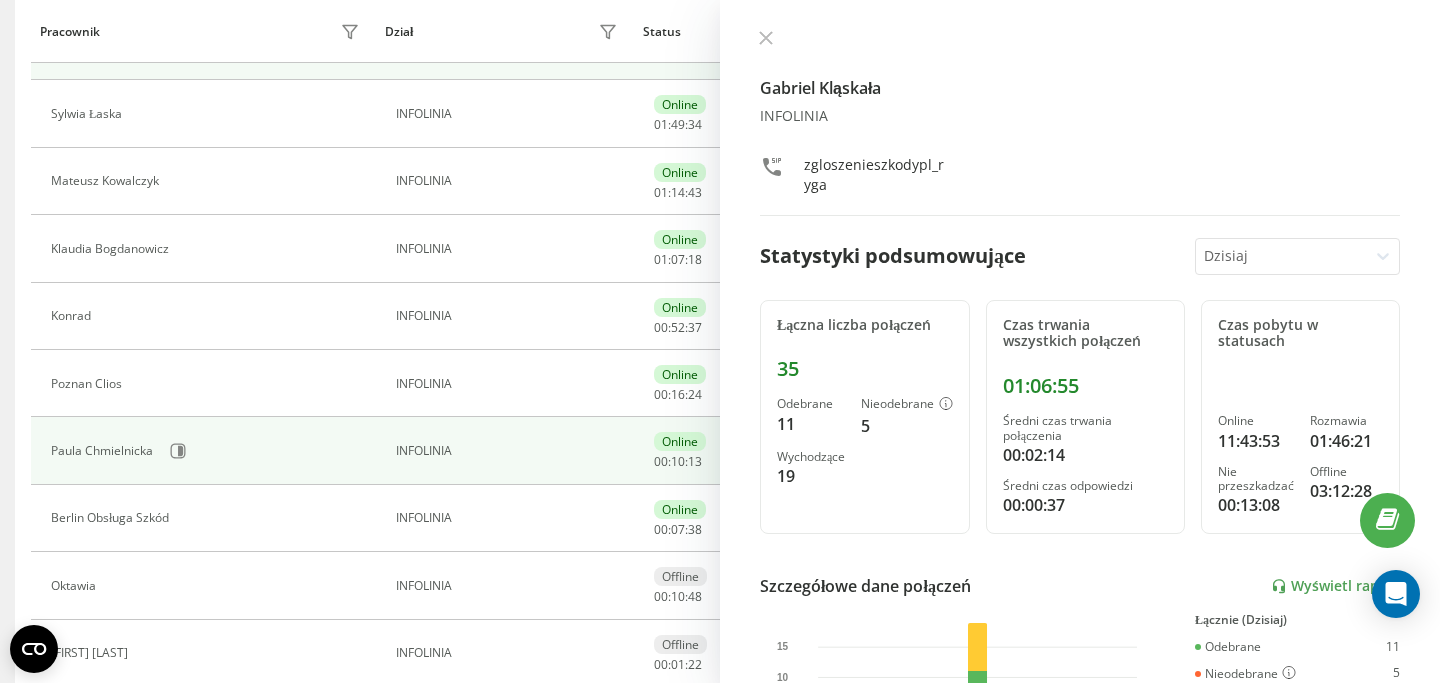 scroll, scrollTop: 320, scrollLeft: 0, axis: vertical 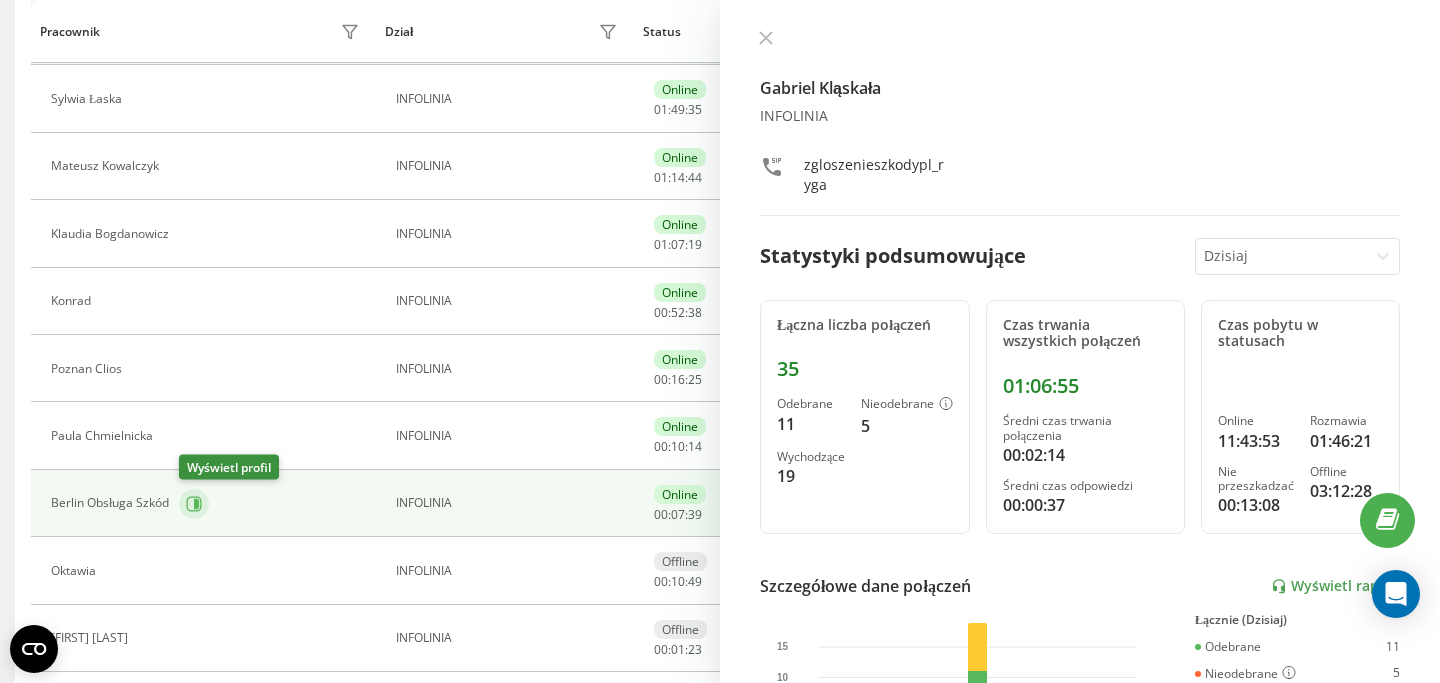 click 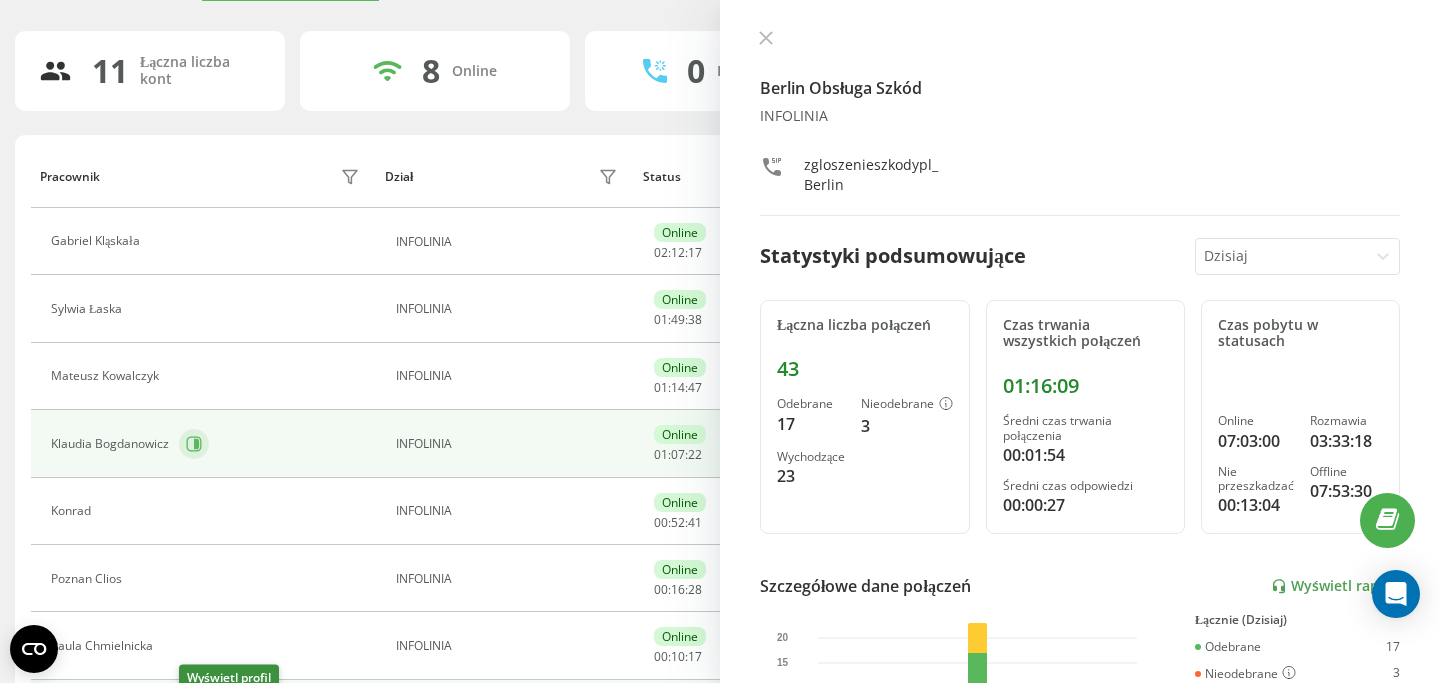 scroll, scrollTop: 103, scrollLeft: 0, axis: vertical 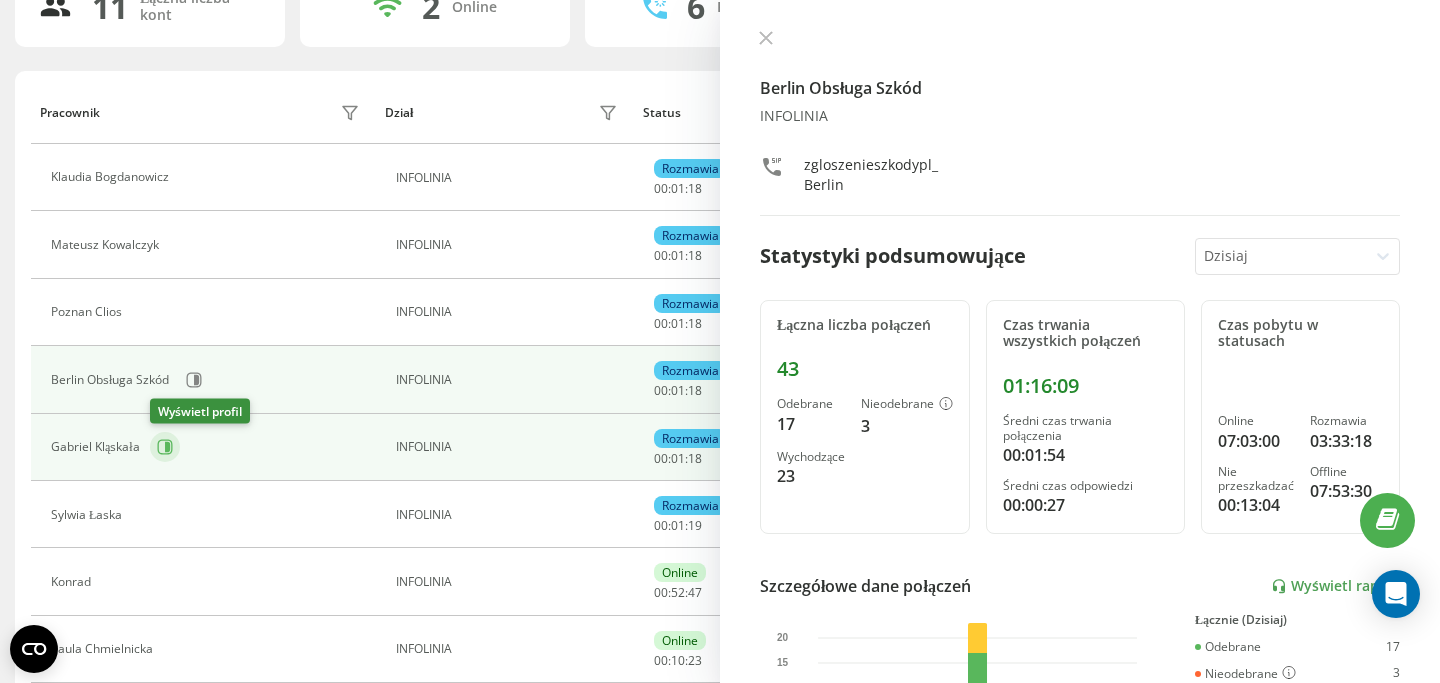 click 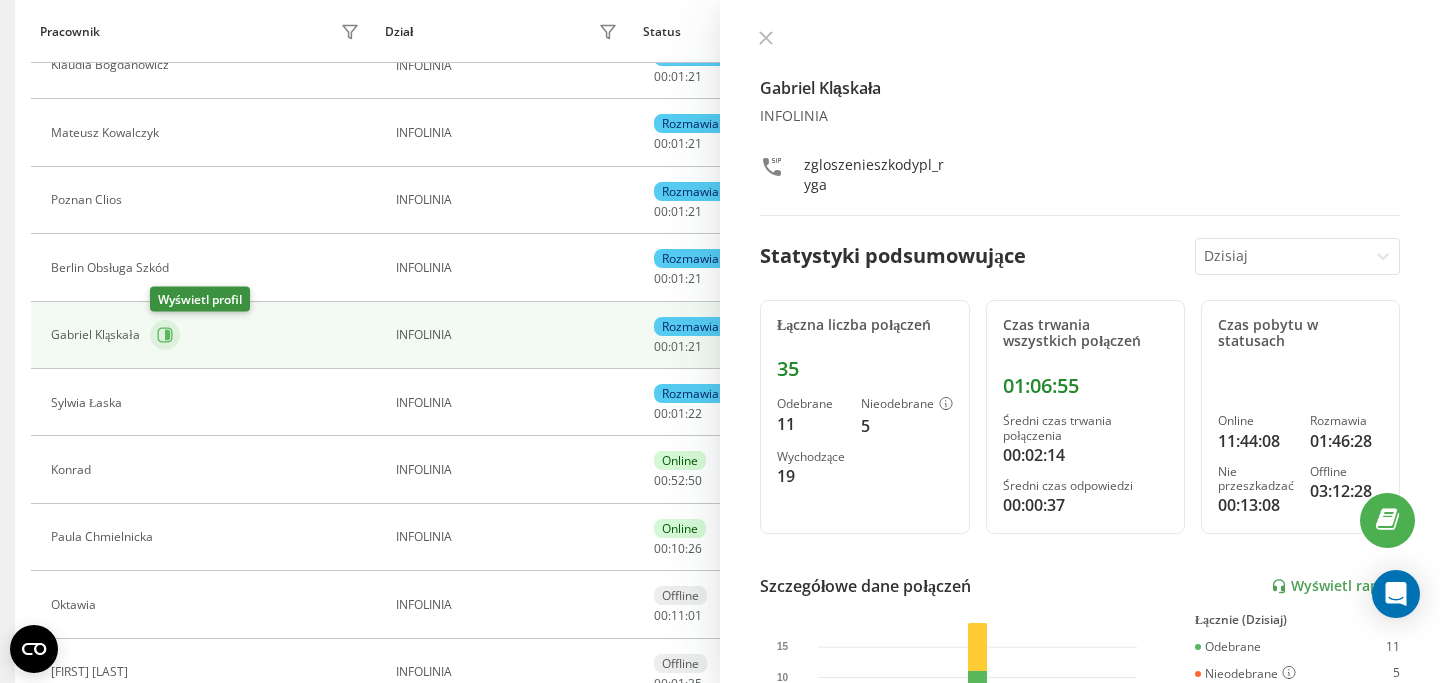 scroll, scrollTop: 292, scrollLeft: 0, axis: vertical 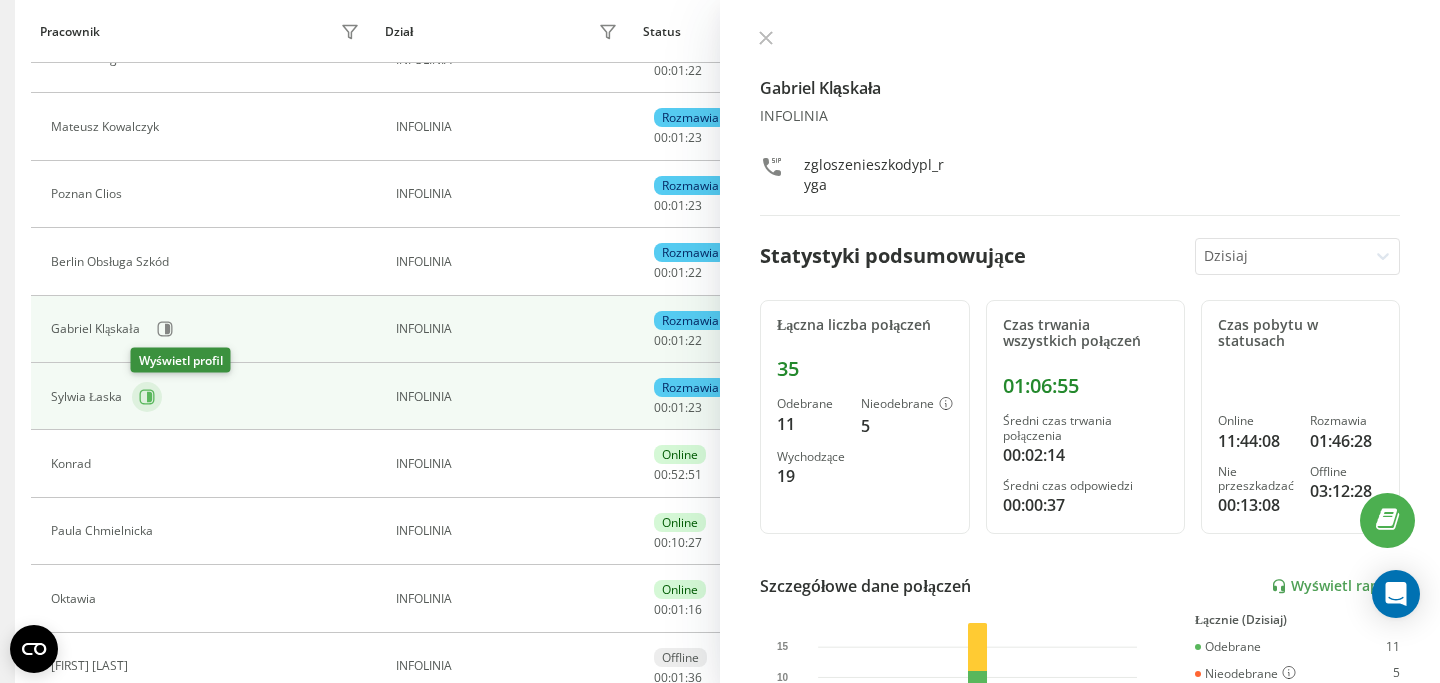 click 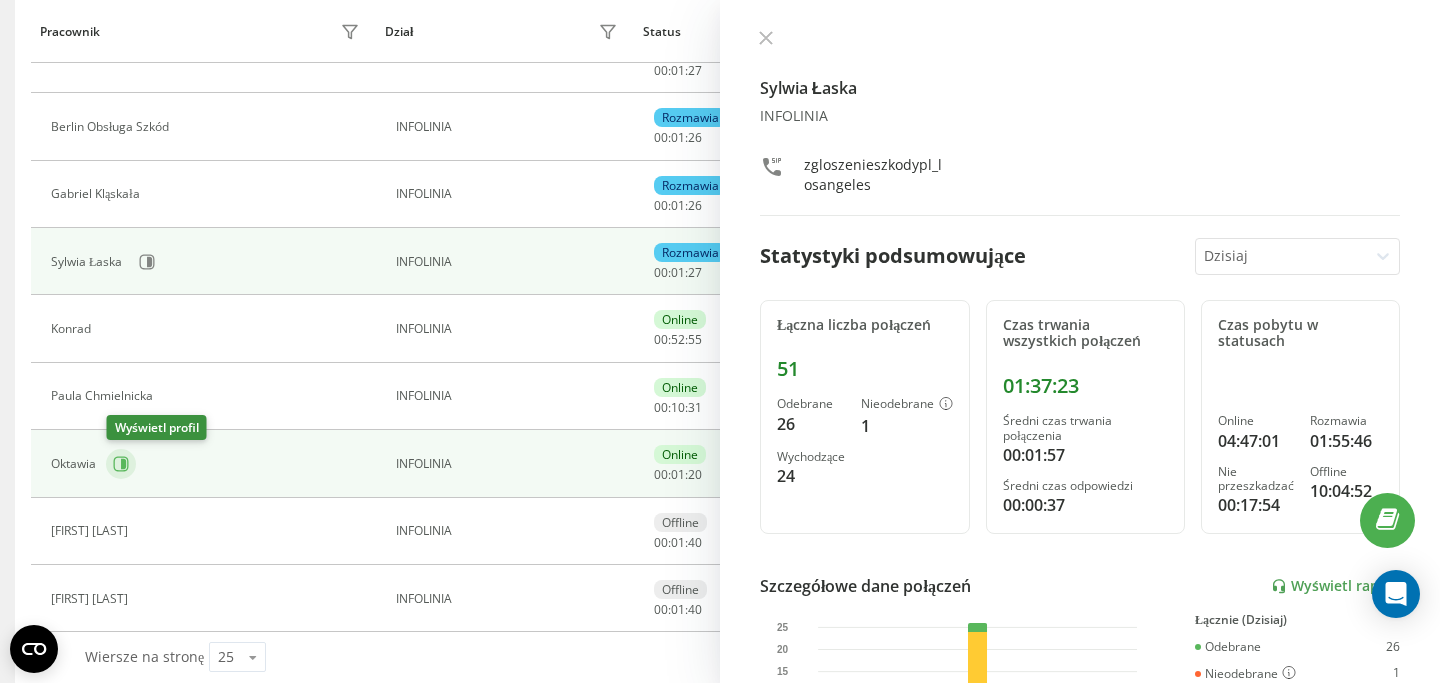 scroll, scrollTop: 452, scrollLeft: 0, axis: vertical 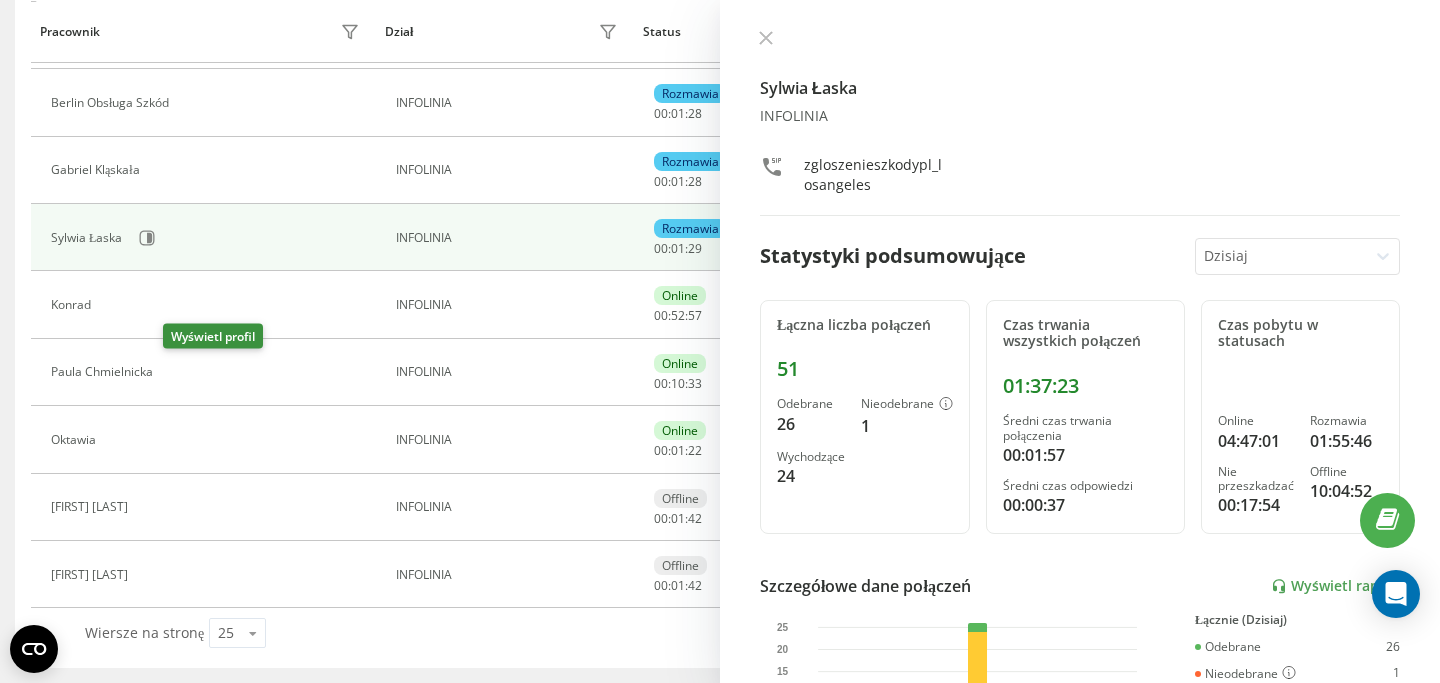click 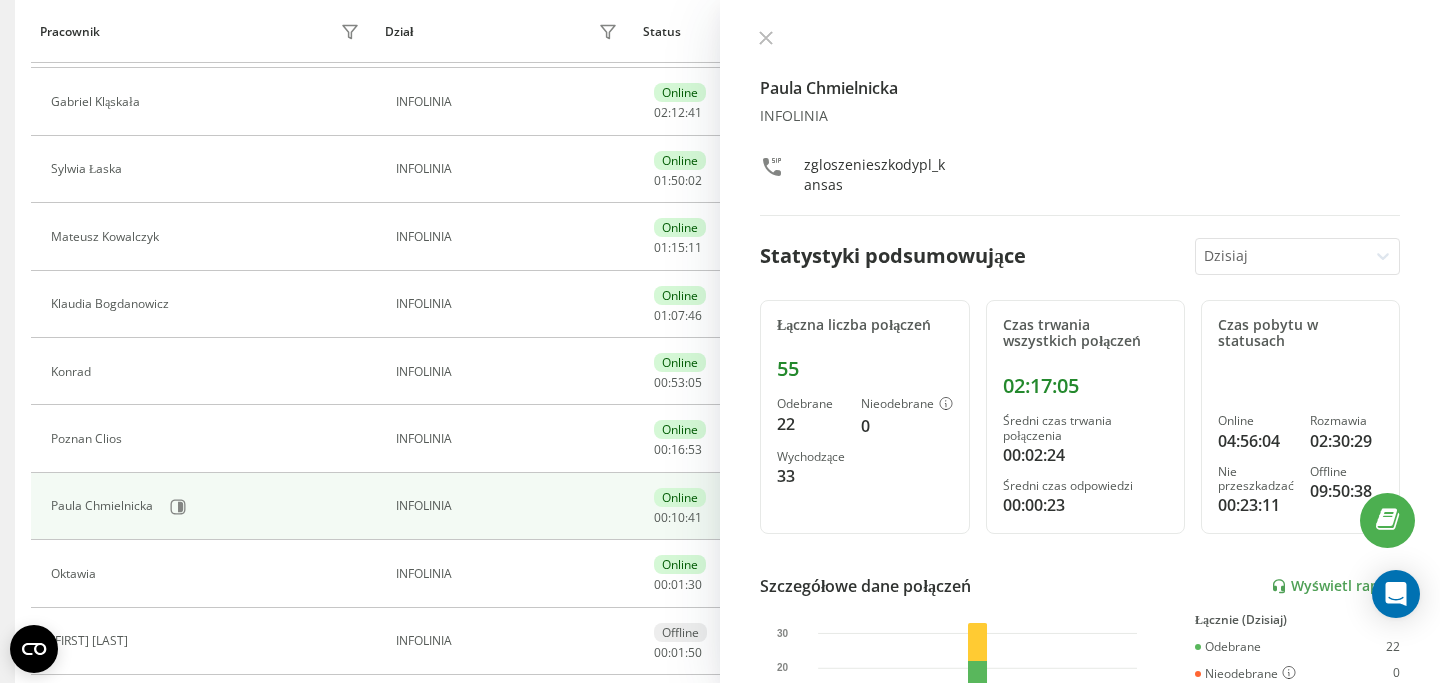 scroll, scrollTop: 249, scrollLeft: 0, axis: vertical 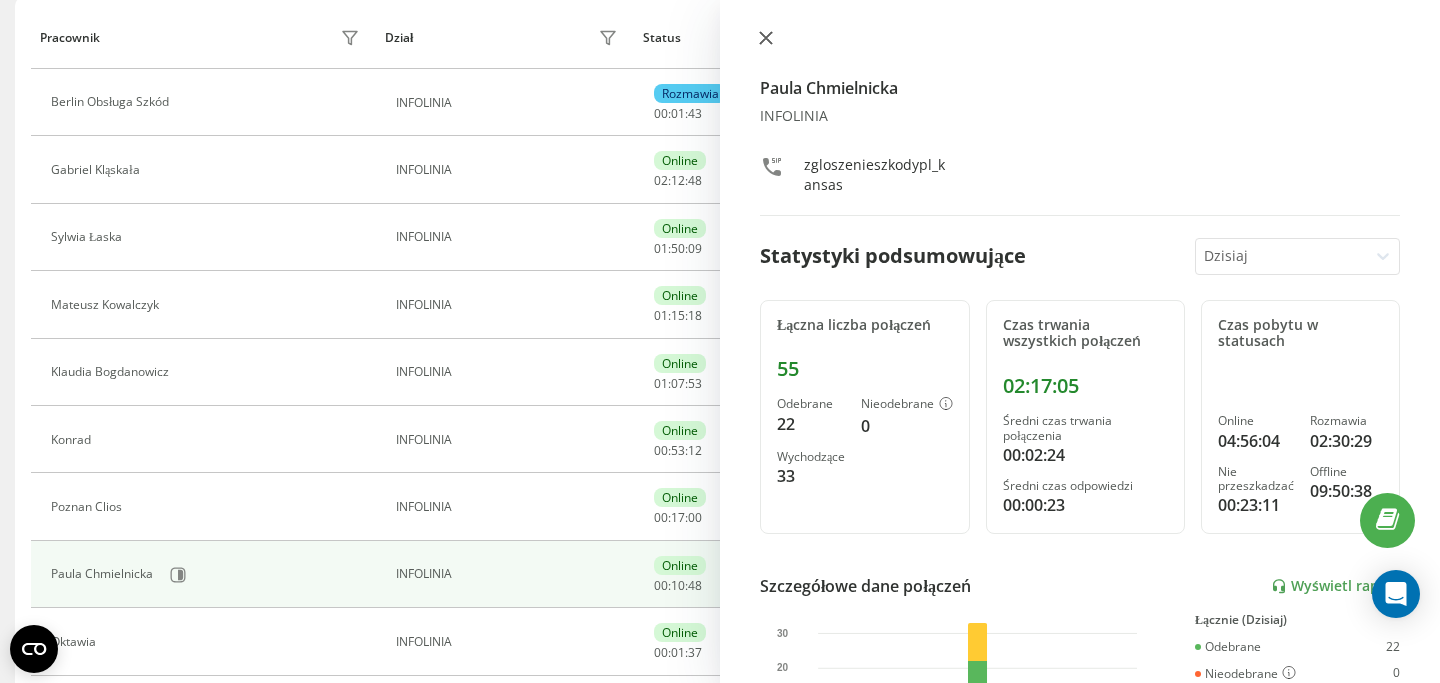 click 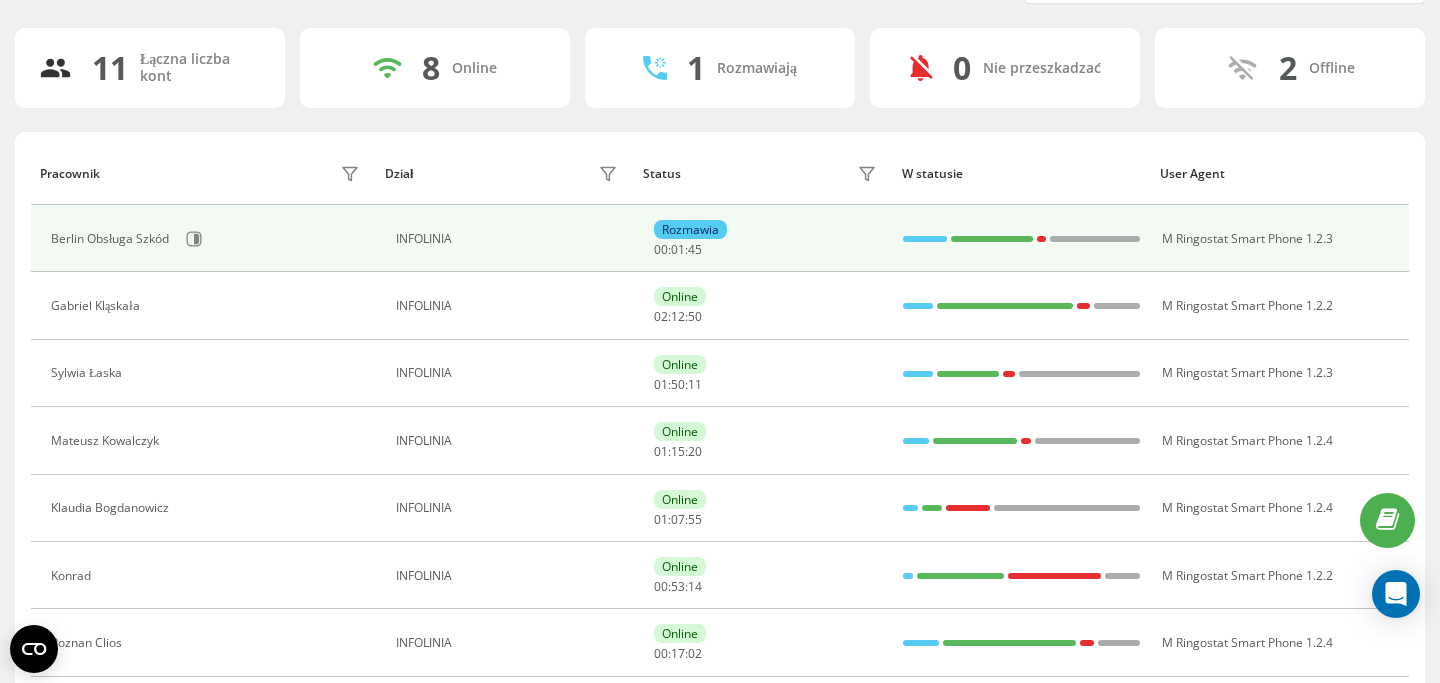 scroll, scrollTop: 0, scrollLeft: 0, axis: both 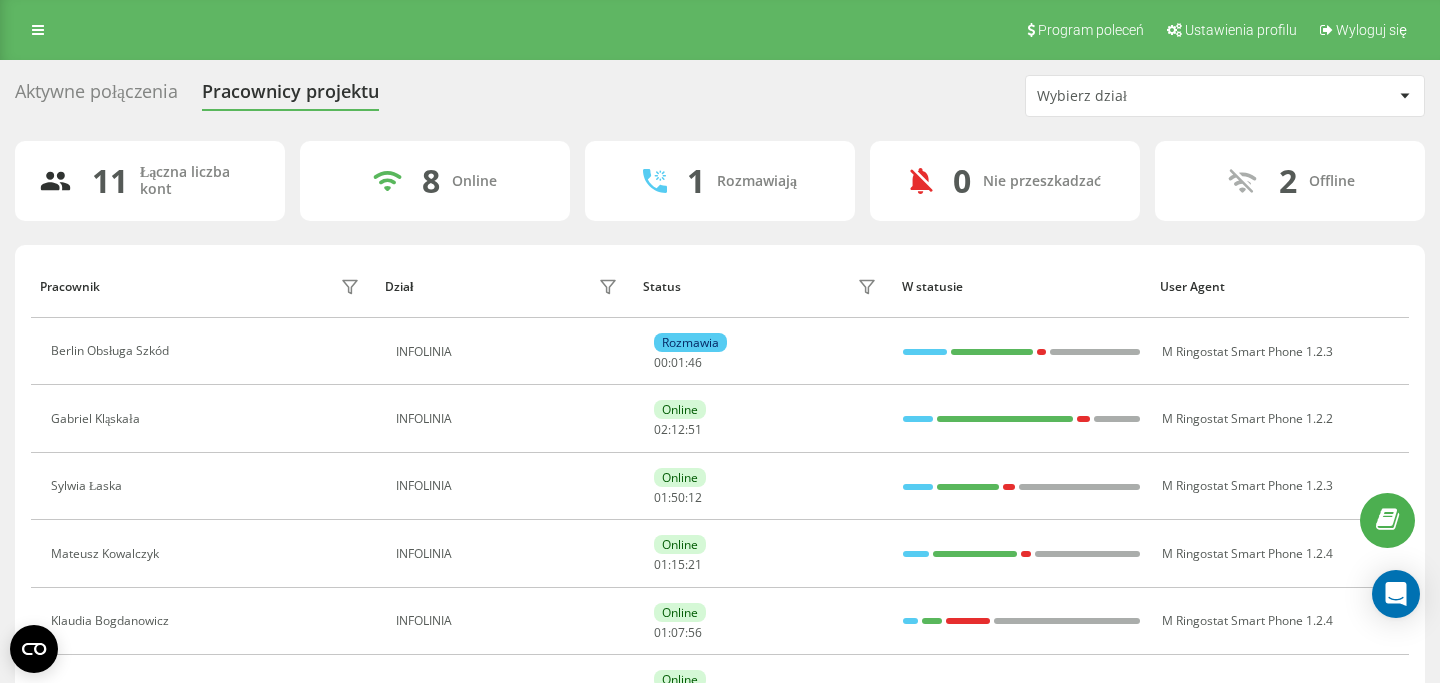 click on "Aktywne połączenia" at bounding box center (96, 96) 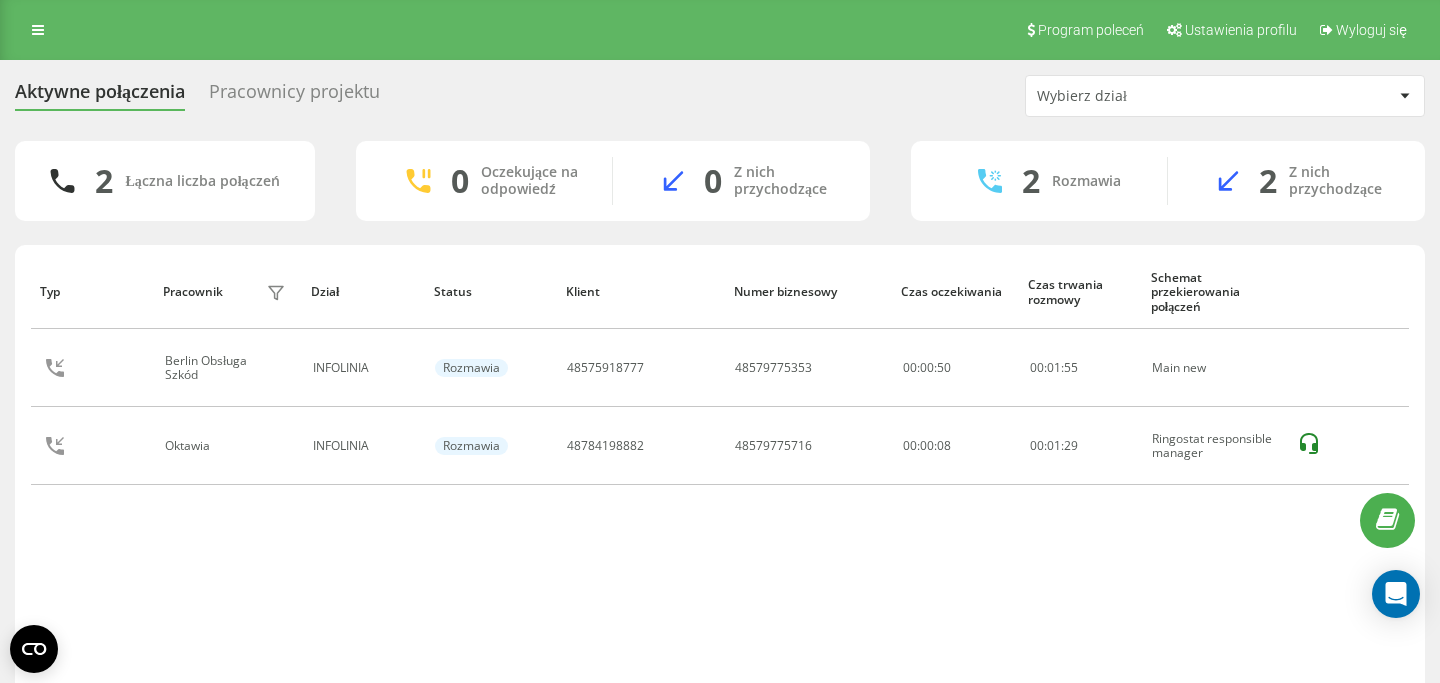 scroll, scrollTop: 0, scrollLeft: 0, axis: both 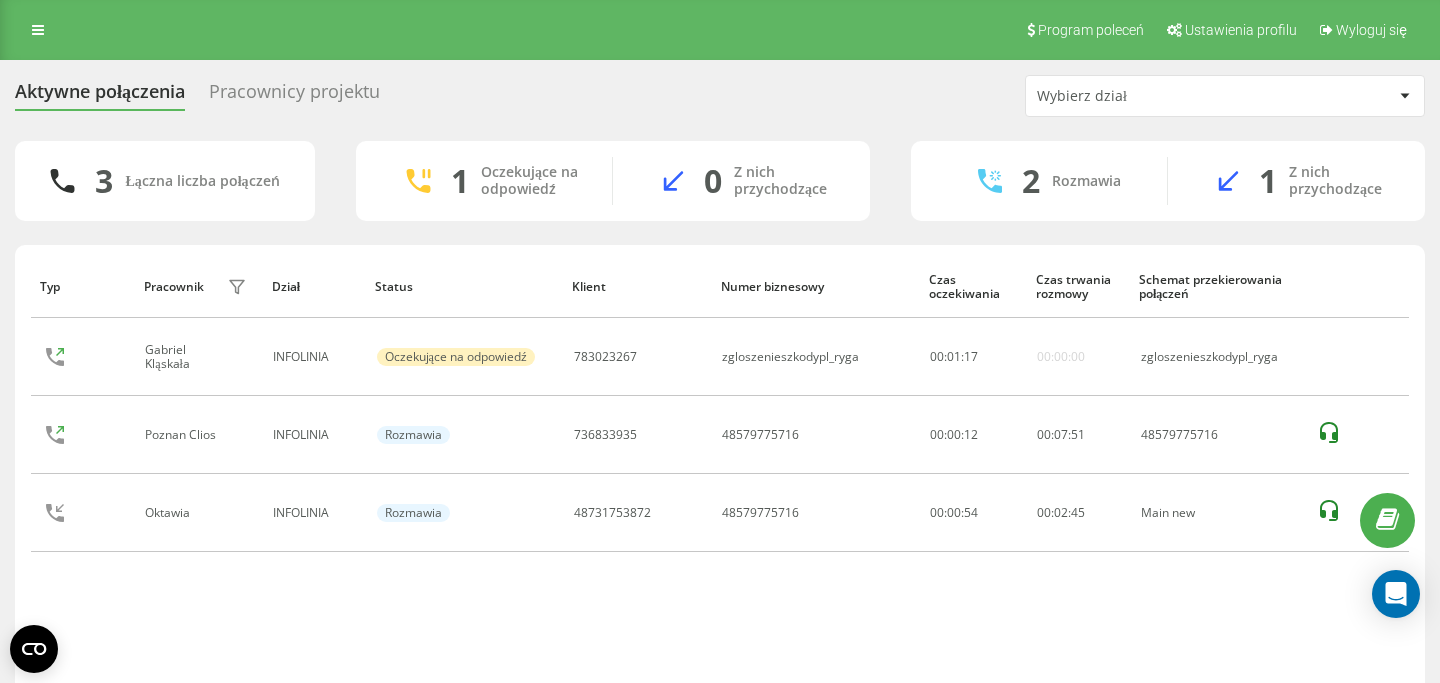 click on "Program poleceń Ustawienia profilu Wyloguj się" at bounding box center [720, 30] 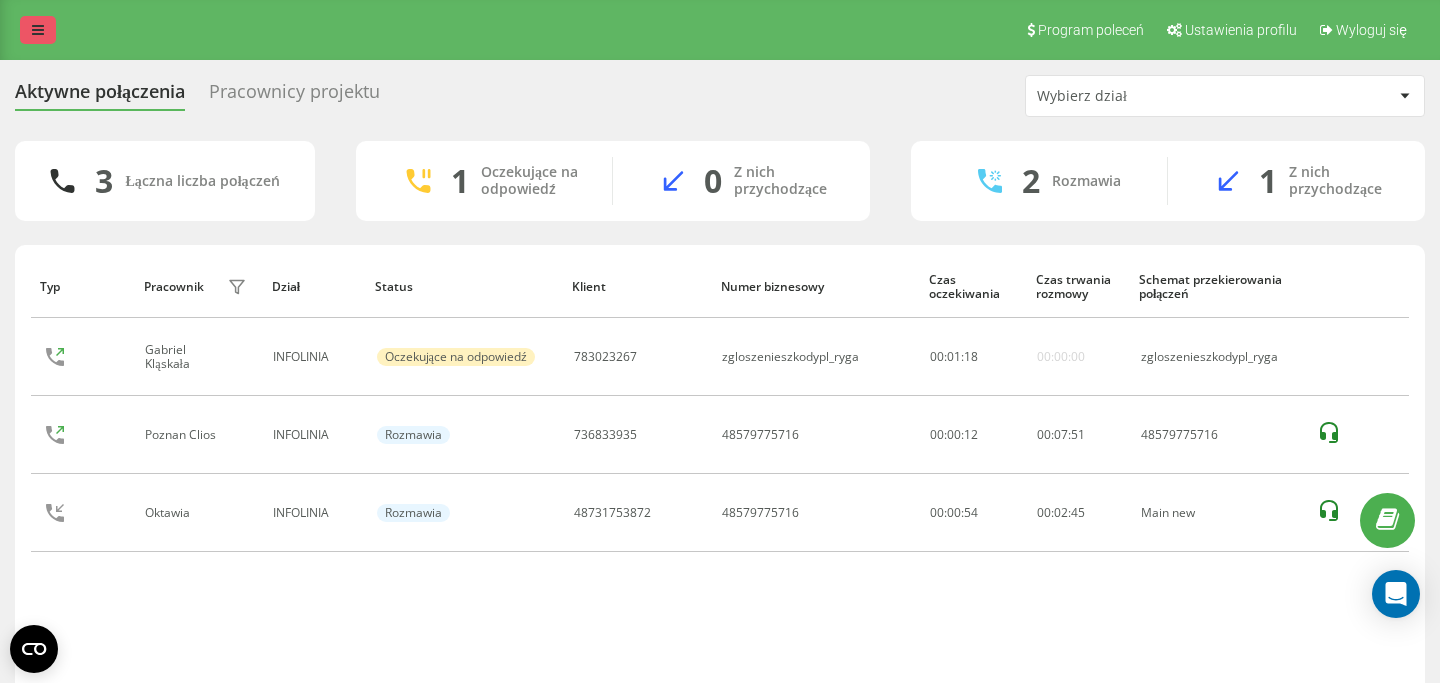 click at bounding box center (38, 30) 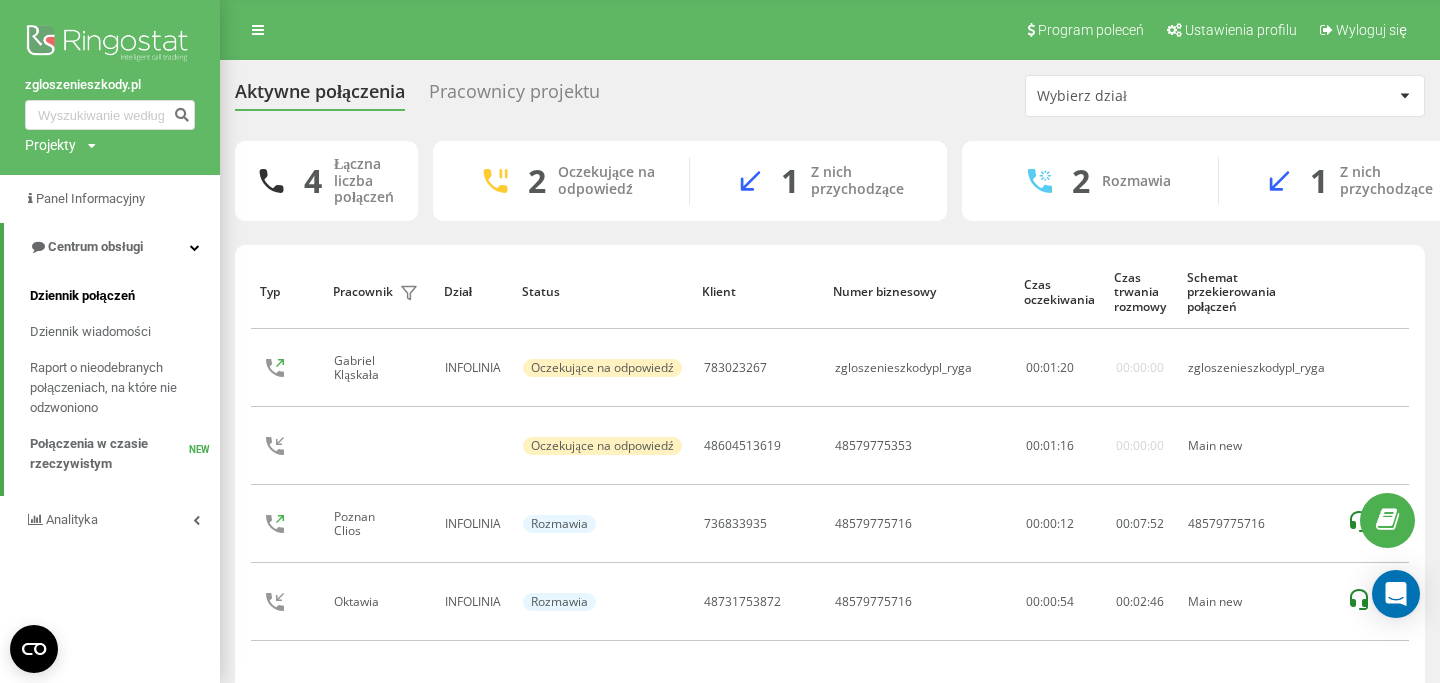 click on "Dziennik połączeń" at bounding box center [82, 296] 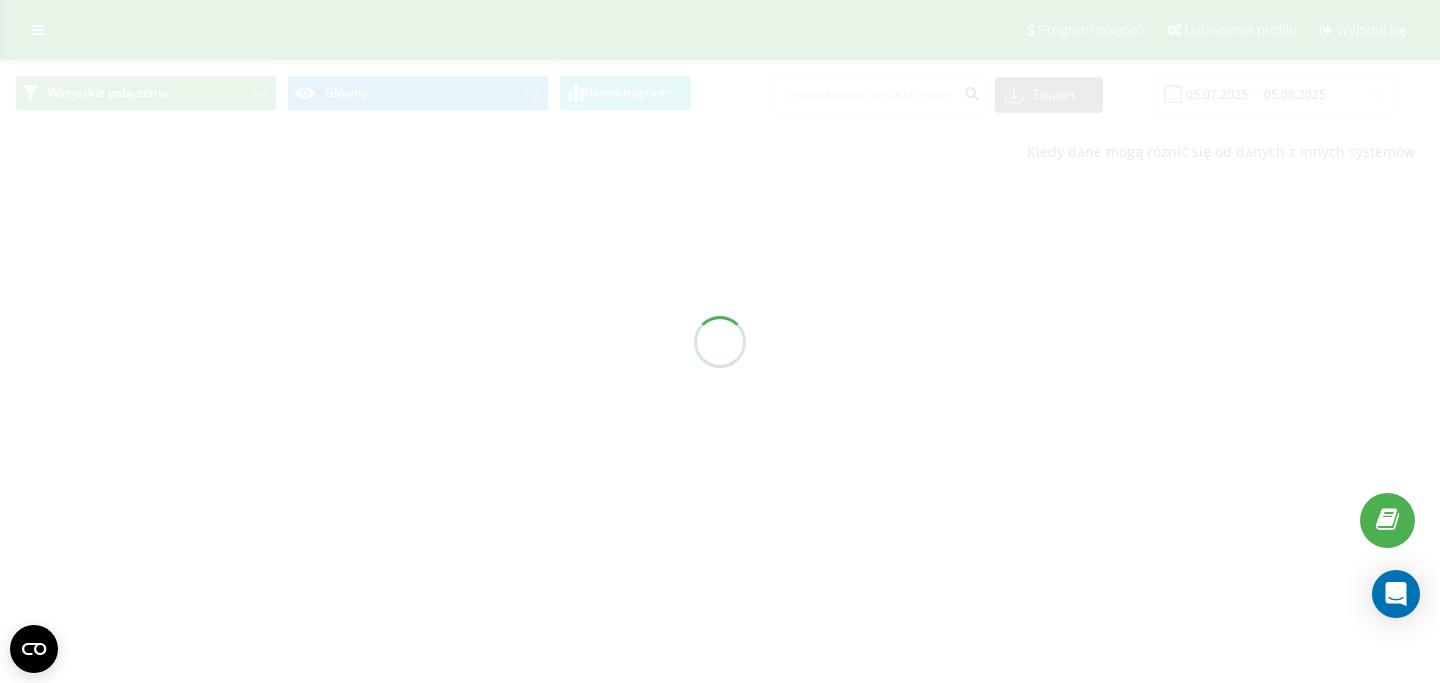 scroll, scrollTop: 0, scrollLeft: 0, axis: both 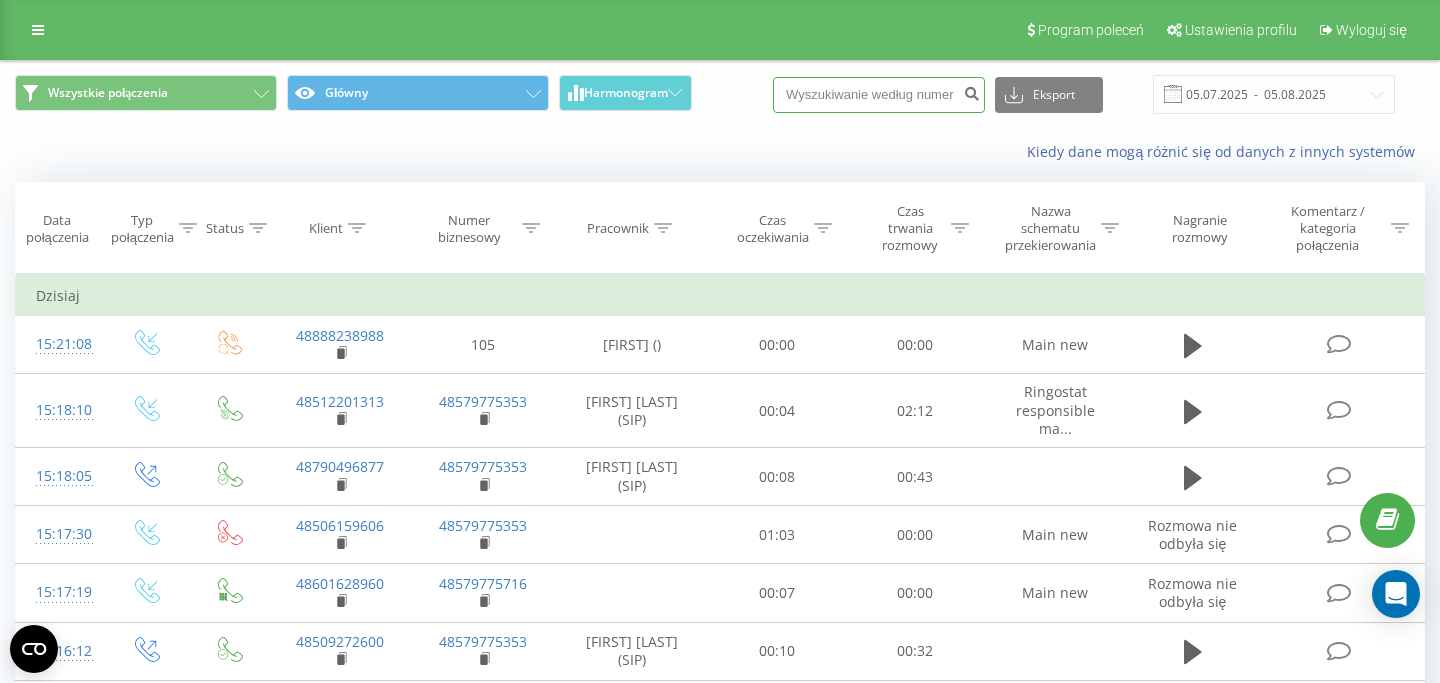 click at bounding box center [879, 95] 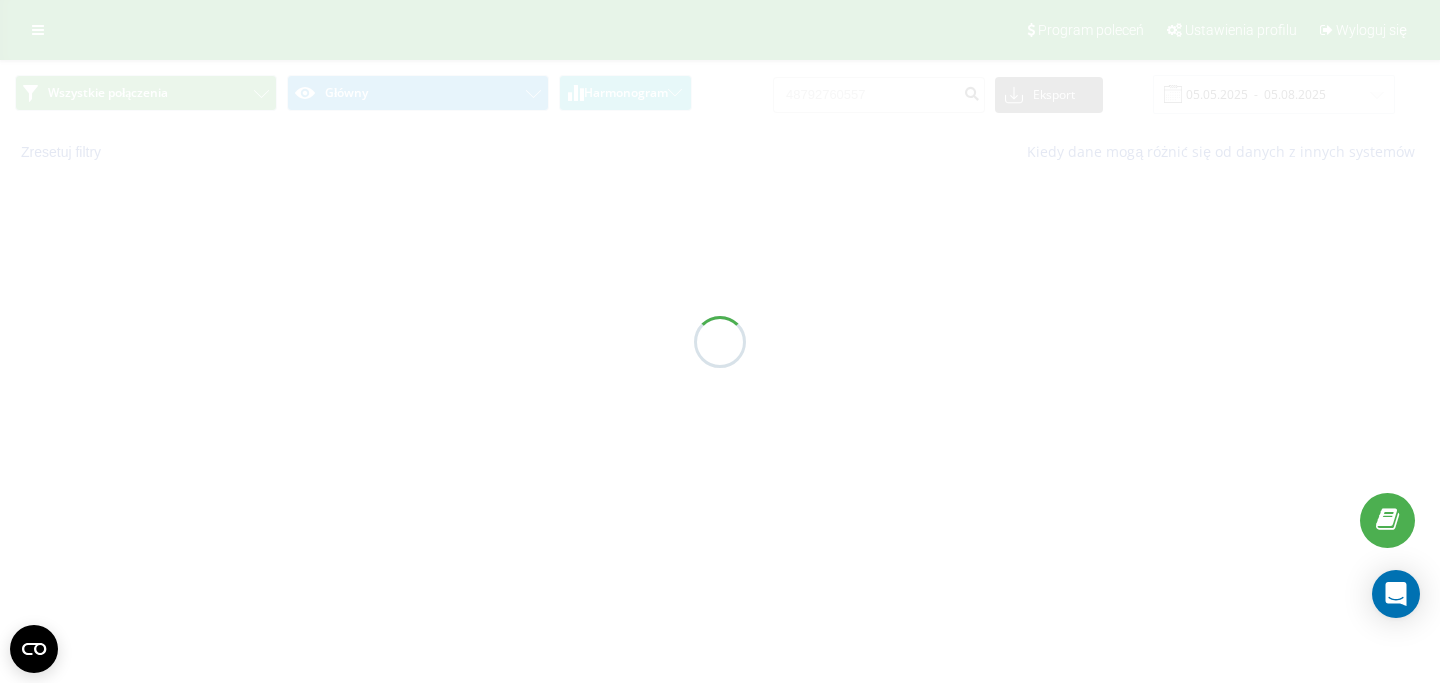 scroll, scrollTop: 0, scrollLeft: 0, axis: both 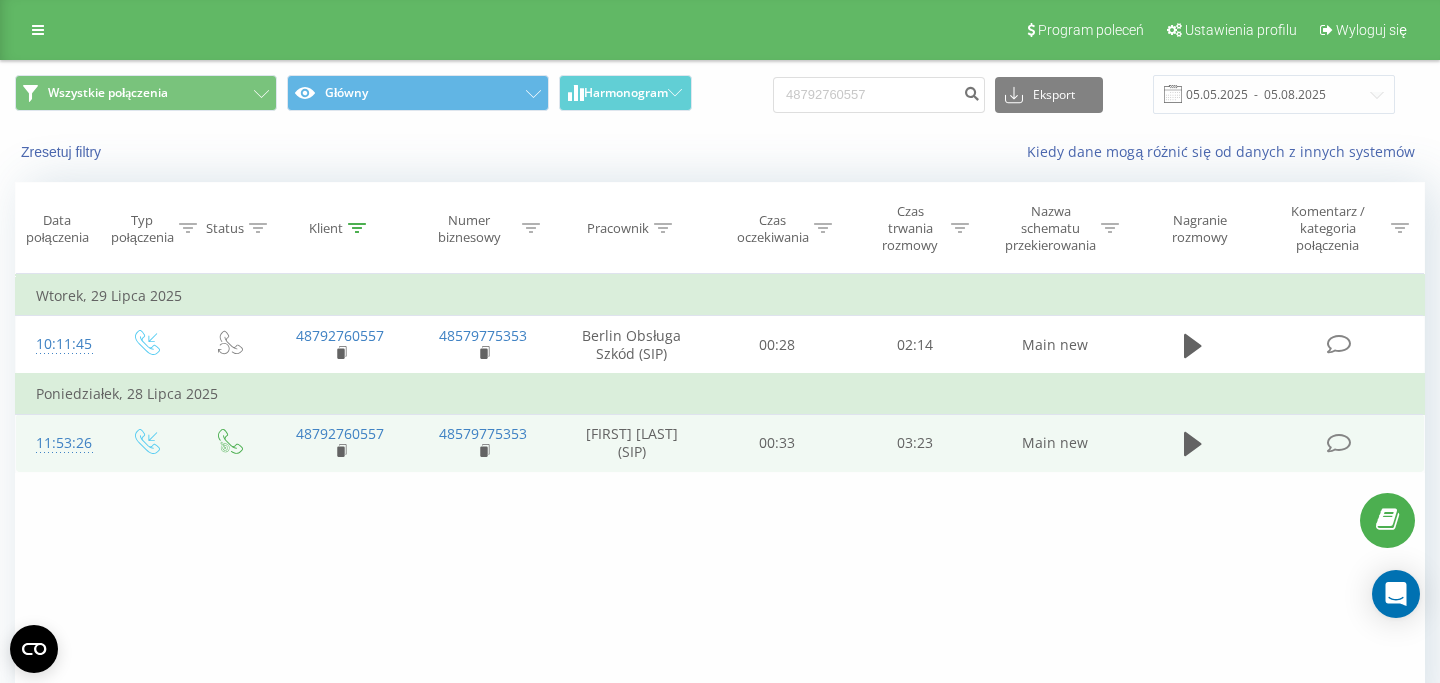 click at bounding box center [1193, 443] 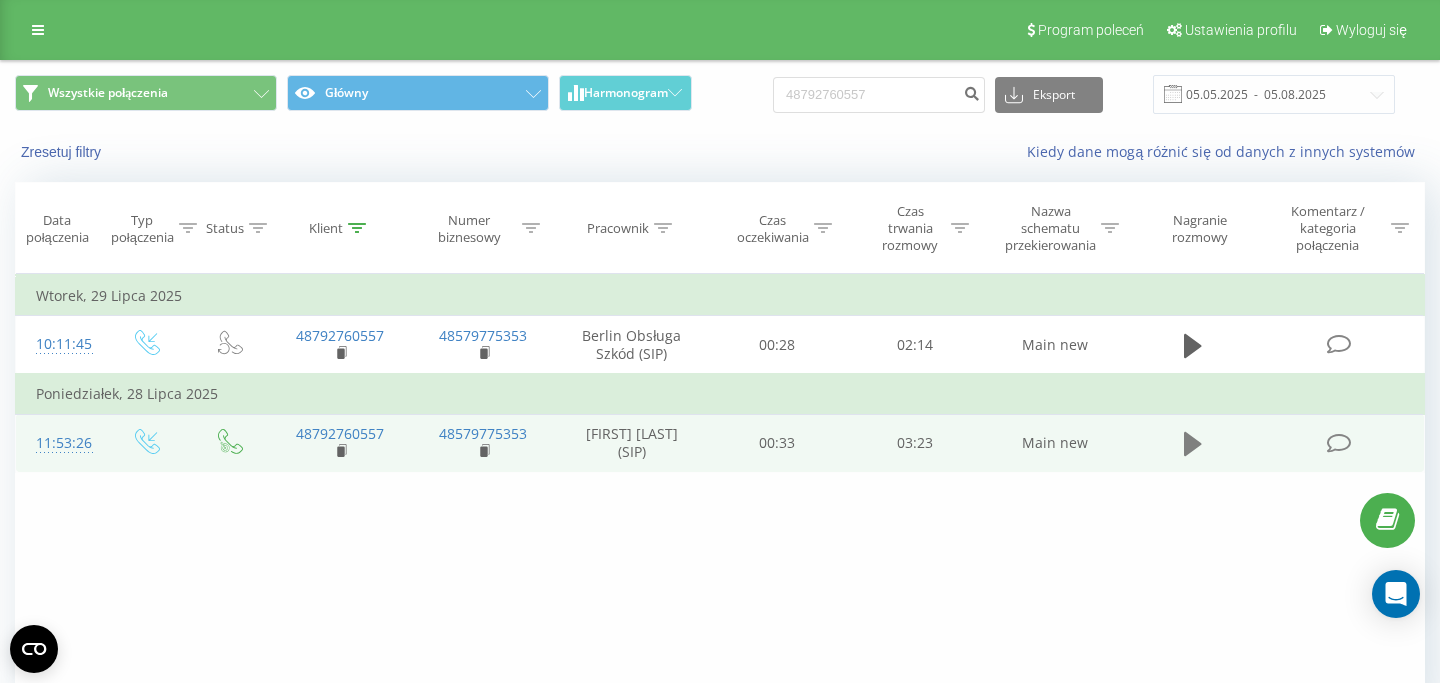 click 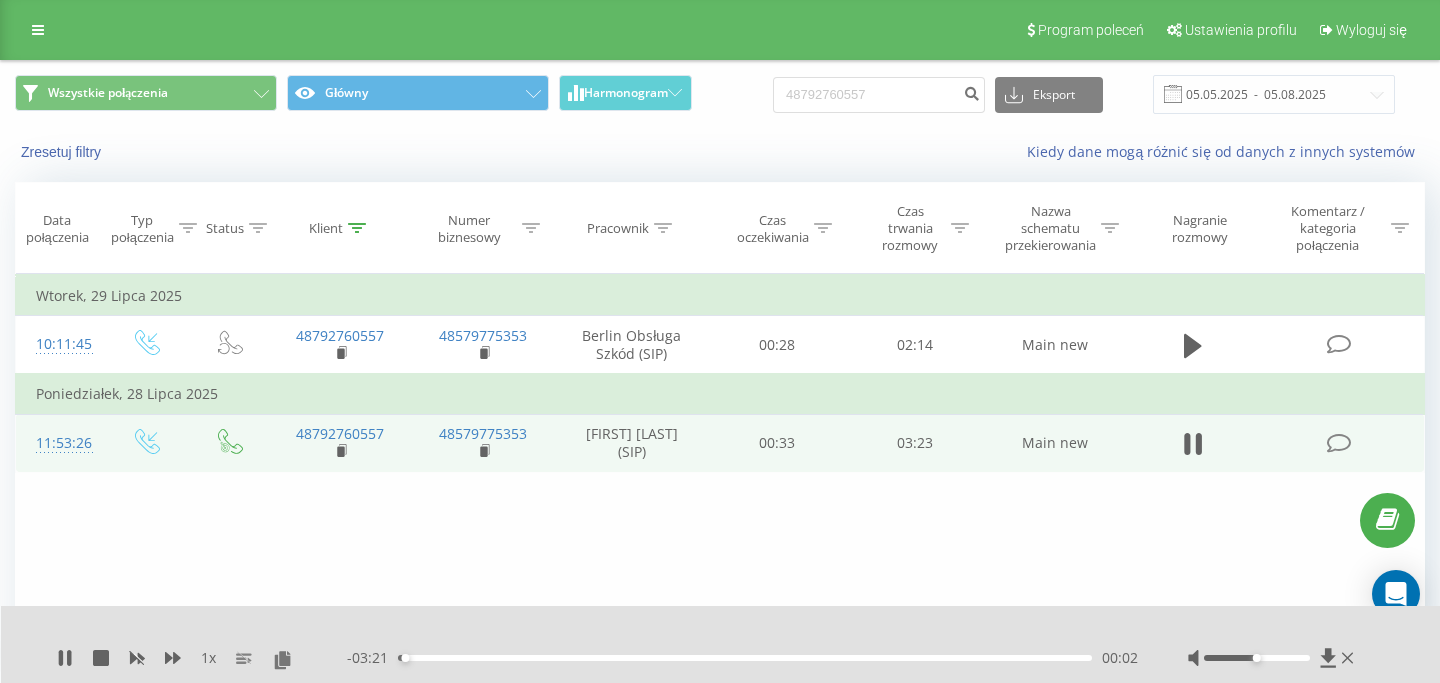 click on "- 03:21 00:02   00:02" at bounding box center [742, 658] 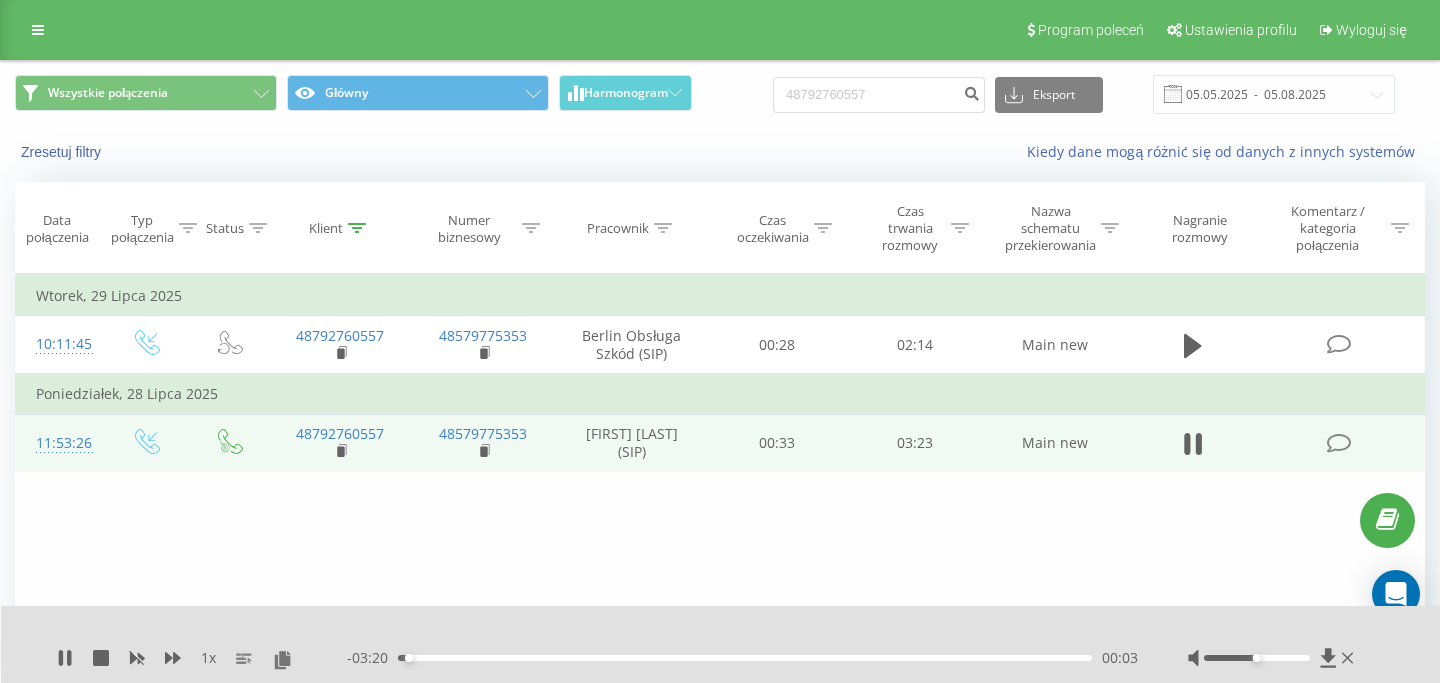 click on "- 03:20 00:03   00:03" at bounding box center (742, 658) 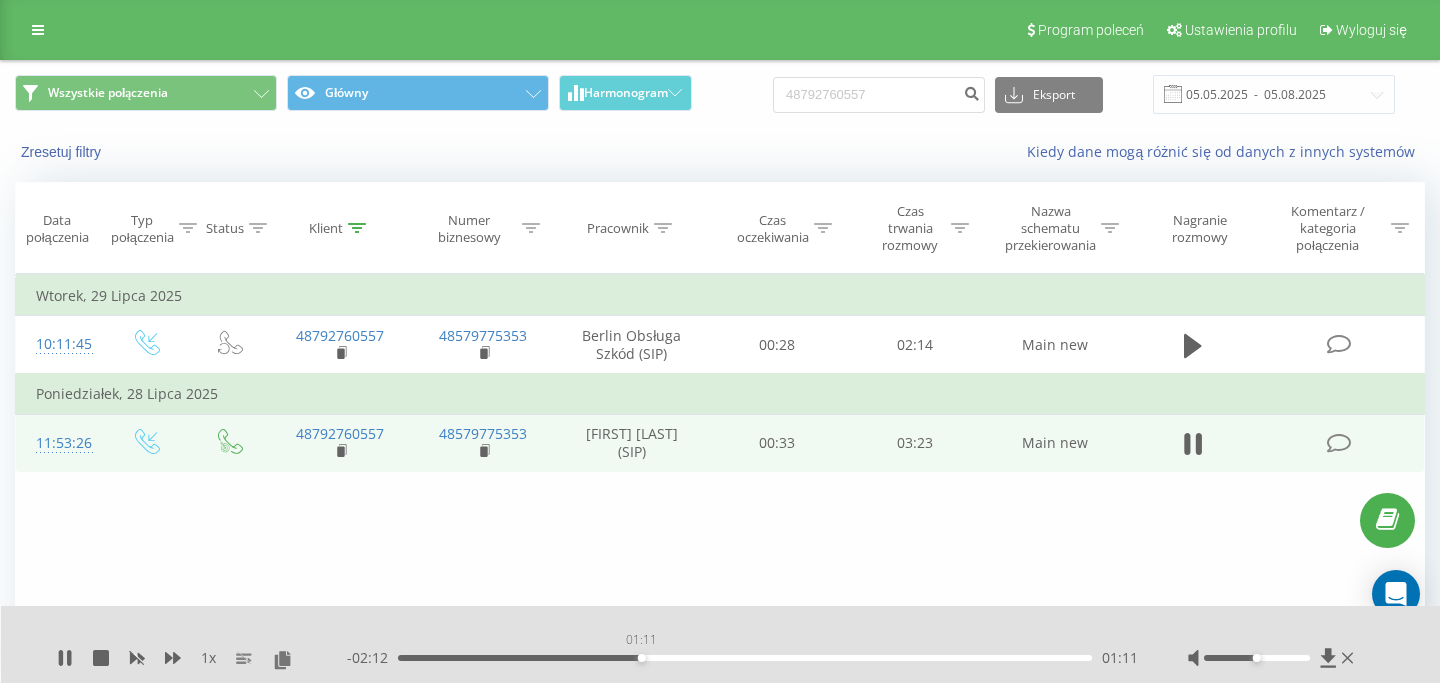 click on "01:11" at bounding box center [745, 658] 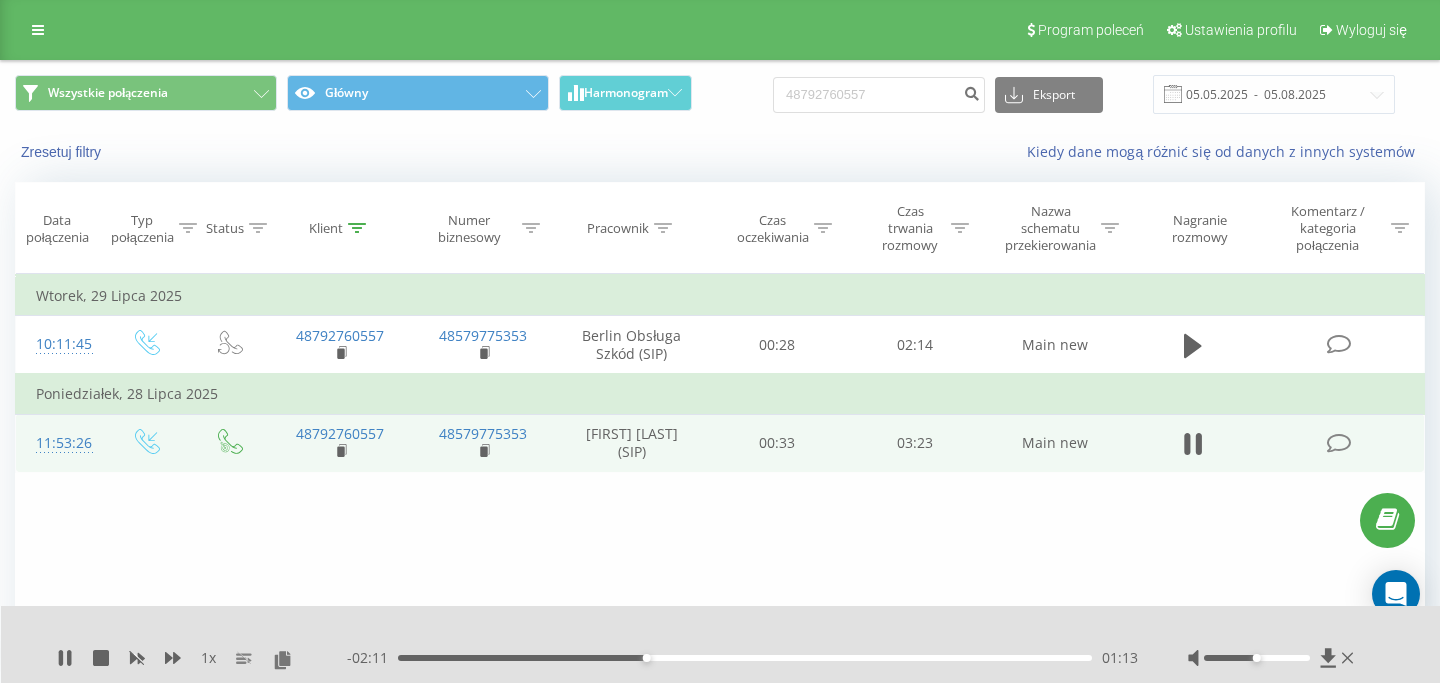 click on "01:13" at bounding box center [745, 658] 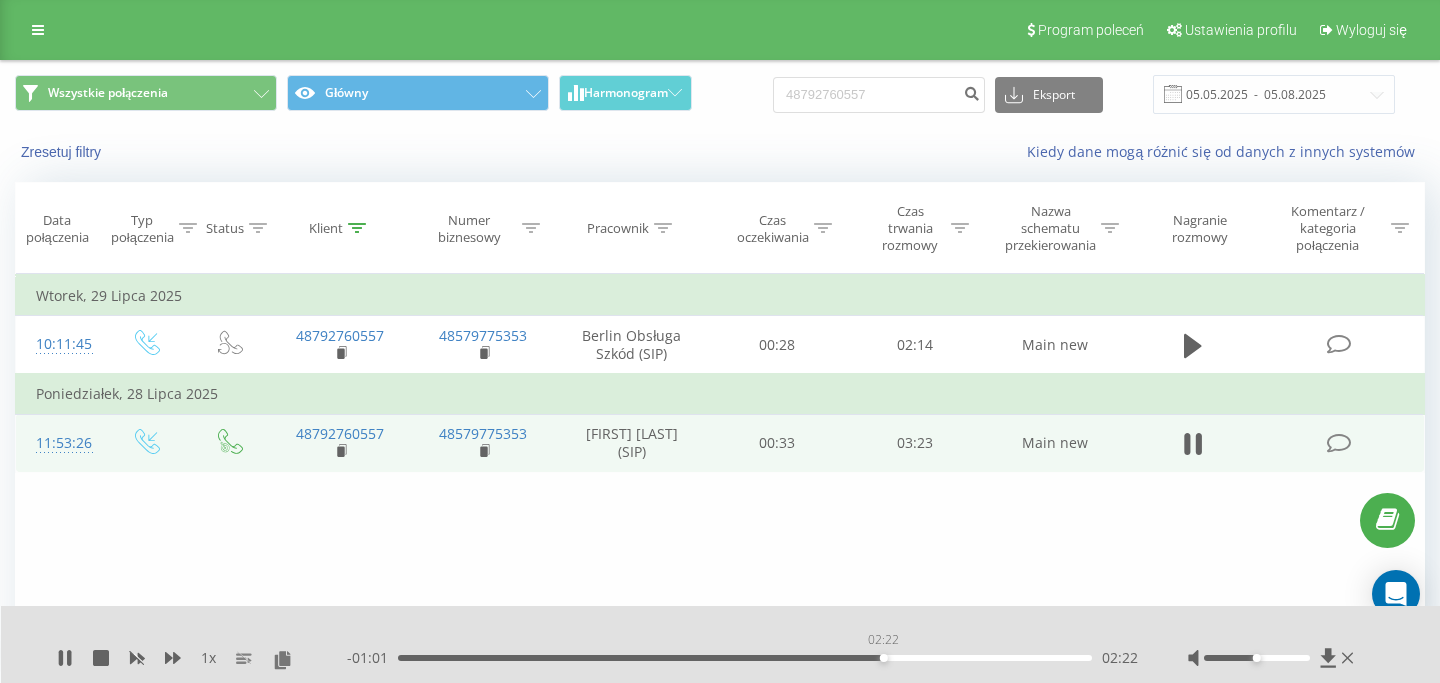 click on "02:22" at bounding box center [745, 658] 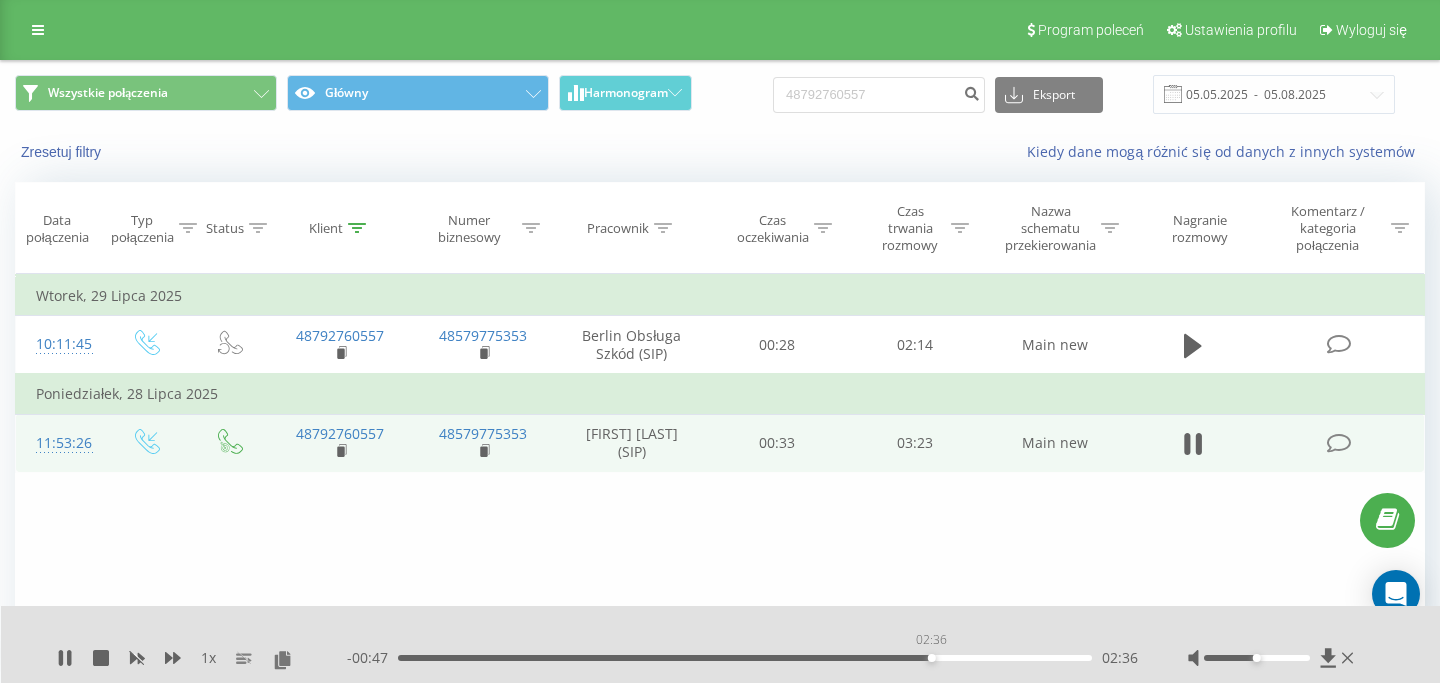 click on "02:36" at bounding box center (745, 658) 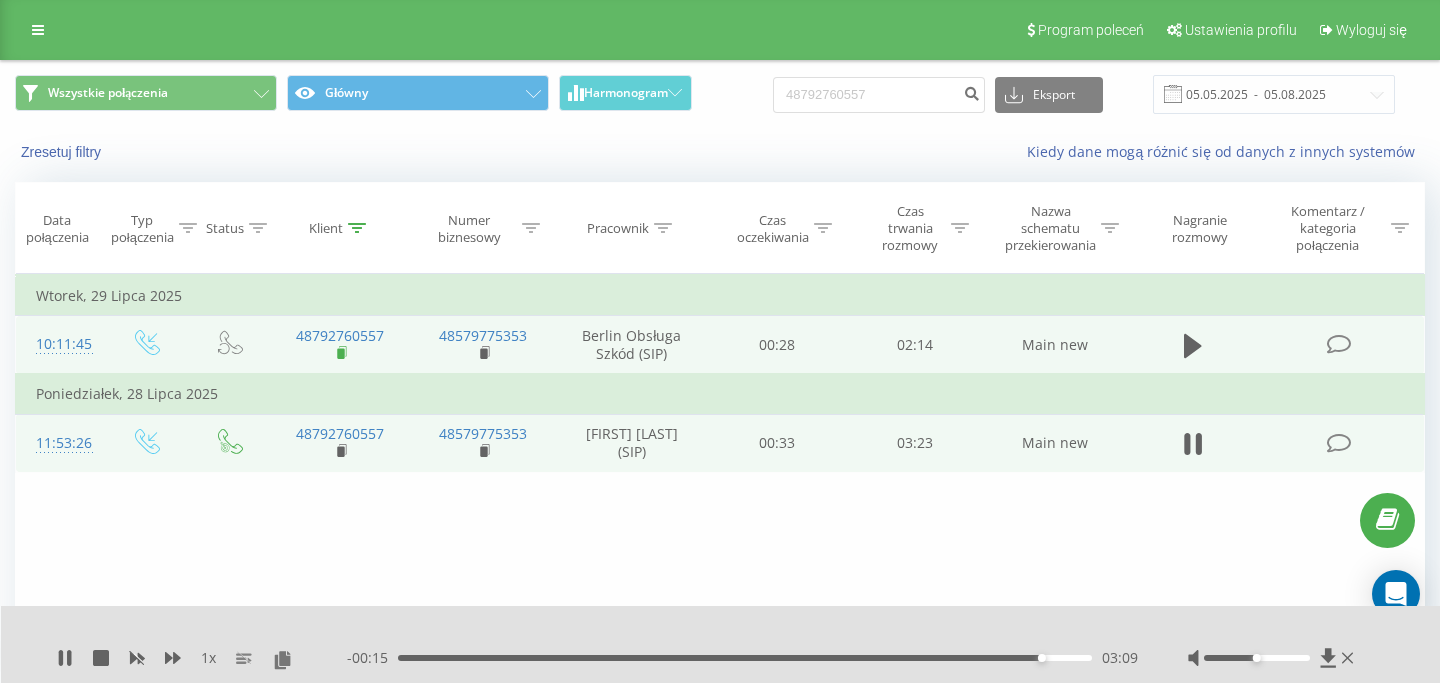 click 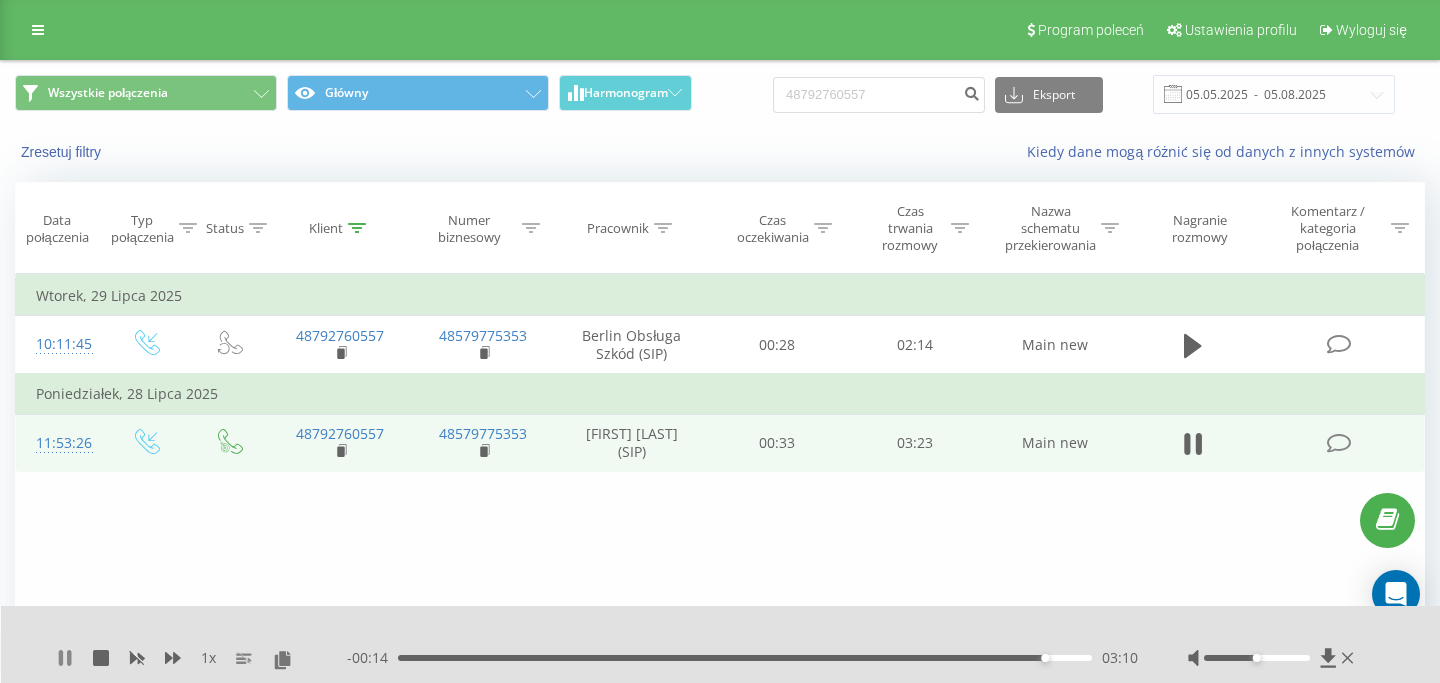 click 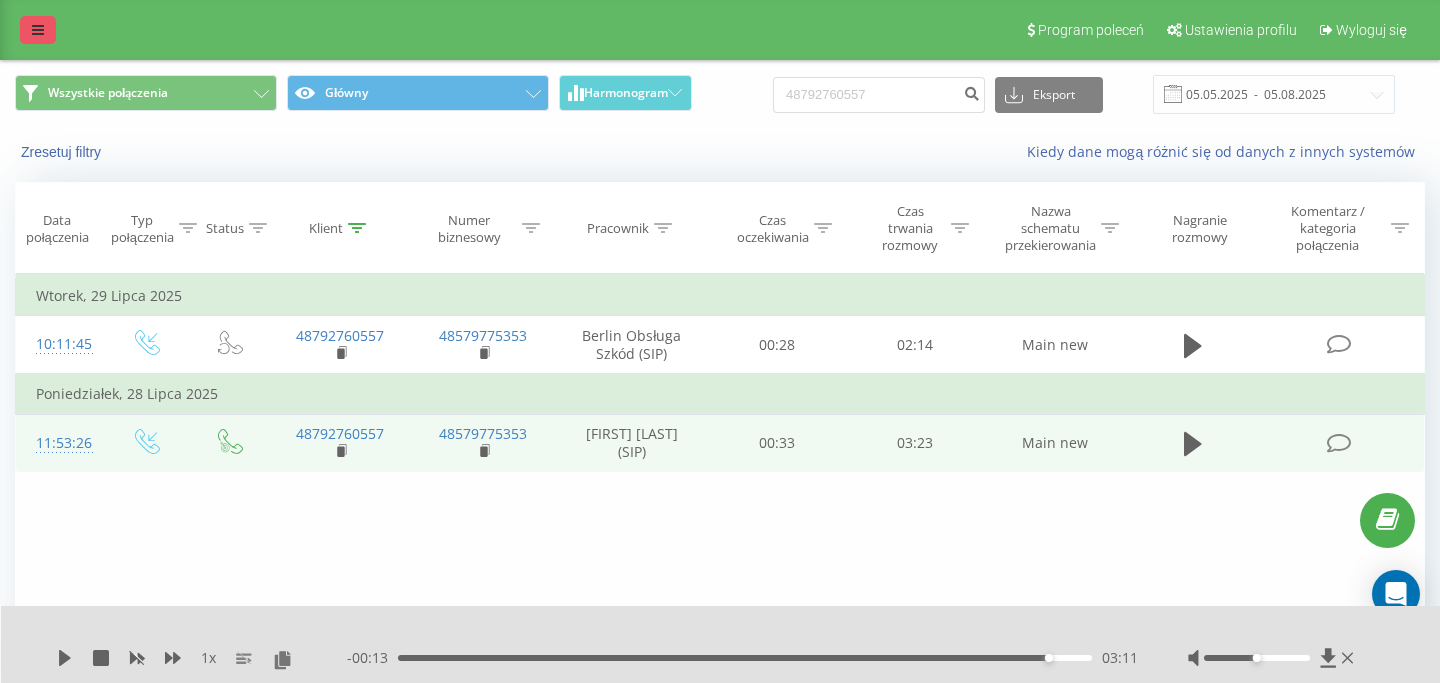 click at bounding box center [38, 30] 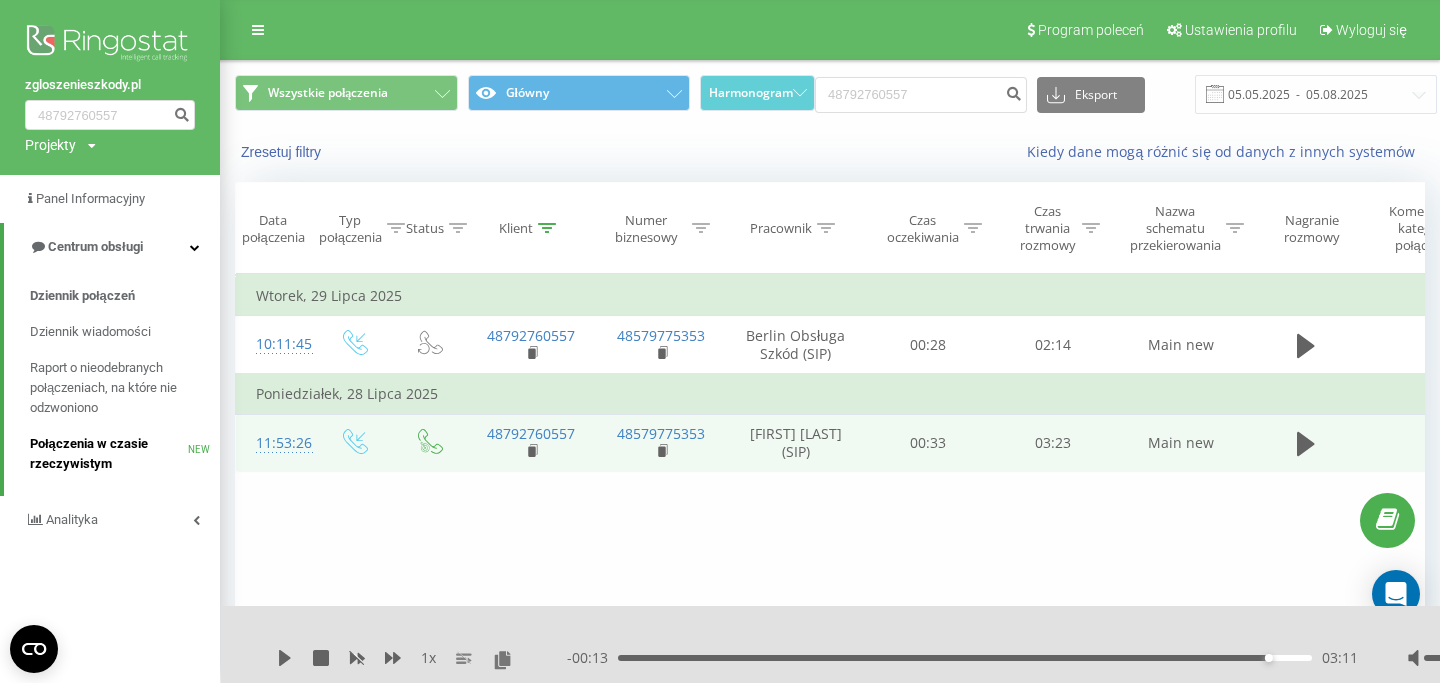 click on "Połączenia w czasie rzeczywistym" at bounding box center [109, 454] 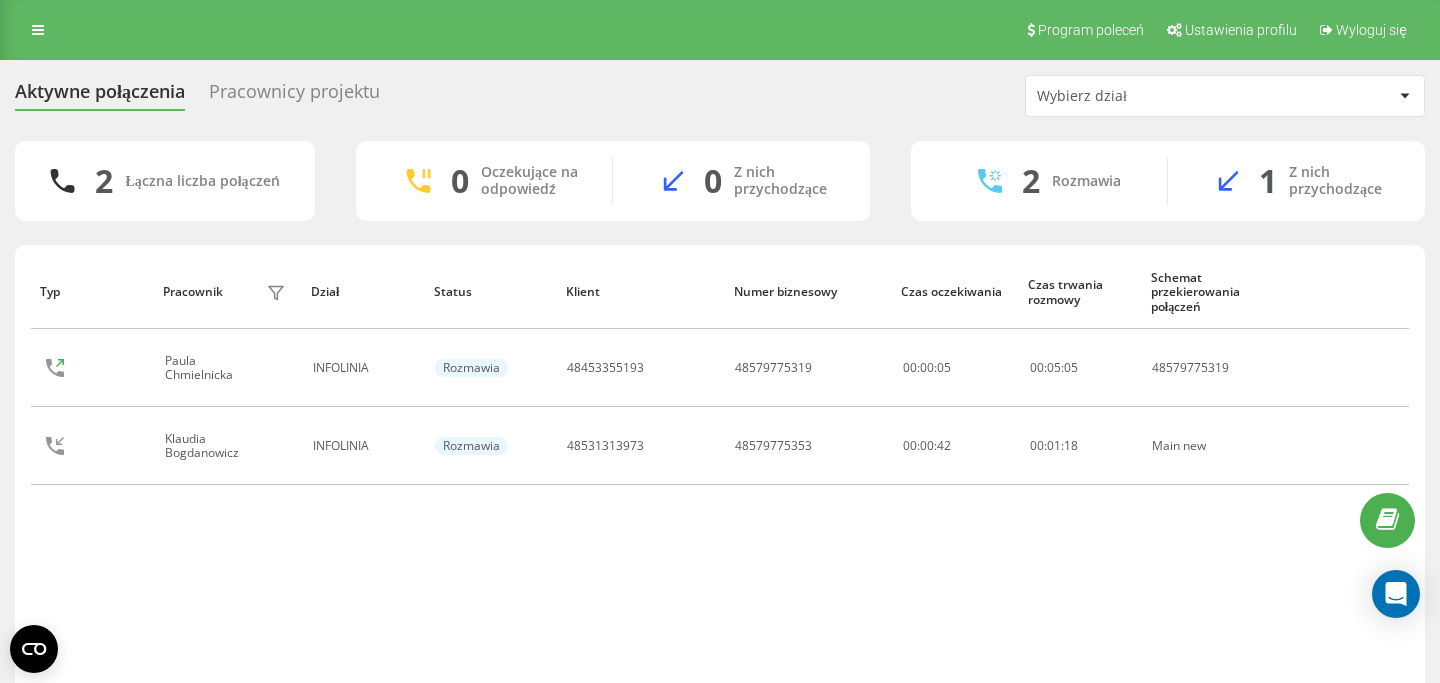 scroll, scrollTop: 0, scrollLeft: 0, axis: both 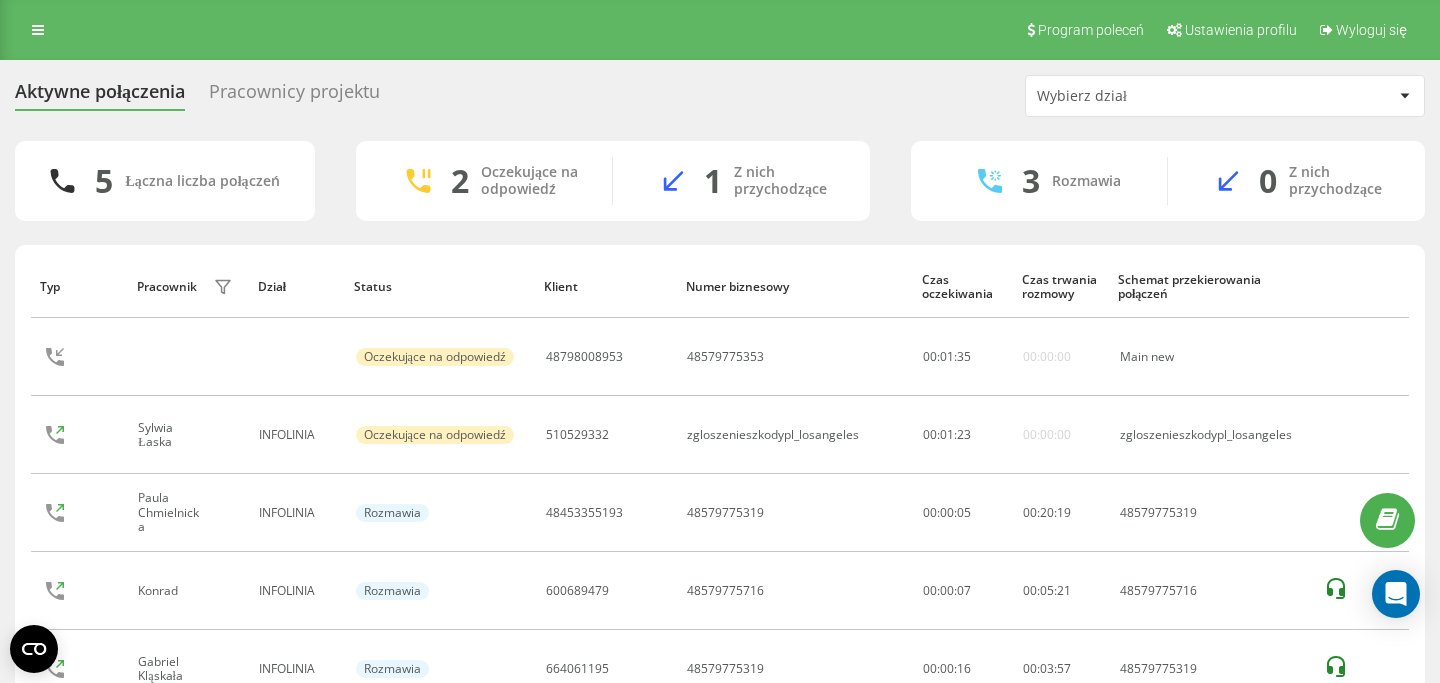 click on "Program poleceń Ustawienia profilu Wyloguj się" at bounding box center [720, 30] 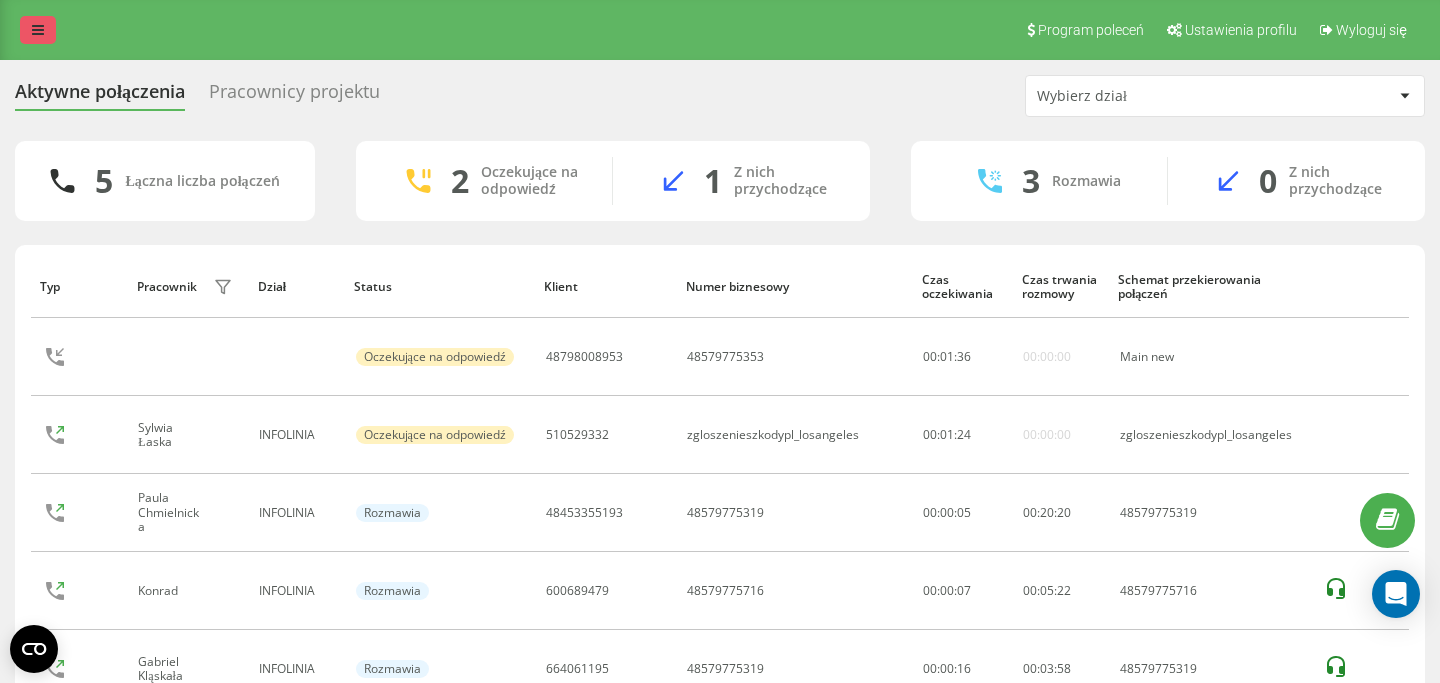 click at bounding box center (38, 30) 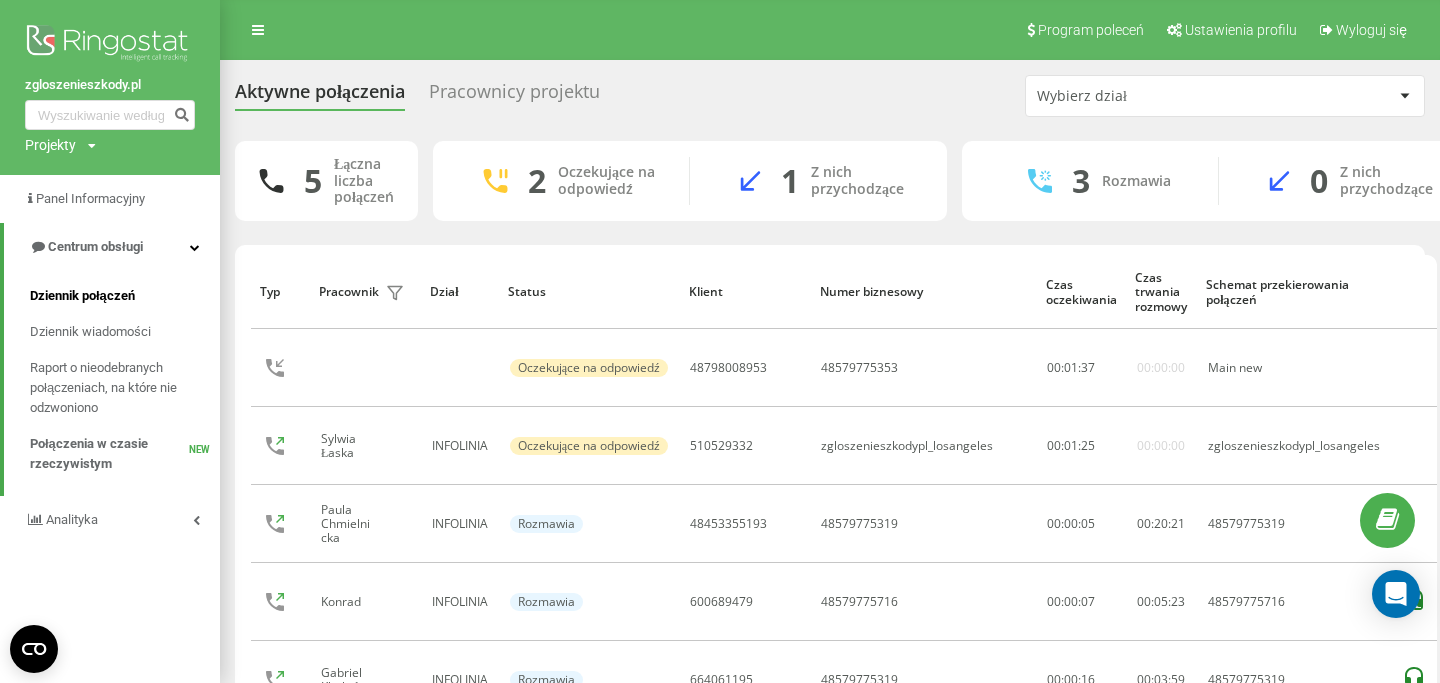 click on "Dziennik połączeń" at bounding box center [82, 296] 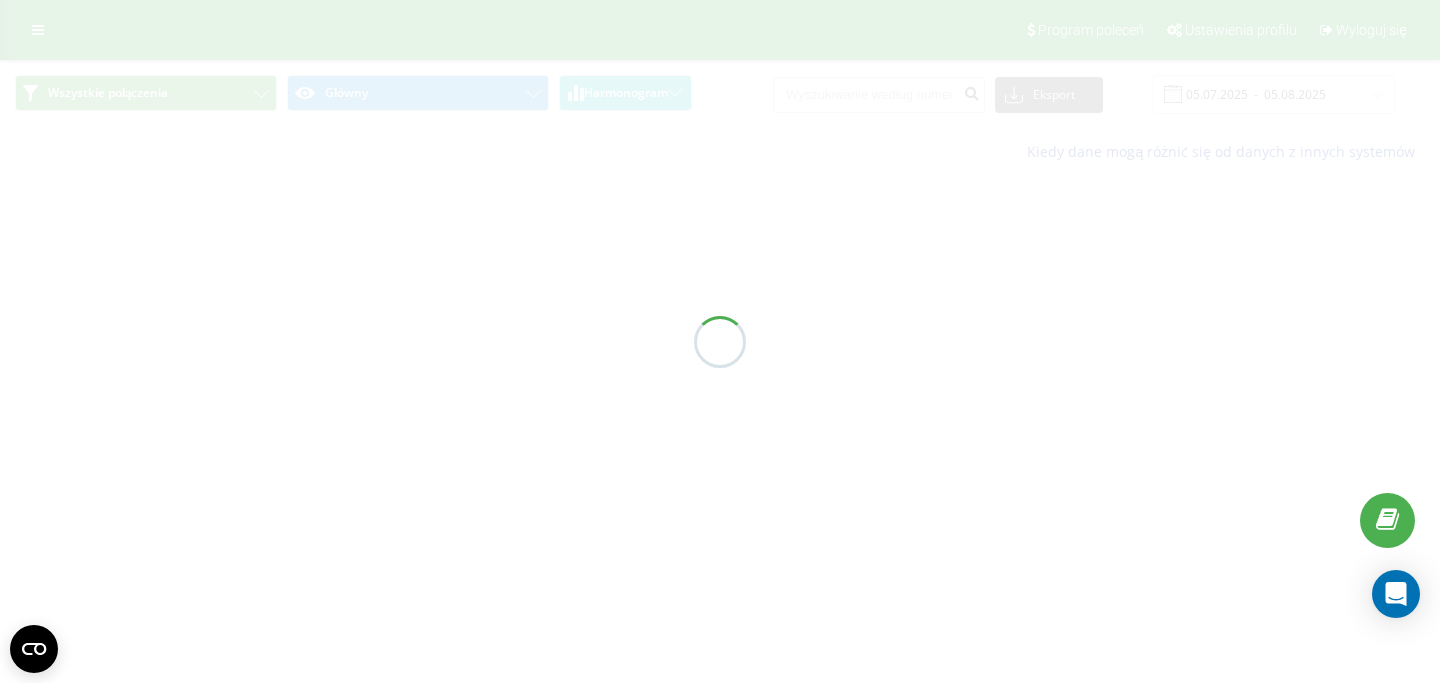 scroll, scrollTop: 0, scrollLeft: 0, axis: both 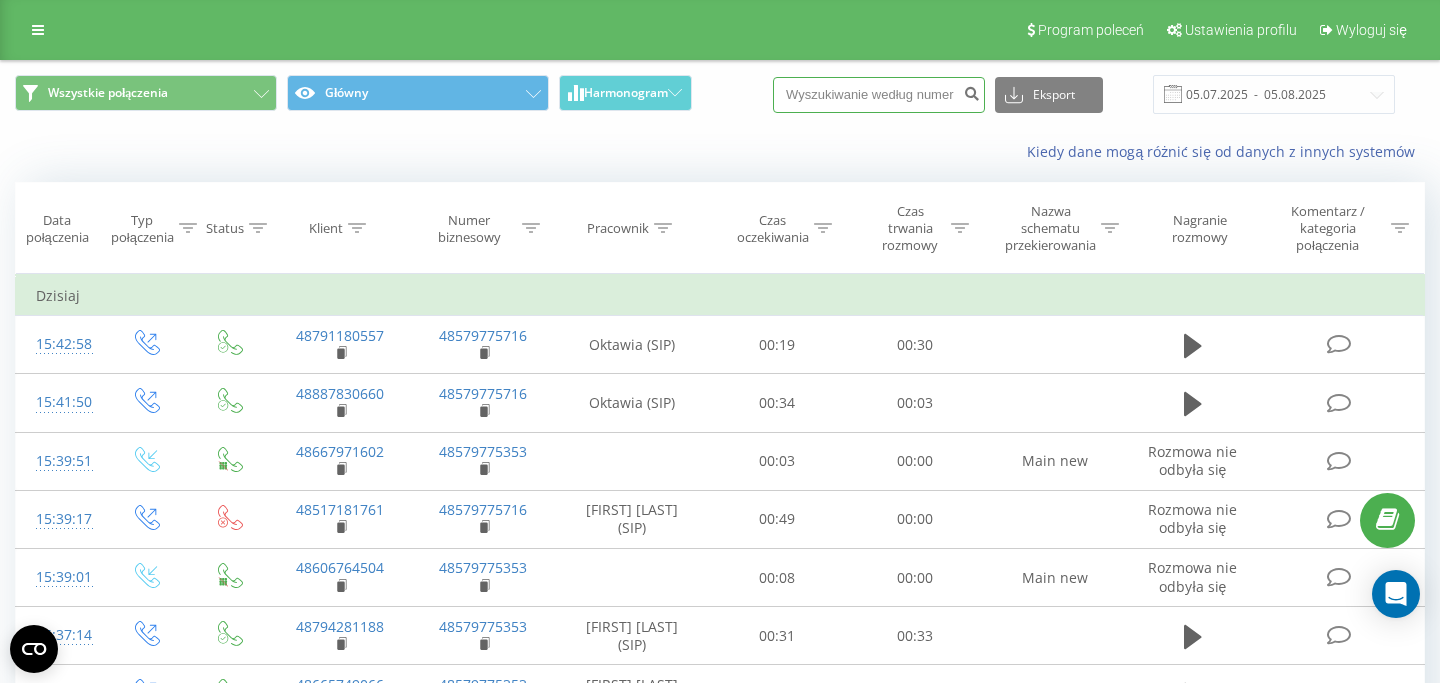 click at bounding box center [879, 95] 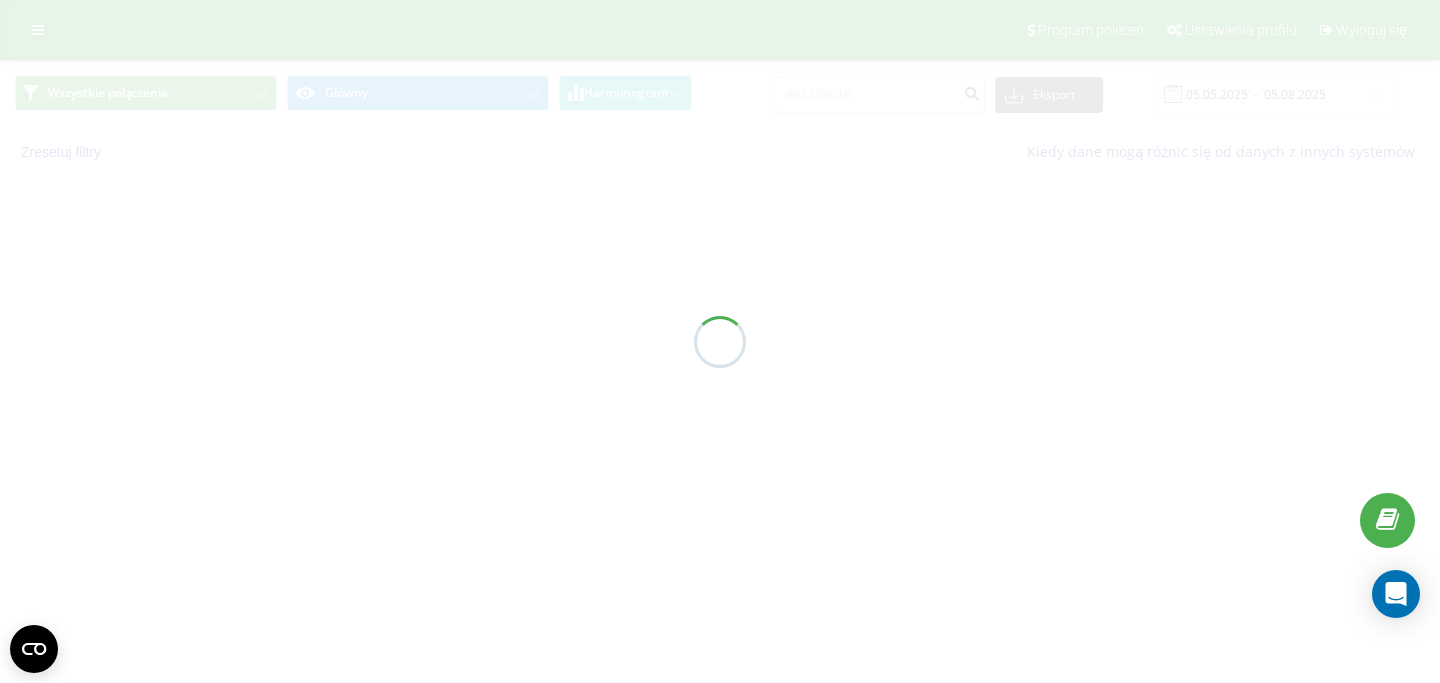 scroll, scrollTop: 0, scrollLeft: 0, axis: both 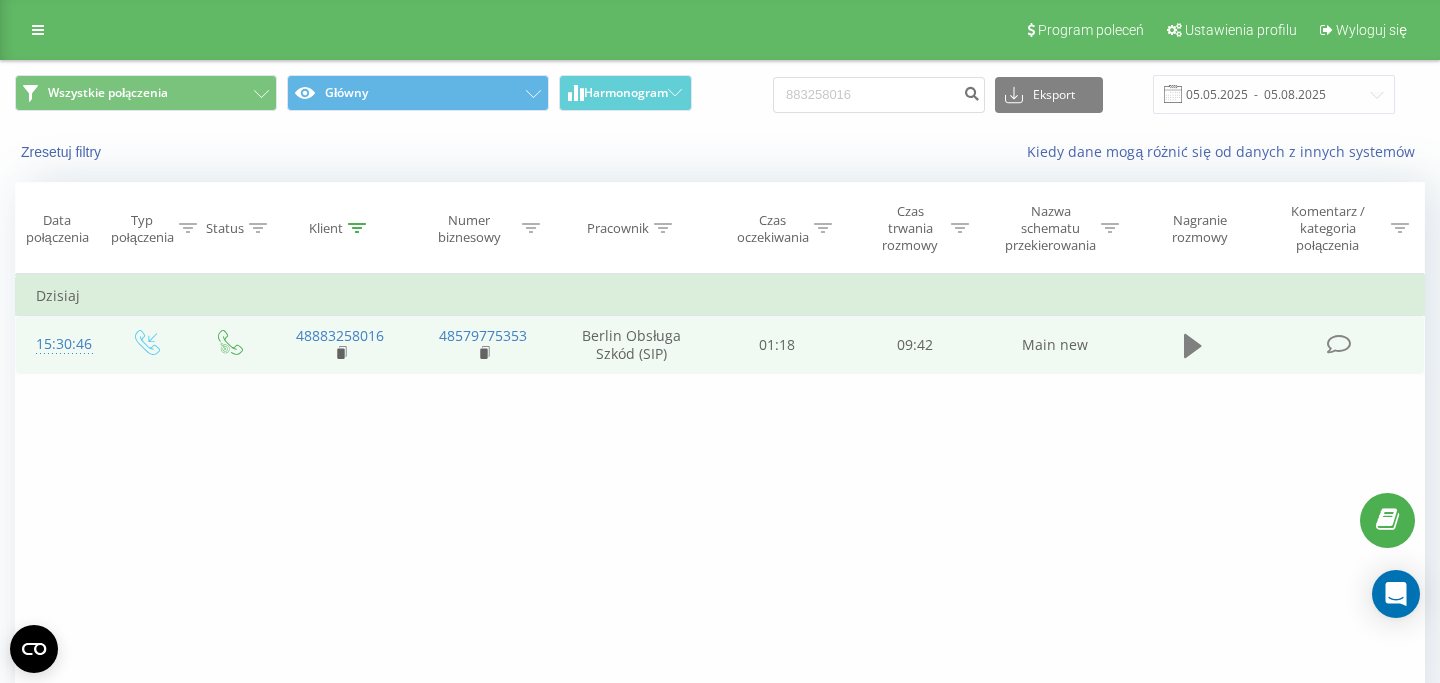 click 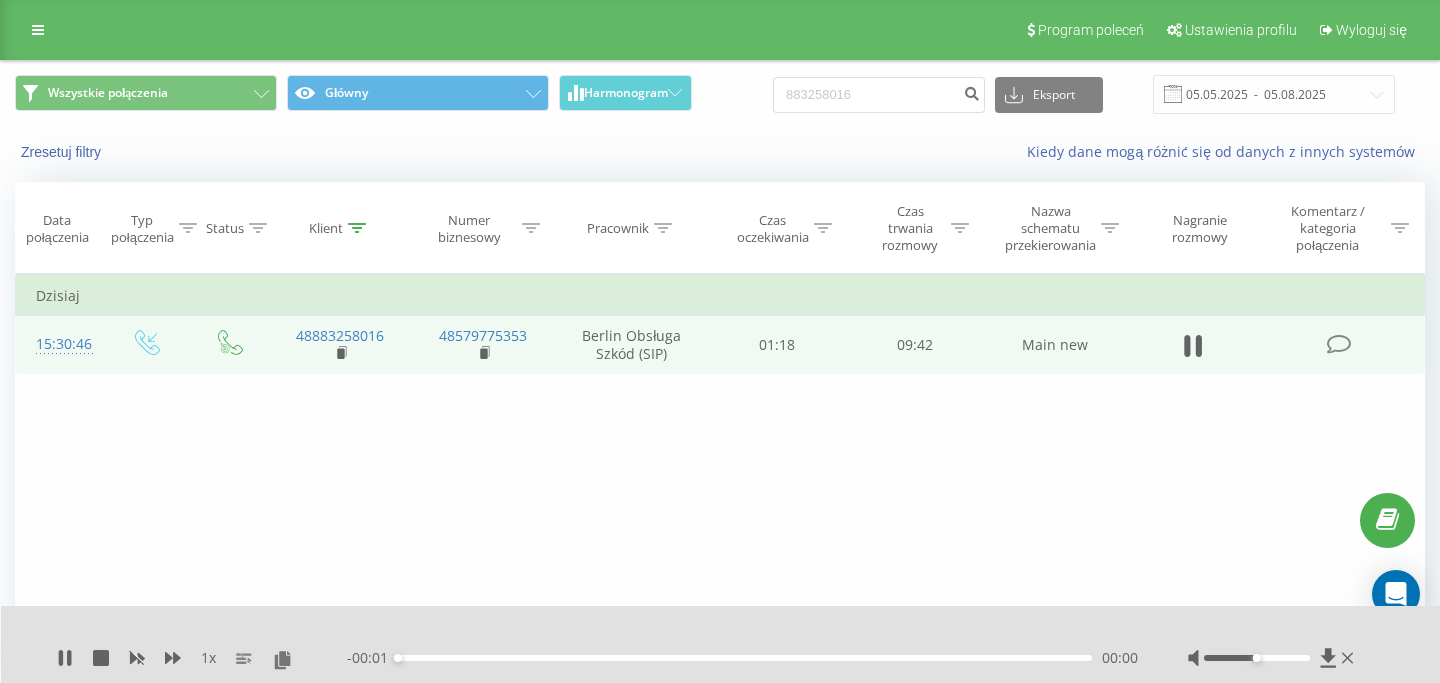 click on "- 00:01 00:00   00:00" at bounding box center (742, 658) 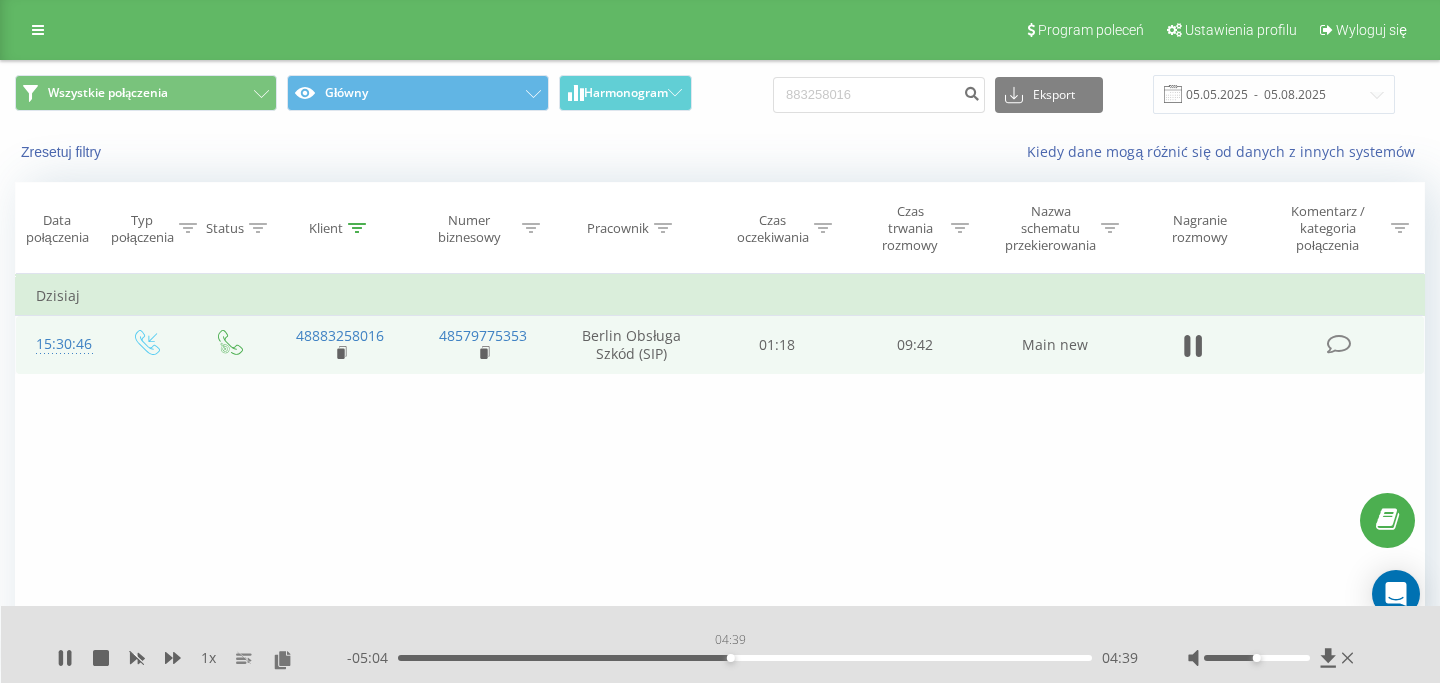 click on "04:39" at bounding box center (745, 658) 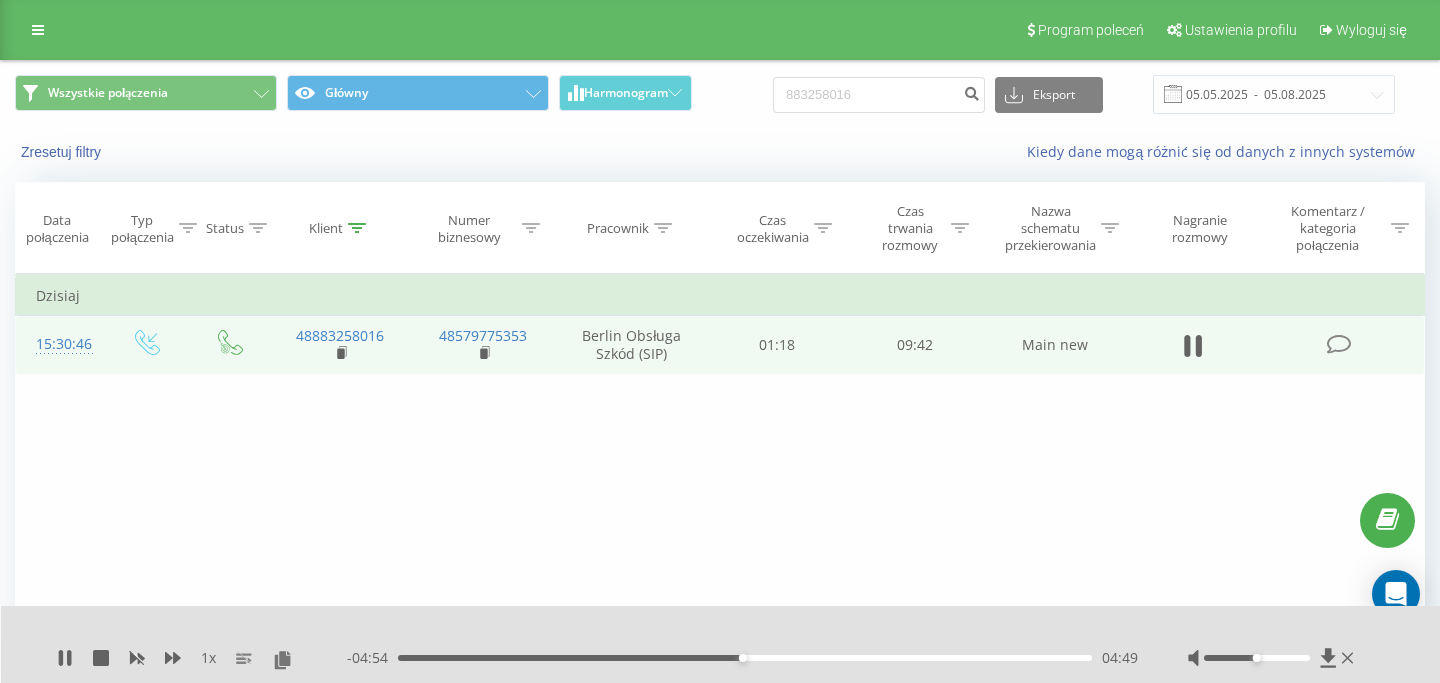 click on "- 04:54 04:49   04:49" at bounding box center (742, 658) 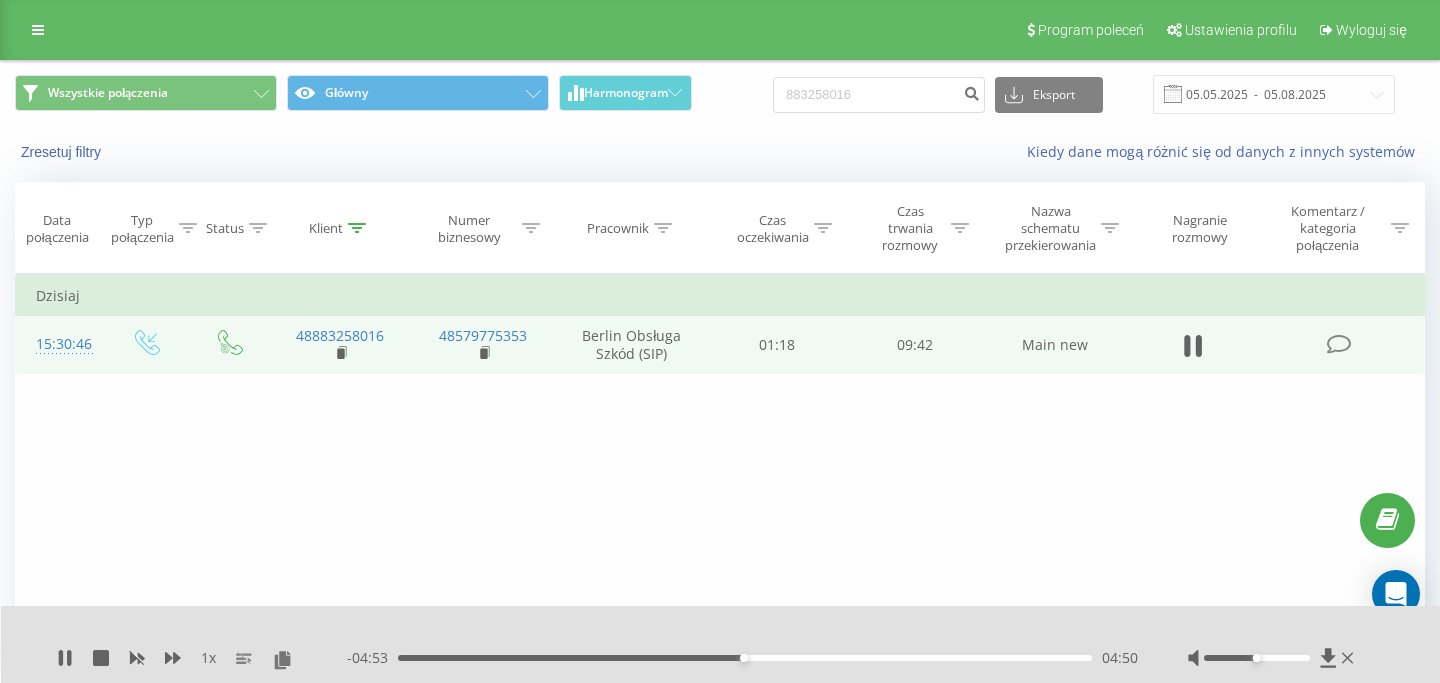click on "- 04:53 04:50   04:50" at bounding box center (742, 658) 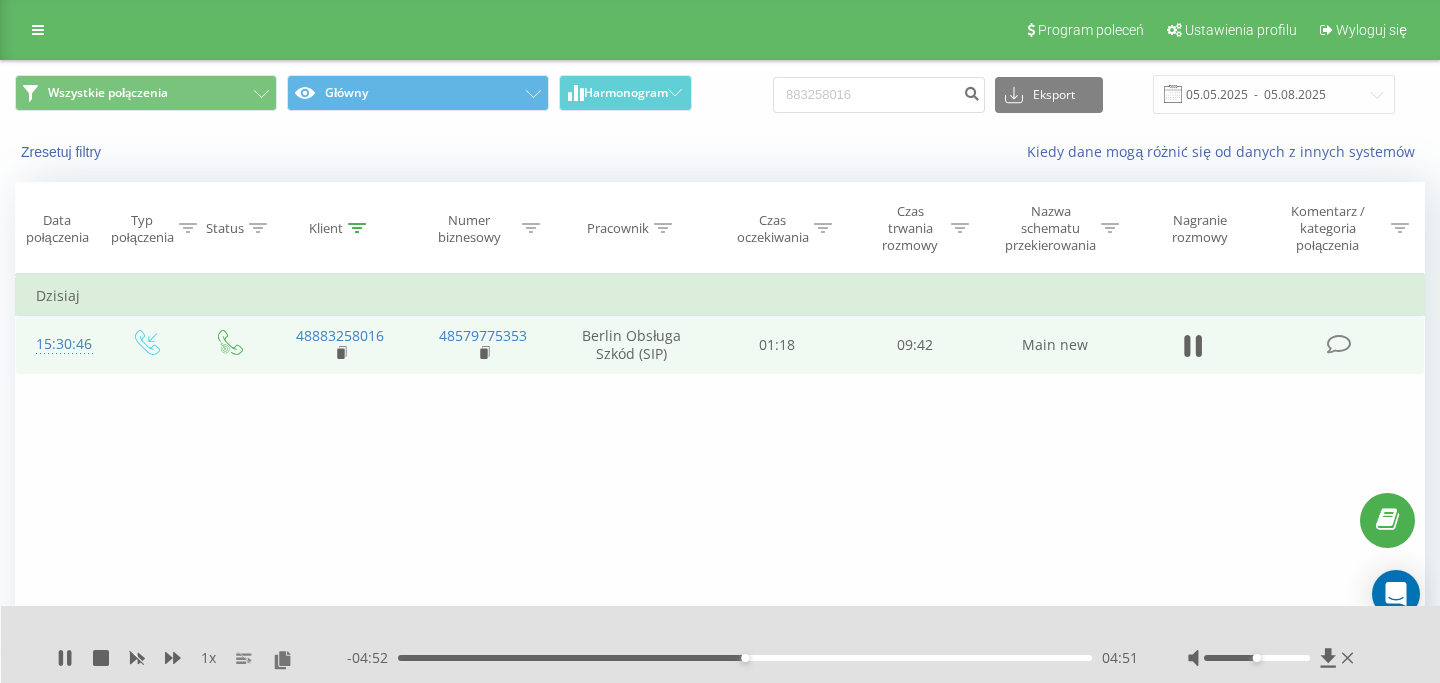 click on "- 04:52 04:51   04:51" at bounding box center [742, 658] 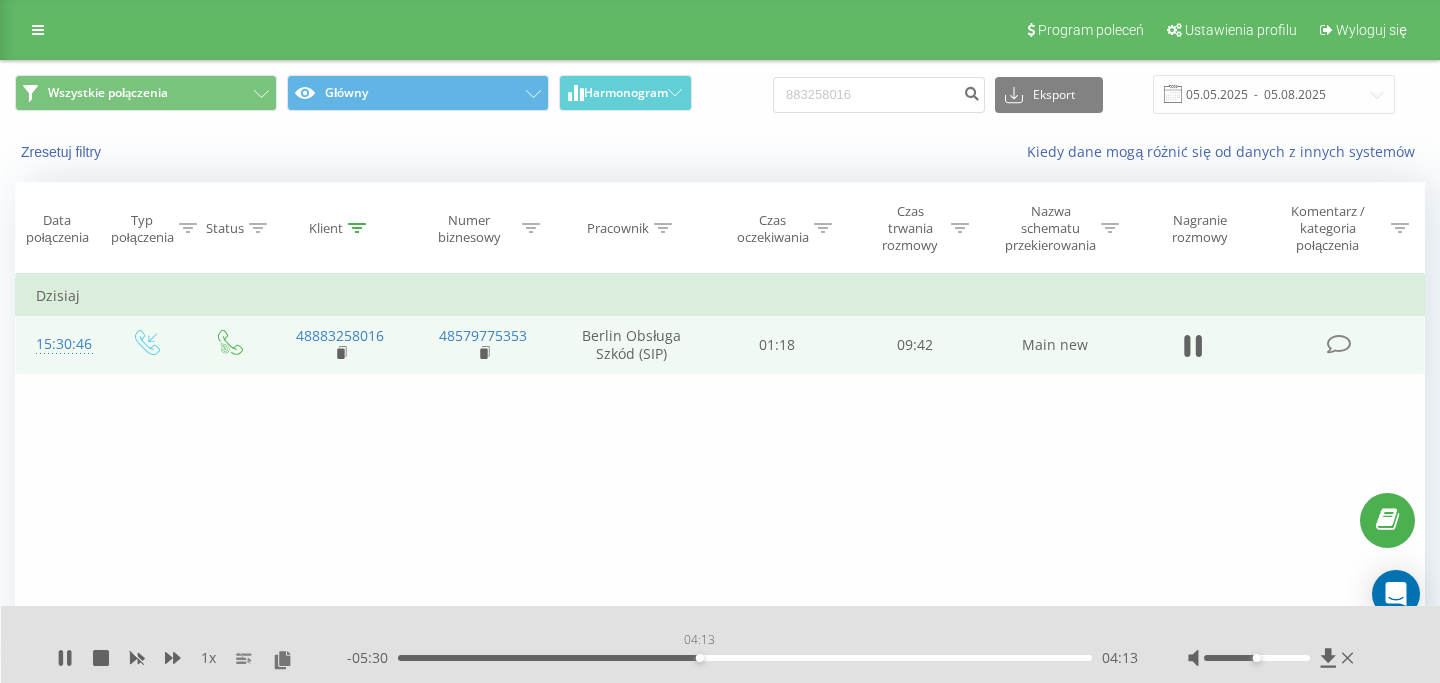 click on "04:13" at bounding box center (745, 658) 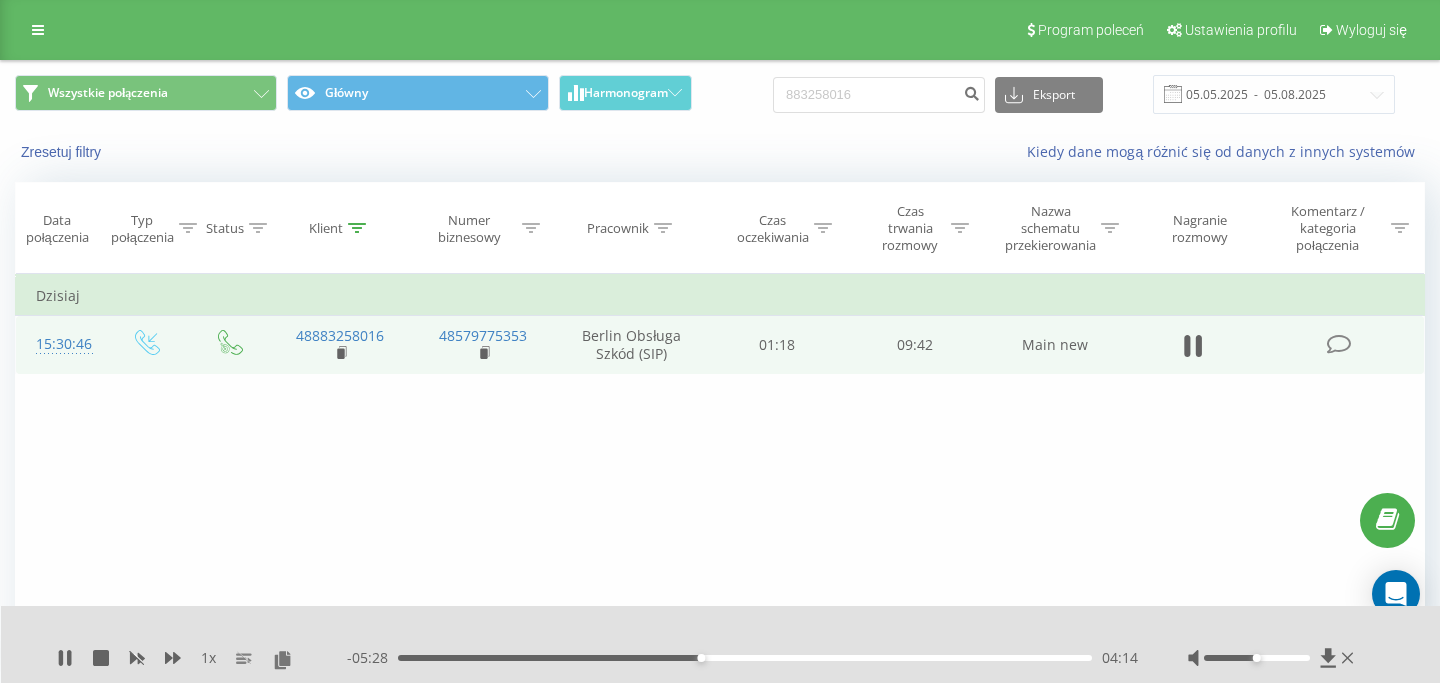 click on "04:14" at bounding box center (745, 658) 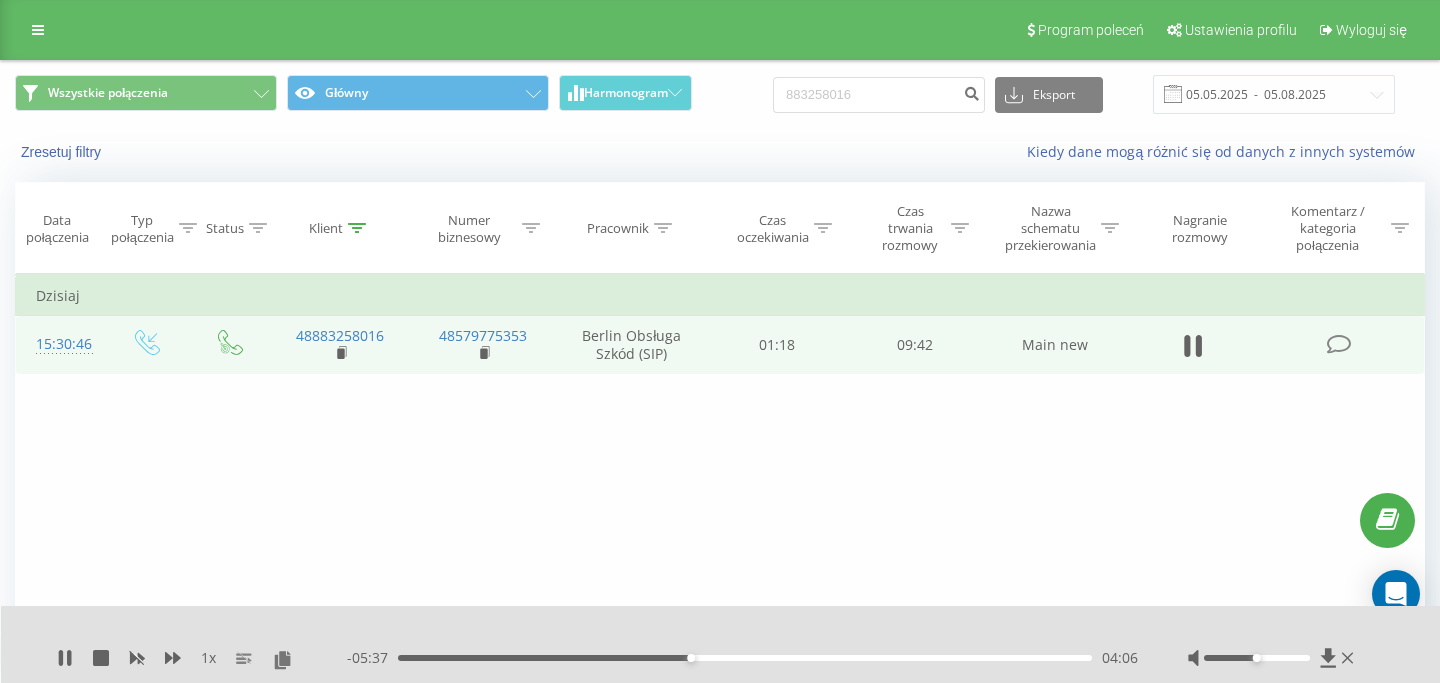 click on "04:06" at bounding box center (745, 658) 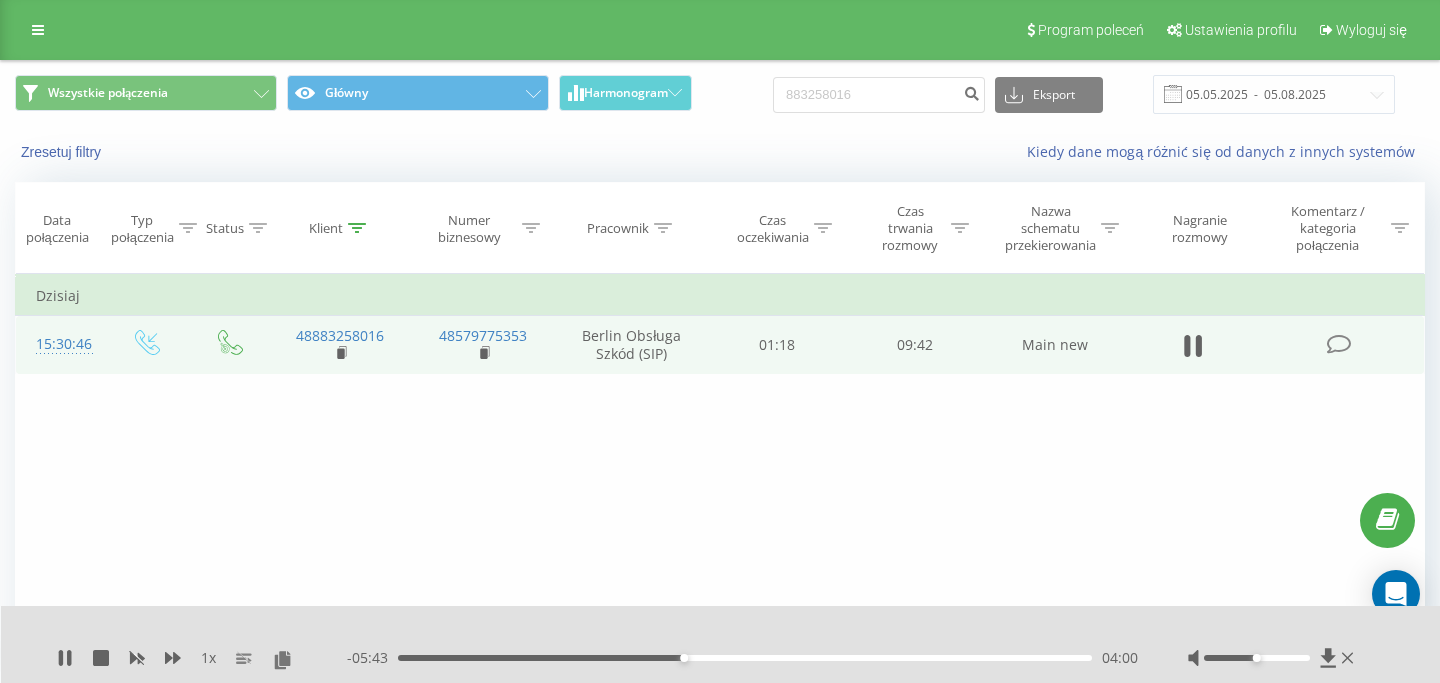 click on "- 05:43 04:00   04:00" at bounding box center (742, 658) 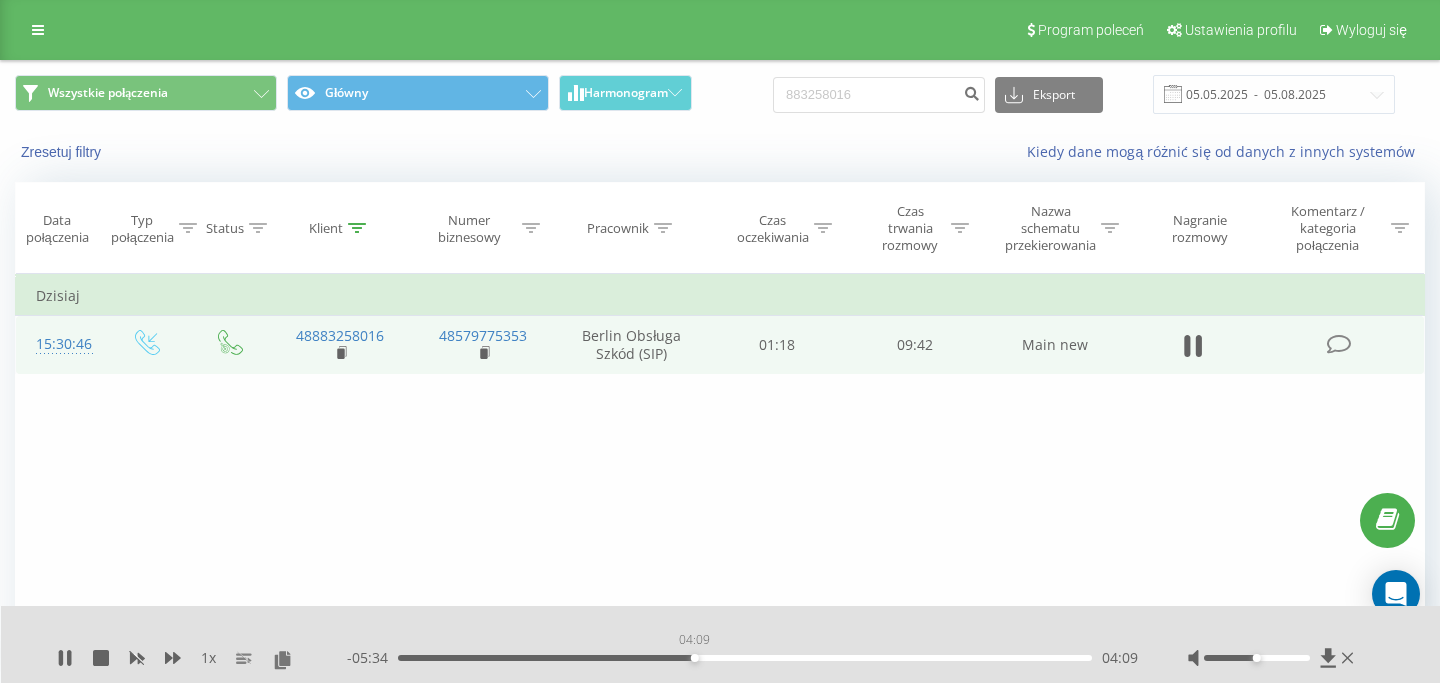 click on "04:09" at bounding box center [745, 658] 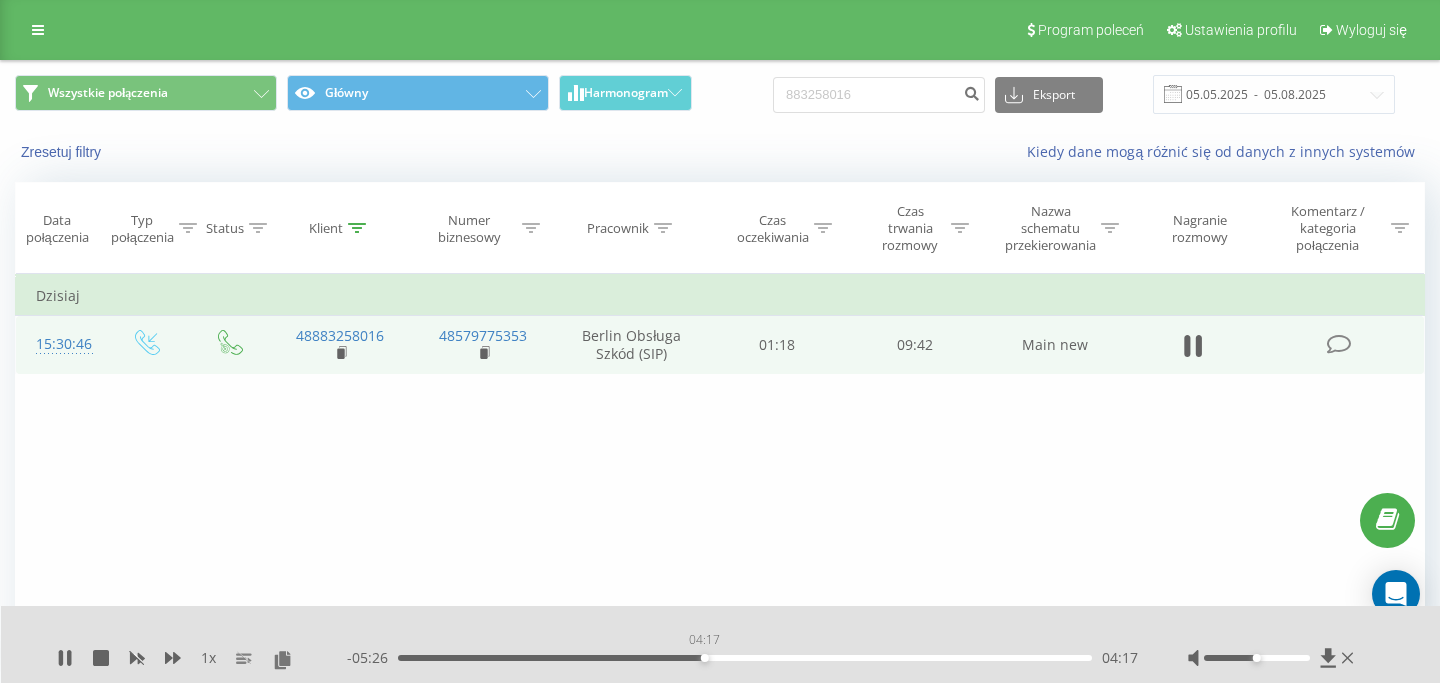 click on "04:17" at bounding box center (745, 658) 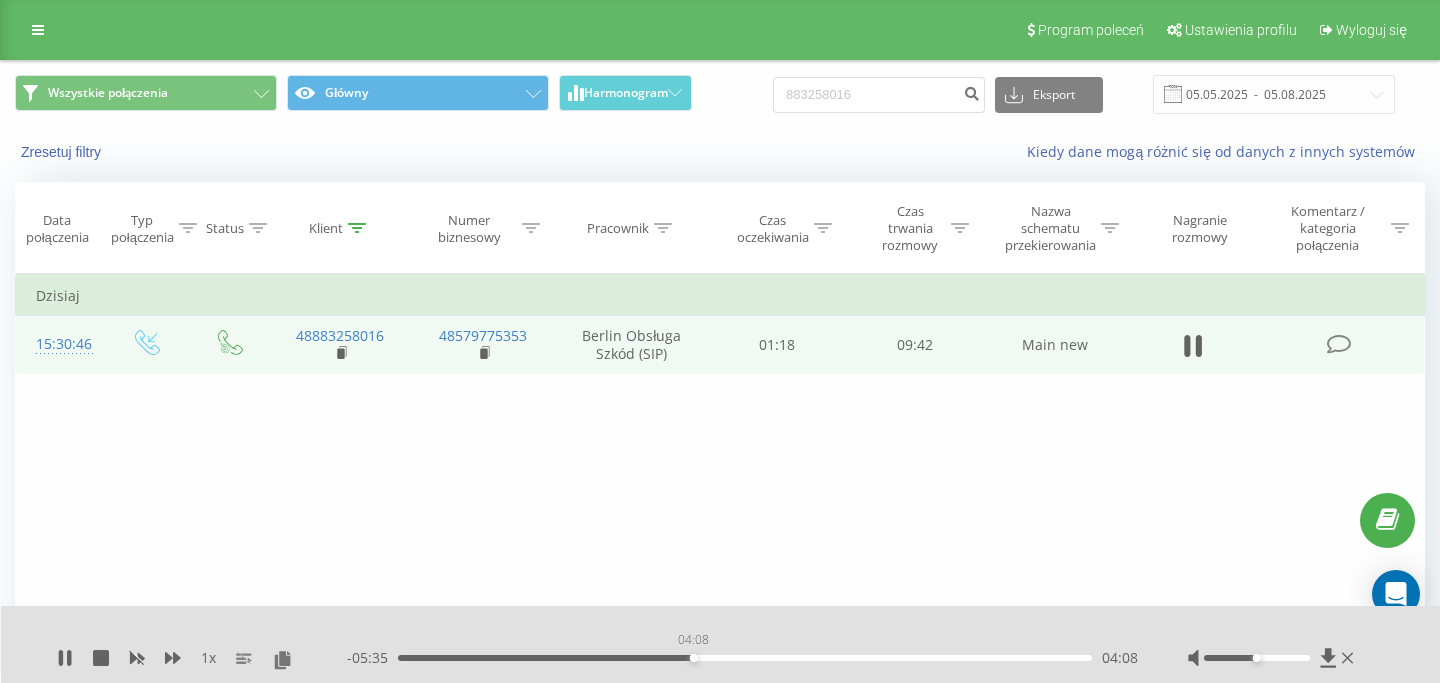 click on "04:08" at bounding box center [745, 658] 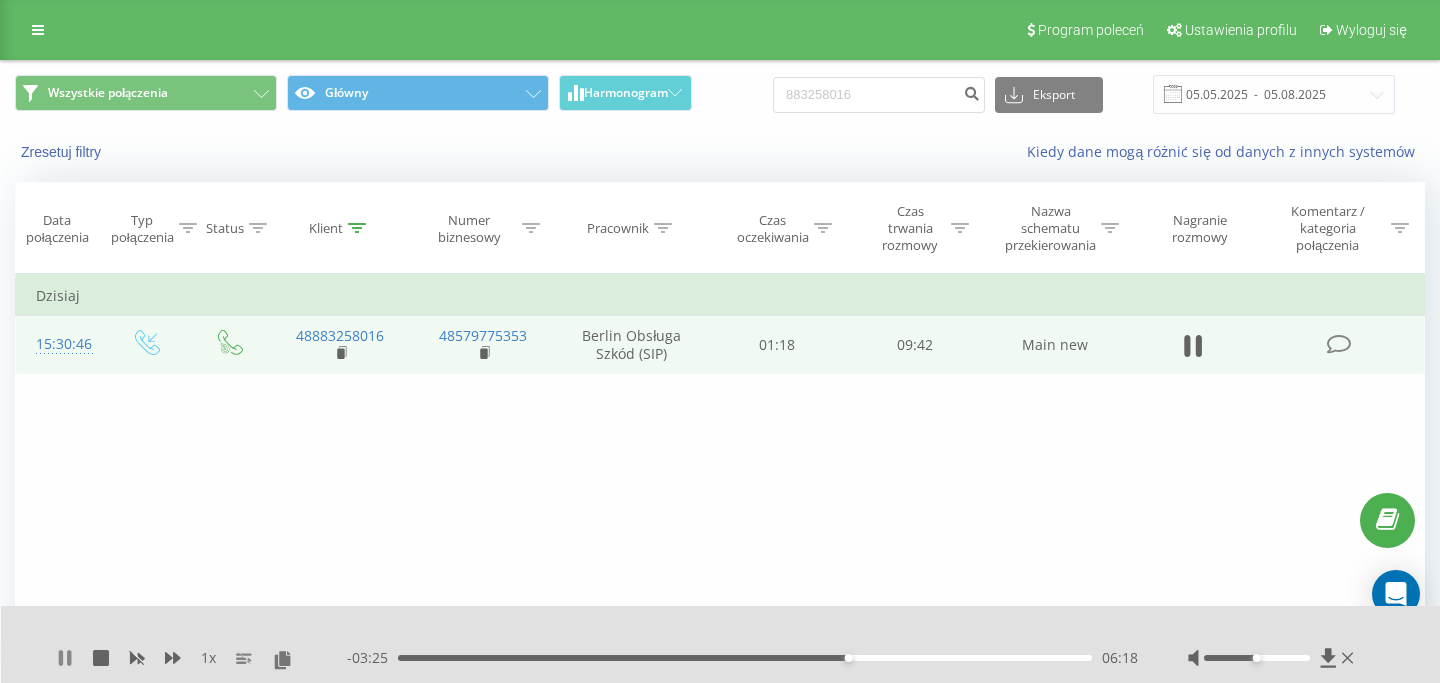 click 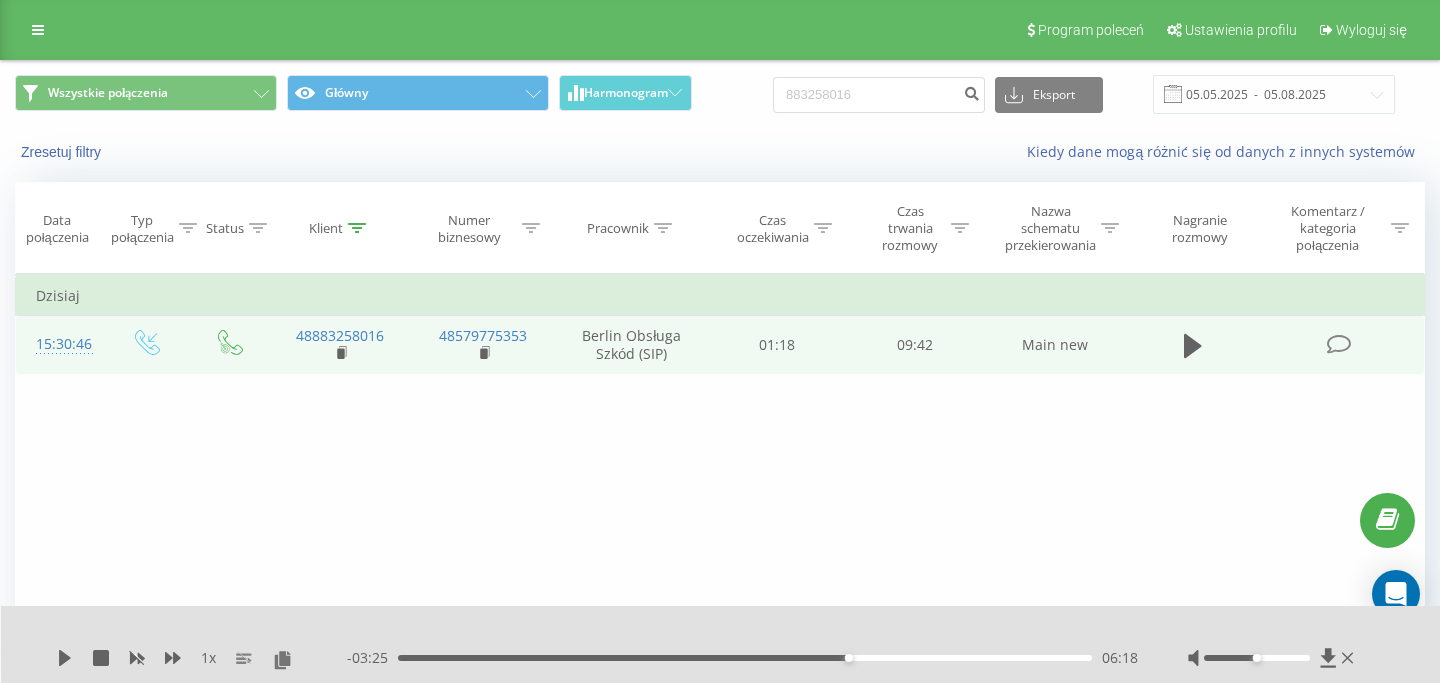 click on "1 x  - 03:25 06:18   06:18" at bounding box center [721, 644] 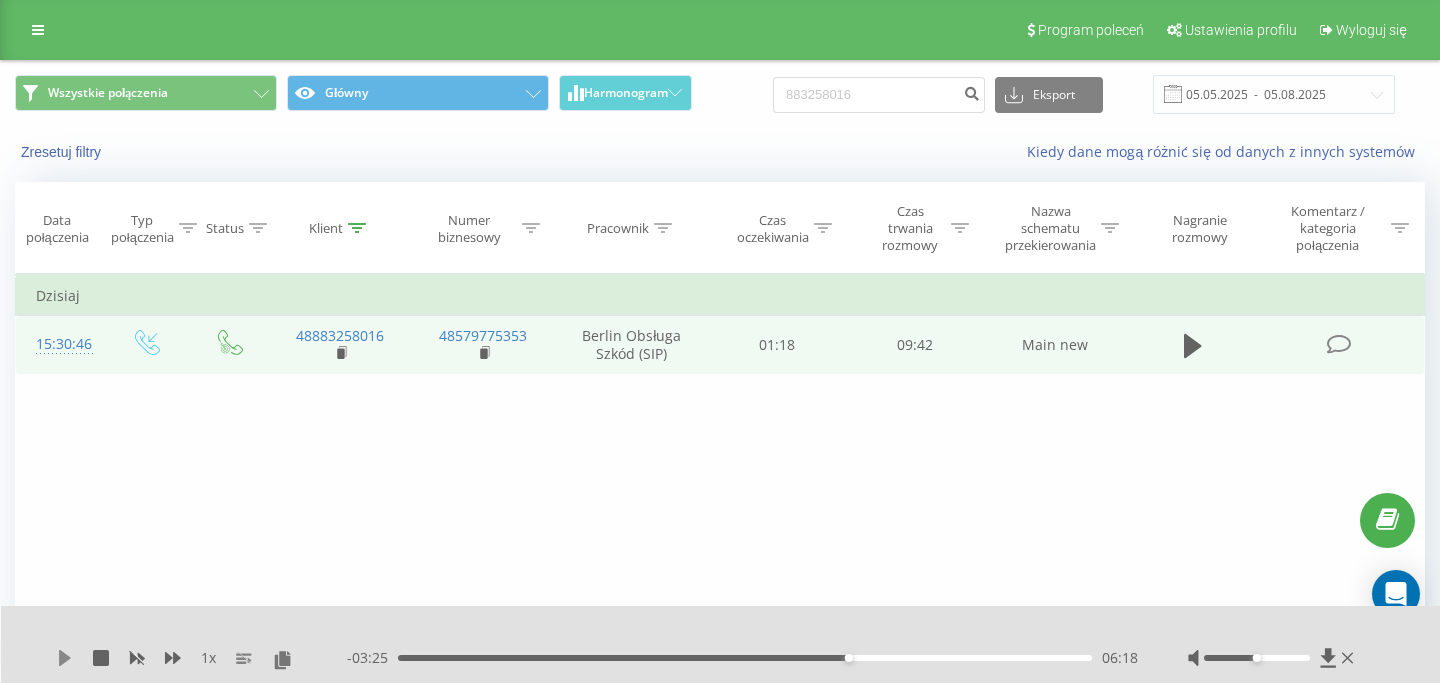 click 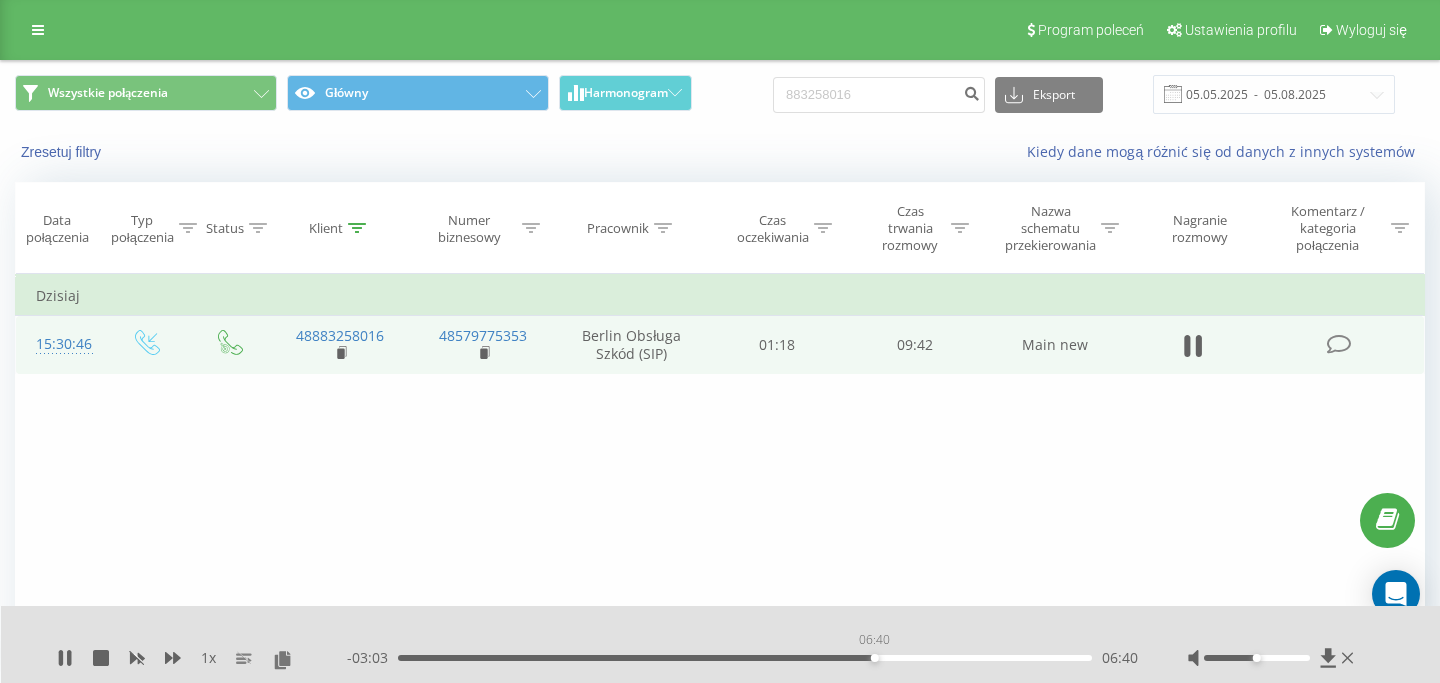 click on "06:40" at bounding box center [745, 658] 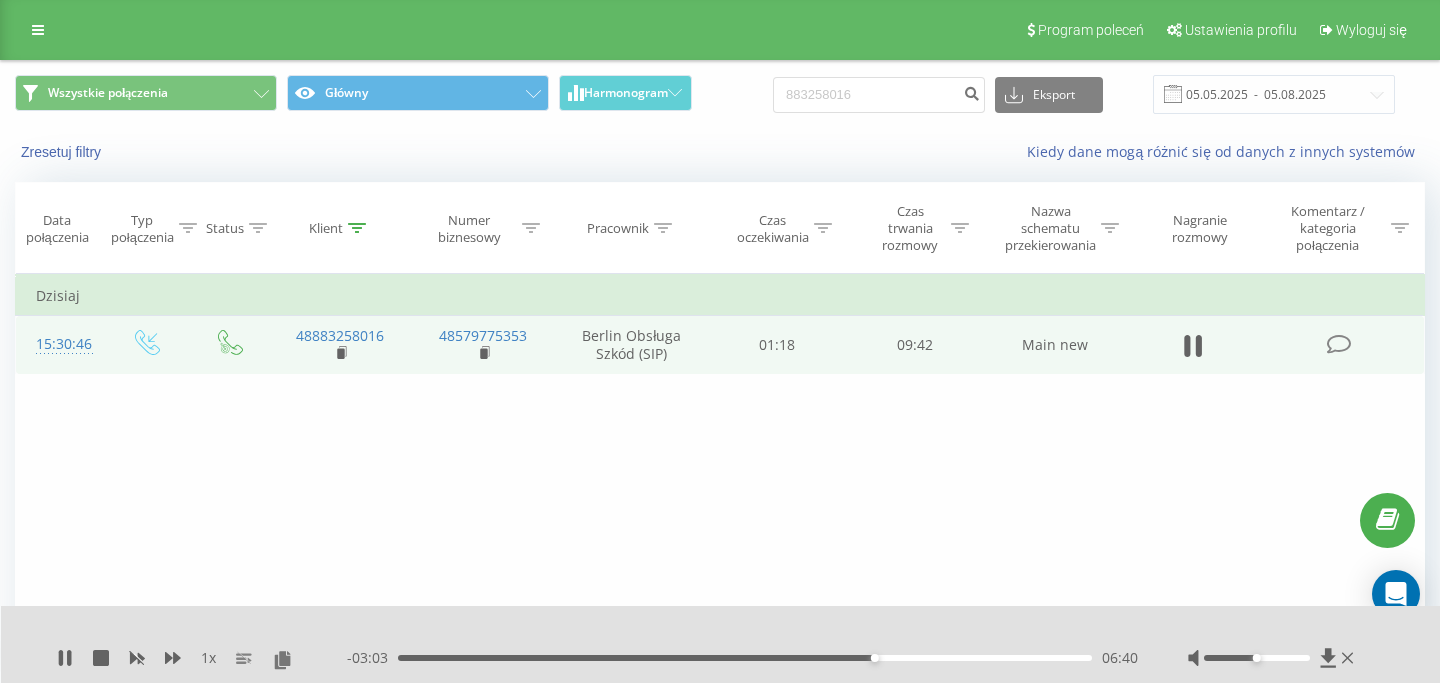 click on "- 03:03 06:40   06:40" at bounding box center (742, 658) 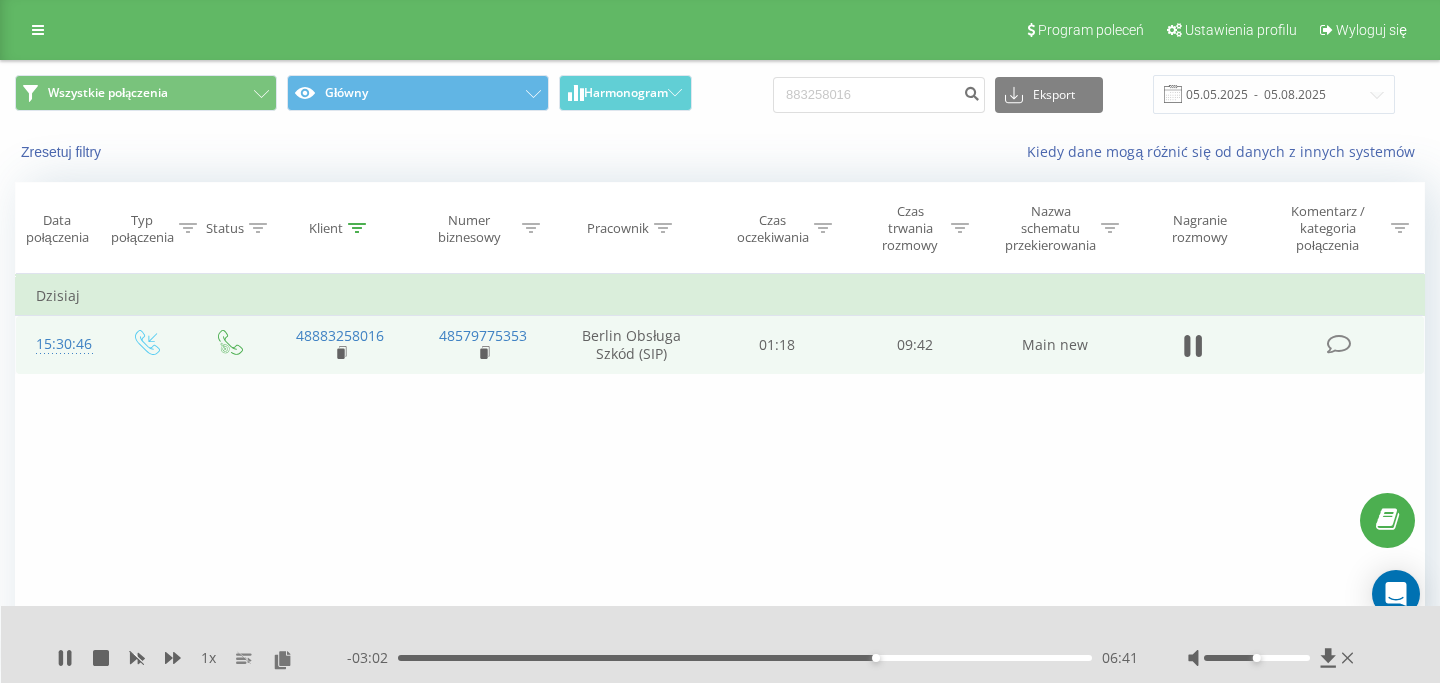 click on "- 03:02 06:41   06:41" at bounding box center (742, 658) 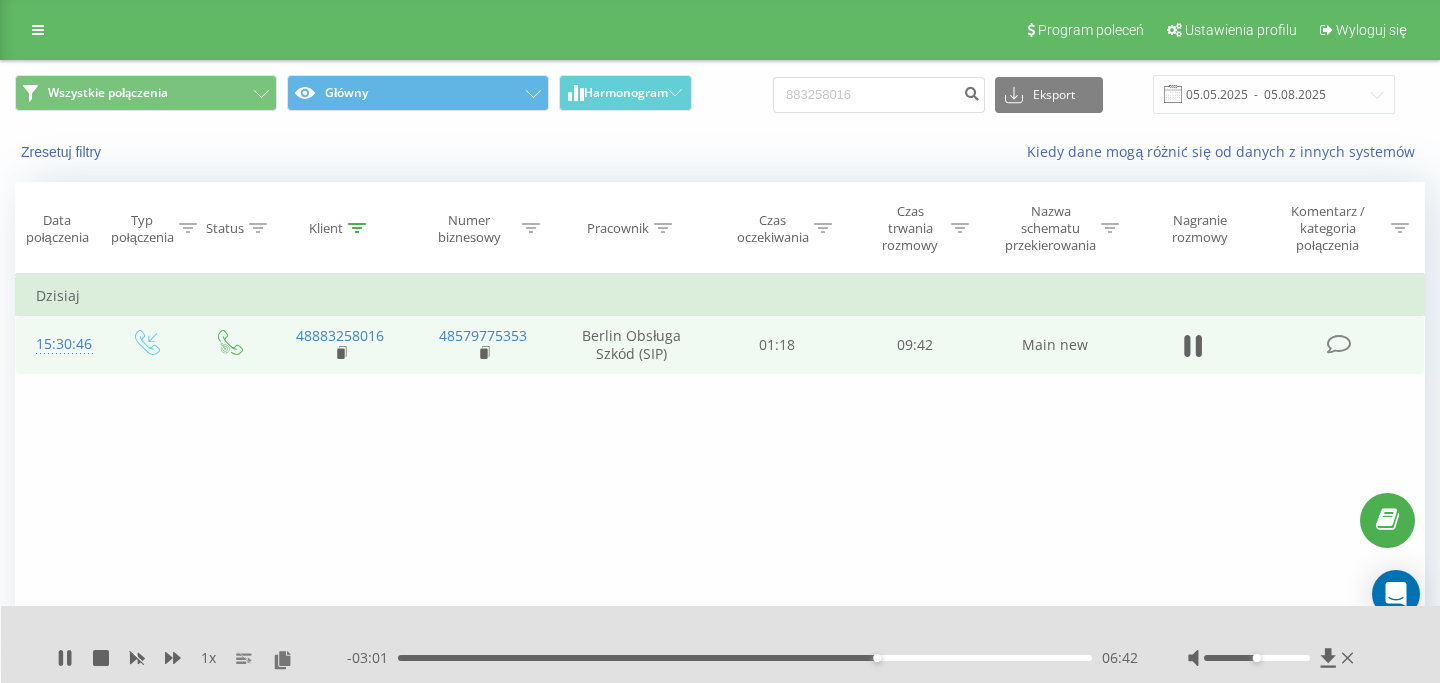 click on "06:42" at bounding box center (745, 658) 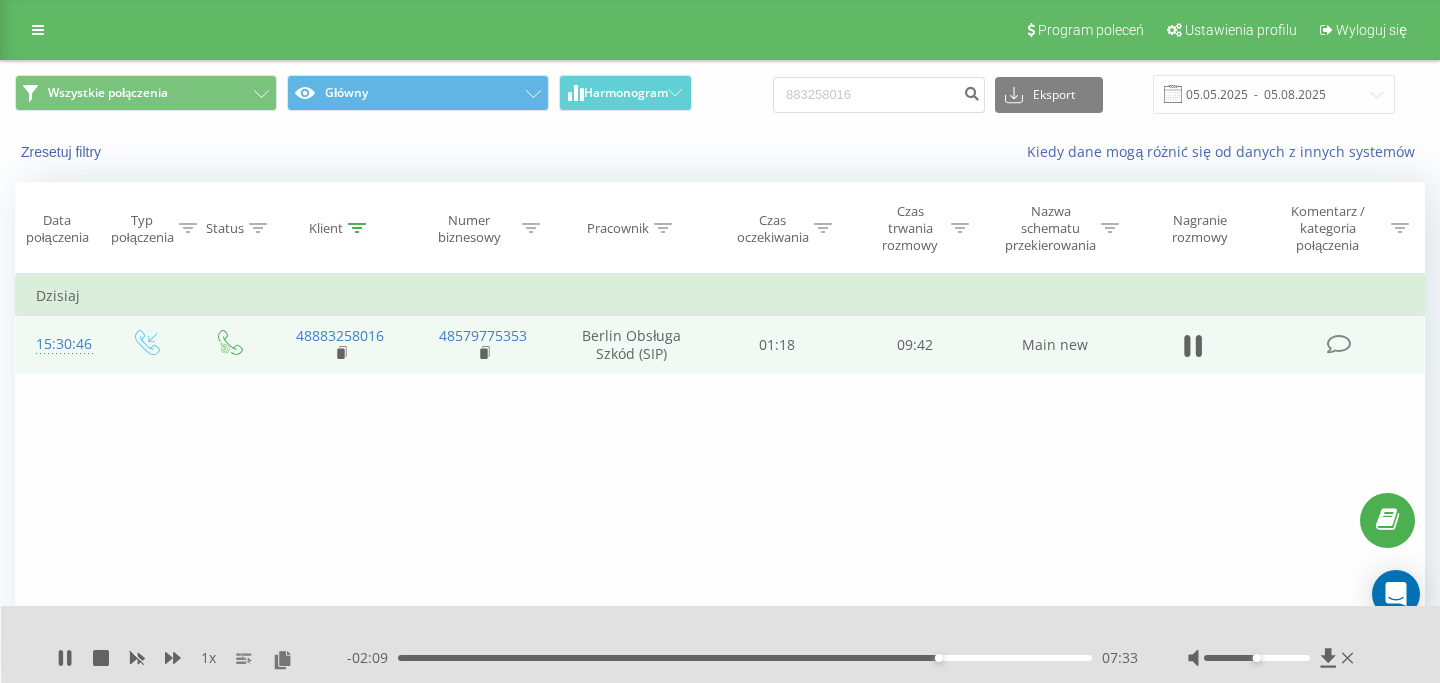 click on "07:33" at bounding box center [745, 658] 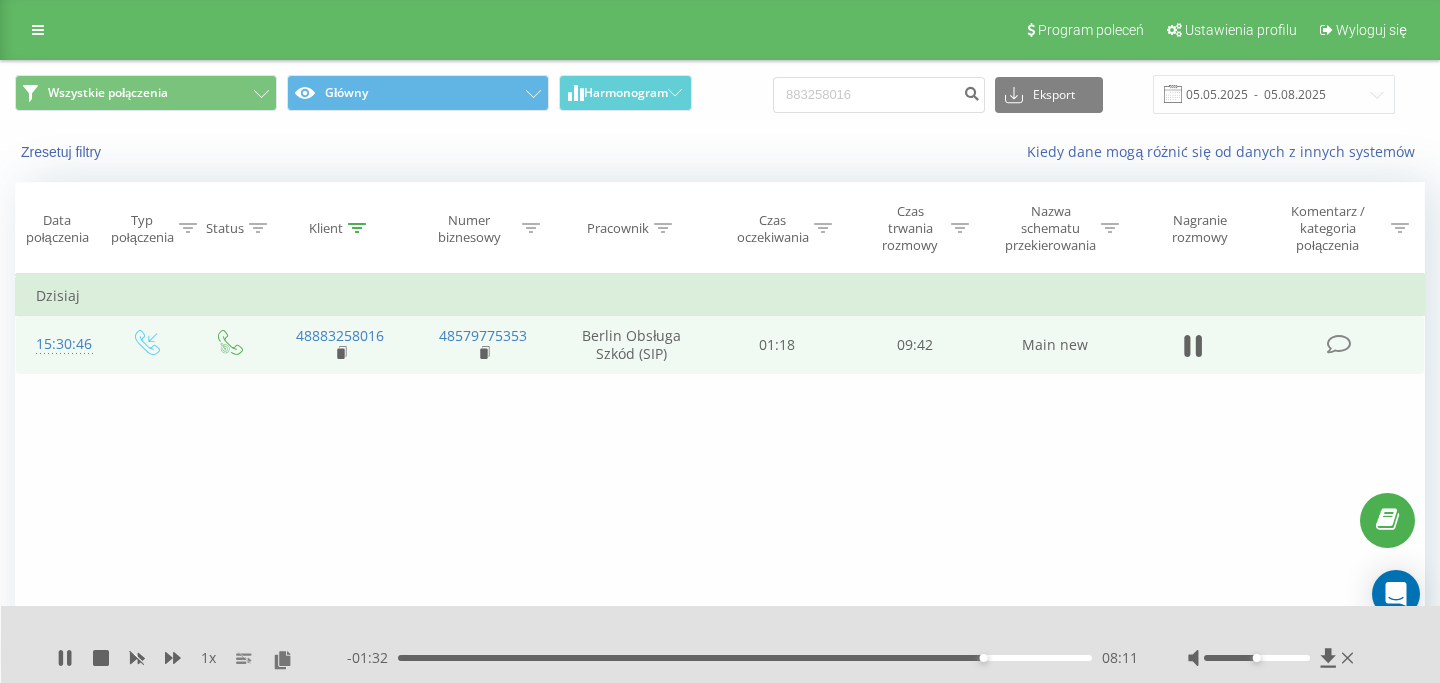 click on "08:11" at bounding box center (745, 658) 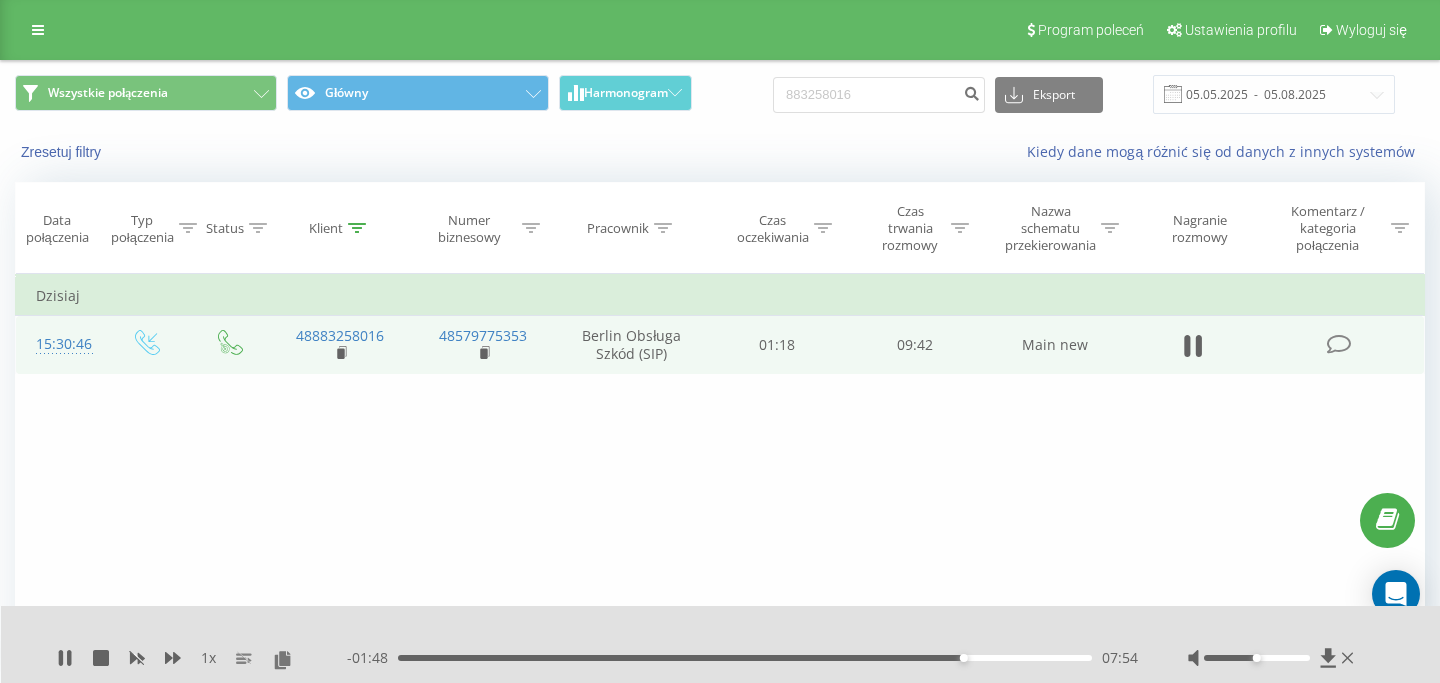 click on "07:54" at bounding box center (745, 658) 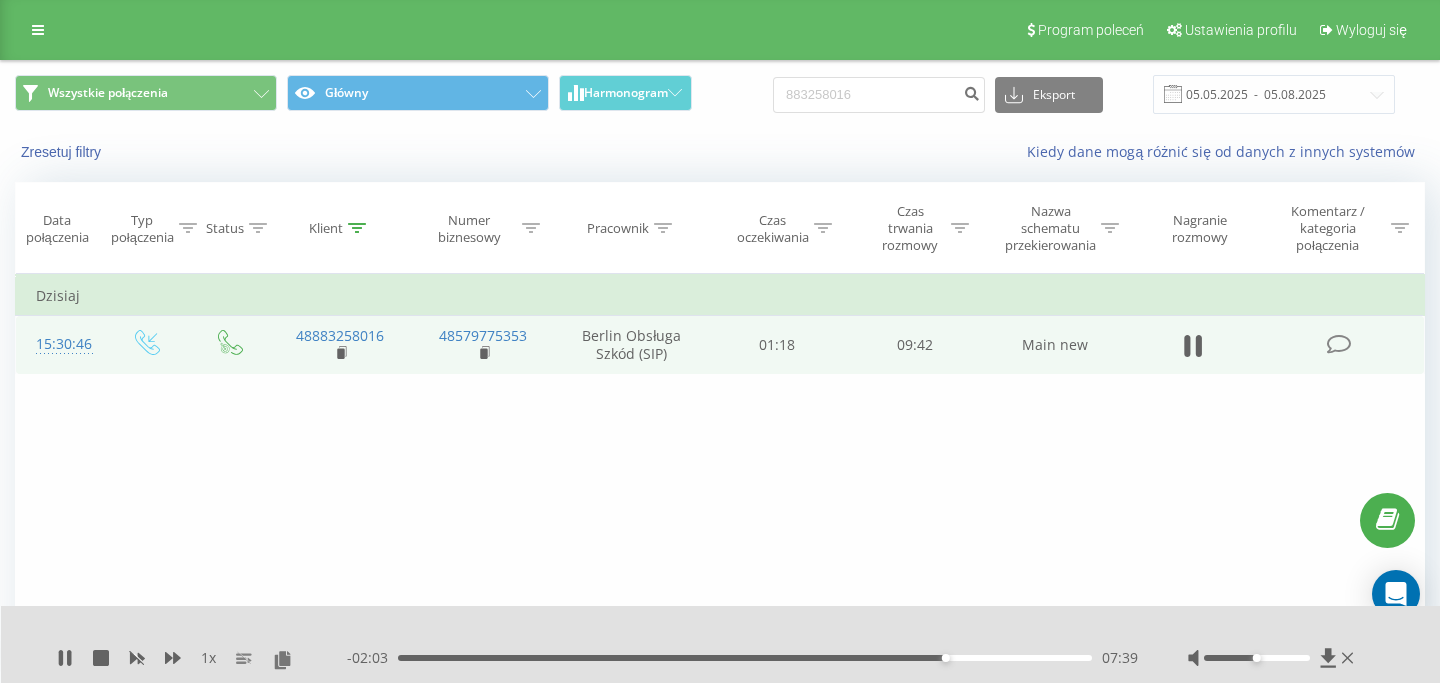 click on "07:39" at bounding box center [745, 658] 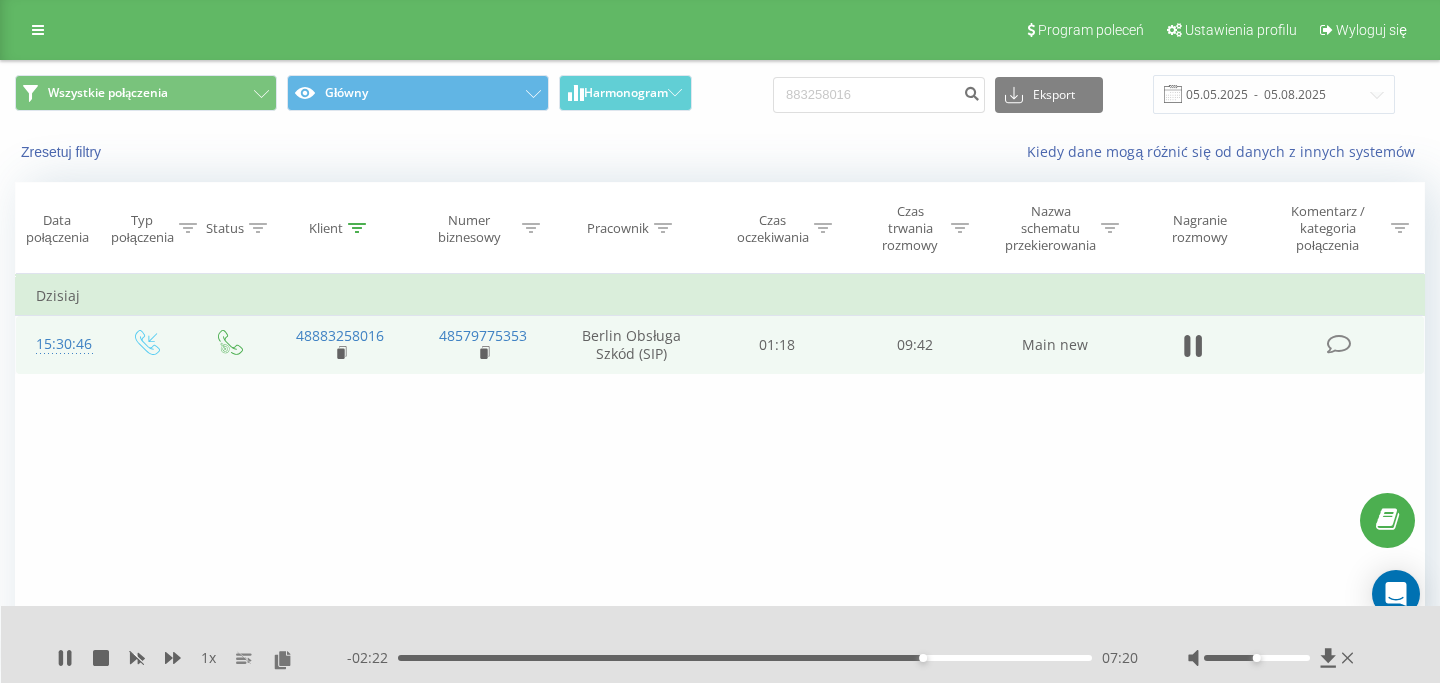 click on "07:20" at bounding box center [745, 658] 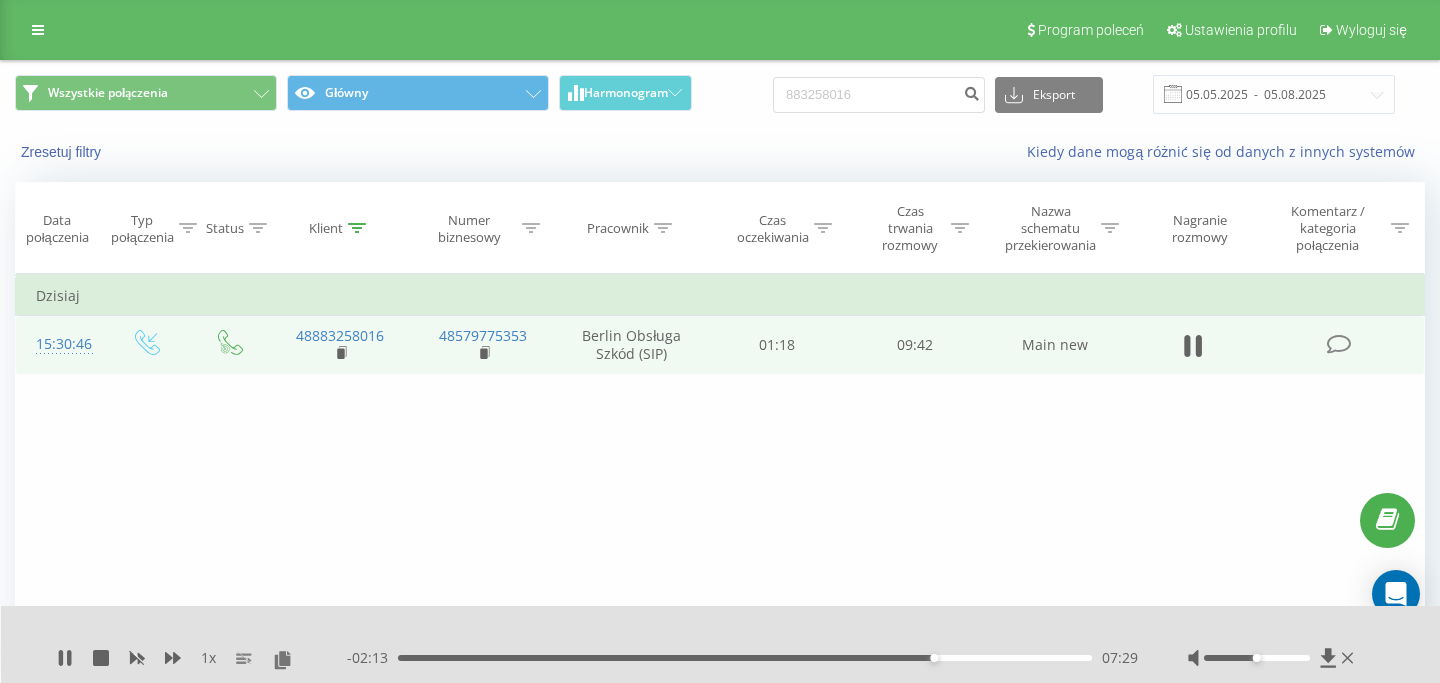 click on "07:29" at bounding box center (745, 658) 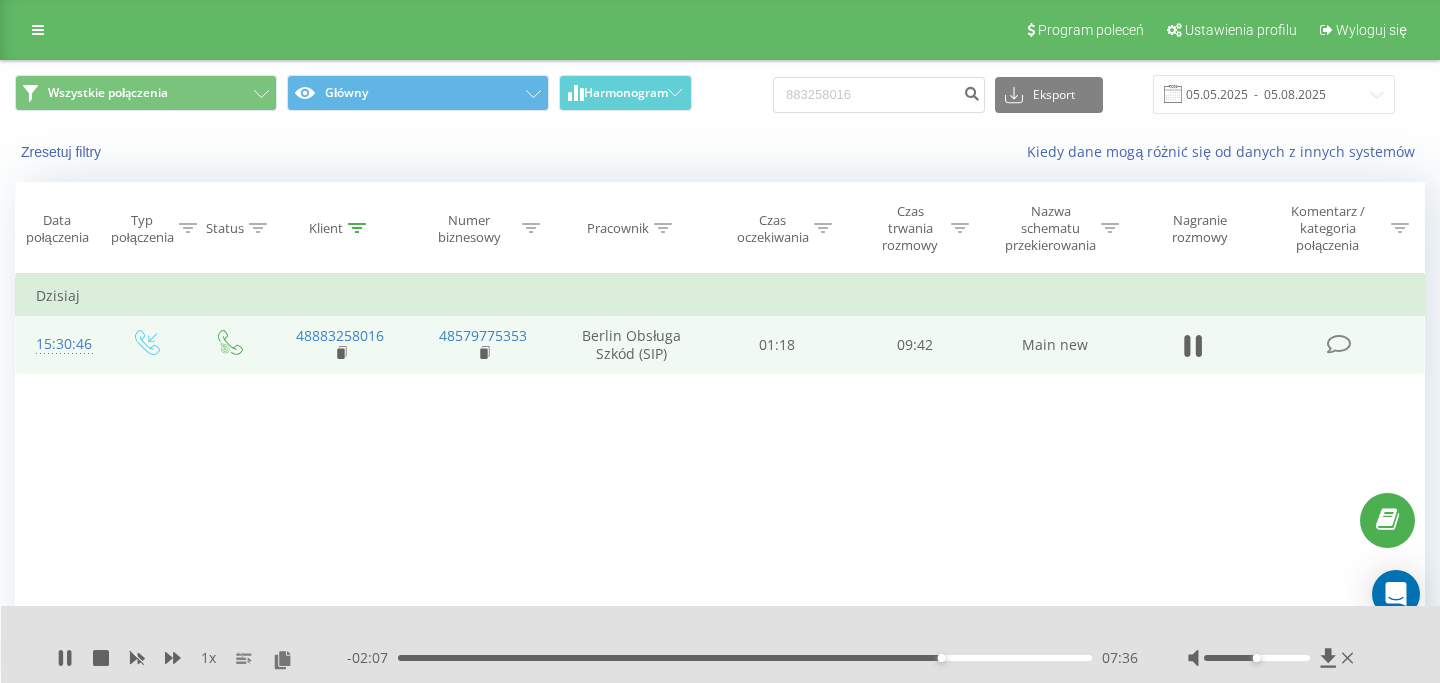 click on "07:36" at bounding box center (745, 658) 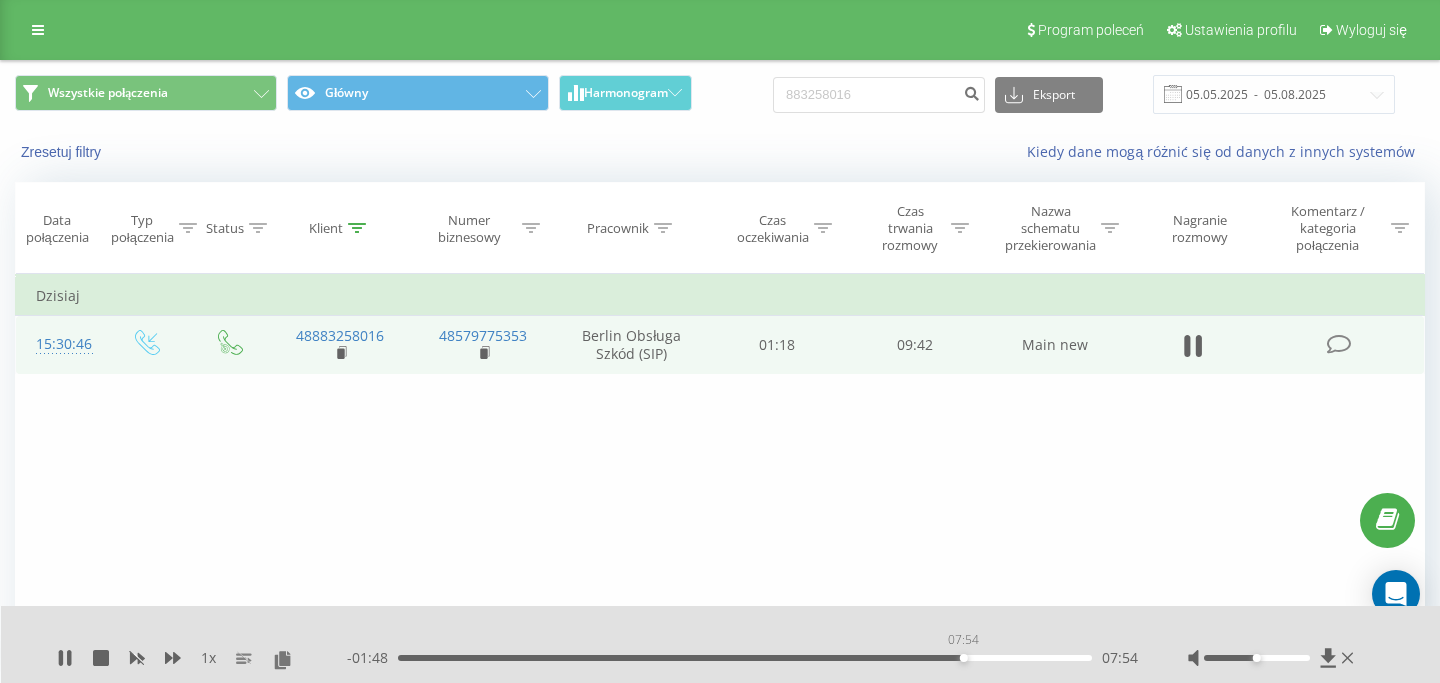 click on "07:54" at bounding box center [745, 658] 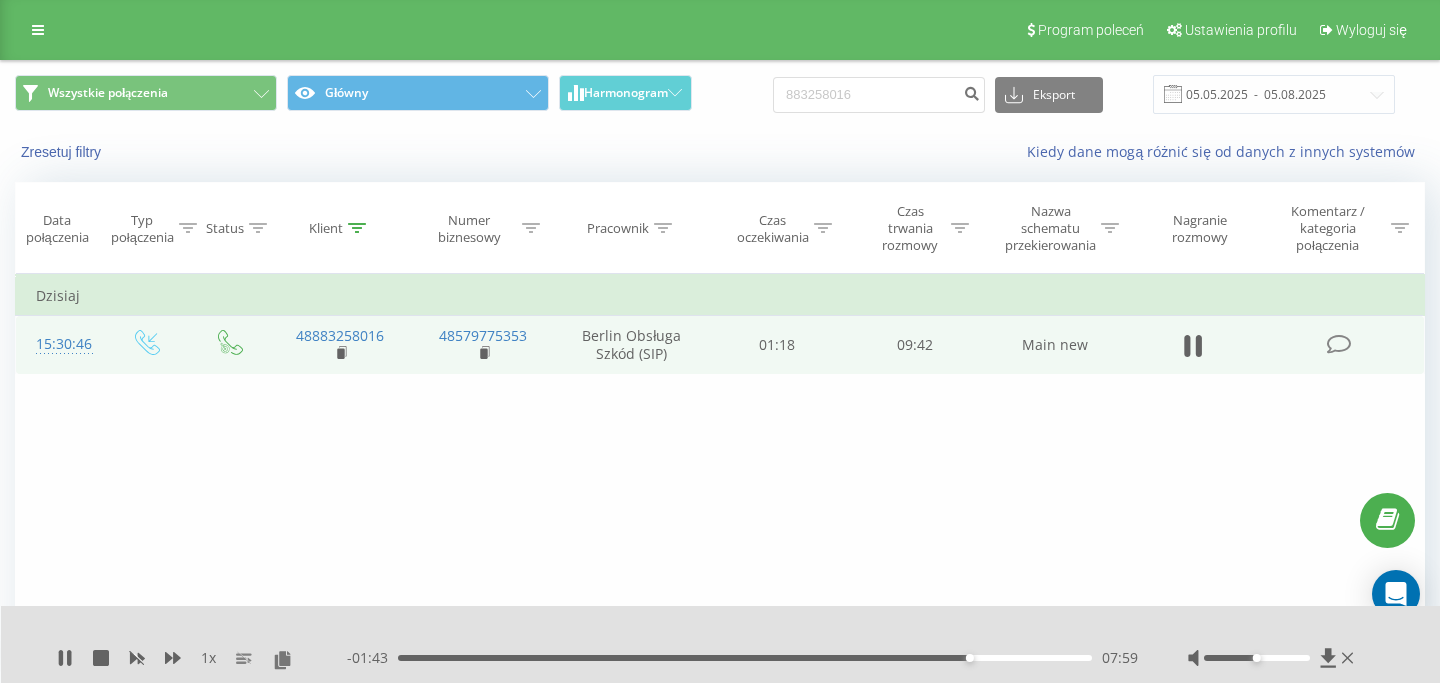 click on "- 01:43 07:59   07:59" at bounding box center [742, 658] 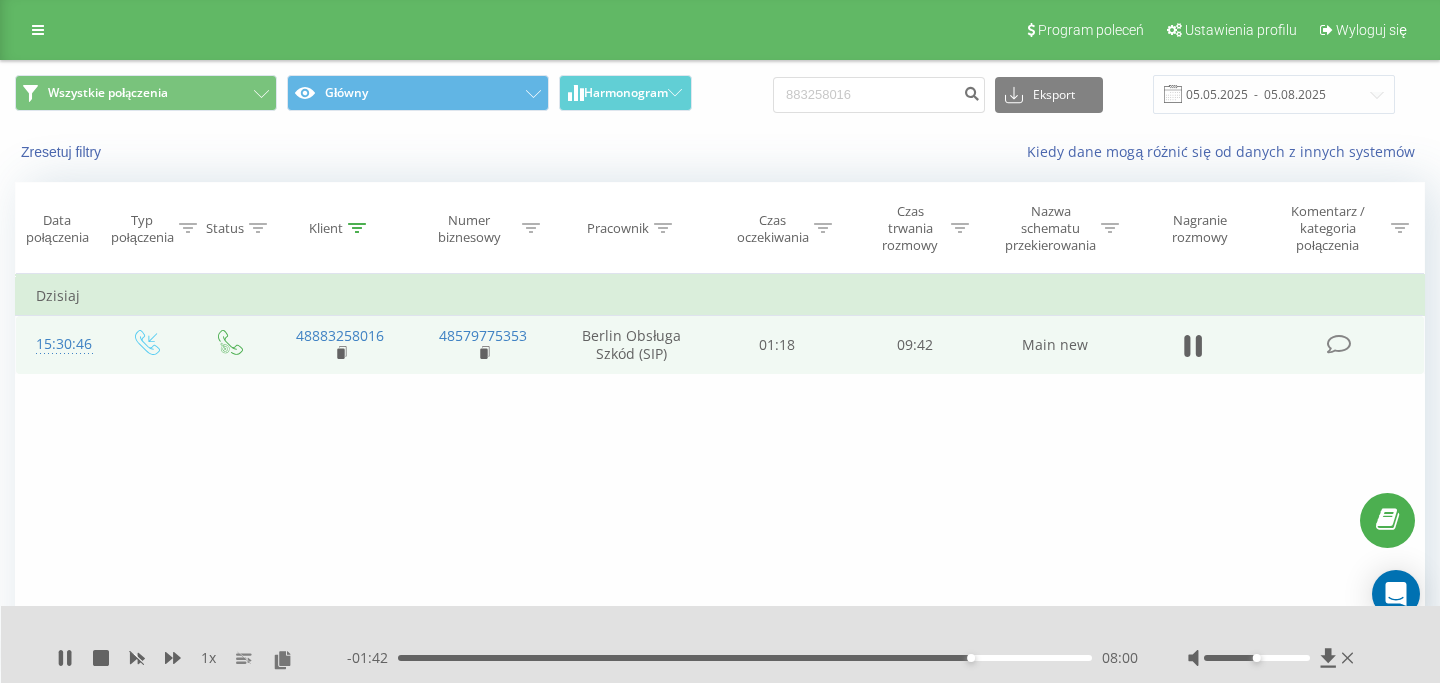 click on "08:00" at bounding box center [745, 658] 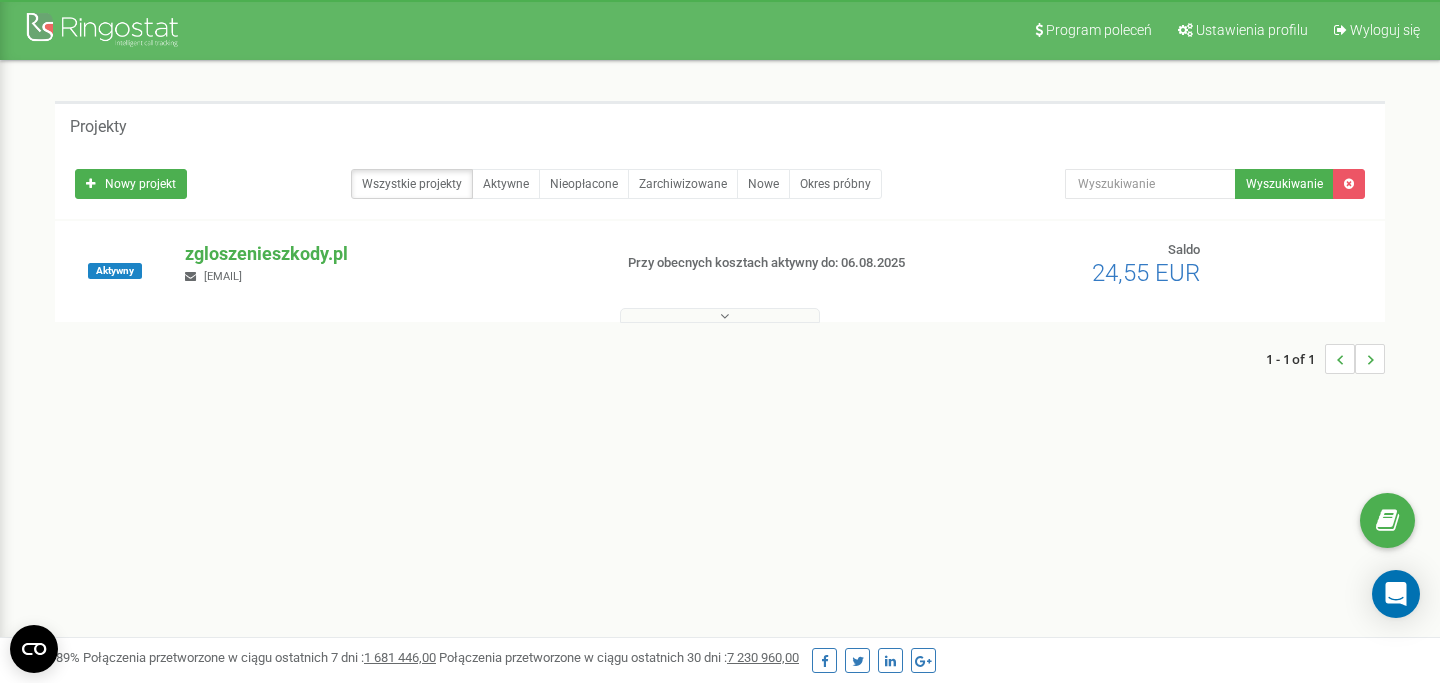 scroll, scrollTop: 0, scrollLeft: 0, axis: both 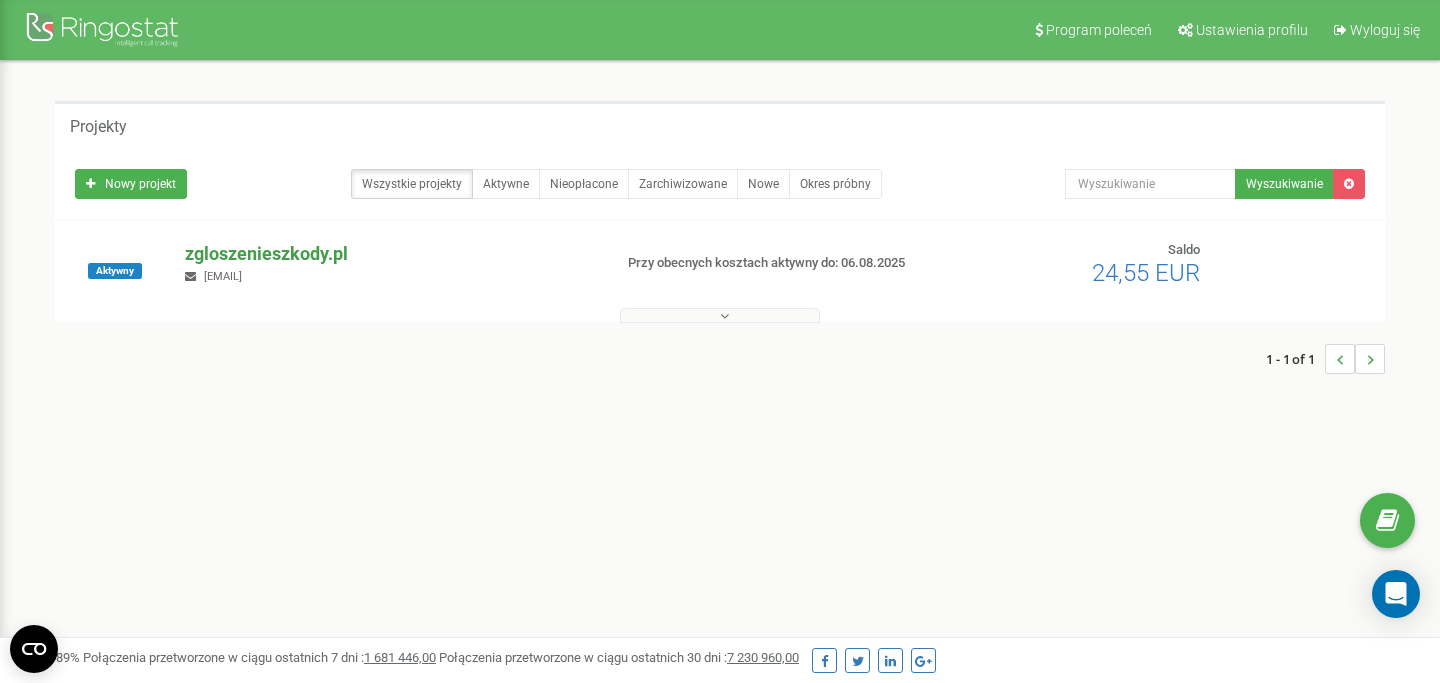 click on "zgloszenieszkody.pl" at bounding box center (390, 254) 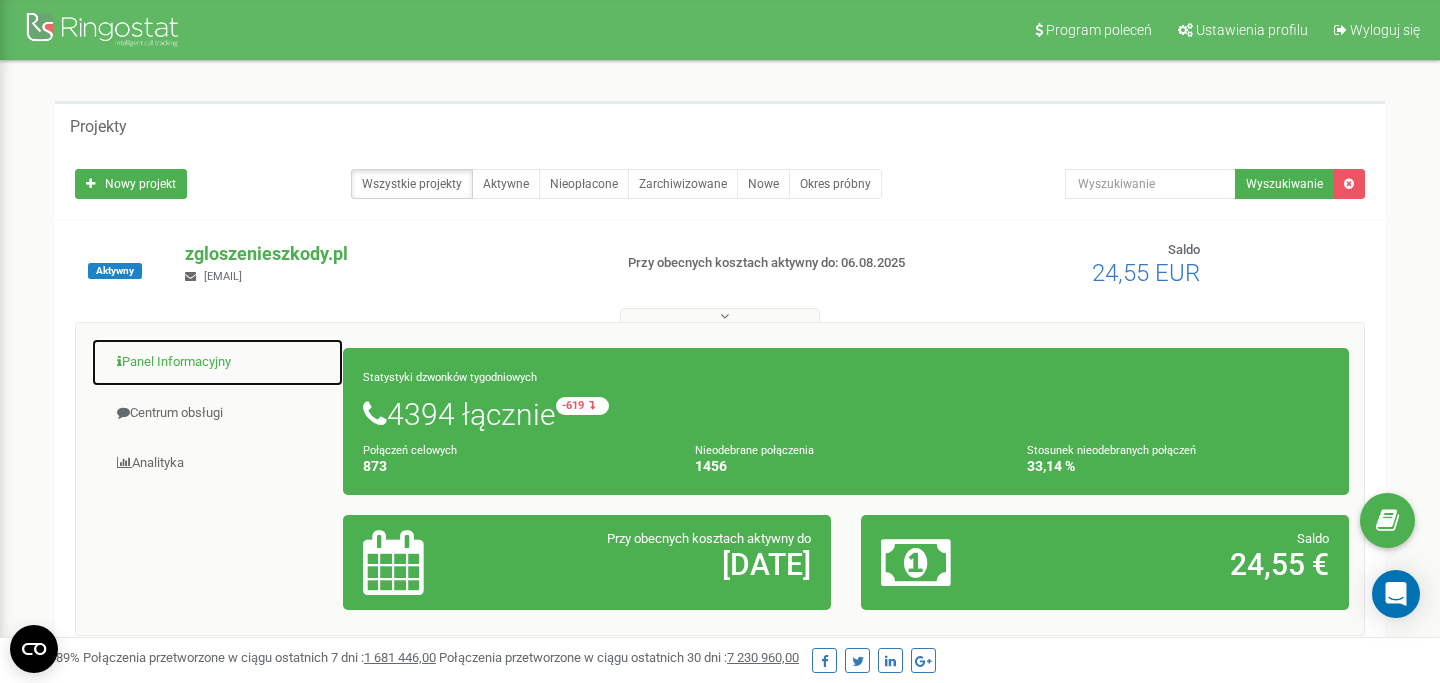 click on "Panel Informacyjny" at bounding box center (217, 362) 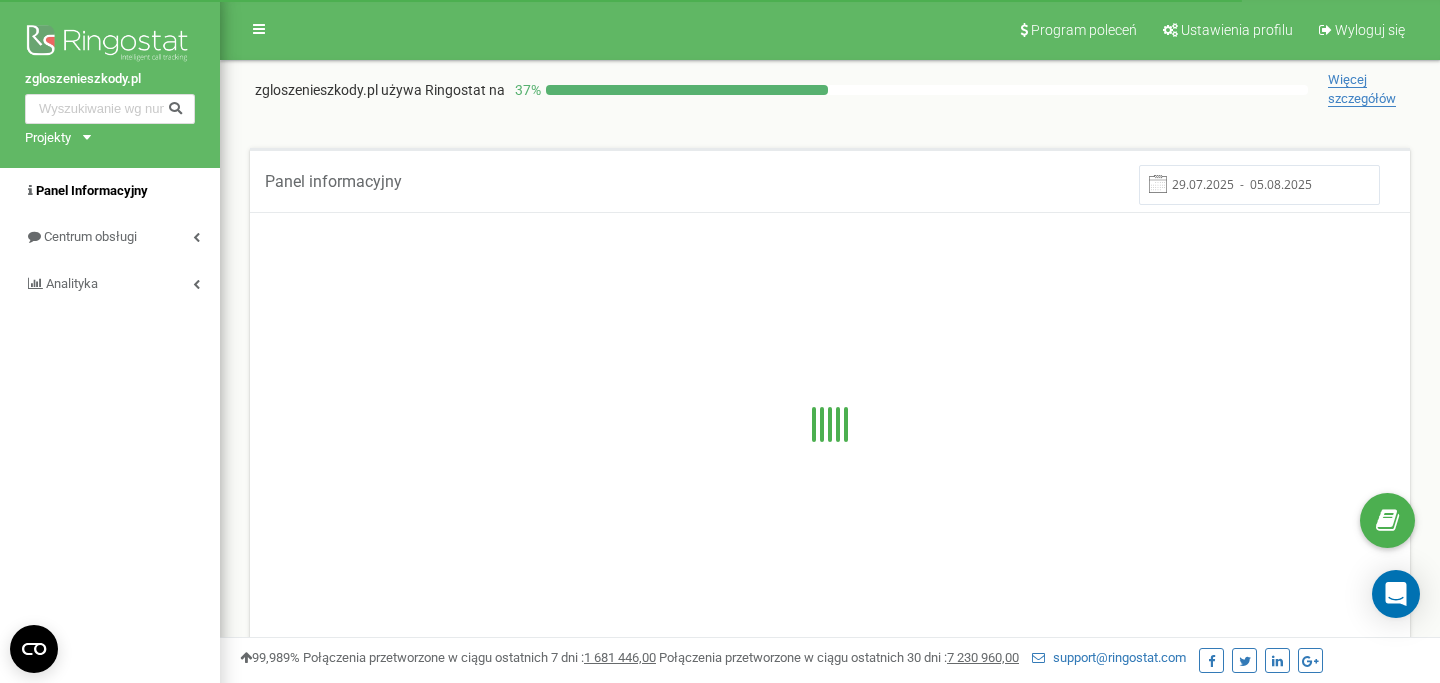 scroll, scrollTop: 0, scrollLeft: 0, axis: both 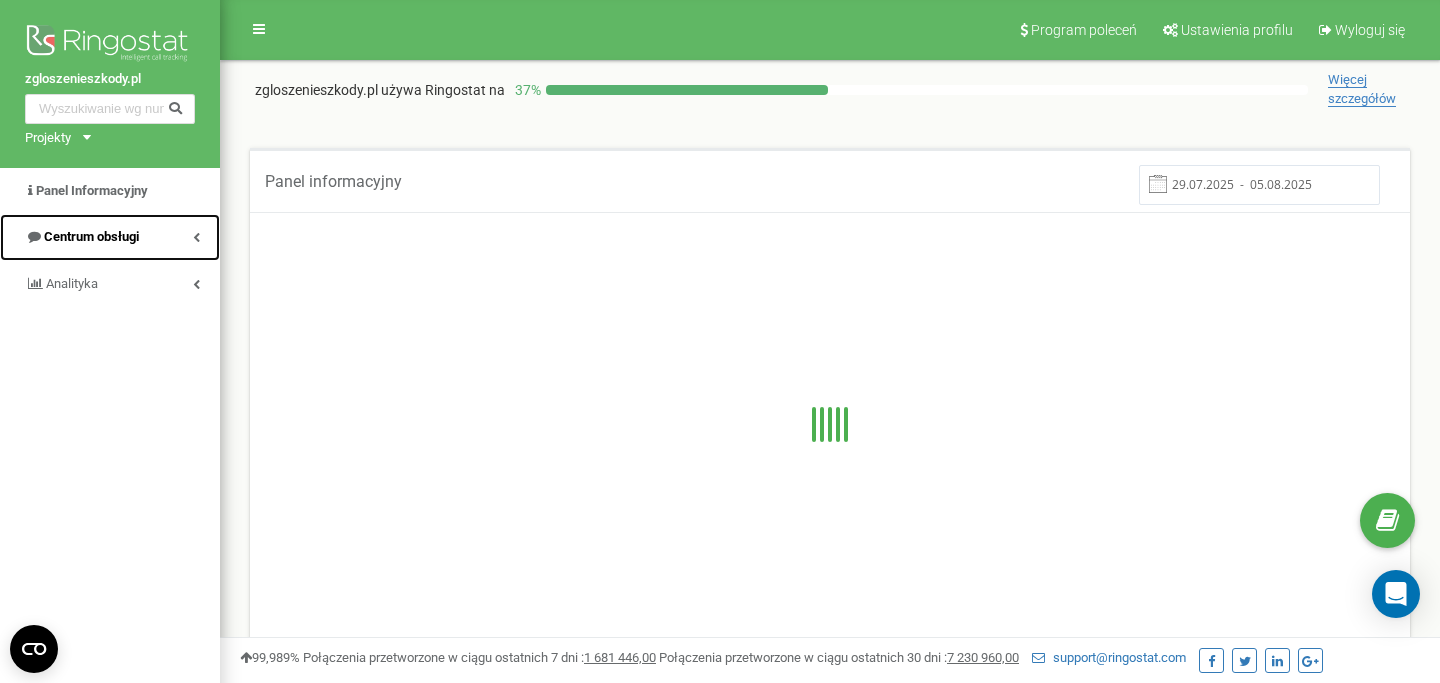 click on "Centrum obsługi" at bounding box center [110, 237] 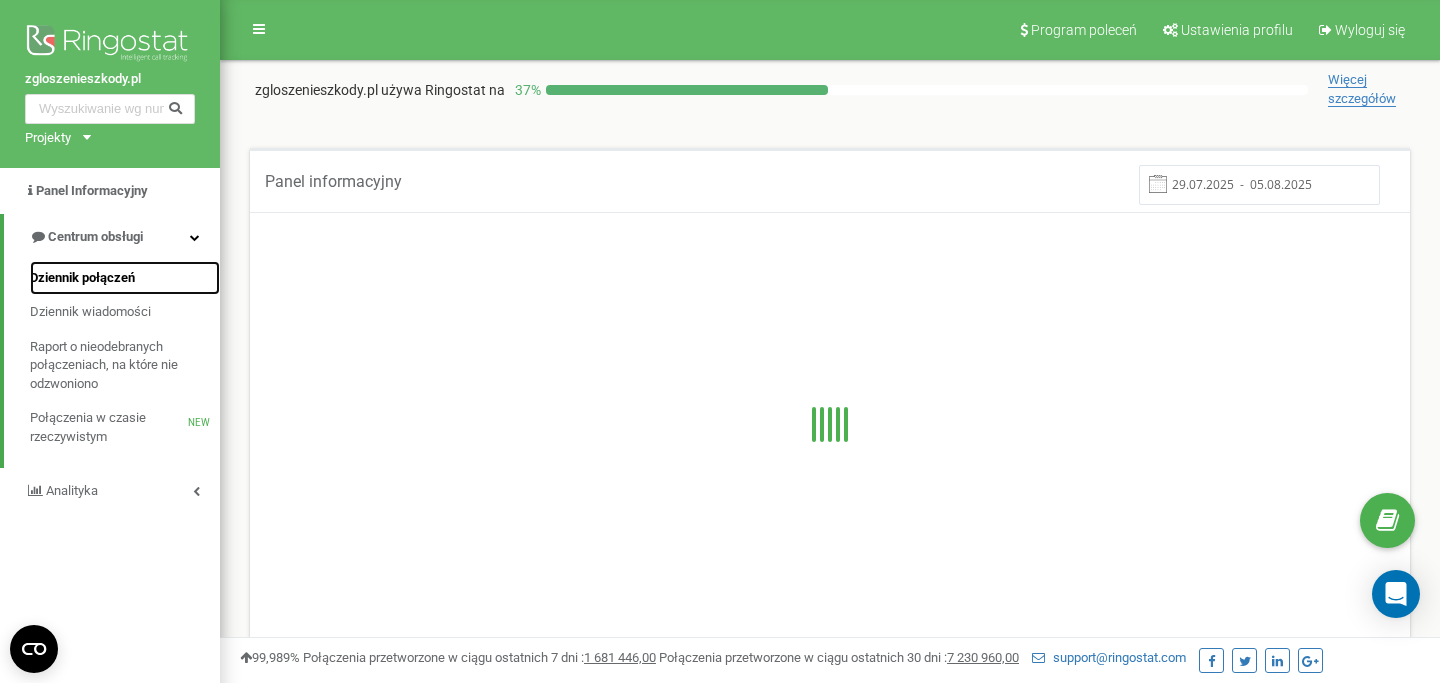click on "Dziennik połączeń" at bounding box center [125, 278] 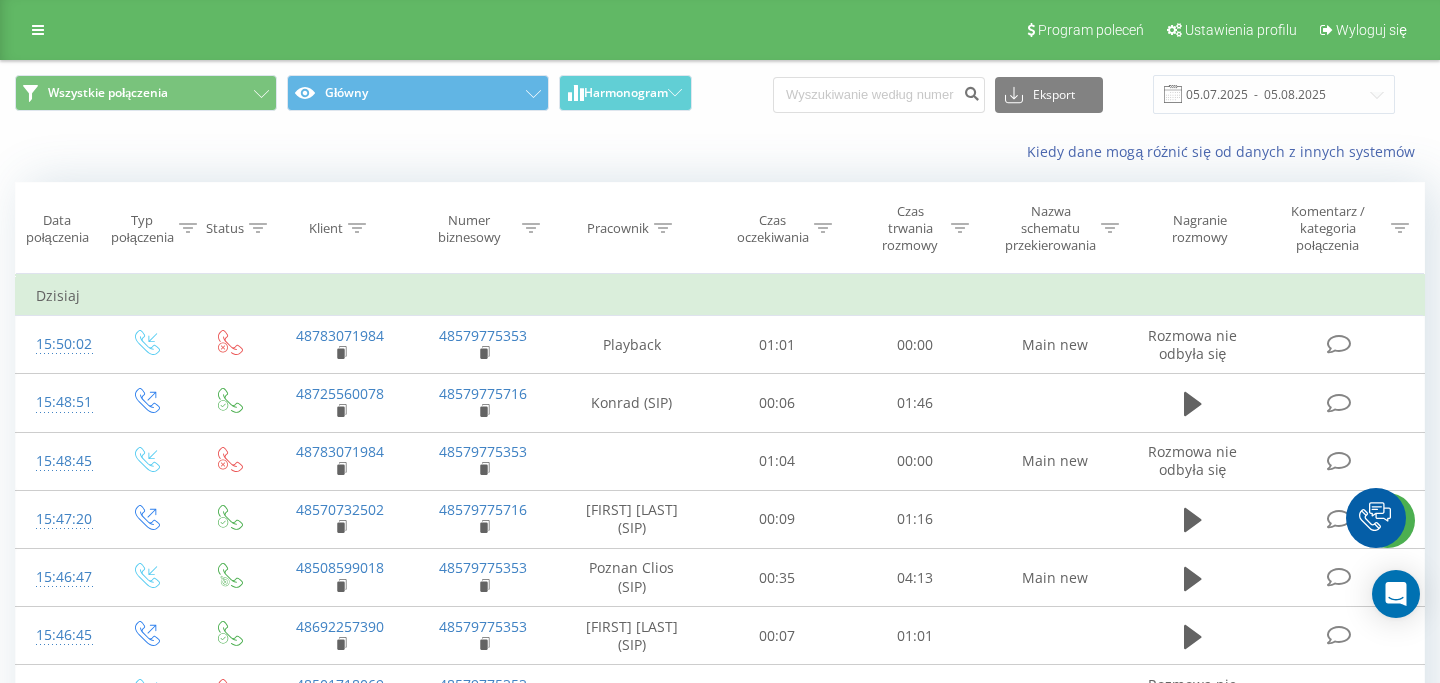 scroll, scrollTop: 0, scrollLeft: 0, axis: both 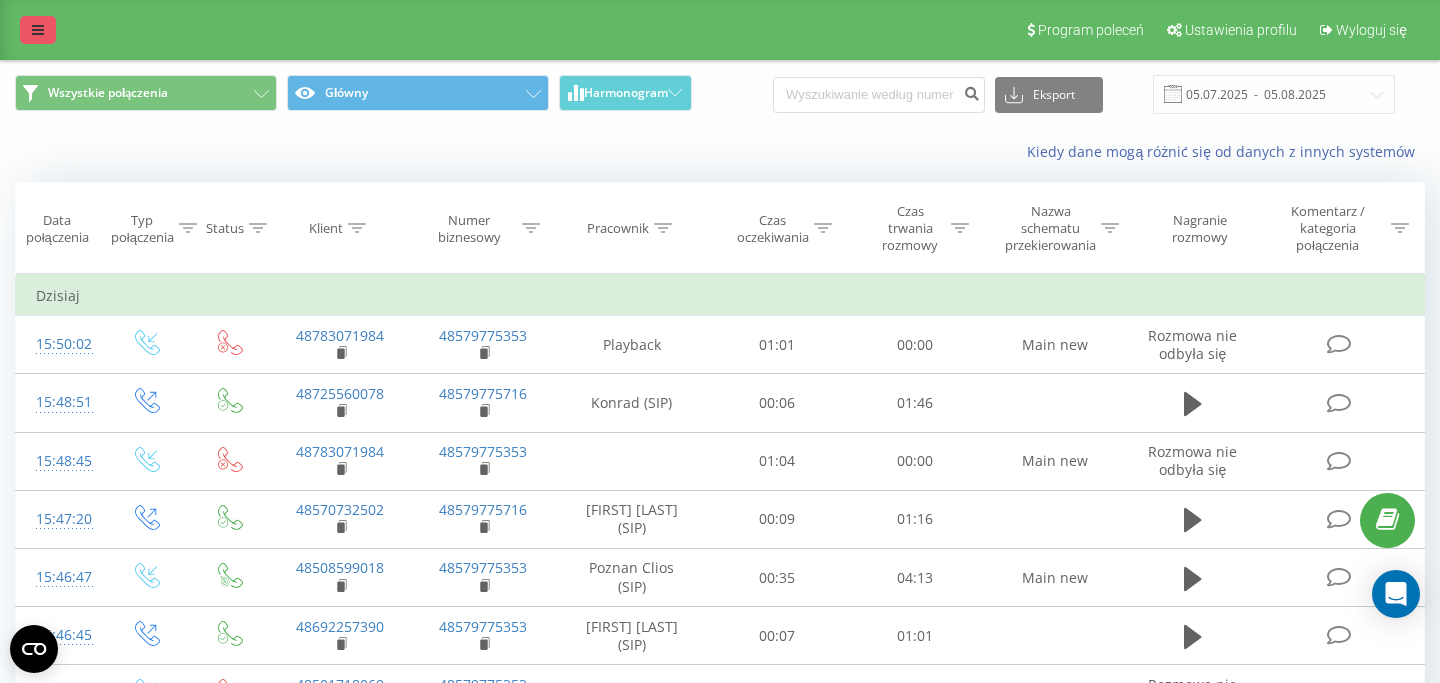 click at bounding box center [38, 30] 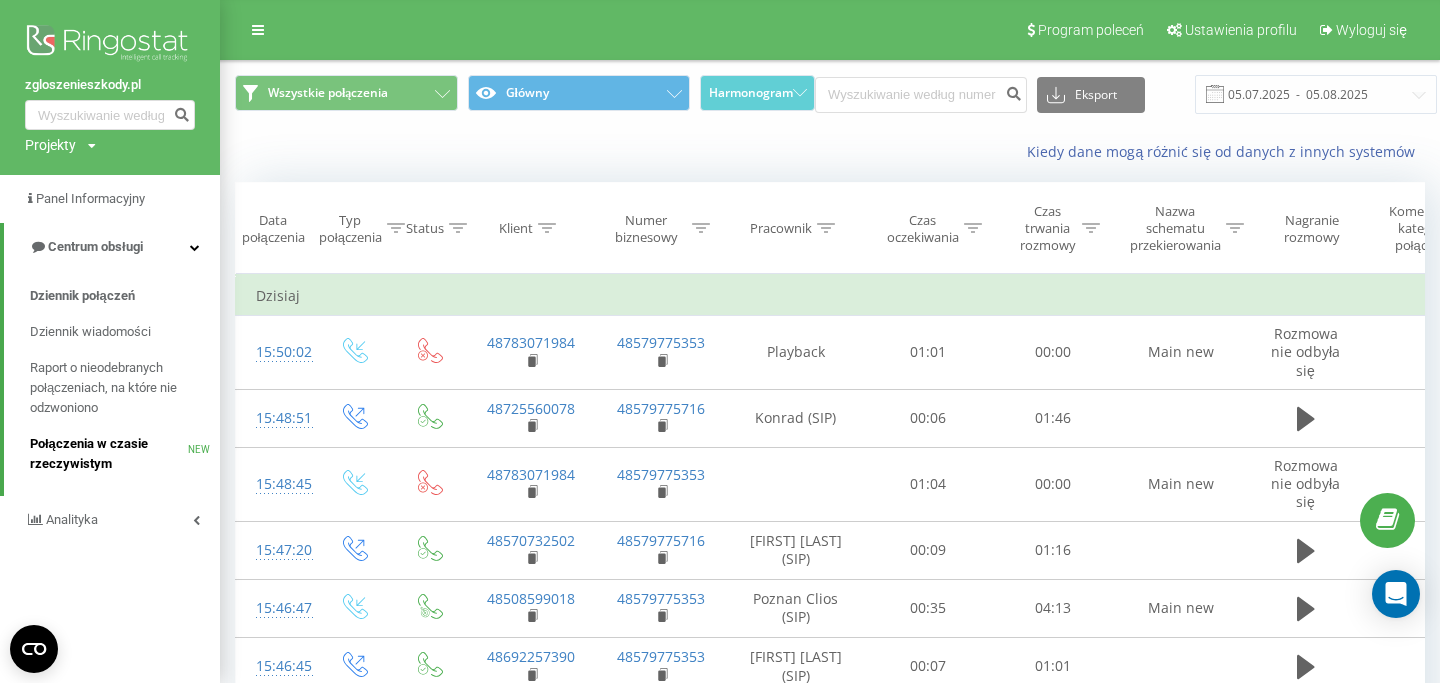 click on "Połączenia w czasie rzeczywistym NEW" at bounding box center [125, 454] 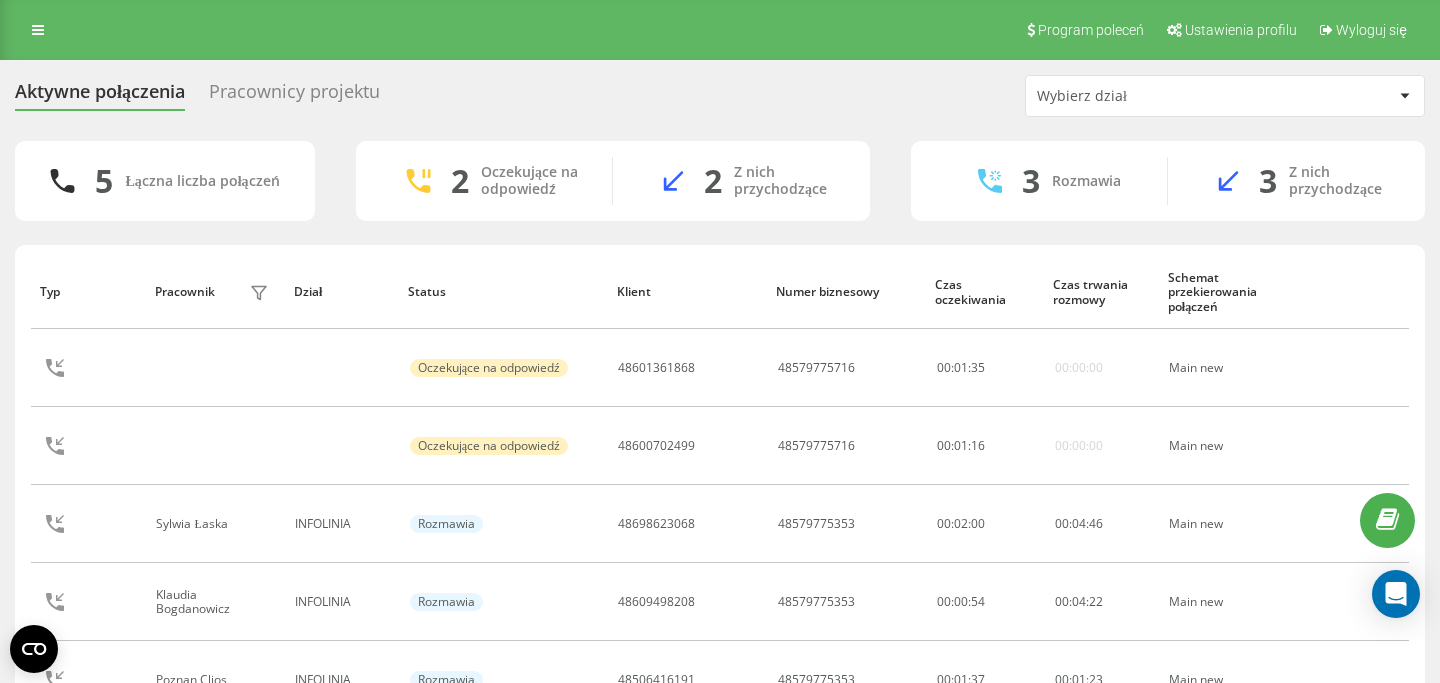 scroll, scrollTop: 0, scrollLeft: 0, axis: both 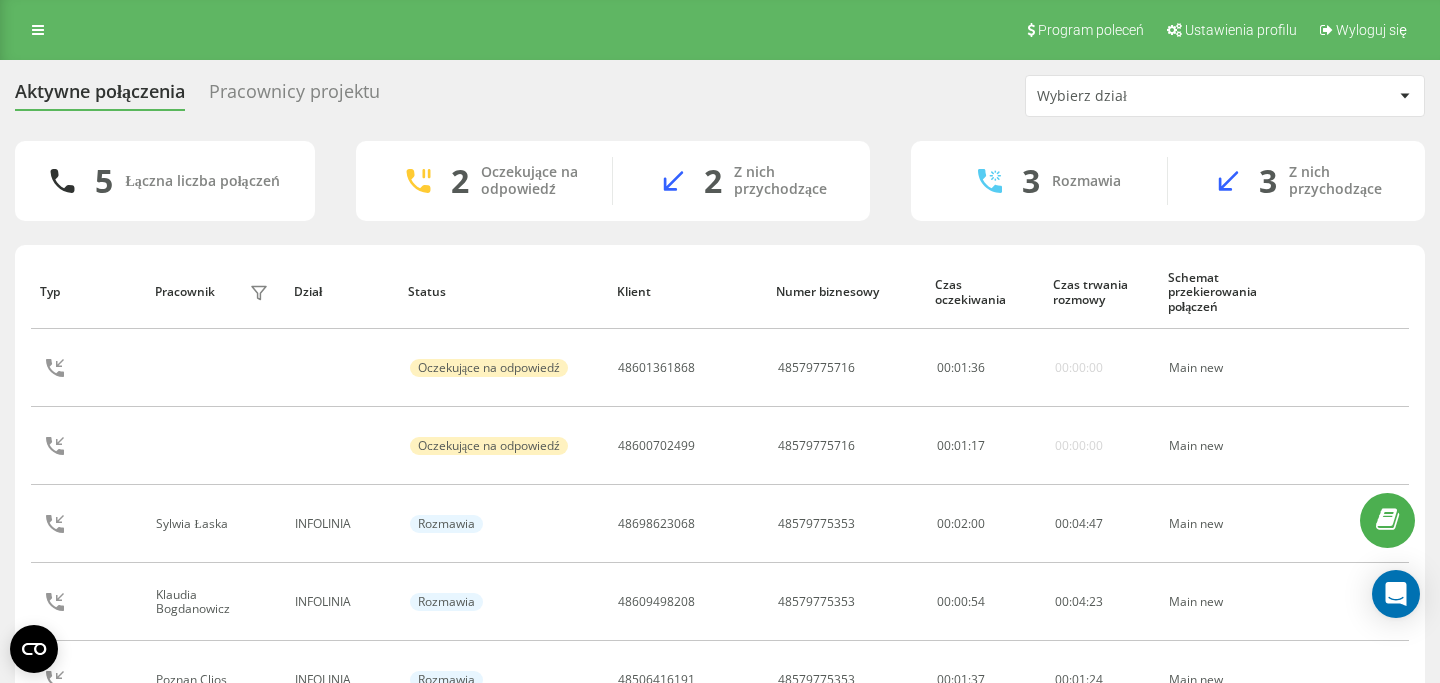 click on "Pracownicy projektu" at bounding box center [294, 96] 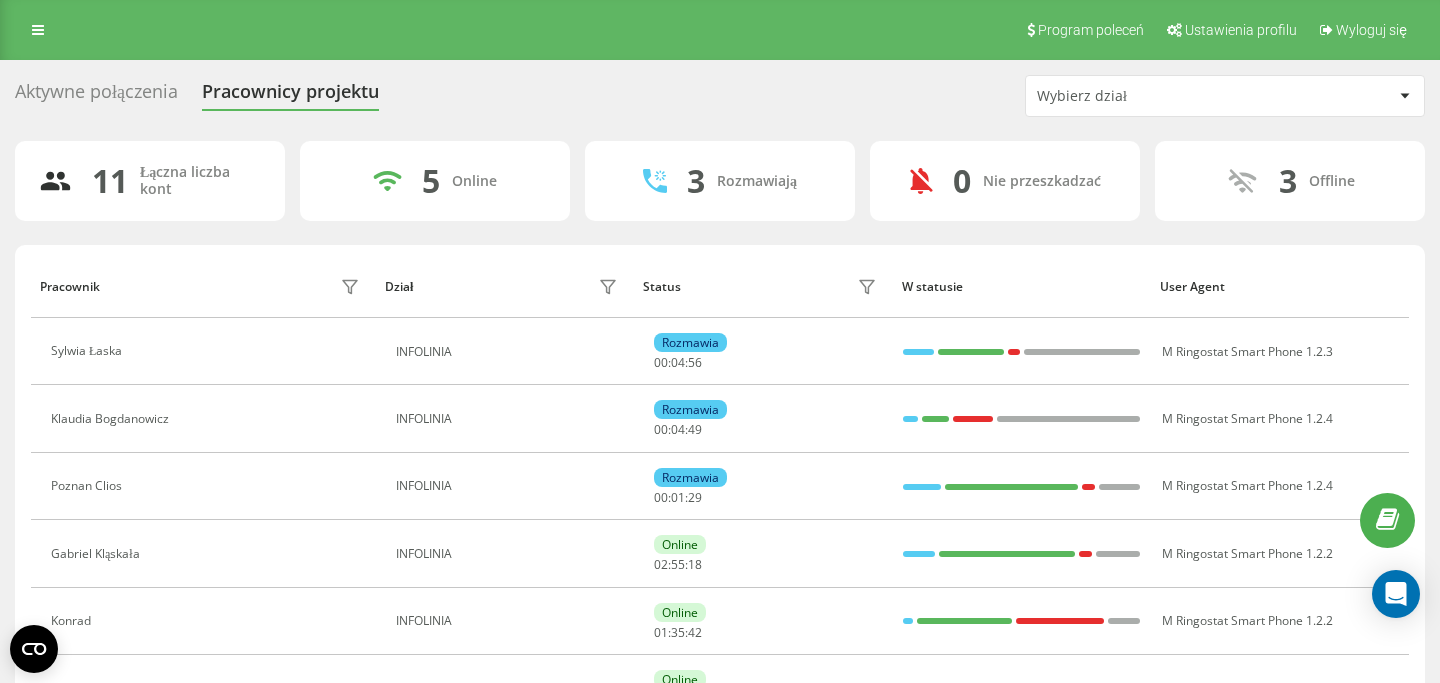 scroll, scrollTop: 0, scrollLeft: 0, axis: both 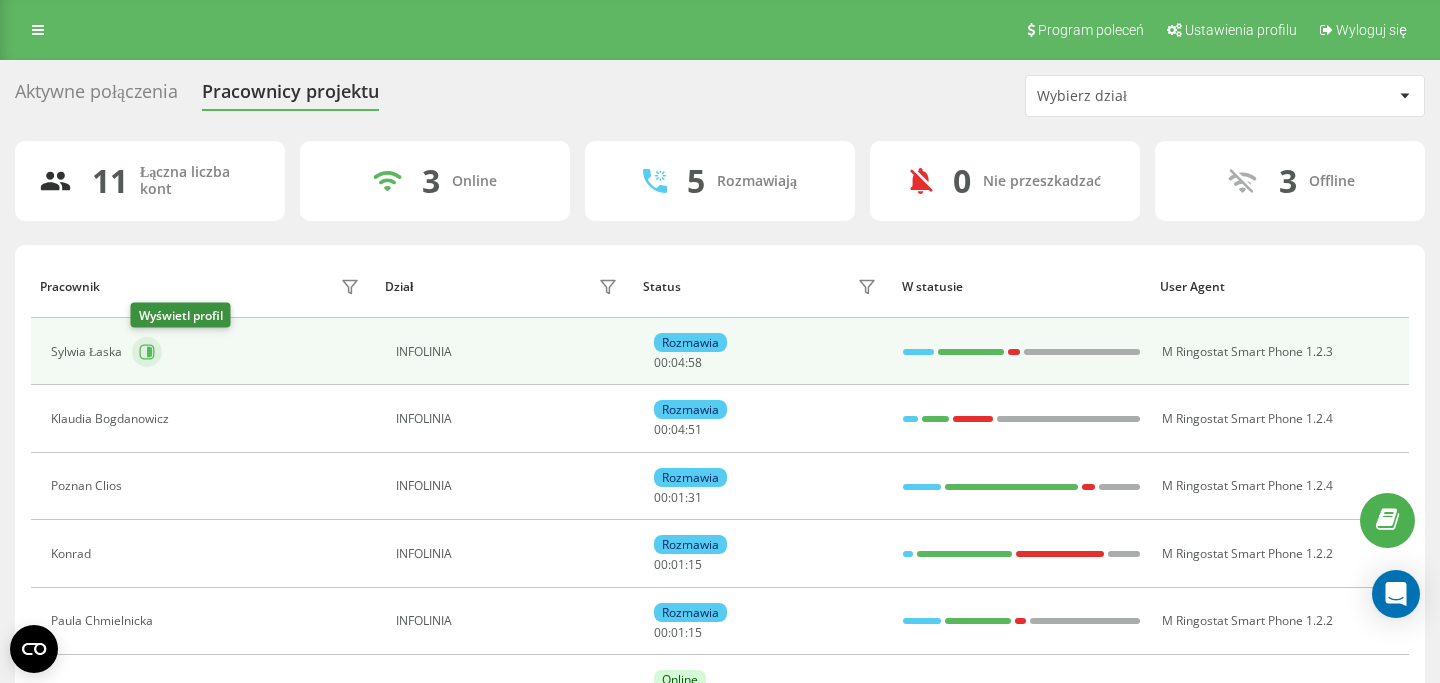 click 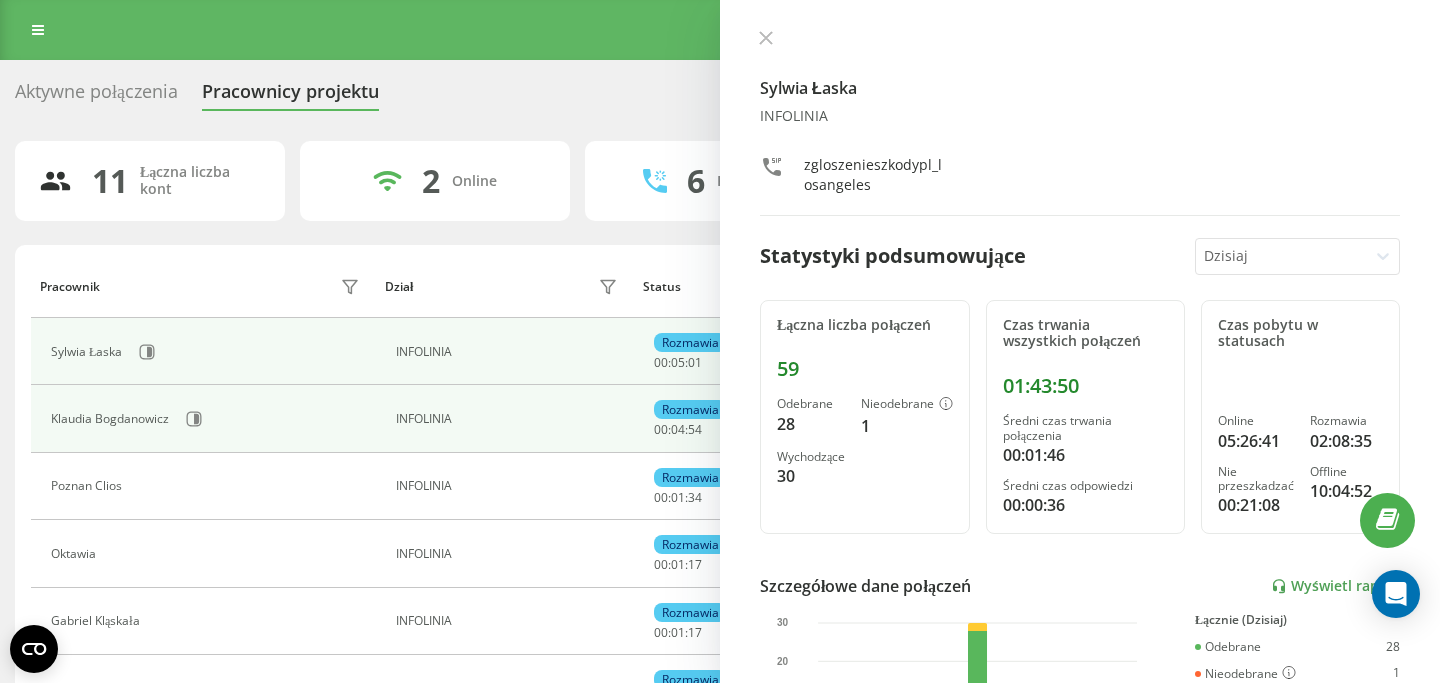 click on "Klaudia Bogdanowicz" at bounding box center (203, 418) 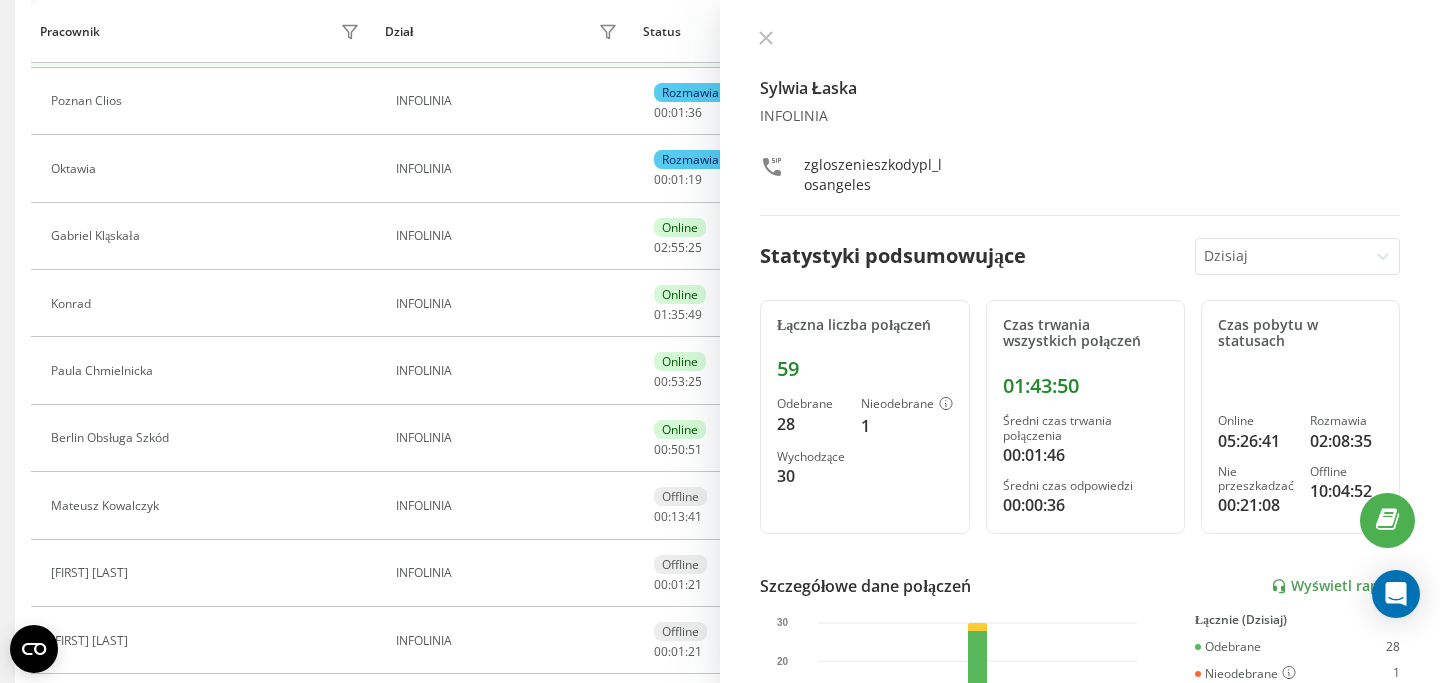 scroll, scrollTop: 411, scrollLeft: 0, axis: vertical 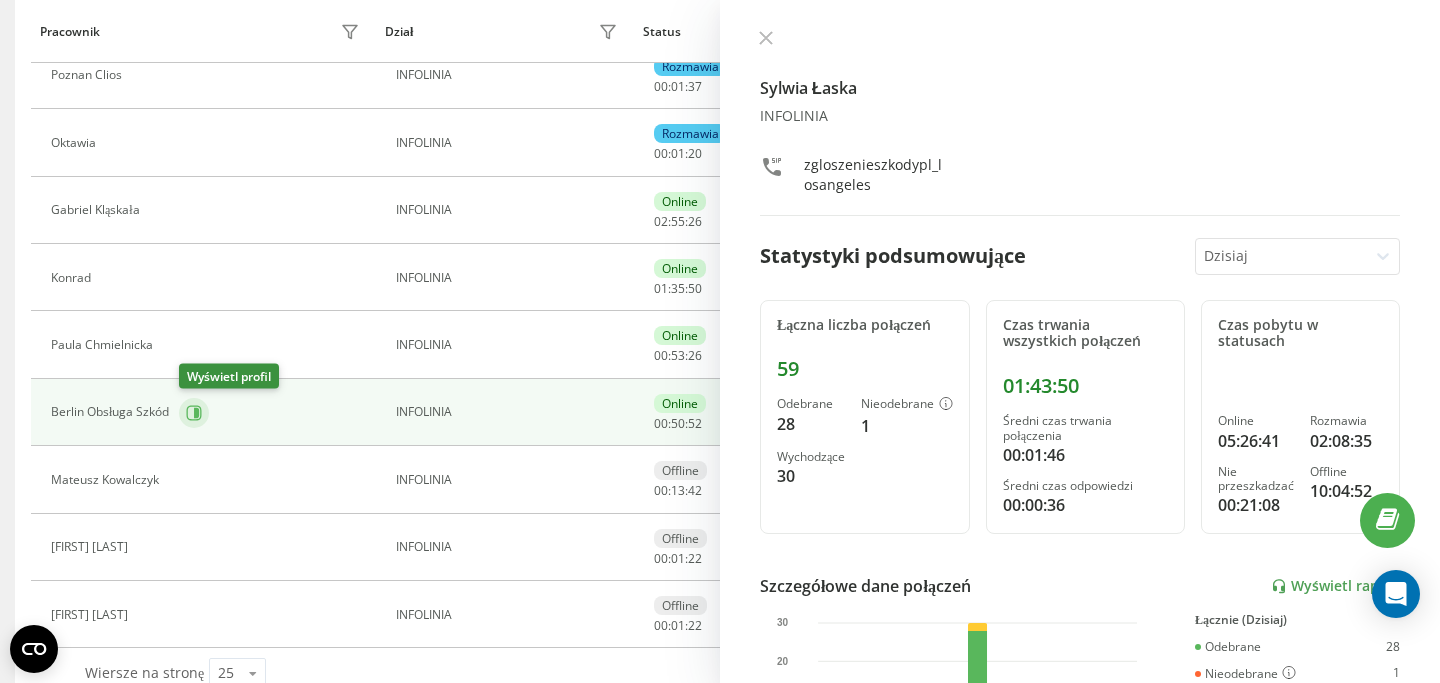 click 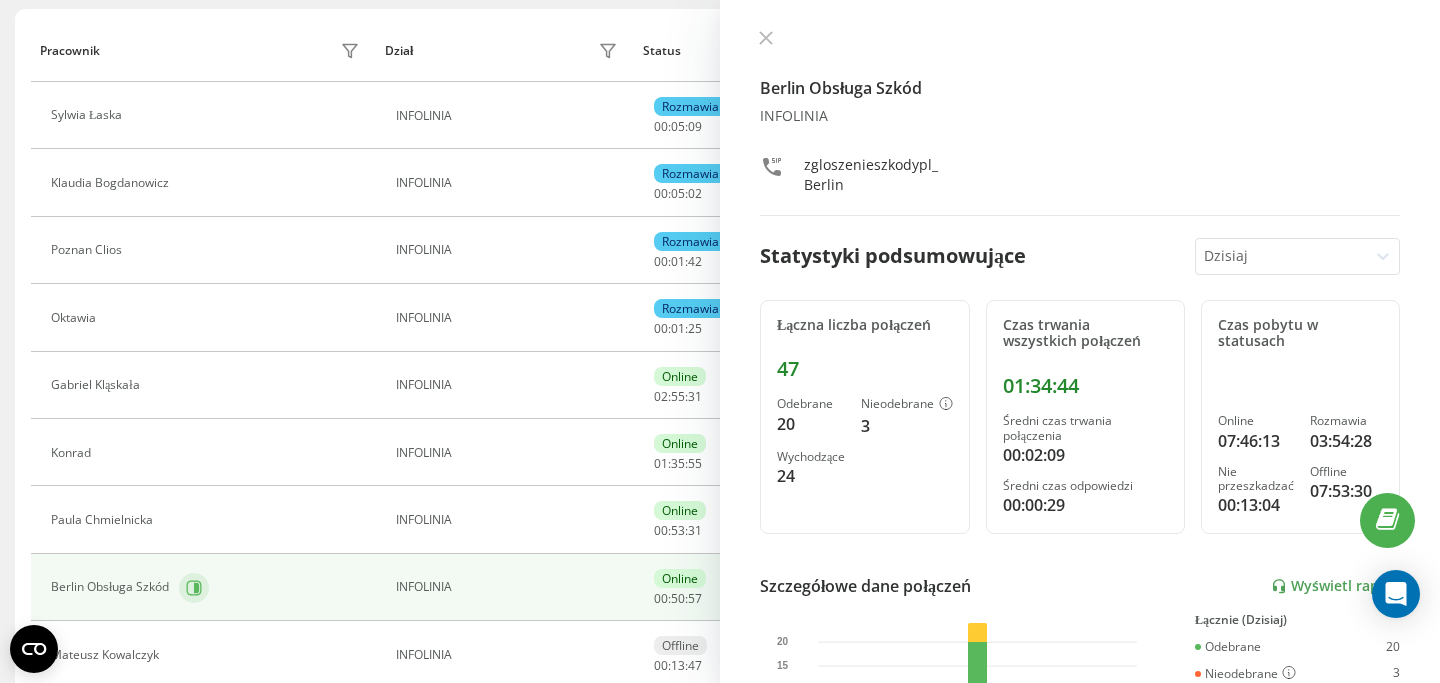 scroll, scrollTop: 227, scrollLeft: 0, axis: vertical 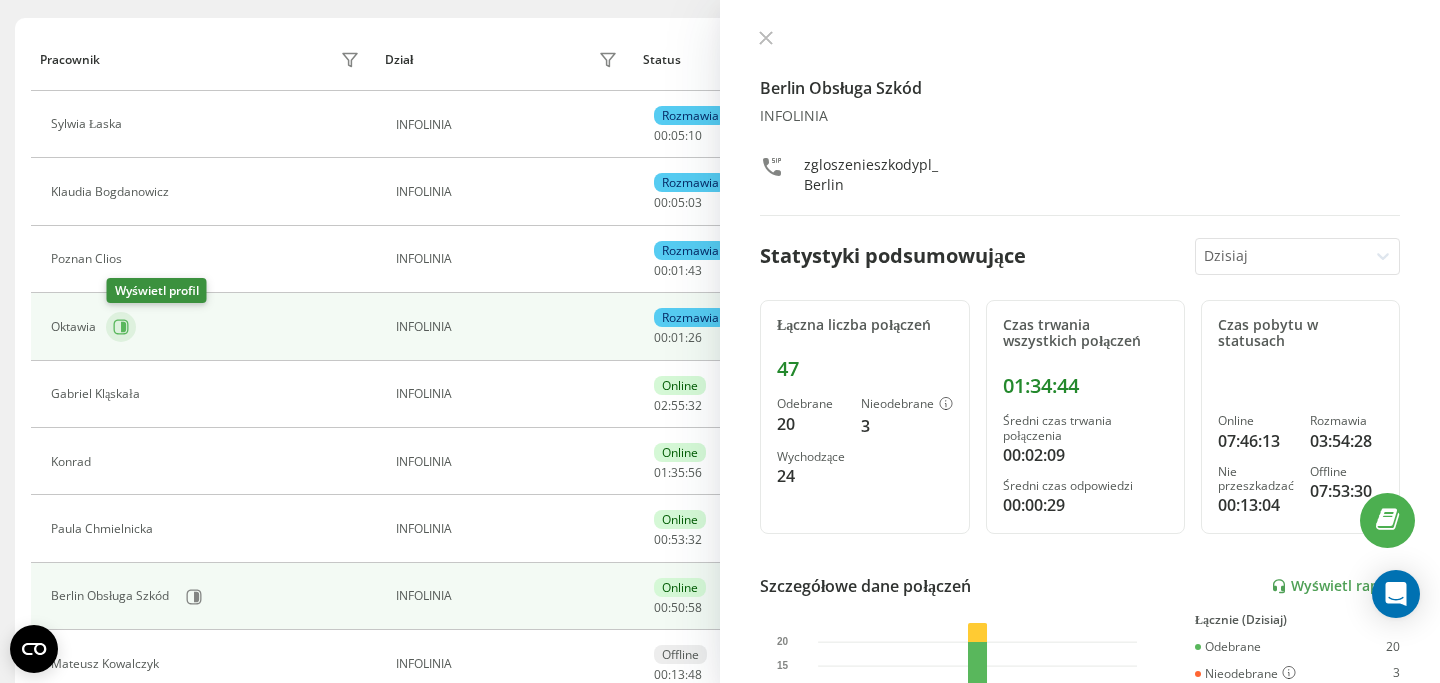click 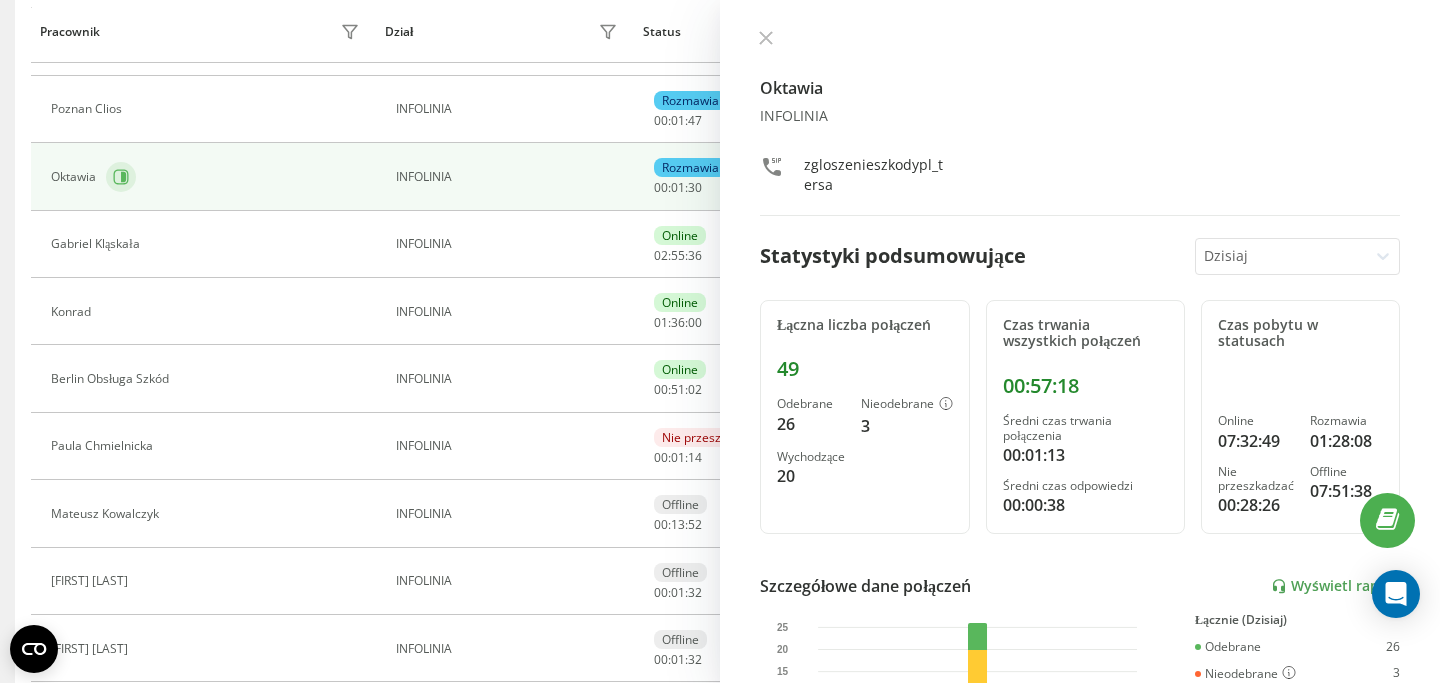 scroll, scrollTop: 400, scrollLeft: 0, axis: vertical 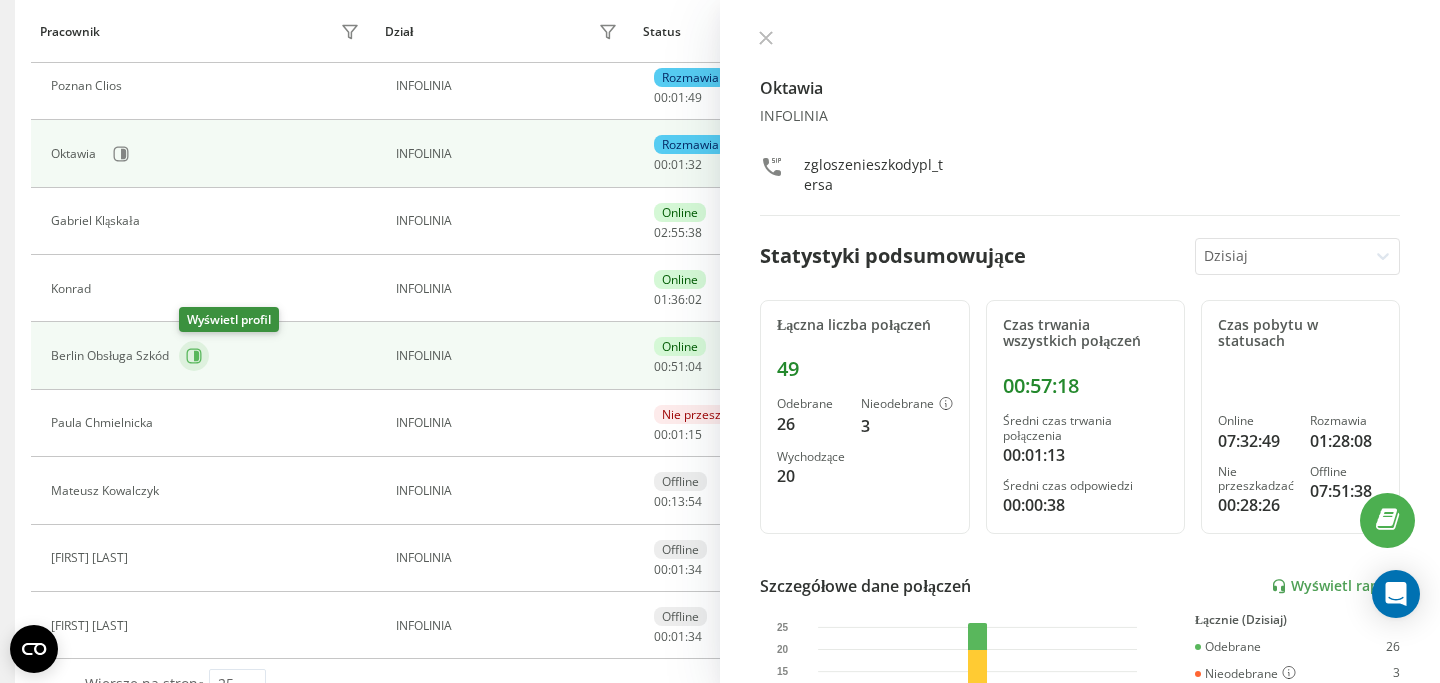 click at bounding box center (194, 356) 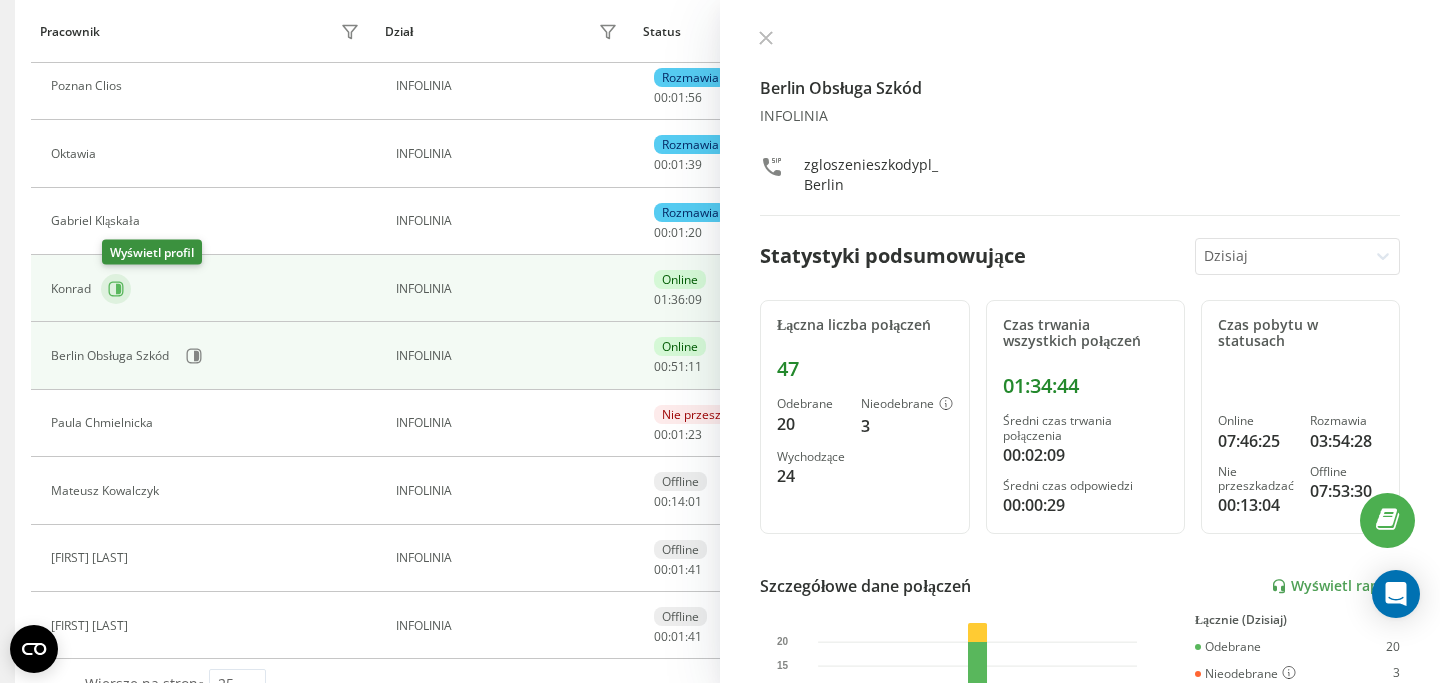 click at bounding box center [116, 289] 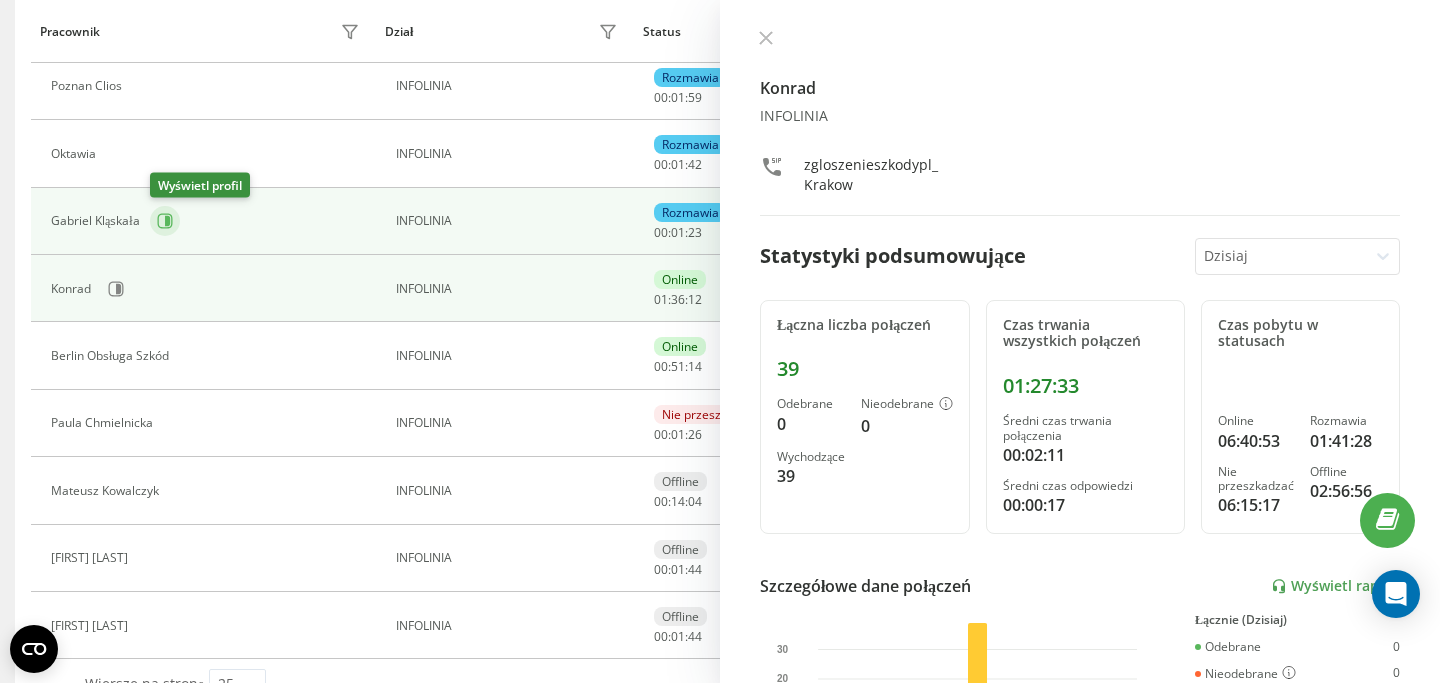 click 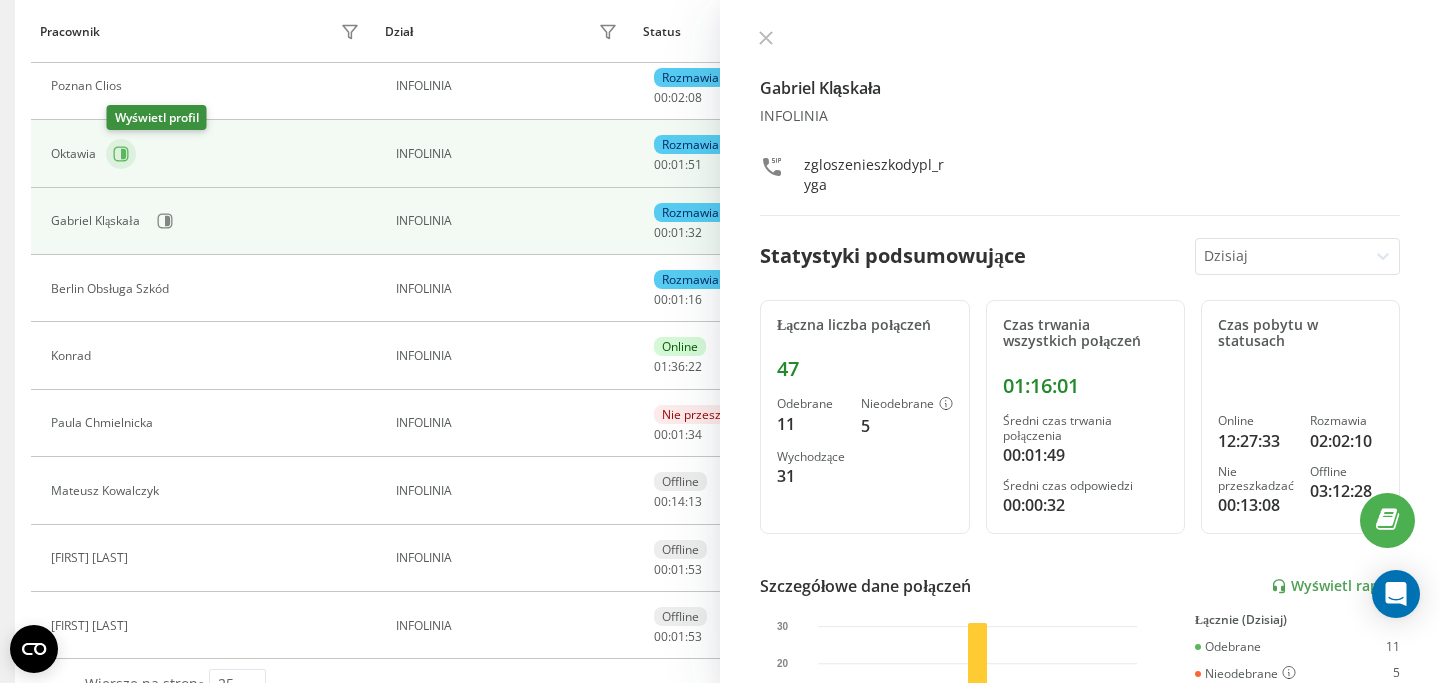 click 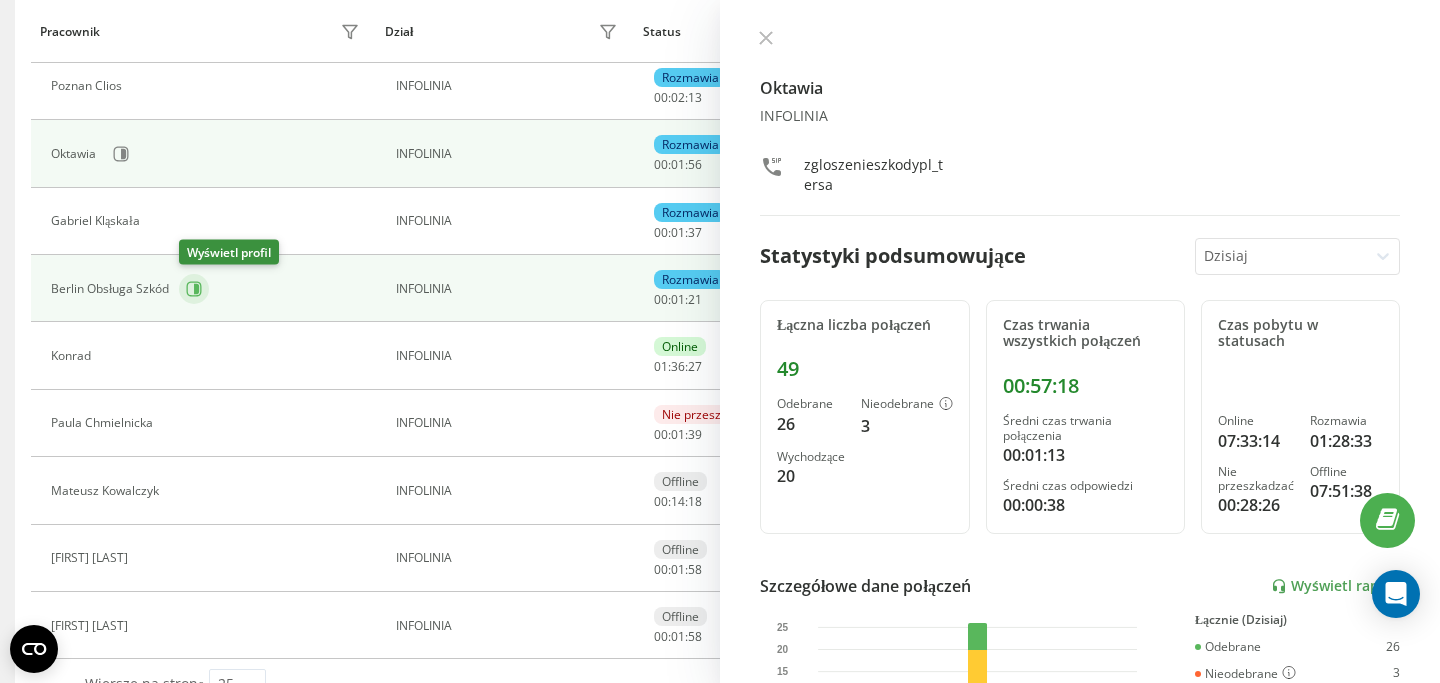 click 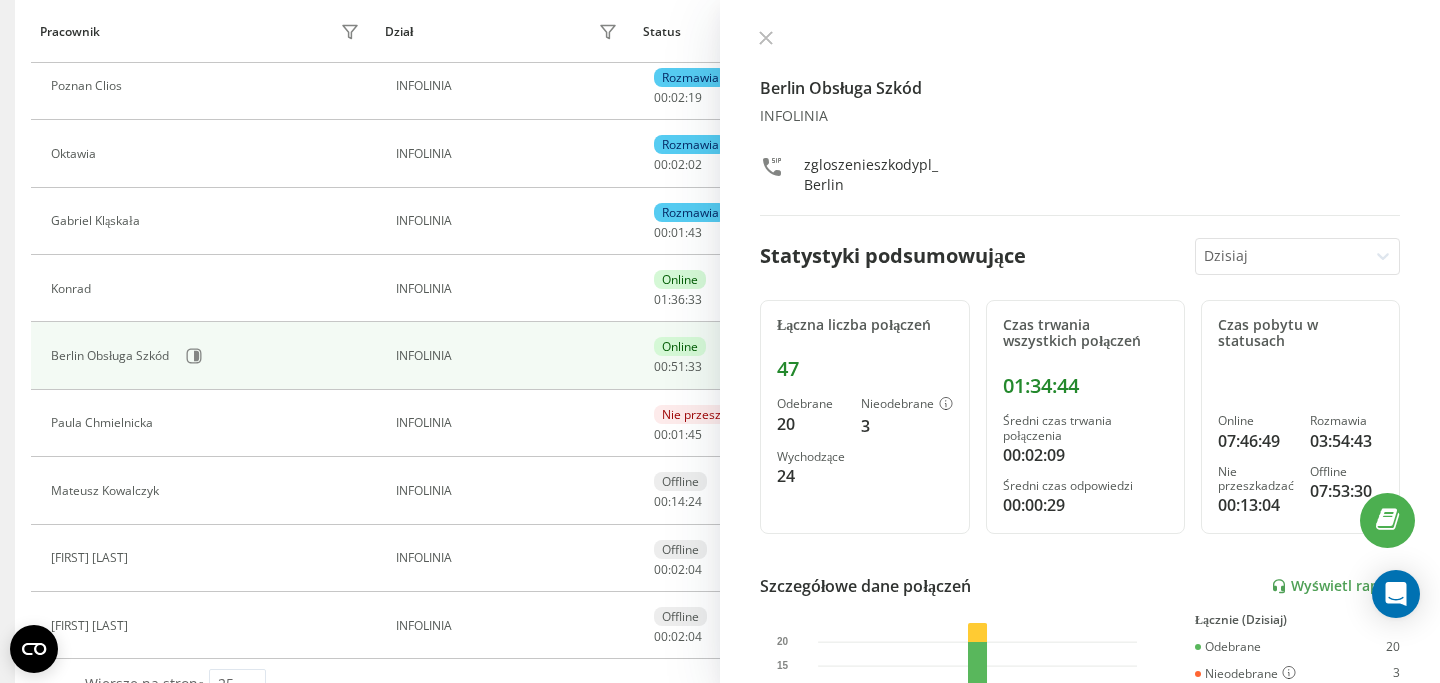 click on "[CITY] Obsługa Szkód INFOLINIA zgloszenieszkodypl_[CITY] Statystyki podsumowujące Dzisiaj Łączna liczba połączeń 47 Odebrane 20 Nieodebrane 3 Wychodzące 24 Czas trwania wszystkich połączeń 01:34:44 Średni czas trwania połączenia 00:02:09 Średni czas odpowiedzi 00:00:29 Czas pobytu w statusach Online 07:46:49 Rozmawia 03:54:43 Nie przeszkadzać 00:13:04 Offline 07:53:30 Szczegółowe dane połączeń Wyświetl raport 5 sie 0 5 10 15 20 Łącznie (Dzisiaj) Odebrane 20 Nieodebrane 3 Wychodzące 24   Wyświetl szczegóły Szczegółowe dane o statusie 5 sie Łącznie (Dzisiaj) Online 07:46:49 Rozmawia 03:54:43 Nie przeszkadzać 00:13:04 Offline 07:53:30   Wyświetl szczegóły" at bounding box center (1080, 341) 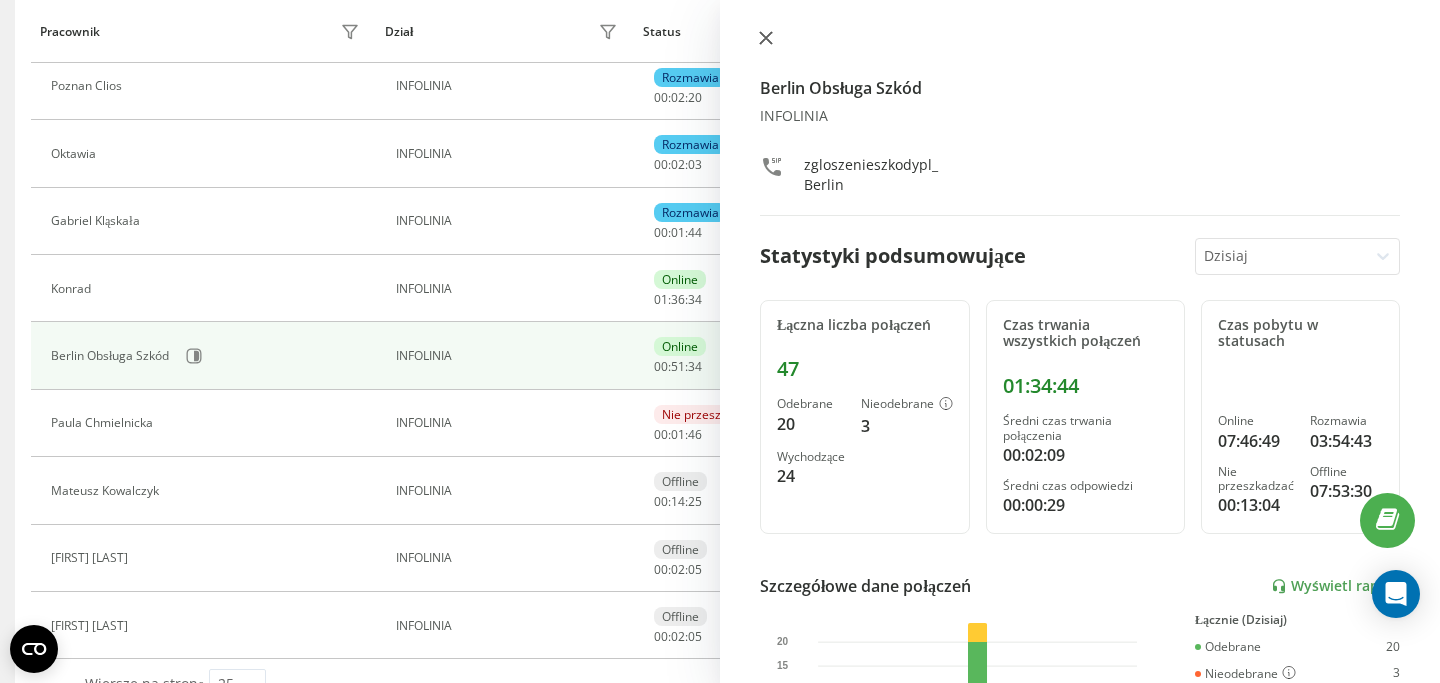 click 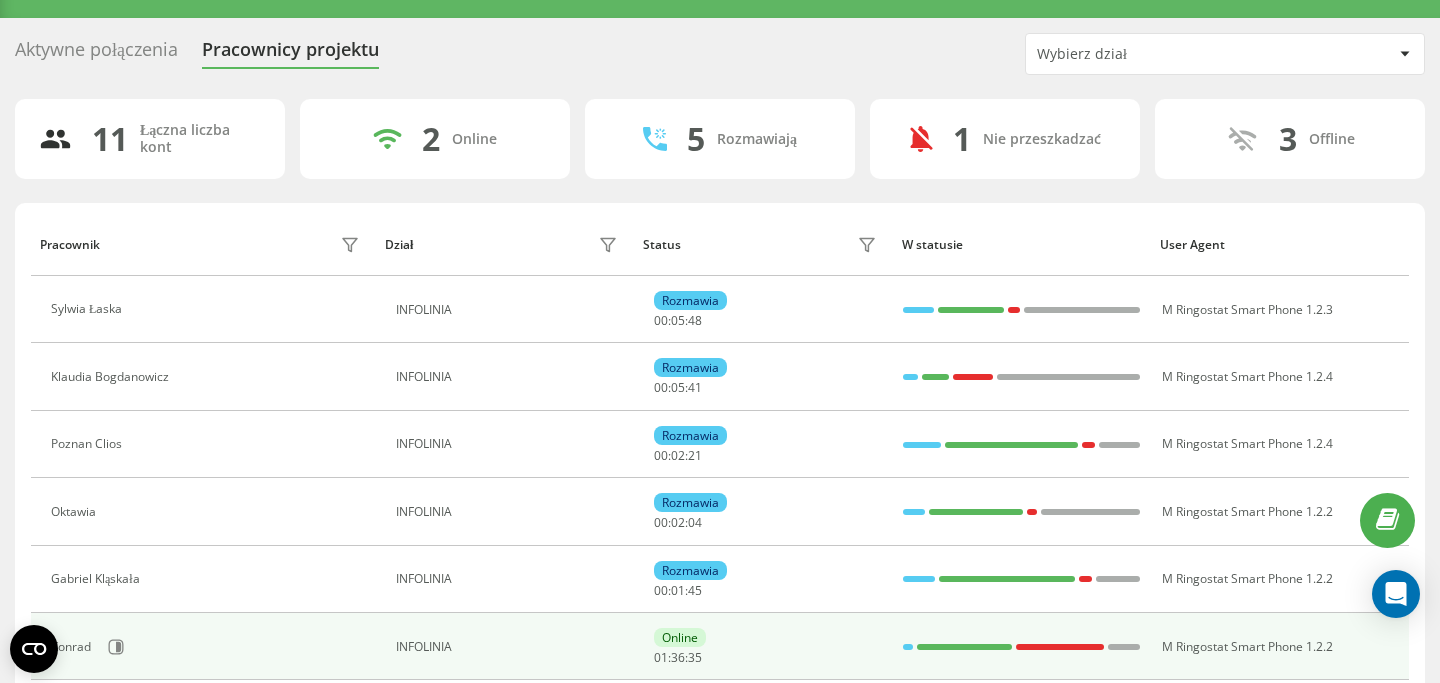 scroll, scrollTop: 0, scrollLeft: 0, axis: both 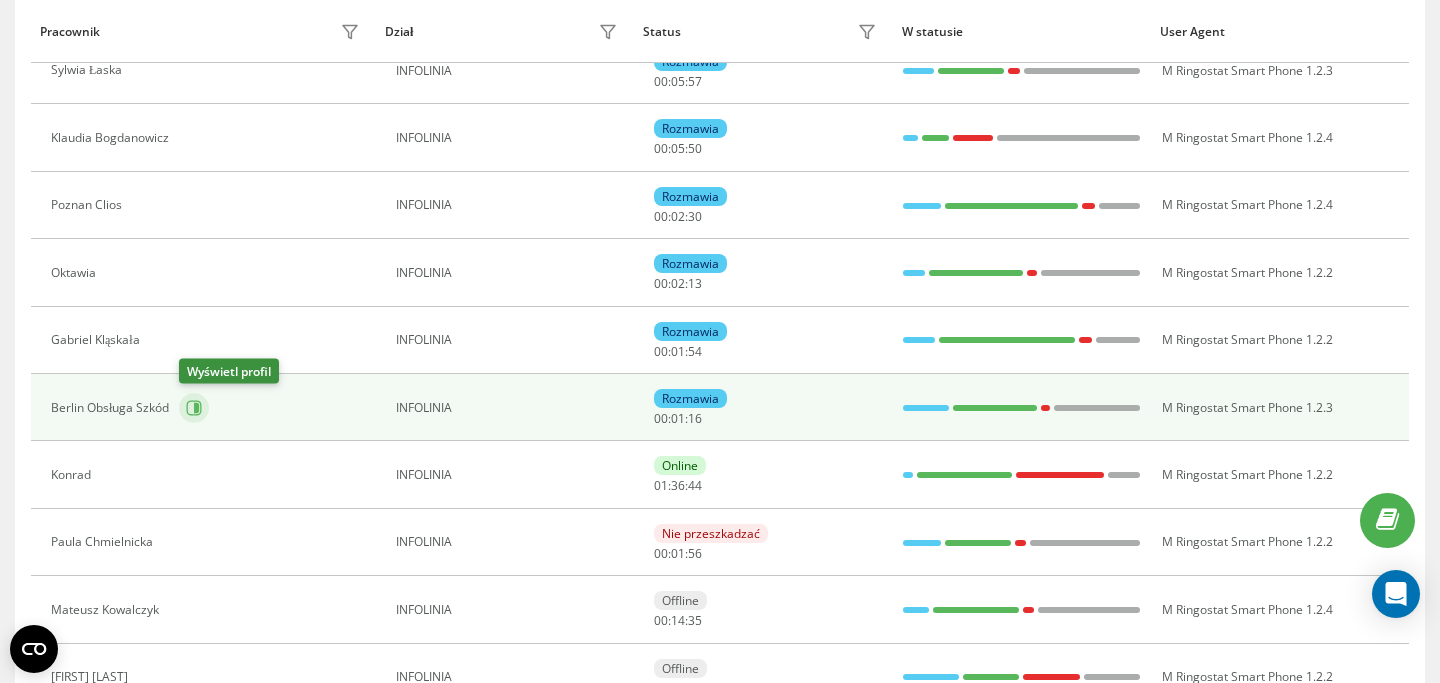 click 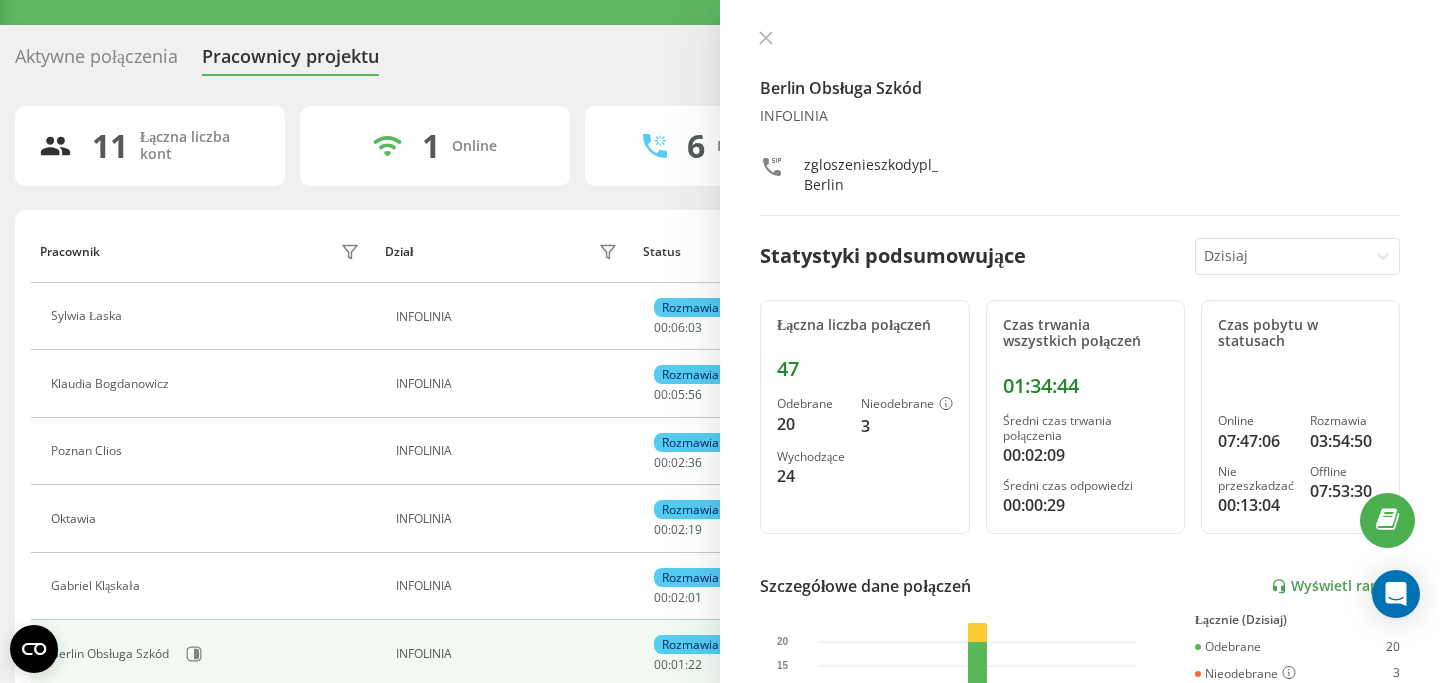 scroll, scrollTop: 0, scrollLeft: 0, axis: both 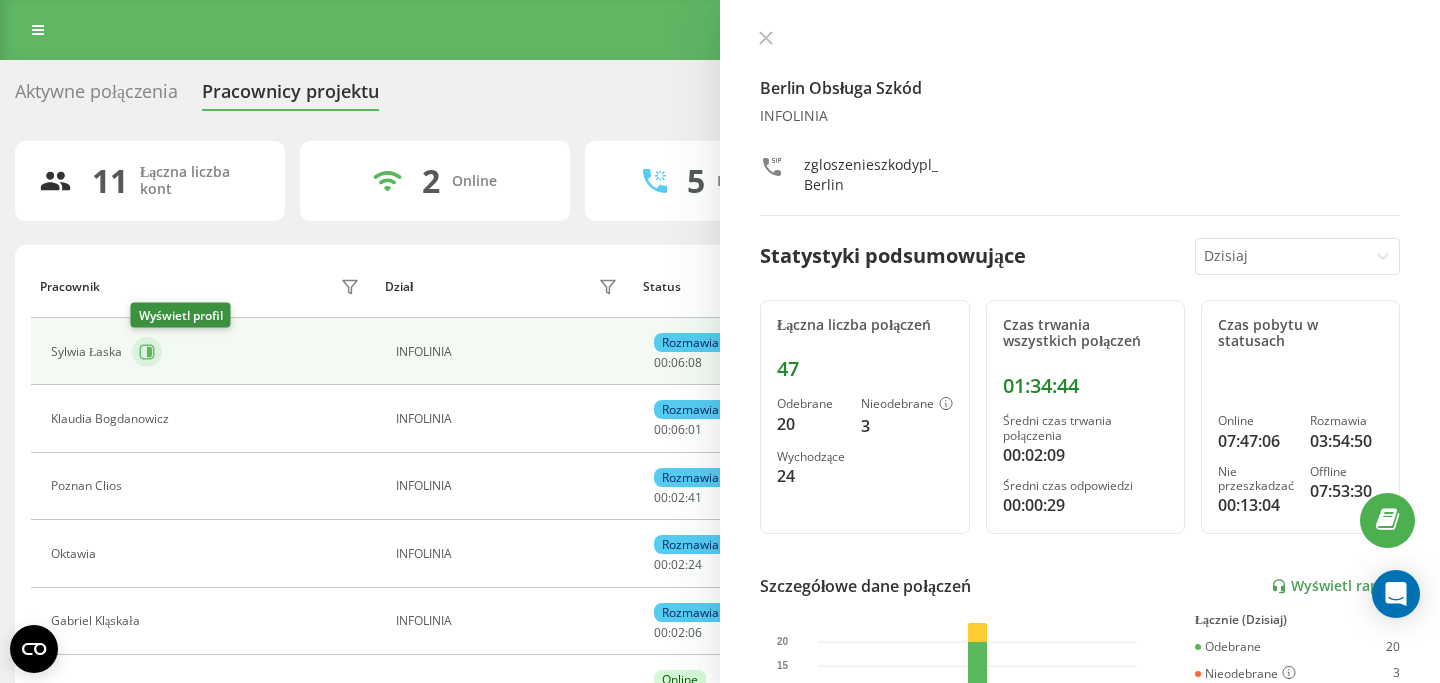 click 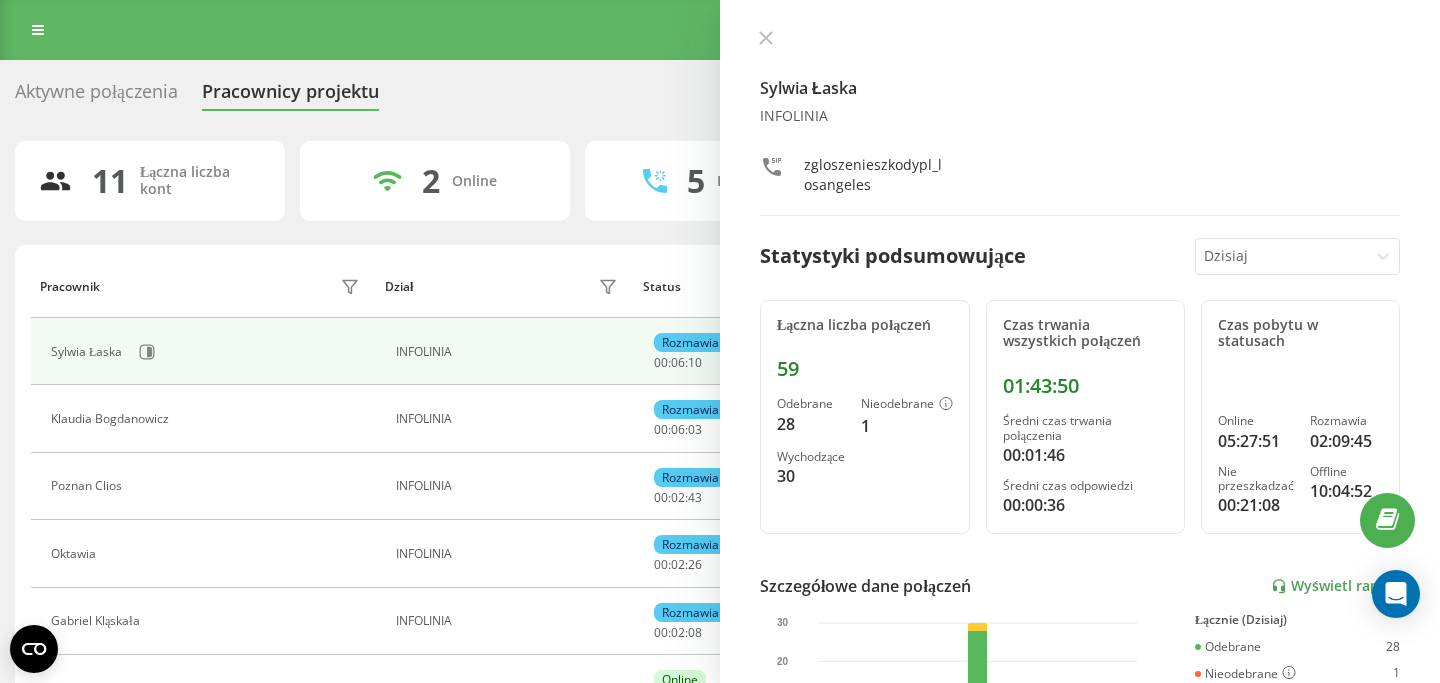 click on "Aktywne połączenia Pracownicy projektu Wybierz dział   11   Łączna liczba kont   2   Online   5   Rozmawiają   1   Nie przeszkadzać   3   Offline Pracownik Dział Status W statusie User Agent Sylwia Łaska INFOLINIA Rozmawia 00 : 06 : 10 M Ringostat Smart Phone 1.2.3 Klaudia Bogdanowicz INFOLINIA Rozmawia 00 : 06 : 03 M Ringostat Smart Phone 1.2.4 Poznan Clios INFOLINIA Rozmawia 00 : 02 : 43 M Ringostat Smart Phone 1.2.4 Oktawia INFOLINIA Rozmawia 00 : 02 : 26 M Ringostat Smart Phone 1.2.2 Gabriel Kląskała INFOLINIA Rozmawia 00 : 02 : 08 M Ringostat Smart Phone 1.2.2 Konrad INFOLINIA Online 01 : 36 : 57 M Ringostat Smart Phone 1.2.2 Berlin Obsługa Szkód INFOLINIA Online 00 : 51 : 57 M Ringostat Smart Phone 1.2.3 Paula Chmielnicka INFOLINIA Nie przeszkadzać 00 : 02 : 09 M Ringostat Smart Phone 1.2.2 Mateusz Kowalczyk INFOLINIA Offline 00 : 14 : 48 M Ringostat Smart Phone 1.2.4 Joanna Kuczyńska INFOLINIA Offline 00 : 02 : 28 M Ringostat Smart Phone 1.2.2 Klaudia Oliwa INFOLINIA Offline 00 : 02 : 28" at bounding box center (720, 597) 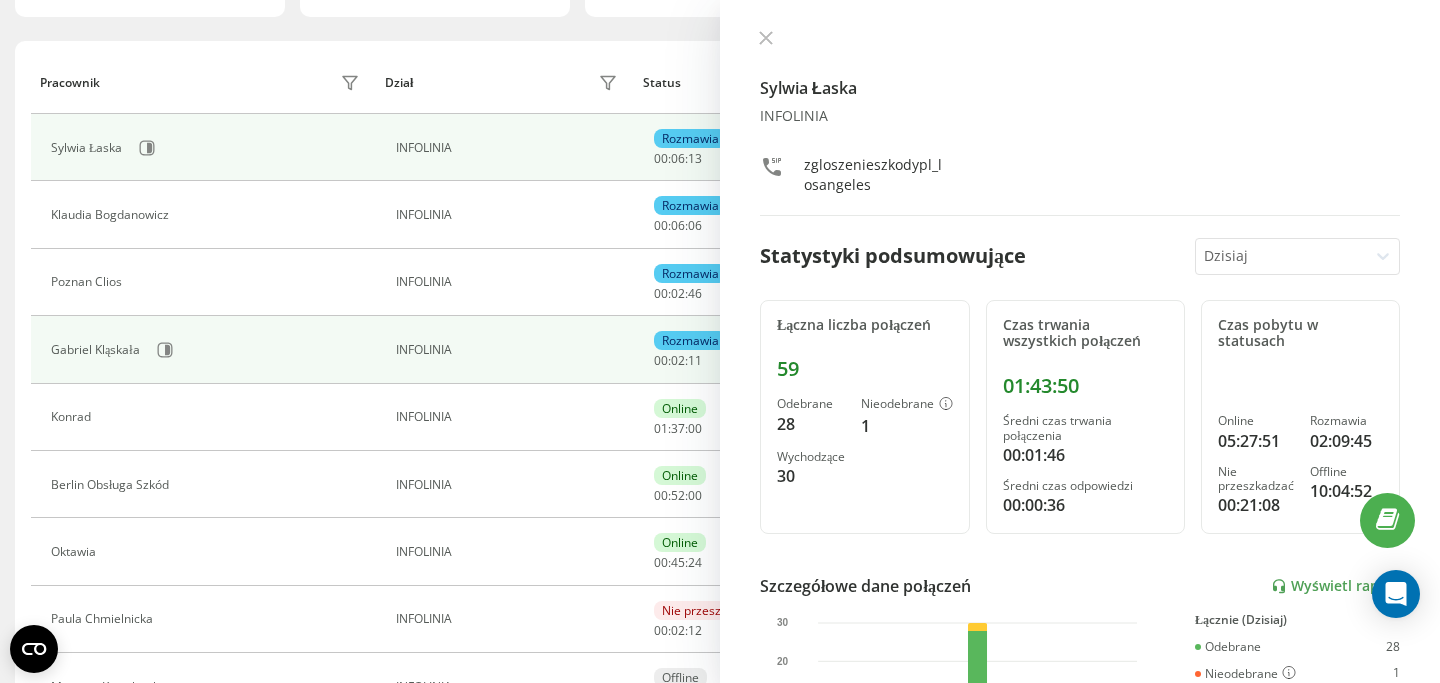 scroll, scrollTop: 220, scrollLeft: 0, axis: vertical 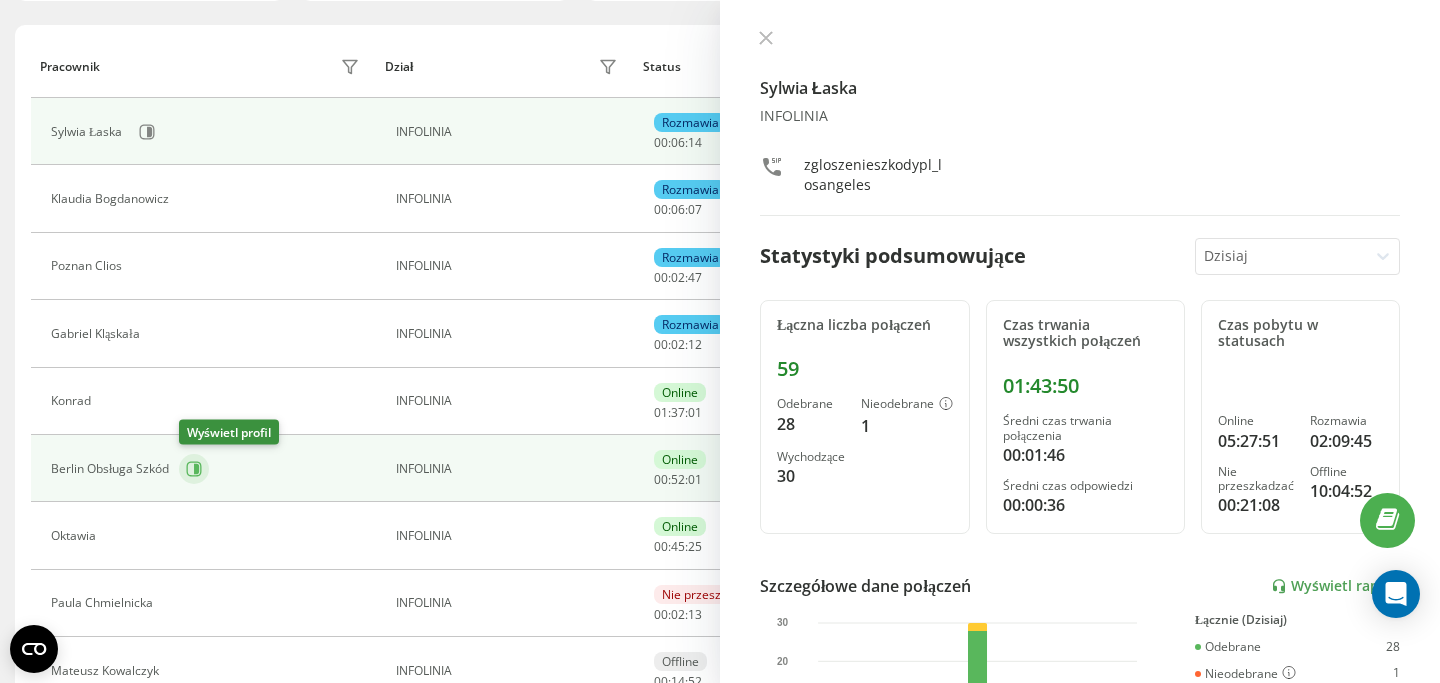click 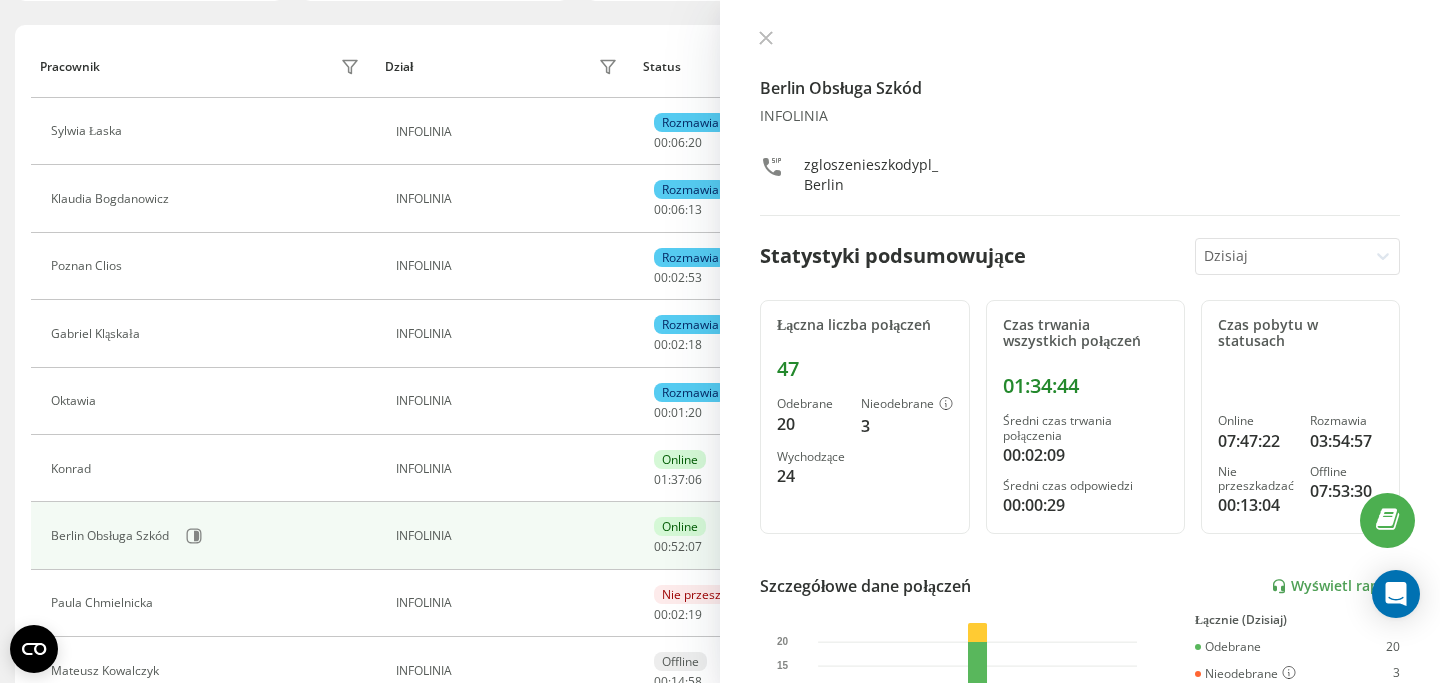 click on "[CITY] Obsługa Szkód INFOLINIA zgloszenieszkodypl_[CITY] Statystyki podsumowujące Dzisiaj Łączna liczba połączeń 47 Odebrane 20 Nieodebrane 3 Wychodzące 24 Czas trwania wszystkich połączeń 01:34:44 Średni czas trwania połączenia 00:02:09 Średni czas odpowiedzi 00:00:29 Czas pobytu w statusach Online 07:47:22 Rozmawia 03:54:57 Nie przeszkadzać 00:13:04 Offline 07:53:30 Szczegółowe dane połączeń Wyświetl raport 5 sie 0 5 10 15 20 Łącznie (Dzisiaj) Odebrane 20 Nieodebrane 3 Wychodzące 24   Wyświetl szczegóły Szczegółowe dane o statusie 5 sie Łącznie (Dzisiaj) Online 07:47:22 Rozmawia 03:54:57 Nie przeszkadzać 00:13:04 Offline 07:53:30   Wyświetl szczegóły" at bounding box center [1080, 341] 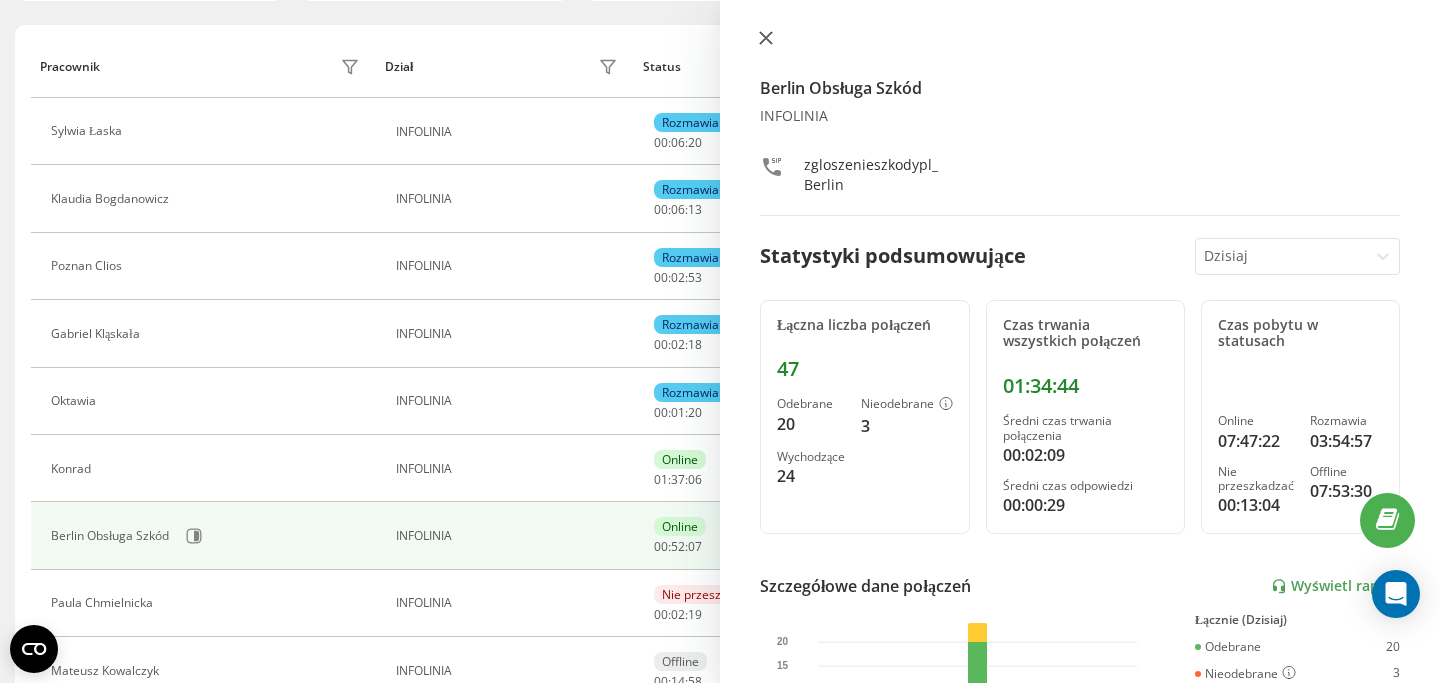 click 